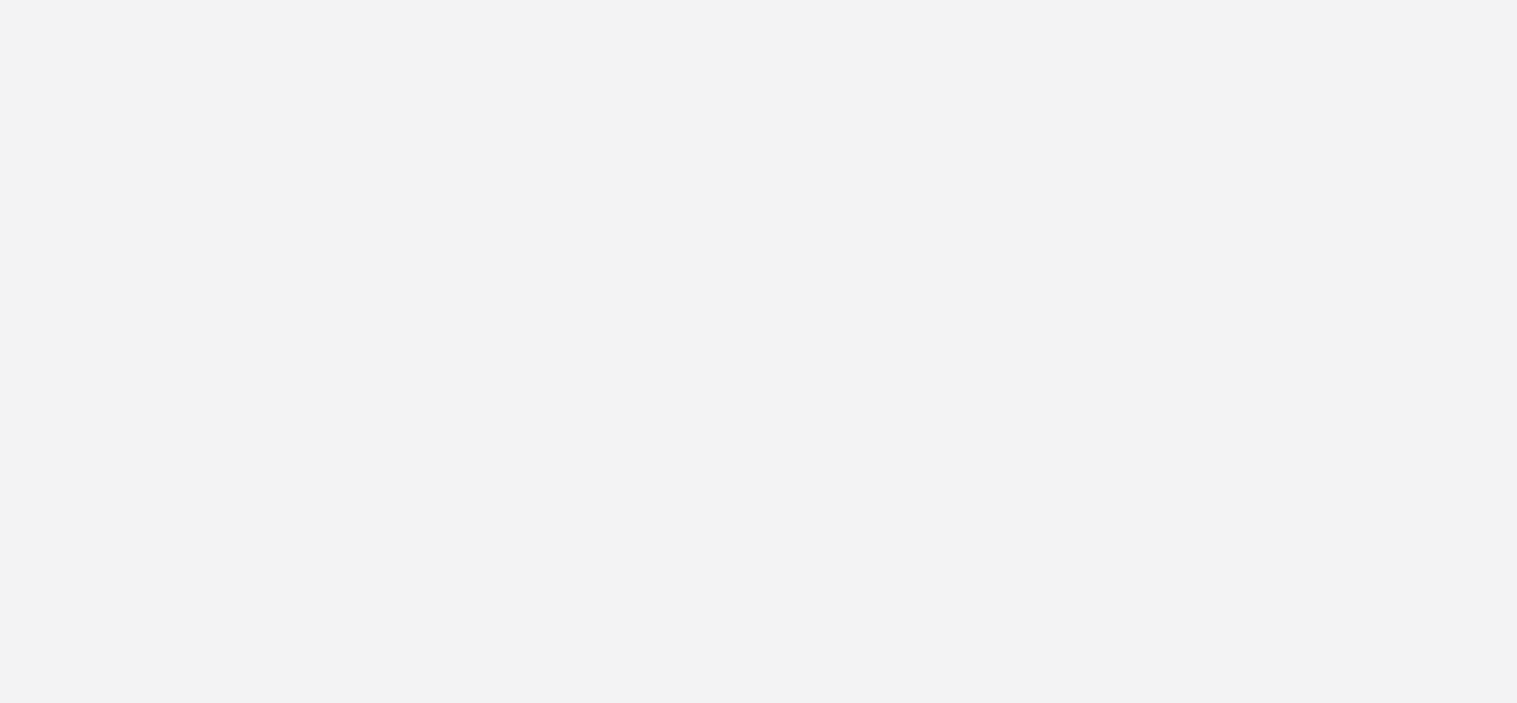 scroll, scrollTop: 0, scrollLeft: 0, axis: both 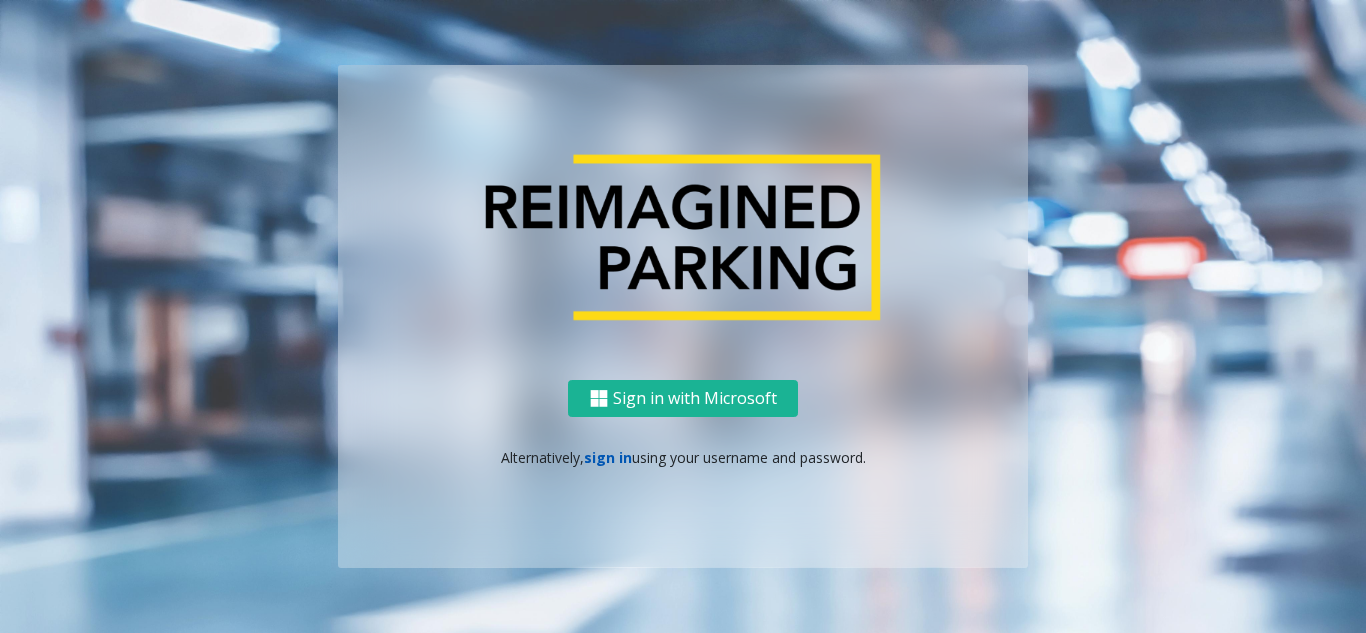 click on "sign in" 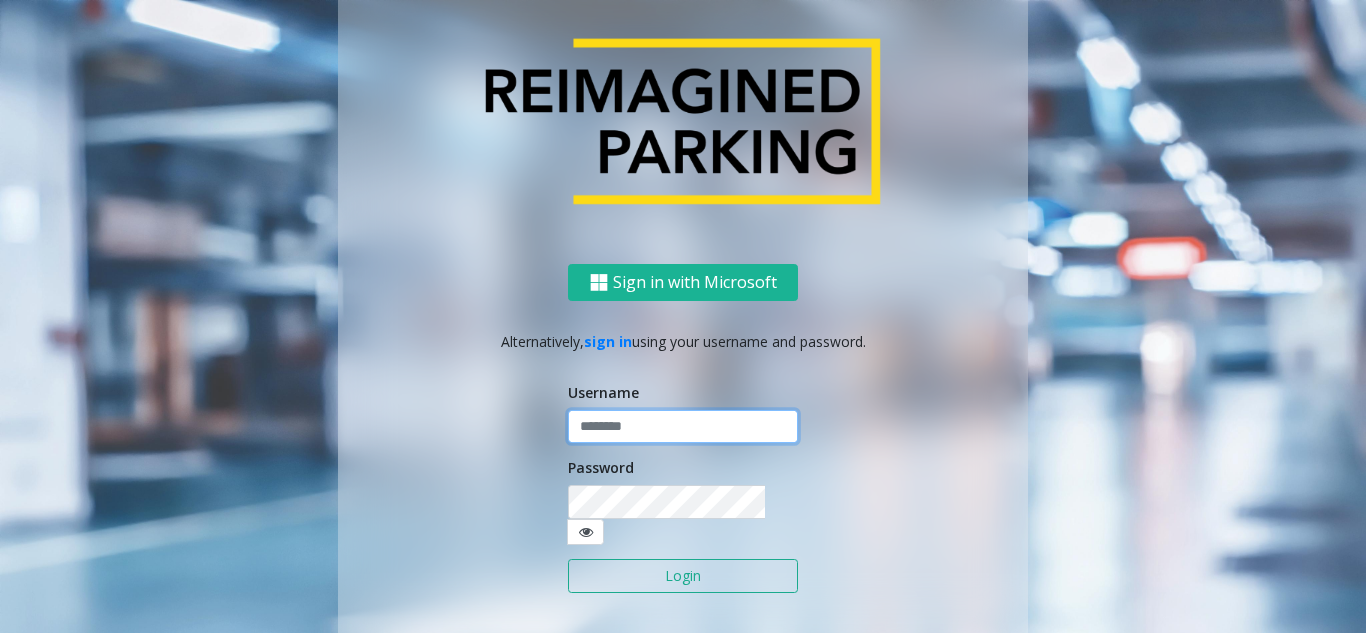 click 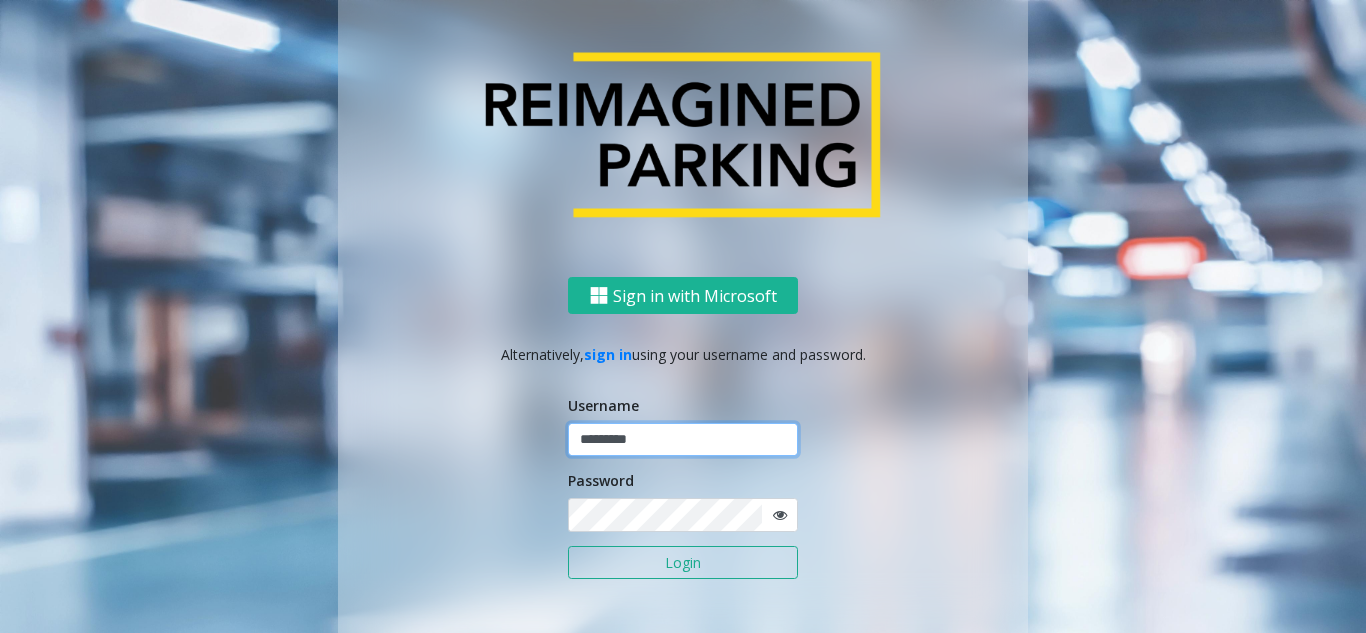 type on "*********" 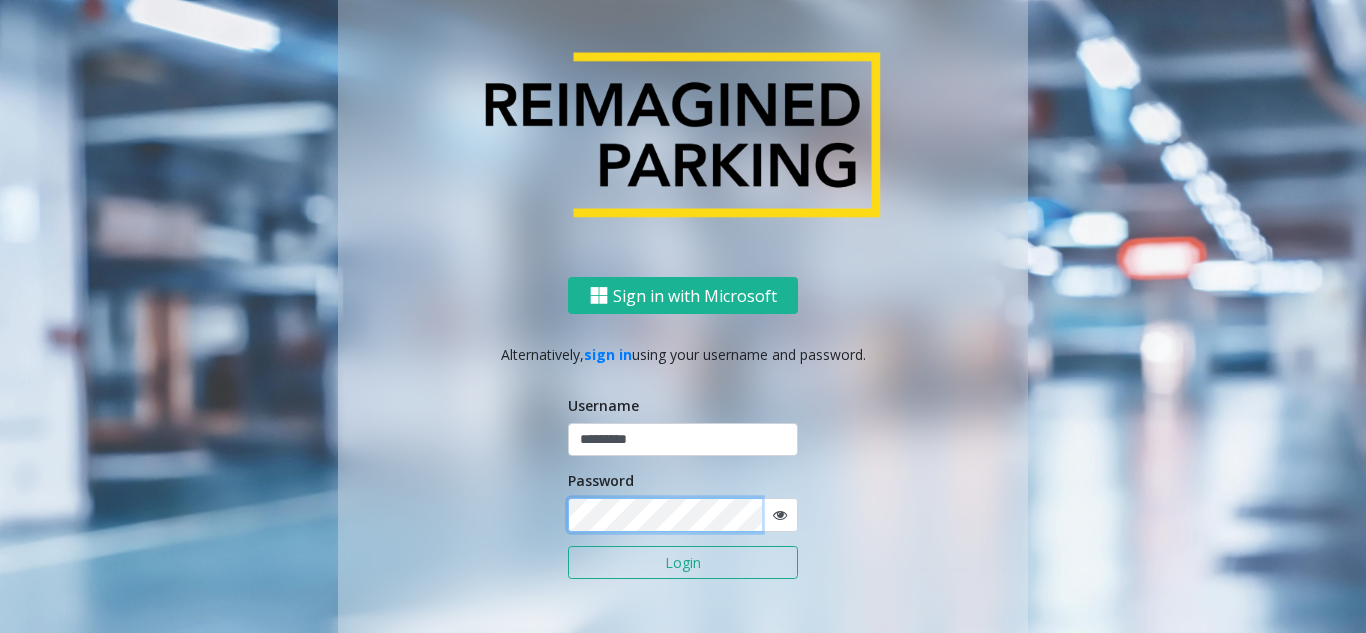 click on "Login" 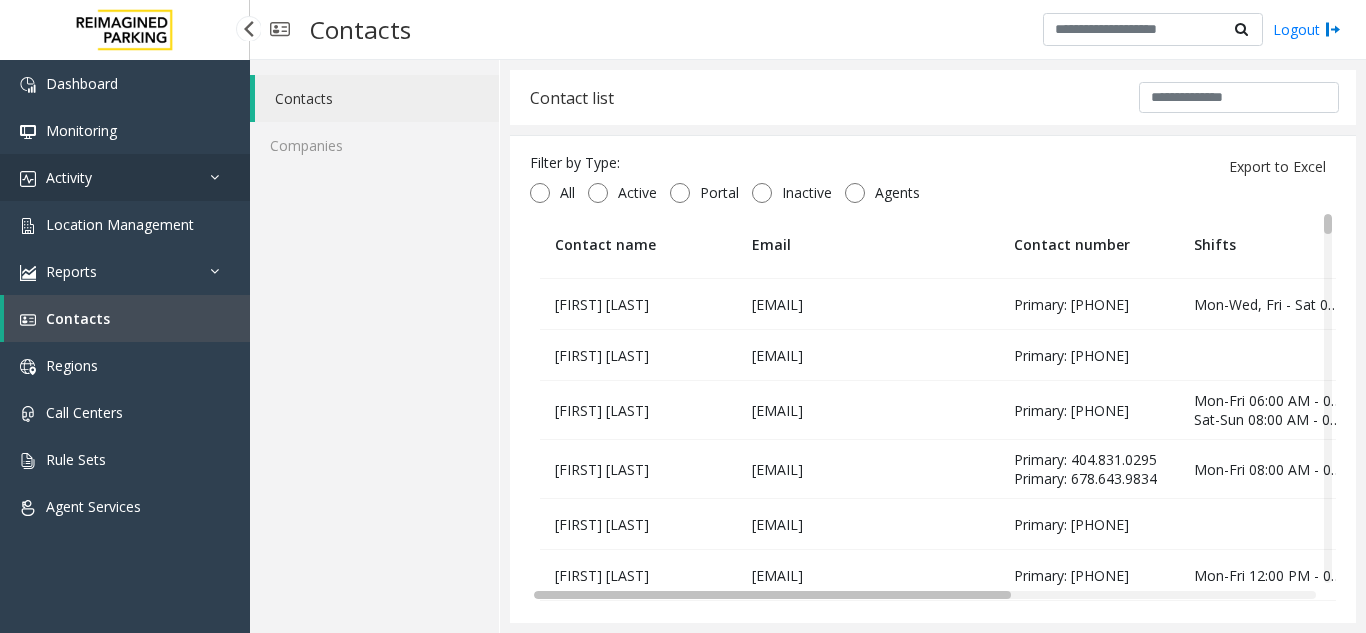 click on "Activity" at bounding box center [125, 177] 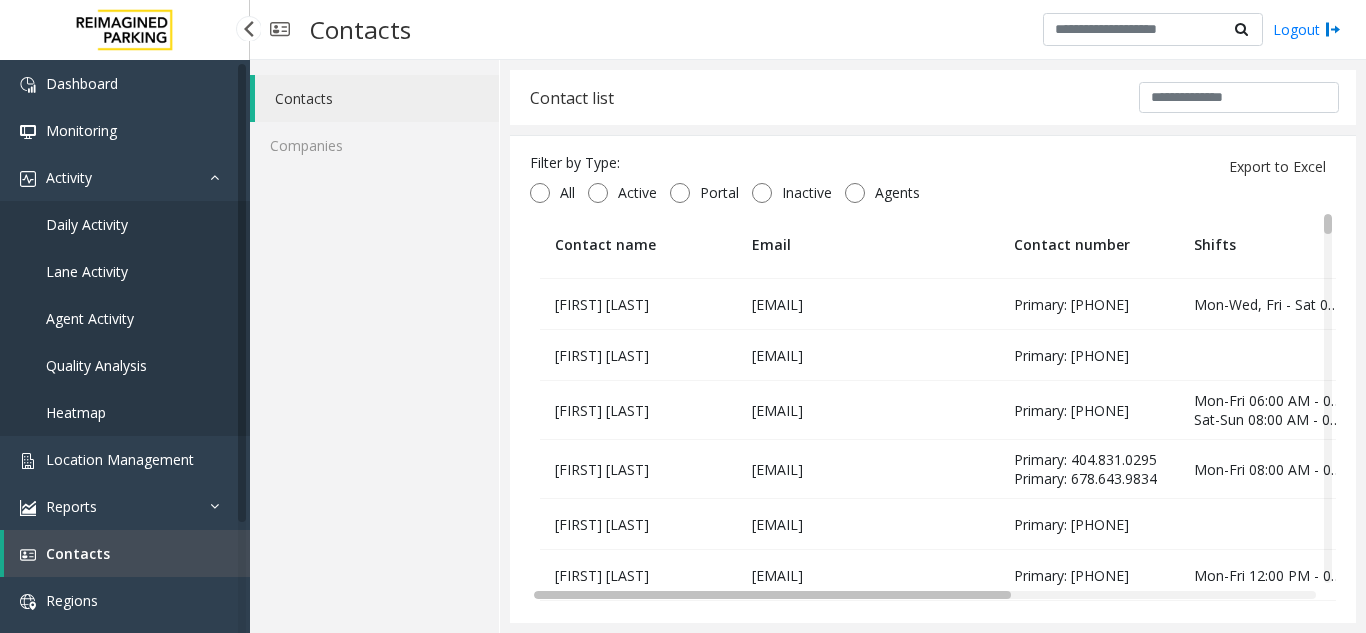 click on "Daily Activity" at bounding box center (125, 224) 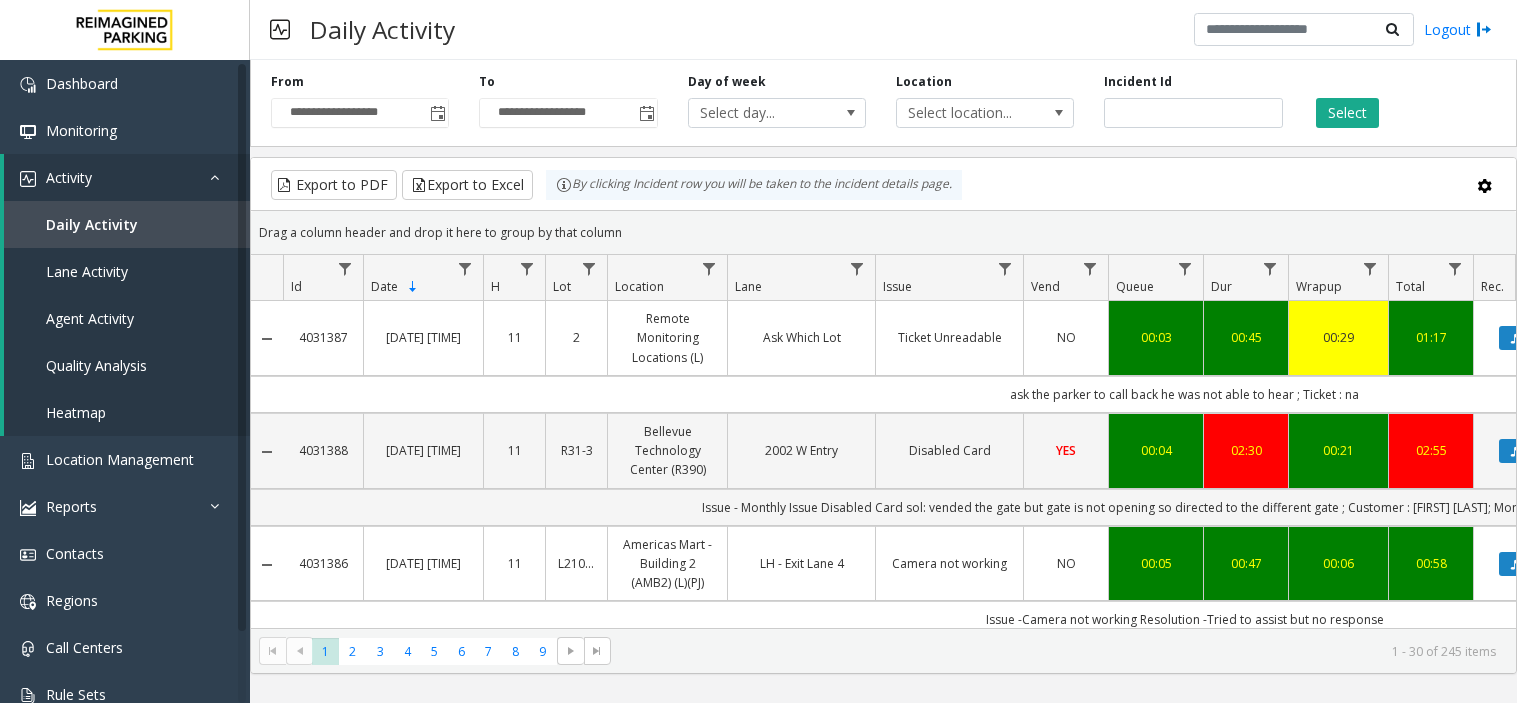scroll, scrollTop: 0, scrollLeft: 0, axis: both 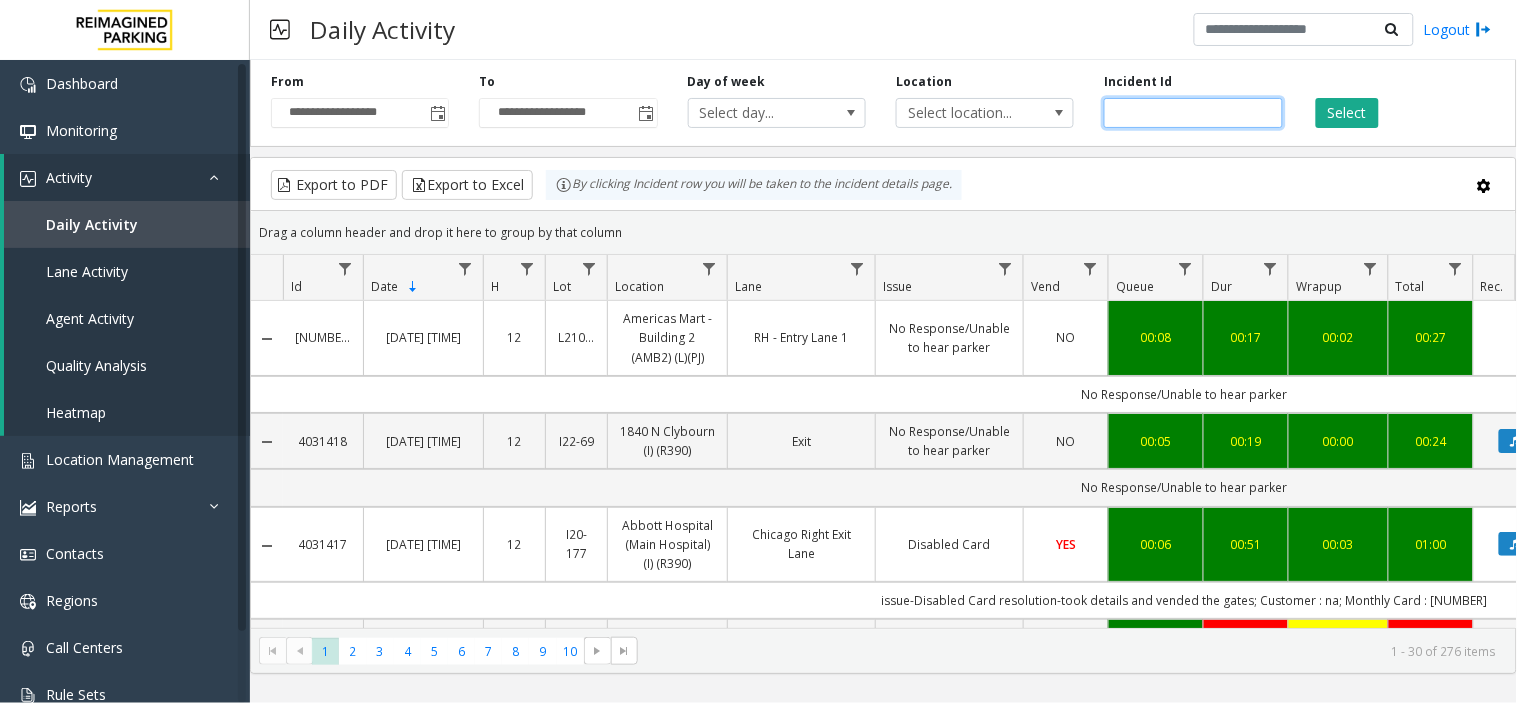 click 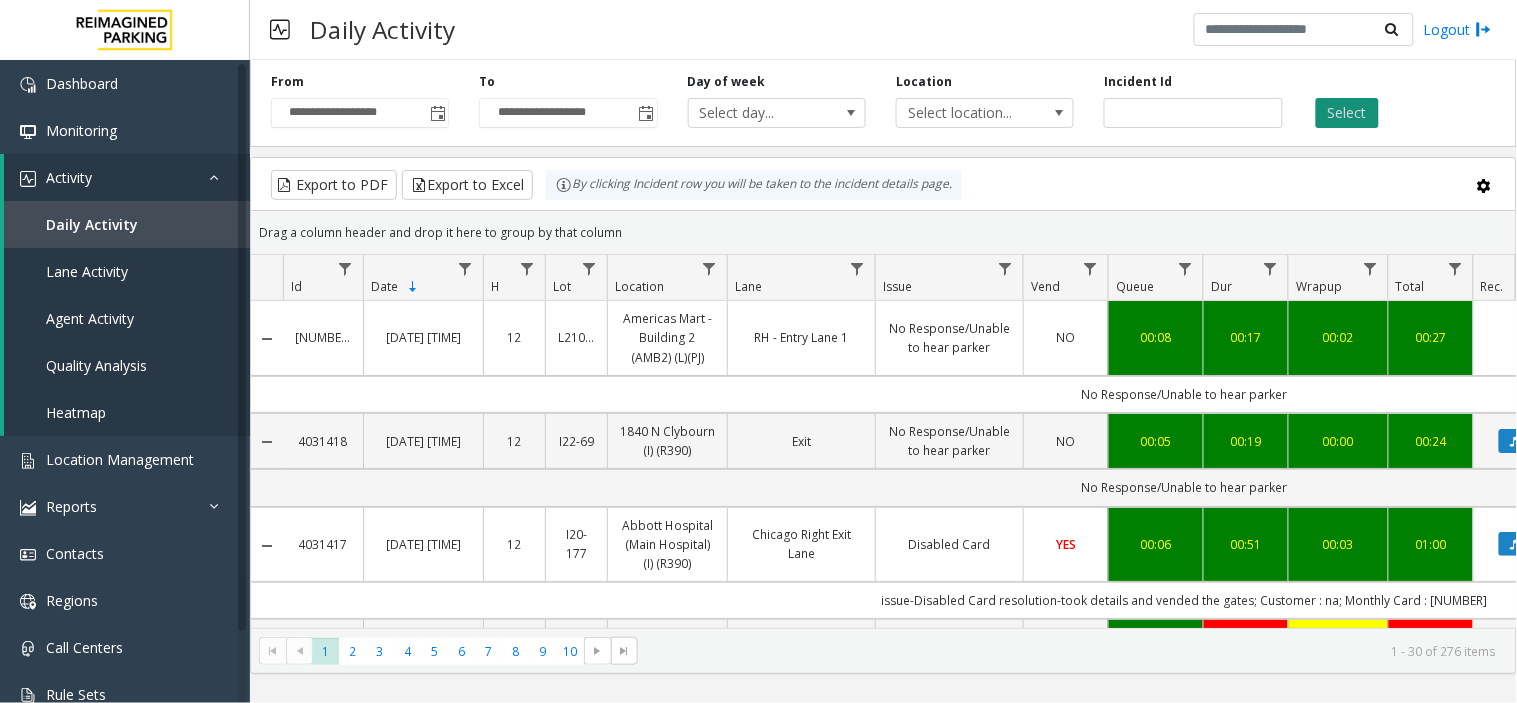 click on "Select" 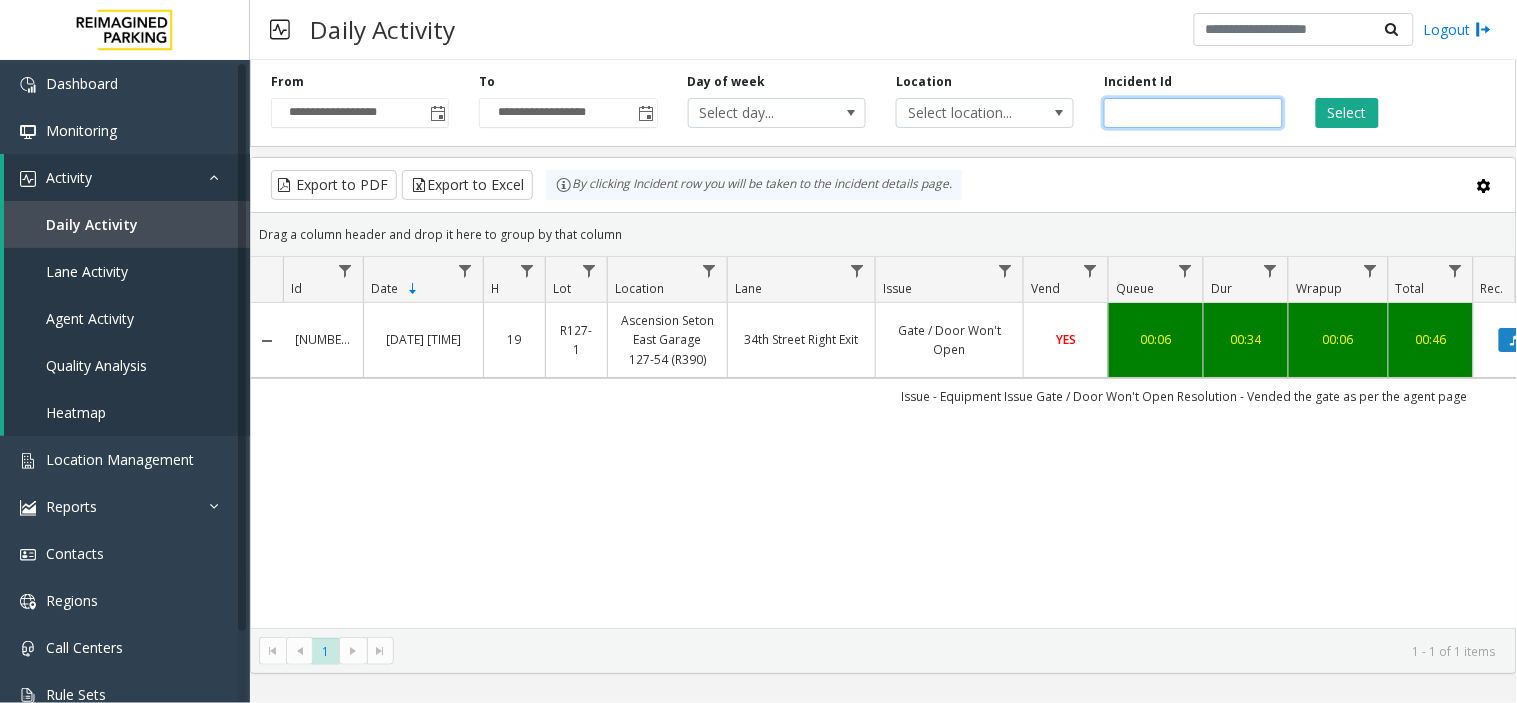 click on "*******" 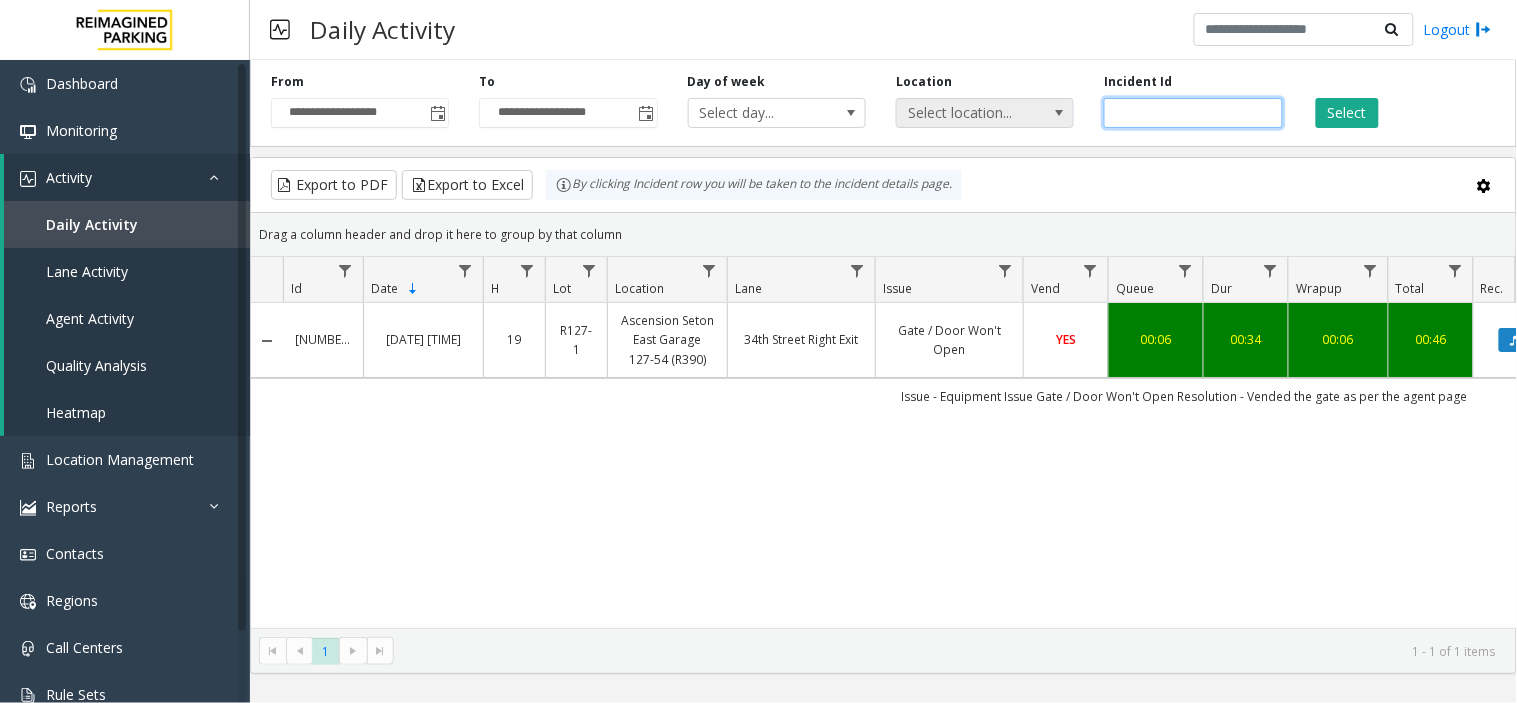 drag, startPoint x: 1186, startPoint y: 112, endPoint x: 1015, endPoint y: 111, distance: 171.00293 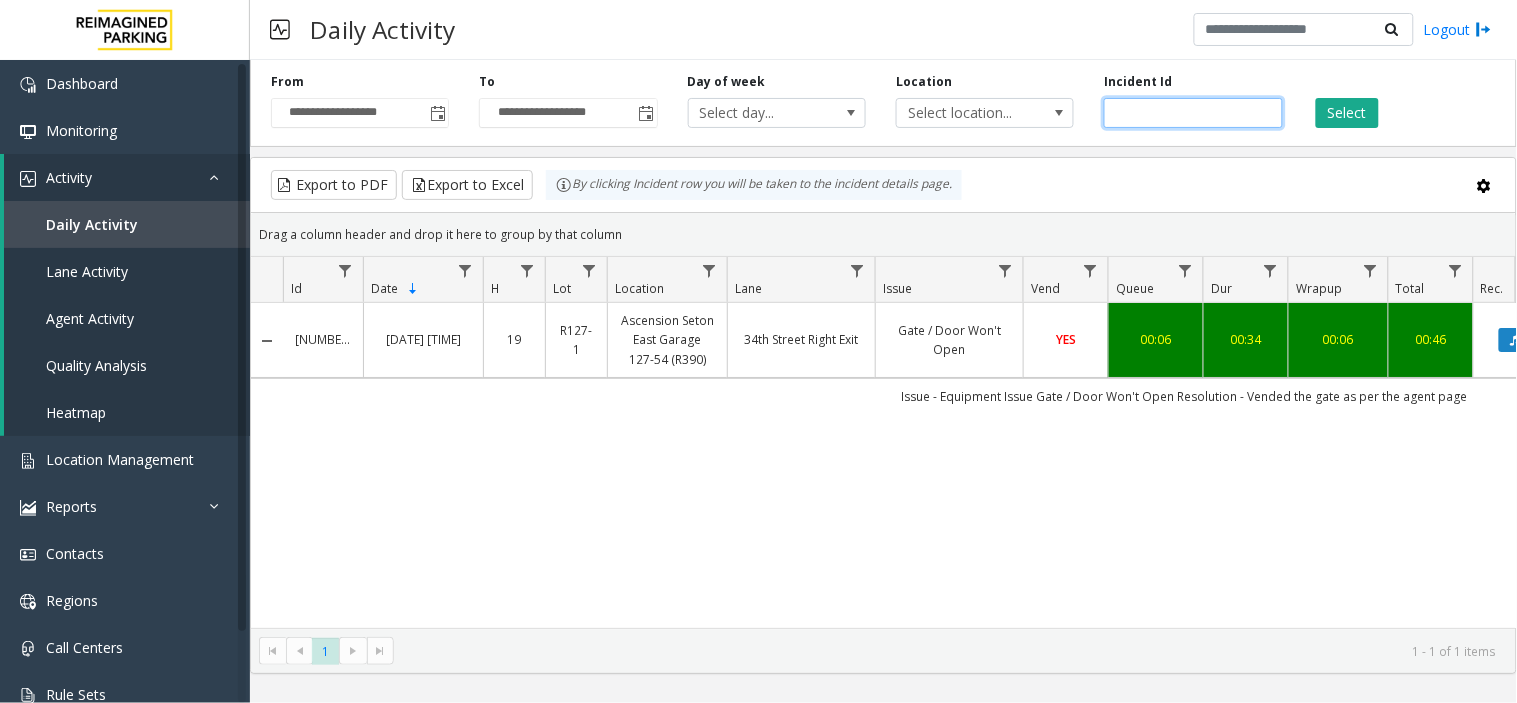 paste 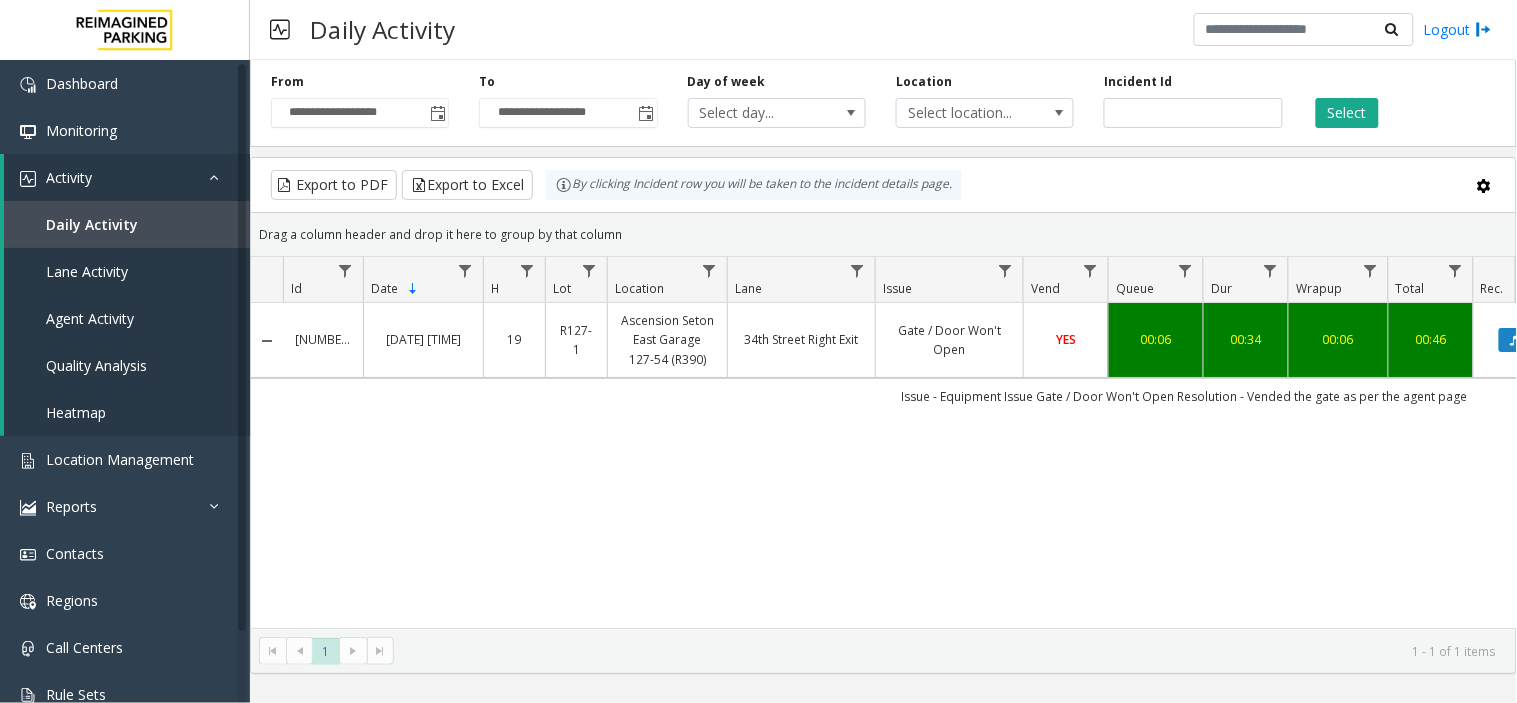 click on "Select" 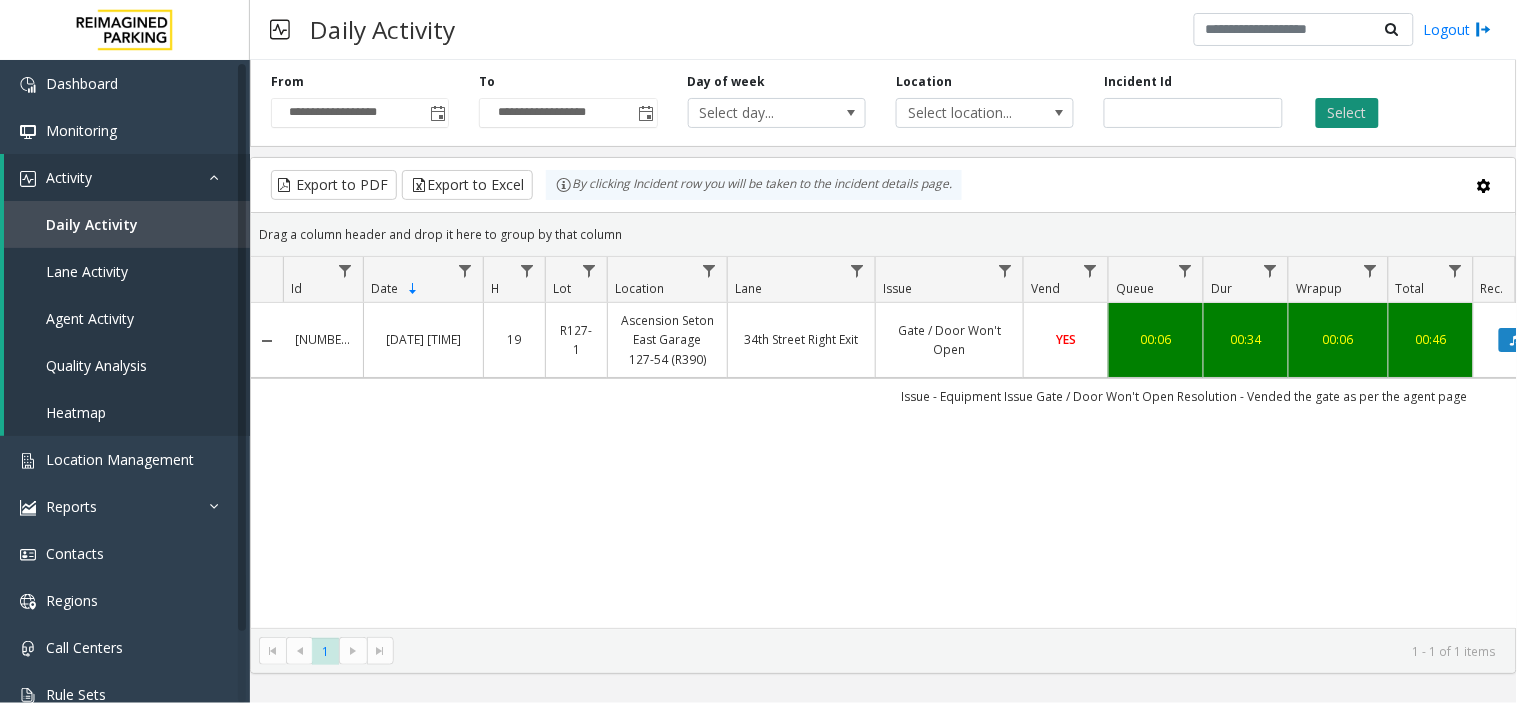 click on "Select" 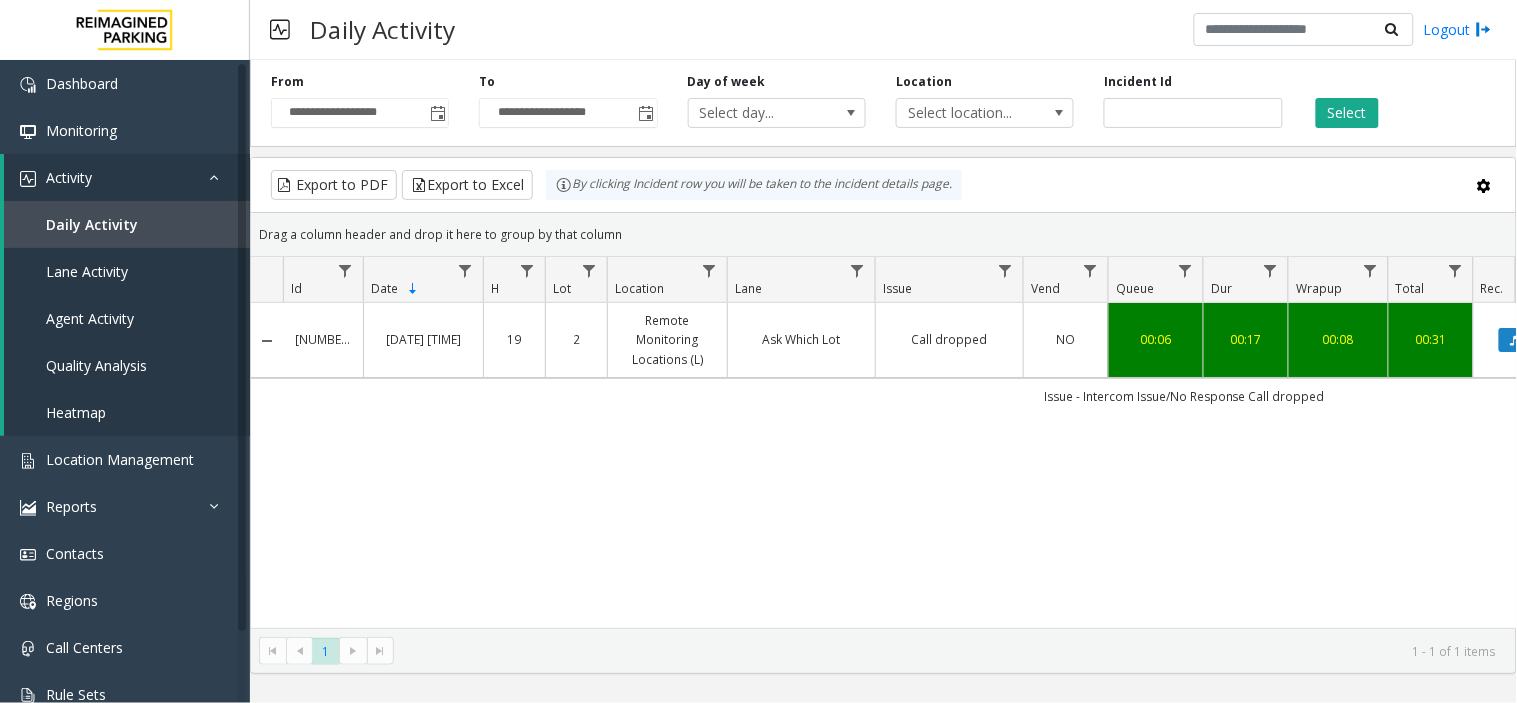 type 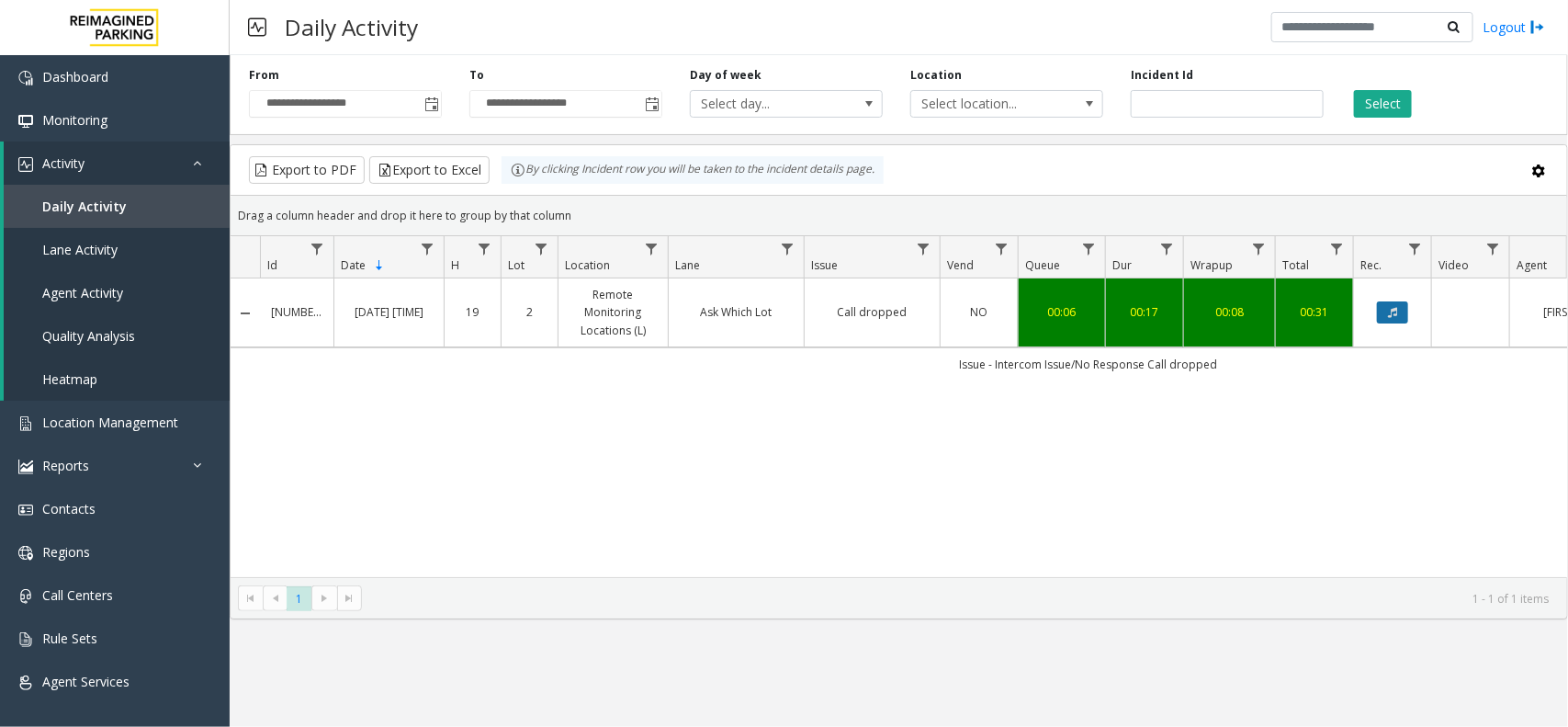 click 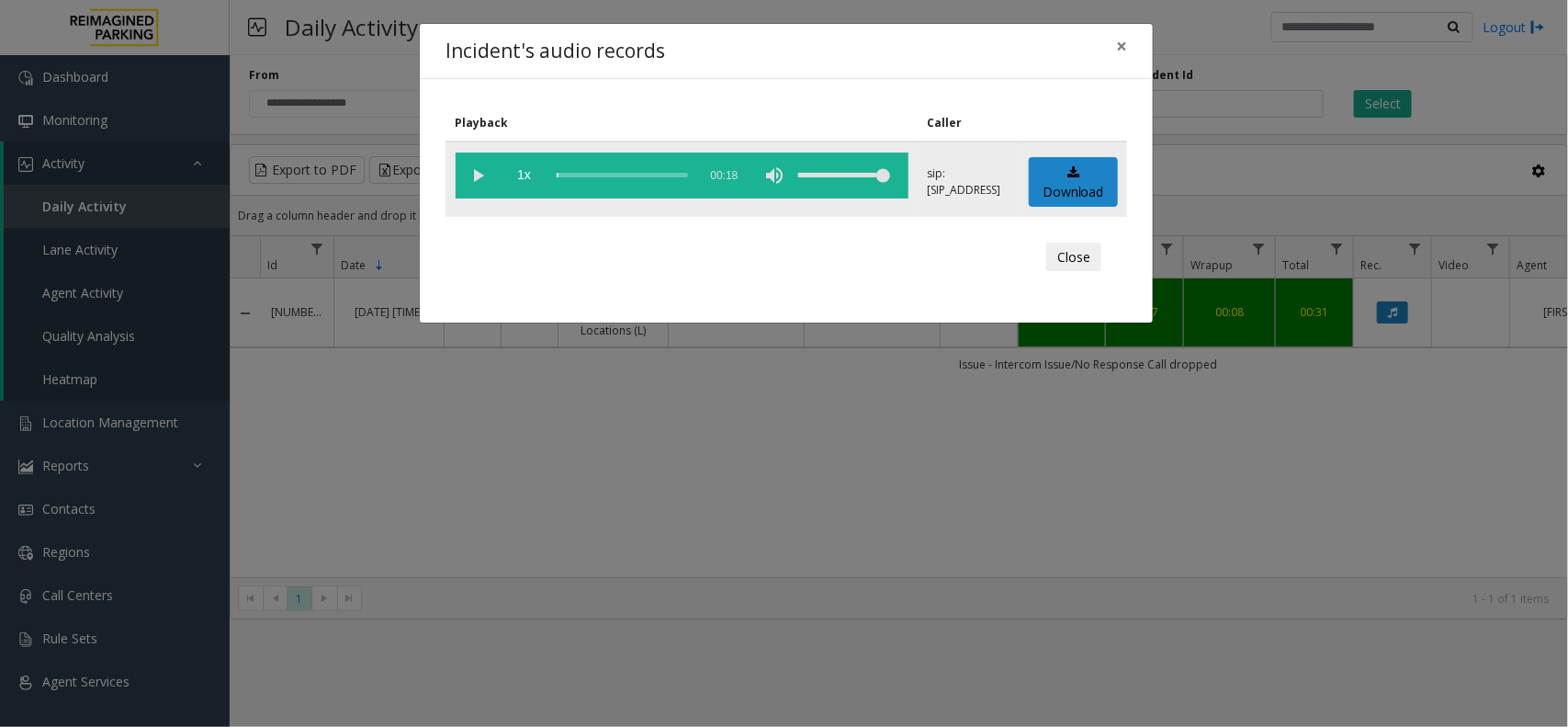 click 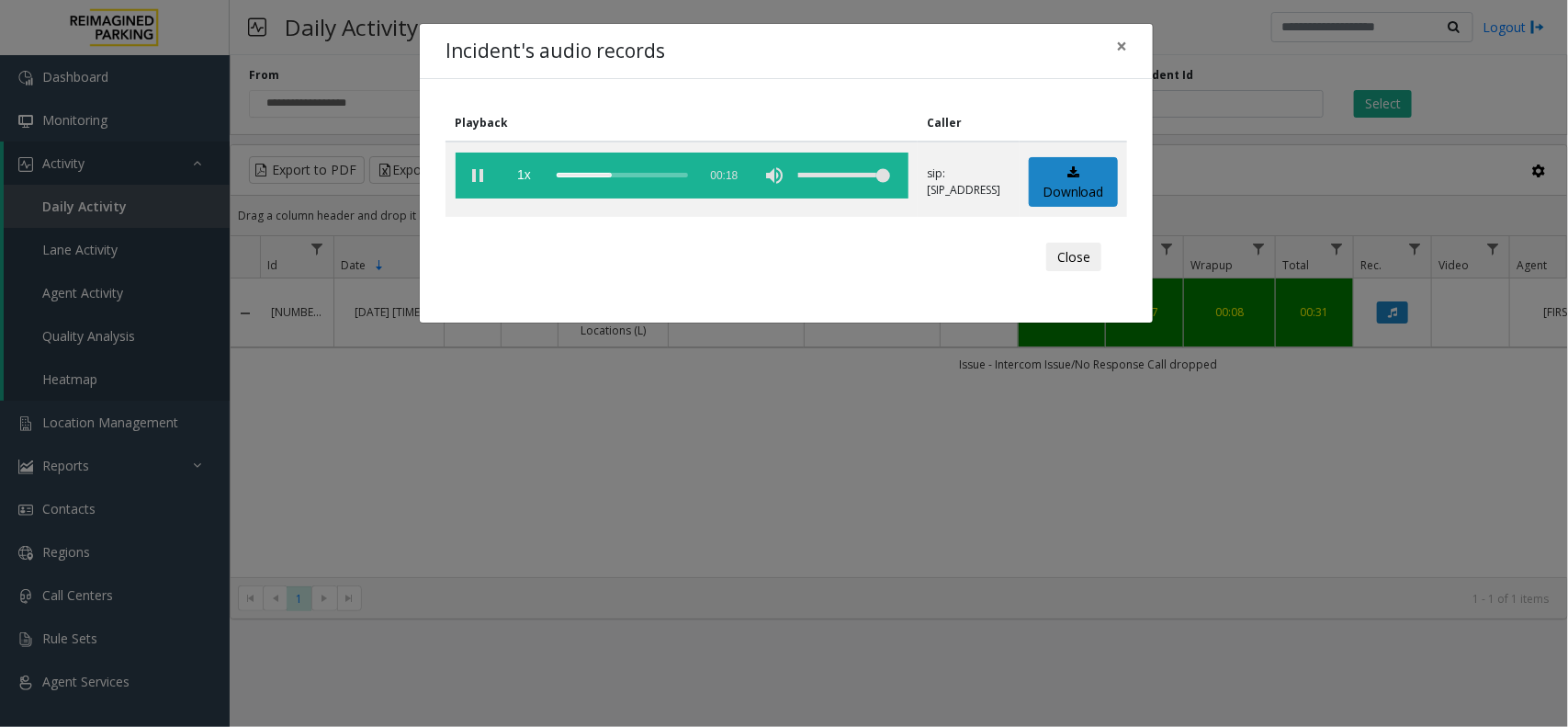 click on "Incident's audio records × Playback Caller  1x  00:18 sip:000002900114163060933@67.223.103.47  Download  Close" 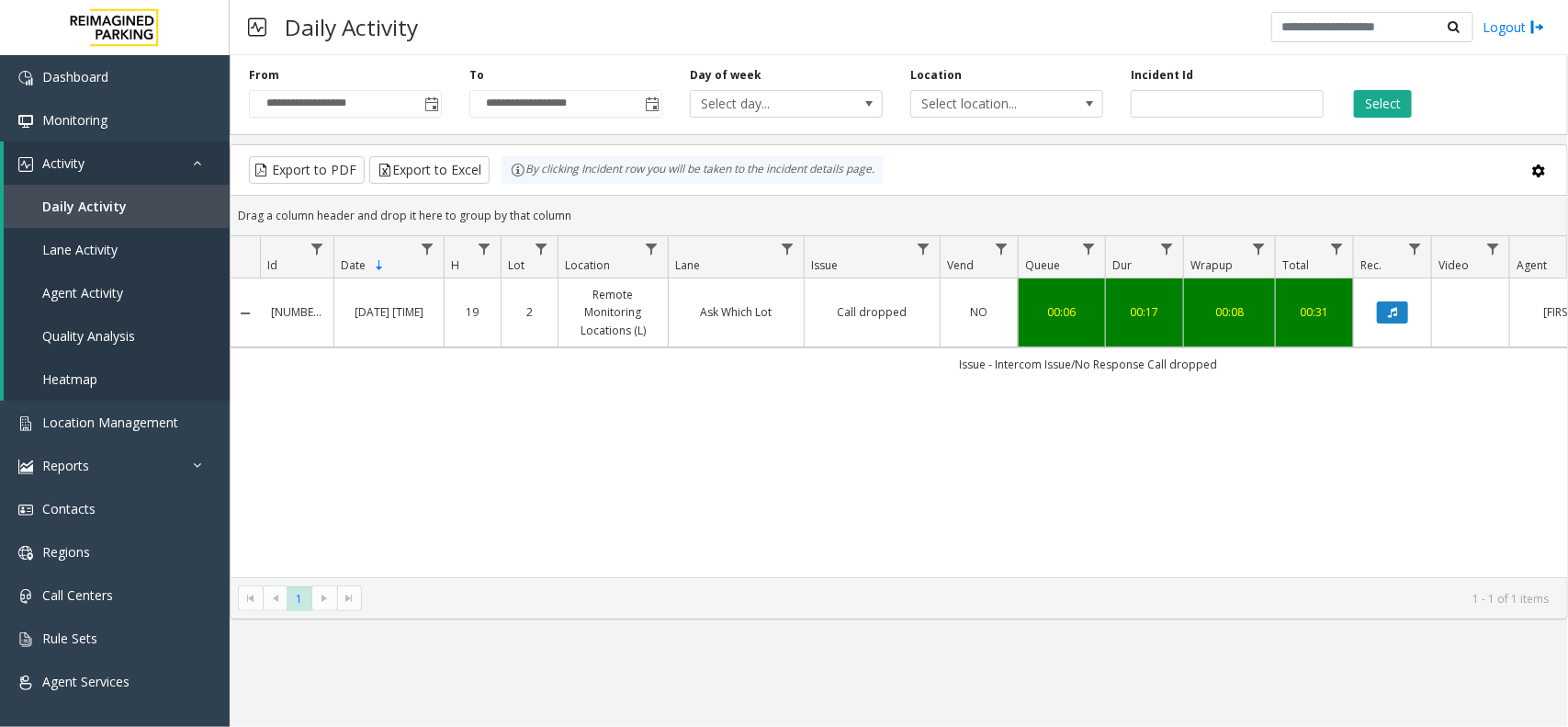 click on "4030065   Jul 12, 2025 07:42:18 PM
19   2   Remote Monitoring Locations (L)   Ask Which Lot   Call dropped   NO   00:06   00:17   00:08   00:31   Keshav Kumar      genesys   NO   Issue - Intercom Issue/No Response
Call dropped" 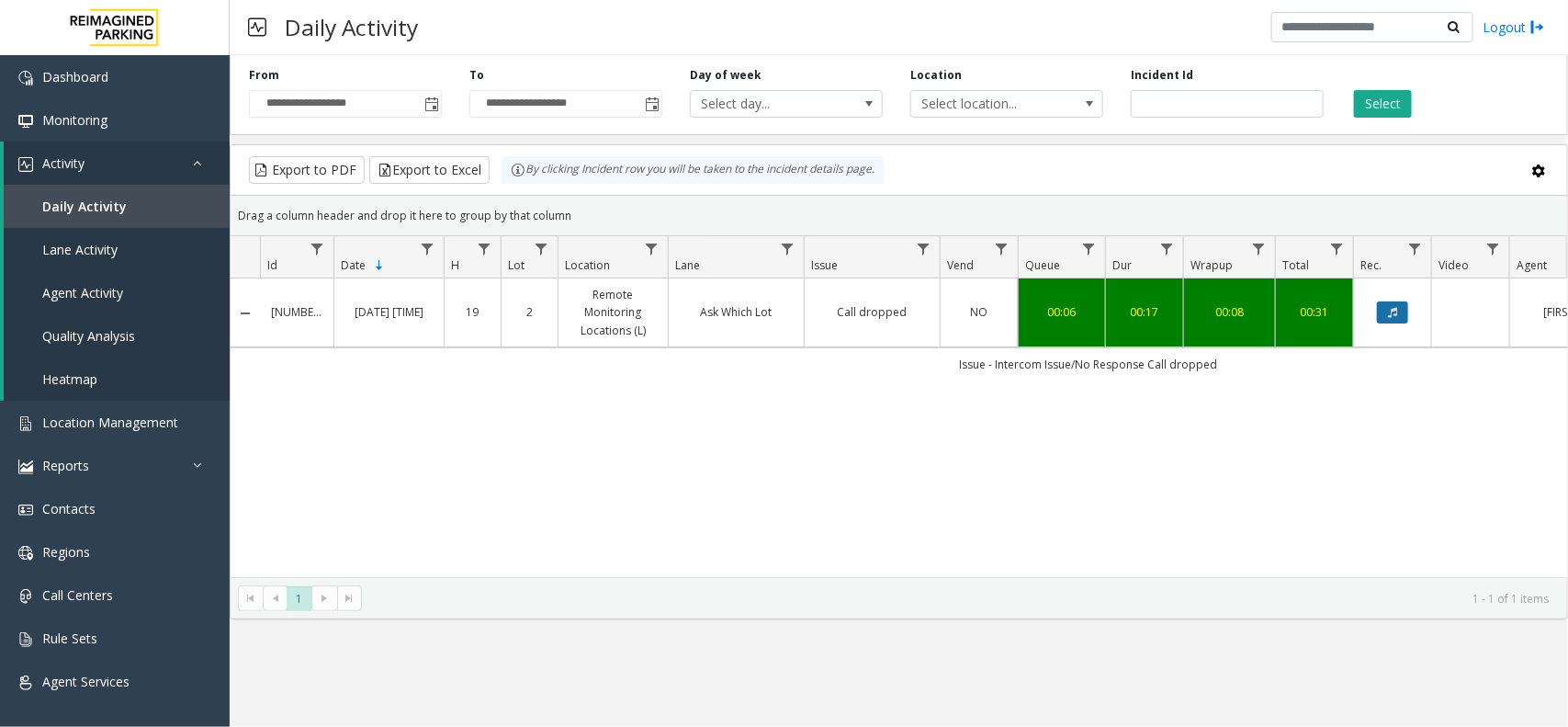 click 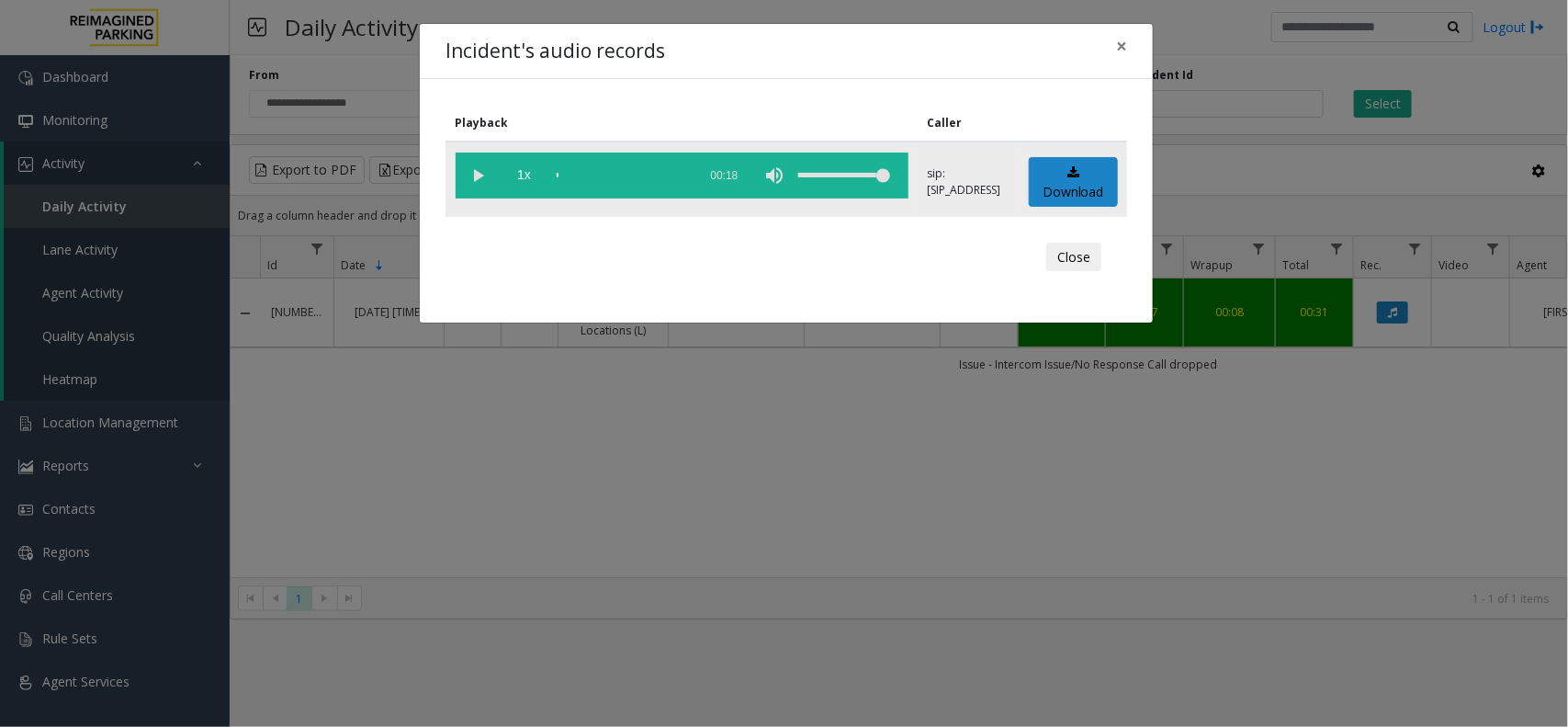 click 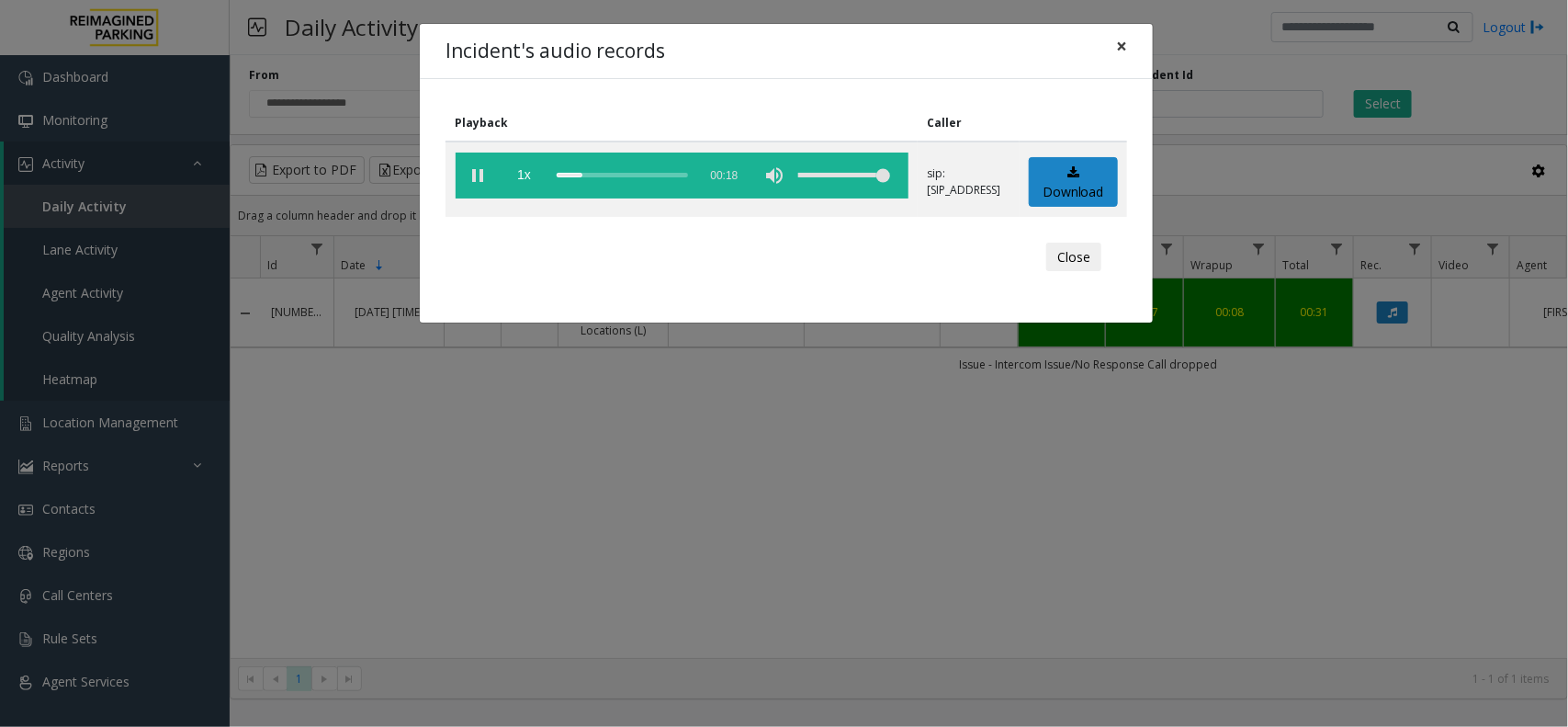 click on "×" 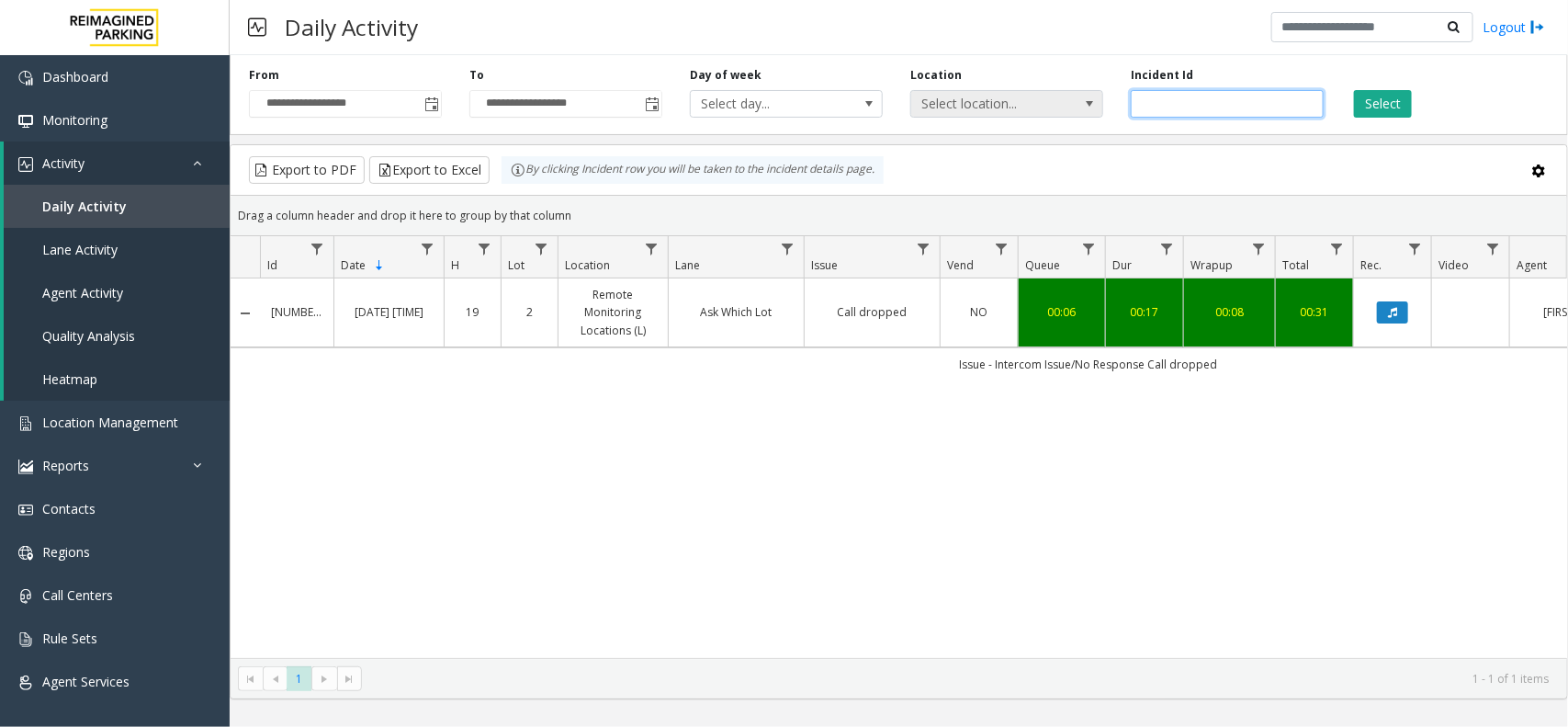drag, startPoint x: 1204, startPoint y: 107, endPoint x: 1089, endPoint y: 113, distance: 115.1564 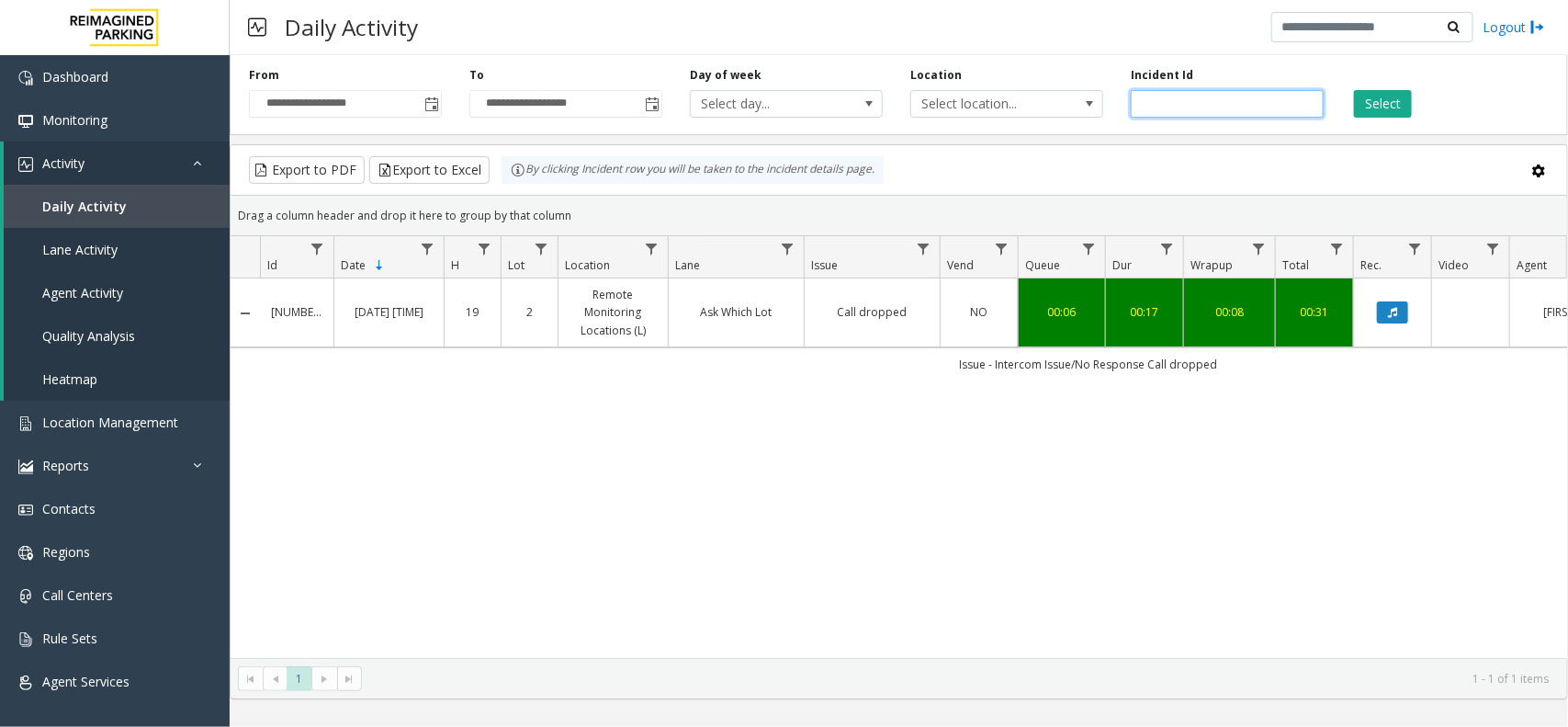 paste 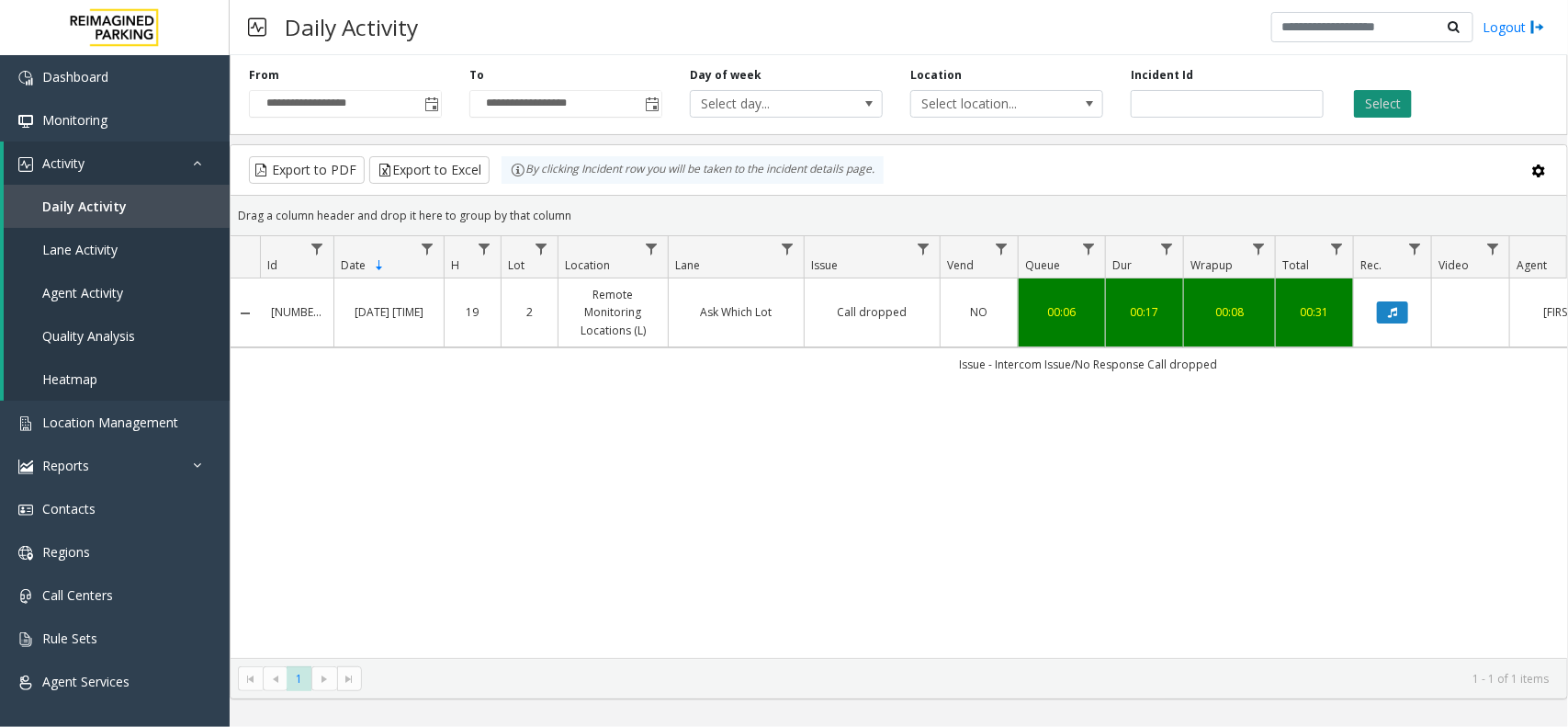 click on "Select" 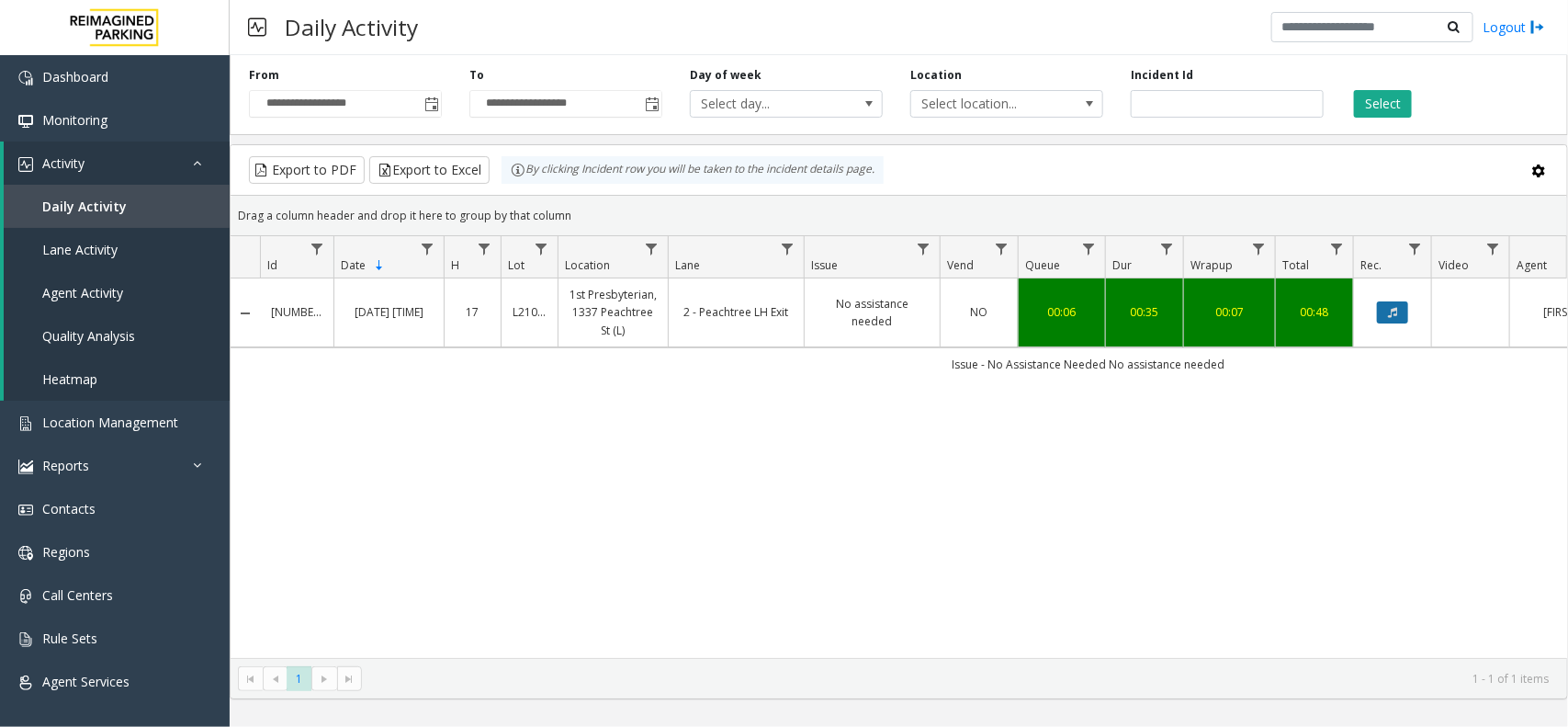 click 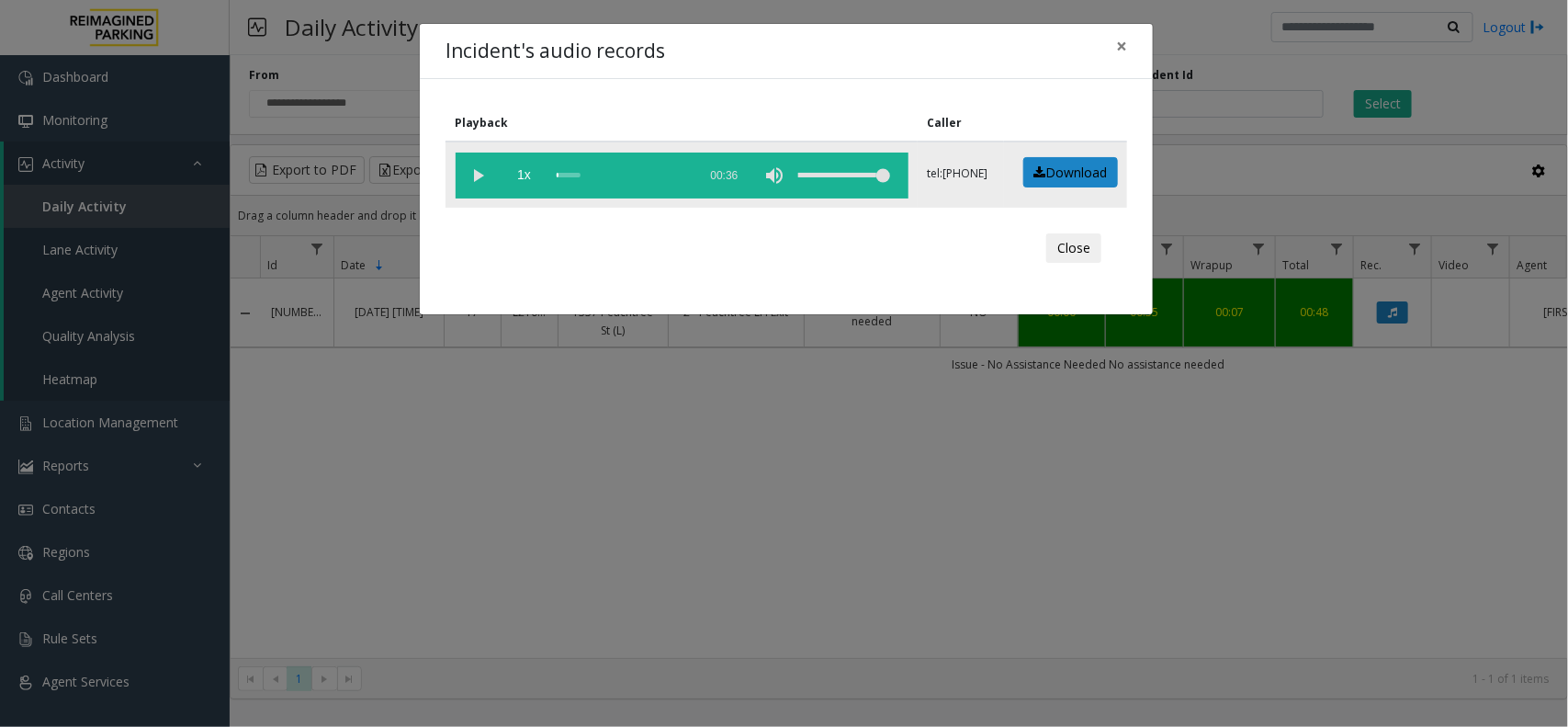 click 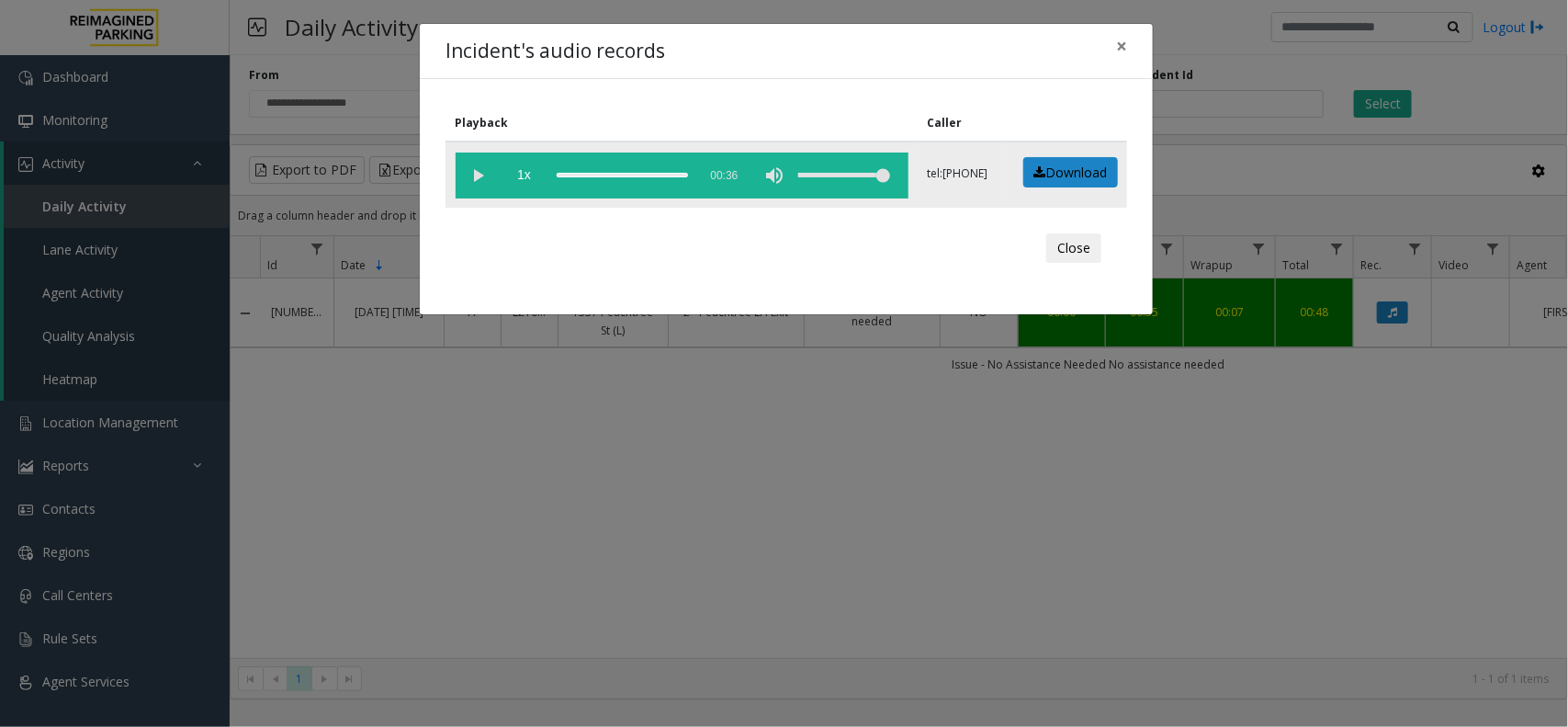 click 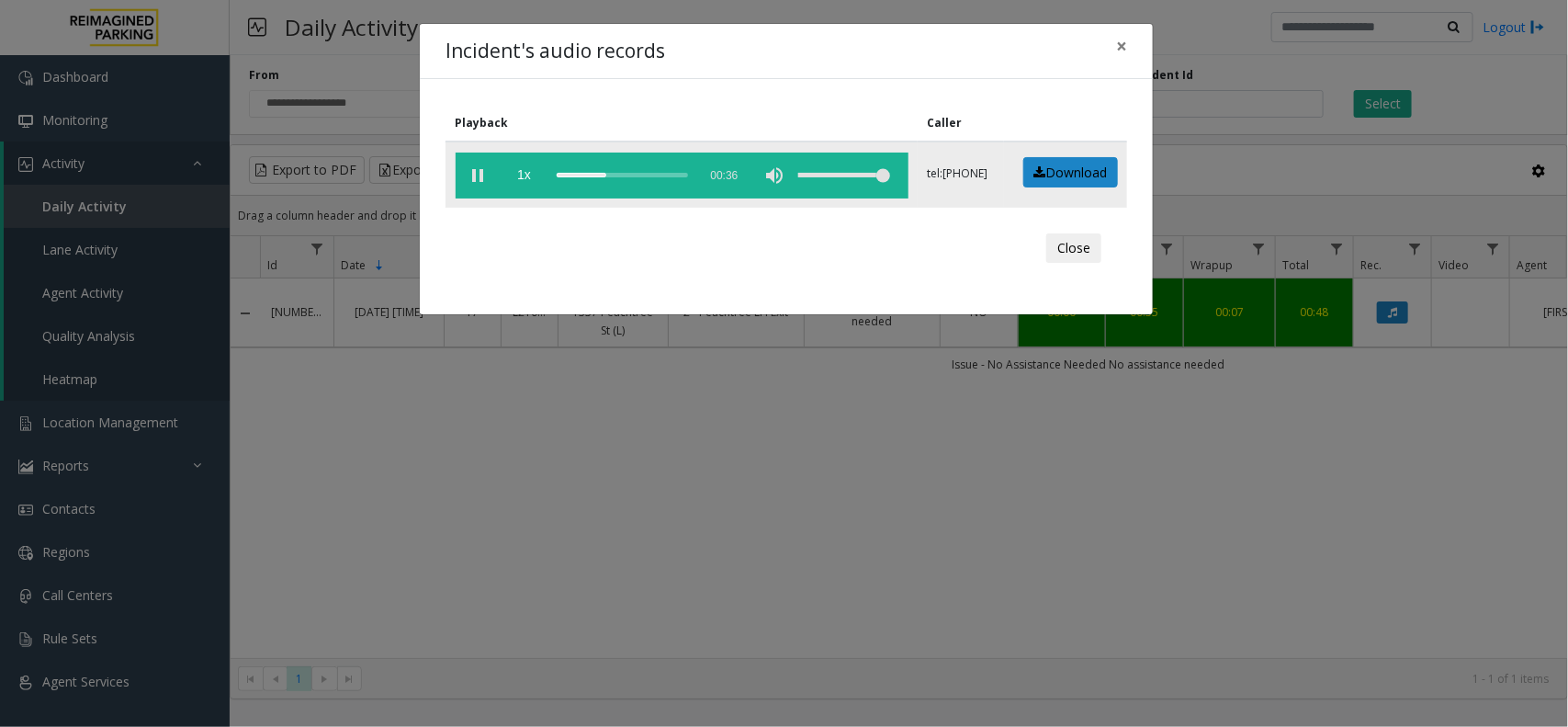 click 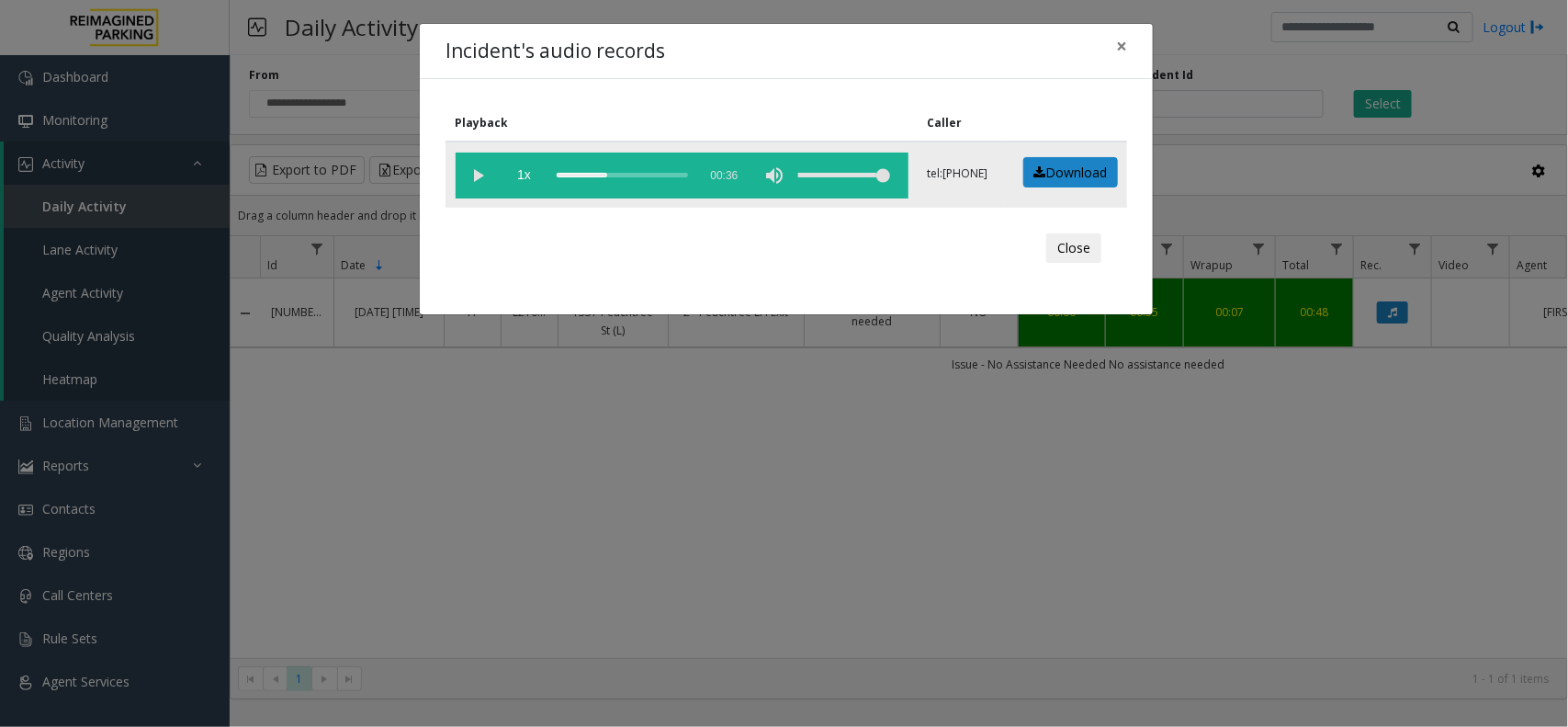 click 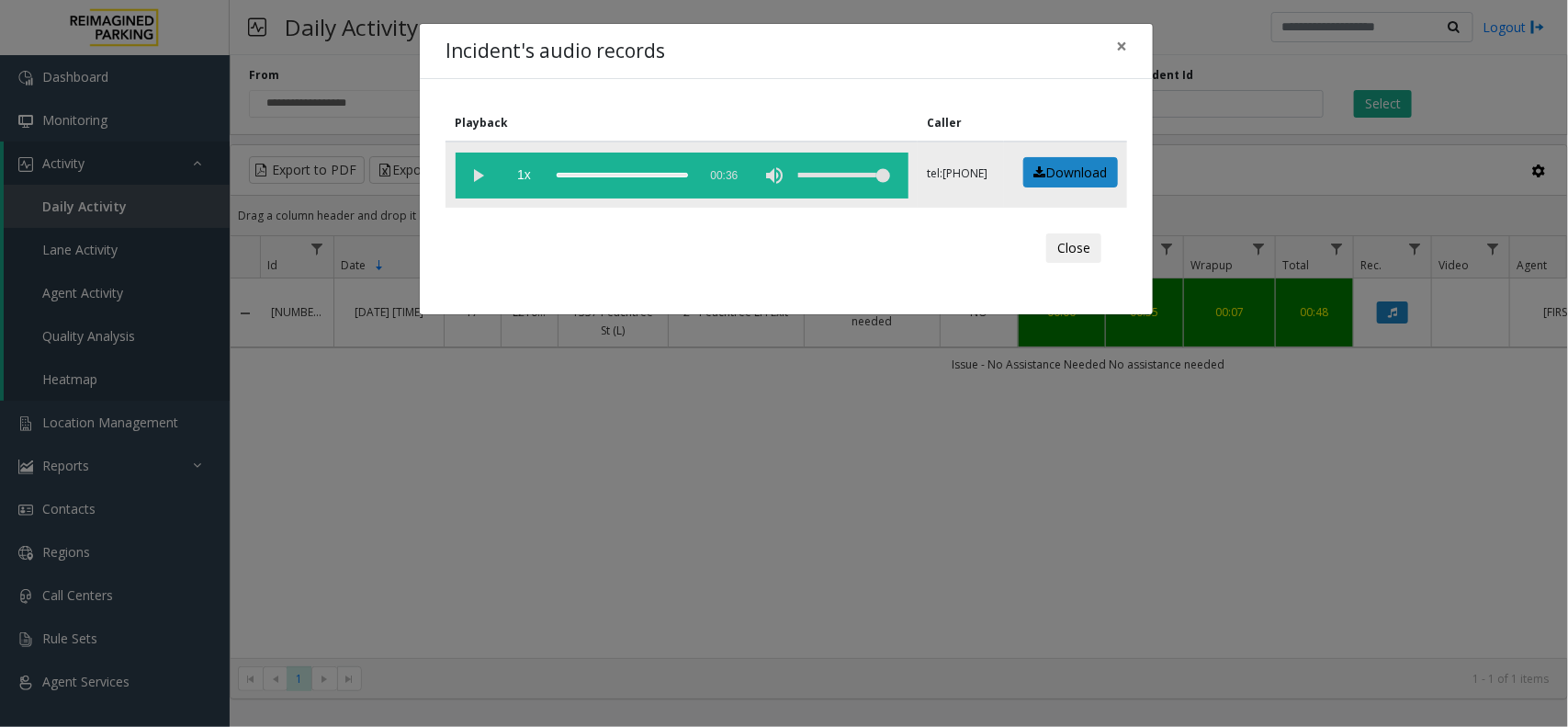 click 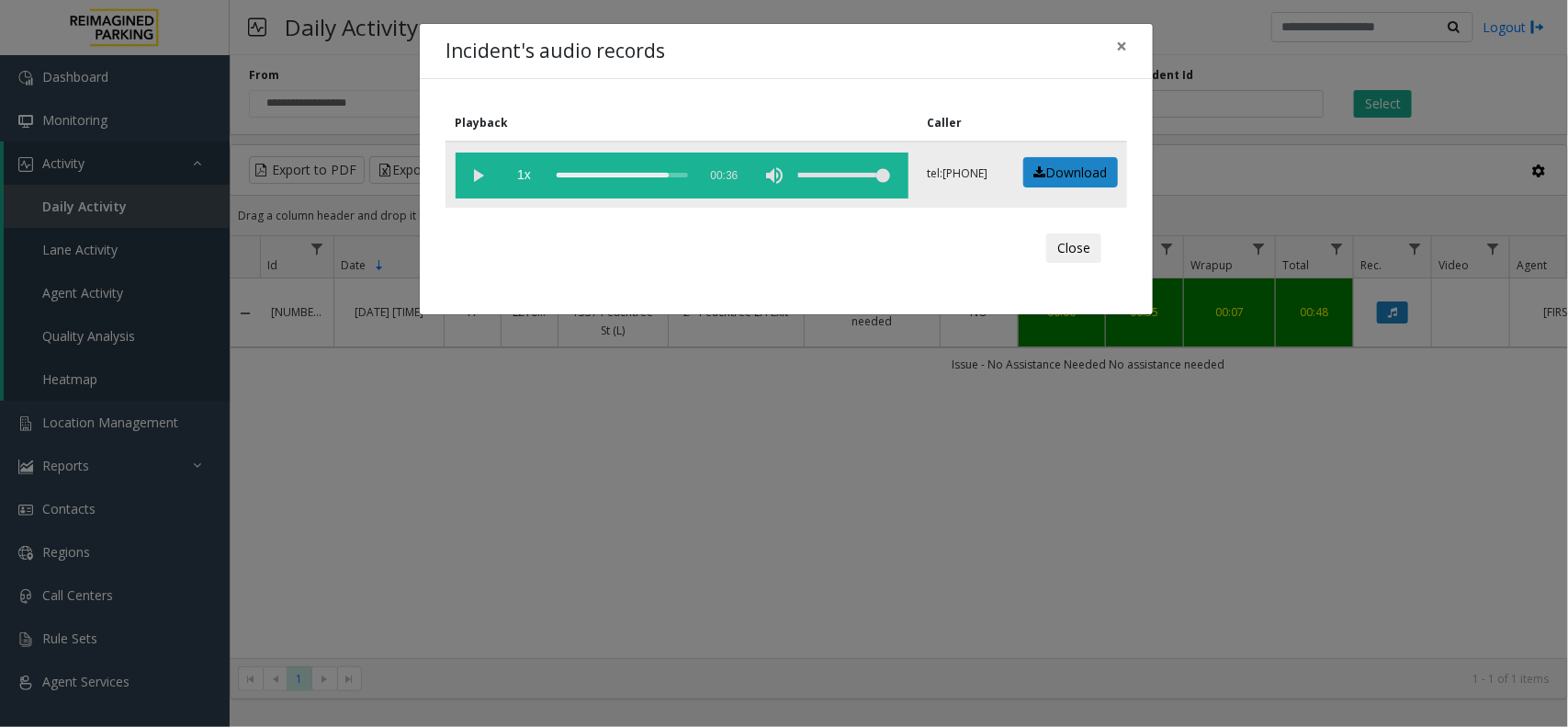 click 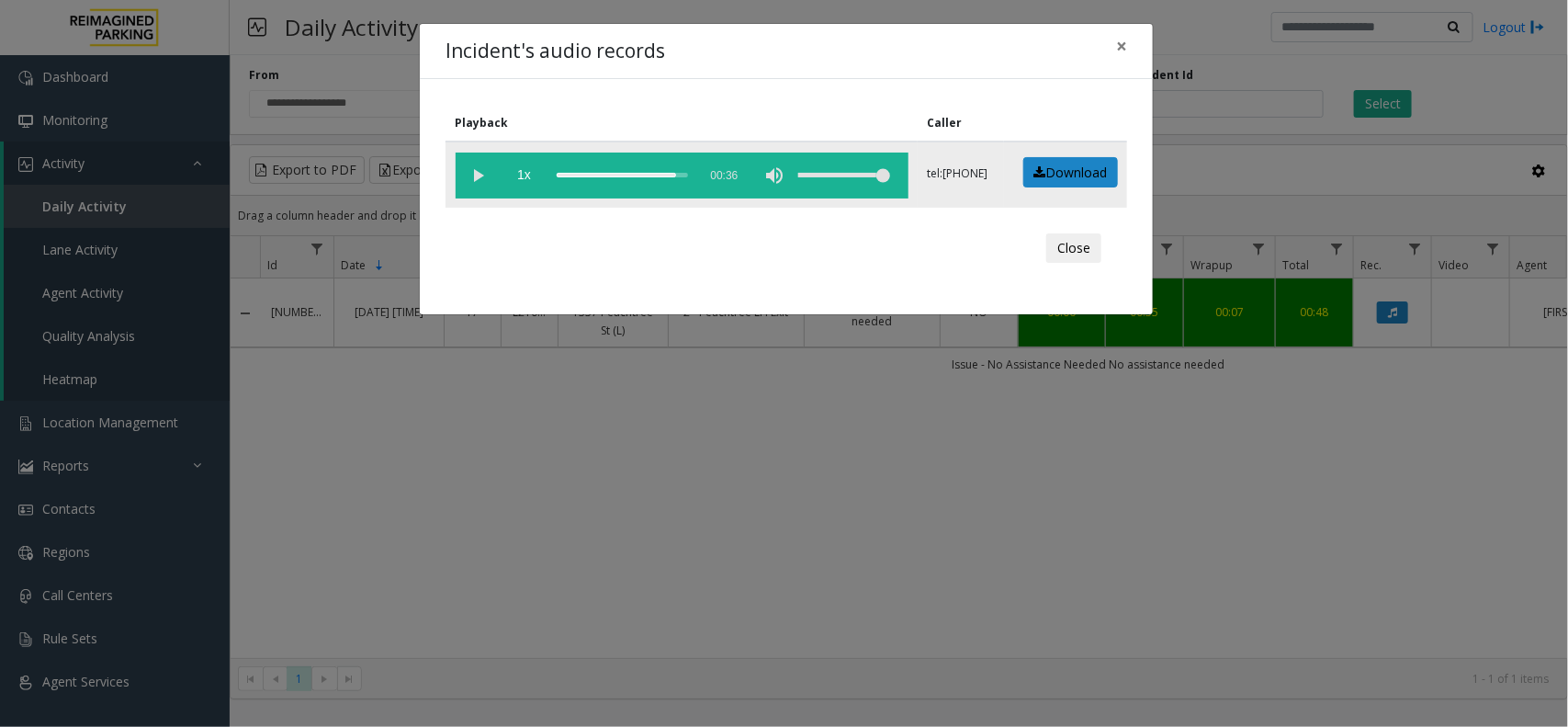 click 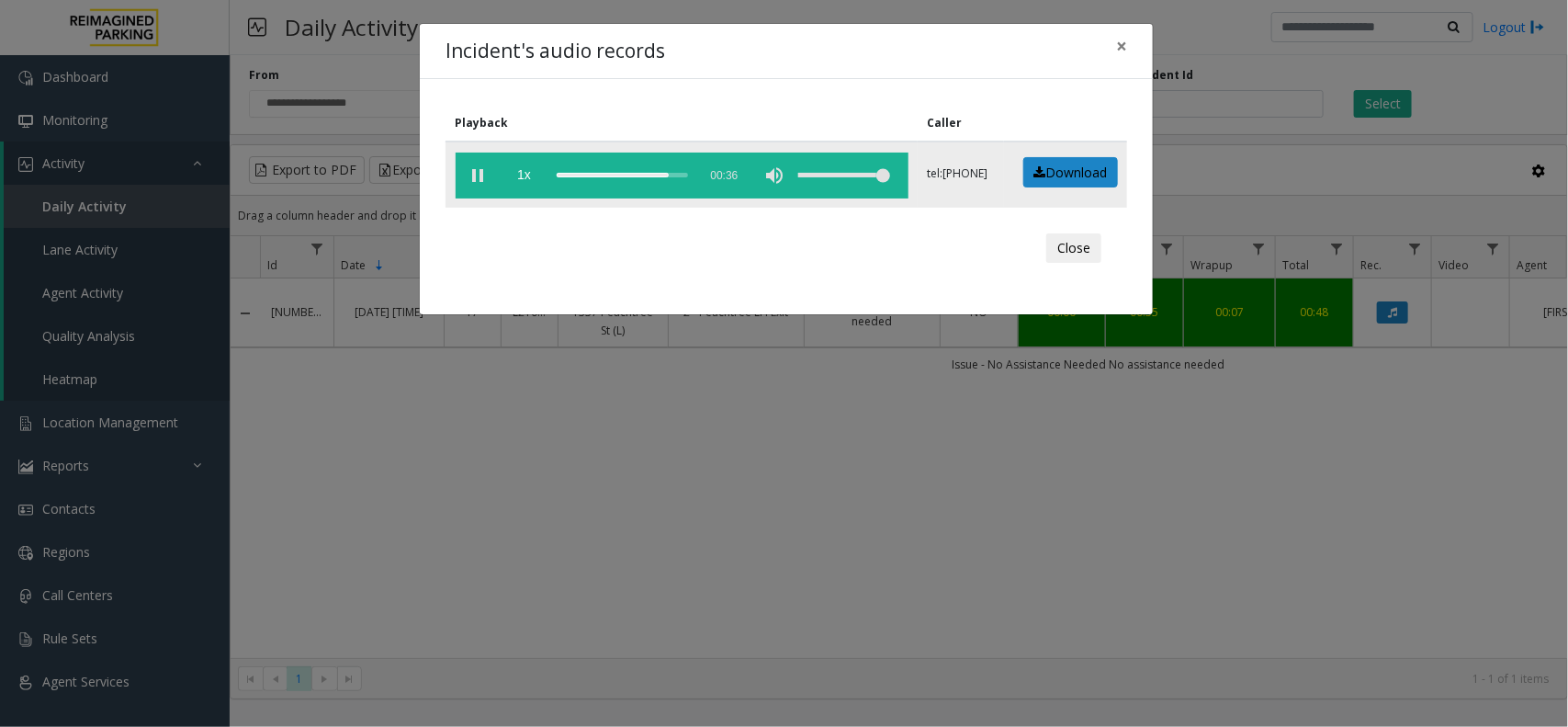 click 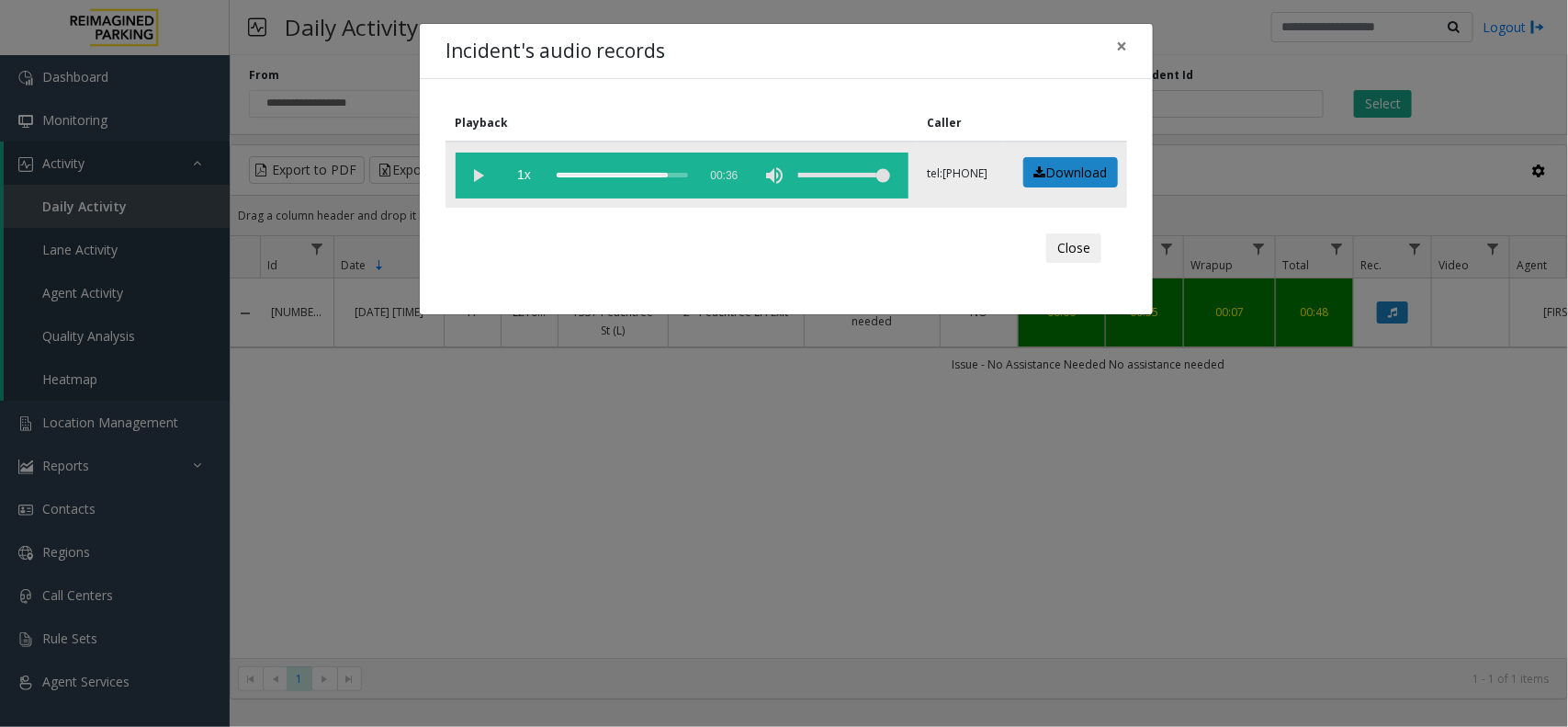 click 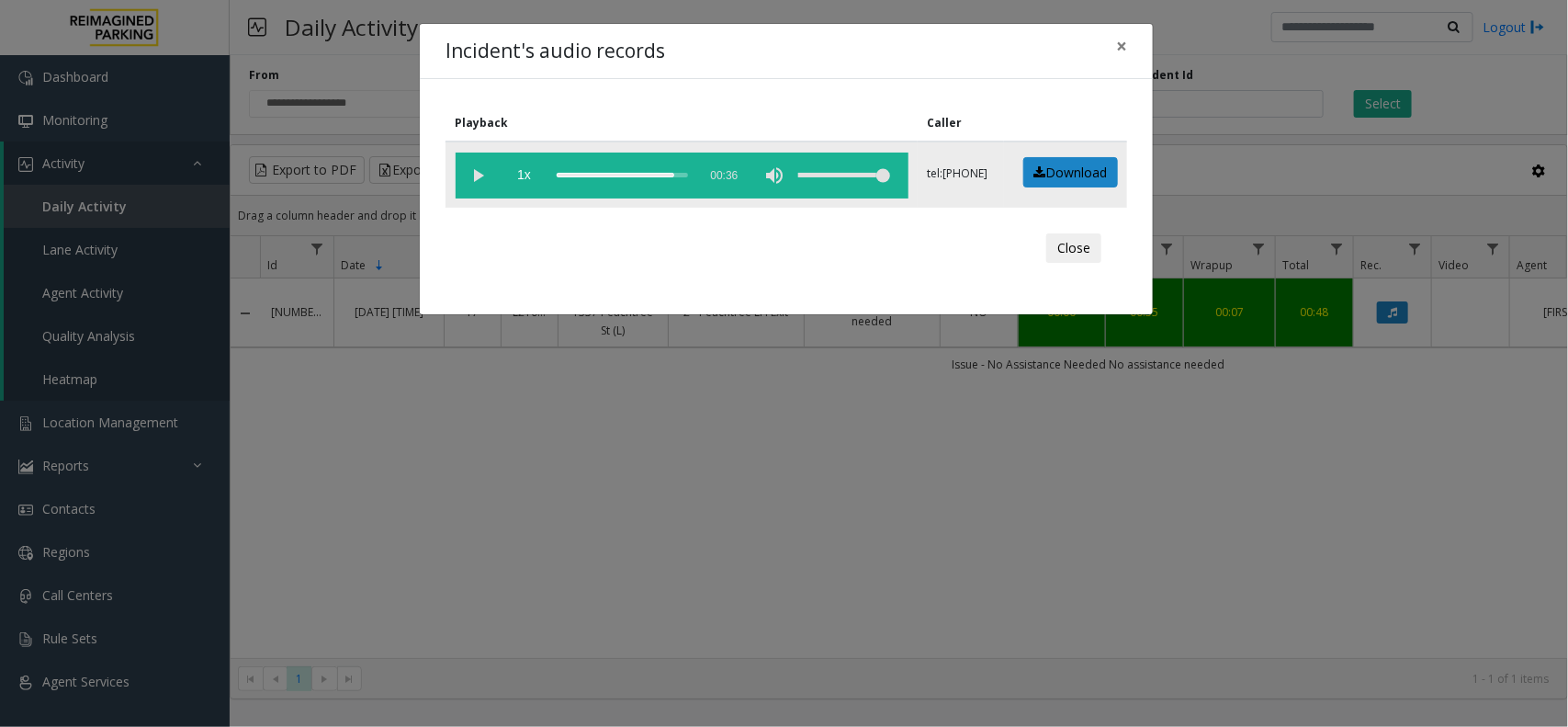 click 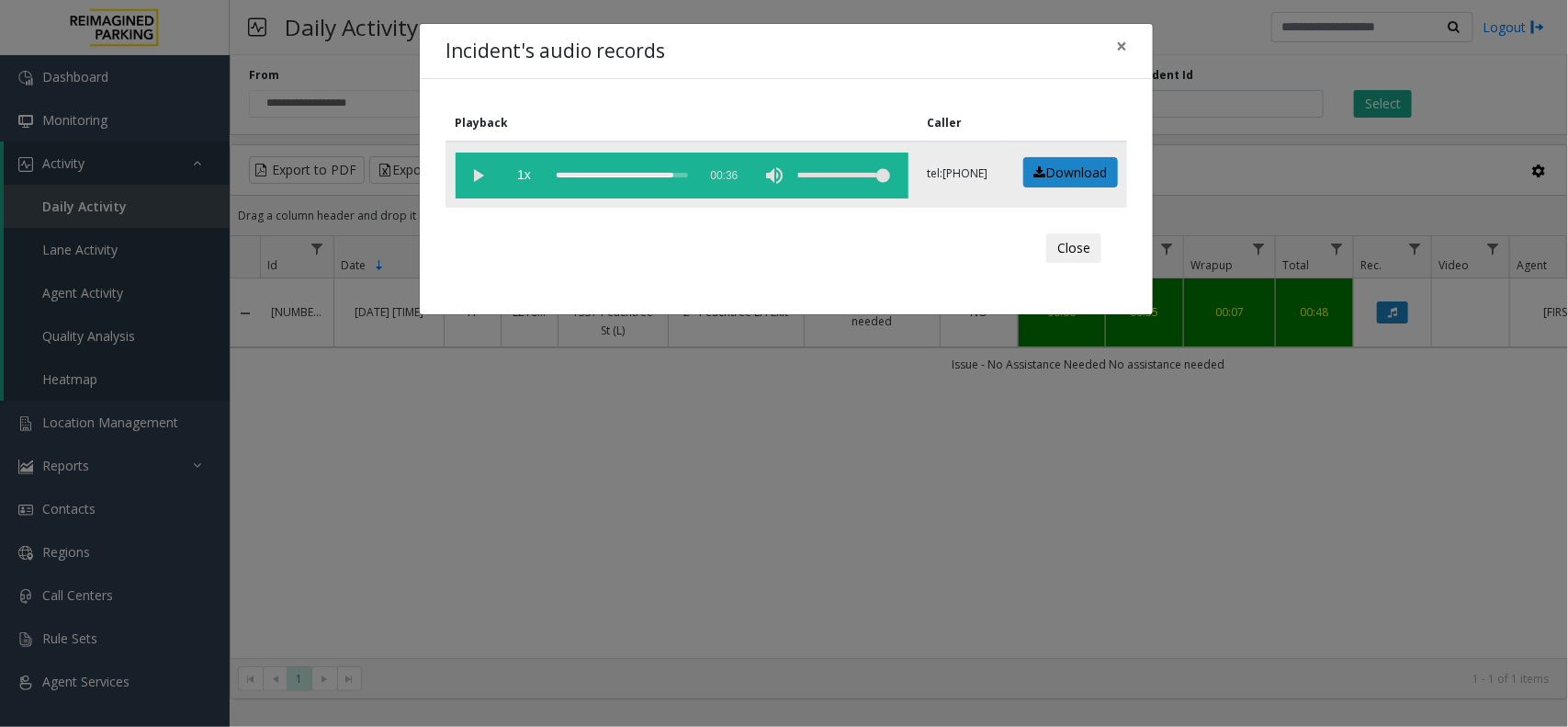 click 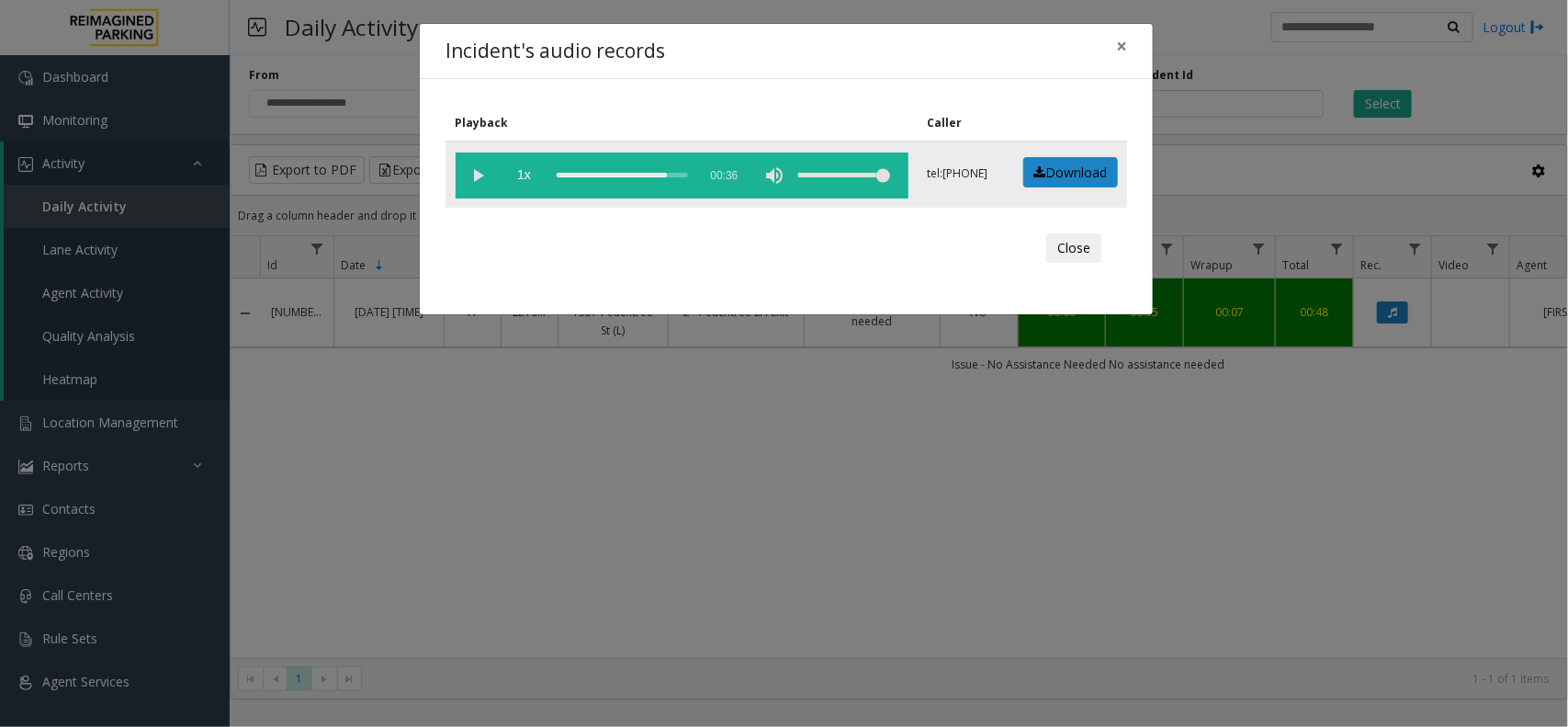 click 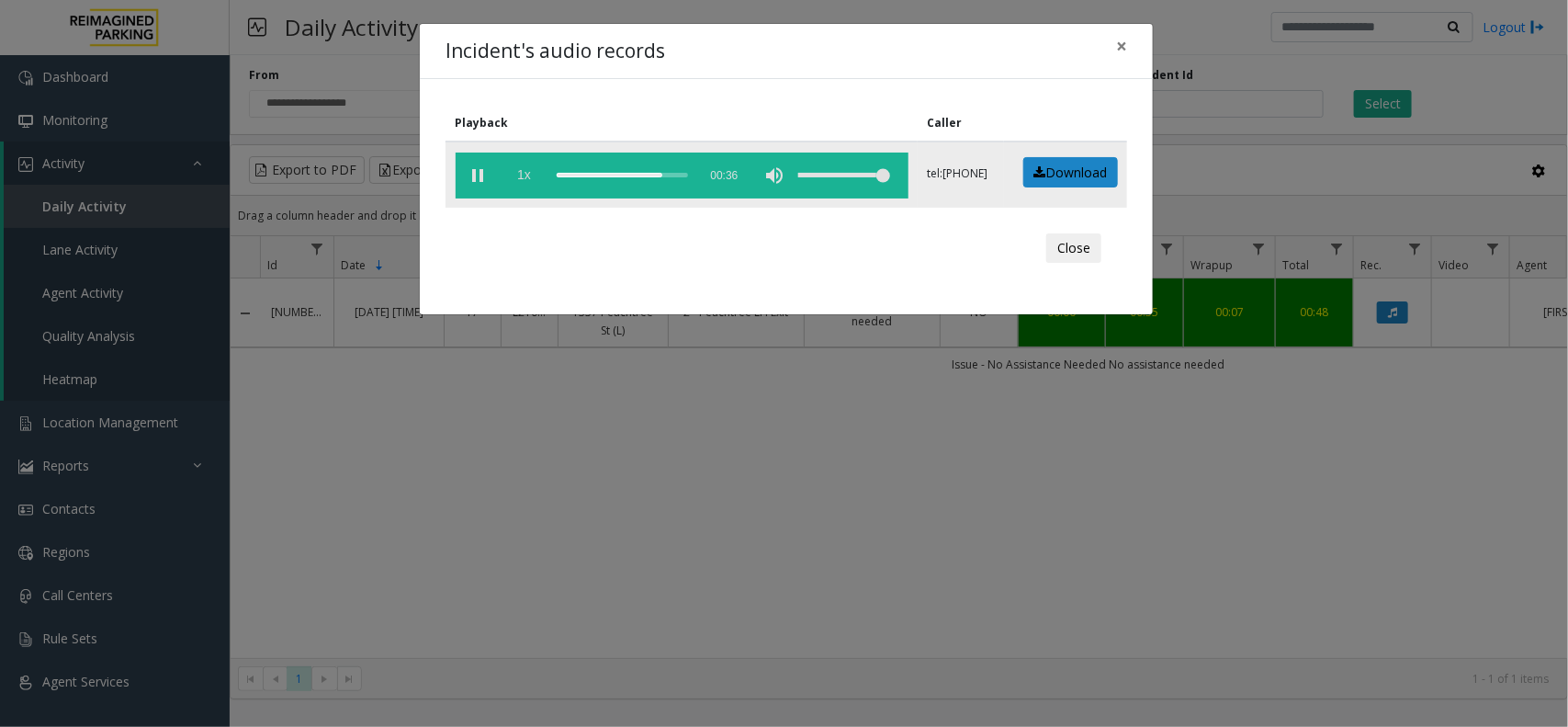 click on "1x" 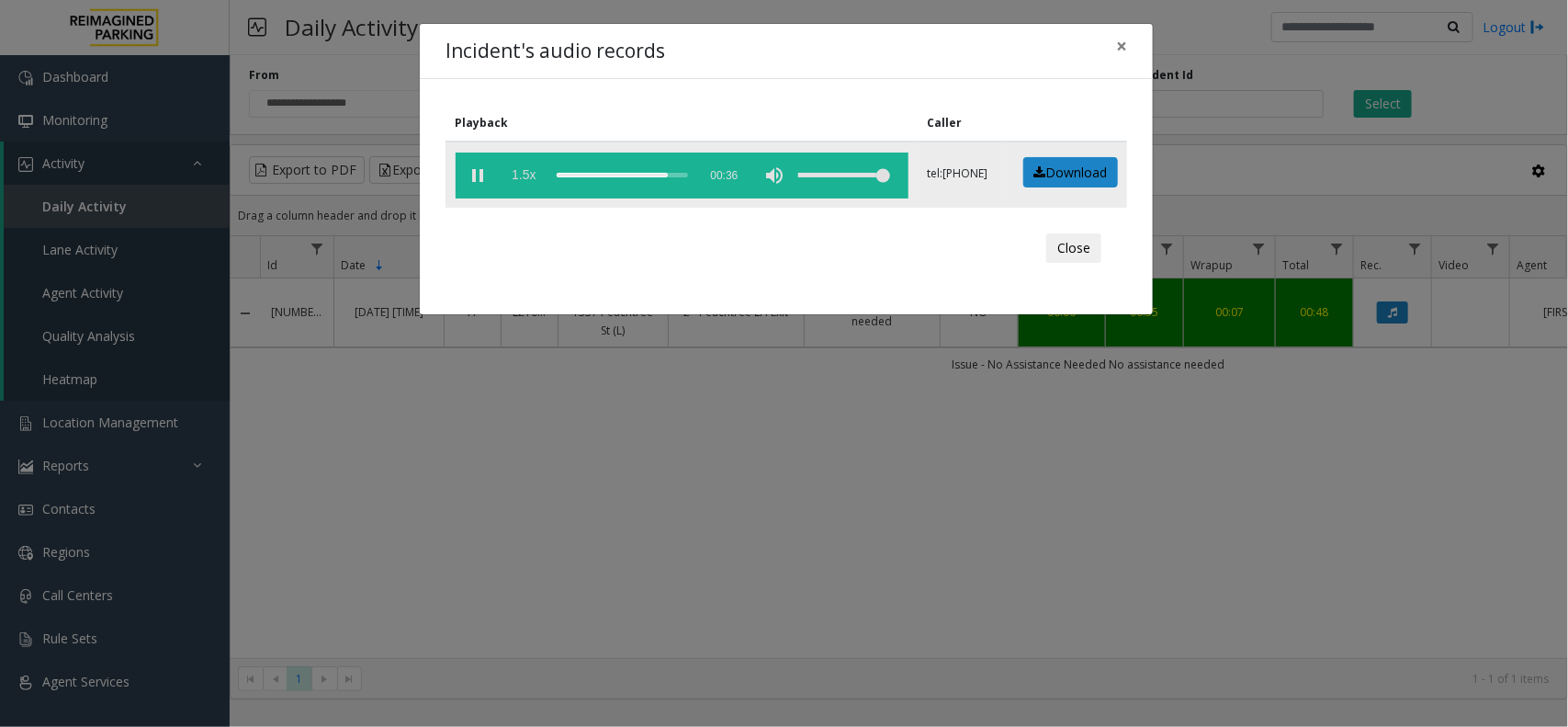 click on "1.5x" 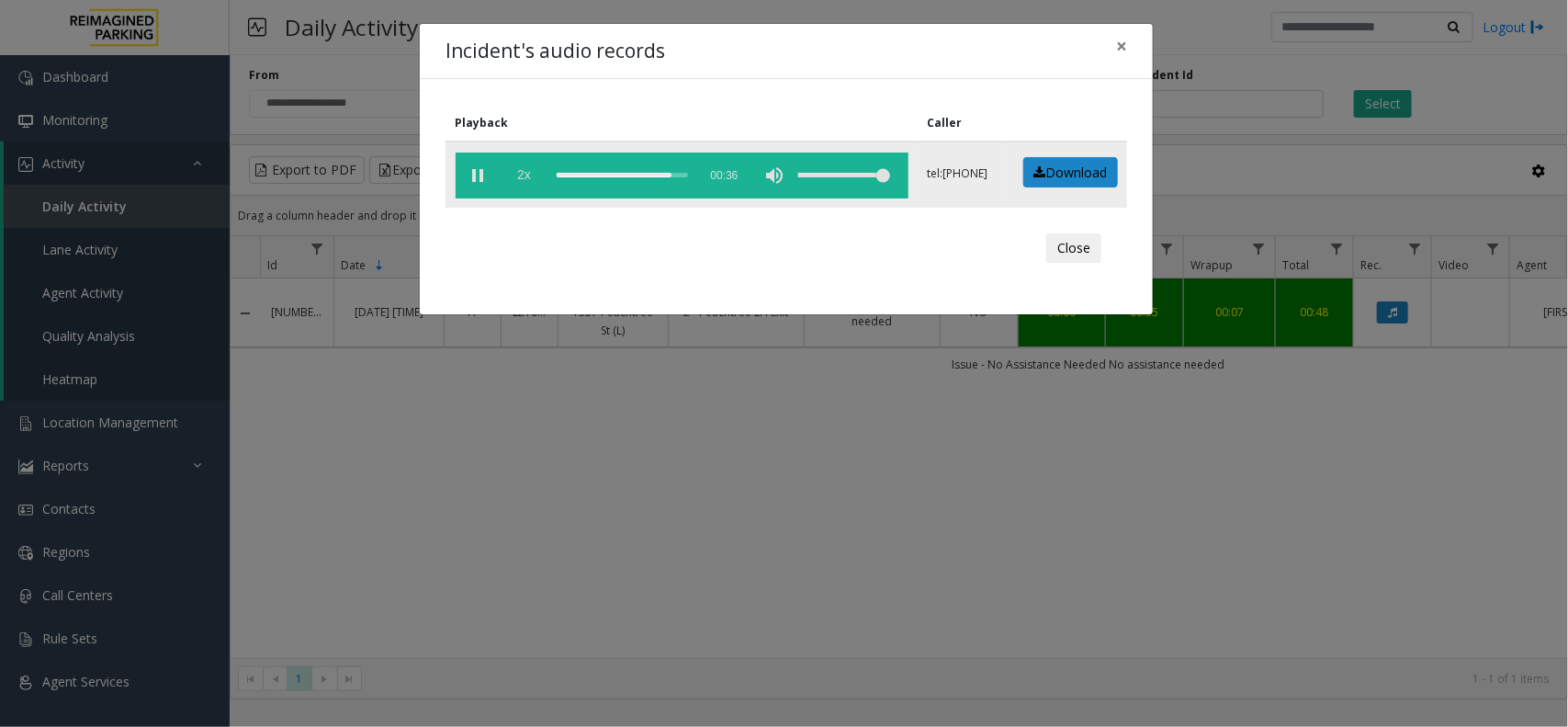 click on "2x" 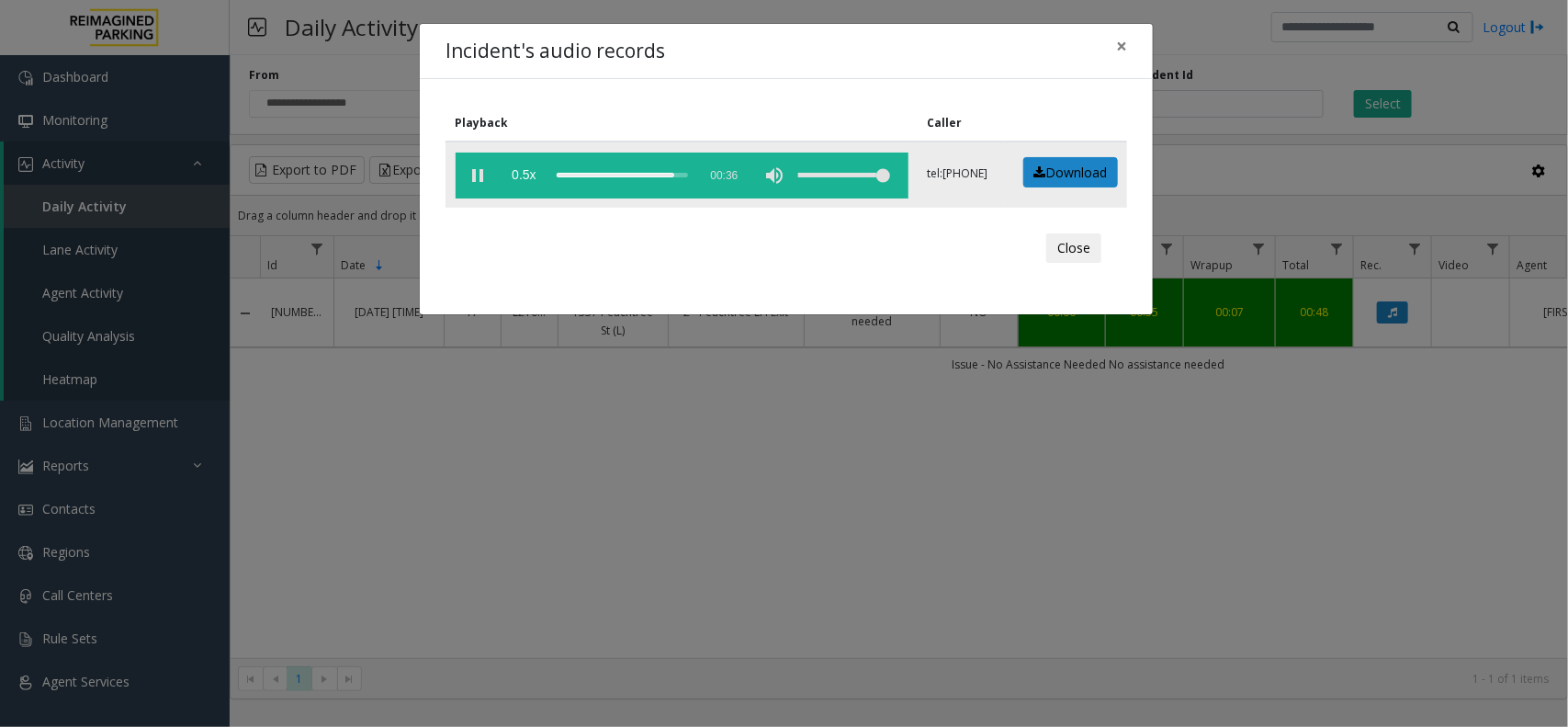 click 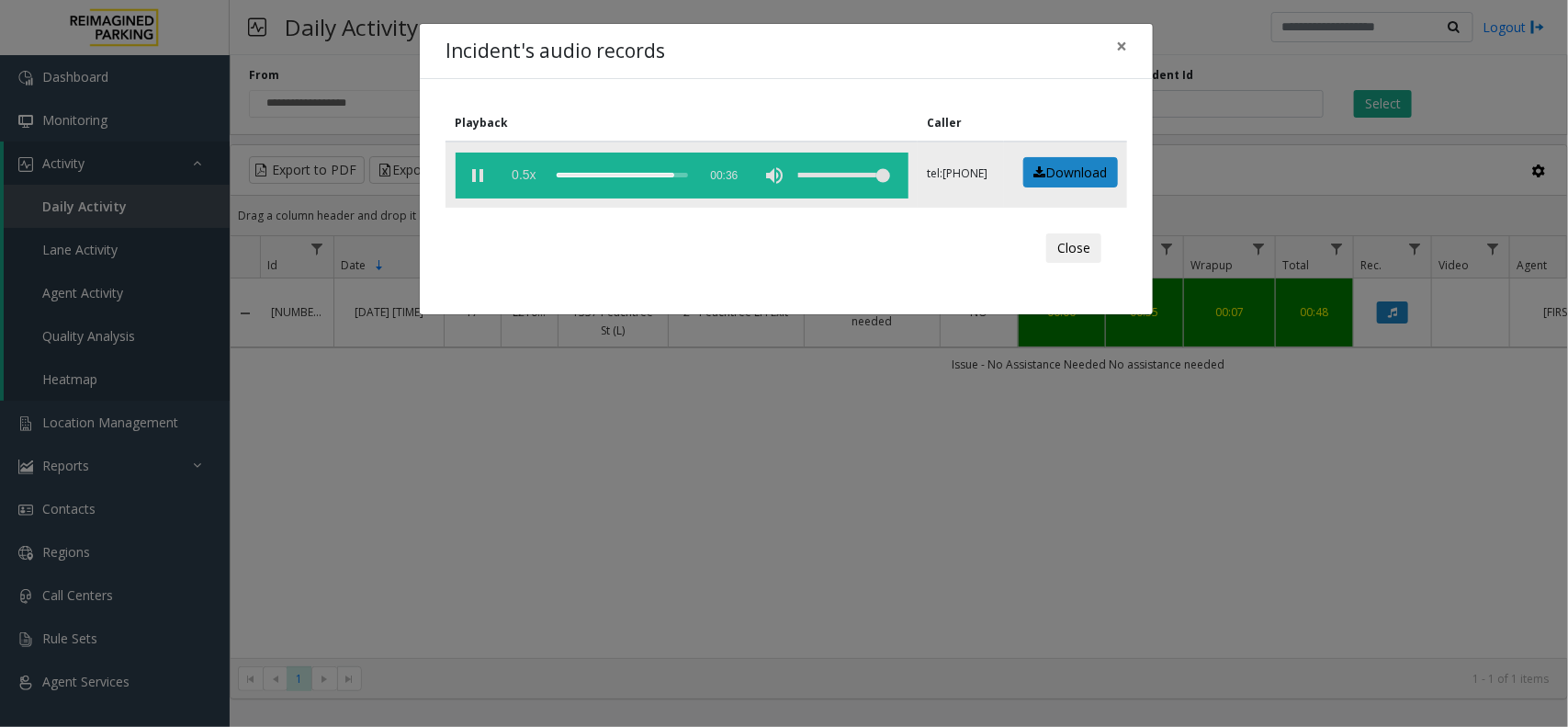 click on "0.5x" 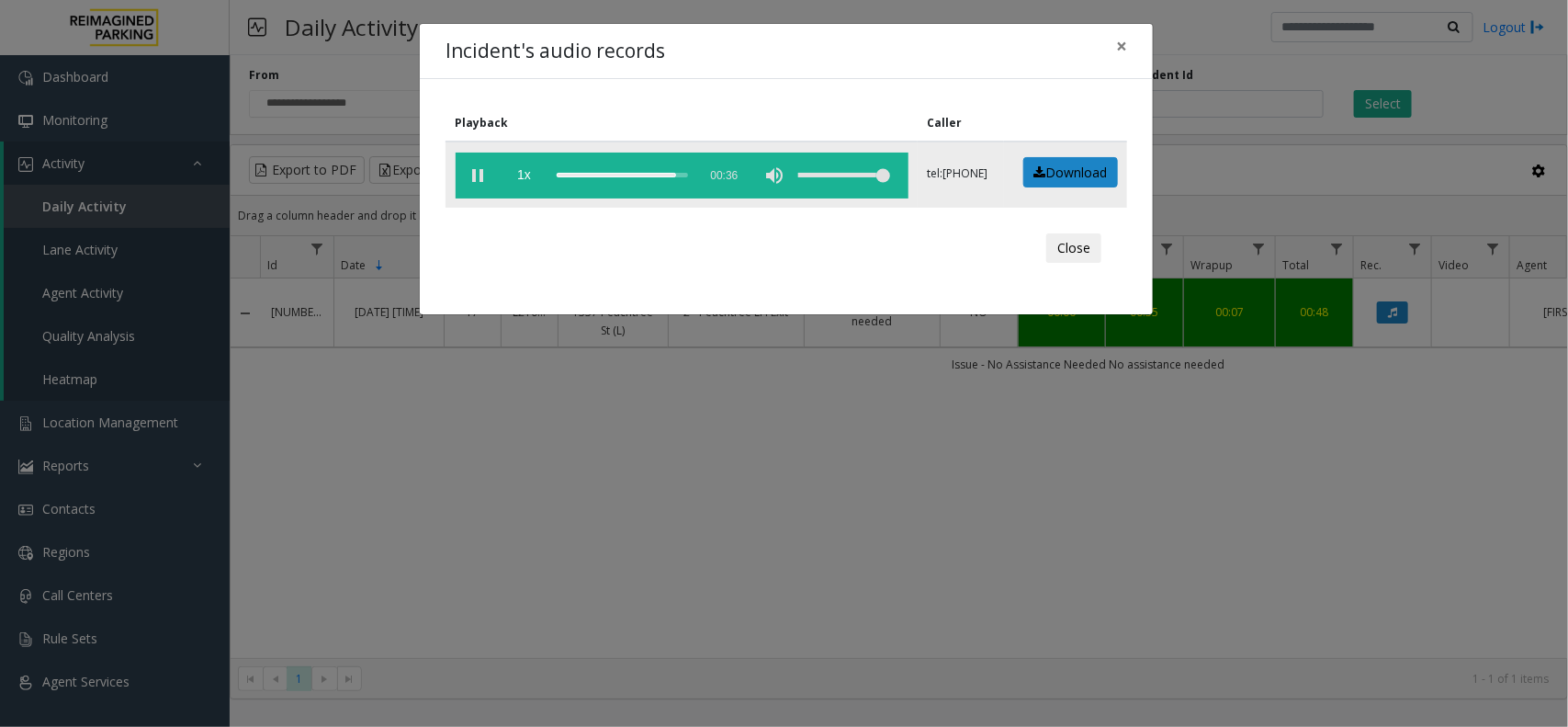click 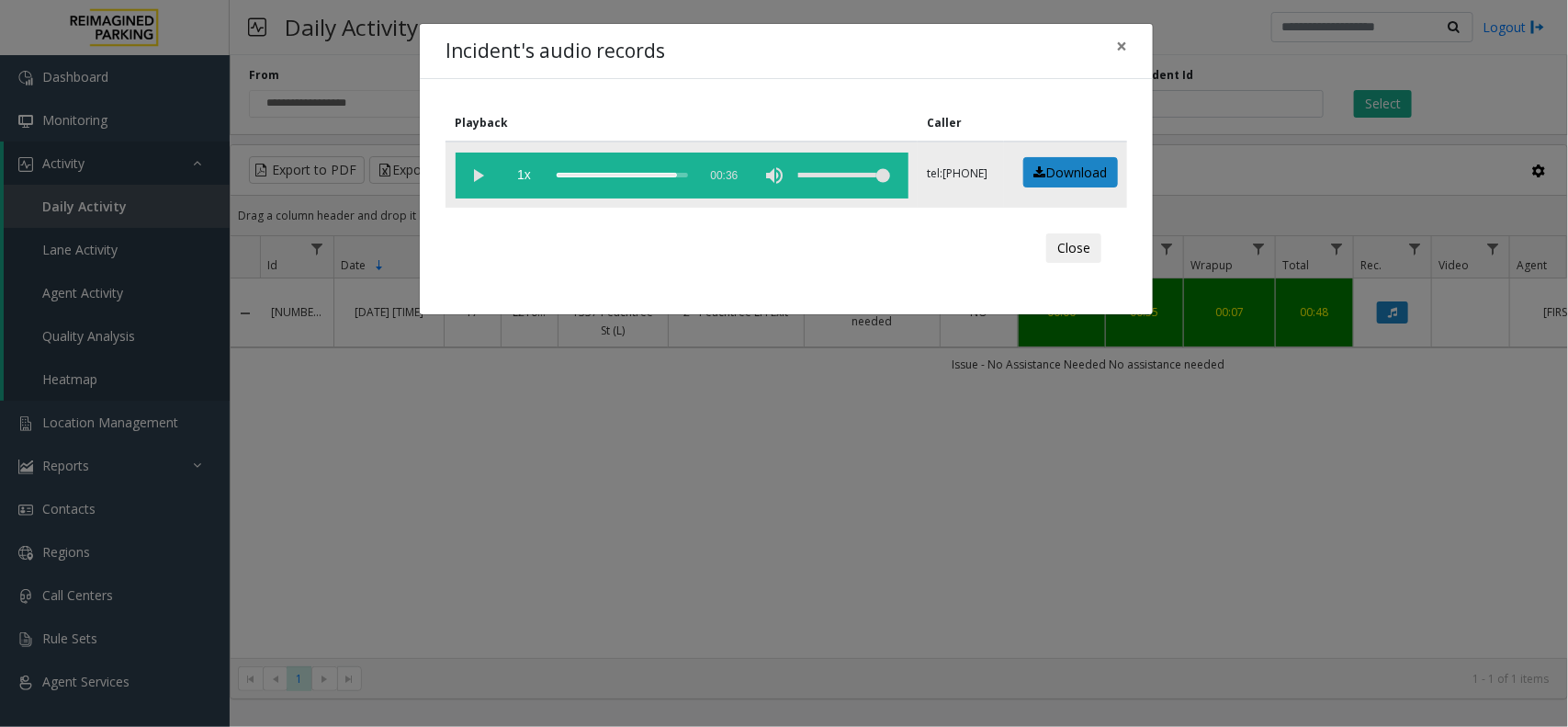 click 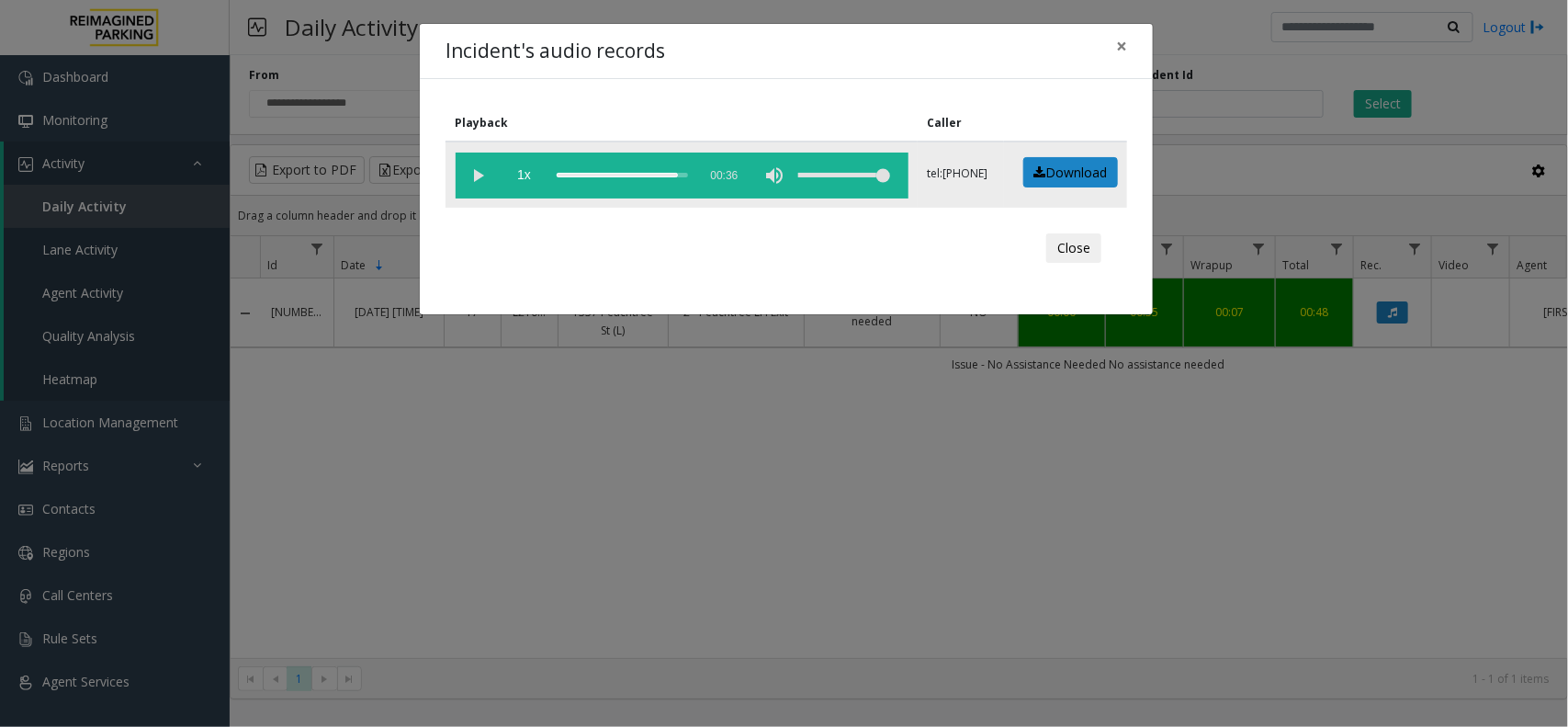 click 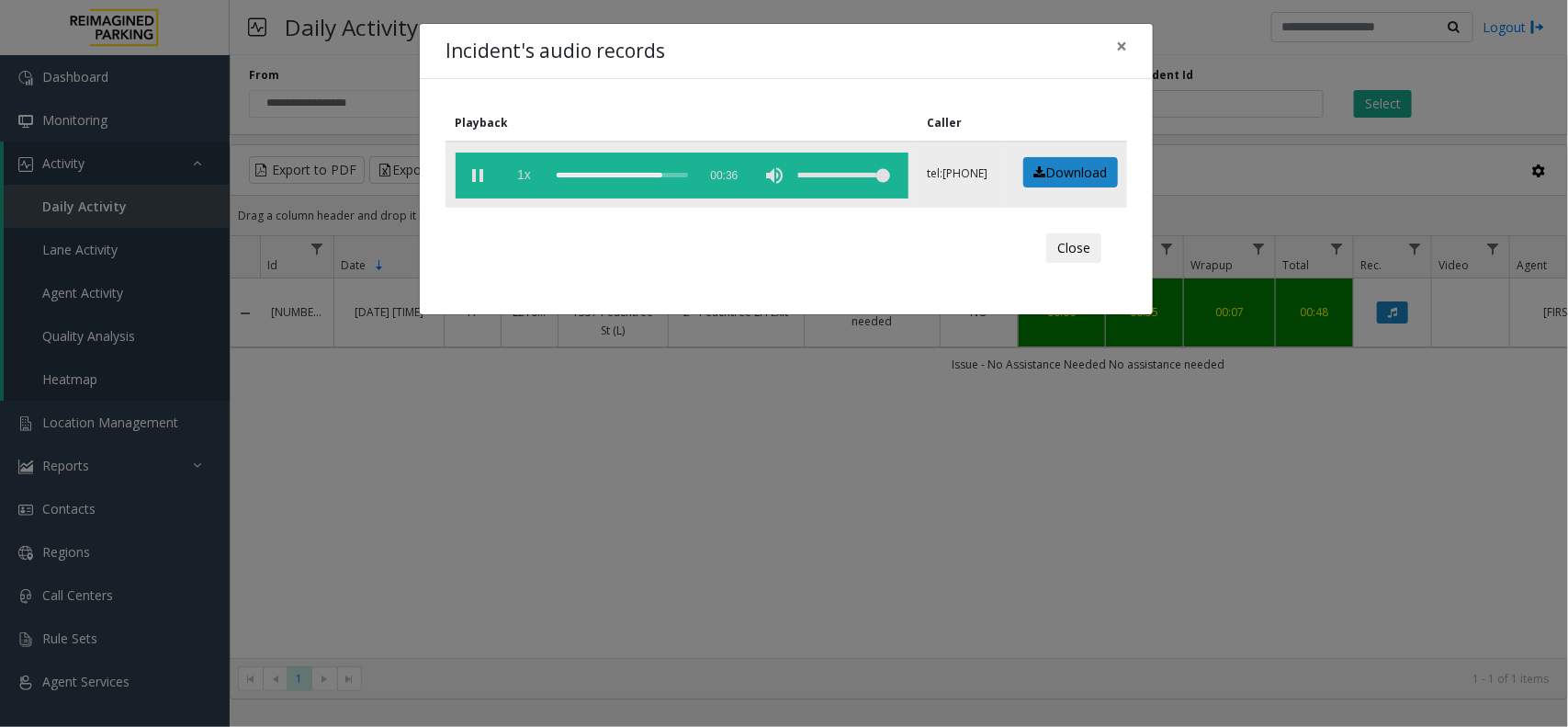 click on "1x" 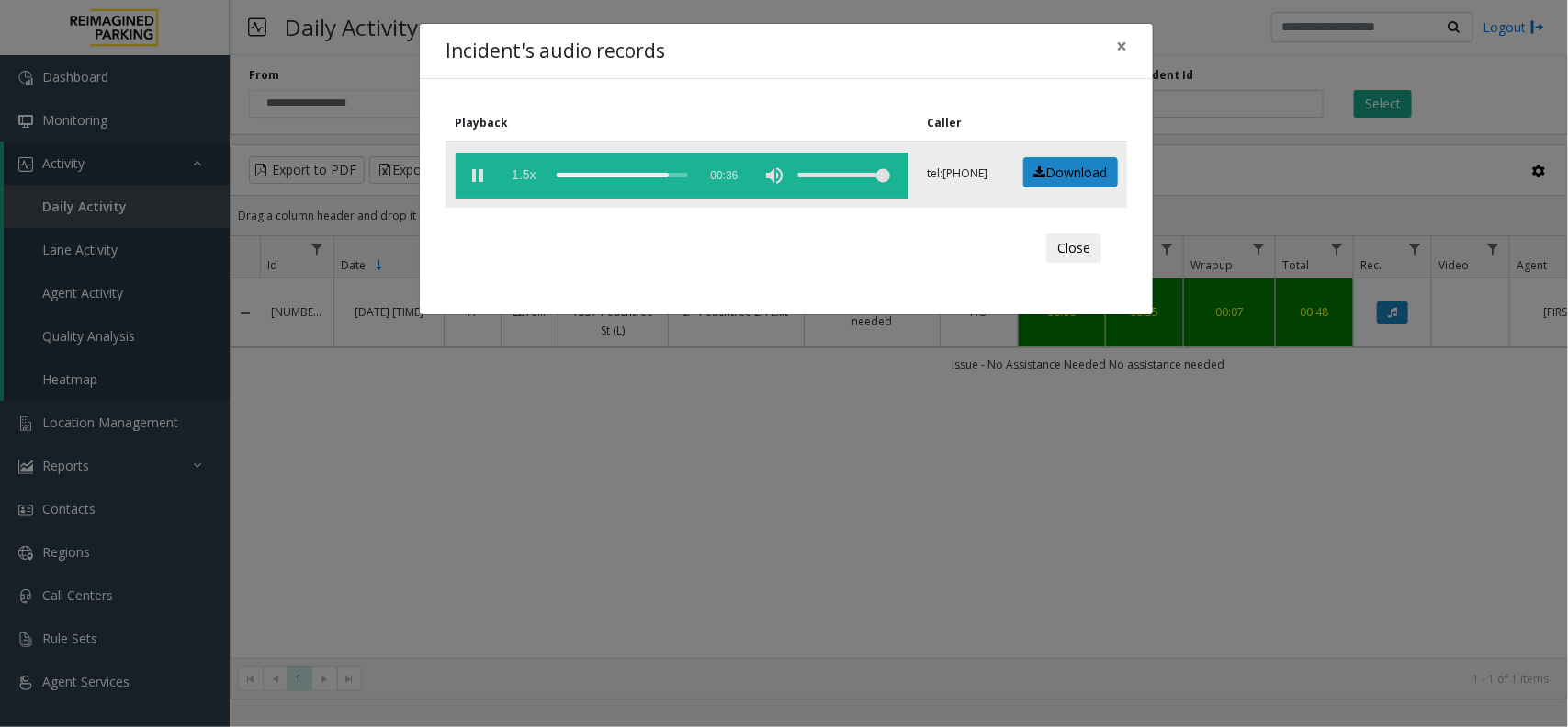 click on "1.5x" 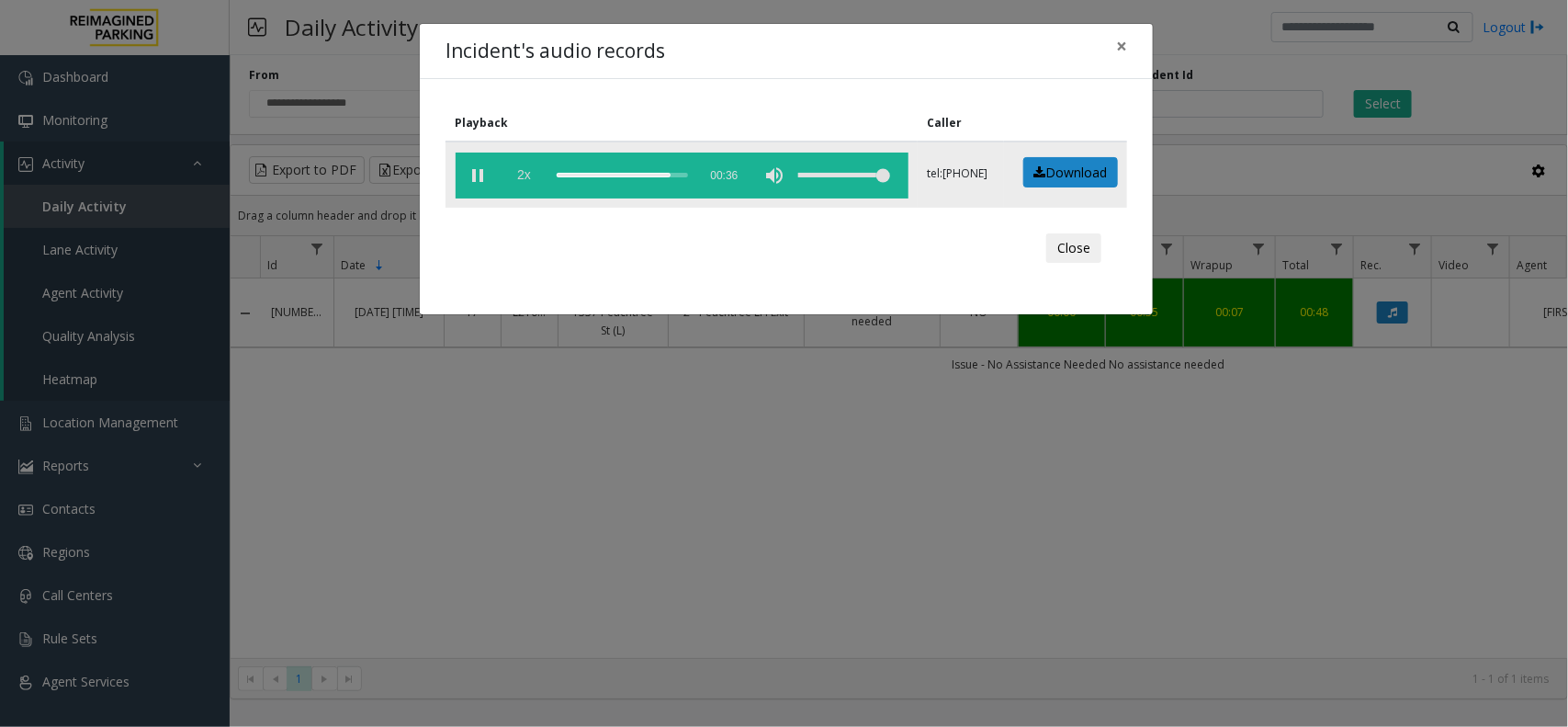 click on "2x" 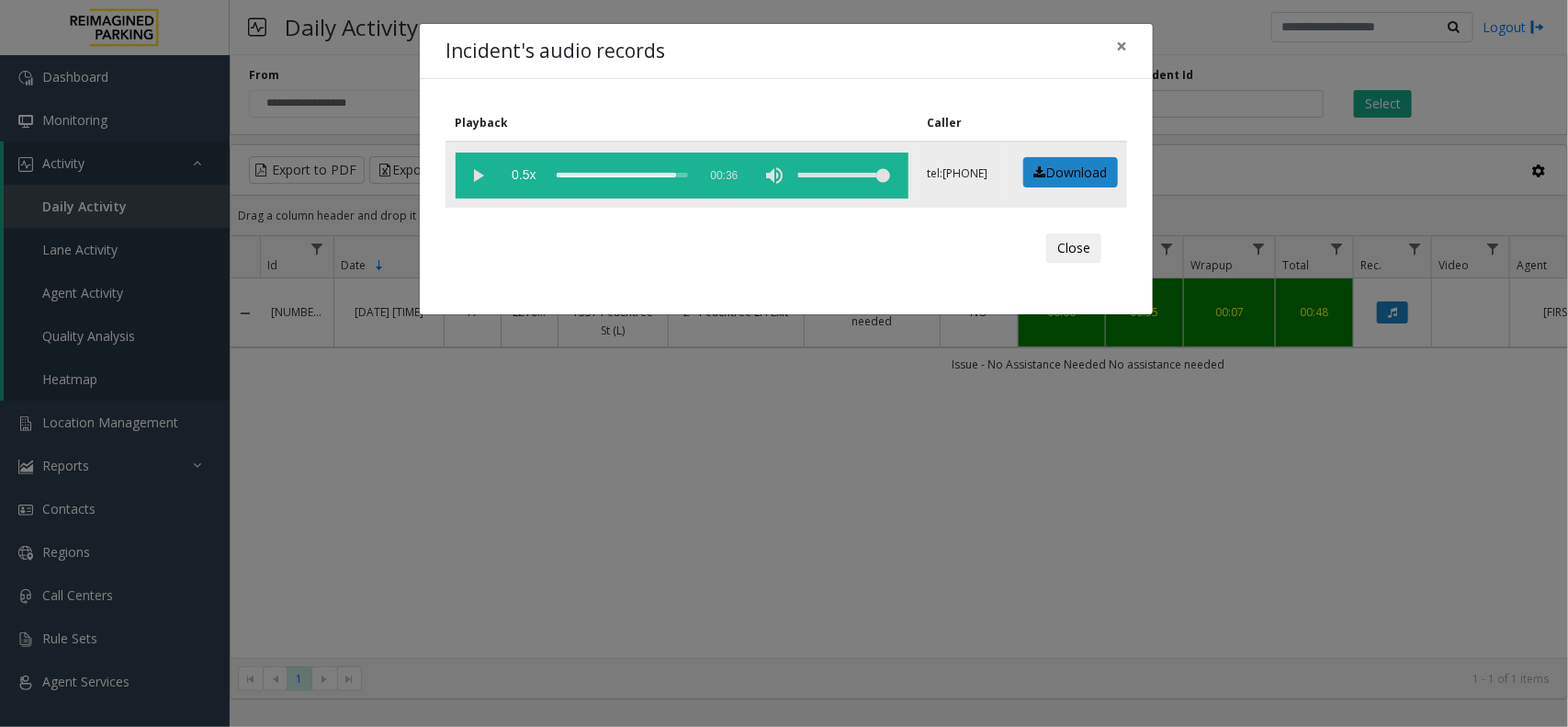 click 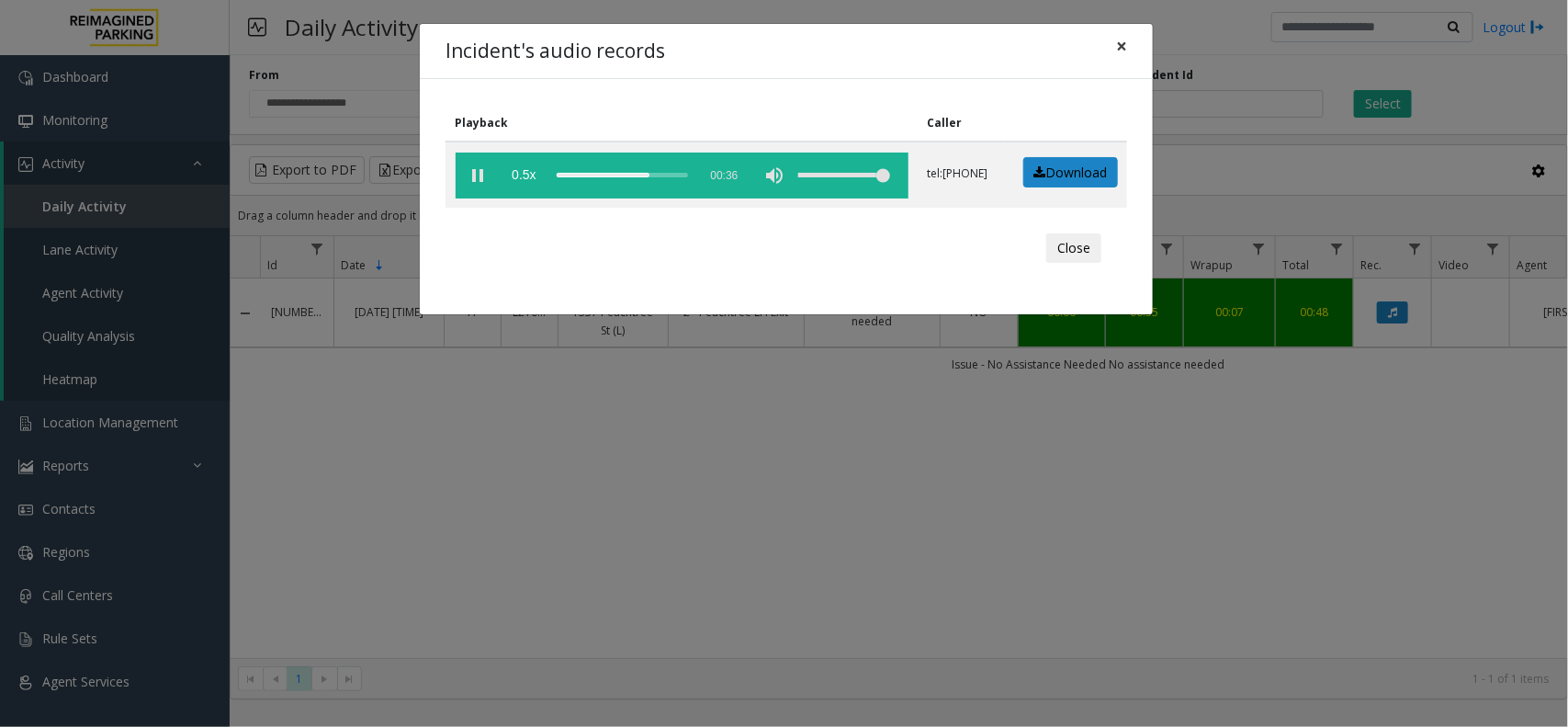 click on "×" 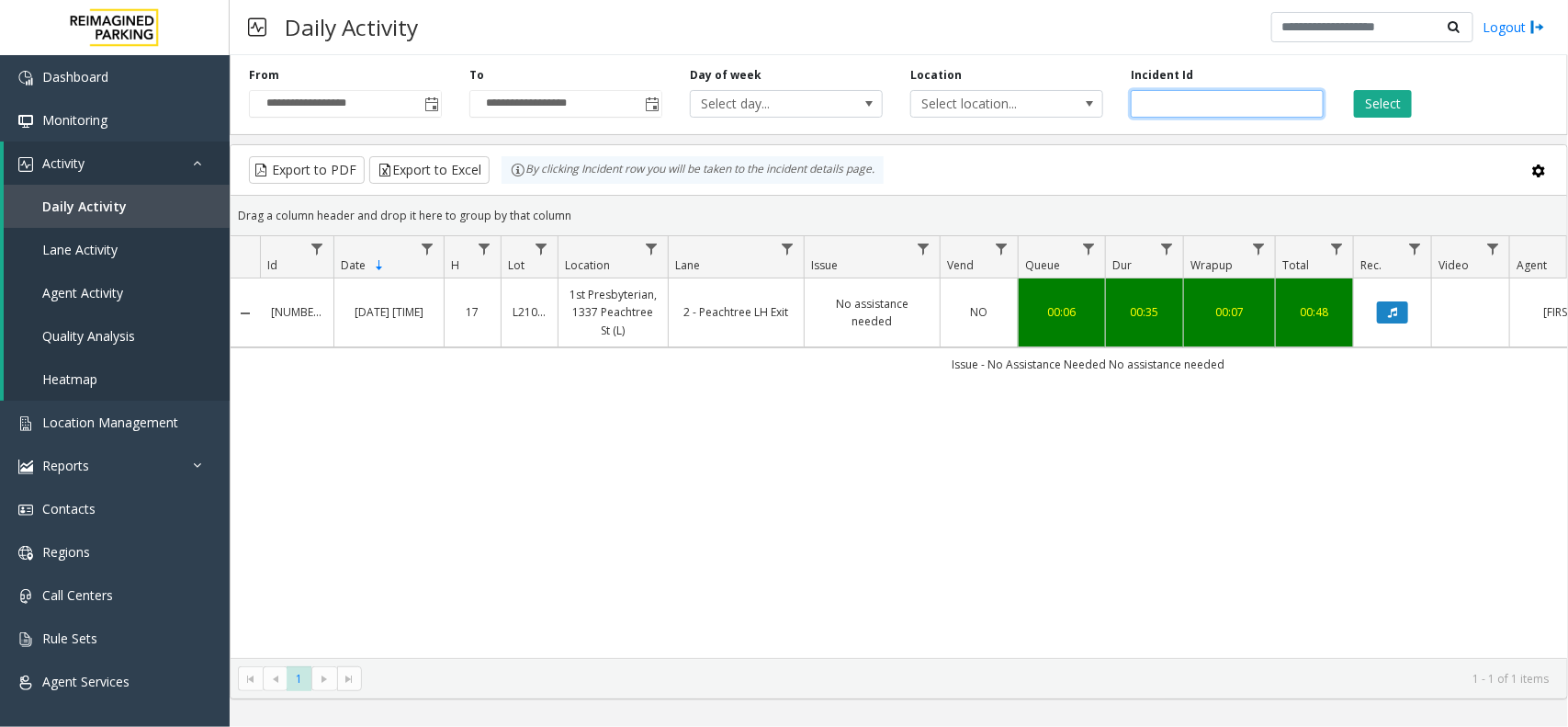 drag, startPoint x: 1213, startPoint y: 106, endPoint x: 1128, endPoint y: 115, distance: 85.475143 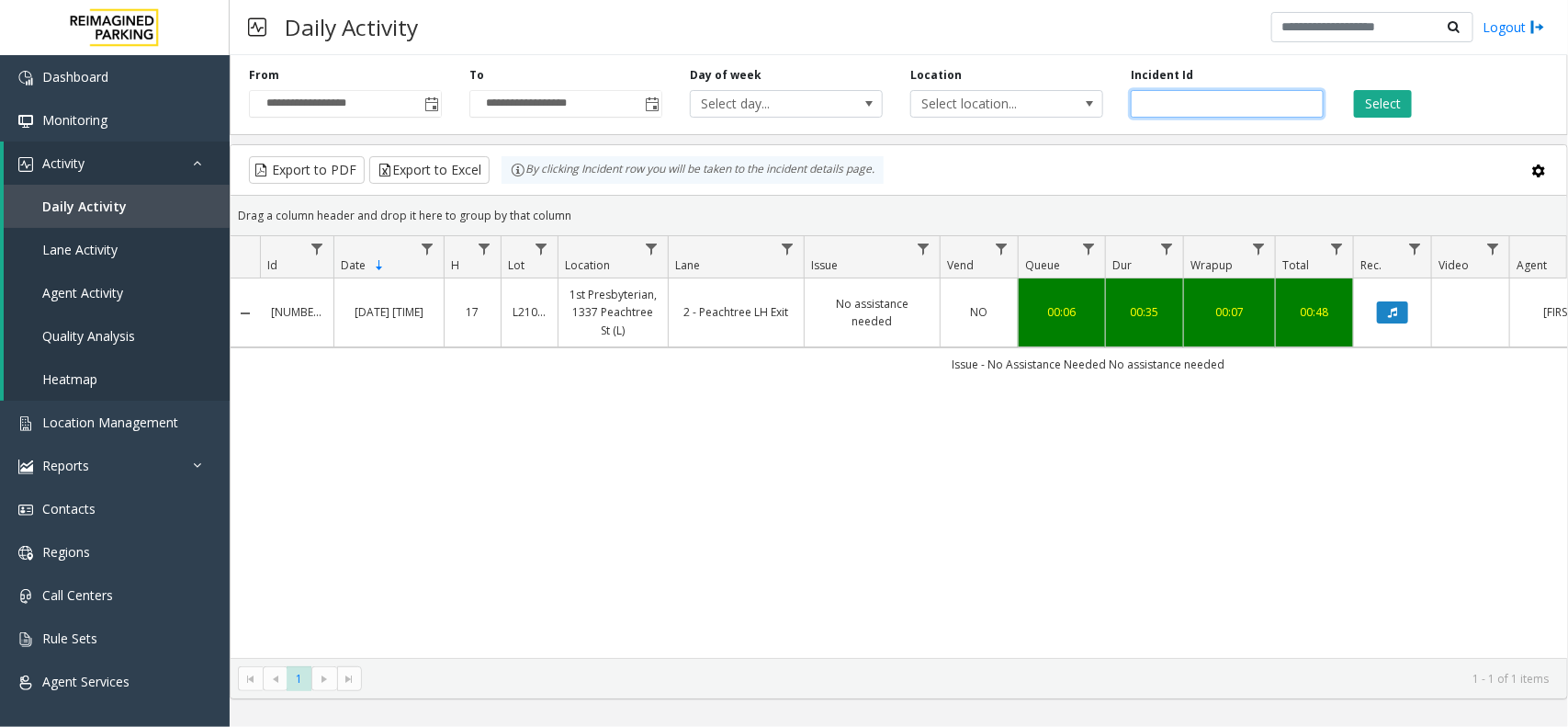 paste 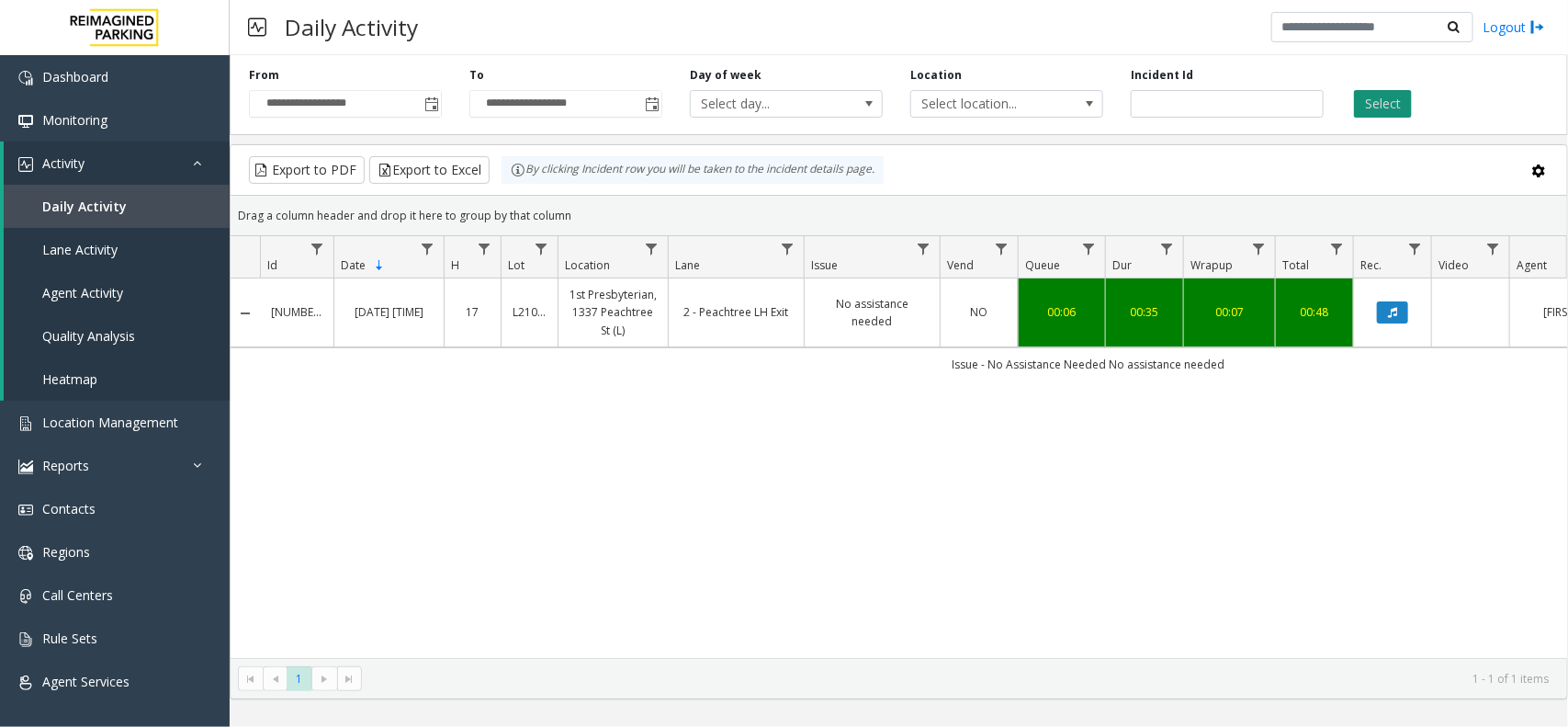 click on "Select" 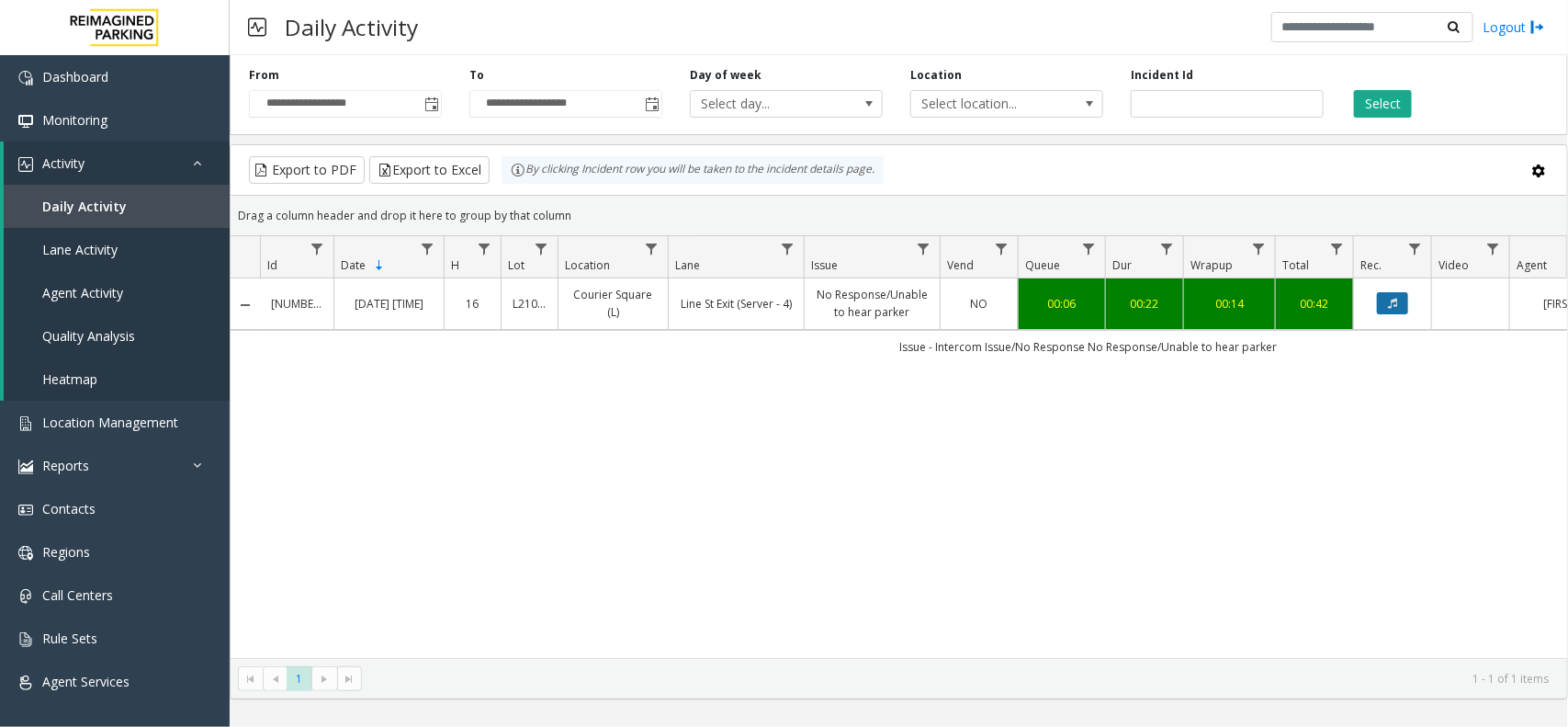 click 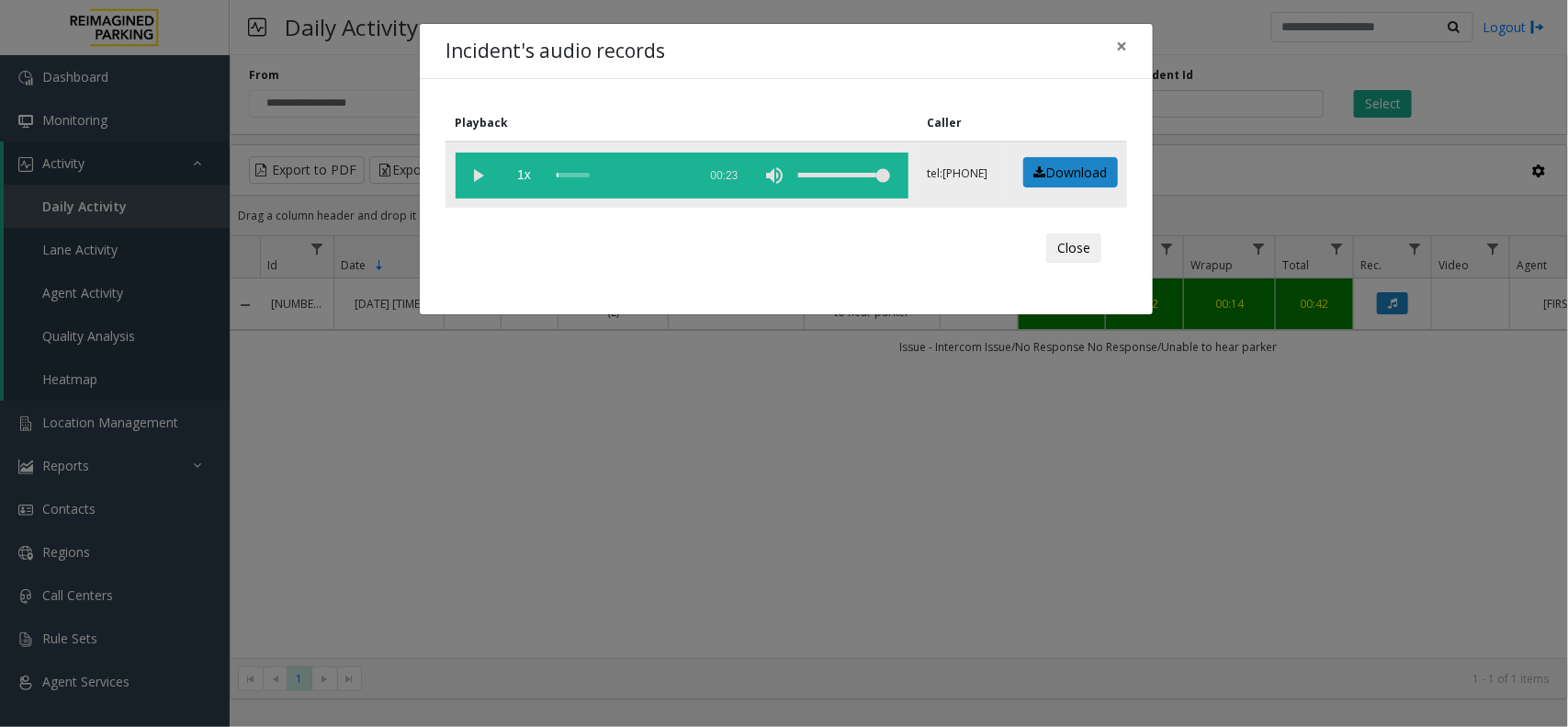 click 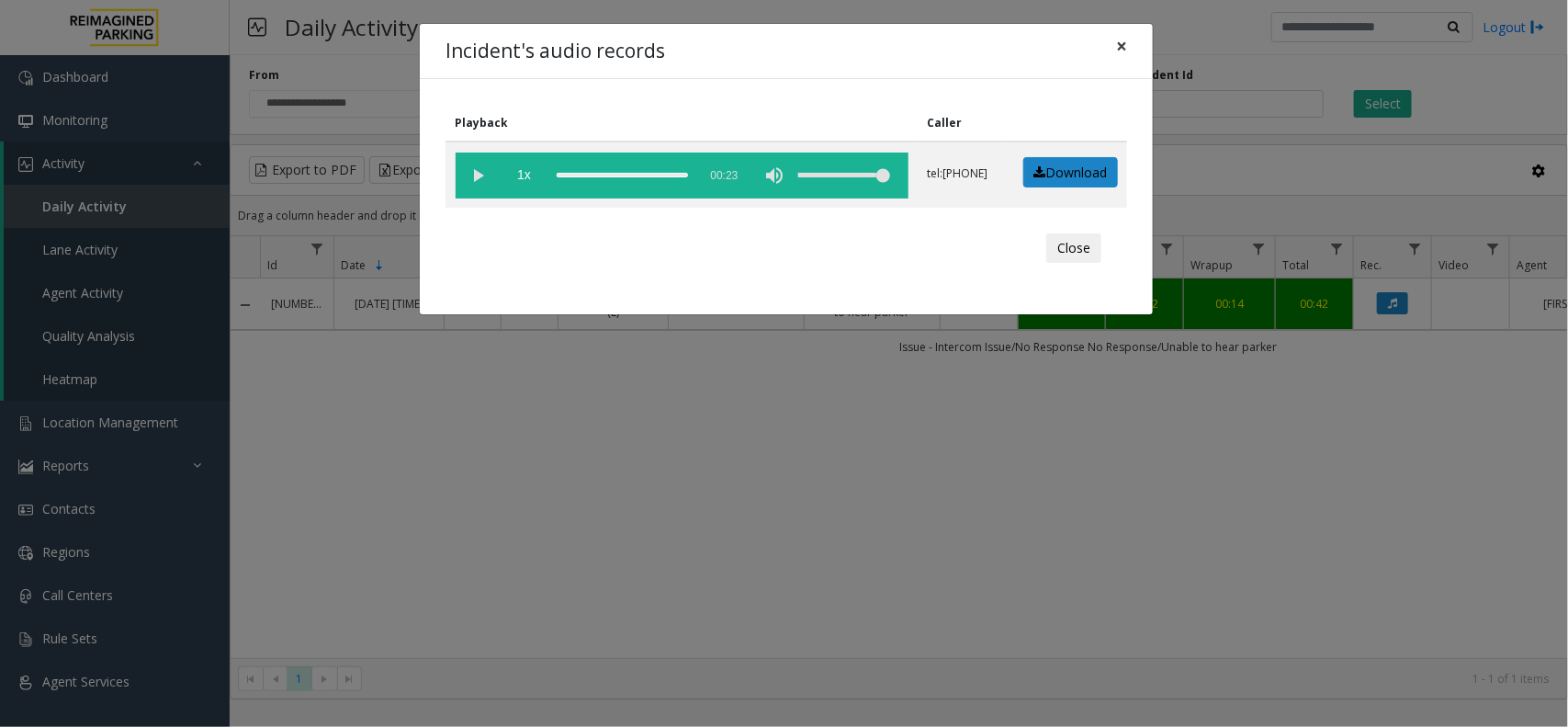 click on "×" 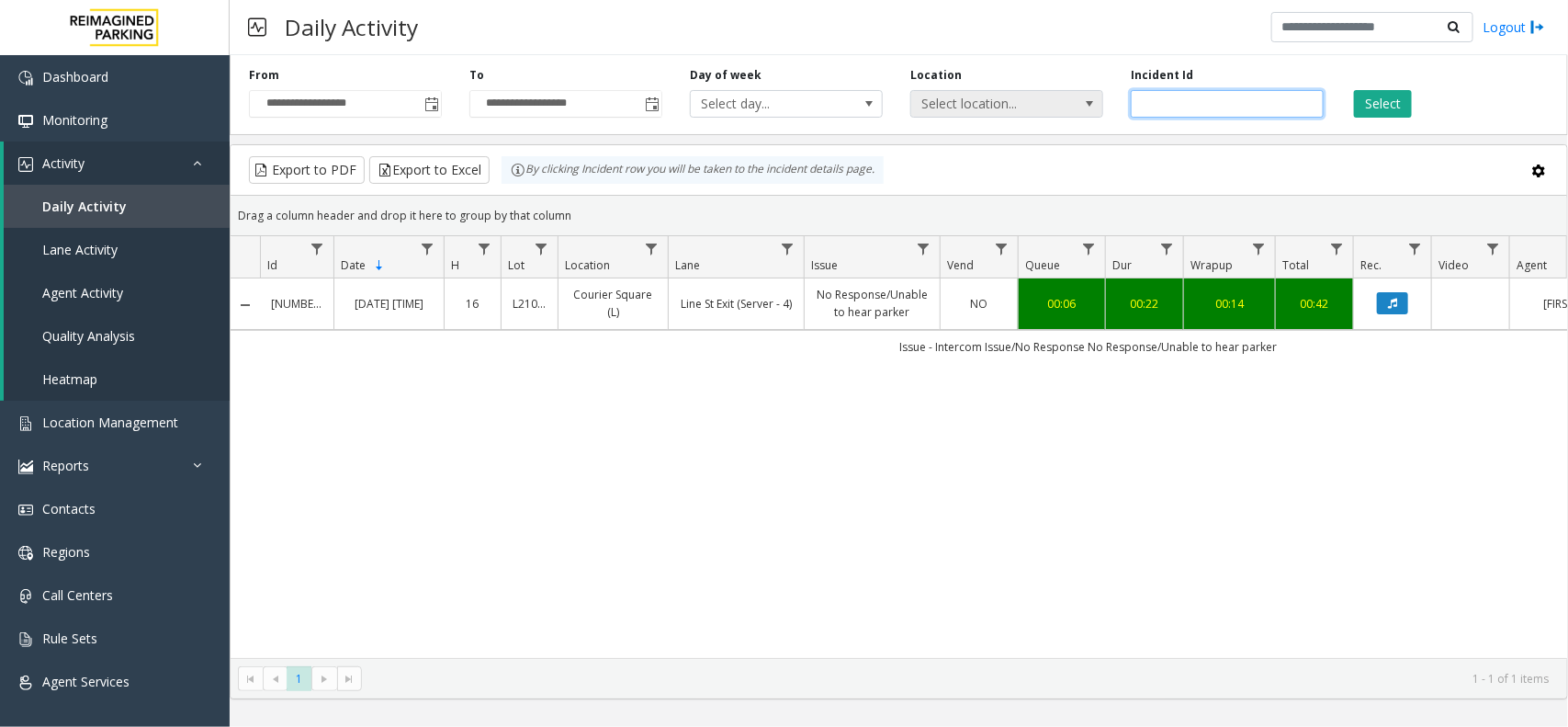 drag, startPoint x: 1214, startPoint y: 106, endPoint x: 1093, endPoint y: 107, distance: 121.00413 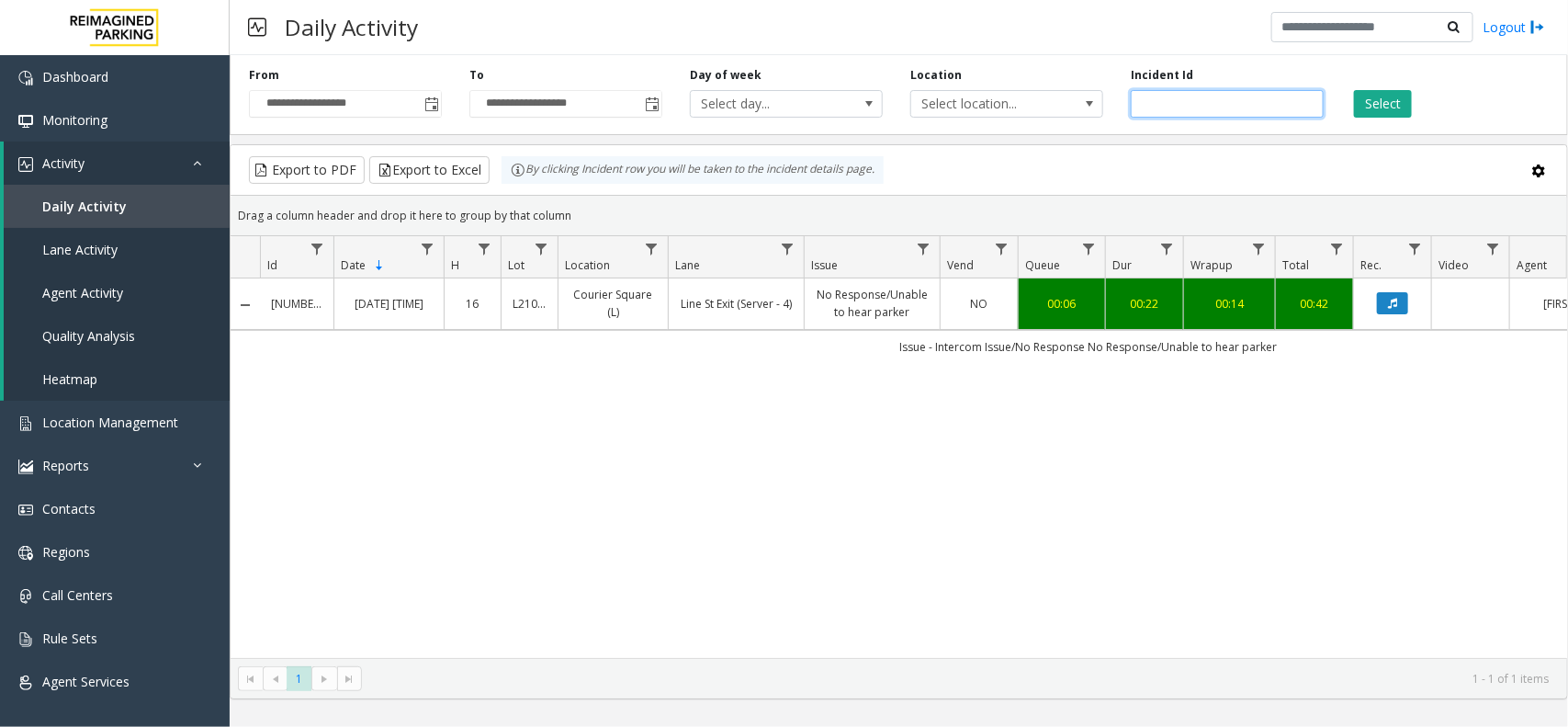paste 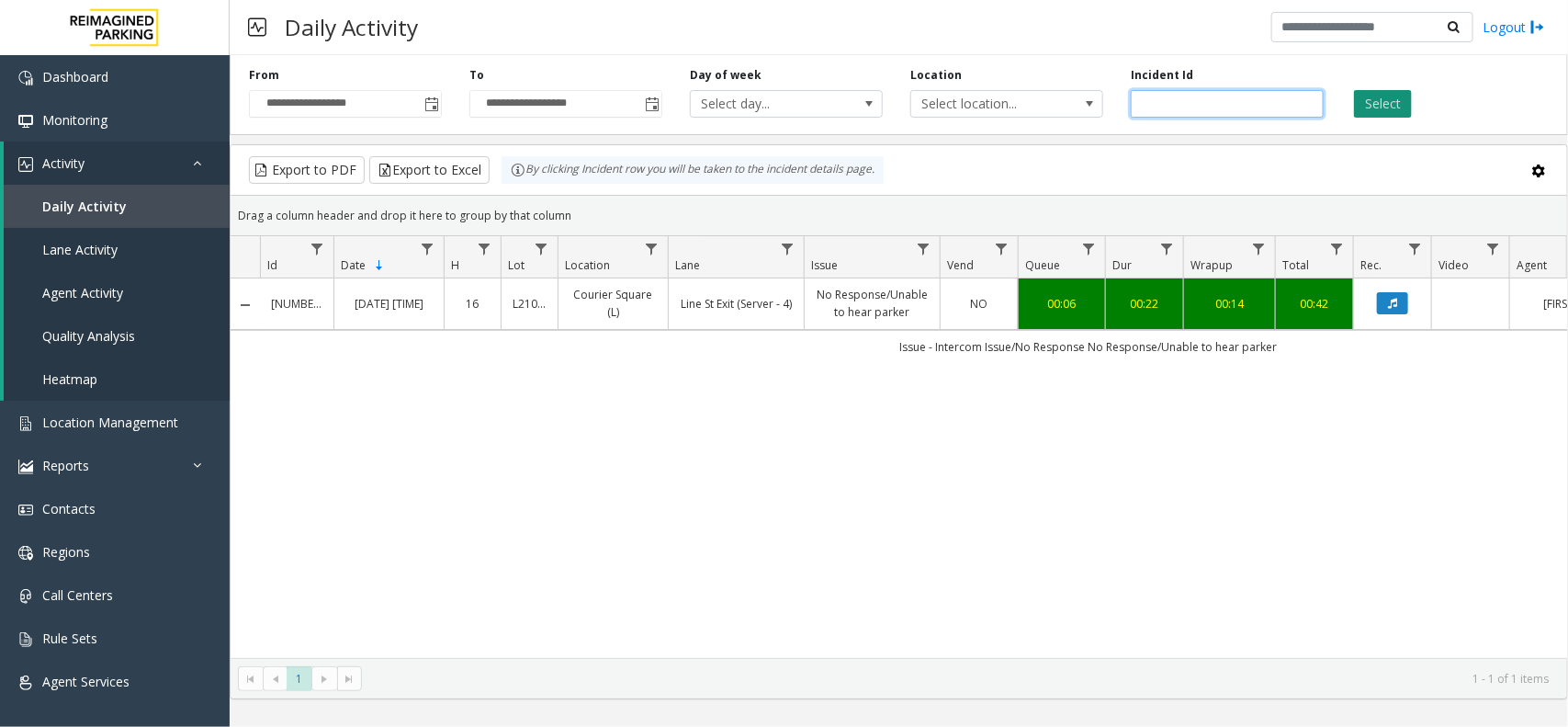 type on "*******" 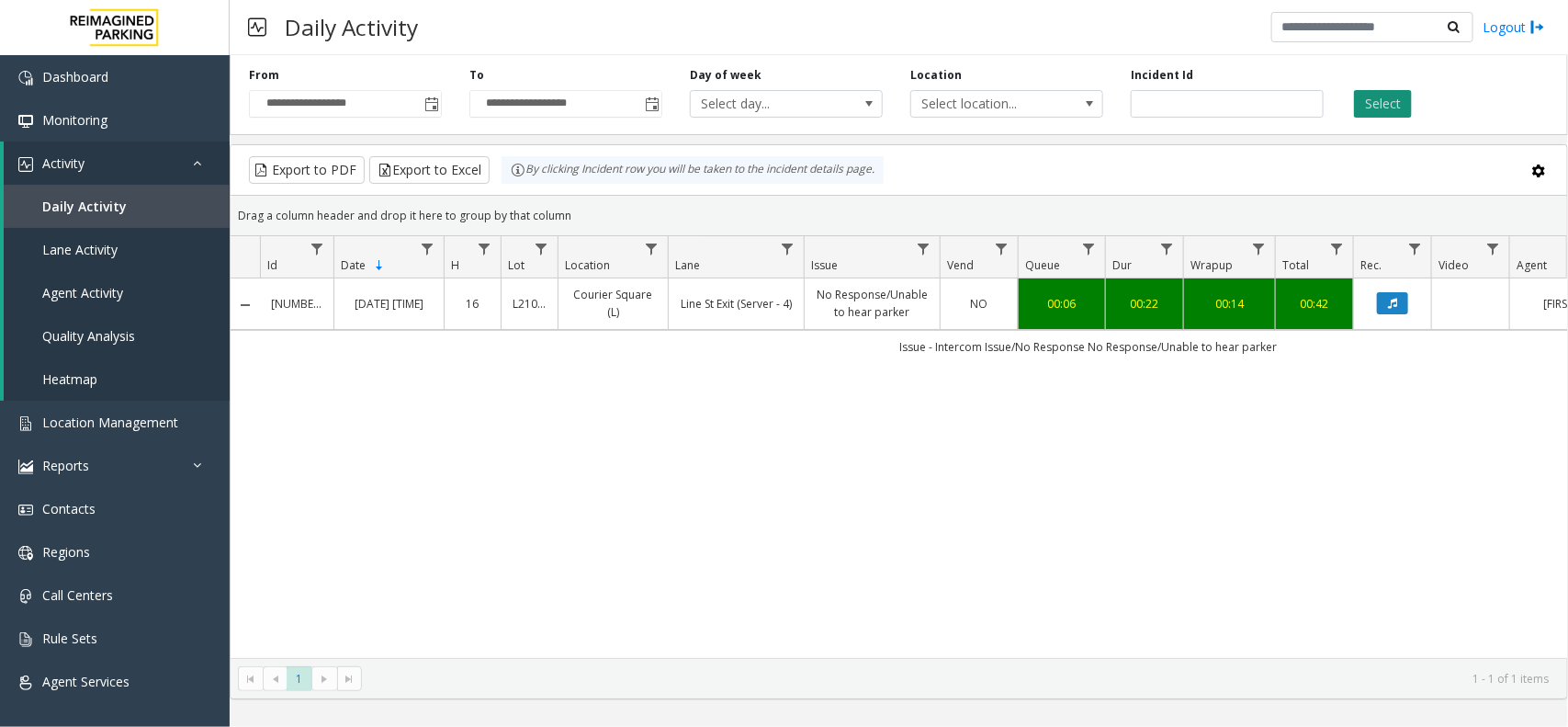 click on "Select" 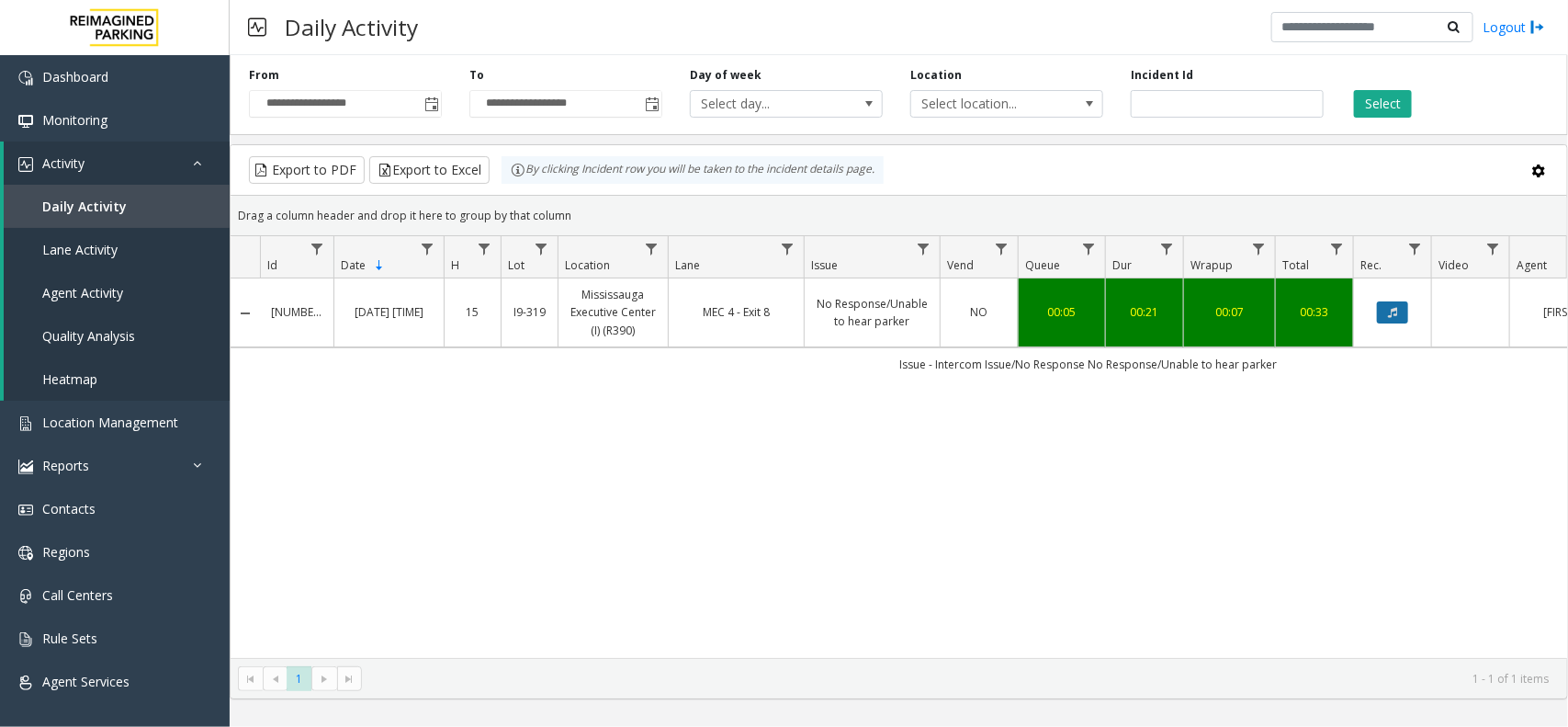 click 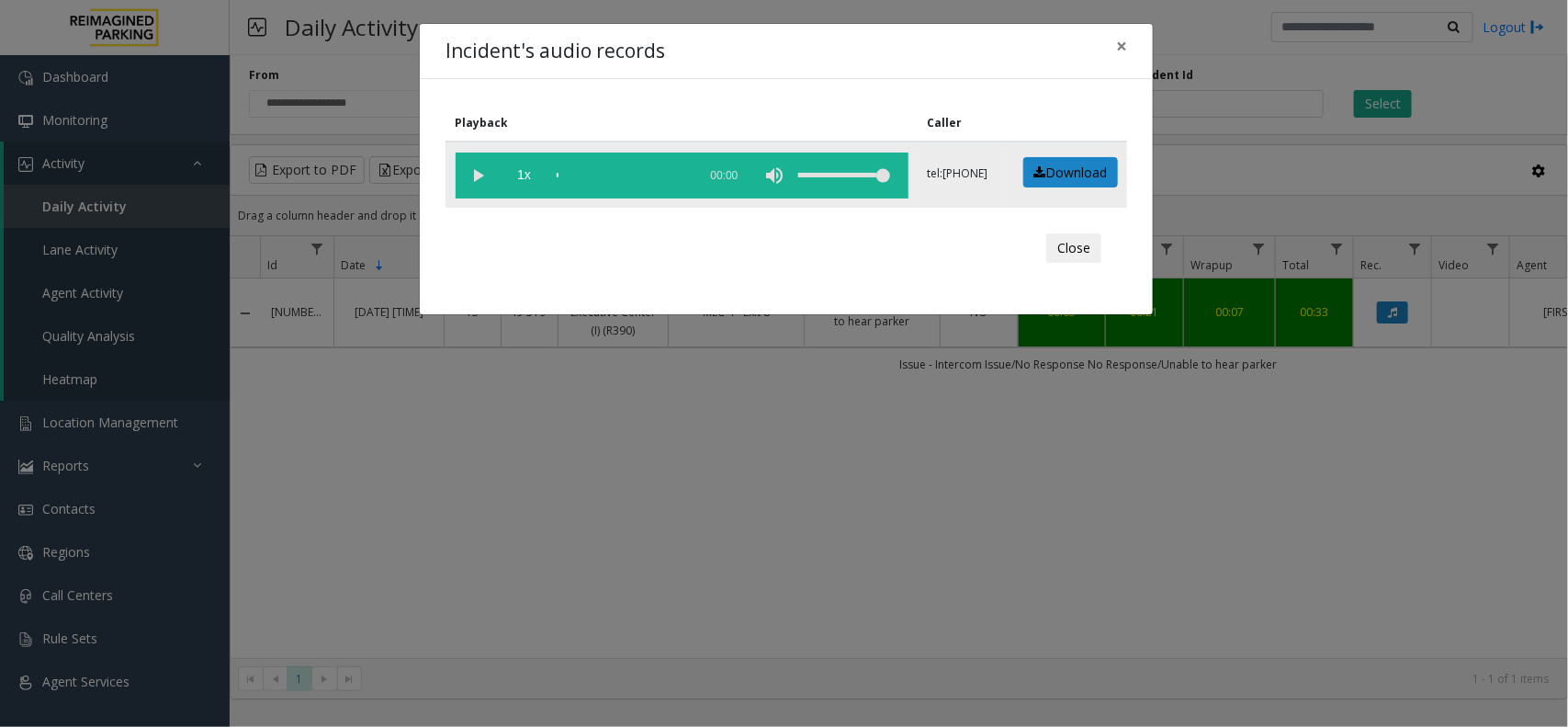 click 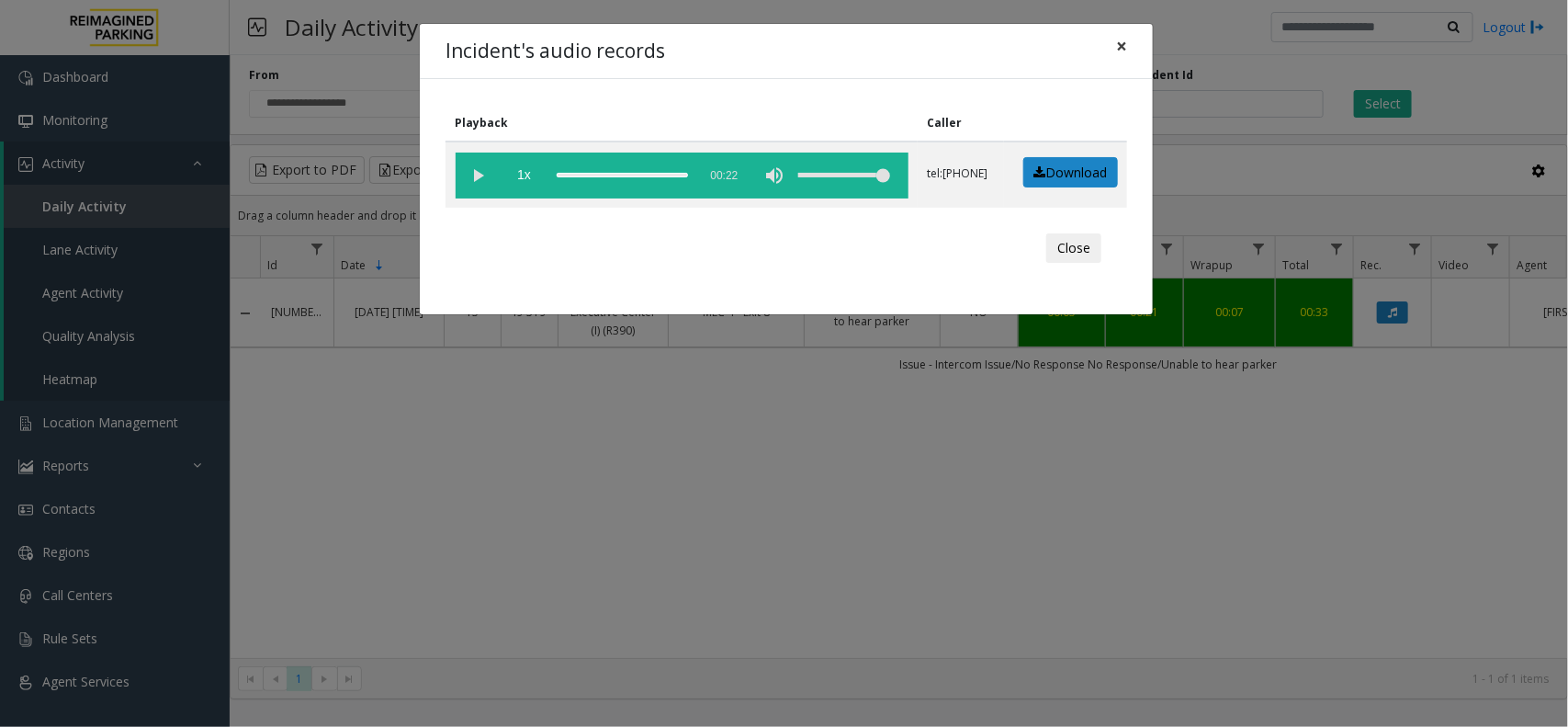 click on "×" 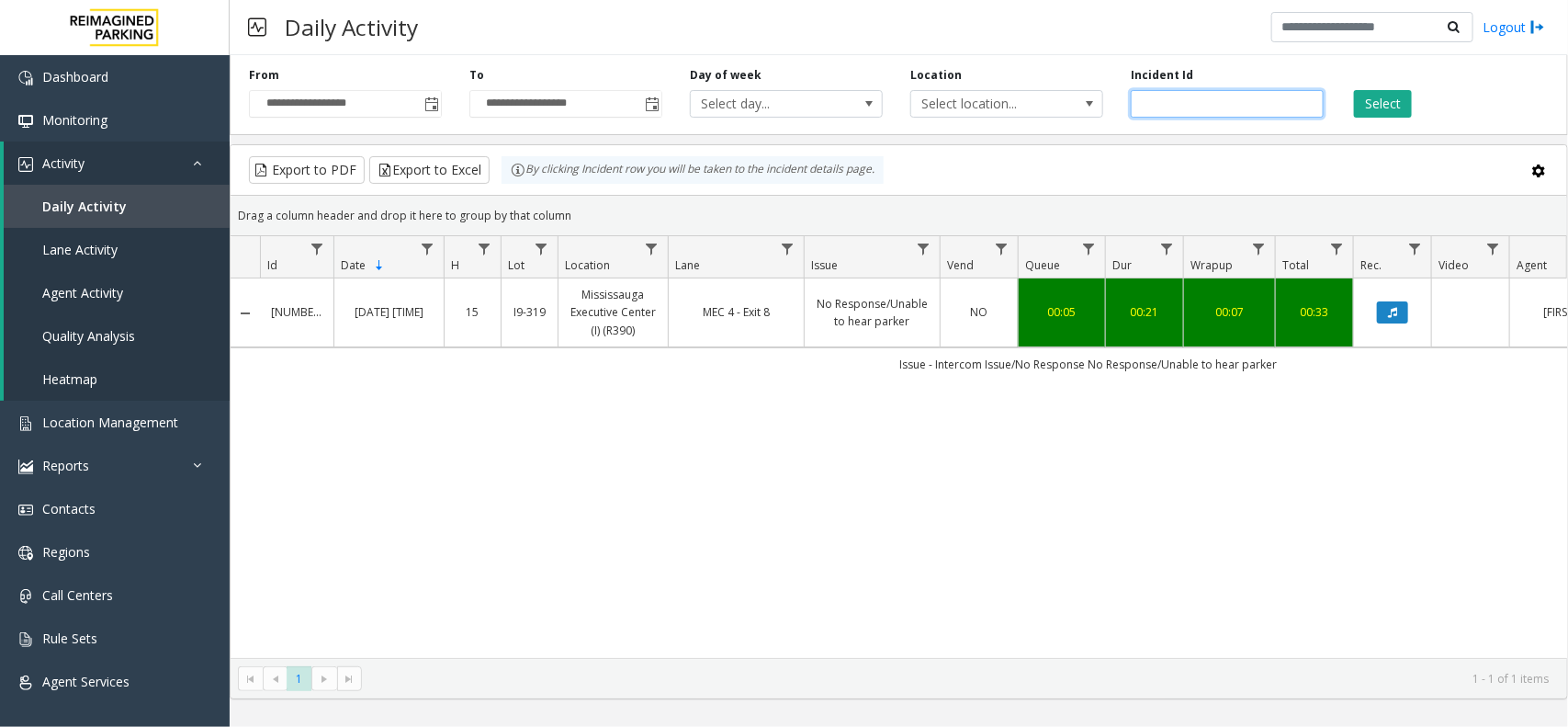drag, startPoint x: 1199, startPoint y: 98, endPoint x: 1134, endPoint y: 110, distance: 66.09841 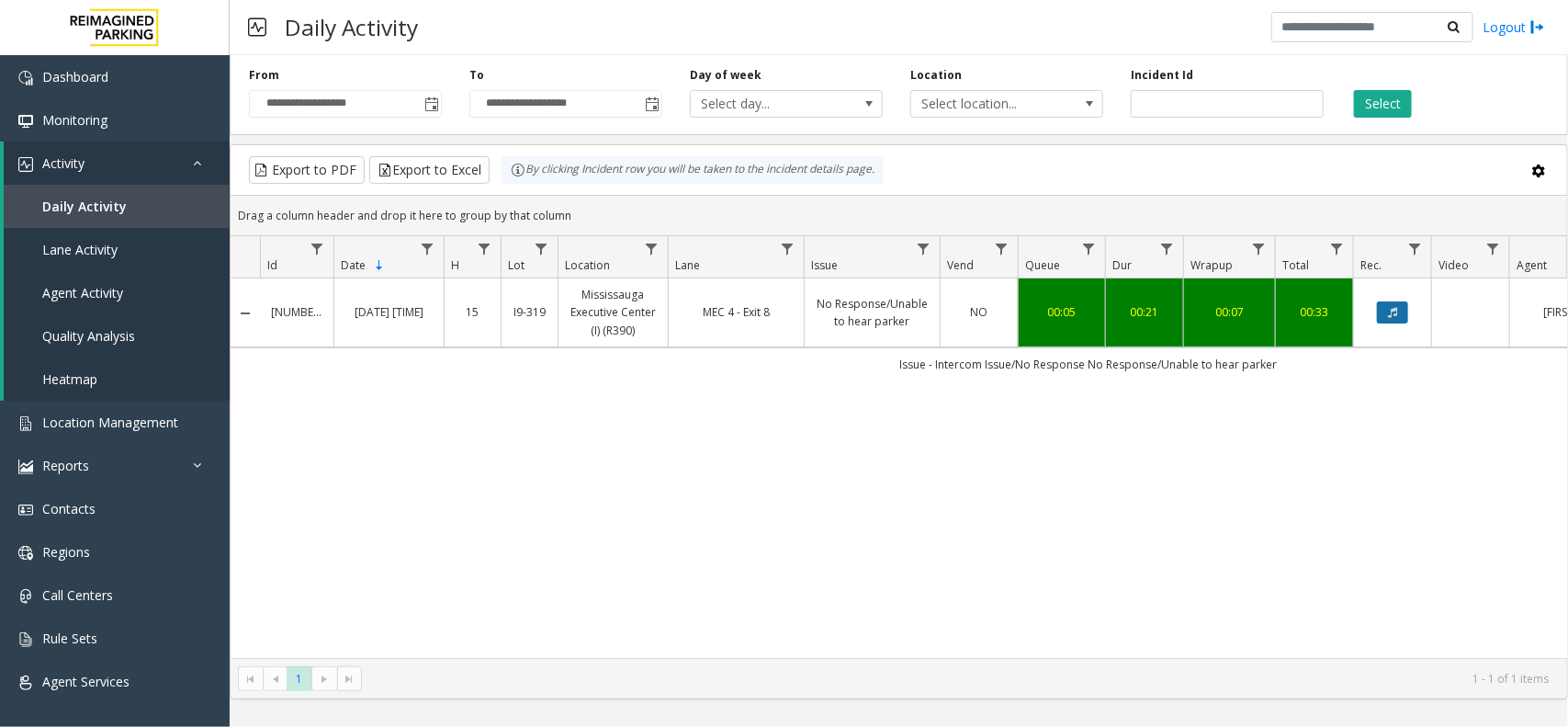 click 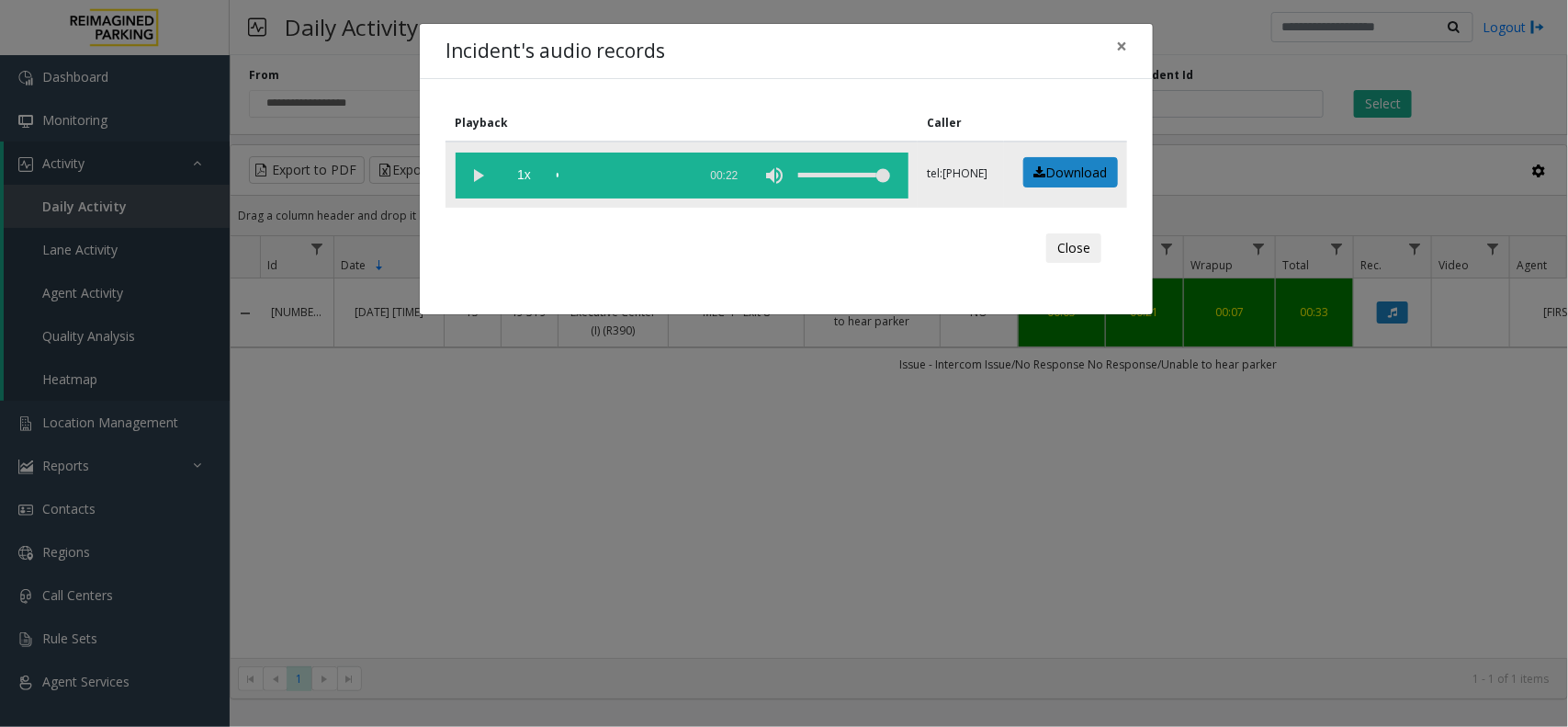 click 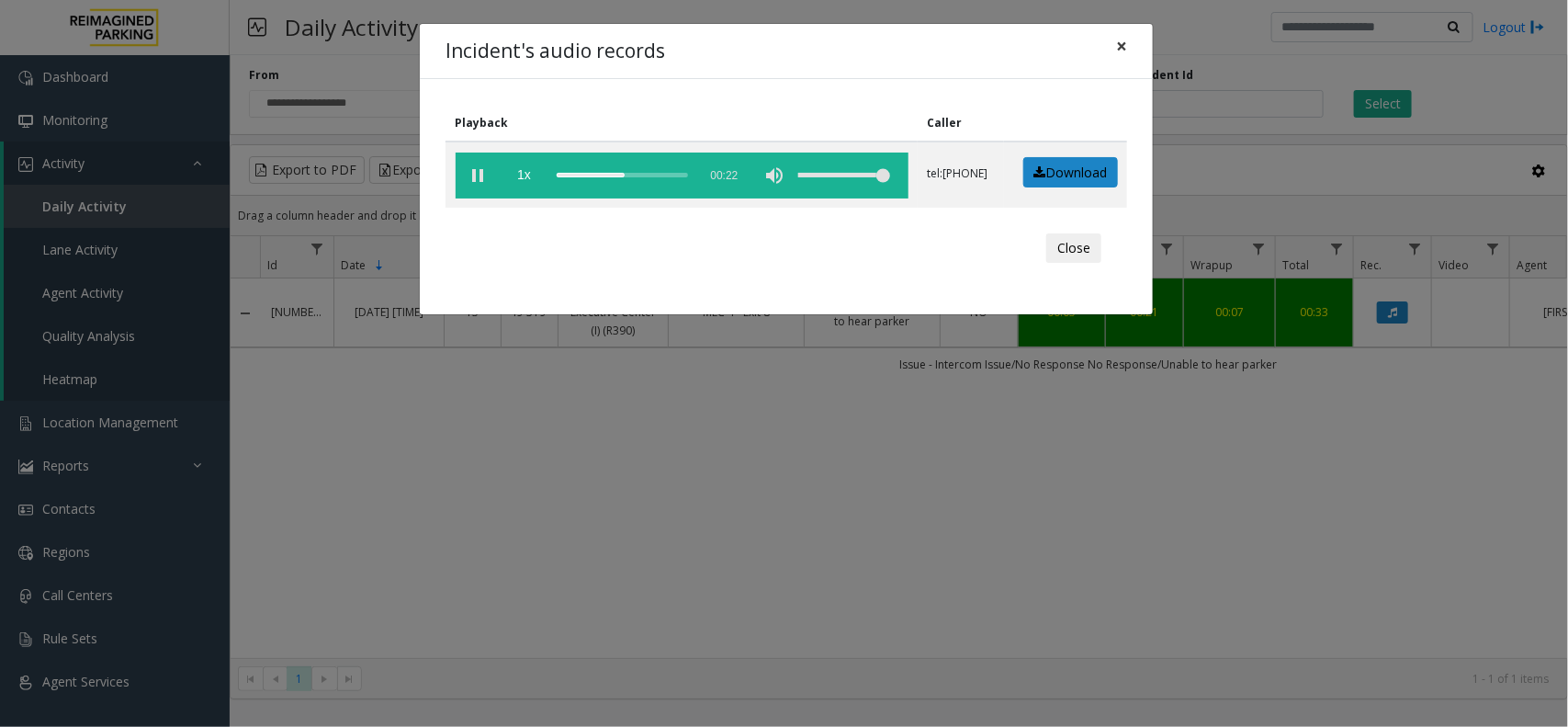 click on "×" 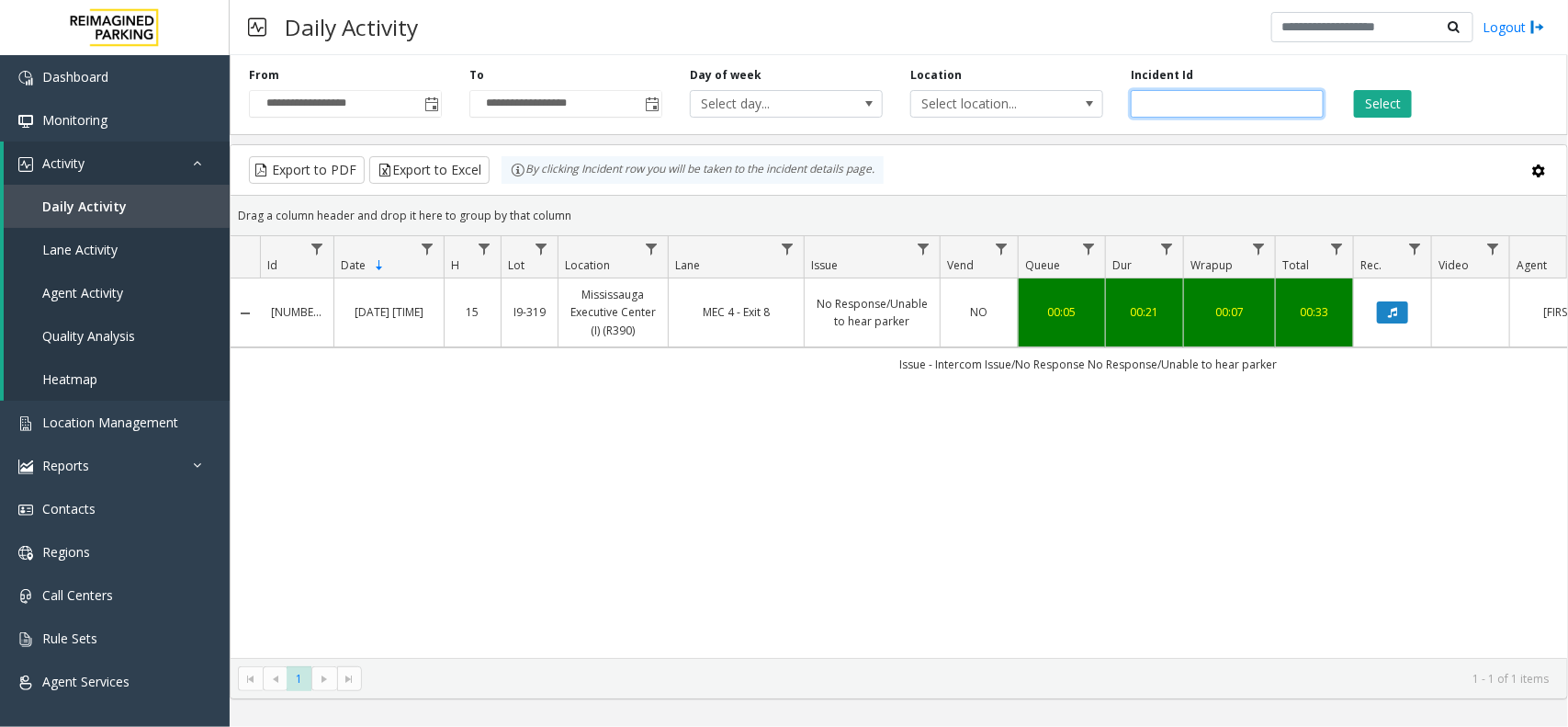 click 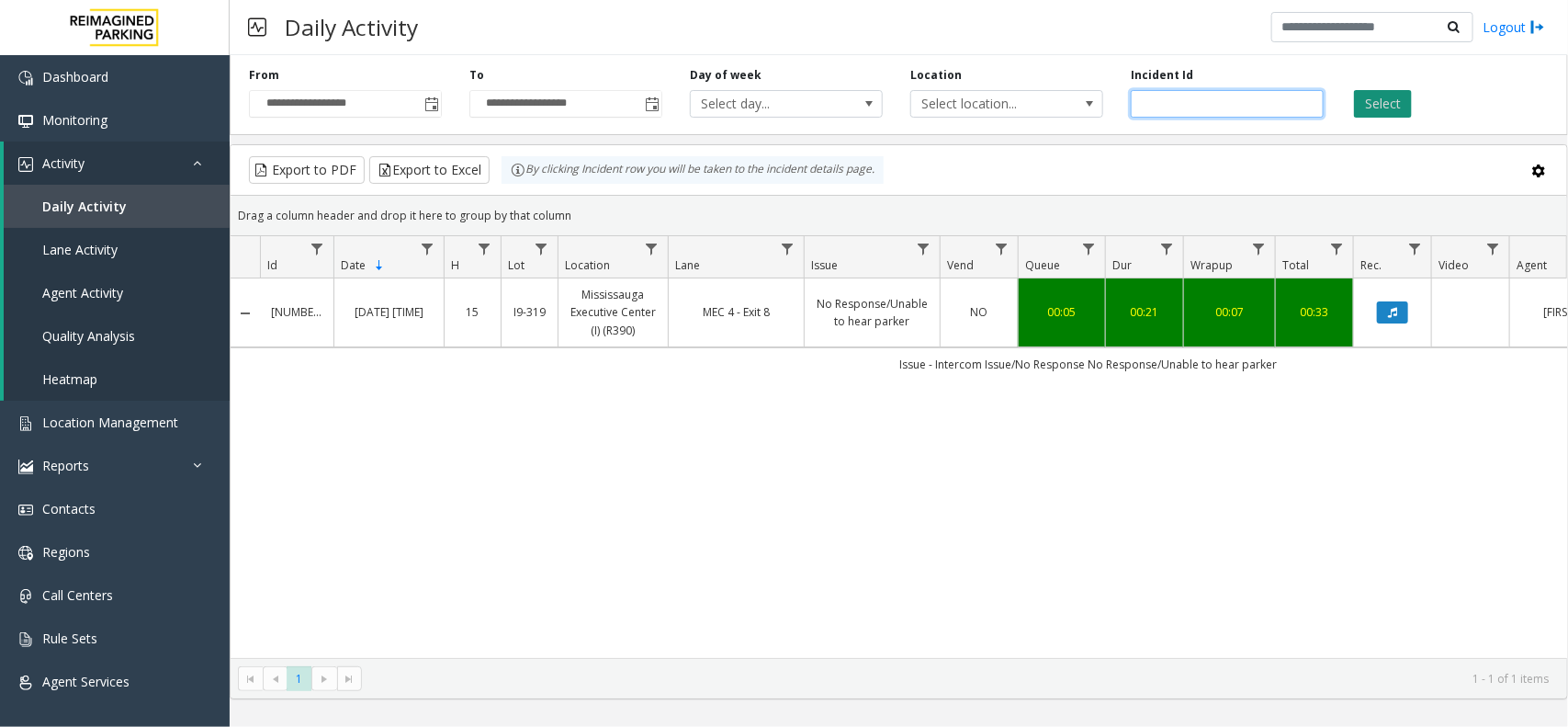 type on "*******" 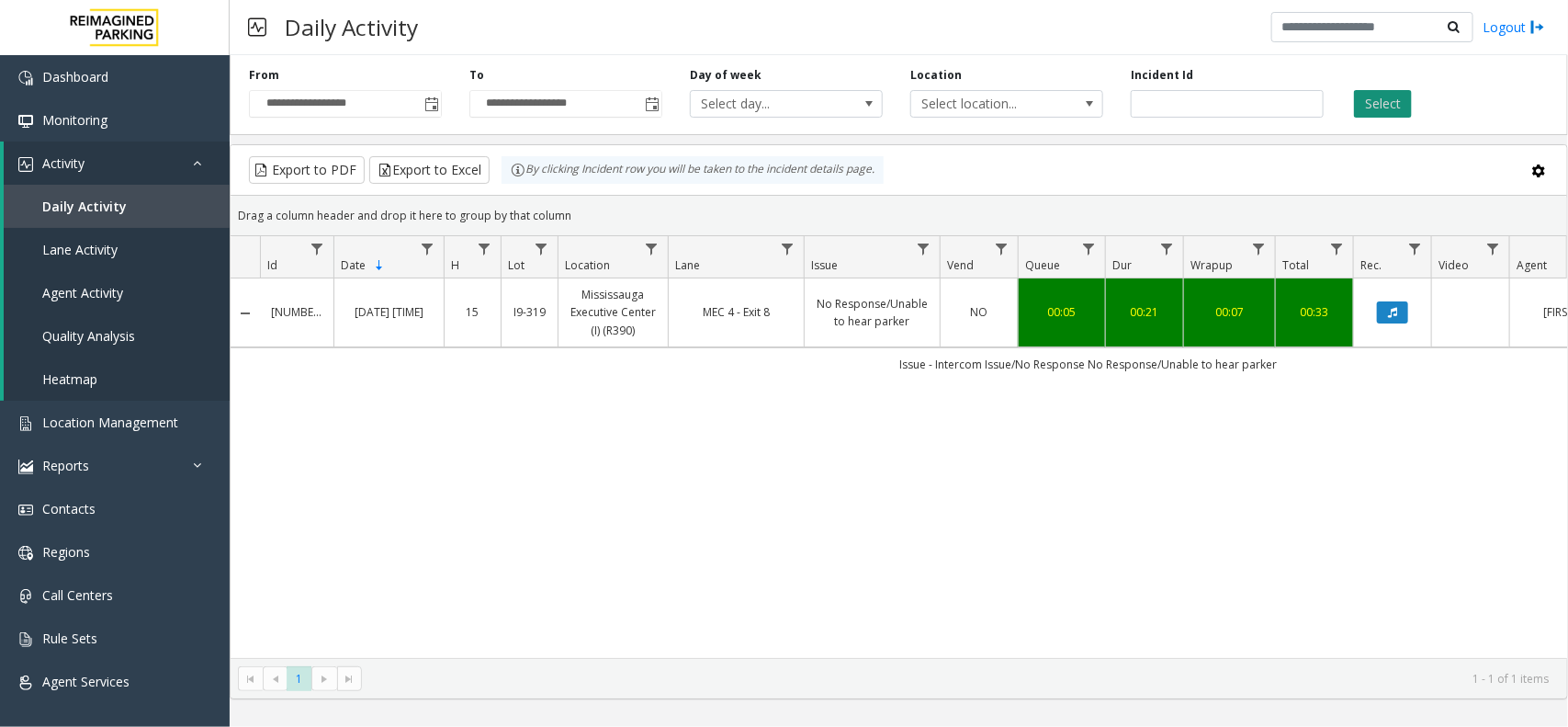 click on "Select" 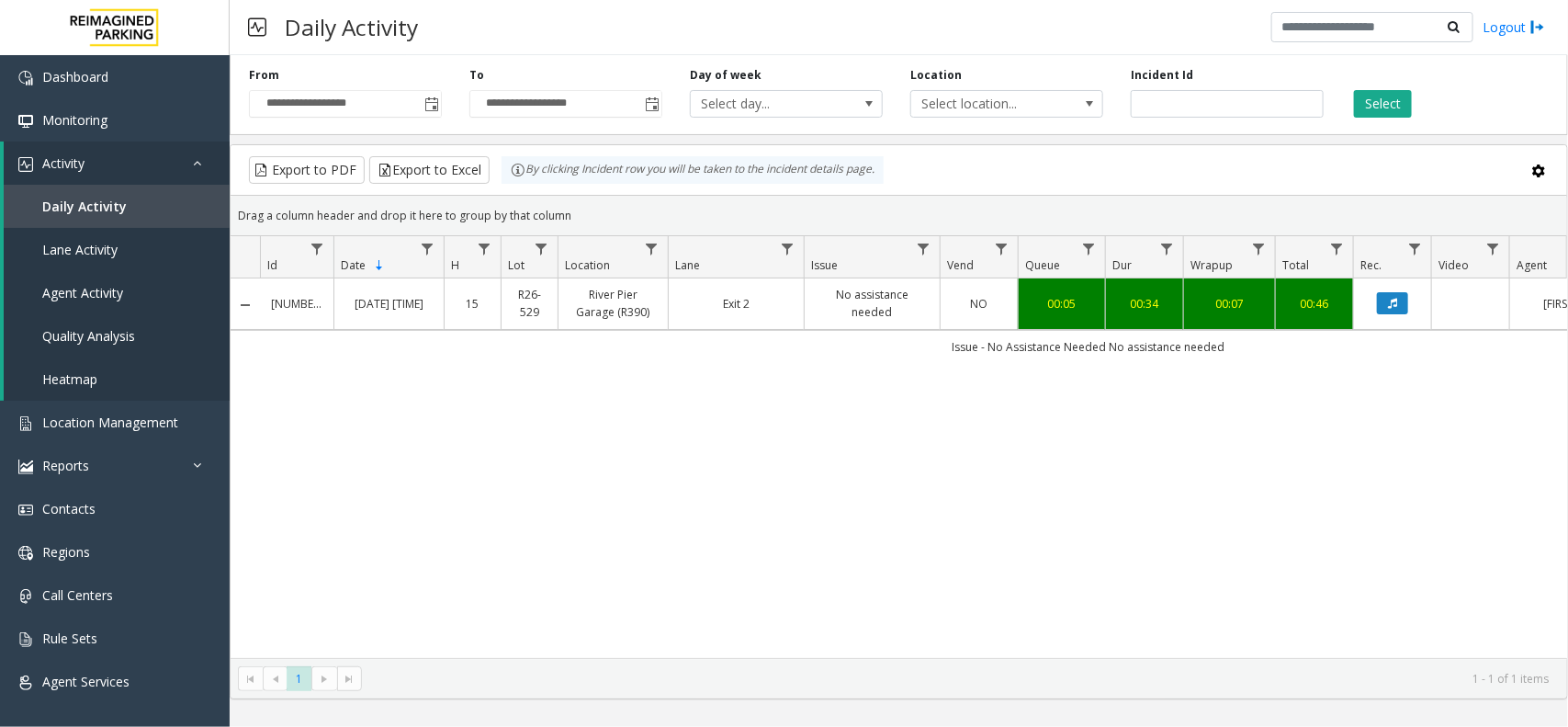 click 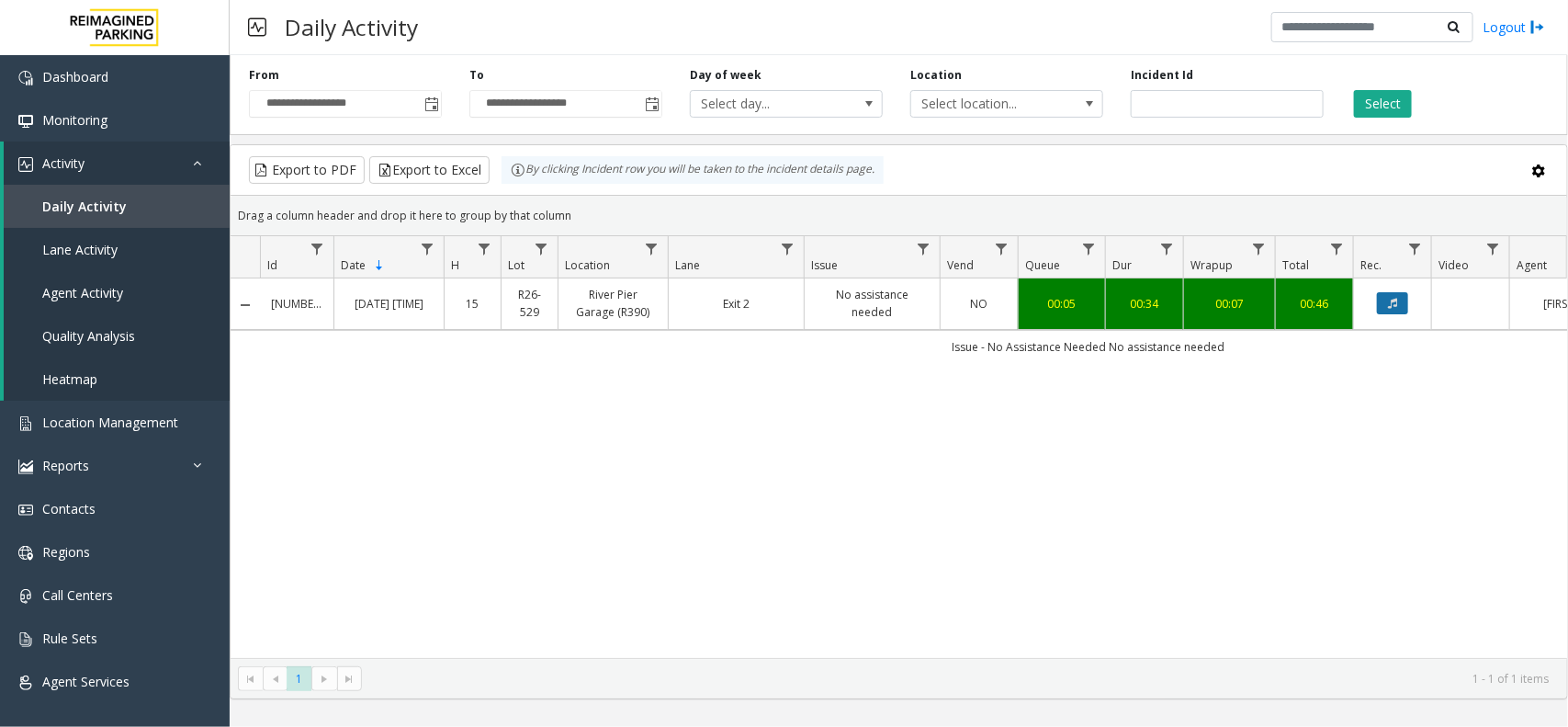click 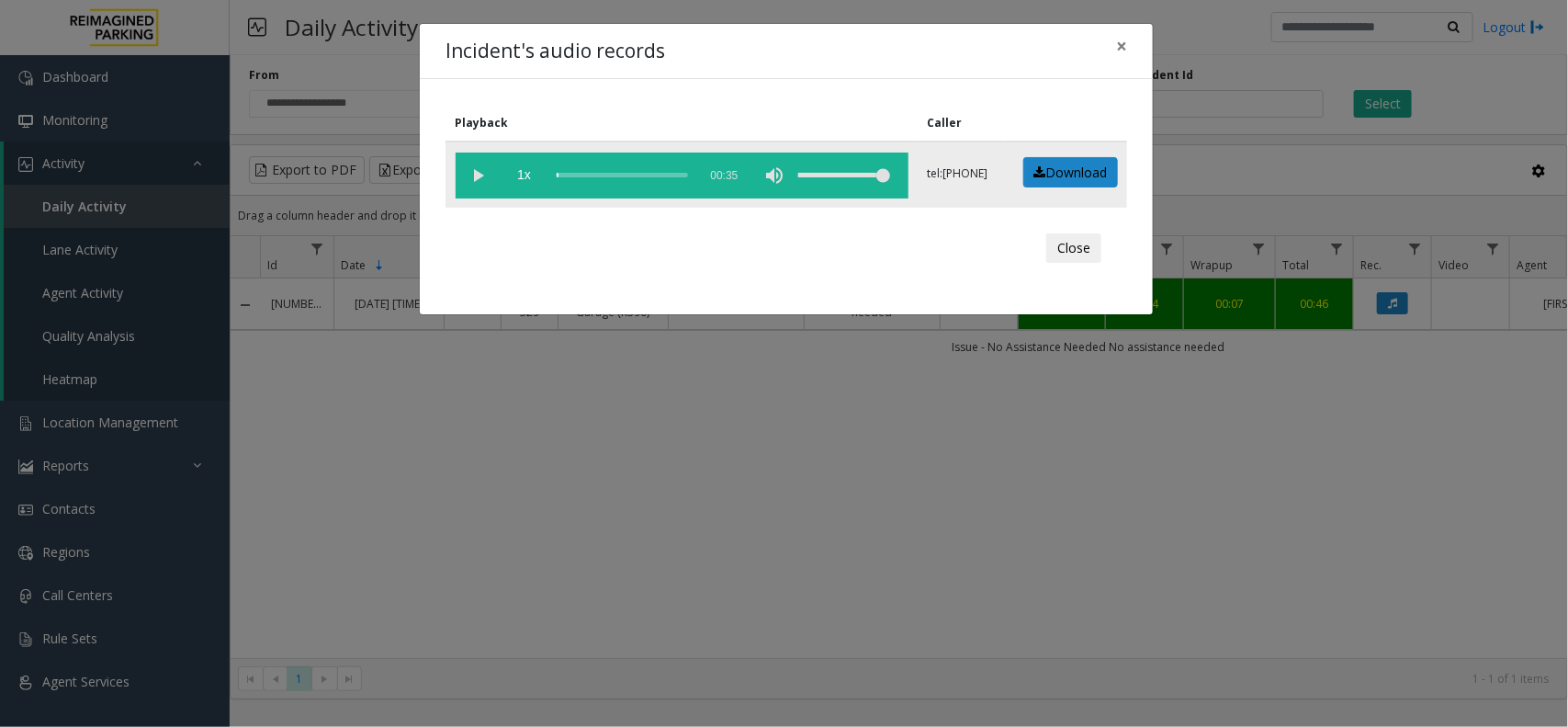 click 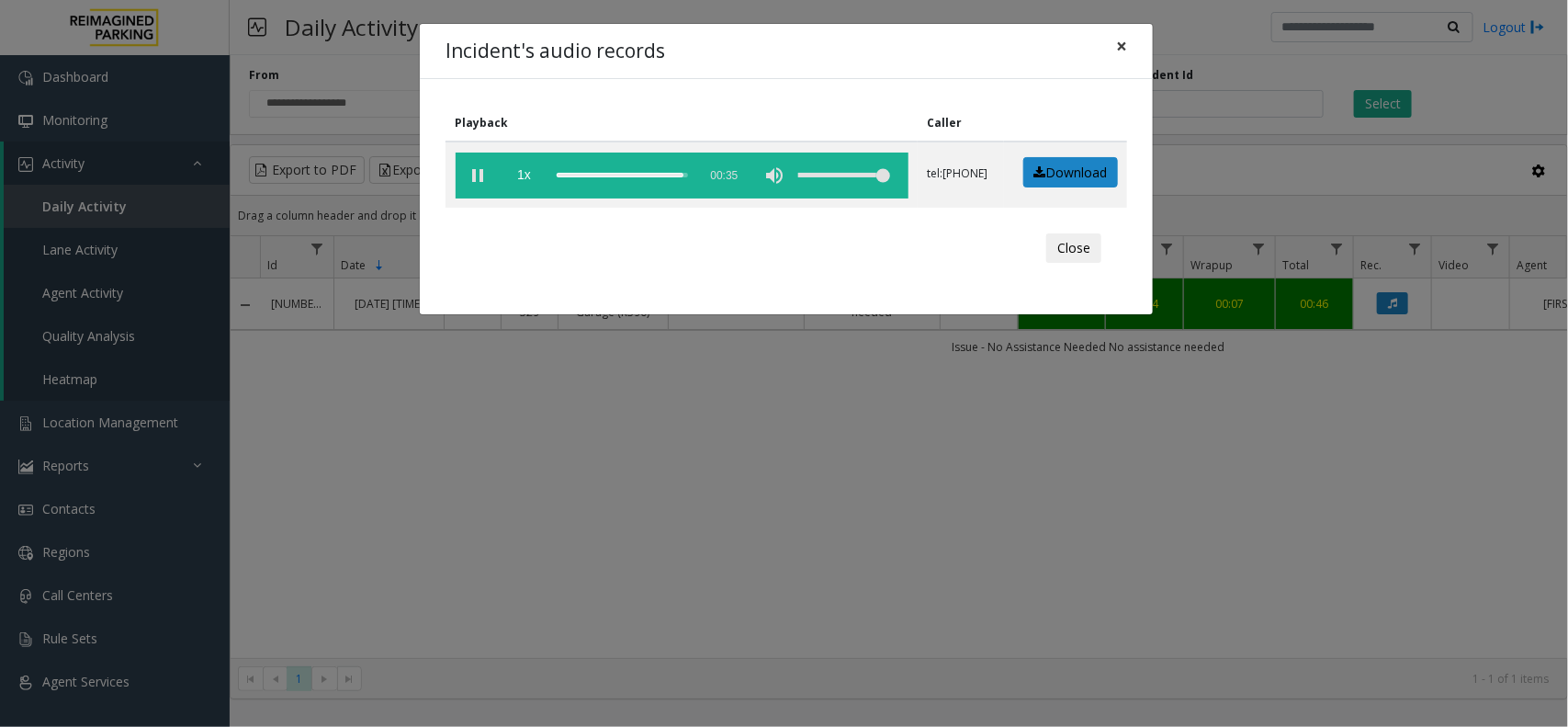 click on "×" 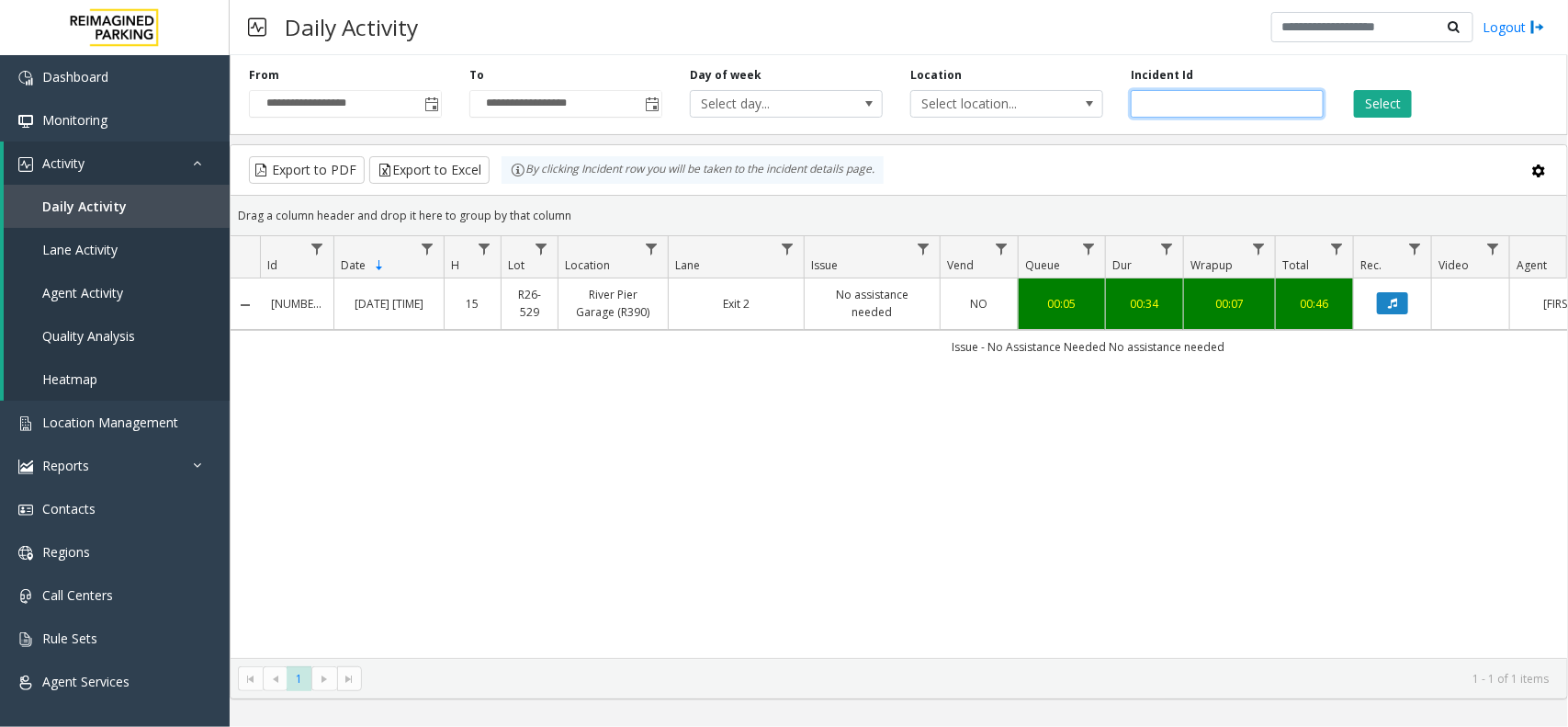 click 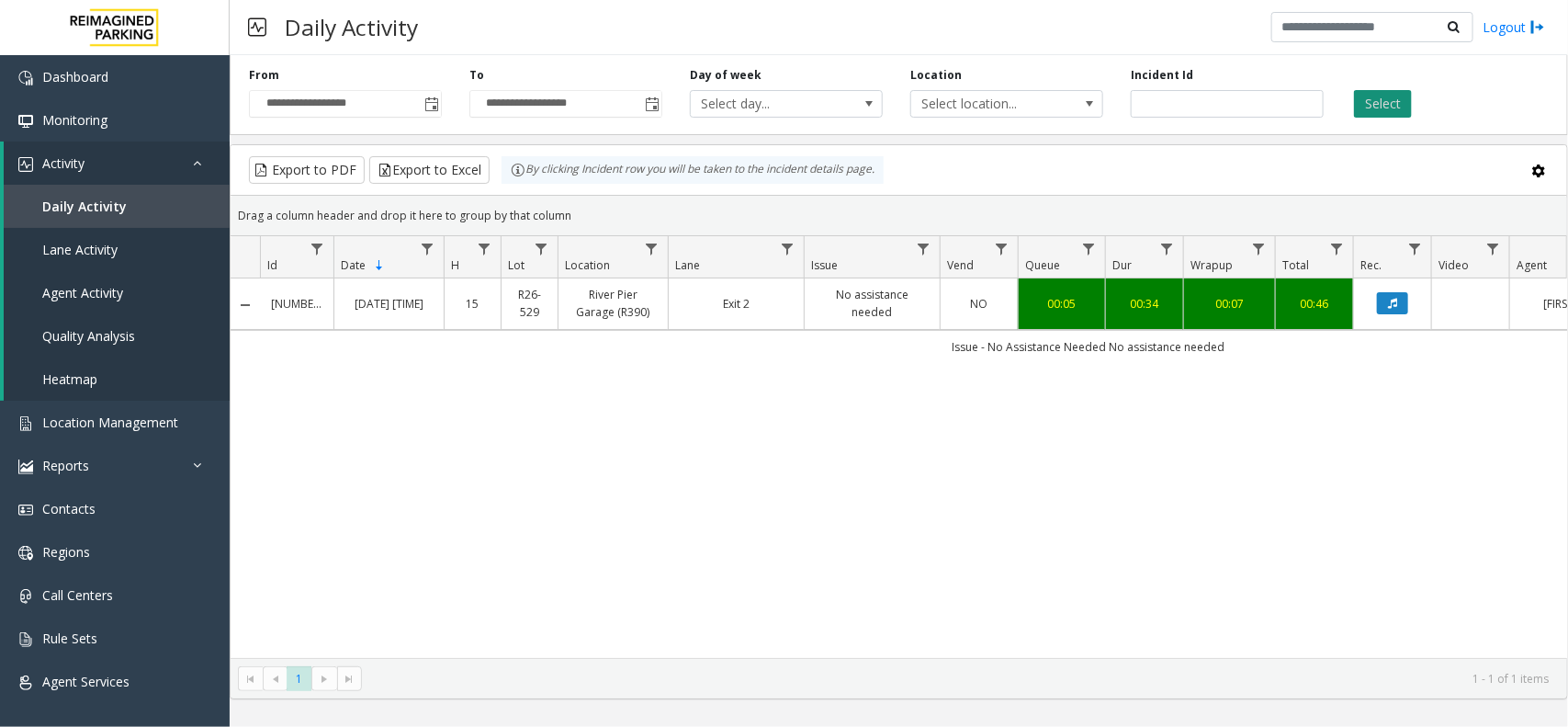 click on "Select" 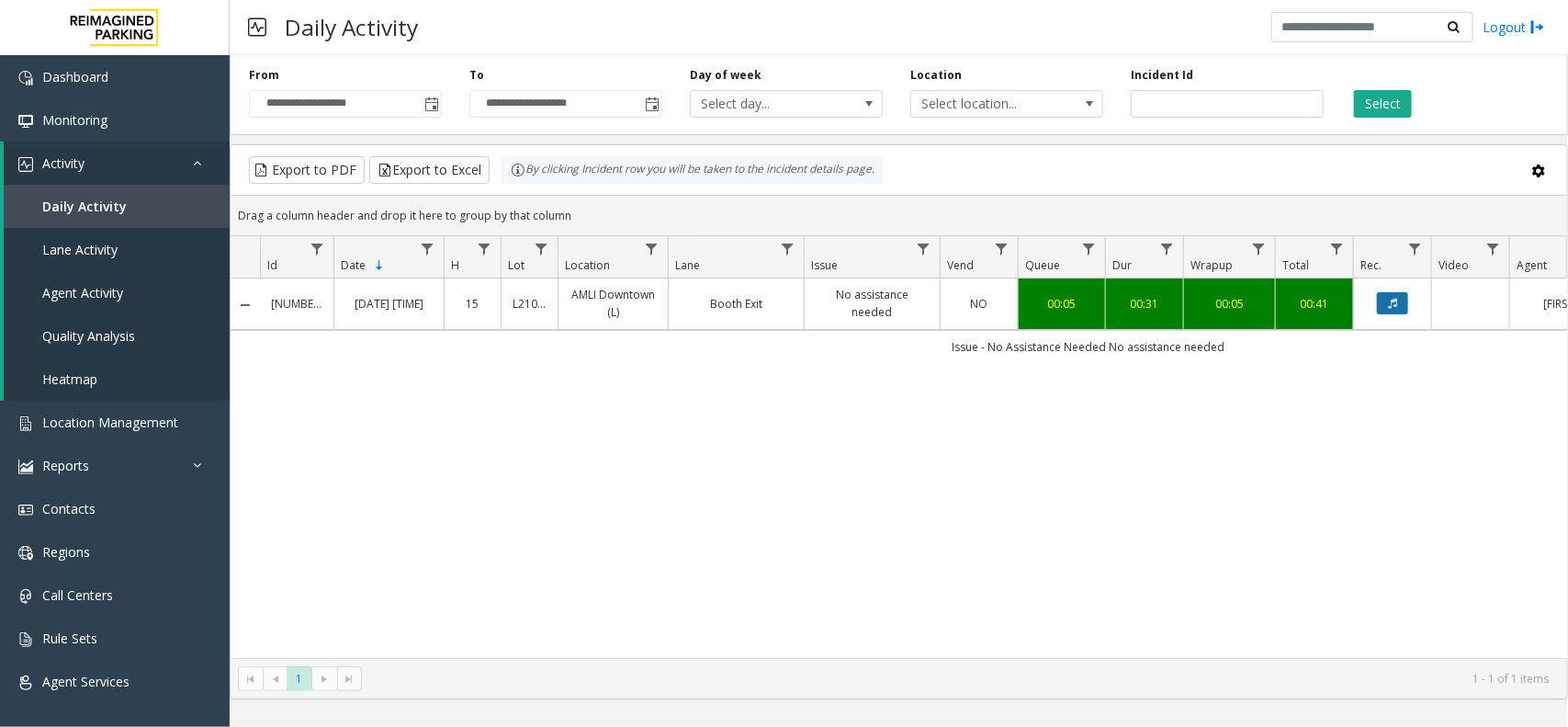 click 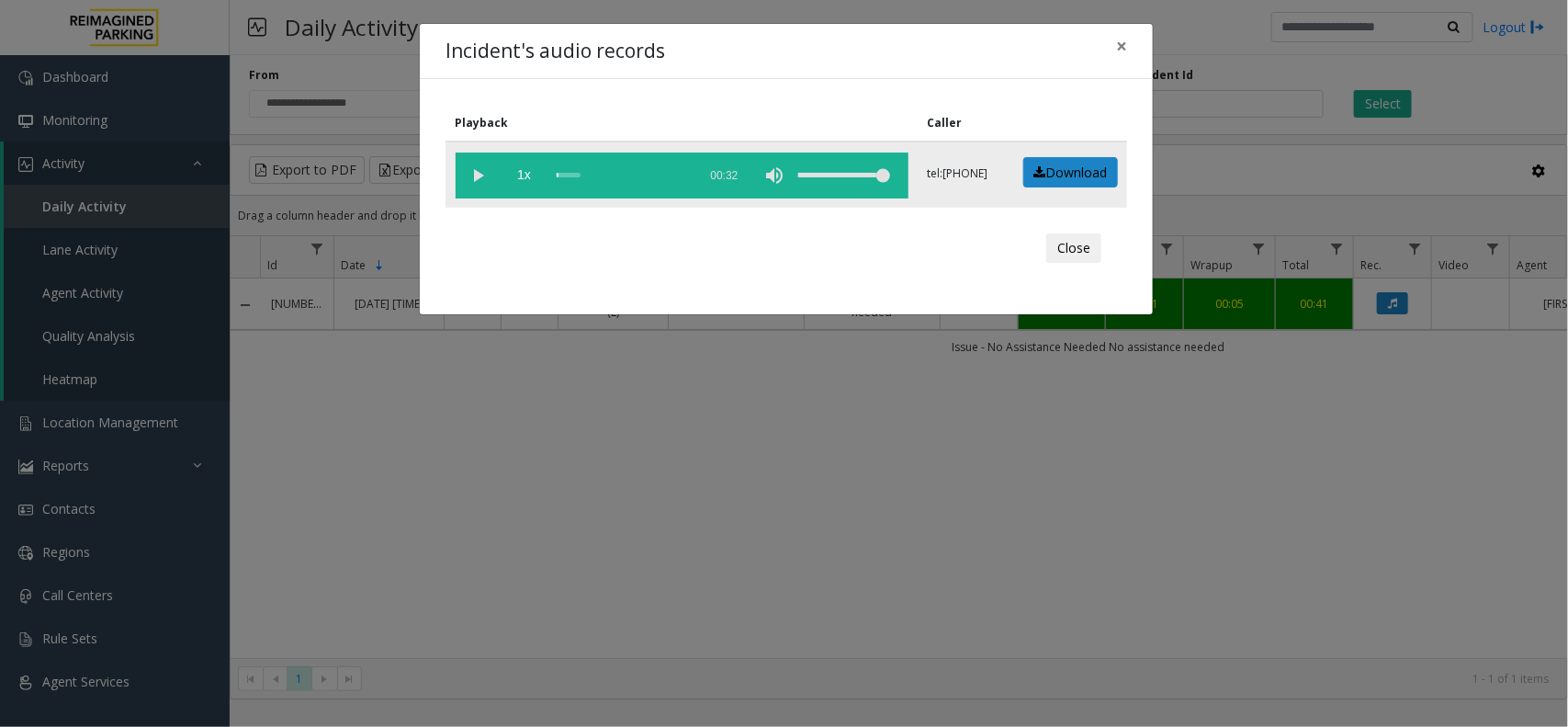 click 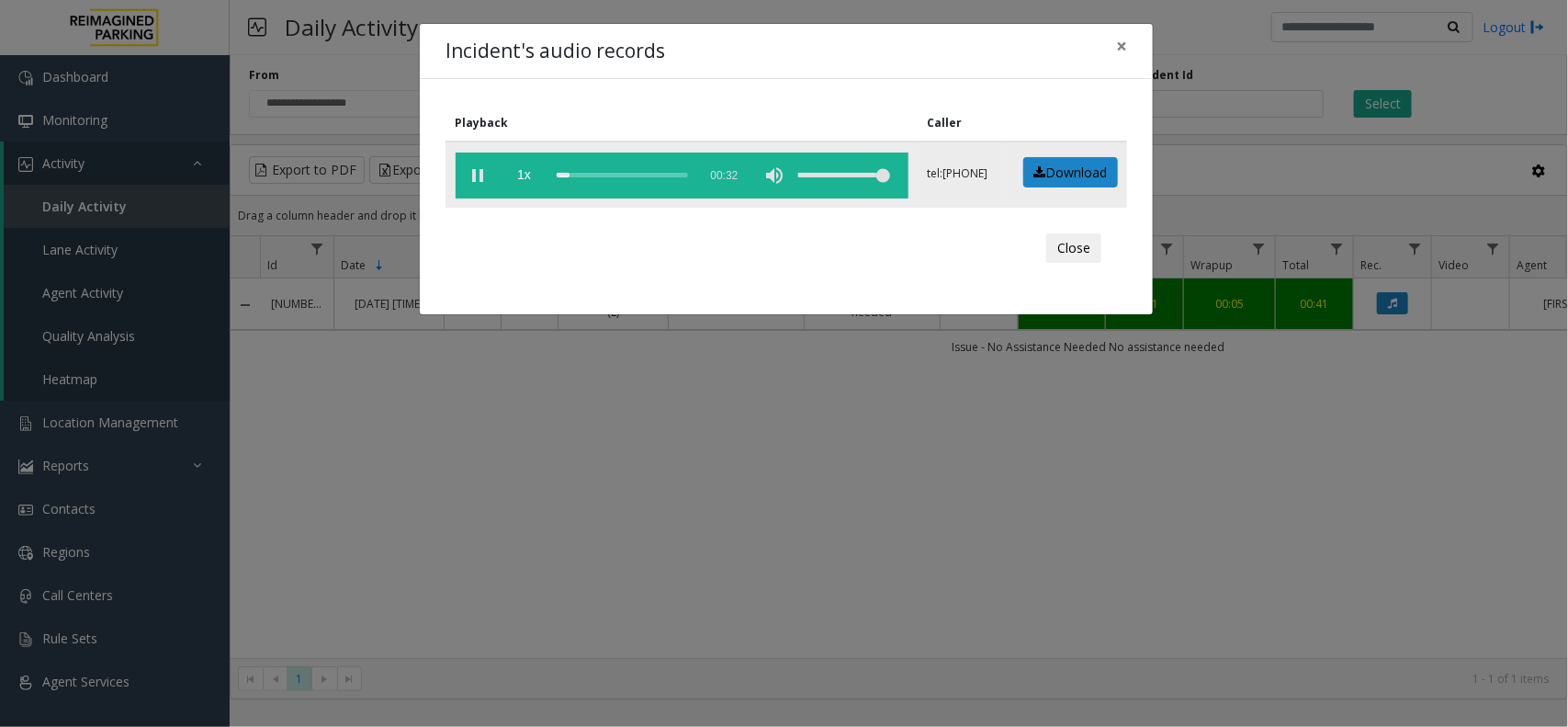 click 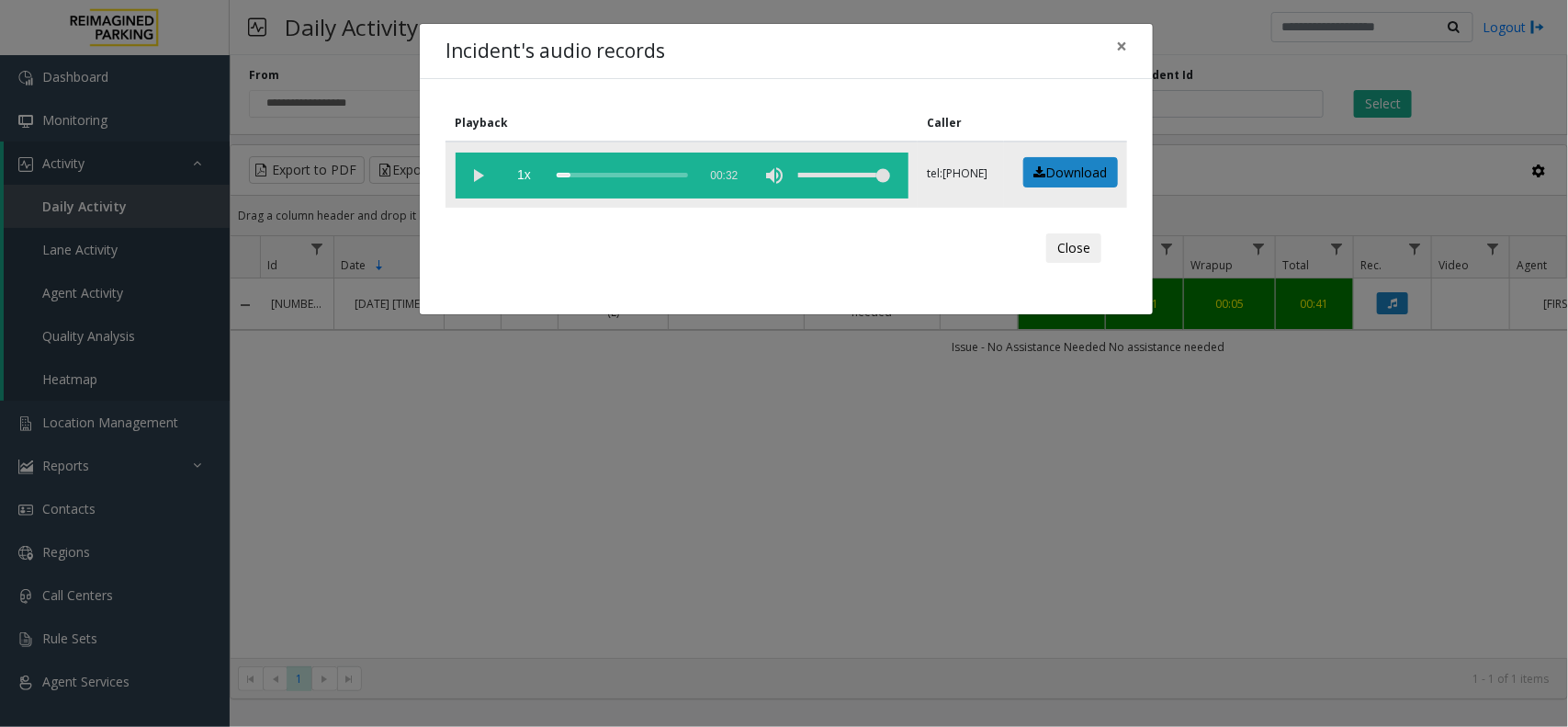 click 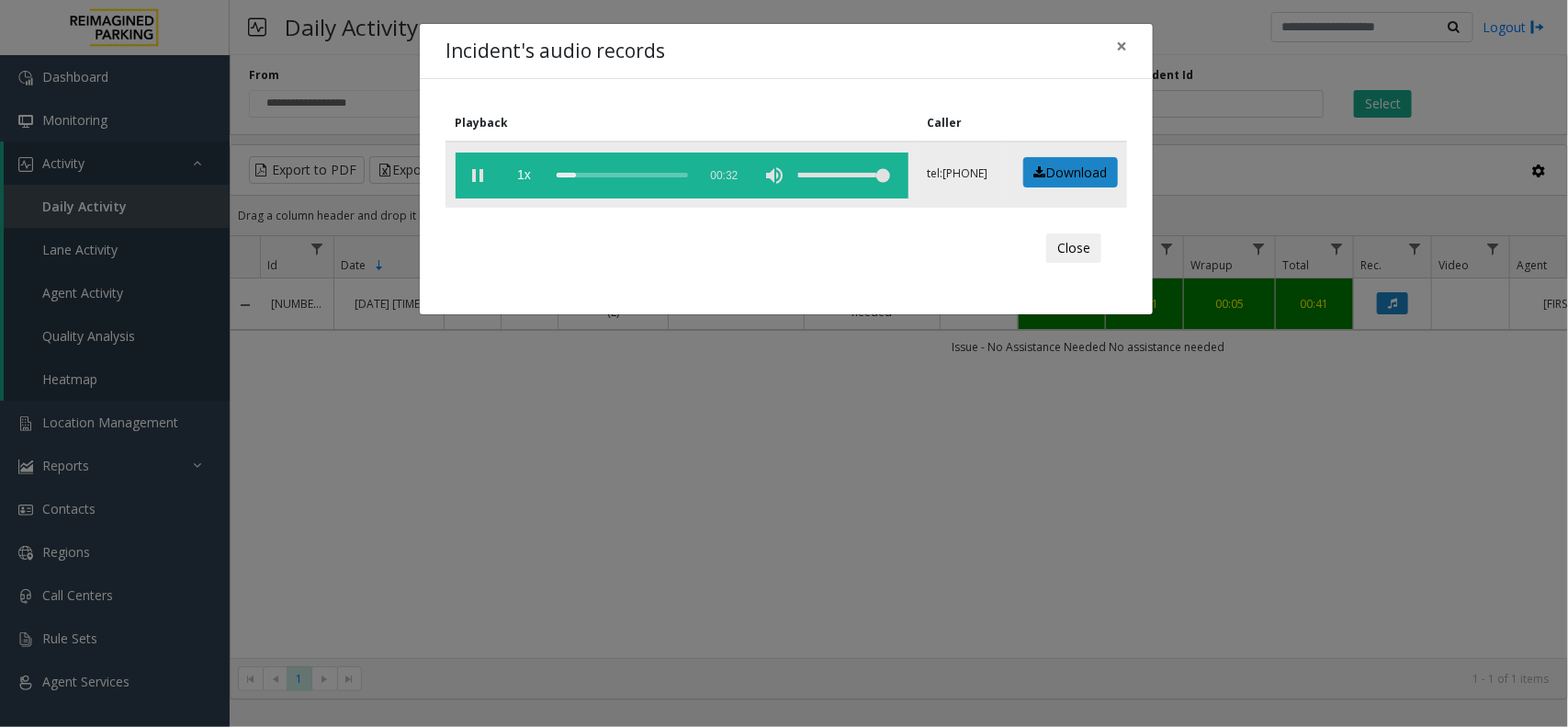 click 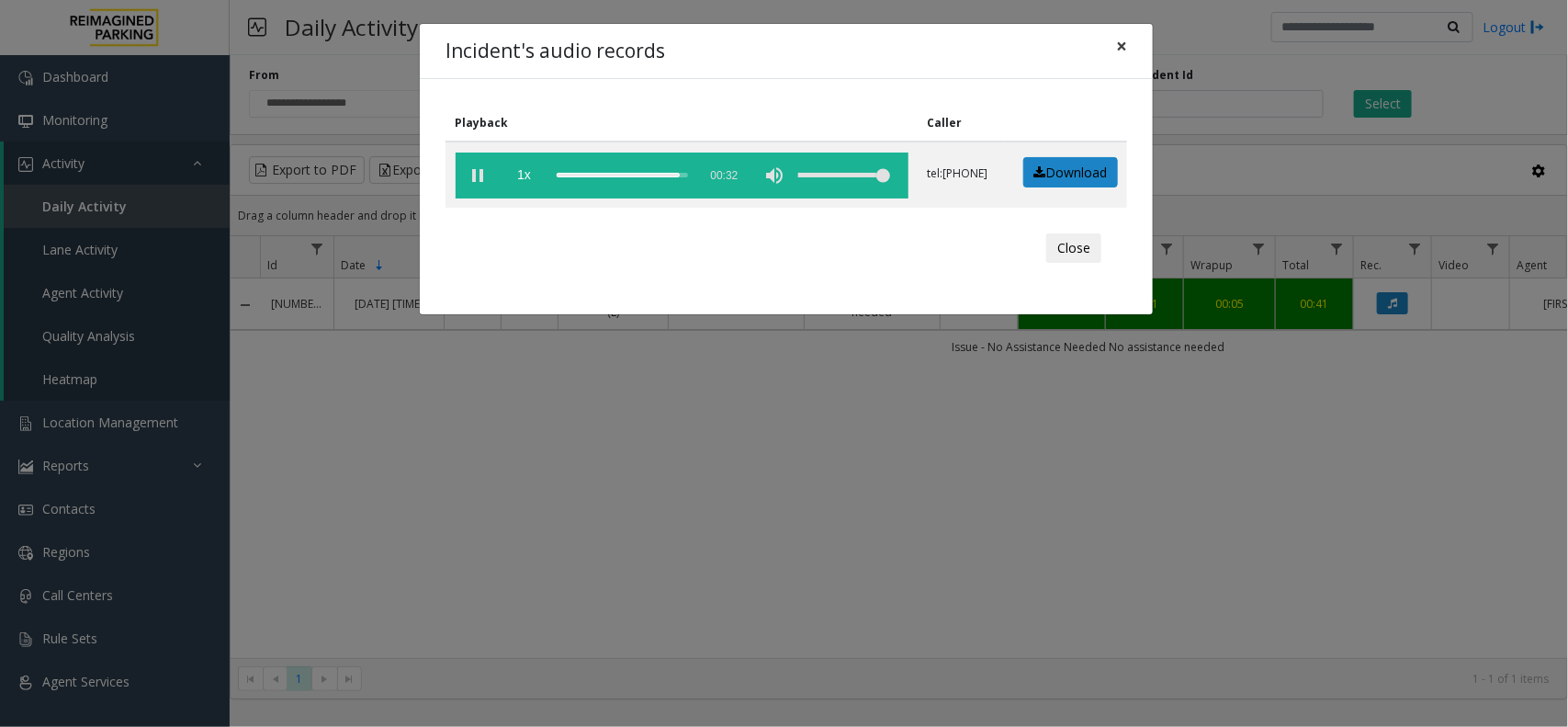 click on "×" 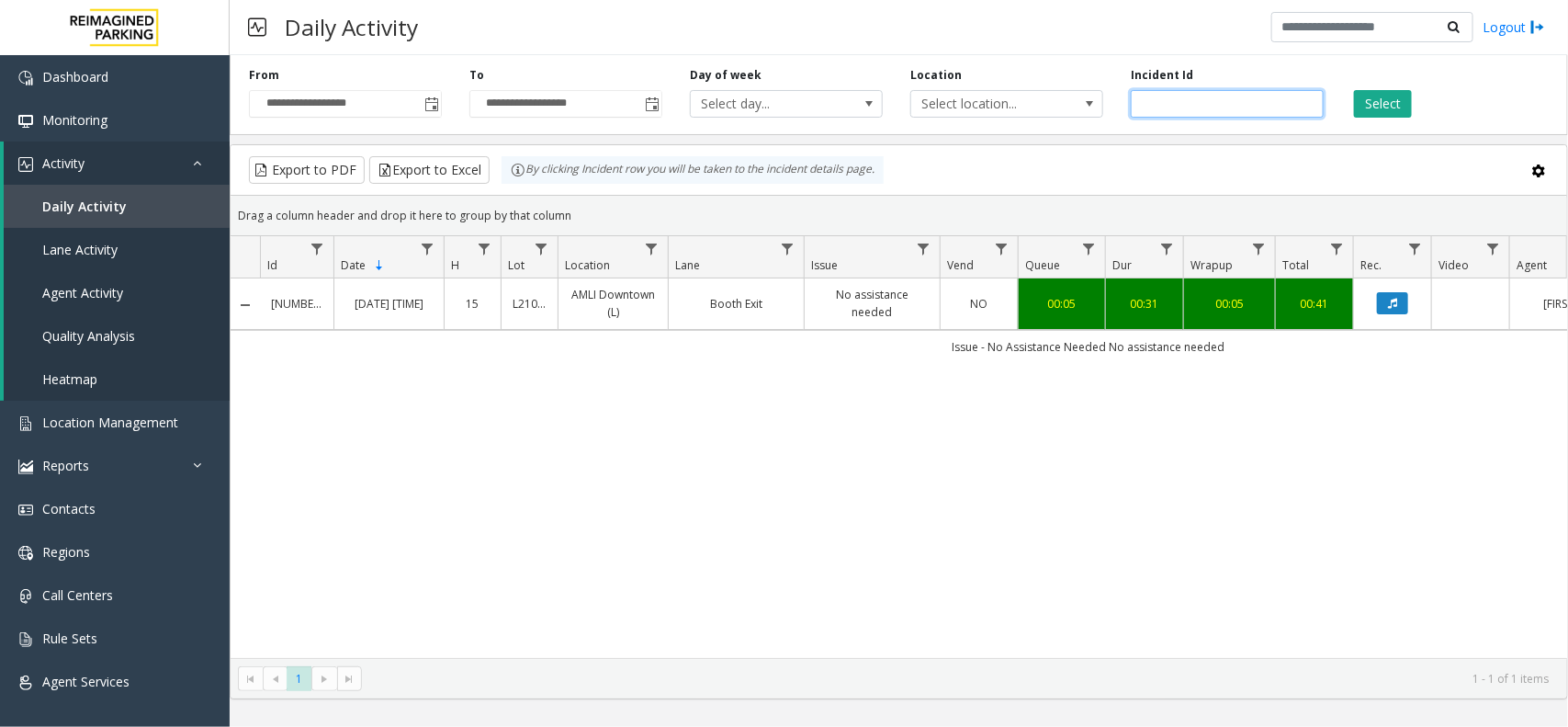 drag, startPoint x: 1224, startPoint y: 102, endPoint x: 1133, endPoint y: 101, distance: 91.00549 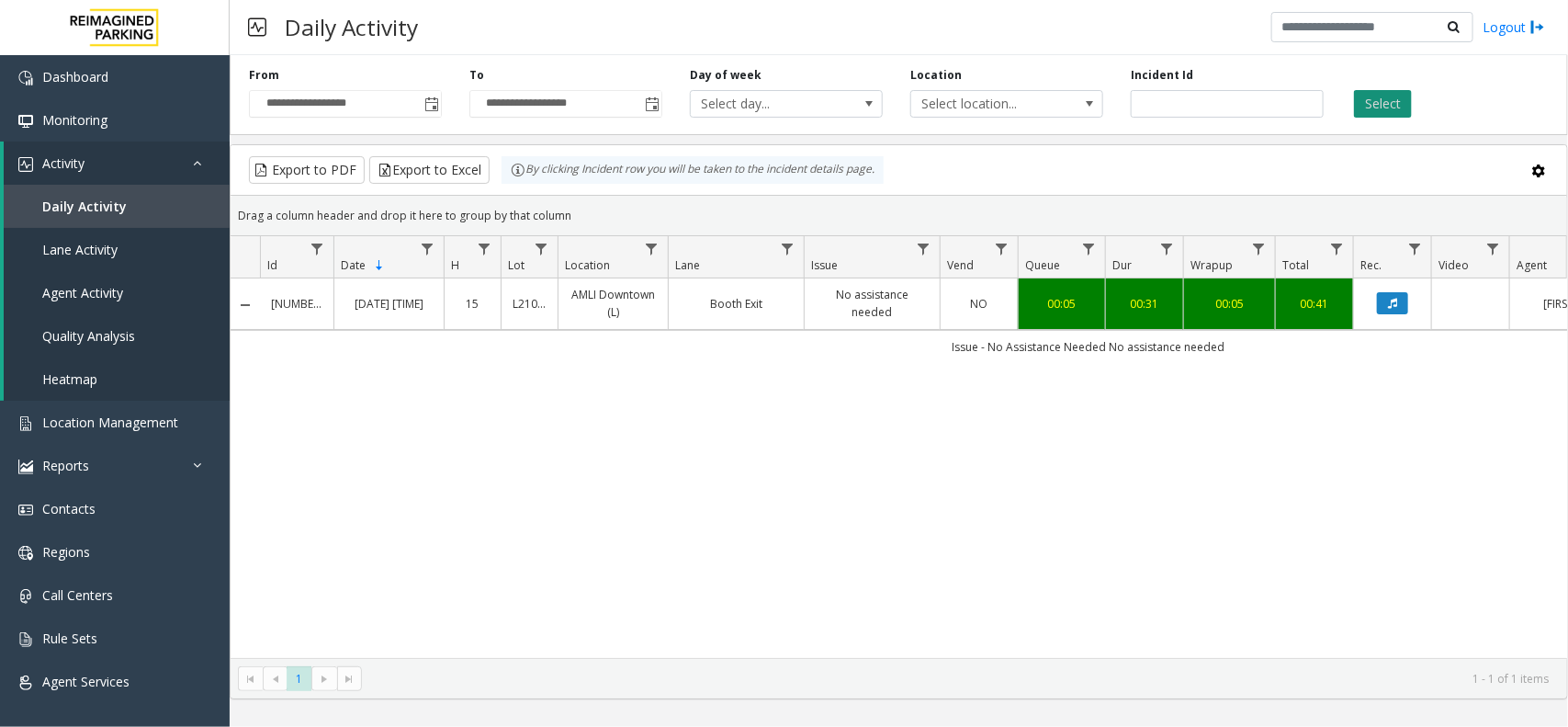 click on "Select" 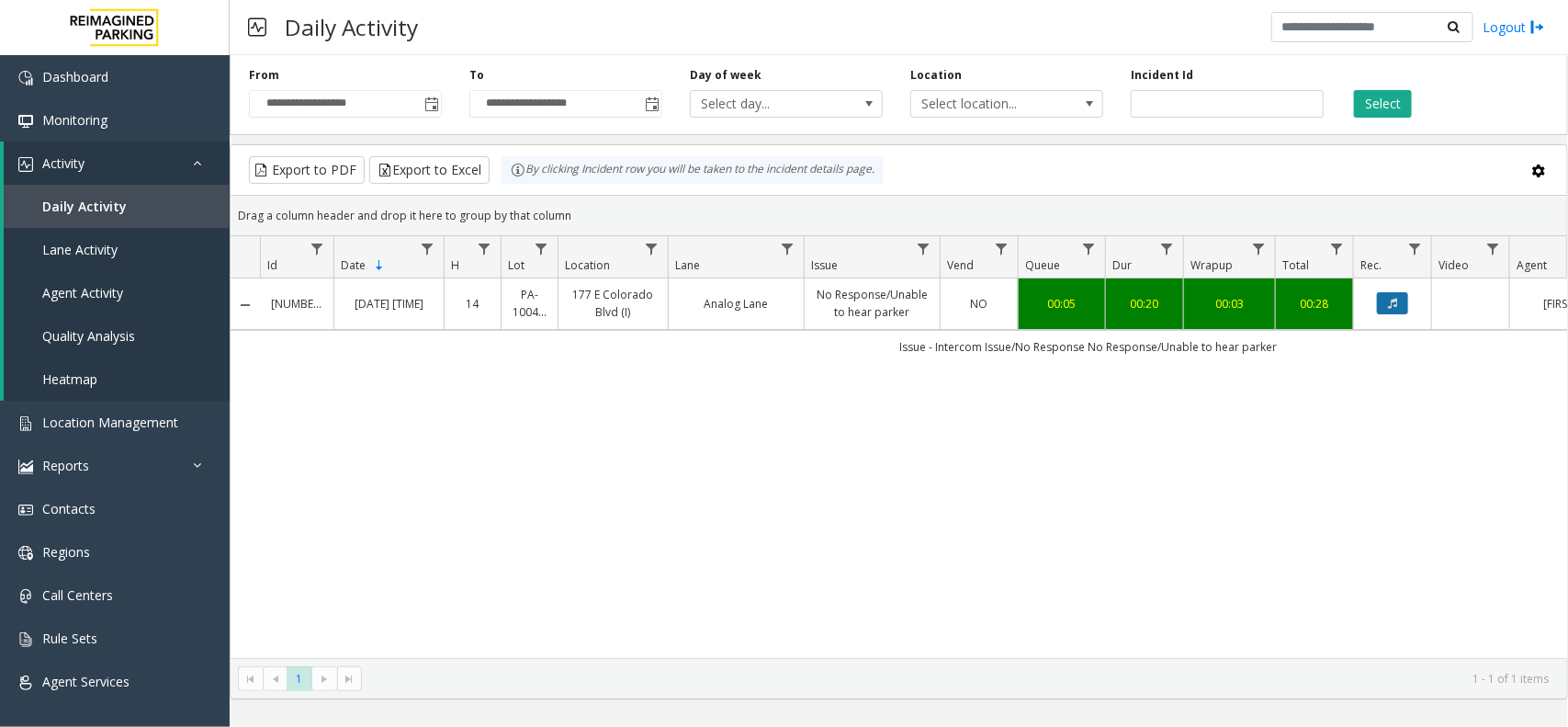 click 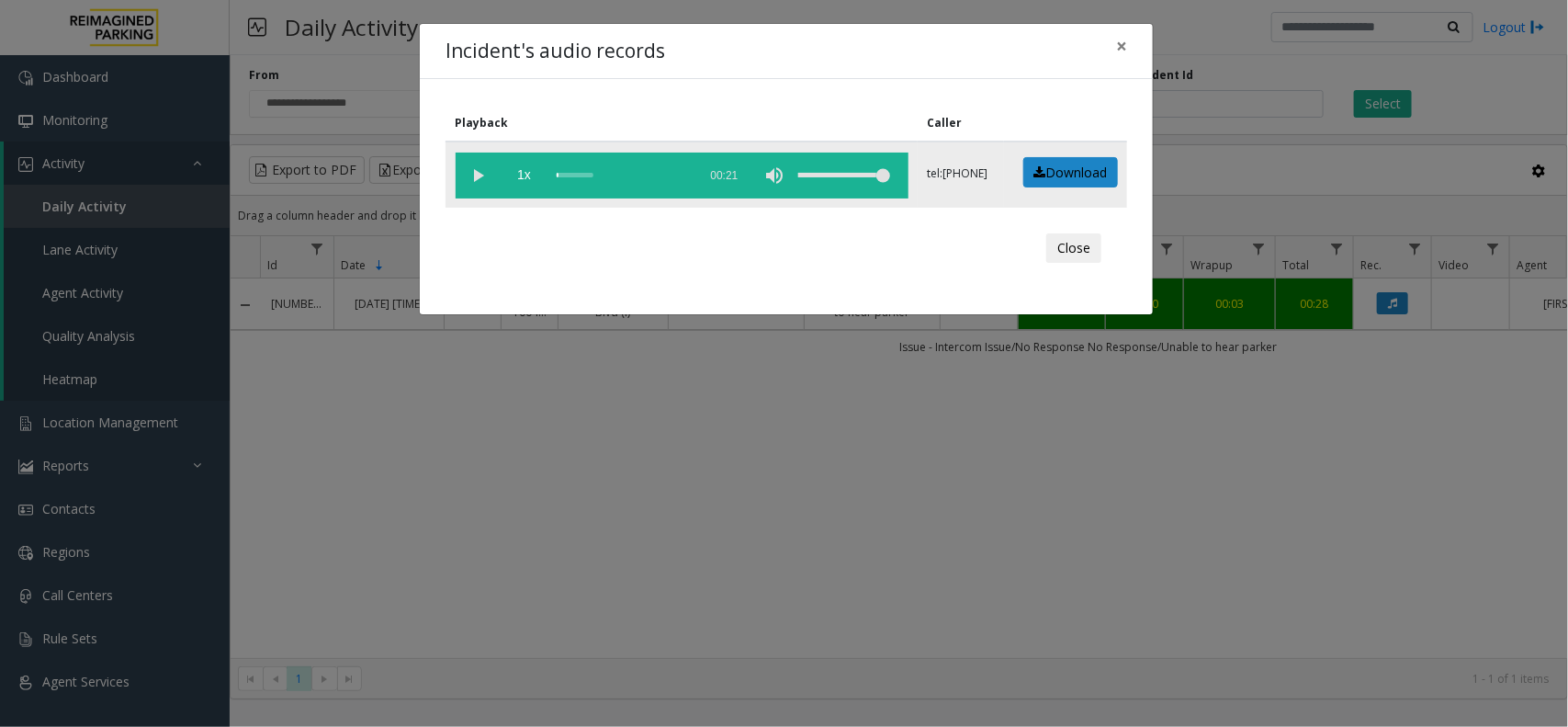click 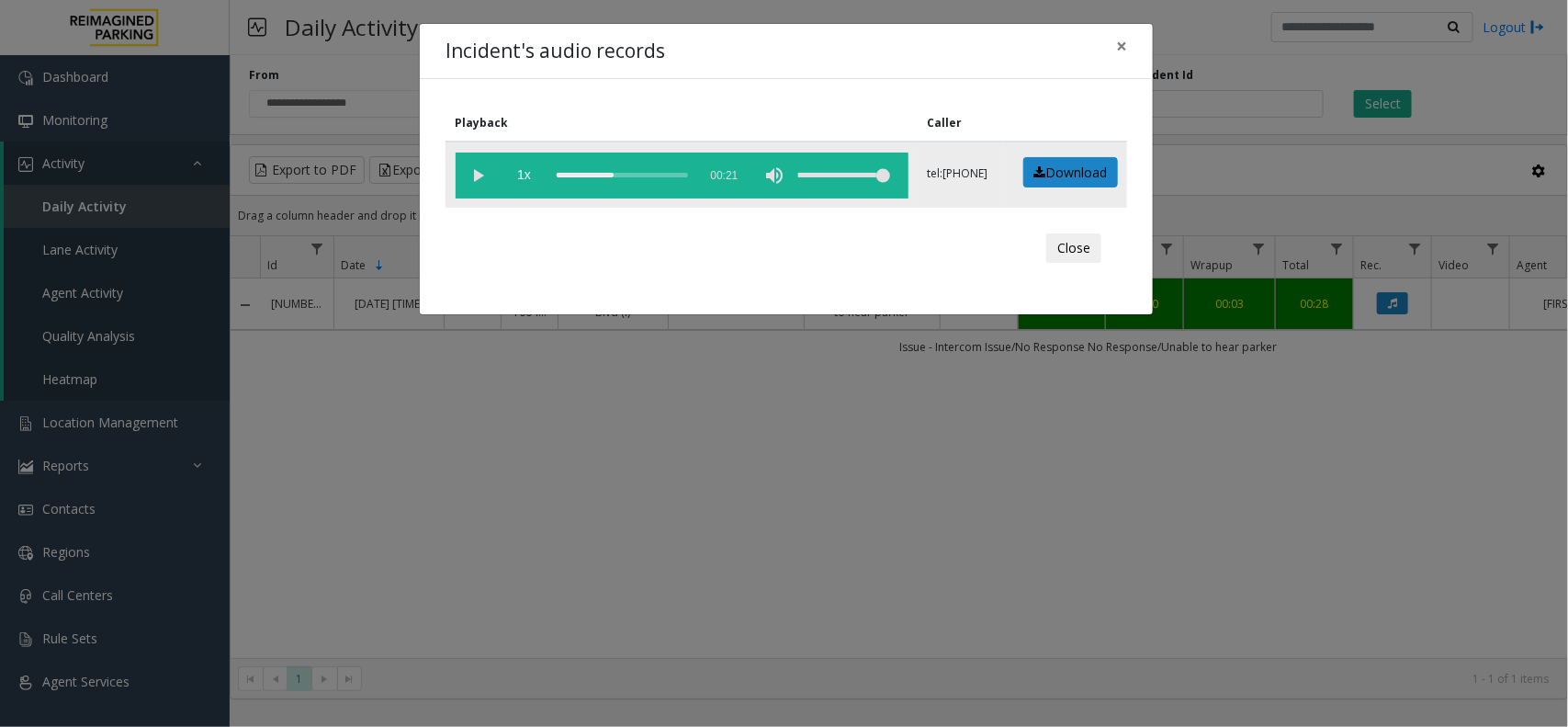 click 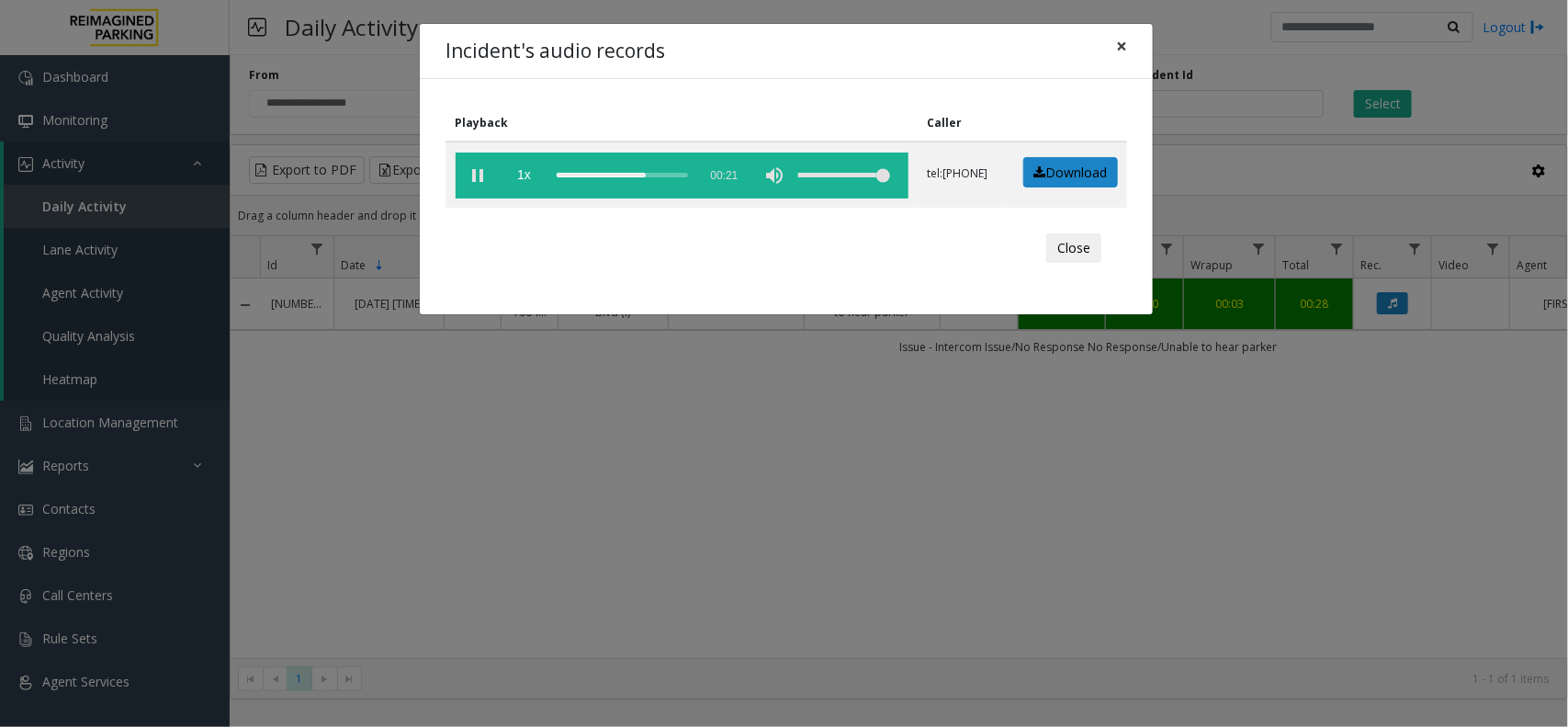 click on "×" 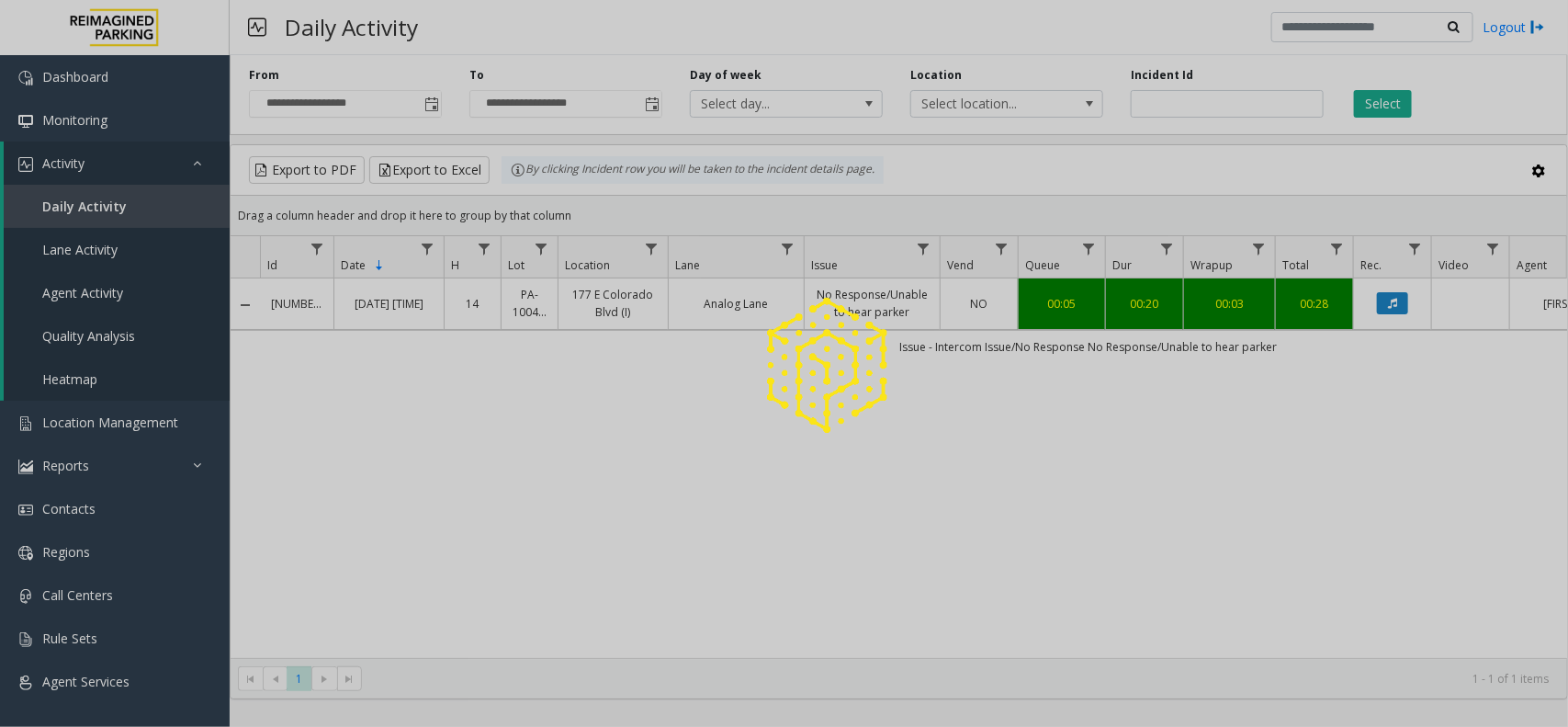 drag, startPoint x: 1251, startPoint y: 107, endPoint x: 1167, endPoint y: 101, distance: 84.21401 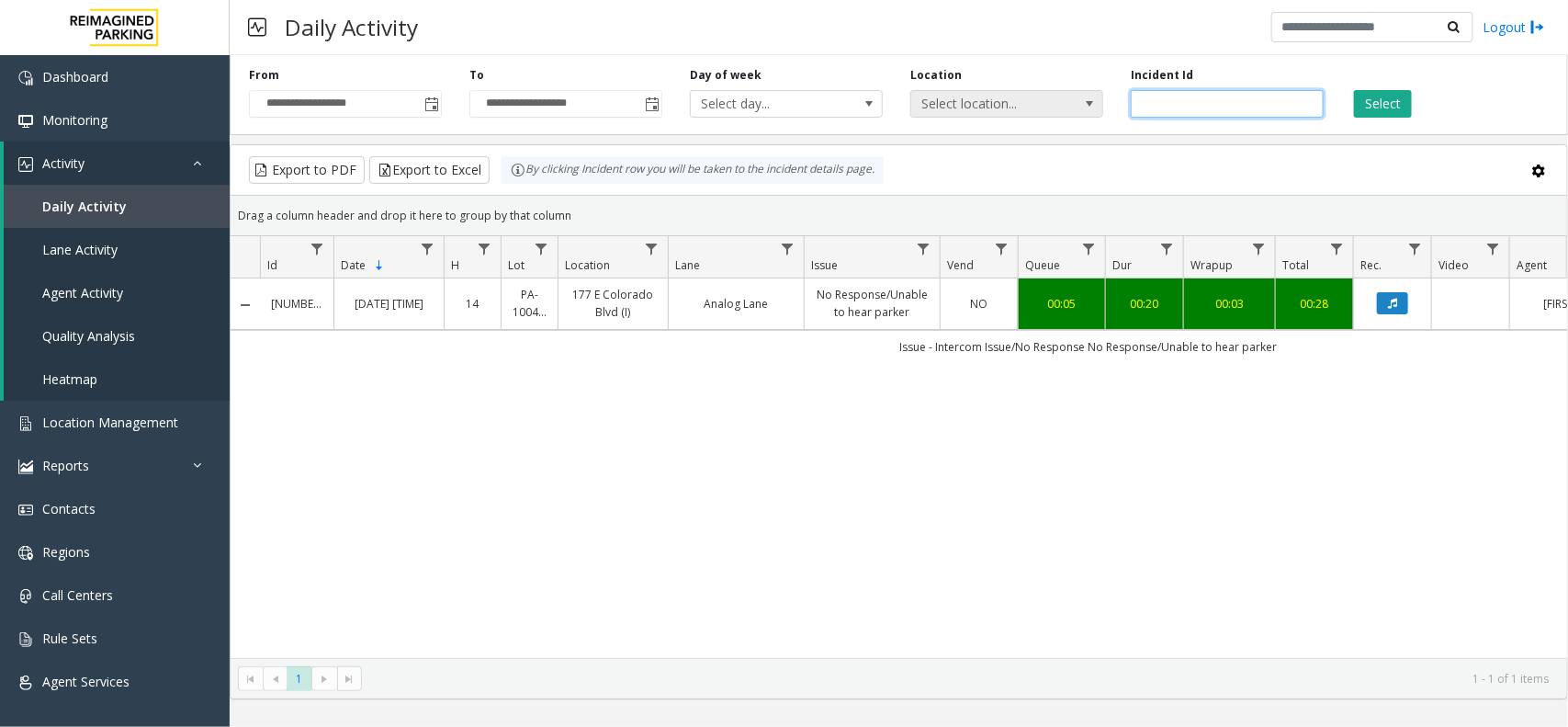 drag, startPoint x: 1131, startPoint y: 111, endPoint x: 1098, endPoint y: 115, distance: 33.24154 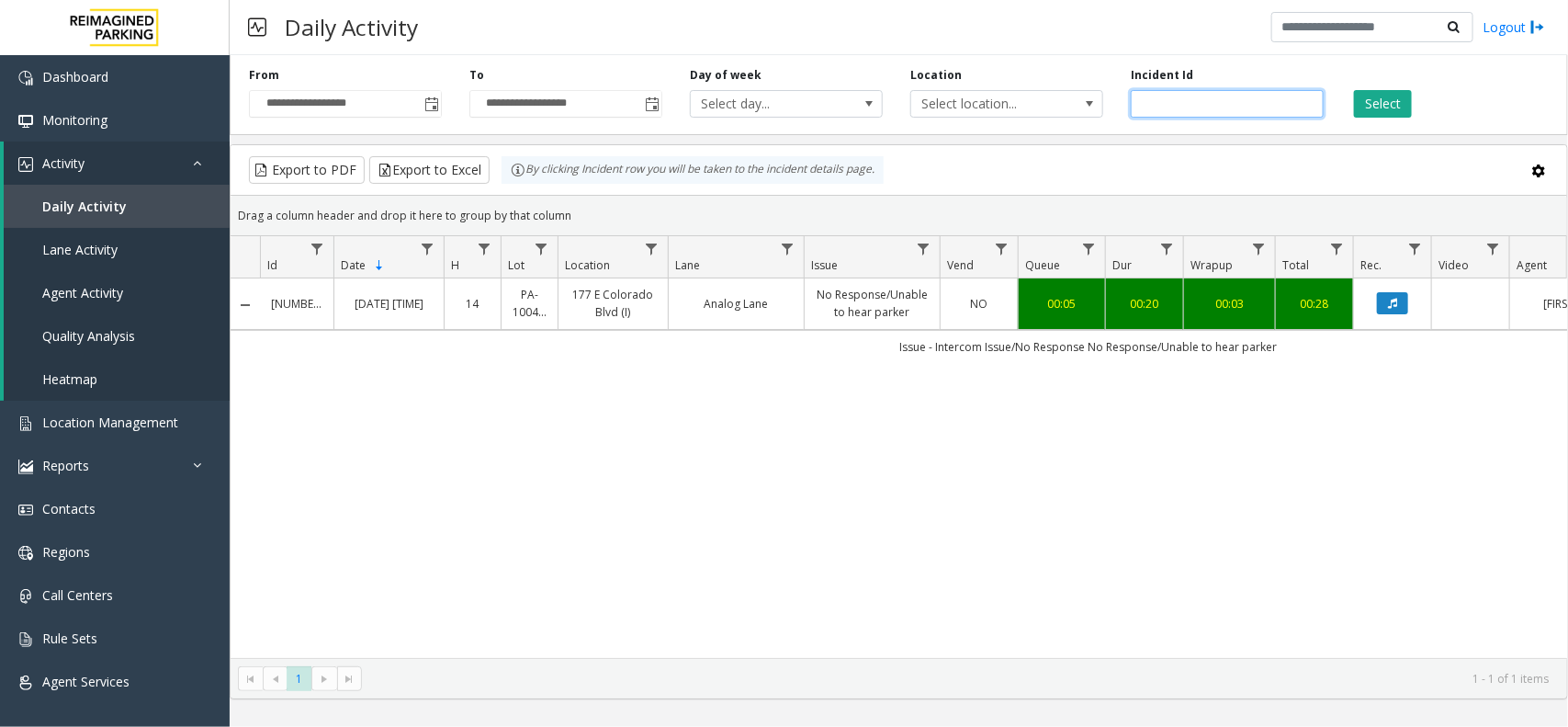 paste 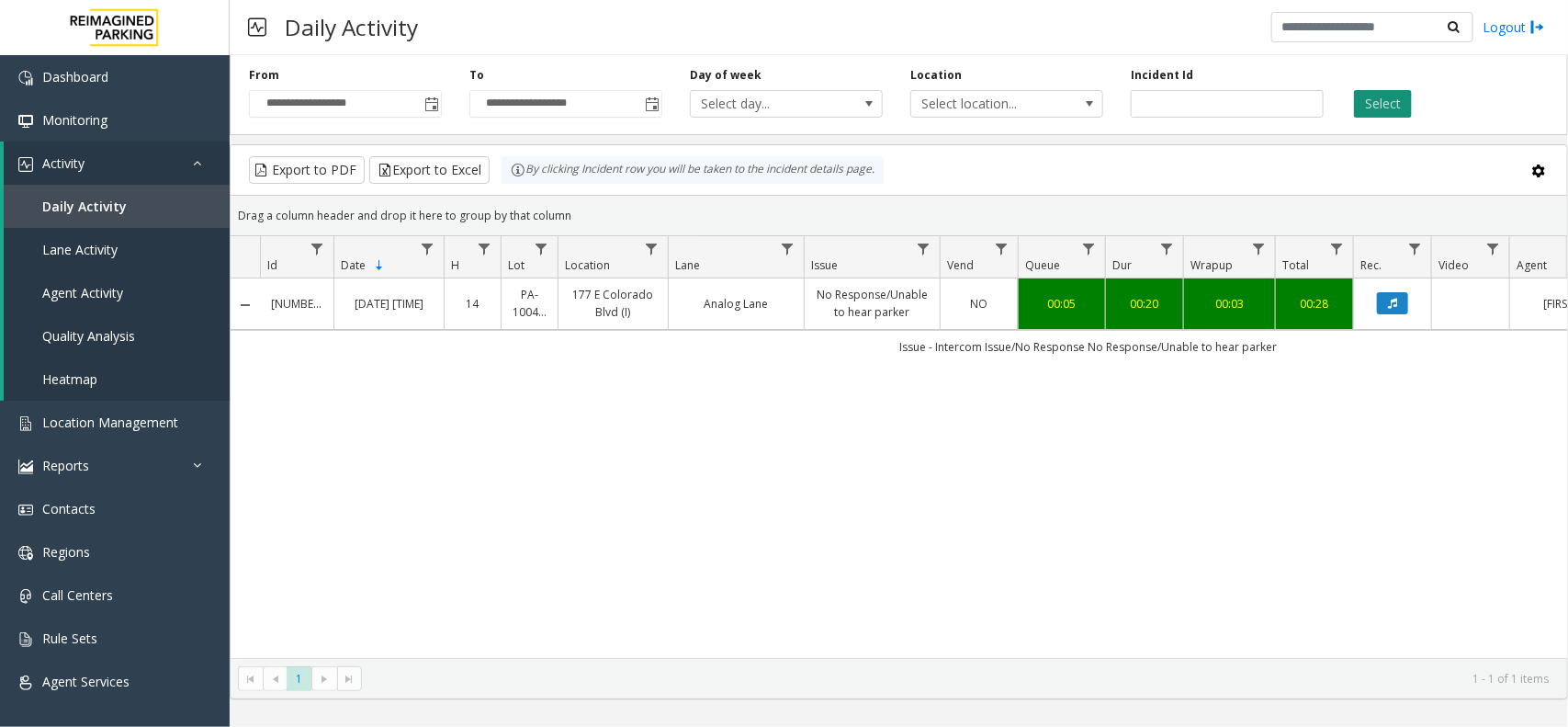 click on "Select" 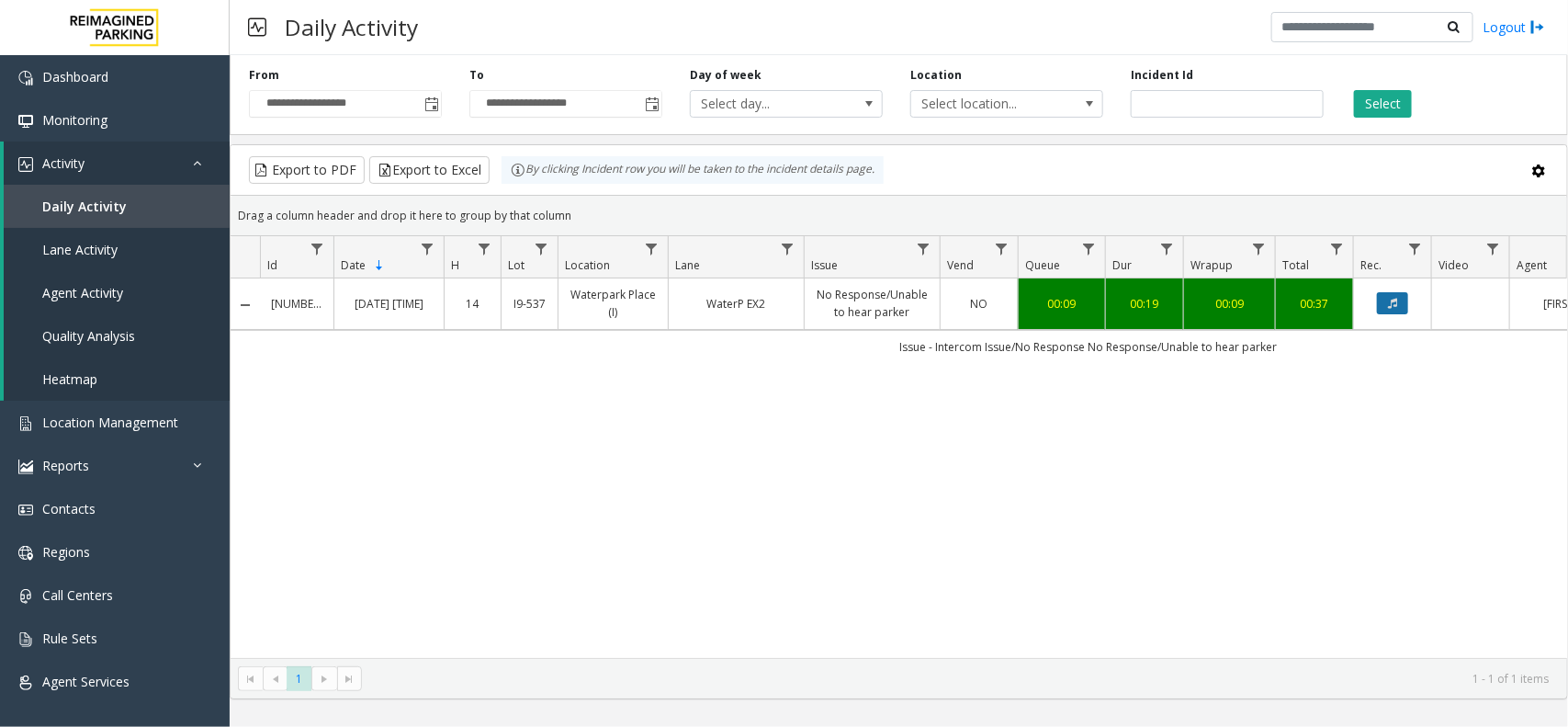click 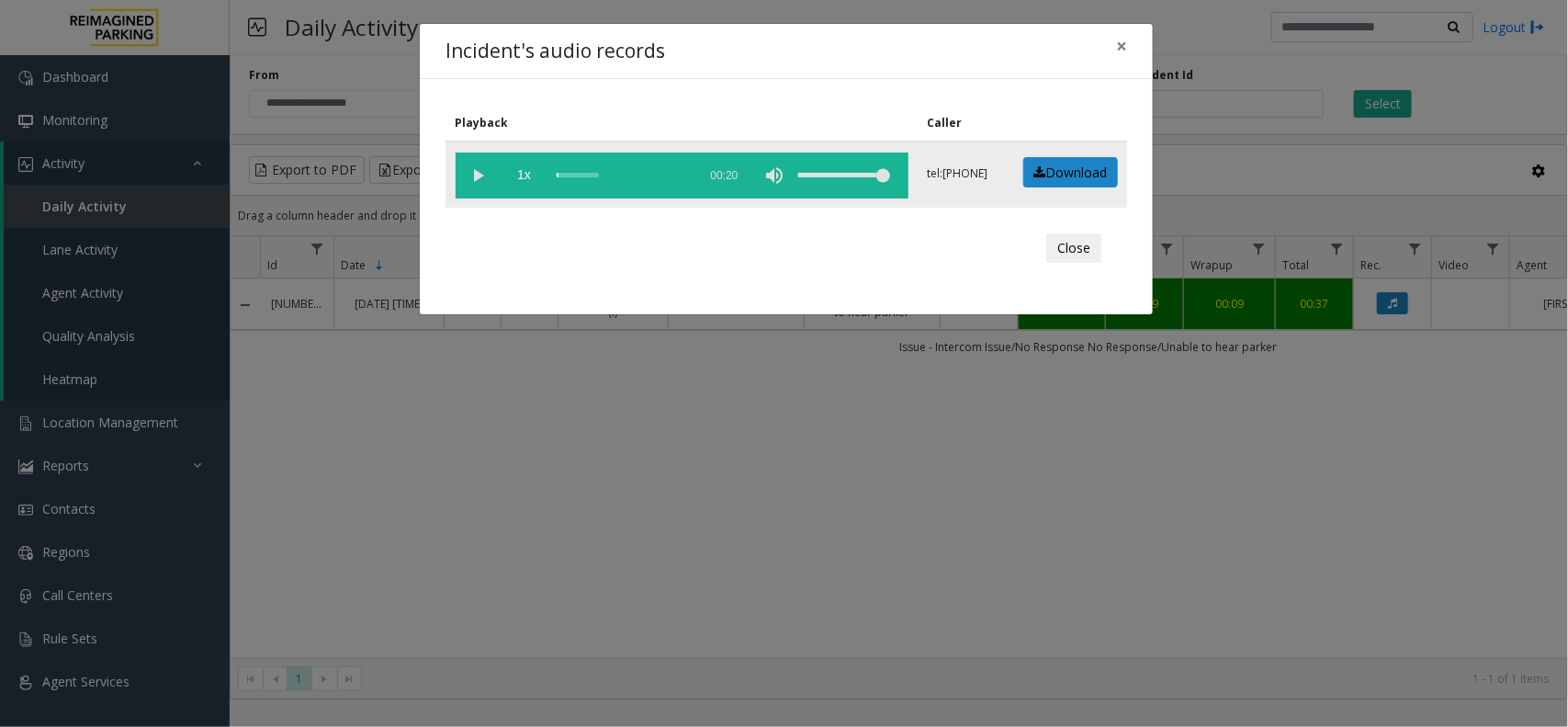 click 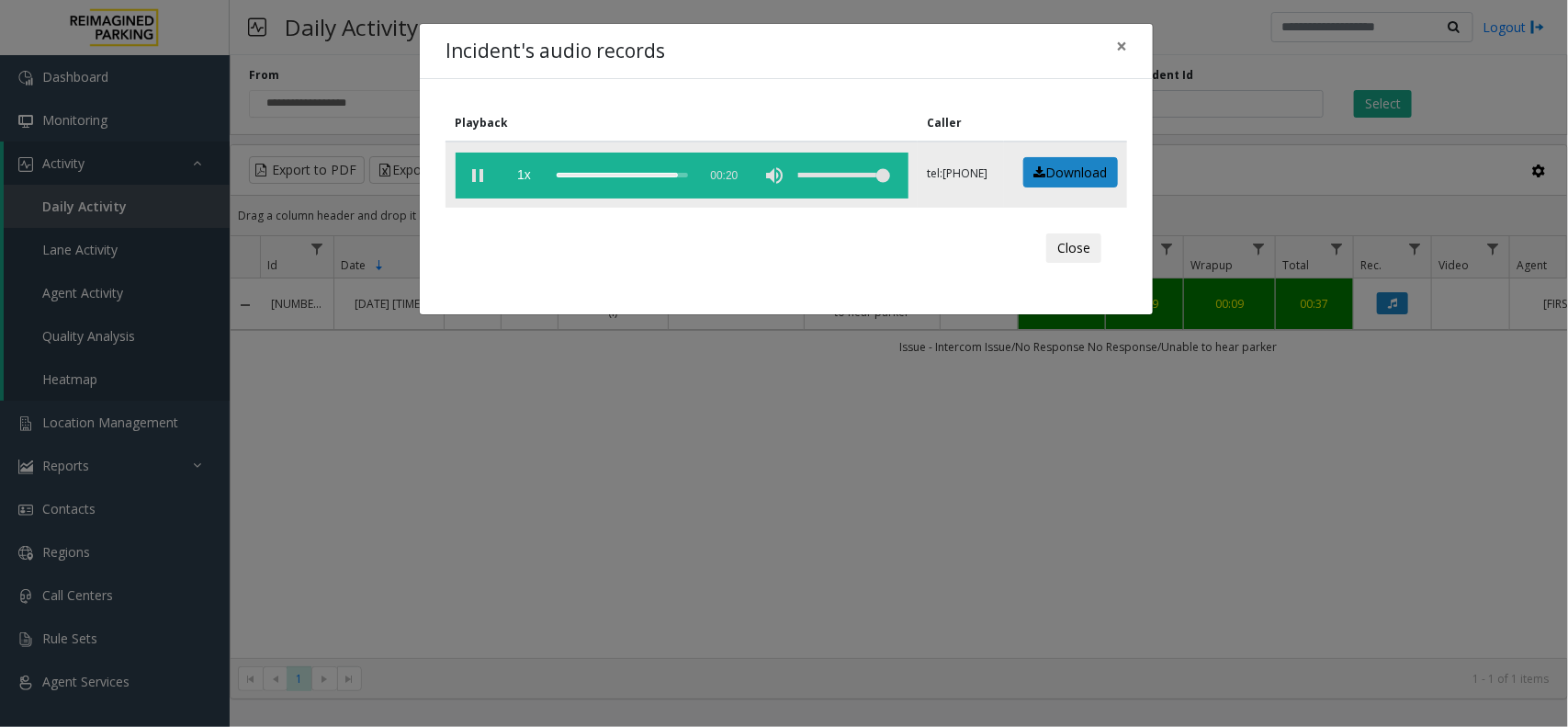 drag, startPoint x: 476, startPoint y: 168, endPoint x: 489, endPoint y: 166, distance: 13.152946 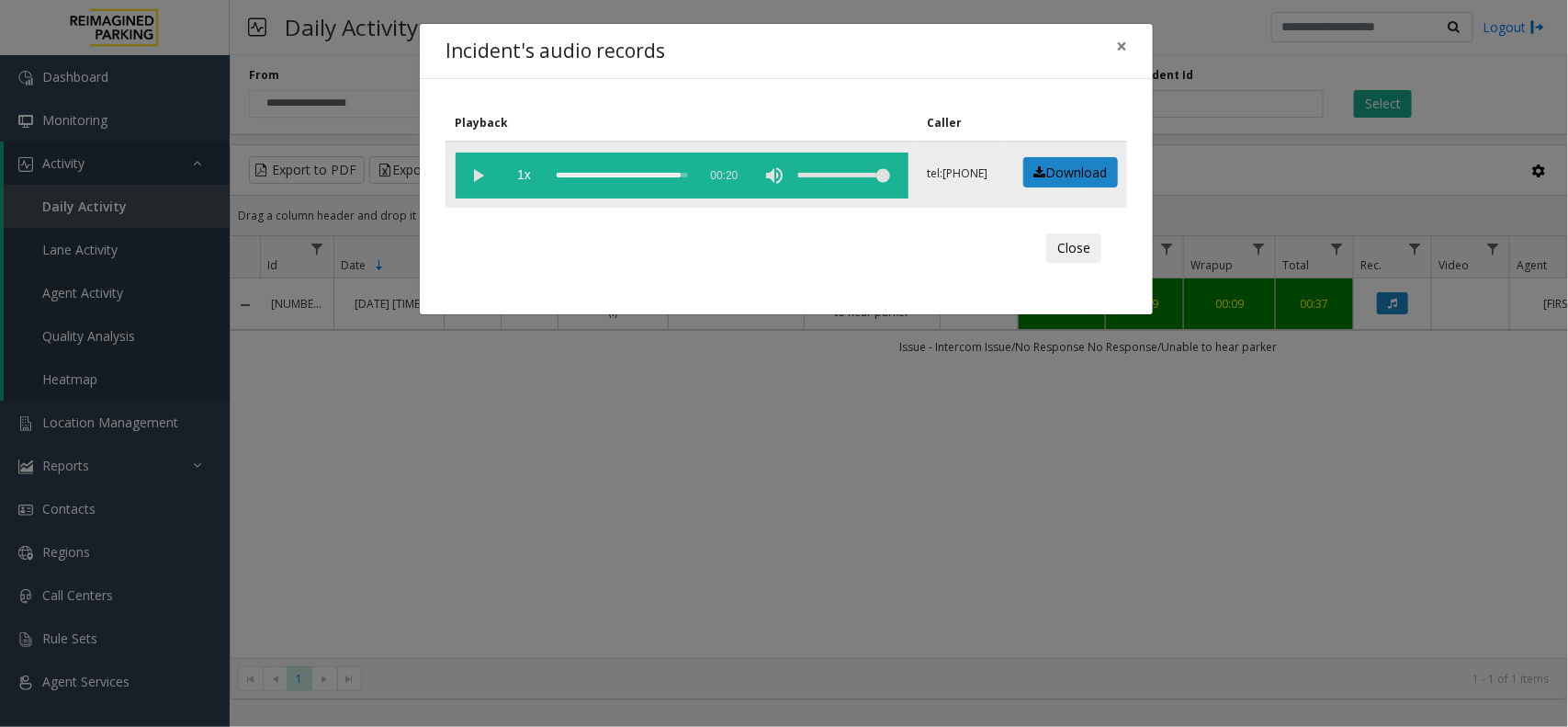 click 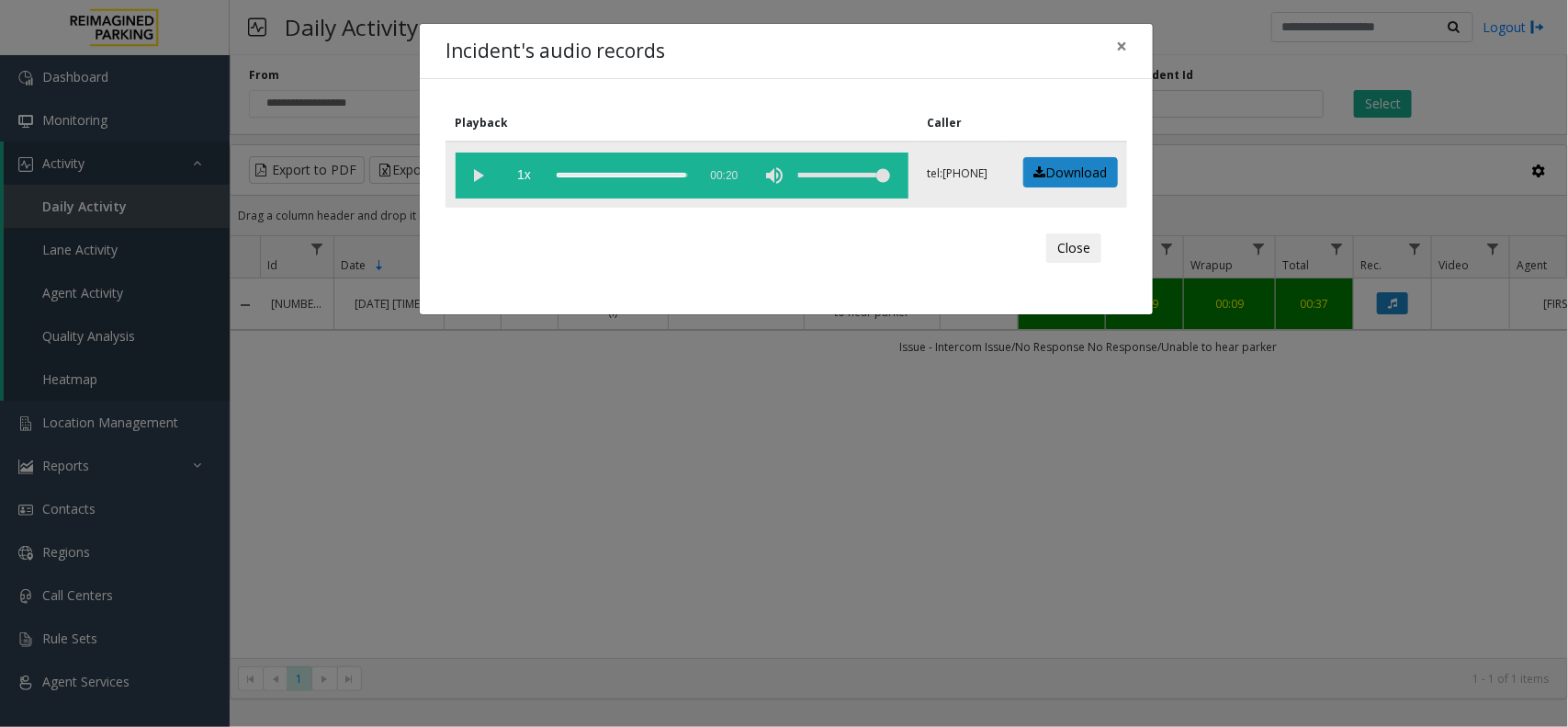 click 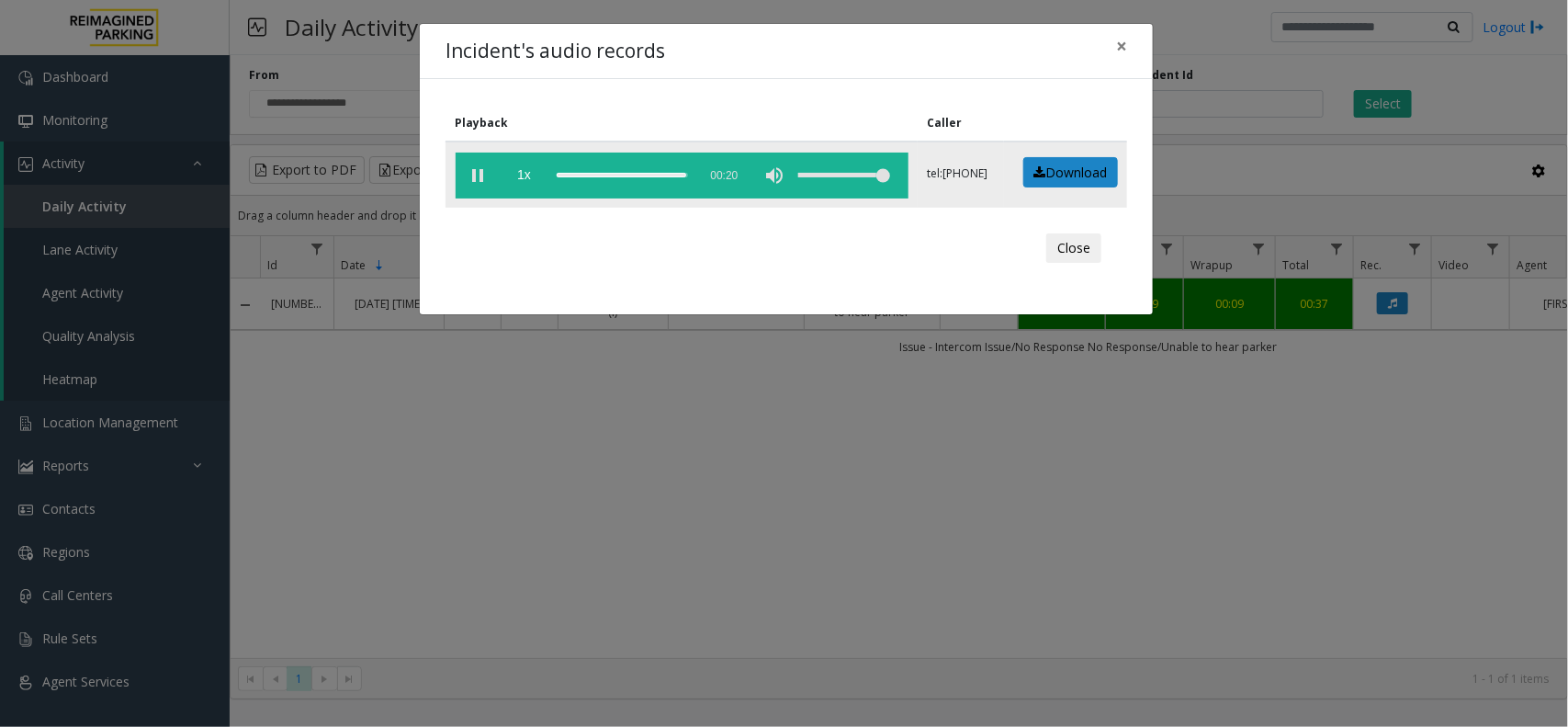 click 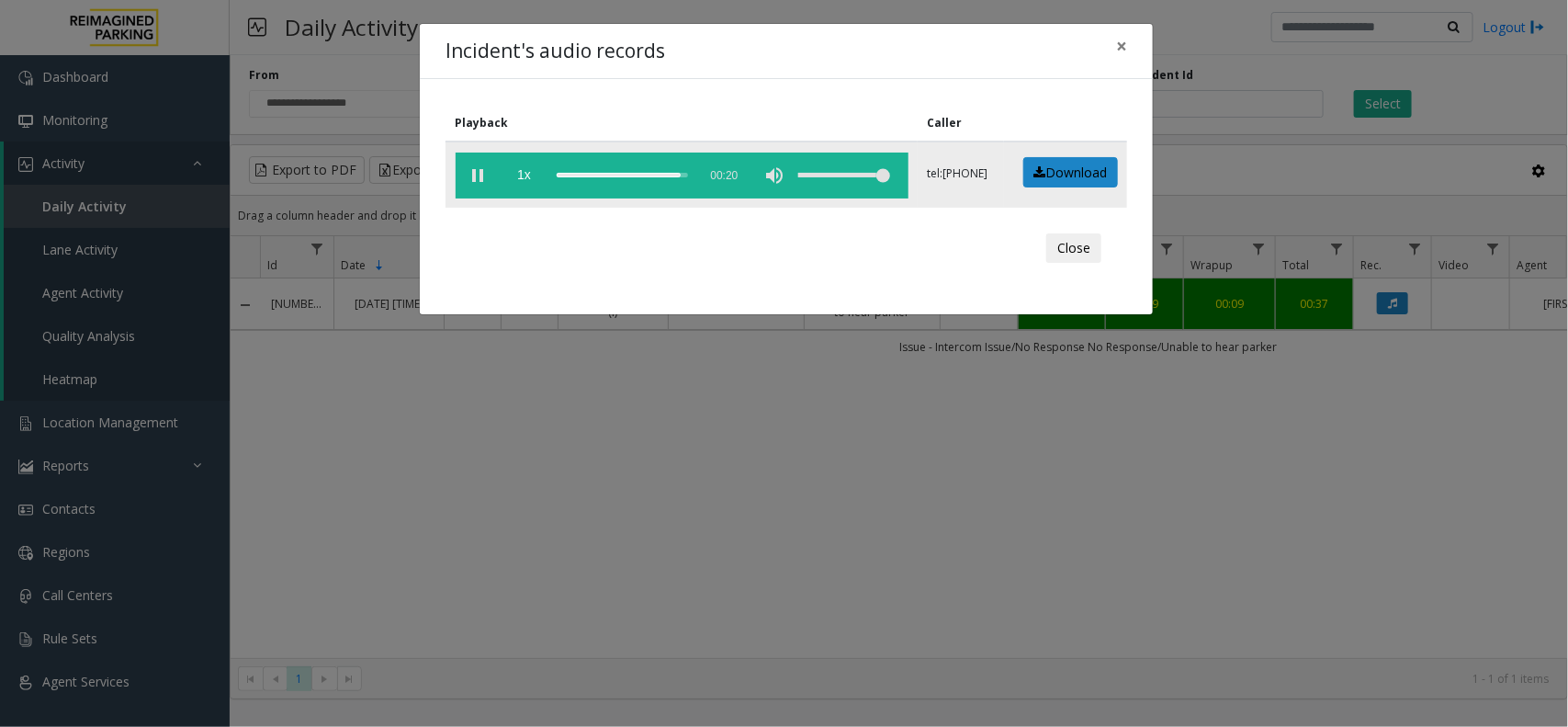 click 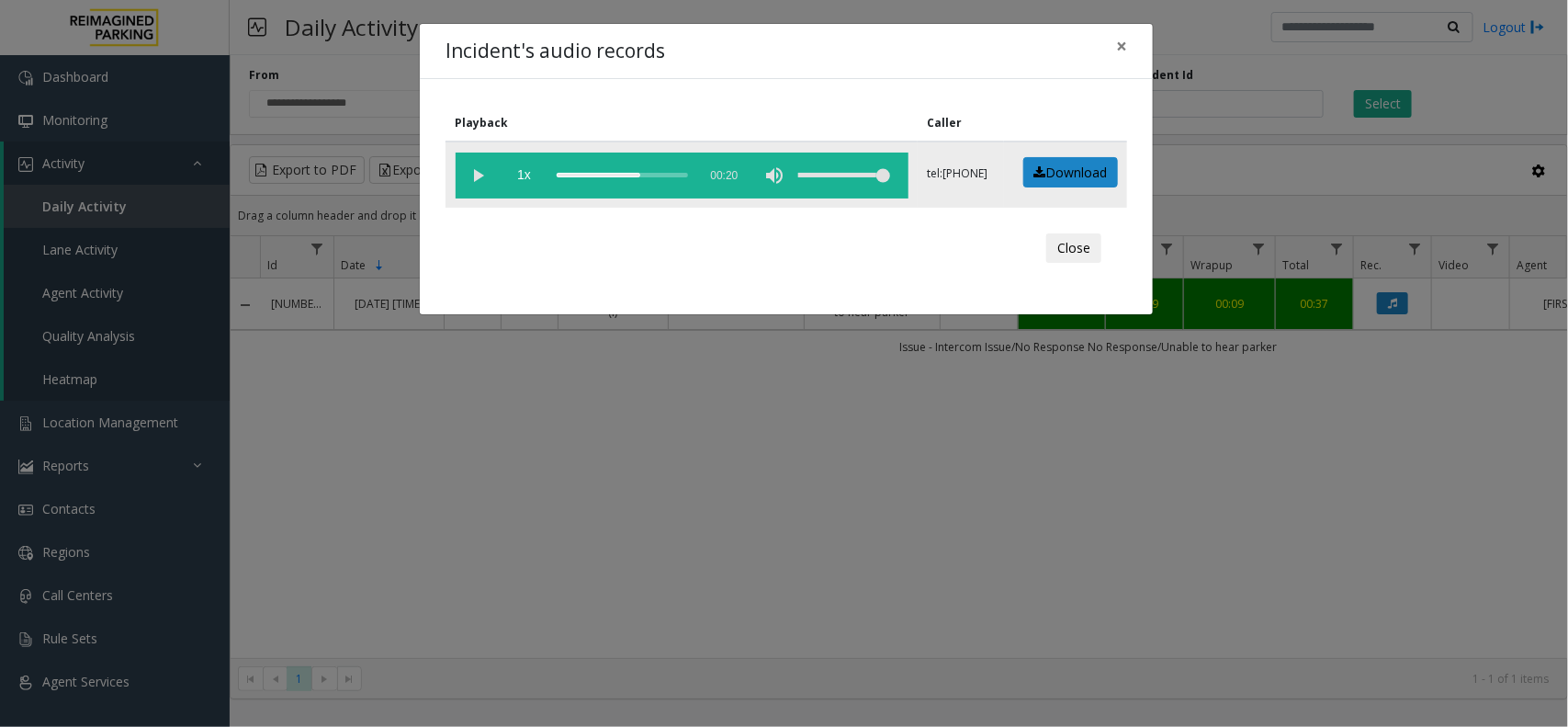 click 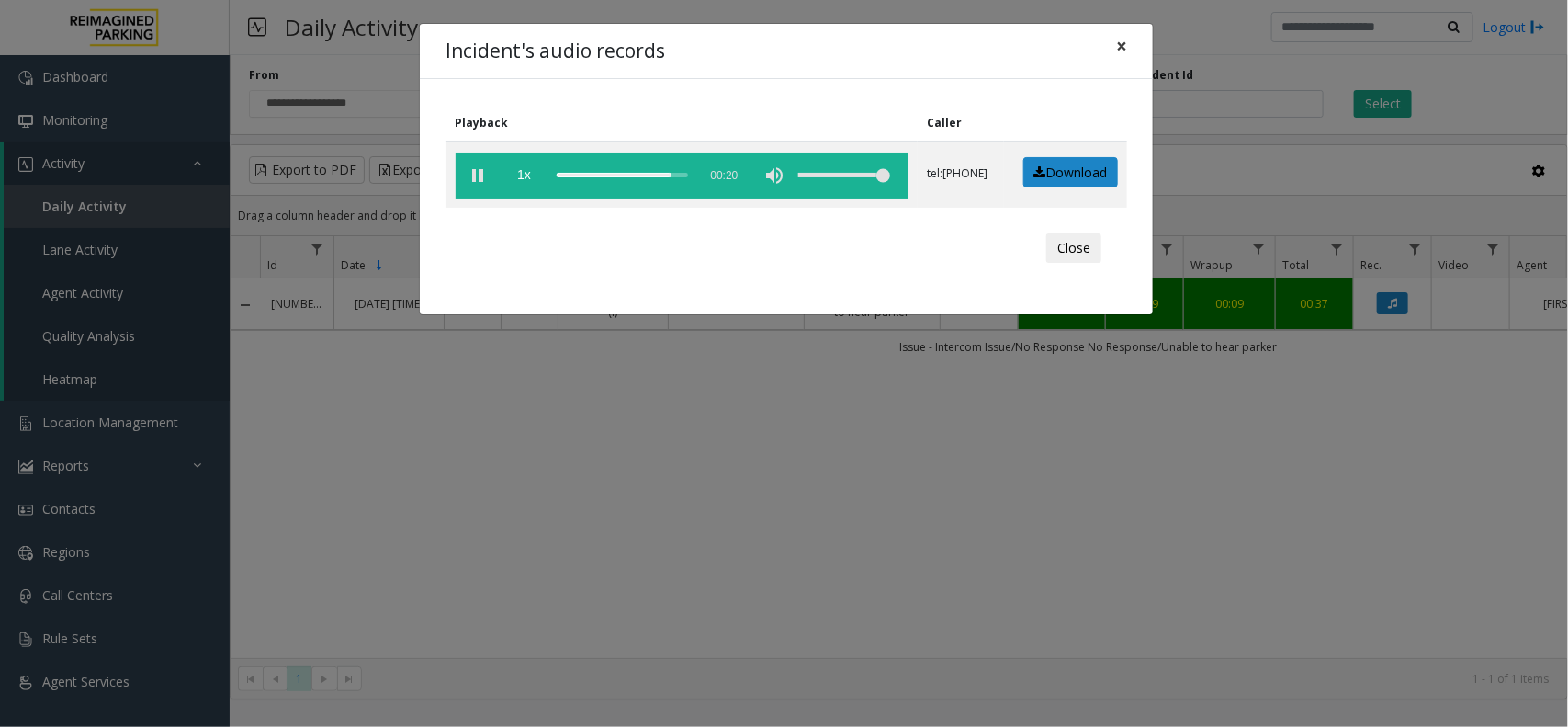 click on "×" 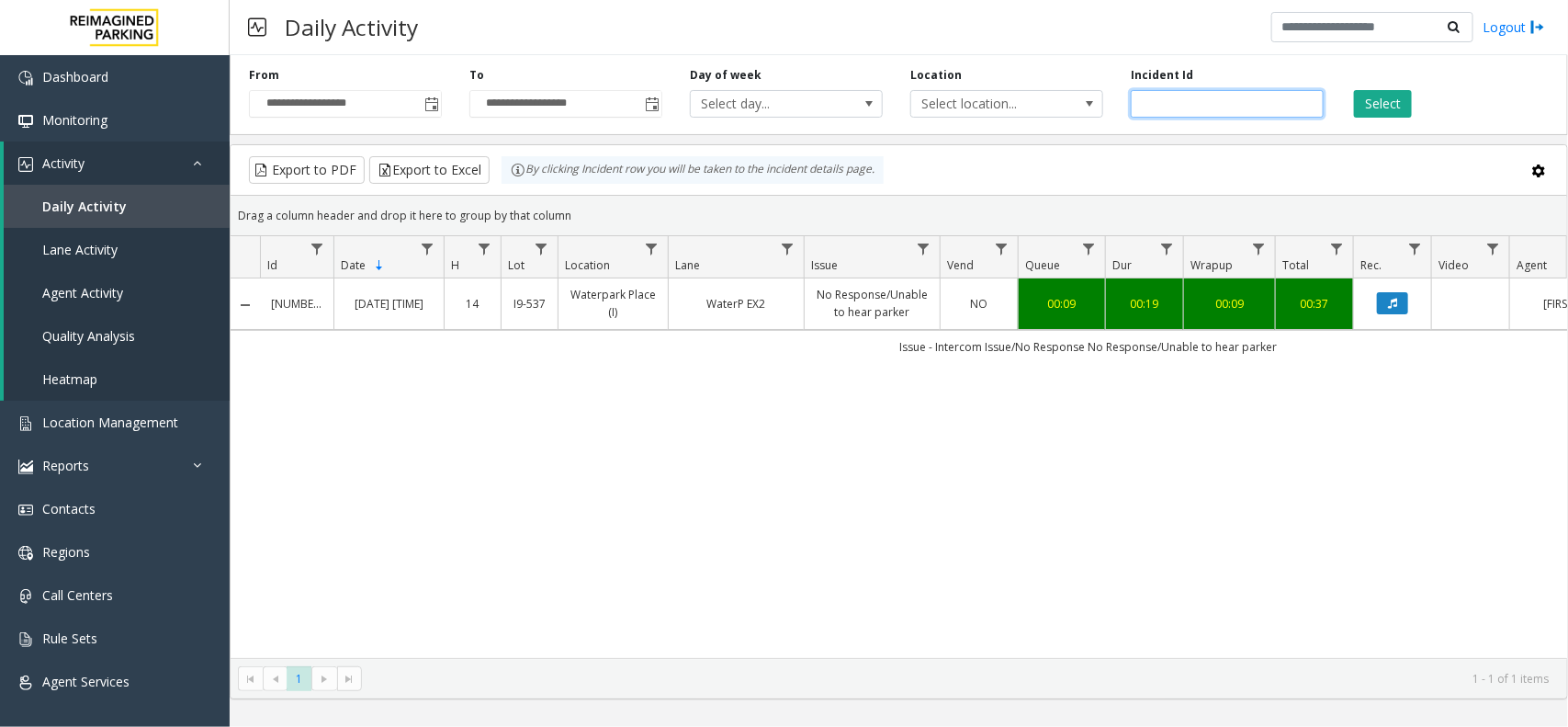 drag, startPoint x: 1219, startPoint y: 106, endPoint x: 1109, endPoint y: 108, distance: 110.01818 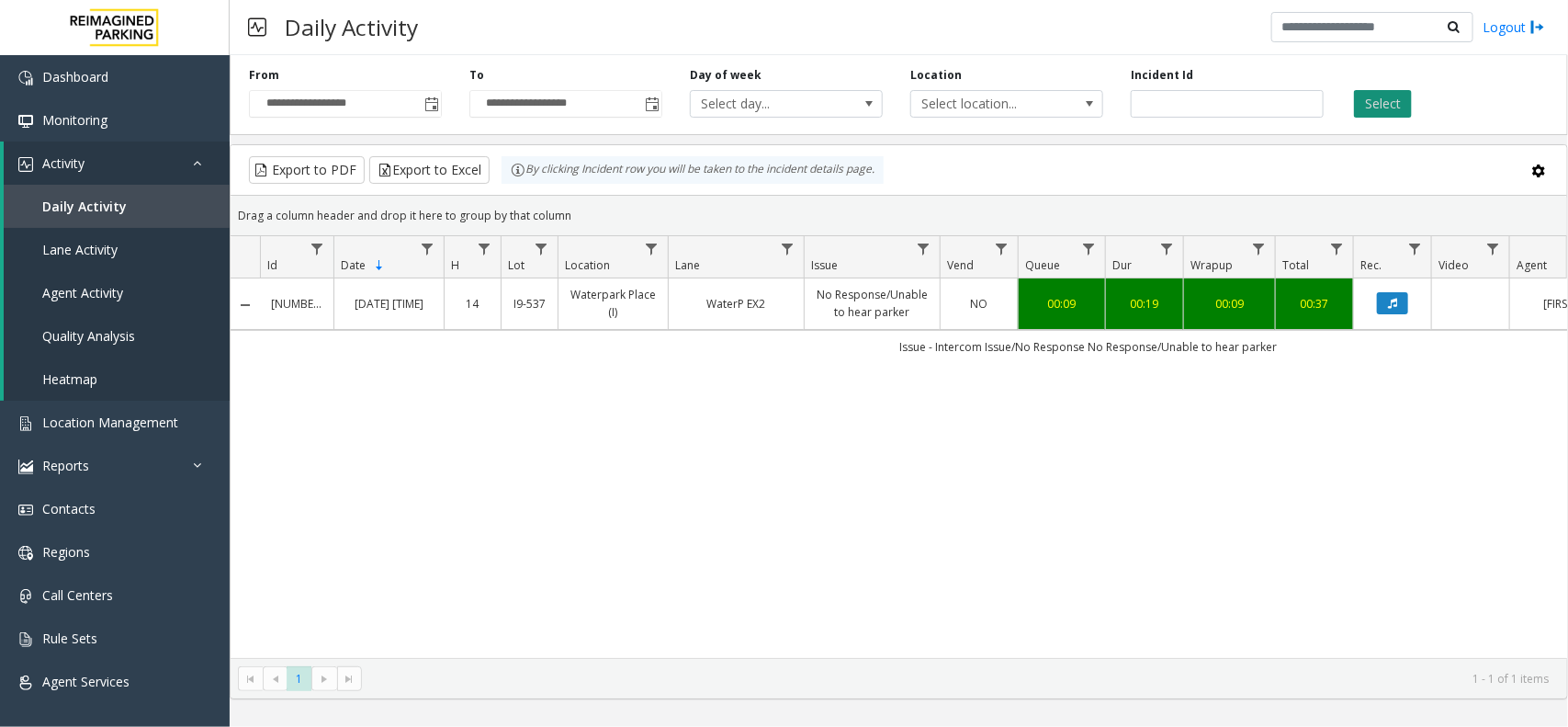 click on "Select" 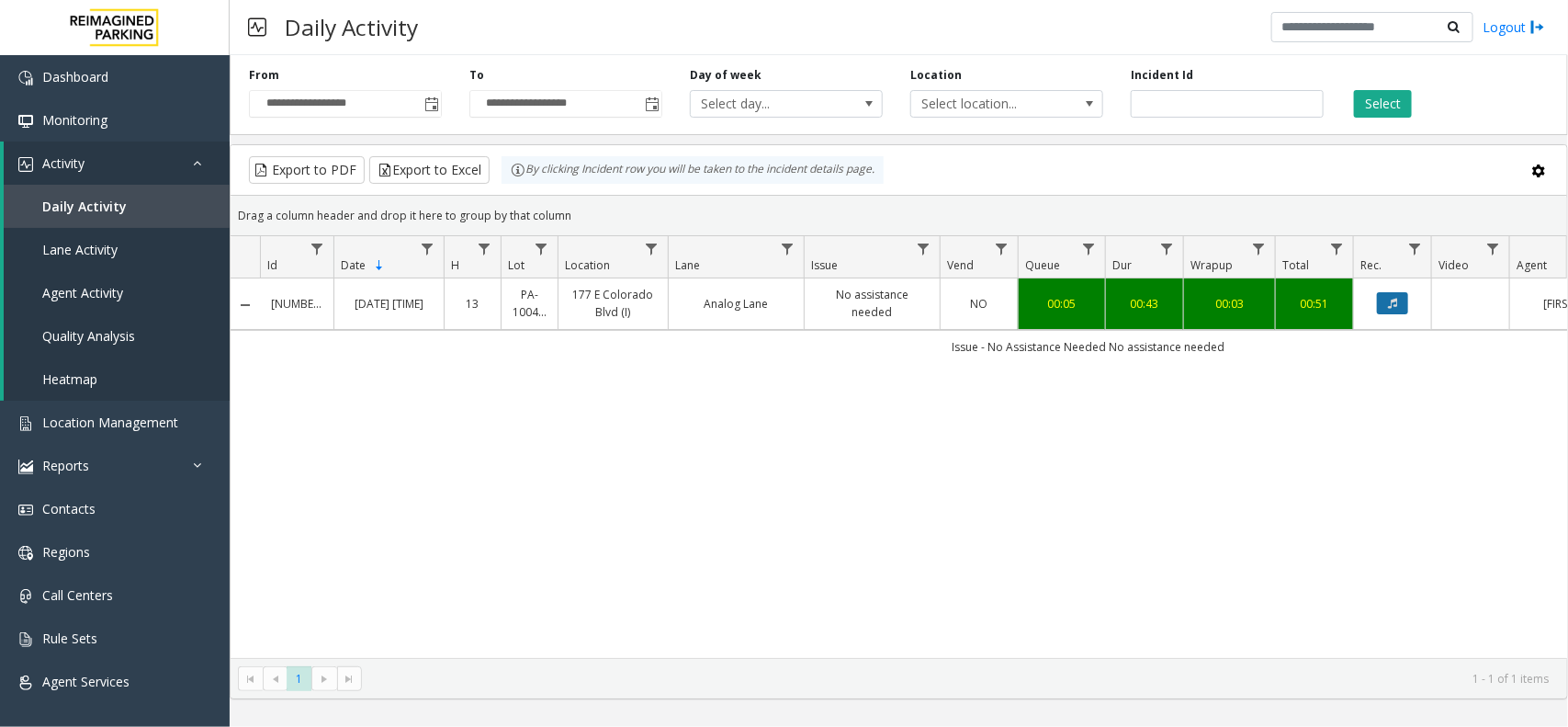 click 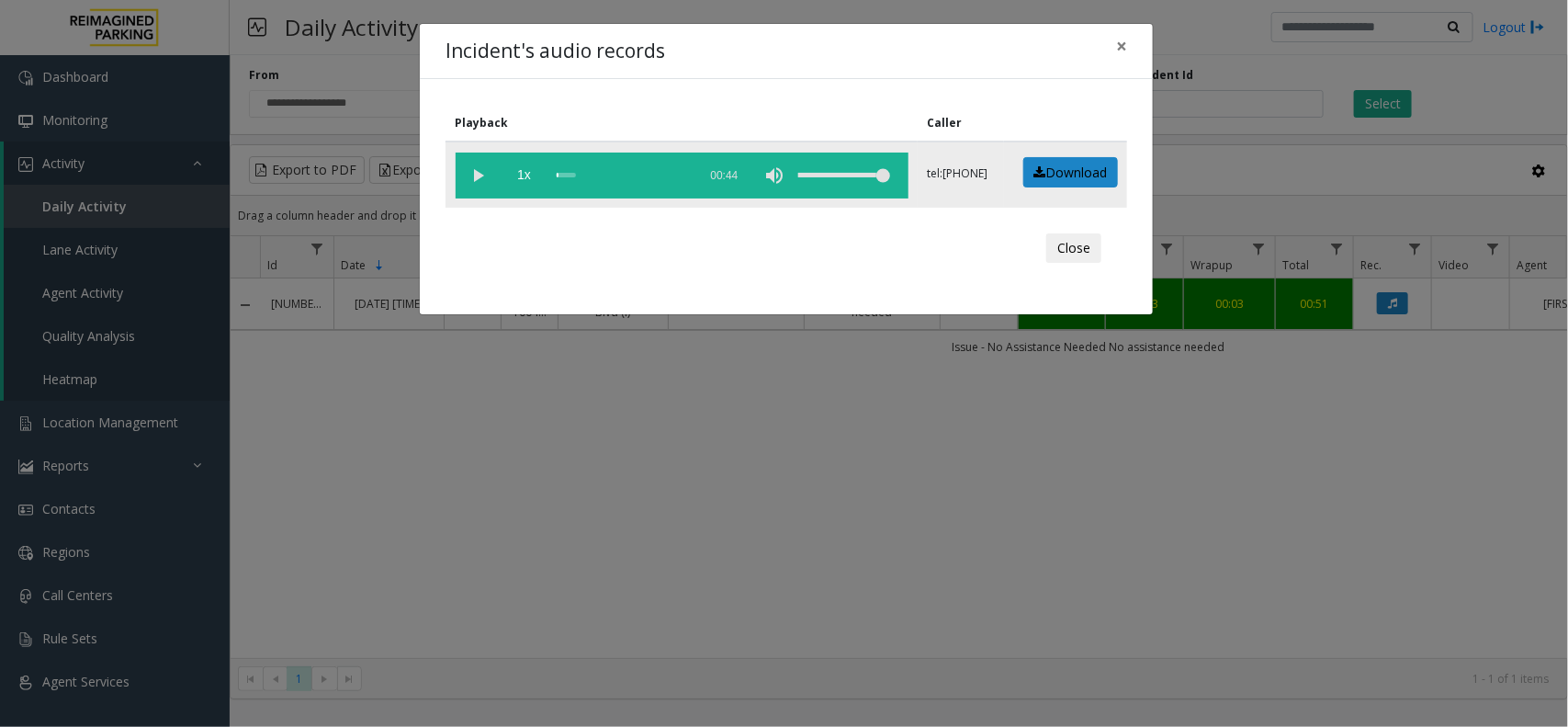 click 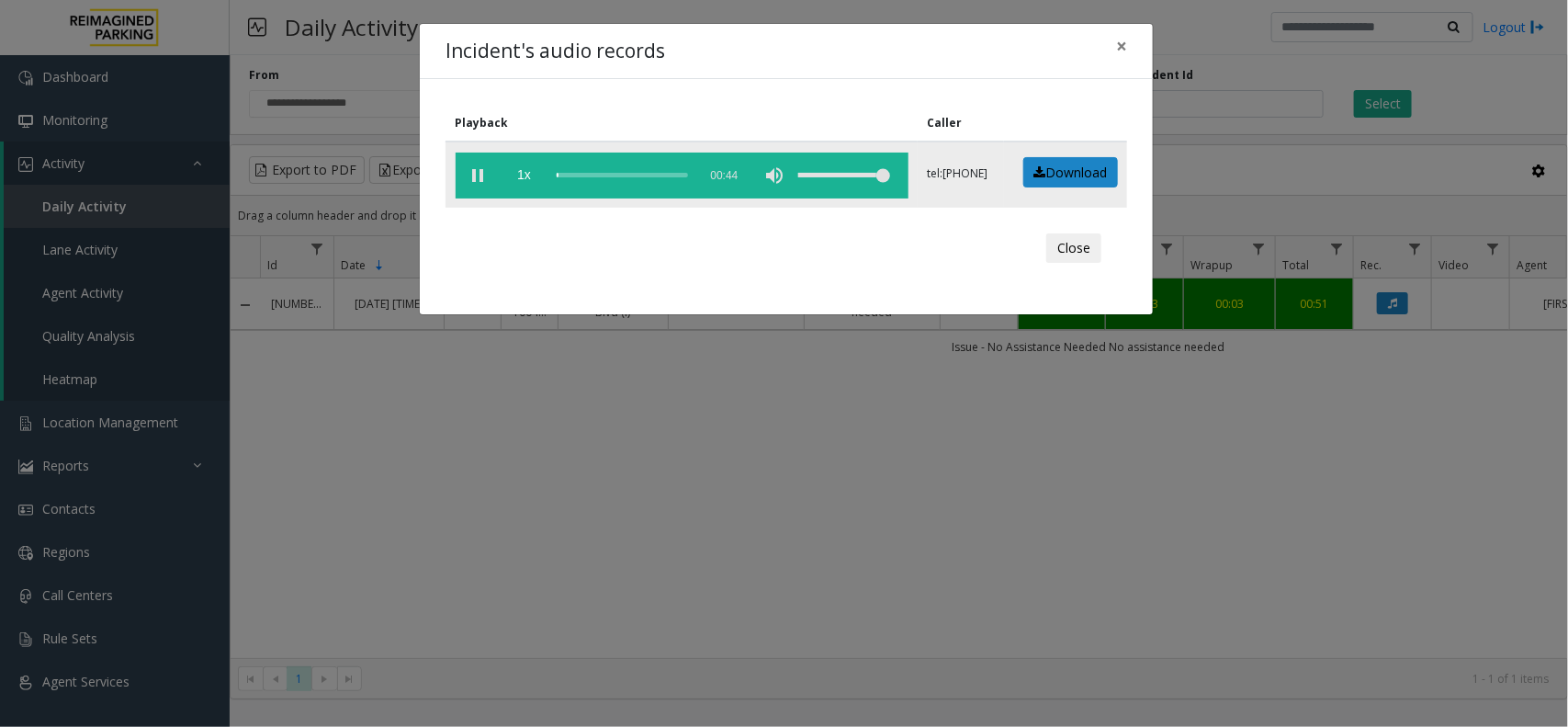 click 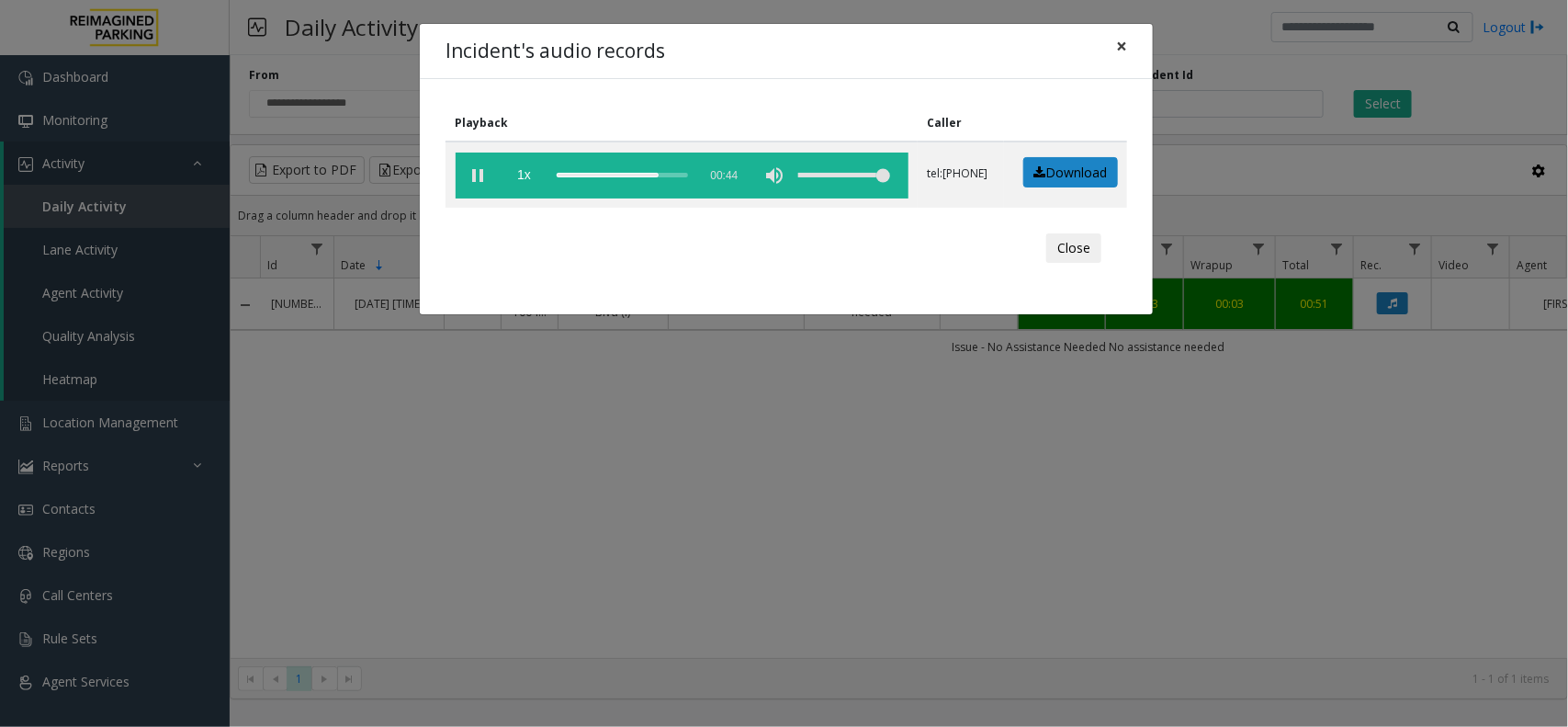 click on "×" 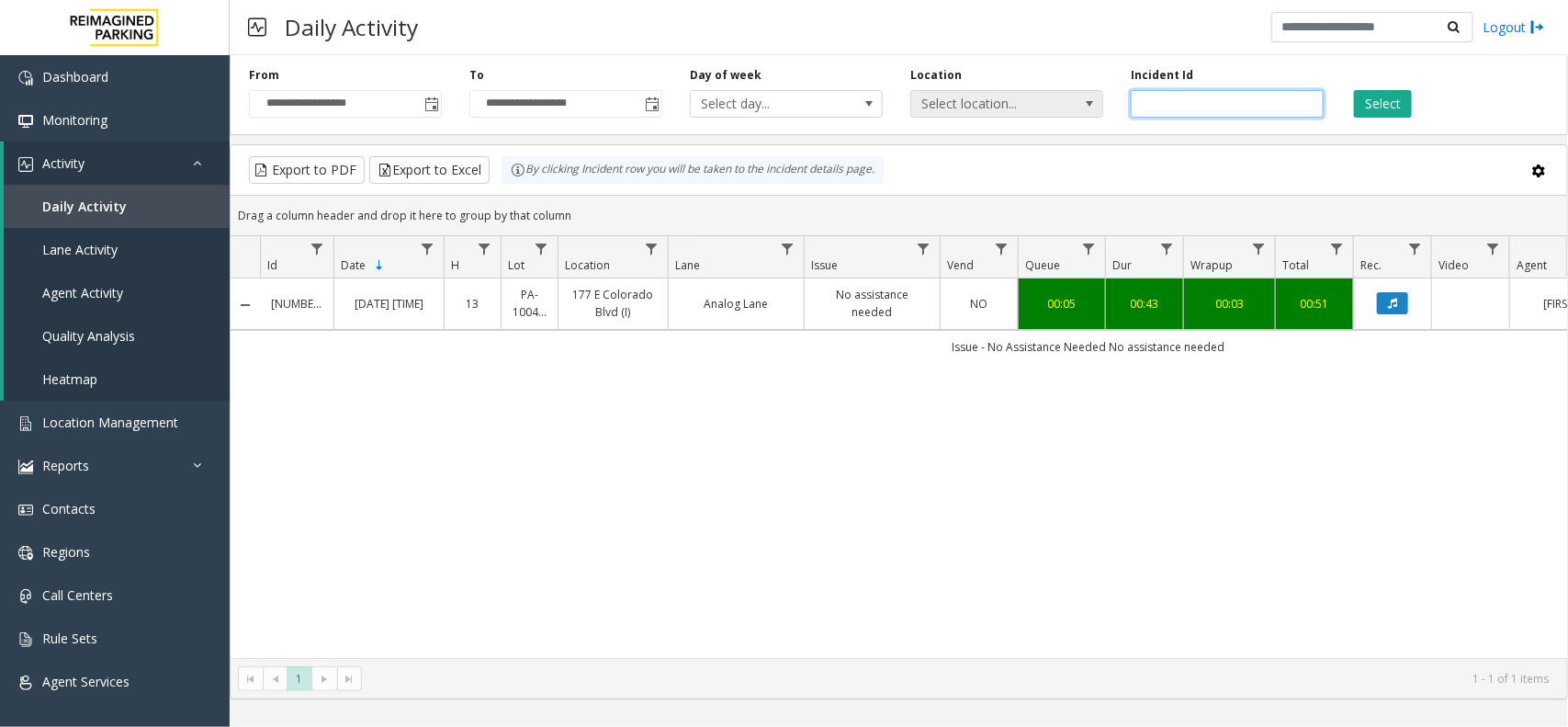drag, startPoint x: 1227, startPoint y: 99, endPoint x: 1084, endPoint y: 106, distance: 143.17123 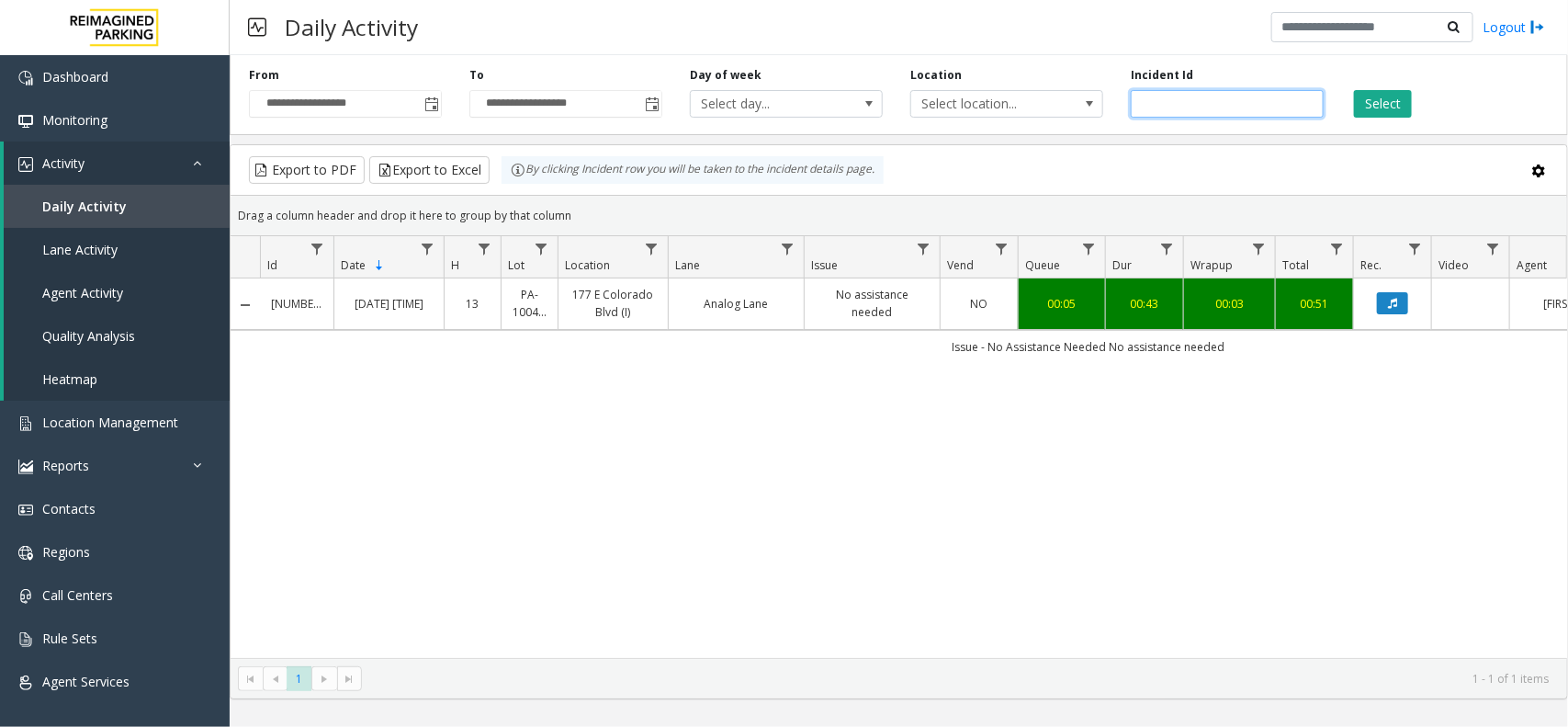 paste 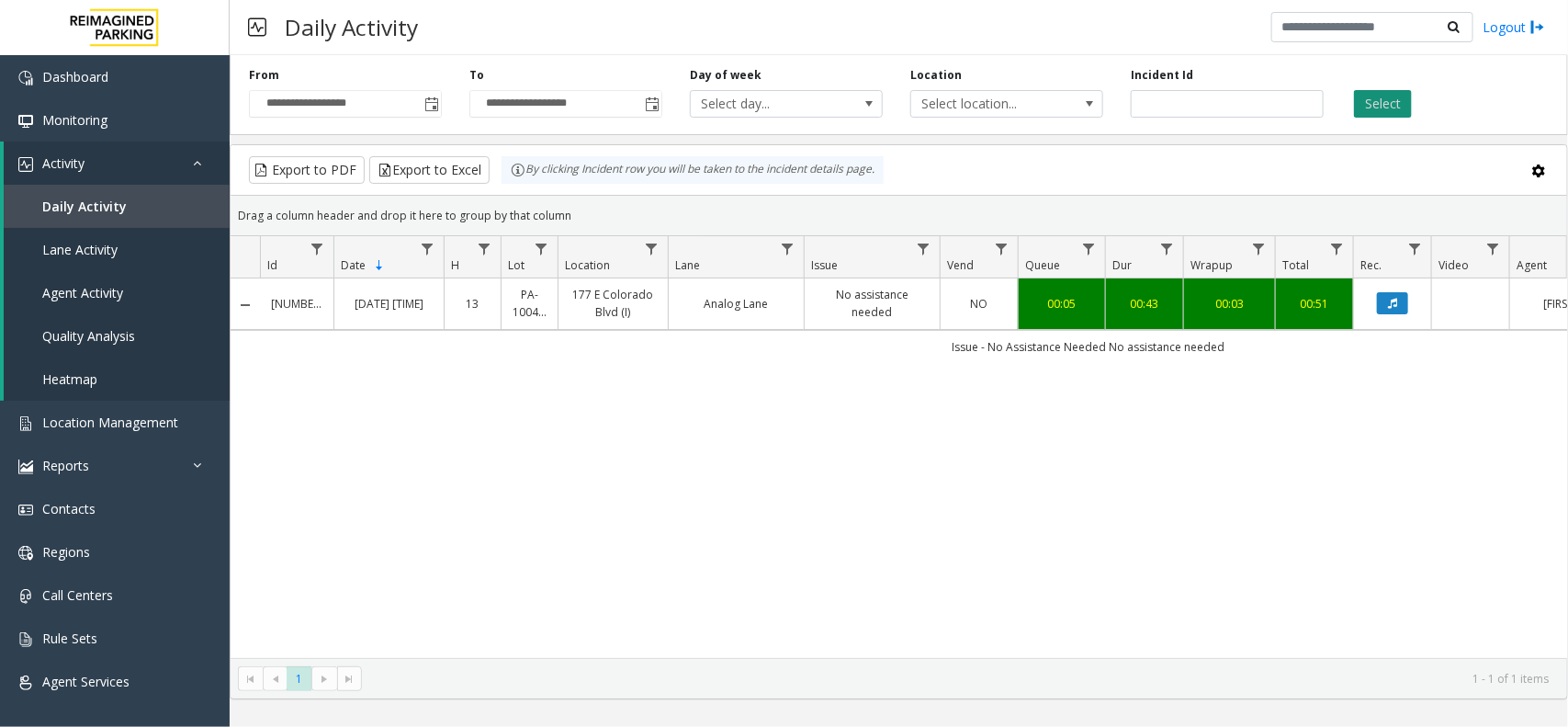 click on "Select" 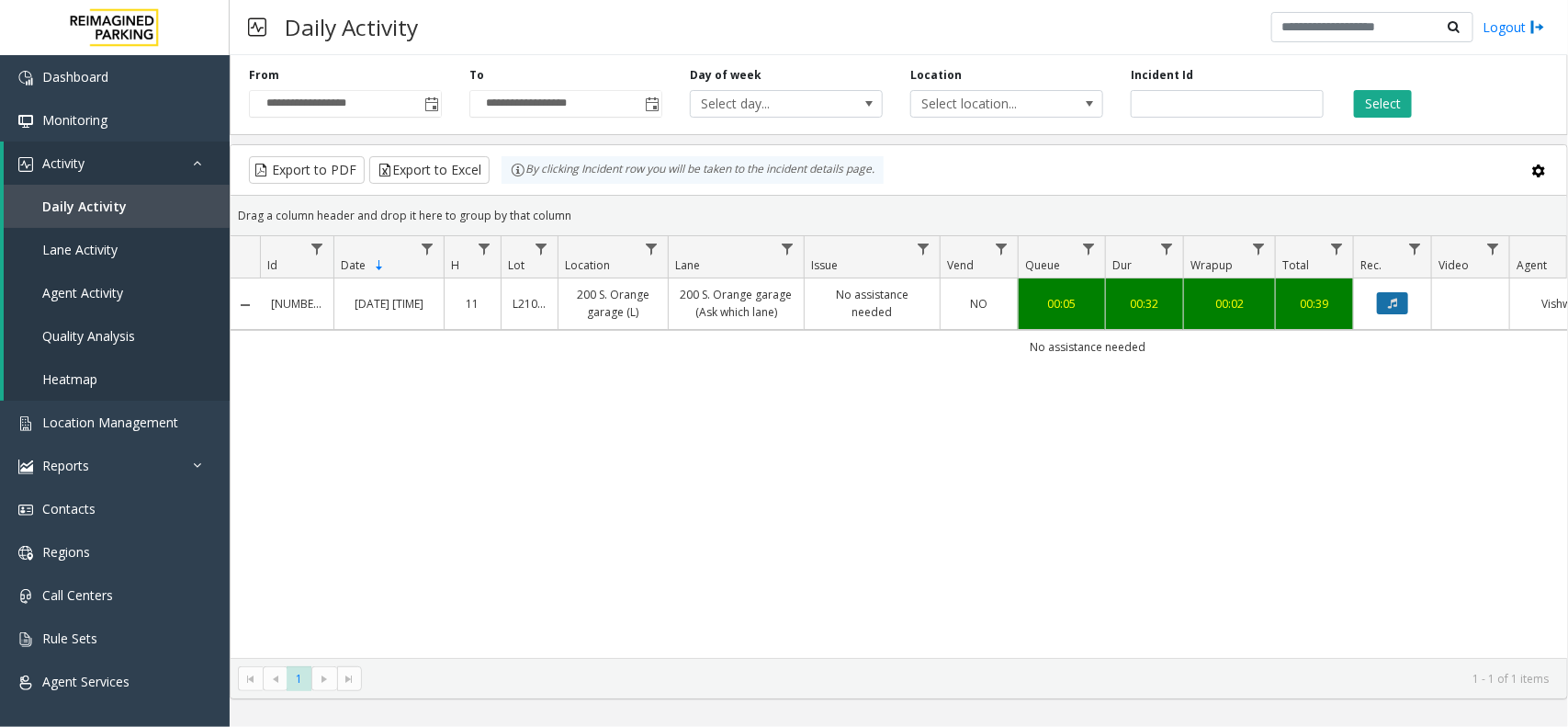 click 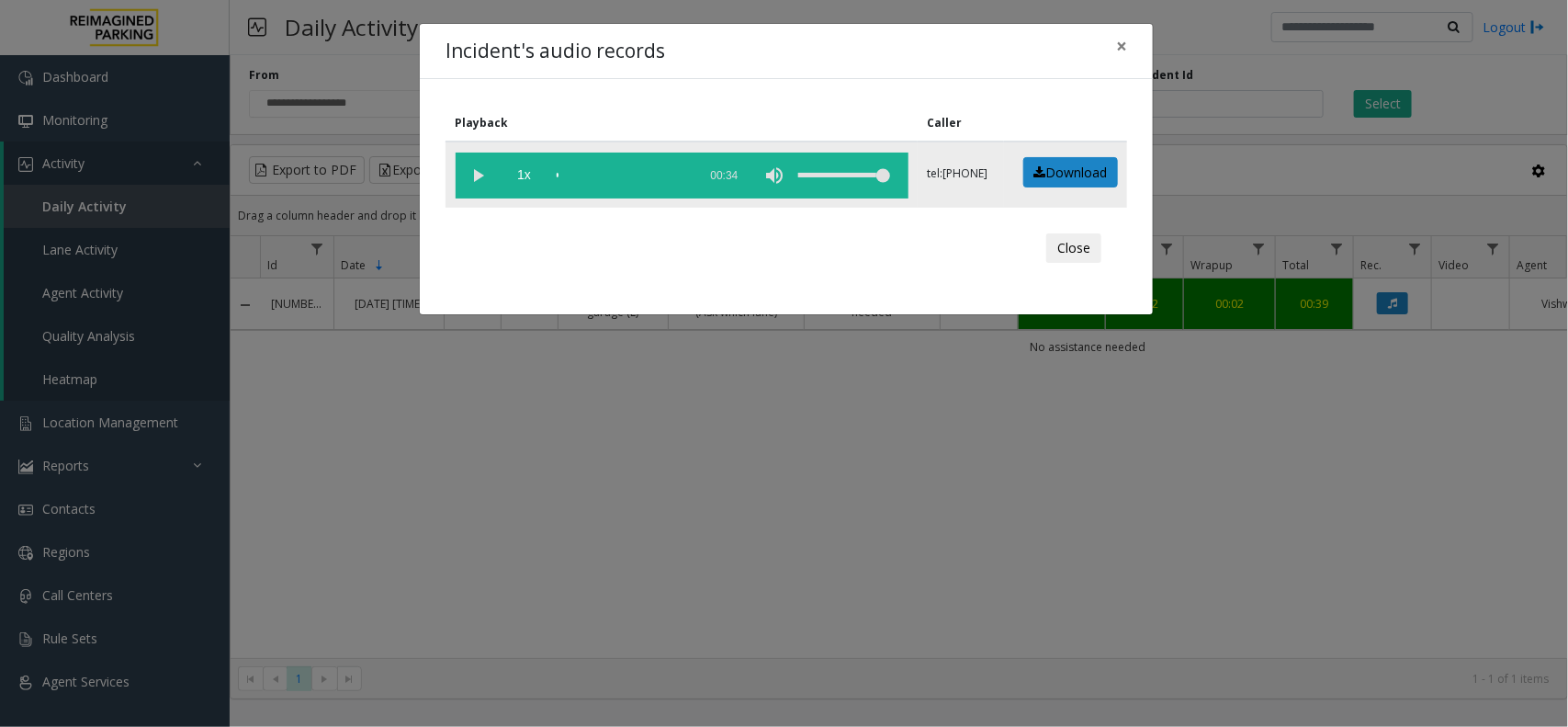 click 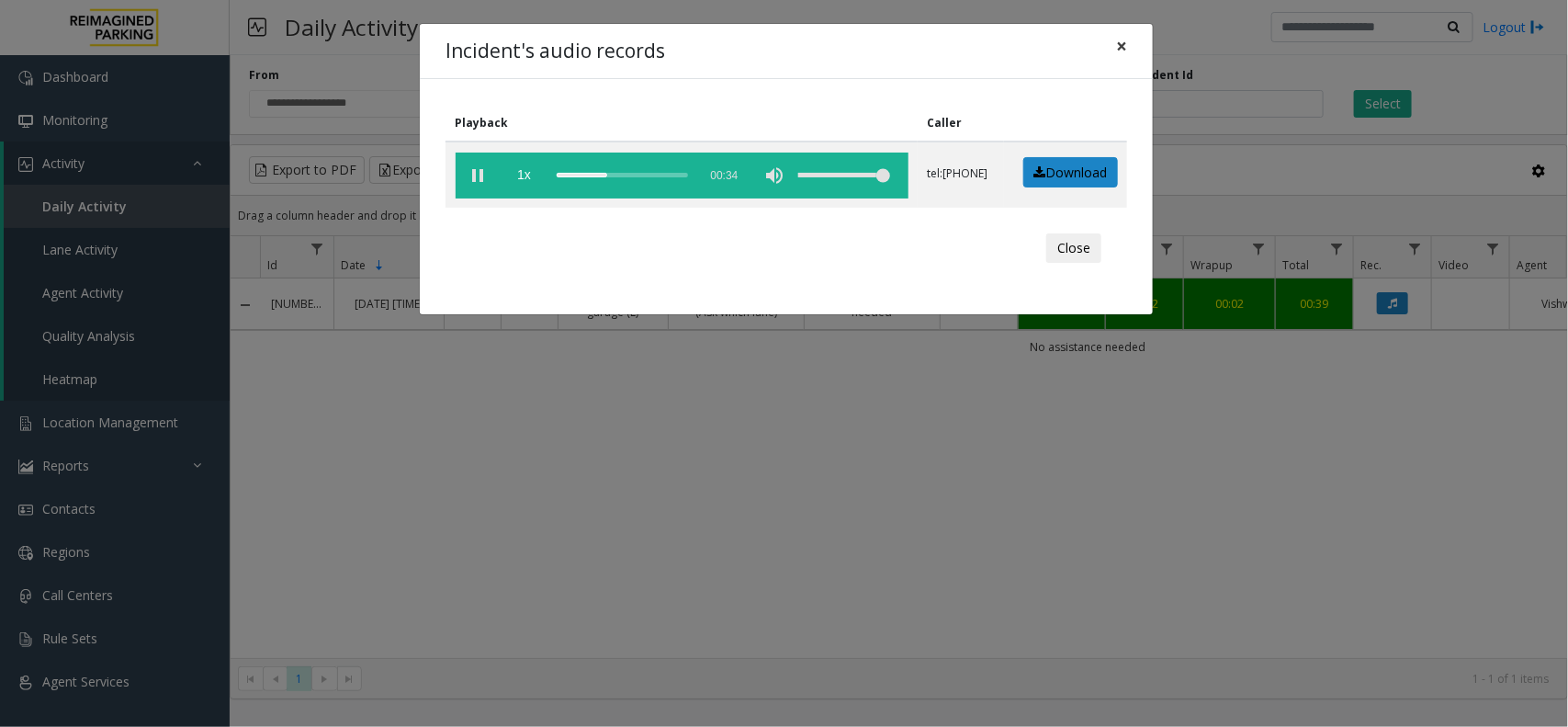 click on "×" 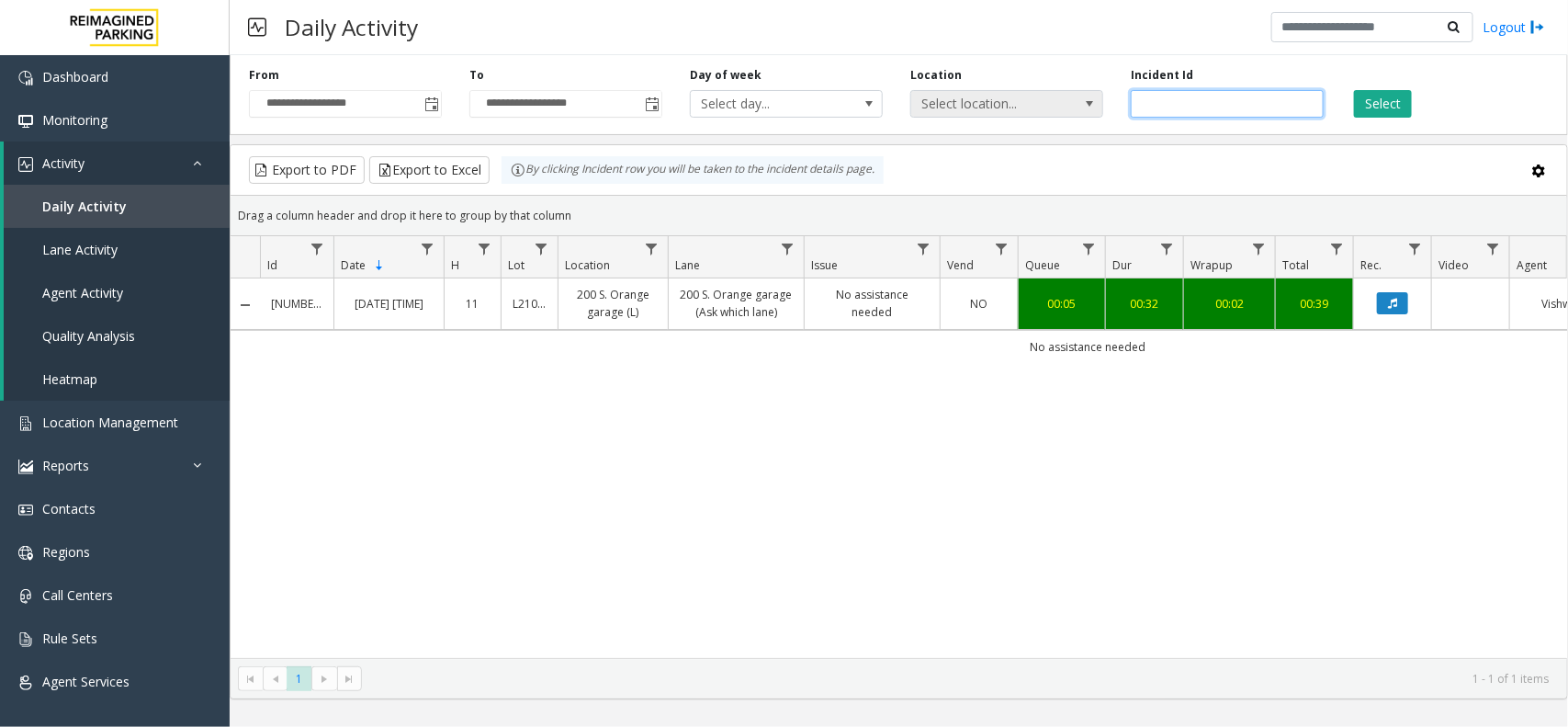 drag, startPoint x: 1218, startPoint y: 98, endPoint x: 1090, endPoint y: 113, distance: 128.87591 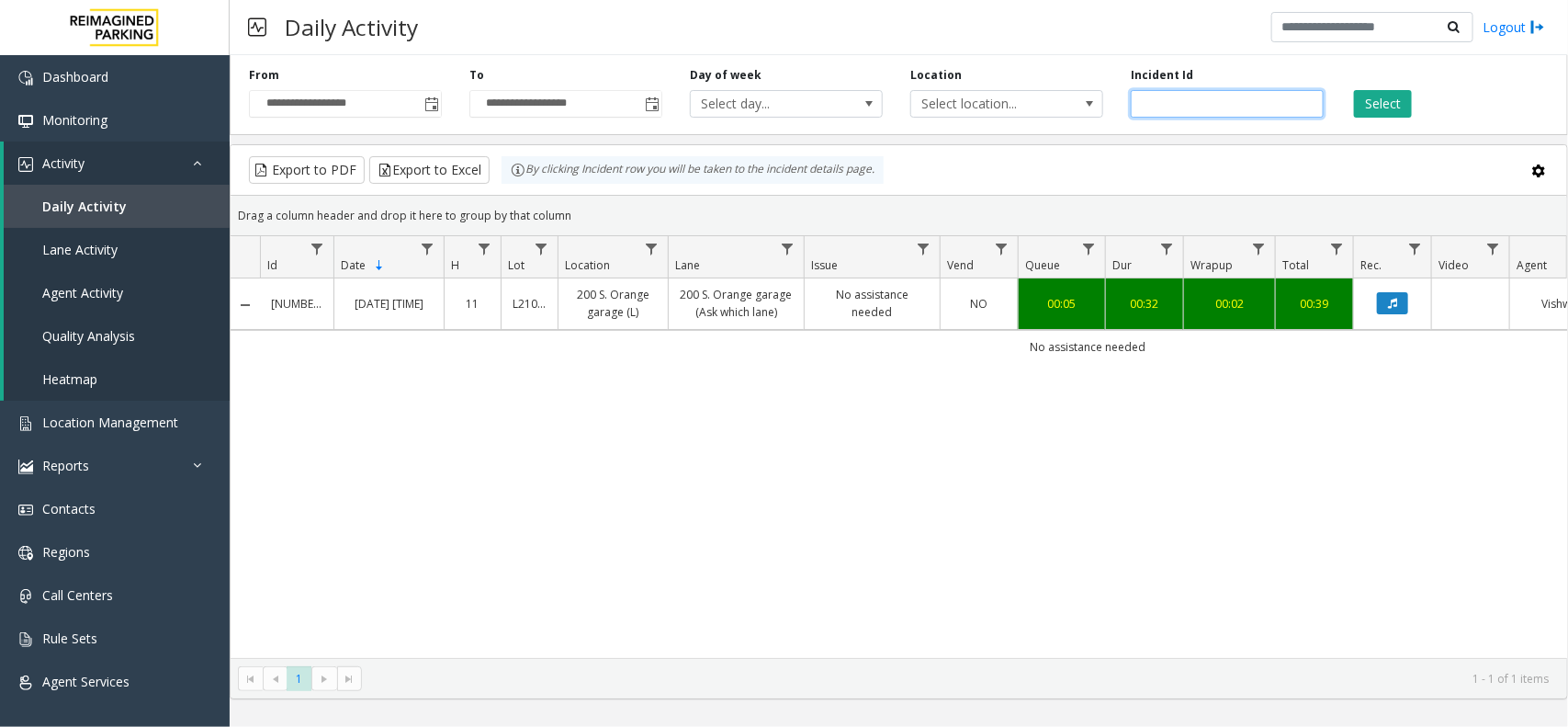 paste 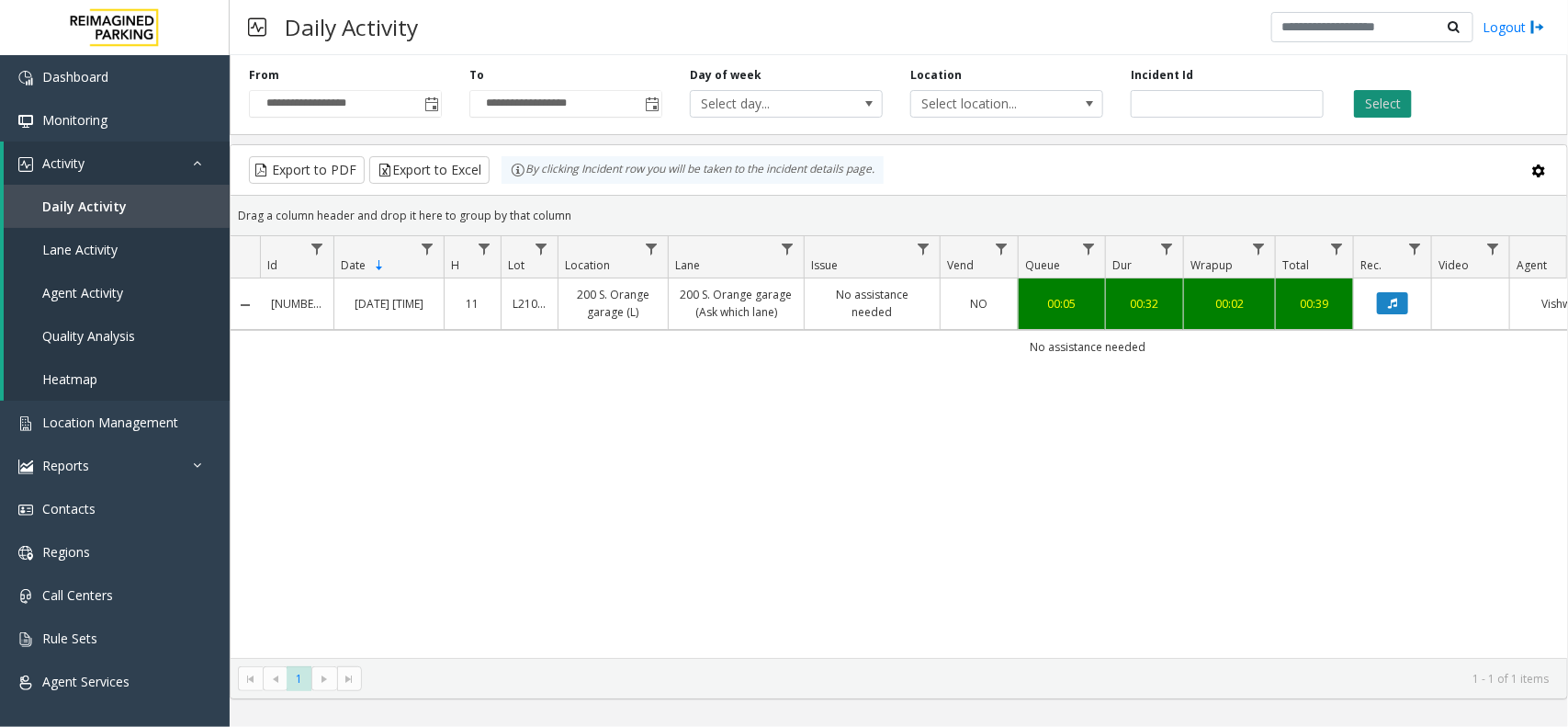 click on "Select" 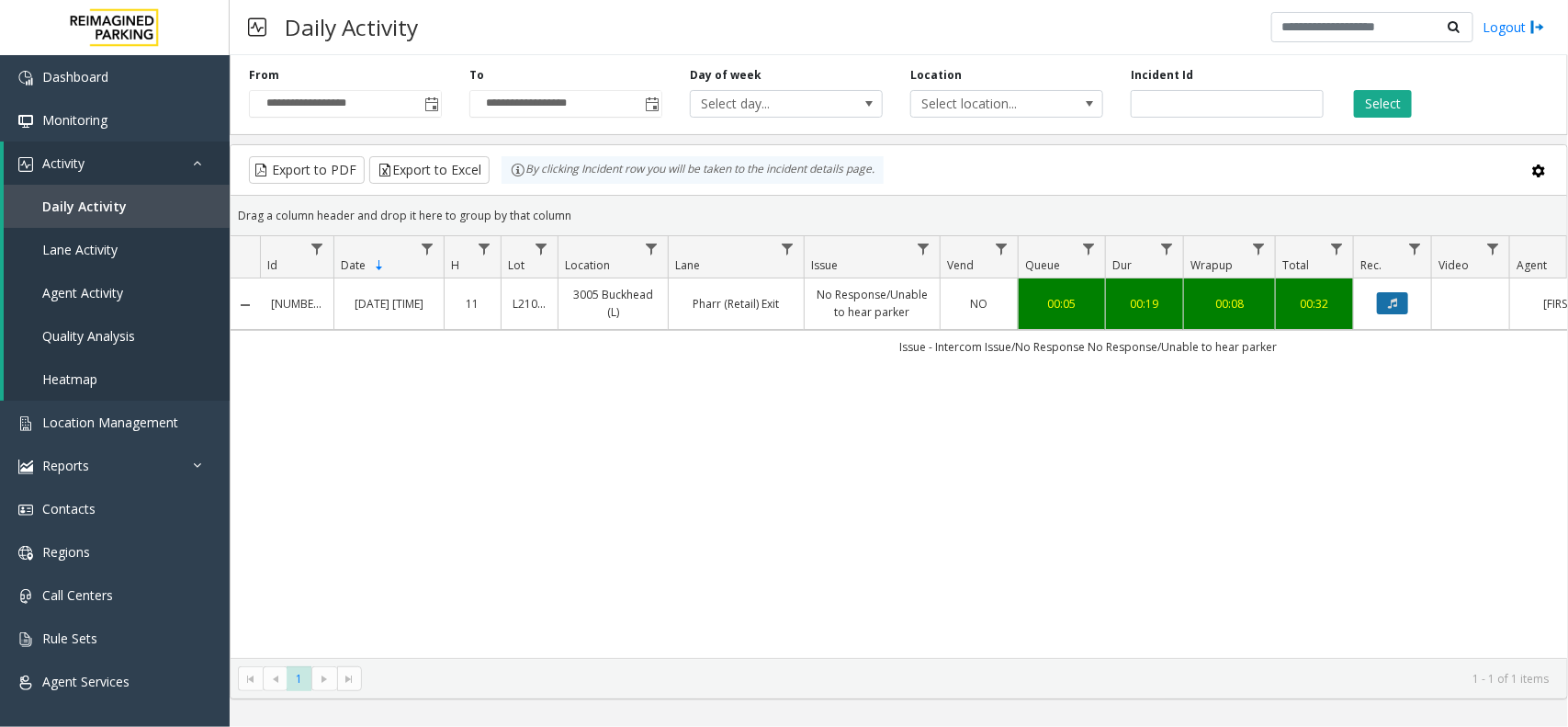 click 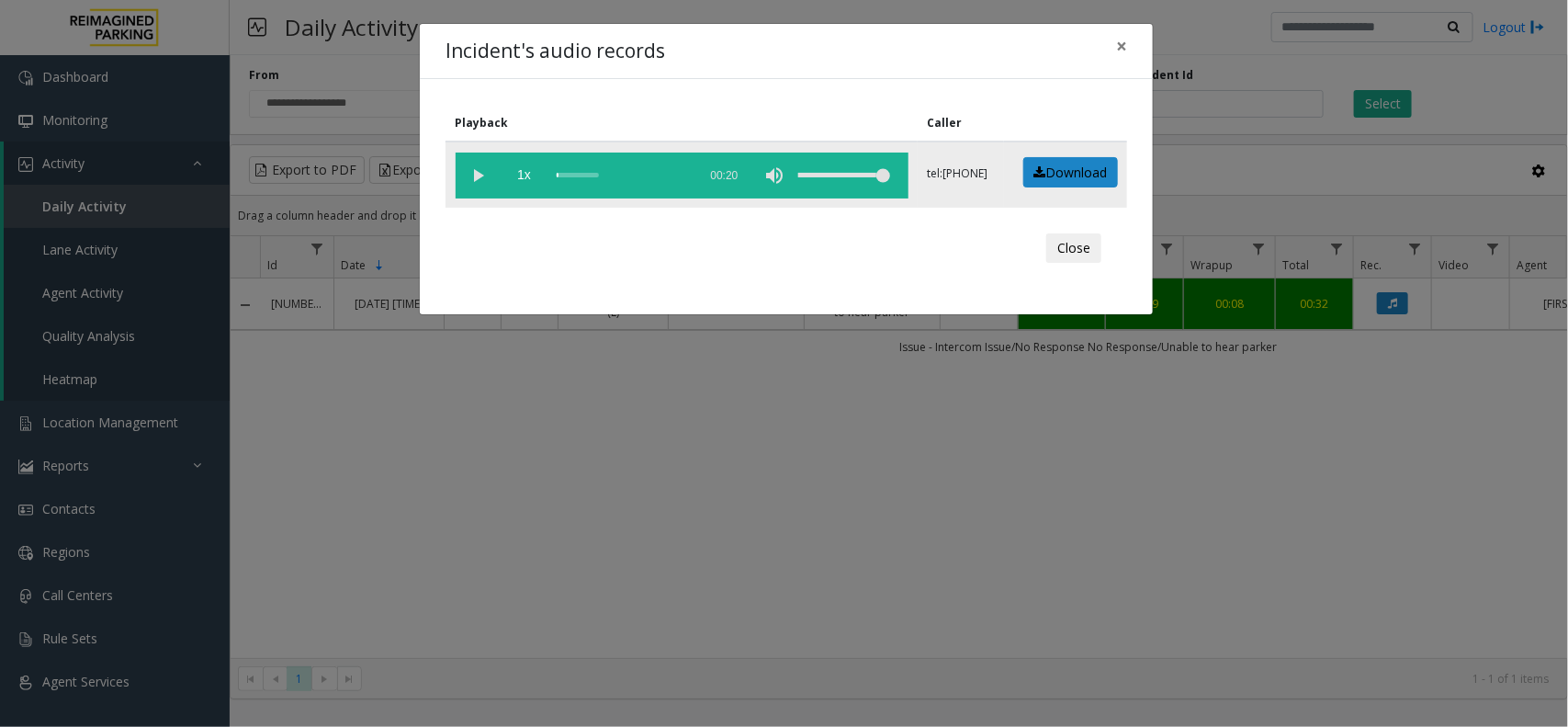 click 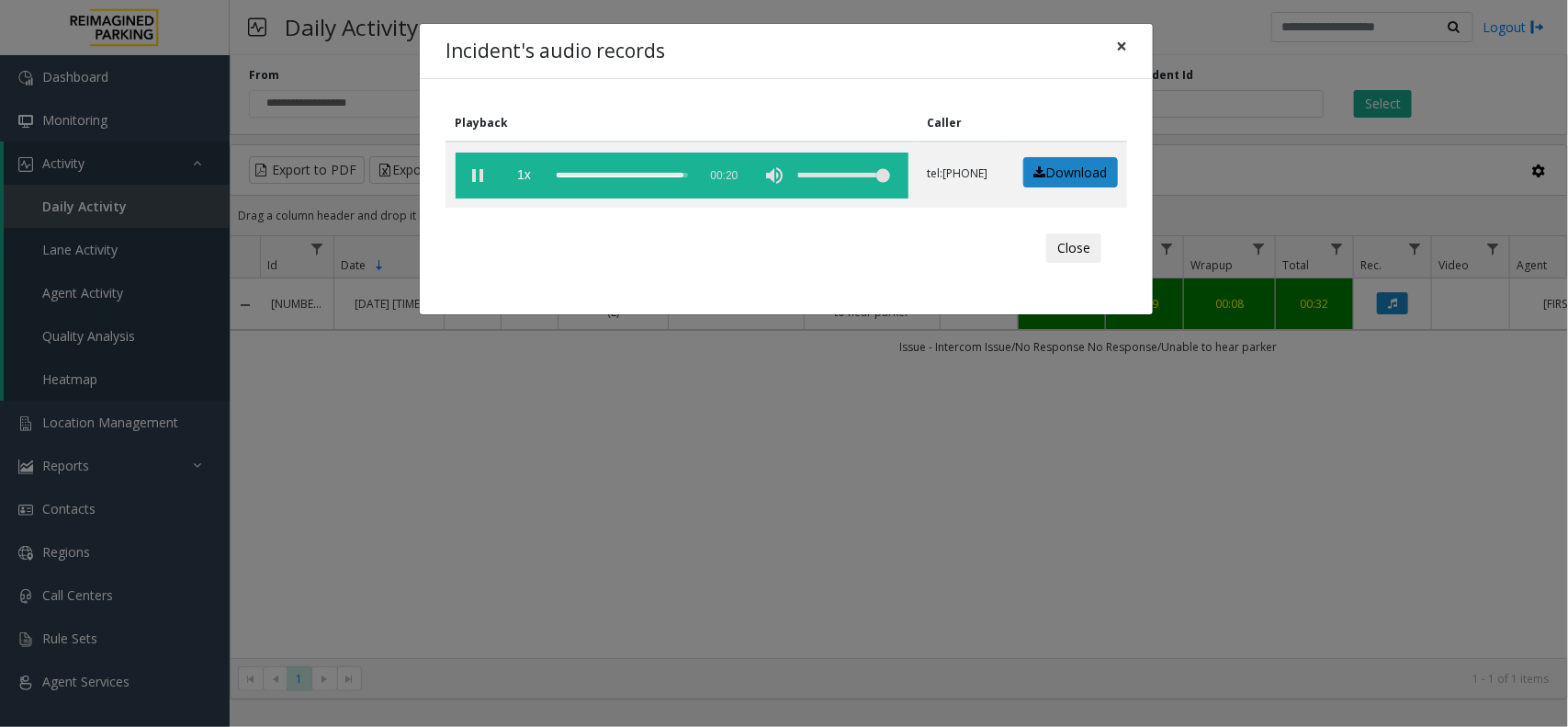 click on "×" 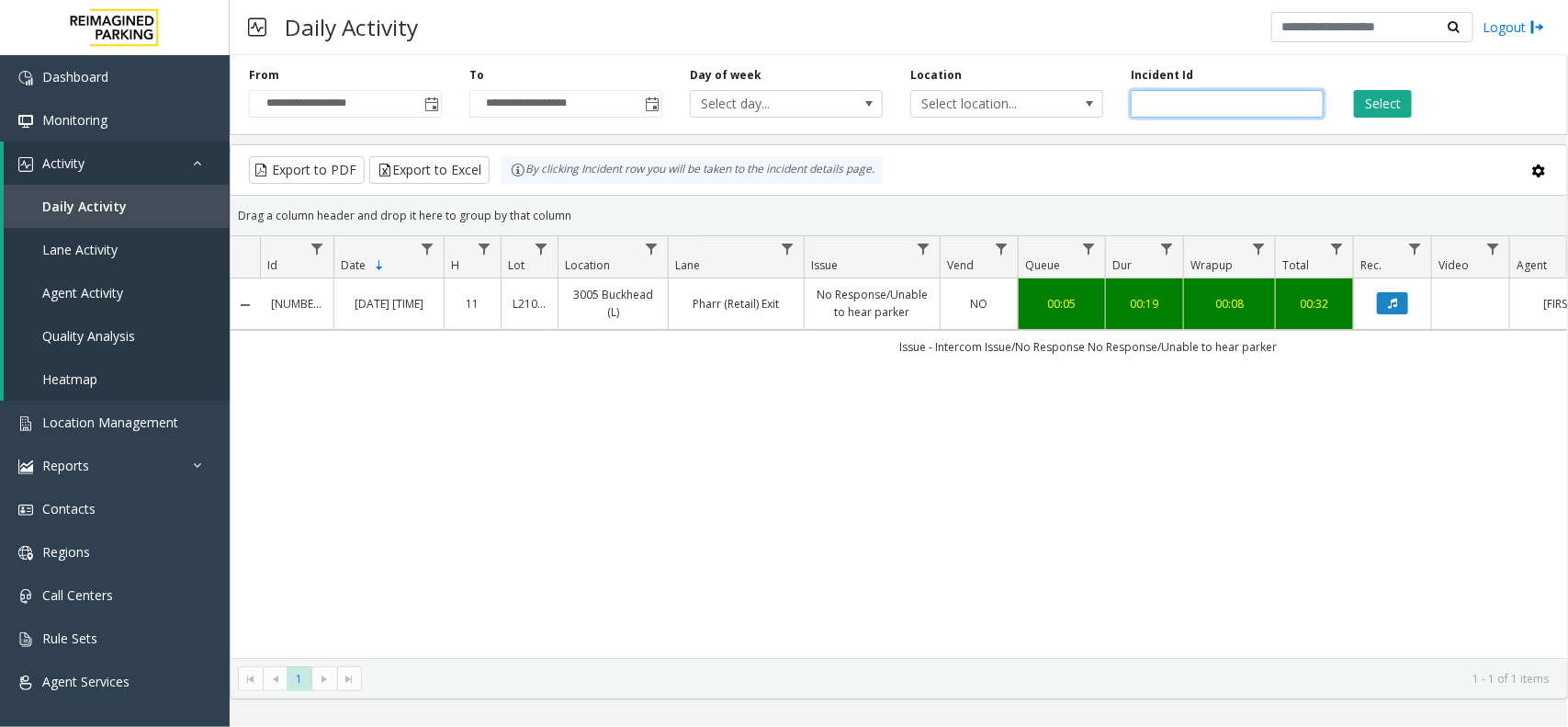 drag, startPoint x: 1224, startPoint y: 108, endPoint x: 1126, endPoint y: 121, distance: 98.858 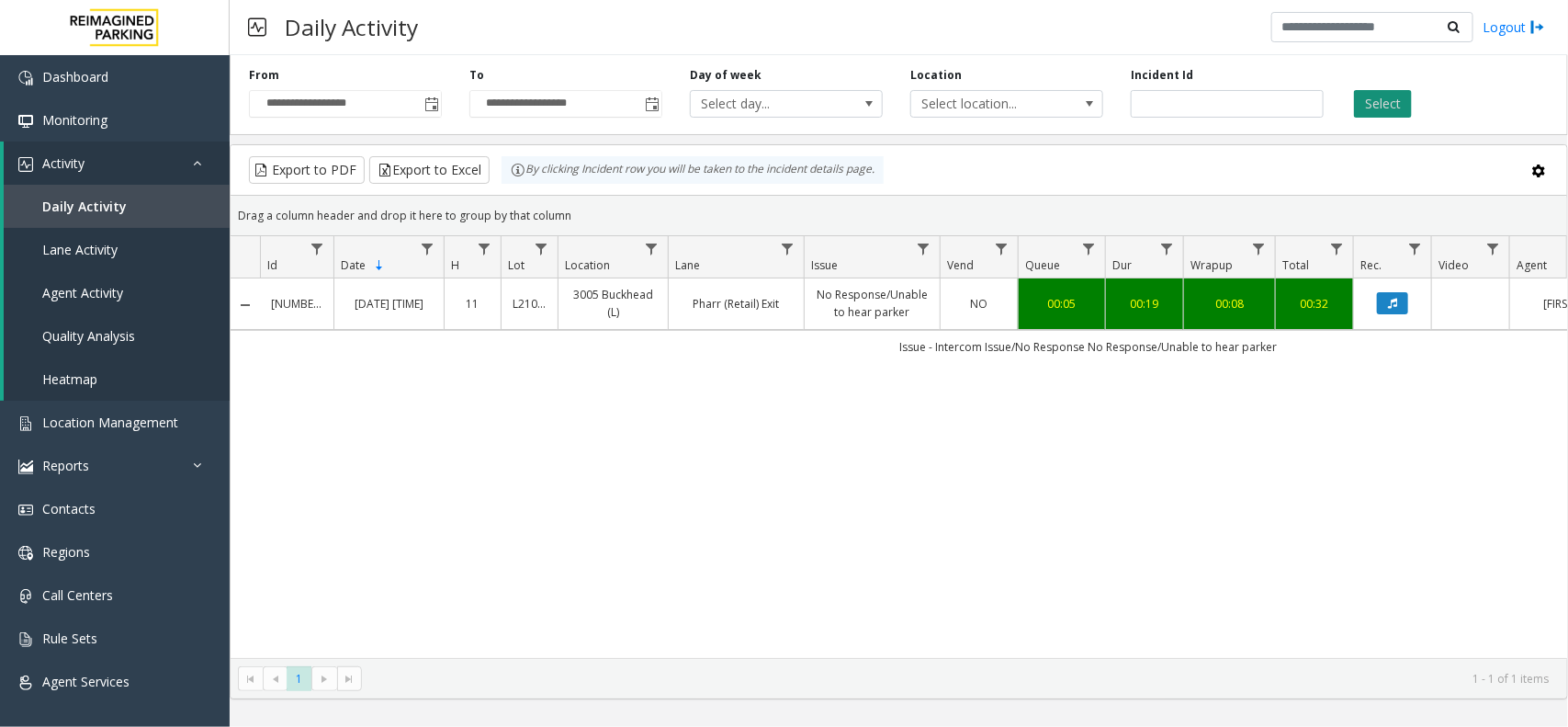 click on "Select" 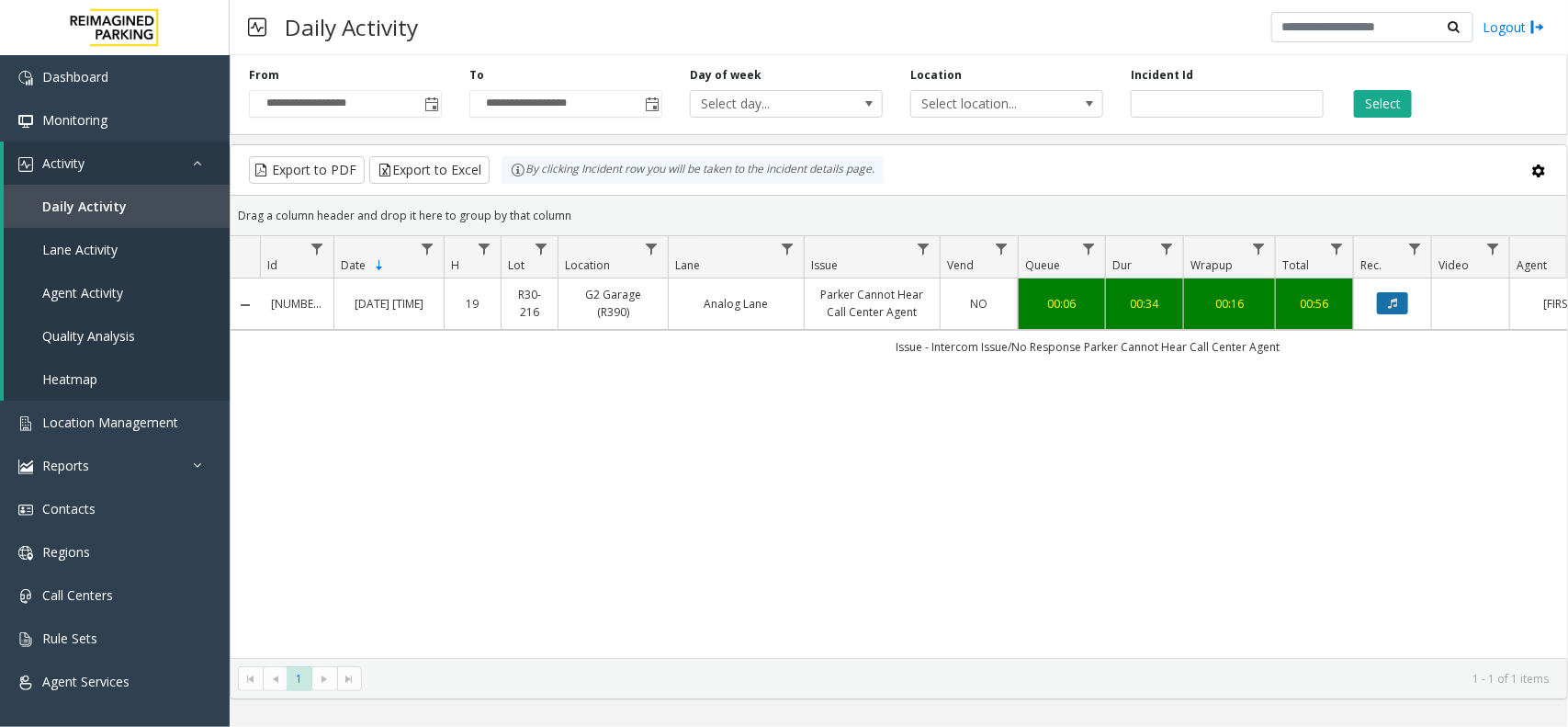click 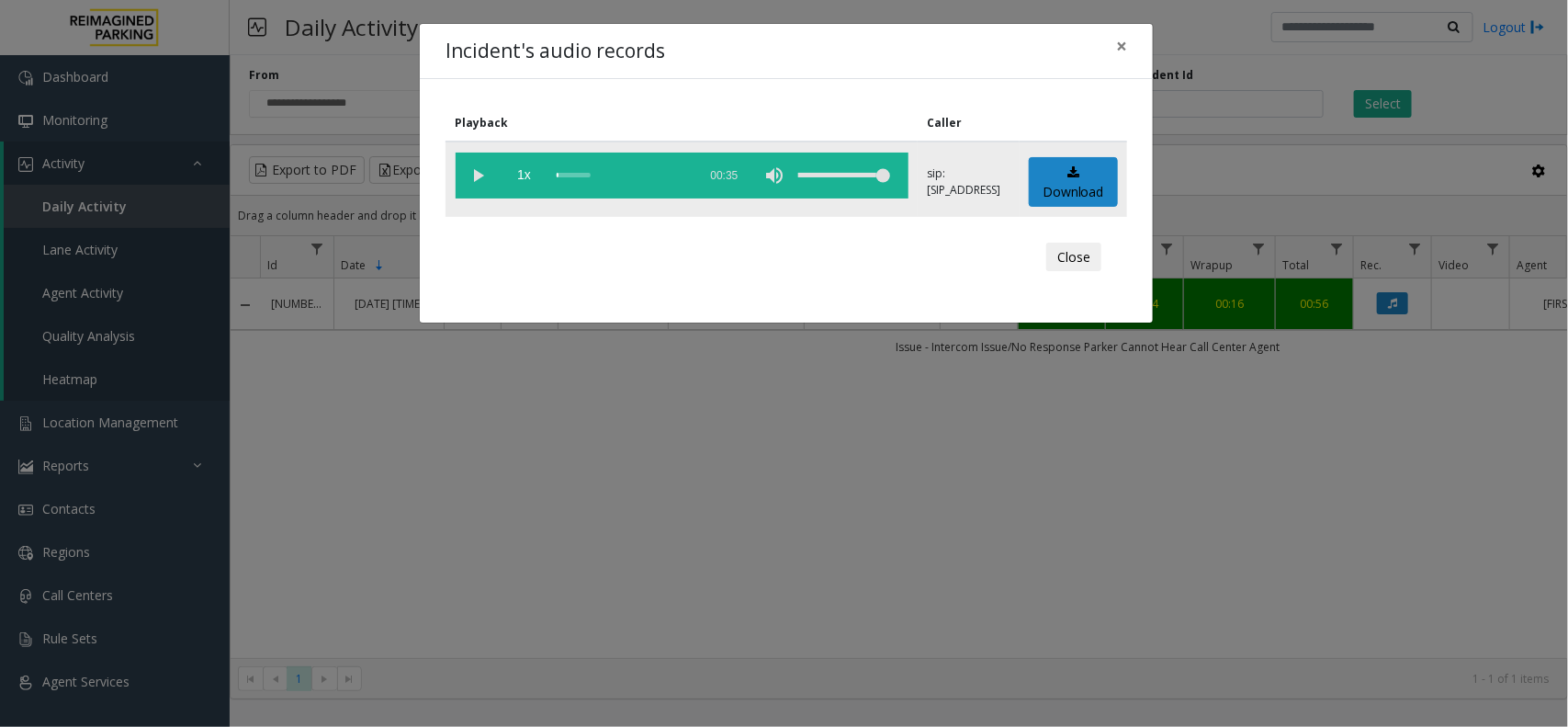 click 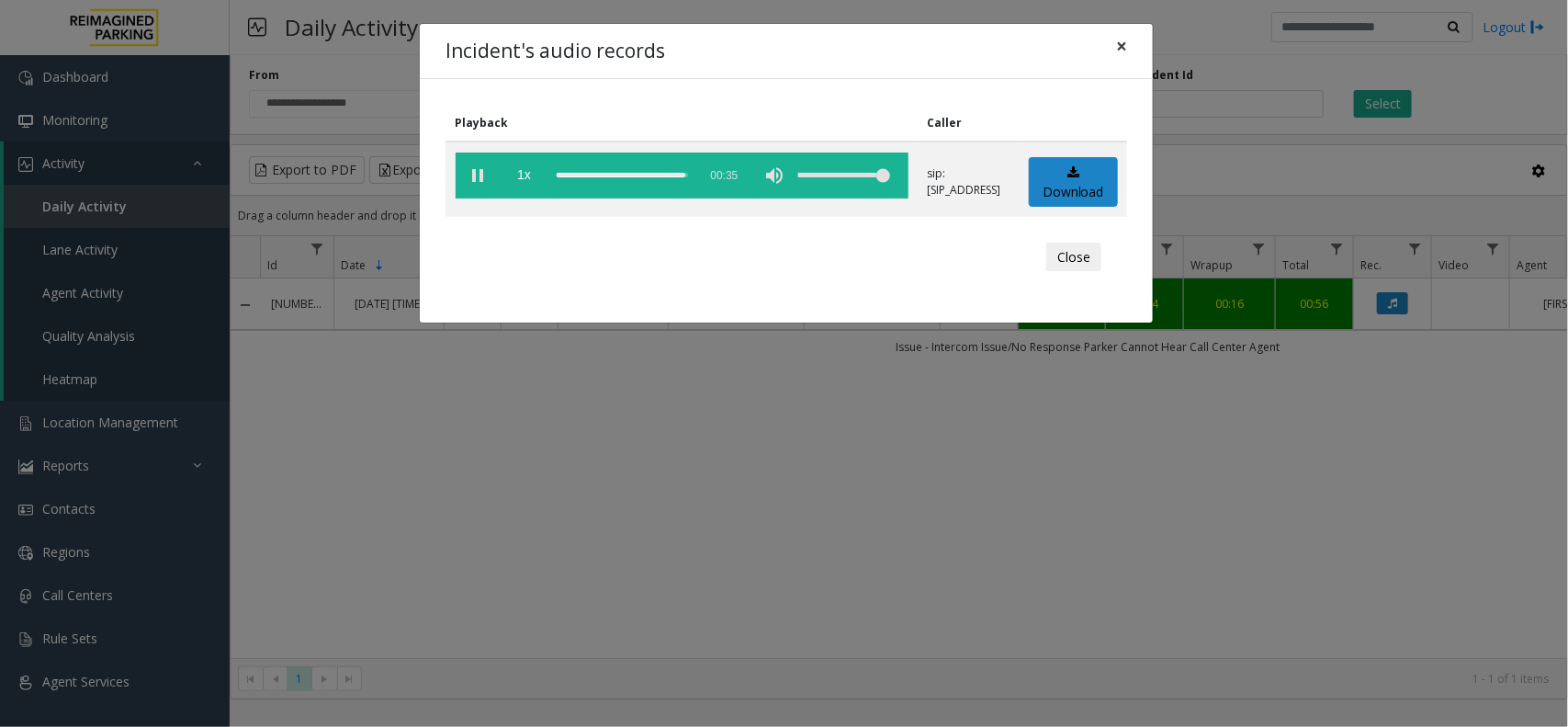 click on "×" 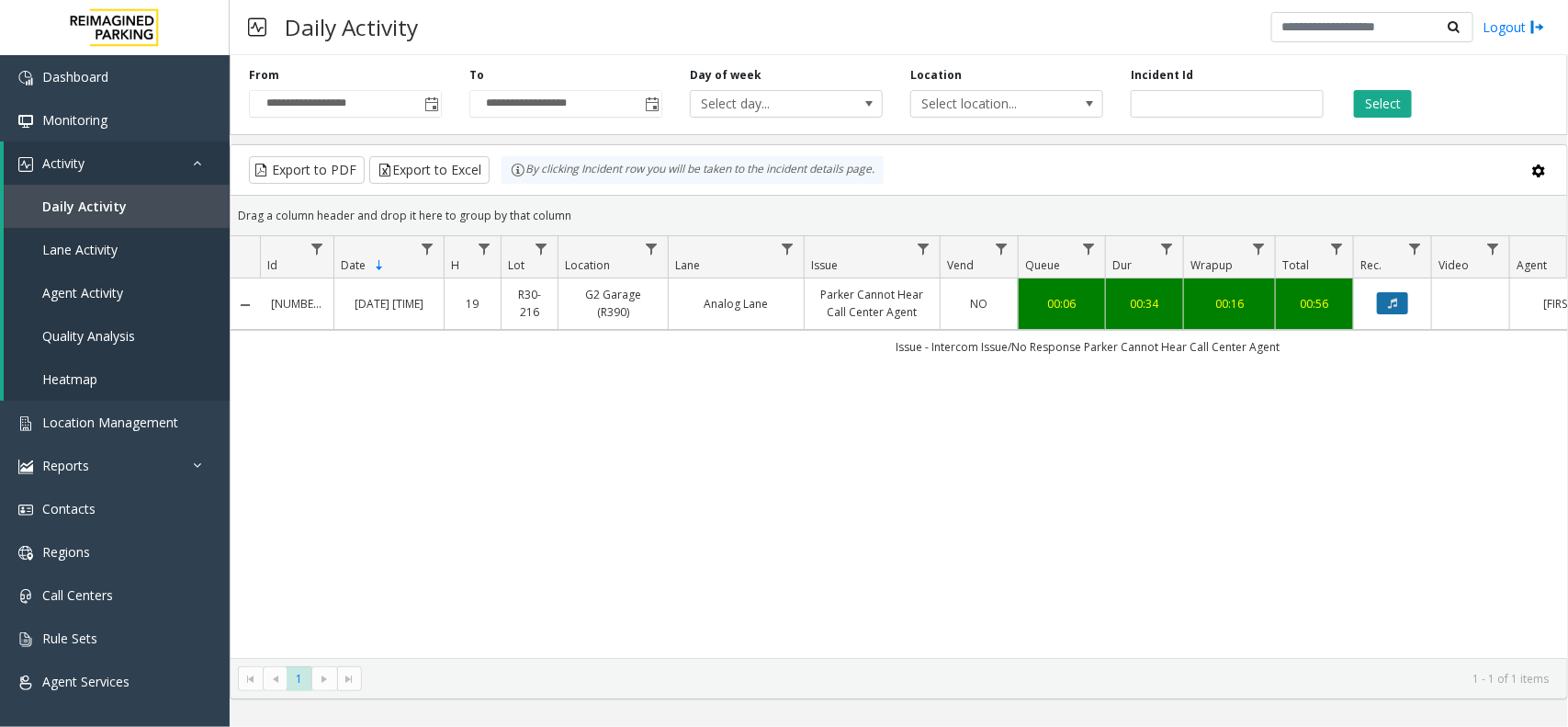 click 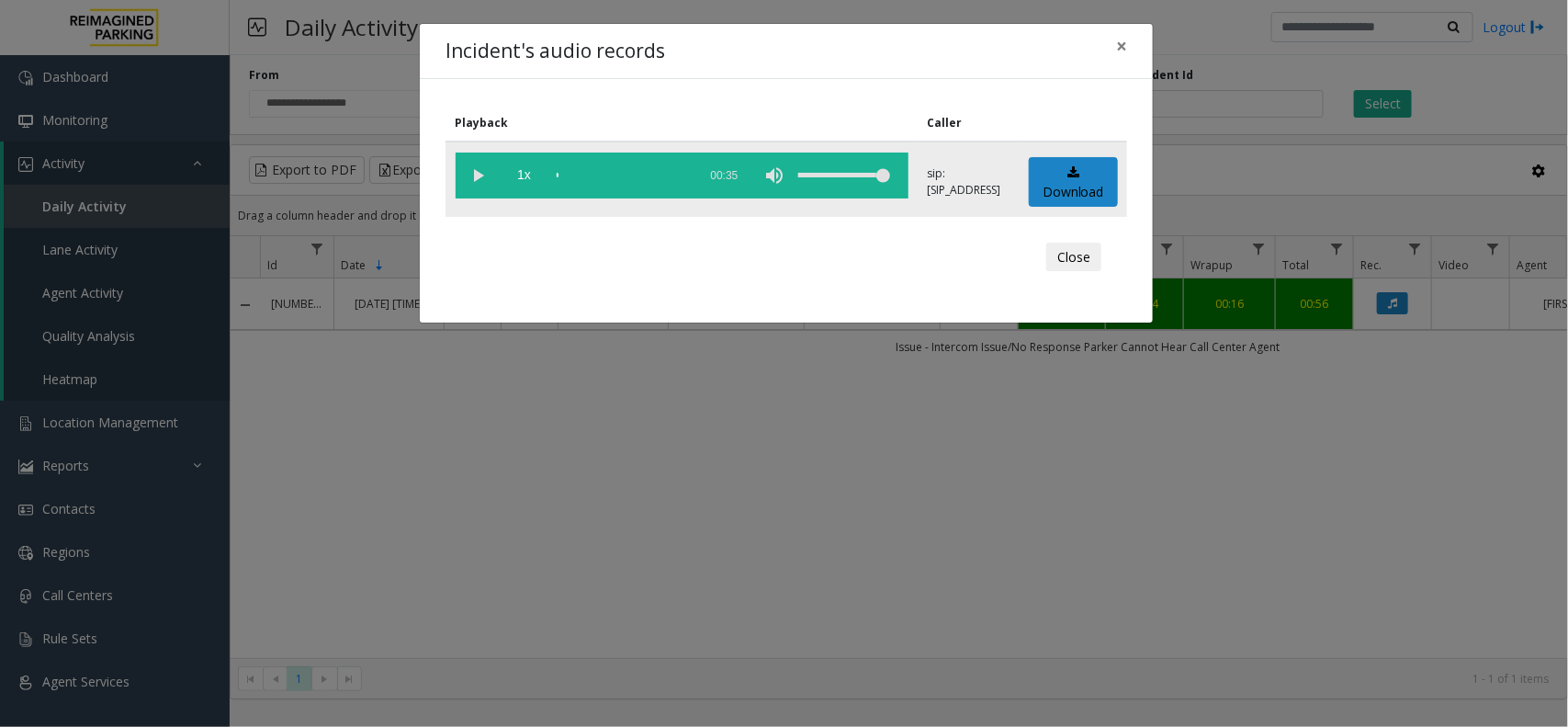 click 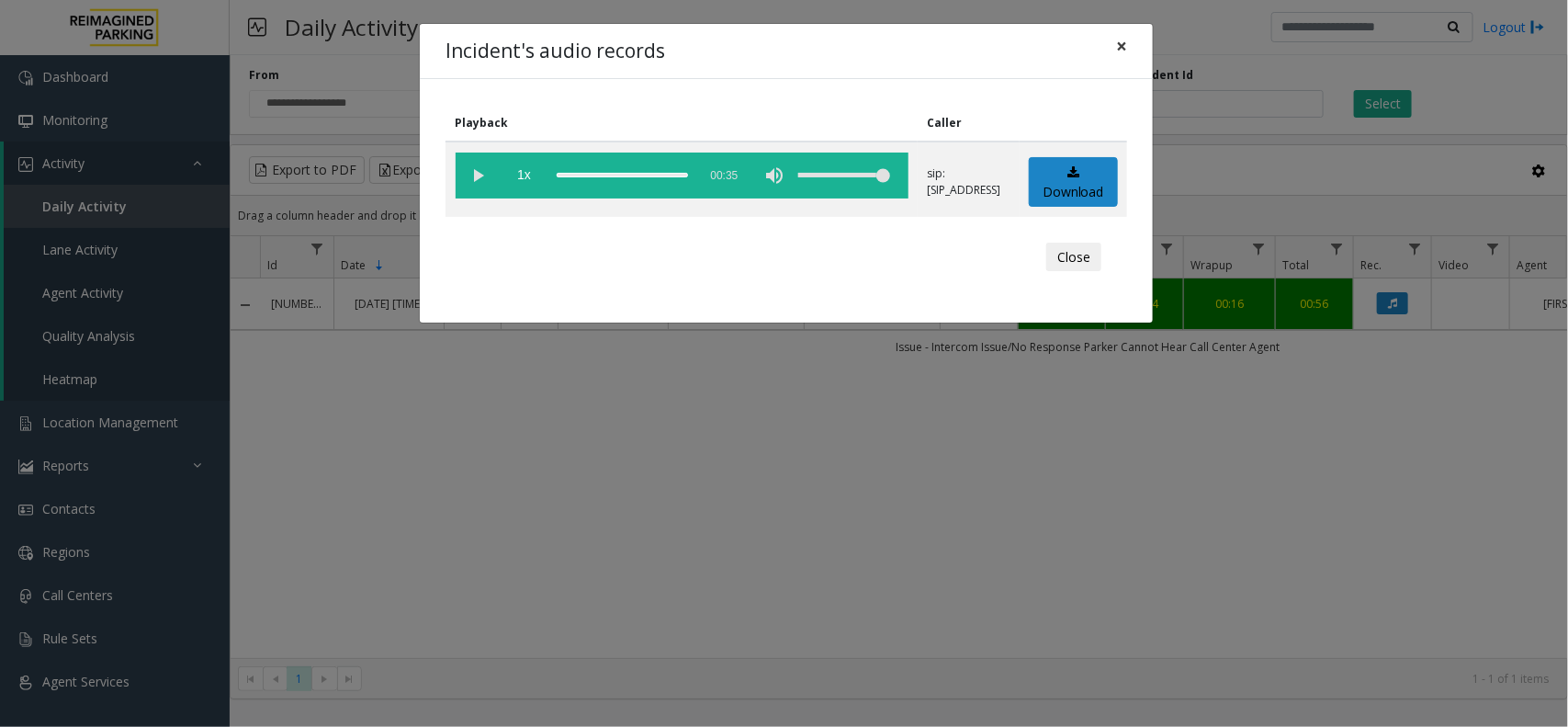 click on "×" 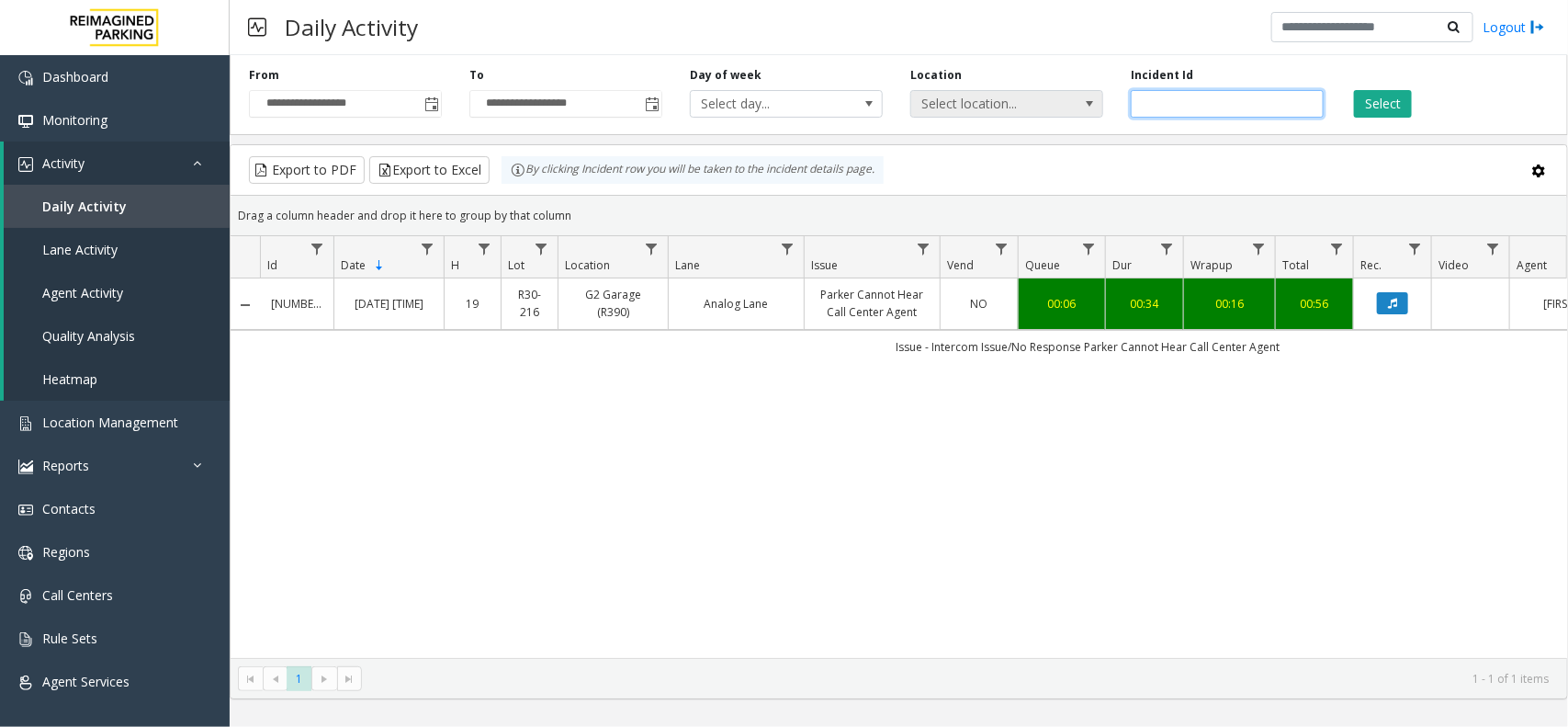 drag, startPoint x: 1214, startPoint y: 107, endPoint x: 1041, endPoint y: 111, distance: 173.04624 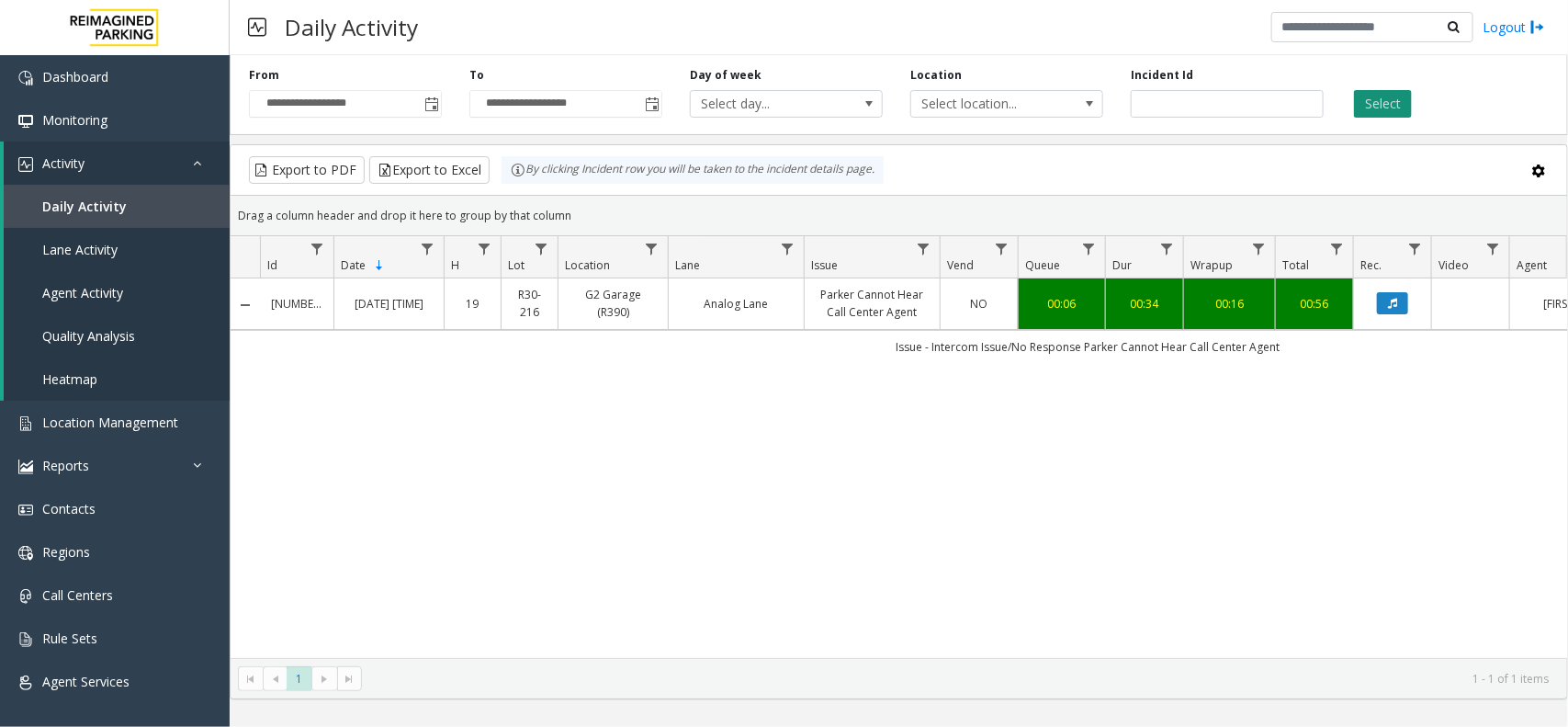 click on "Select" 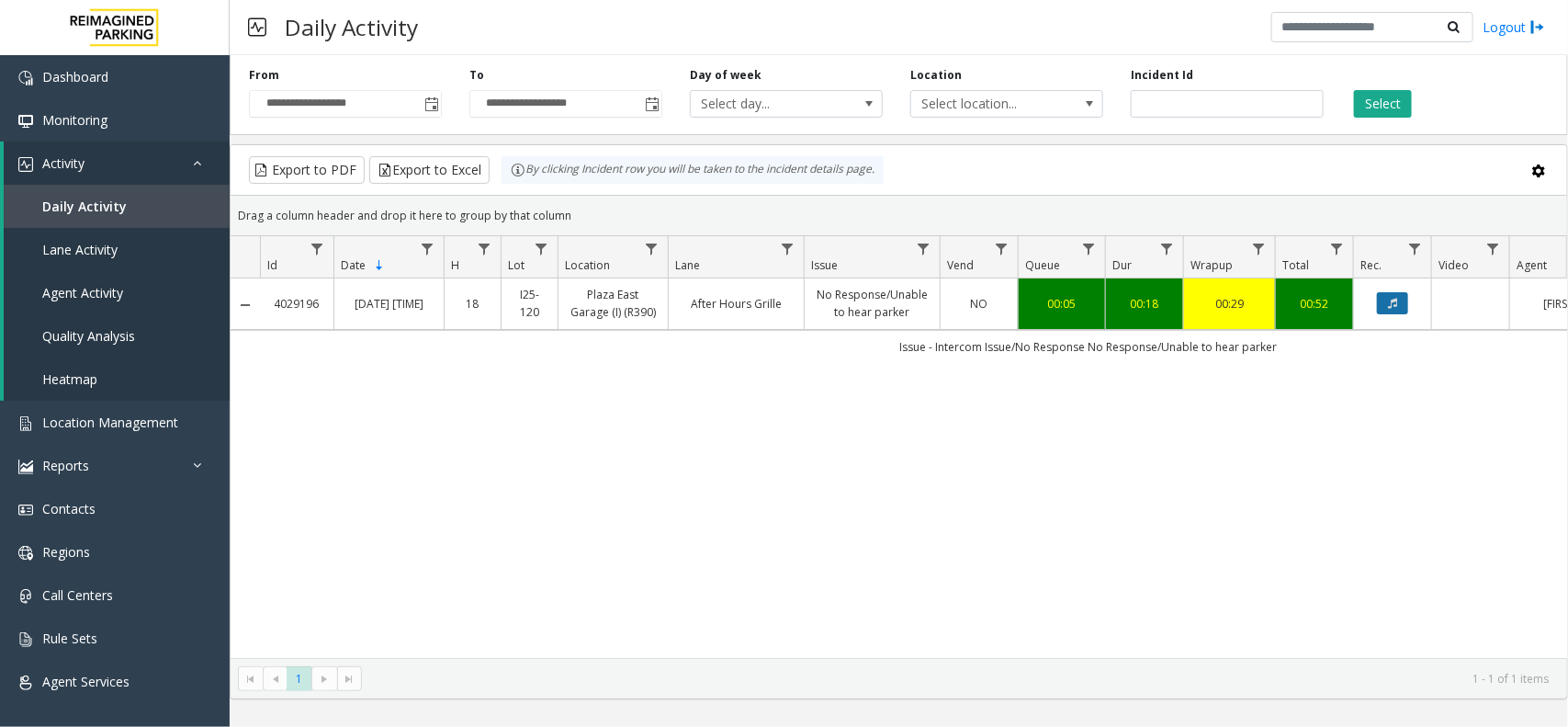 click 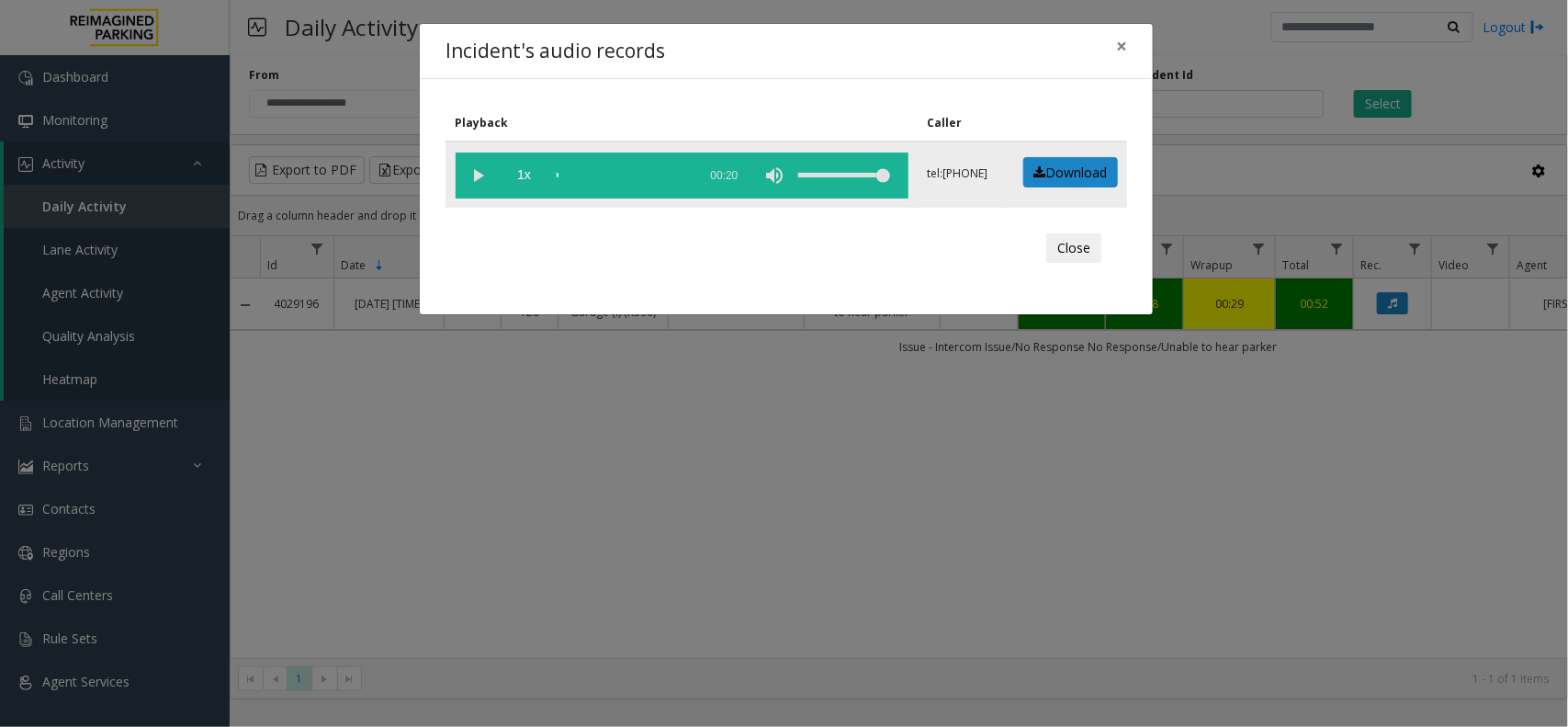 click 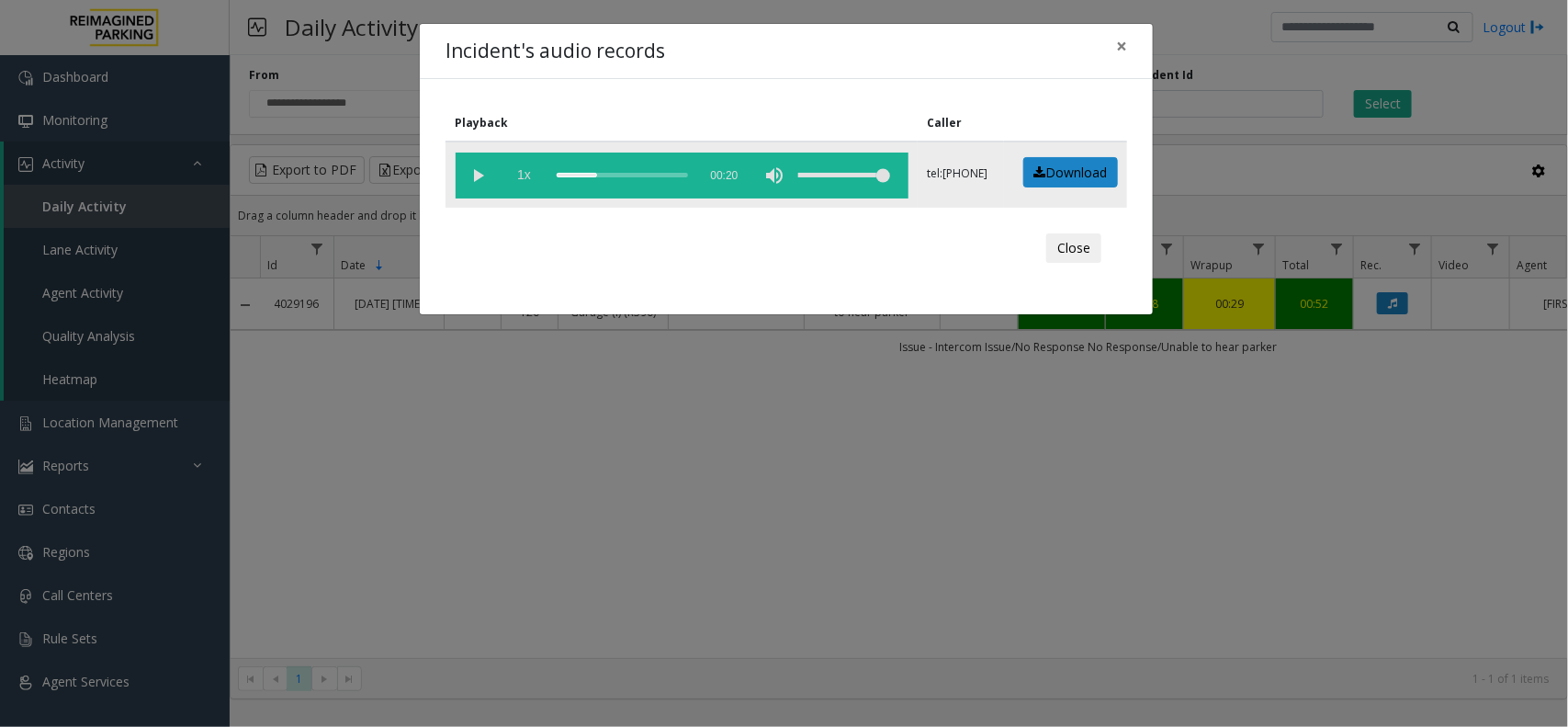 drag, startPoint x: 614, startPoint y: 175, endPoint x: 525, endPoint y: 176, distance: 89.00562 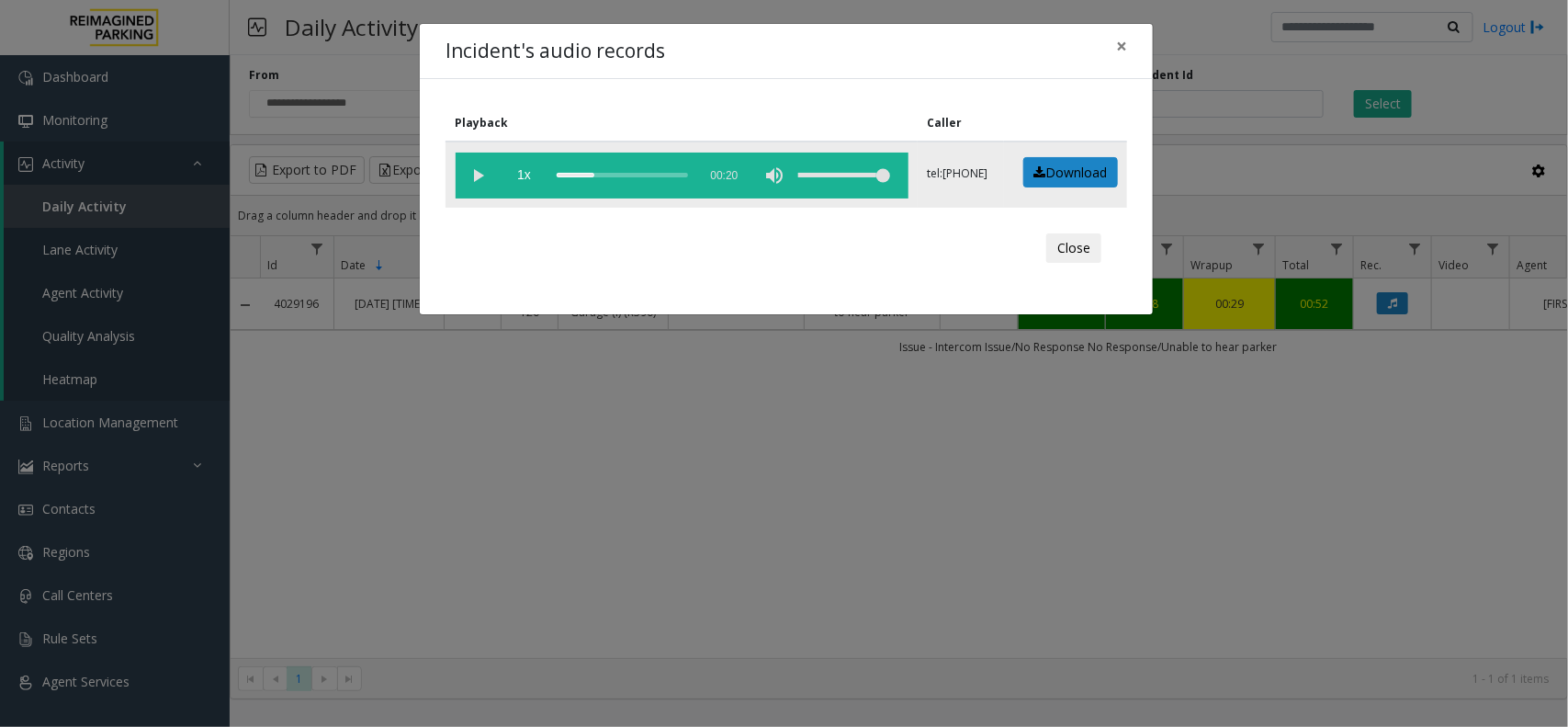 click 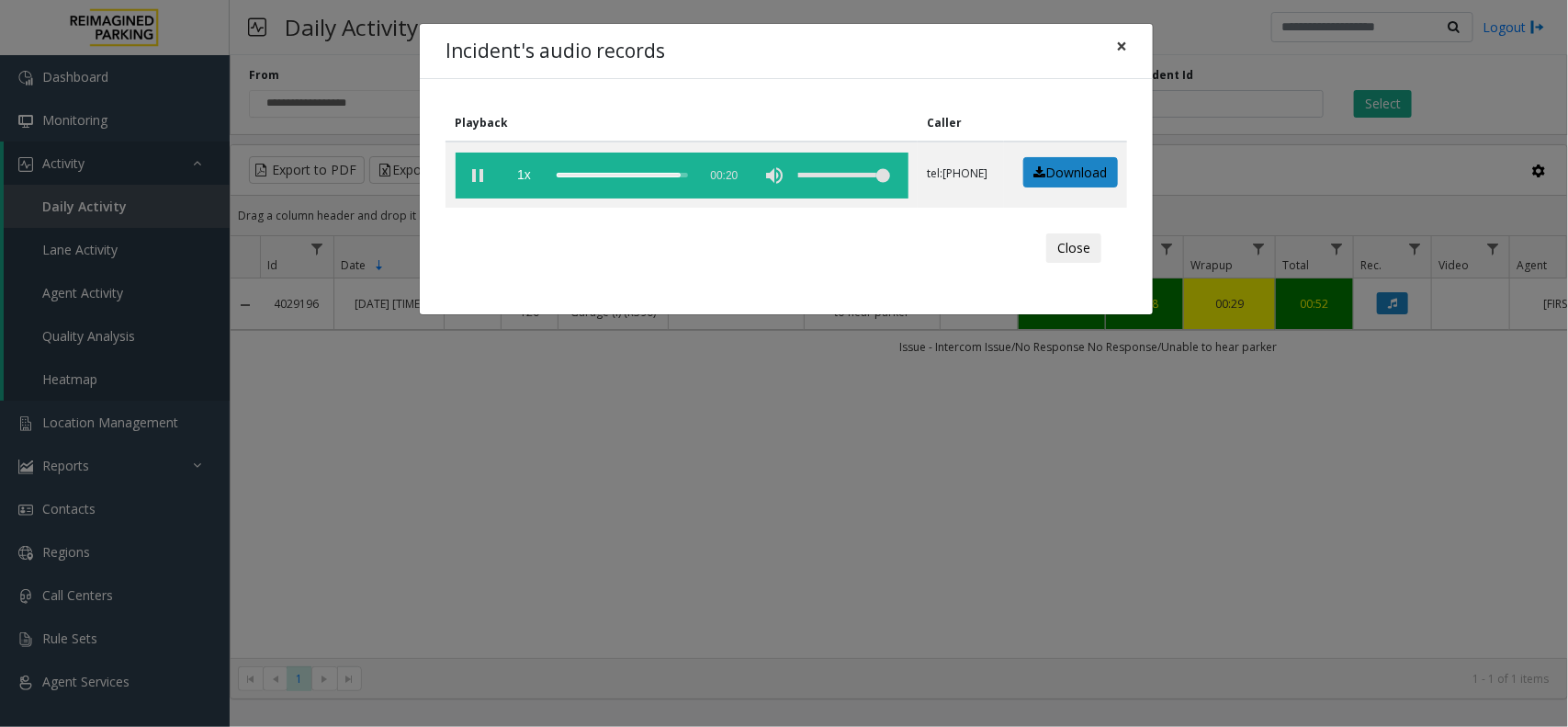 click on "×" 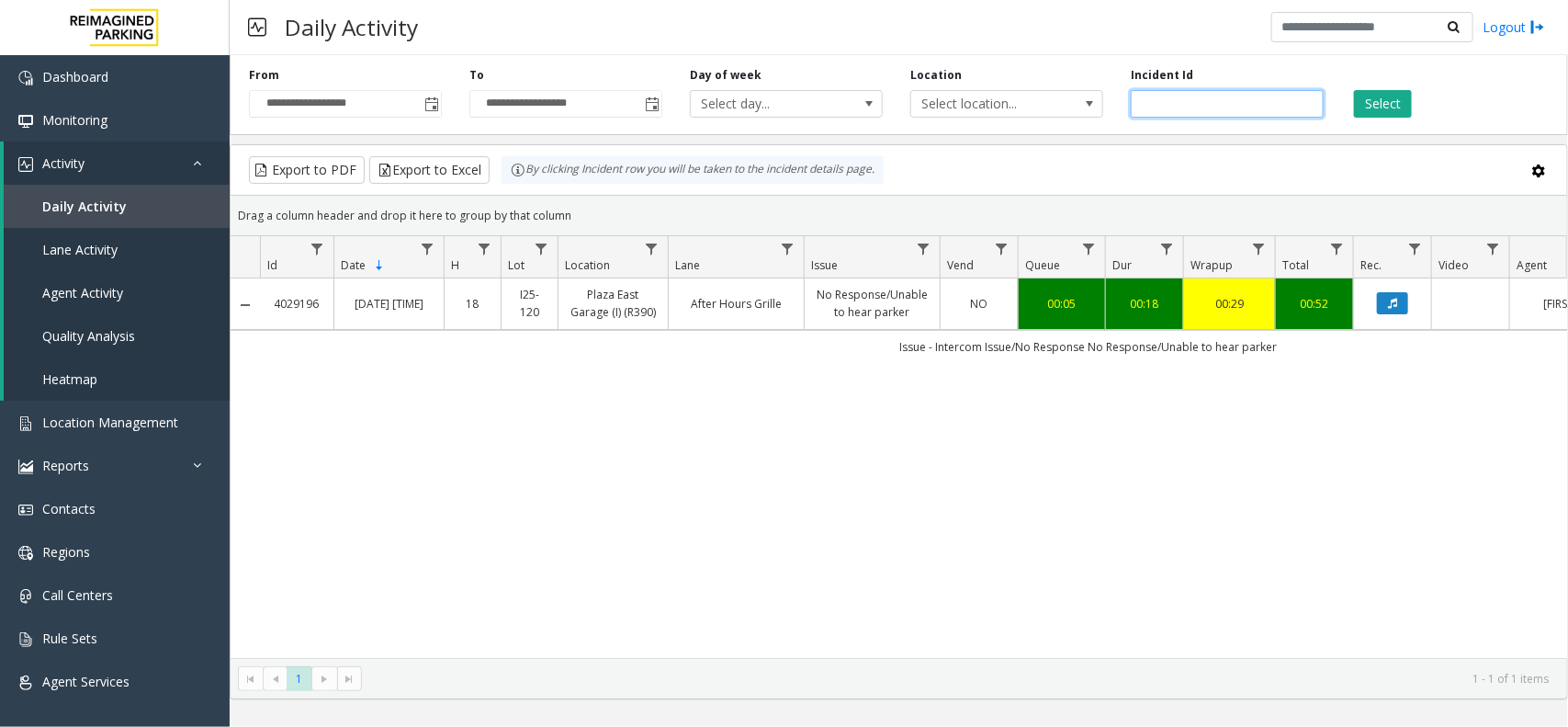 drag, startPoint x: 1210, startPoint y: 104, endPoint x: 1104, endPoint y: 110, distance: 106.169676 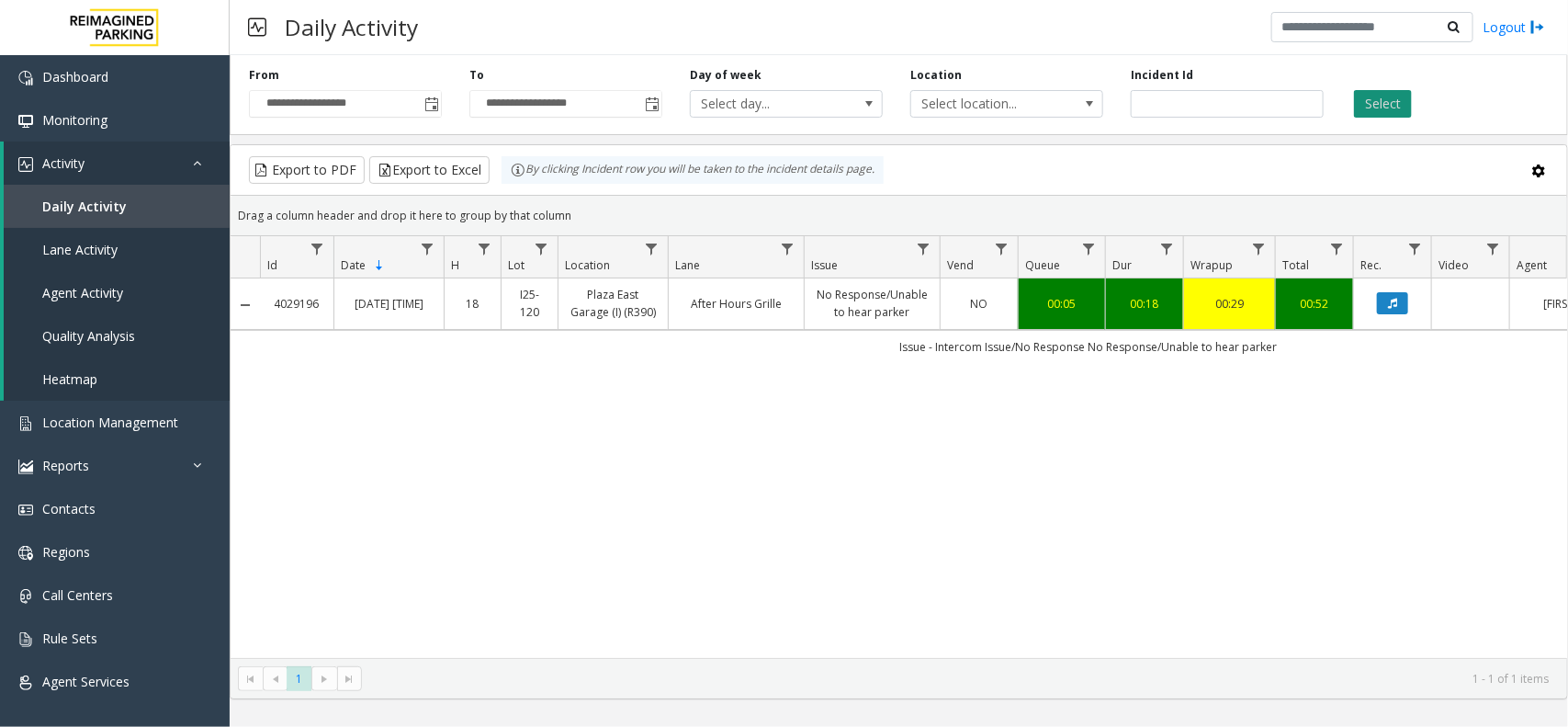 click on "Select" 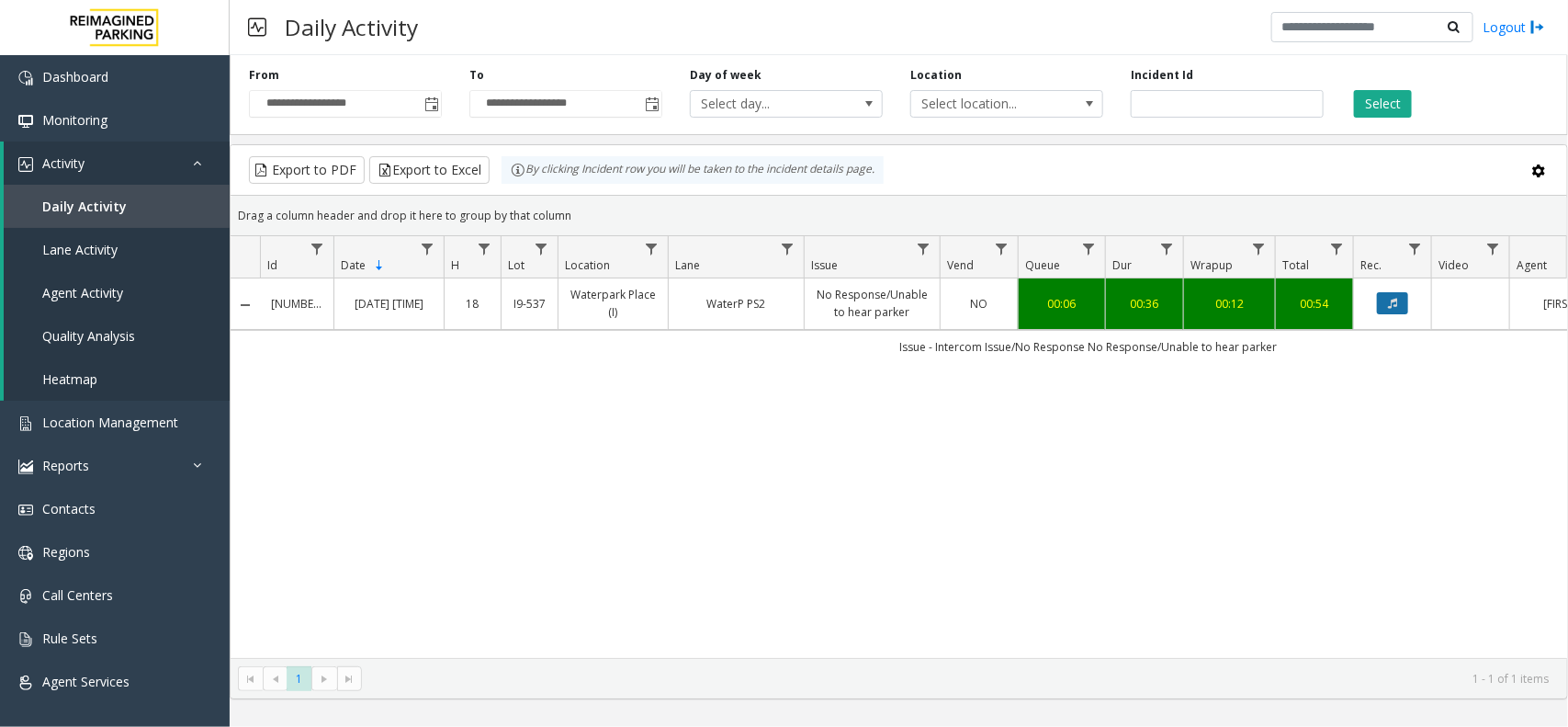click 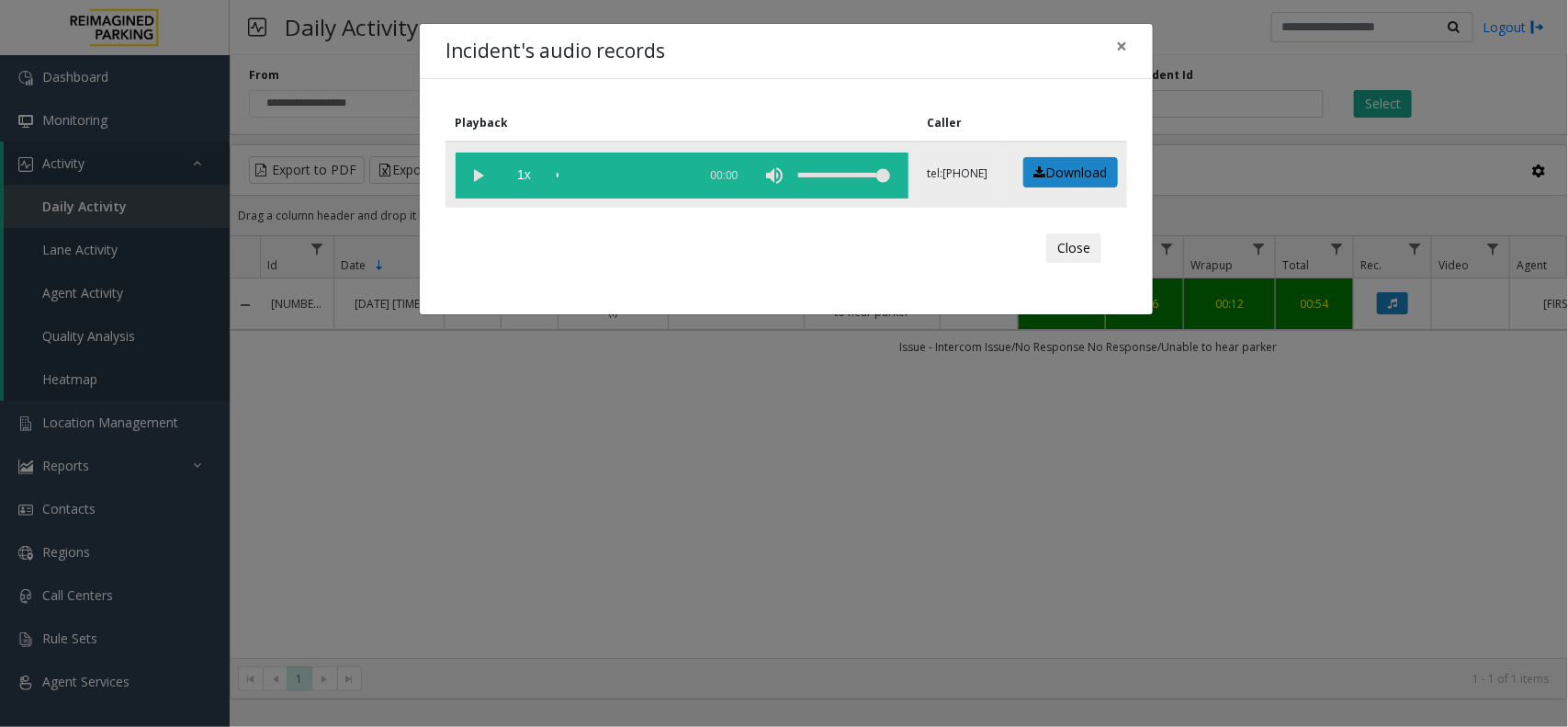 click 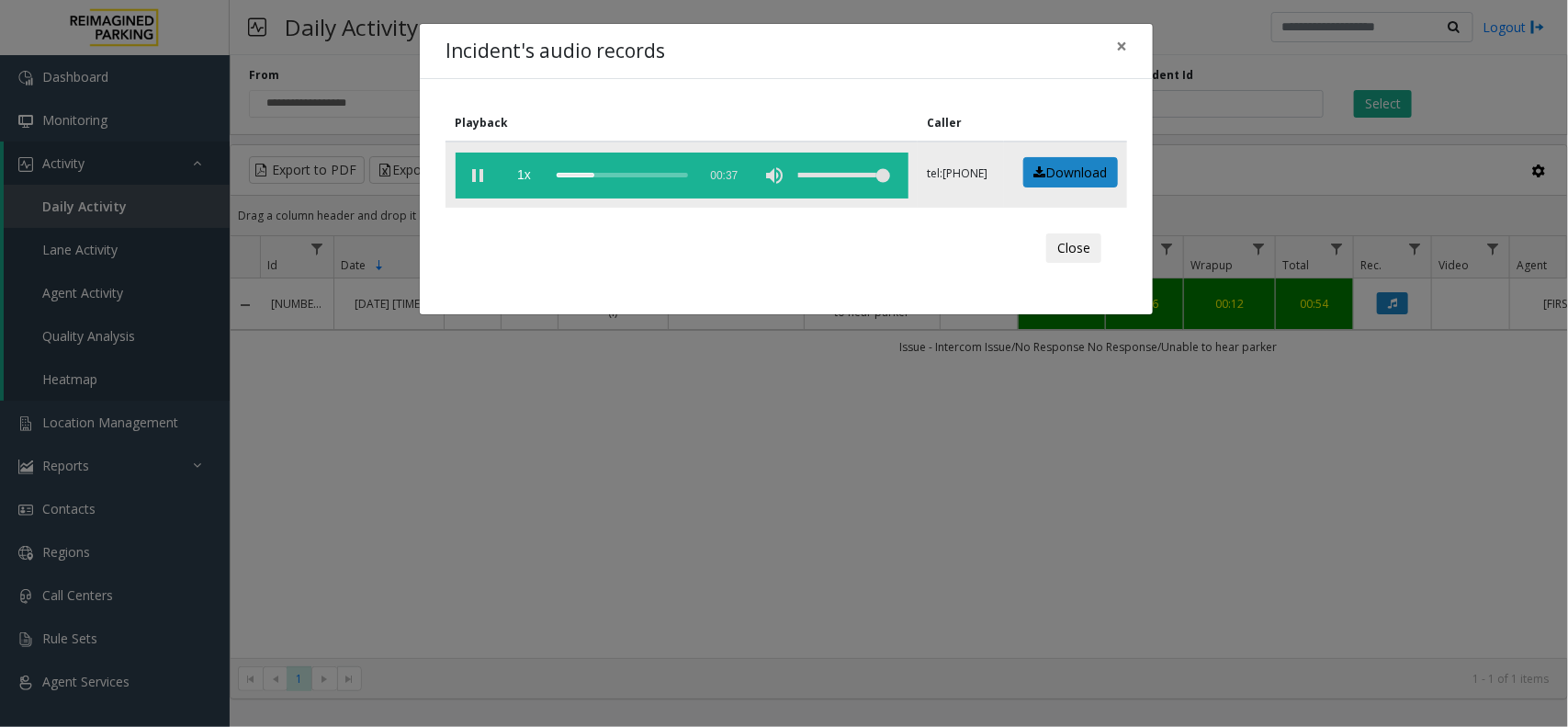 click 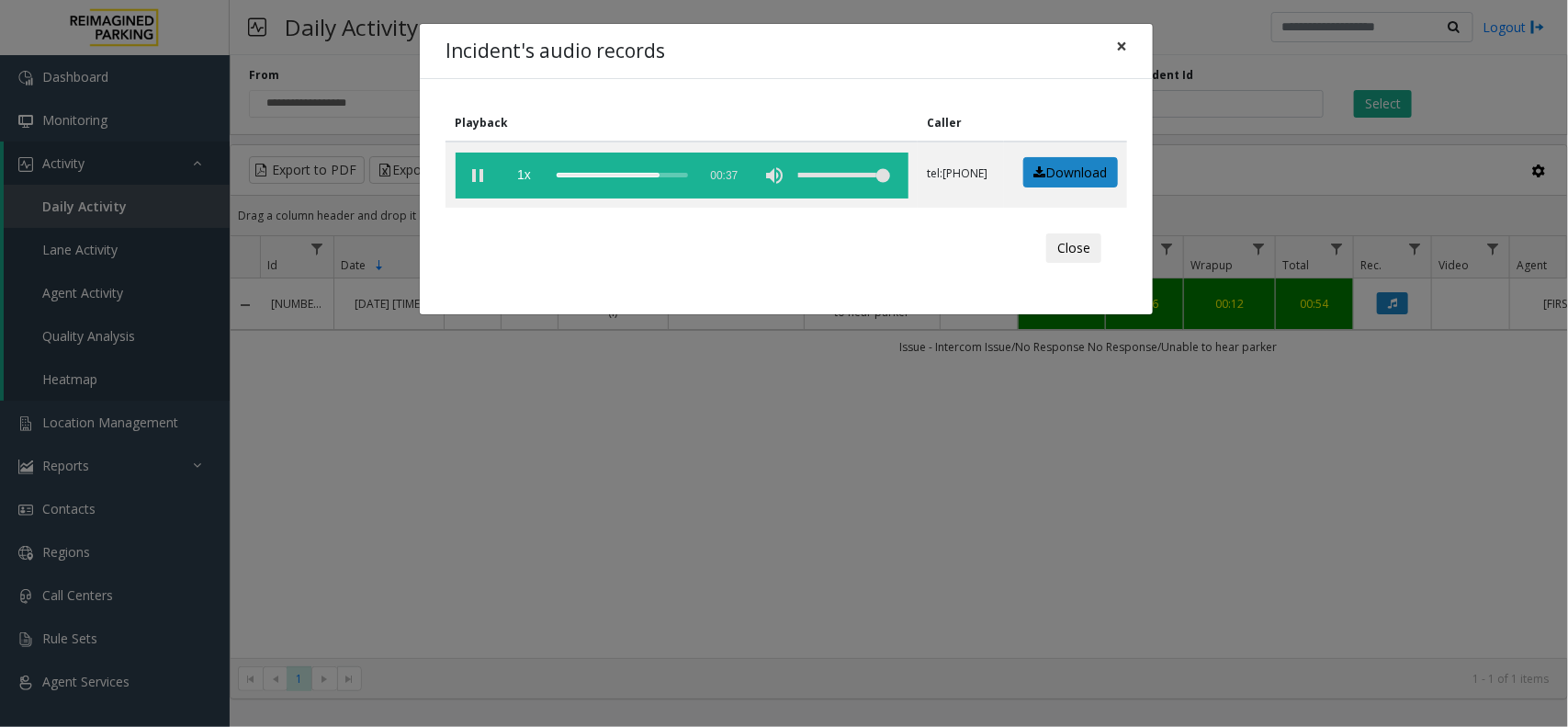 click on "×" 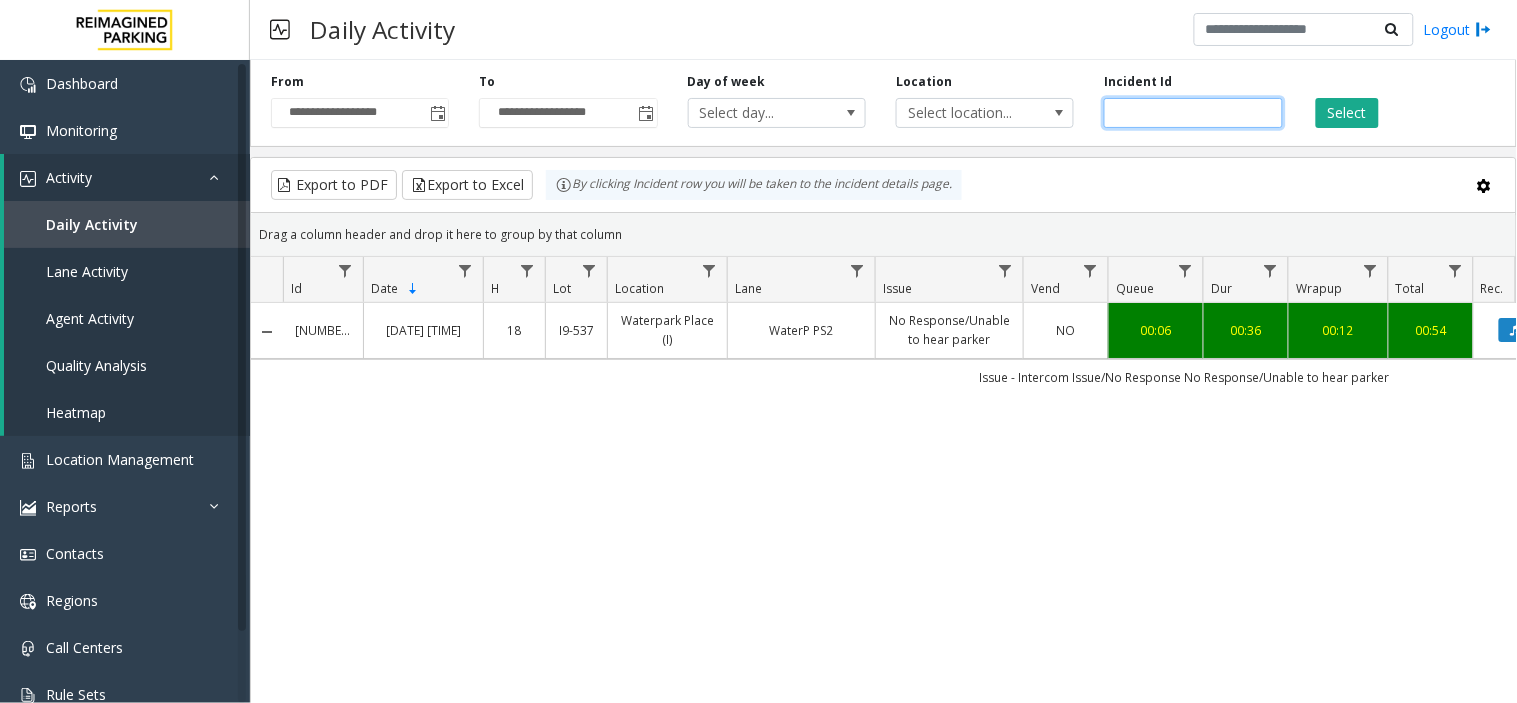 drag, startPoint x: 1185, startPoint y: 111, endPoint x: 1100, endPoint y: 113, distance: 85.02353 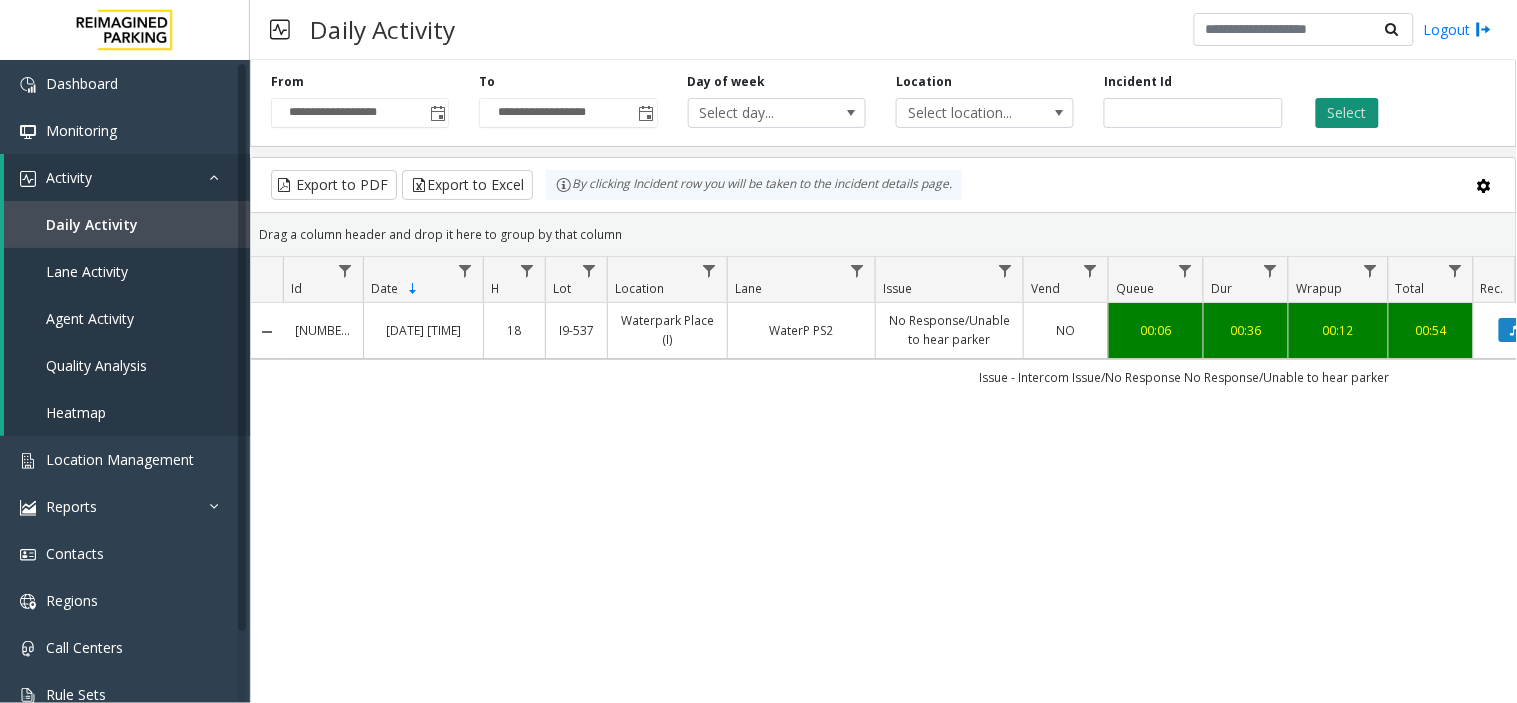 click on "Select" 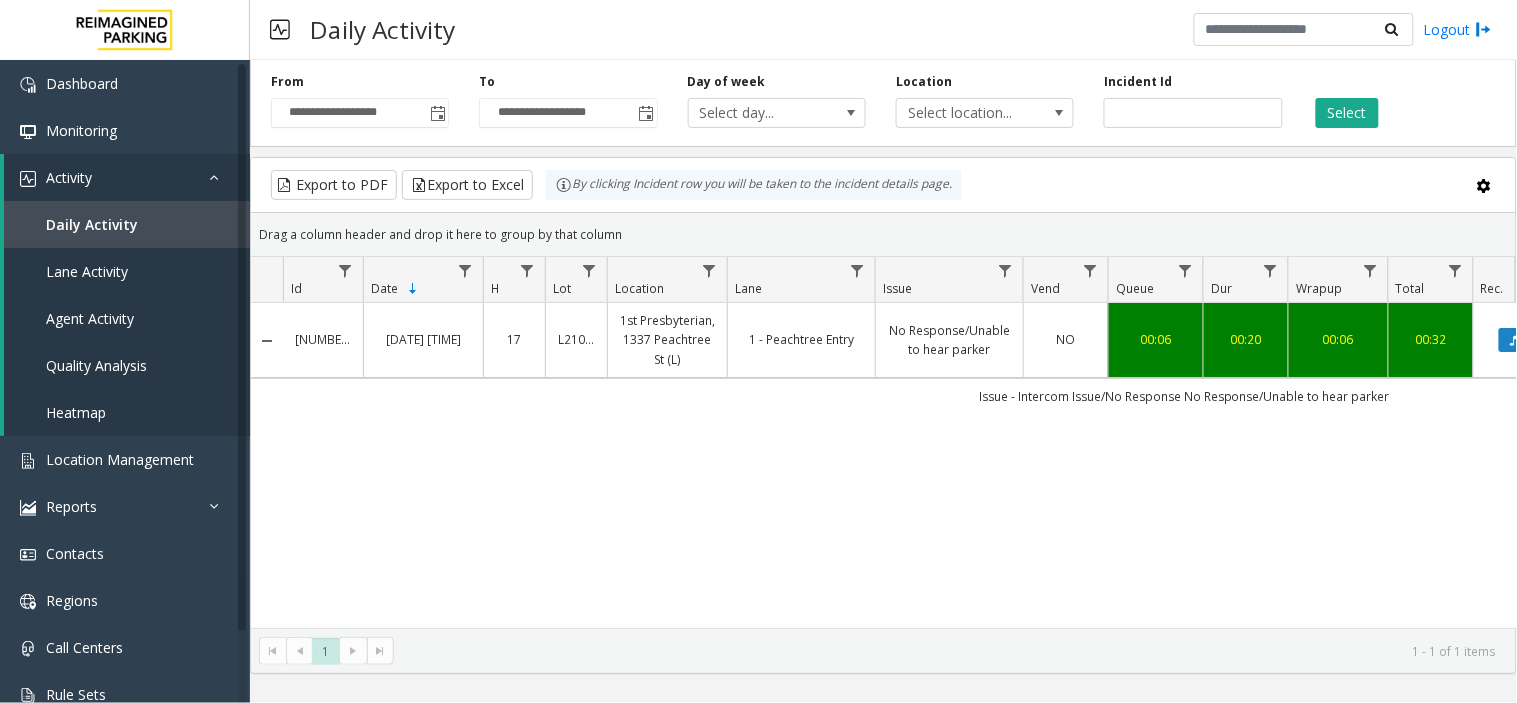 scroll, scrollTop: 0, scrollLeft: 47, axis: horizontal 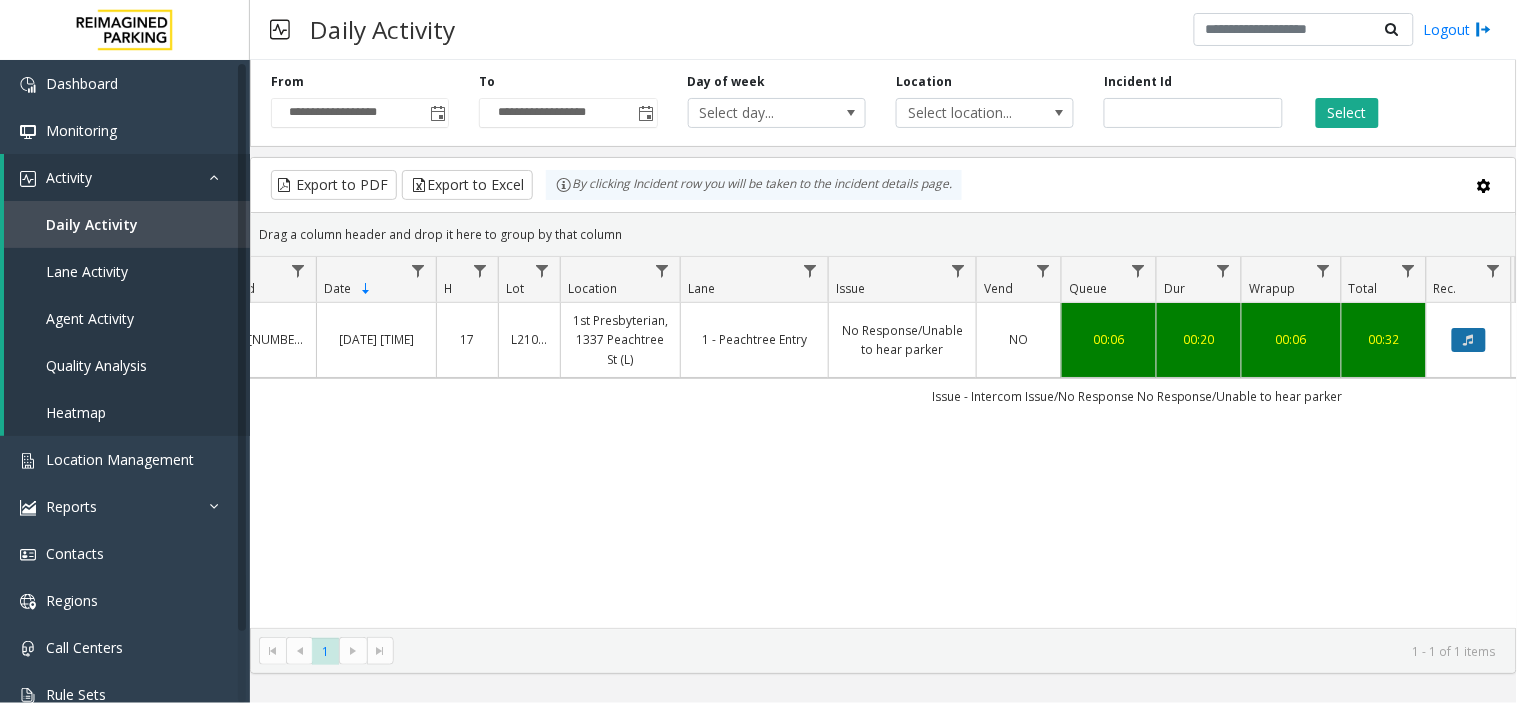 click 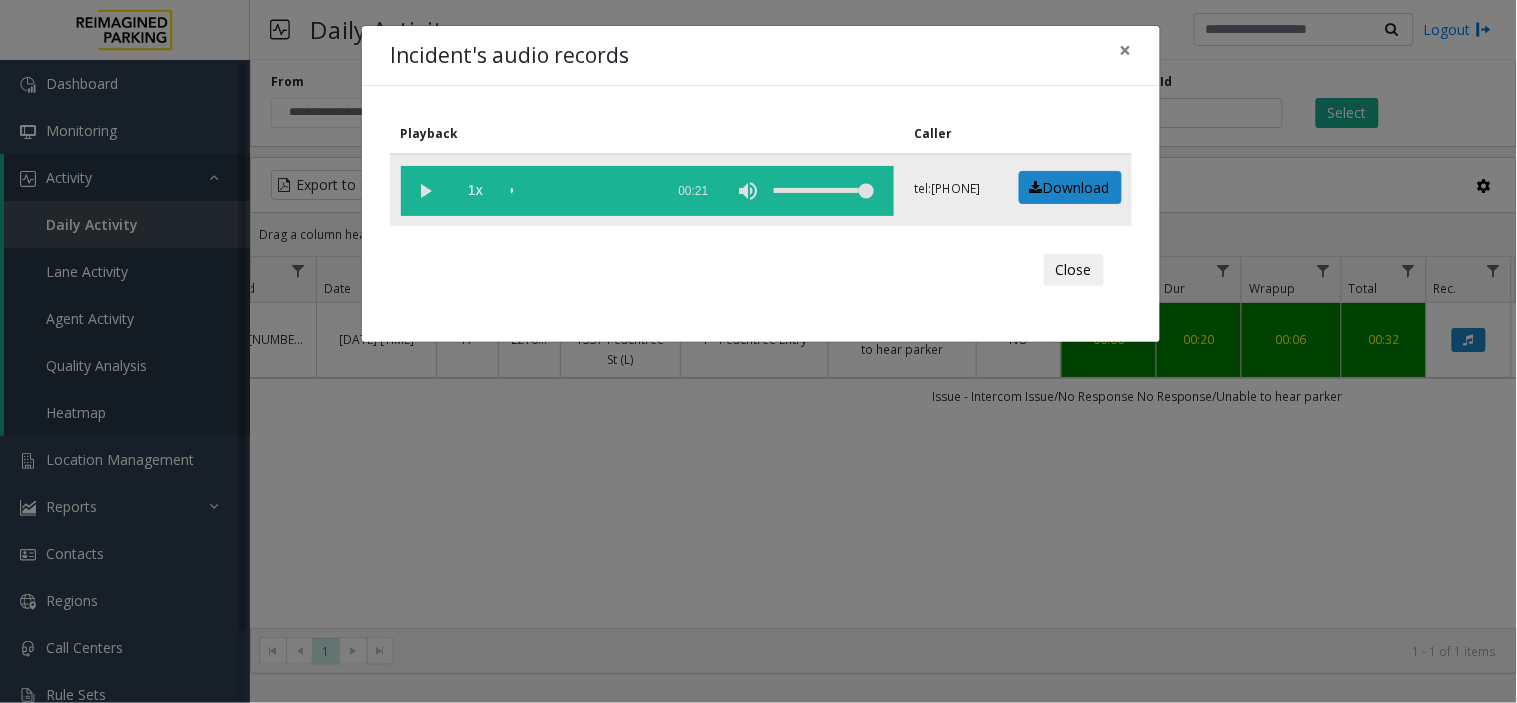 click 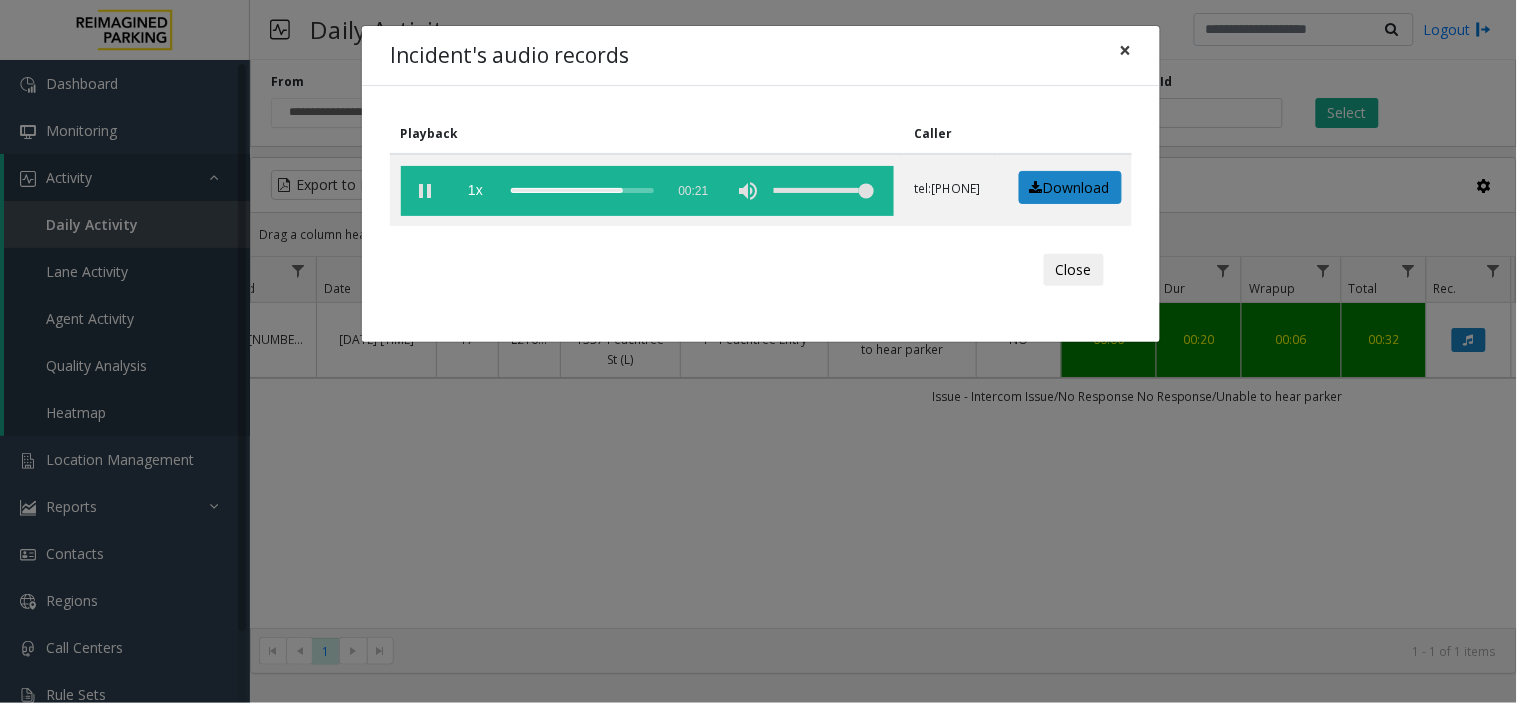 click on "×" 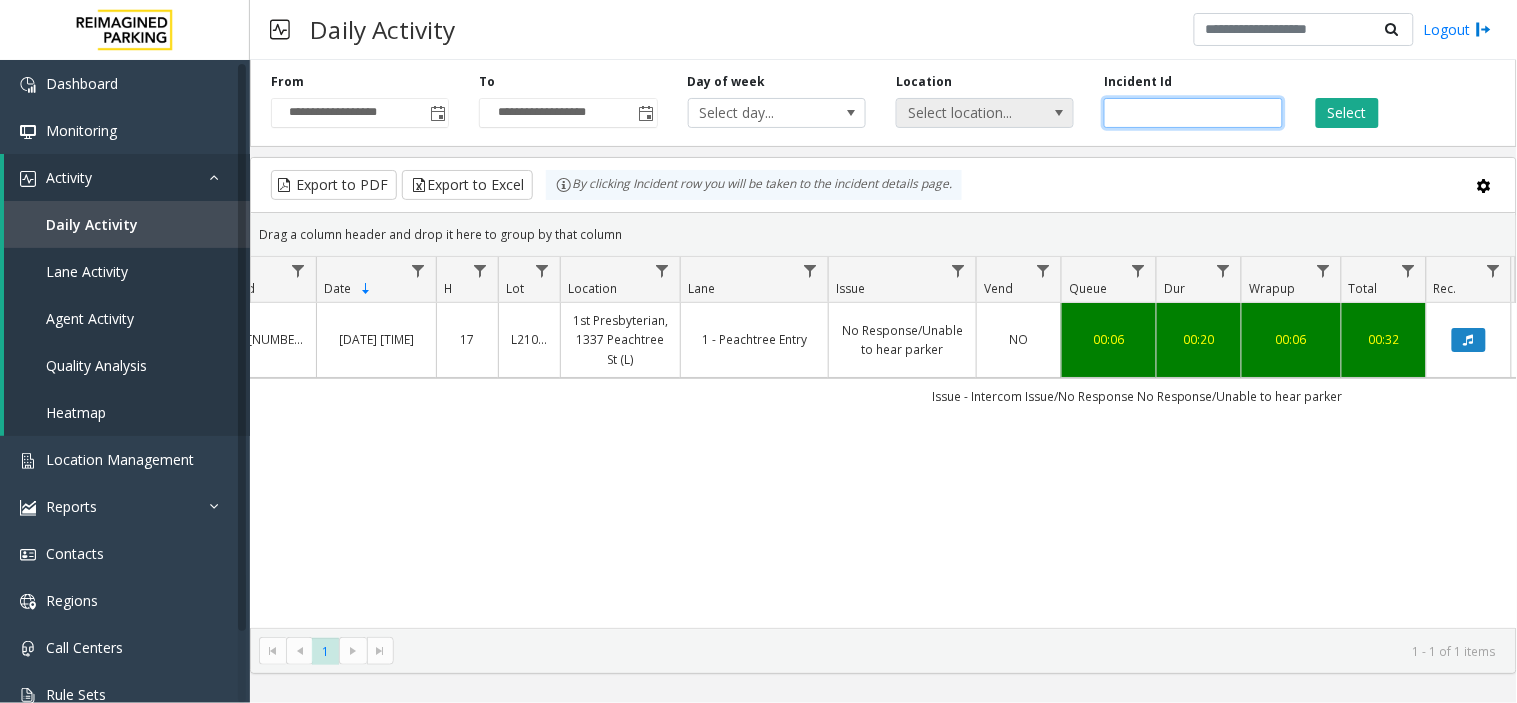 drag, startPoint x: 1176, startPoint y: 108, endPoint x: 1063, endPoint y: 116, distance: 113.28283 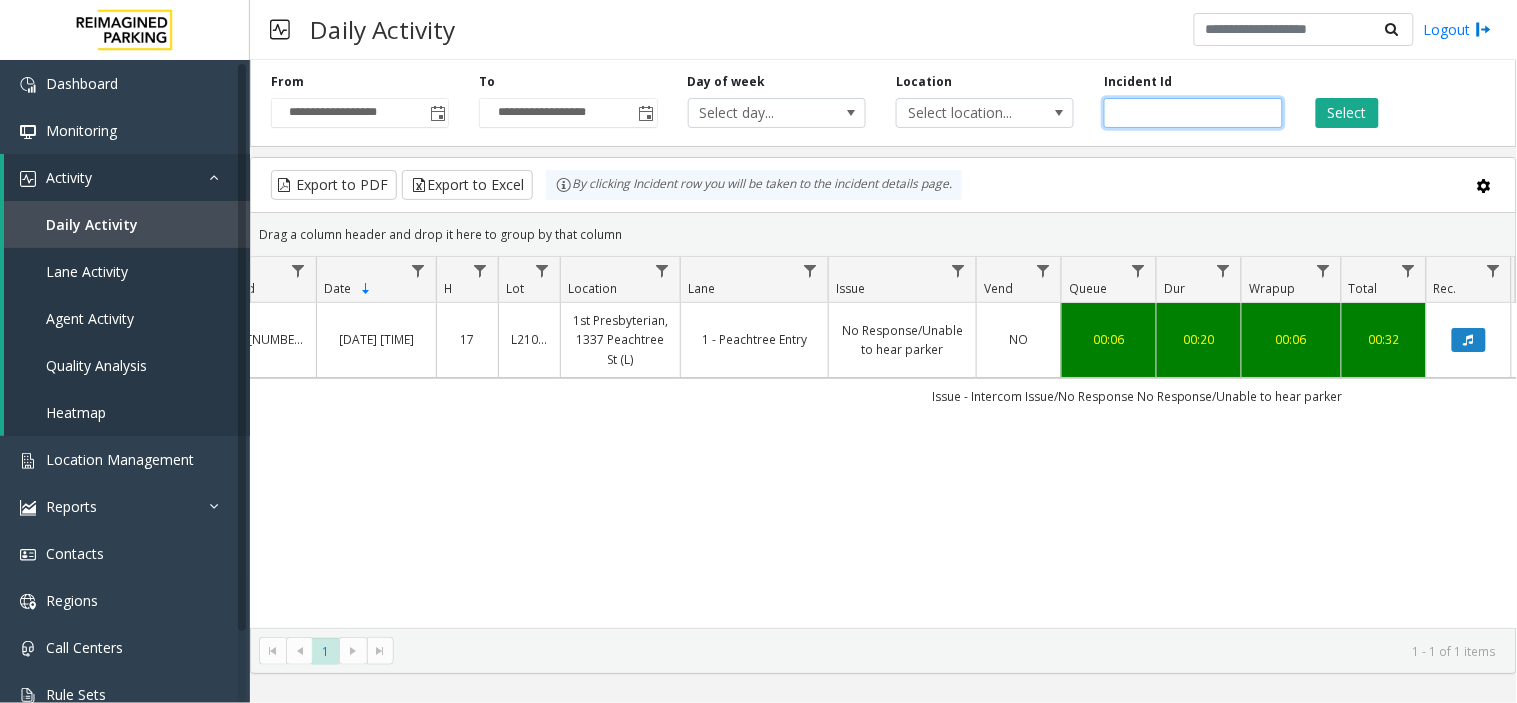 paste 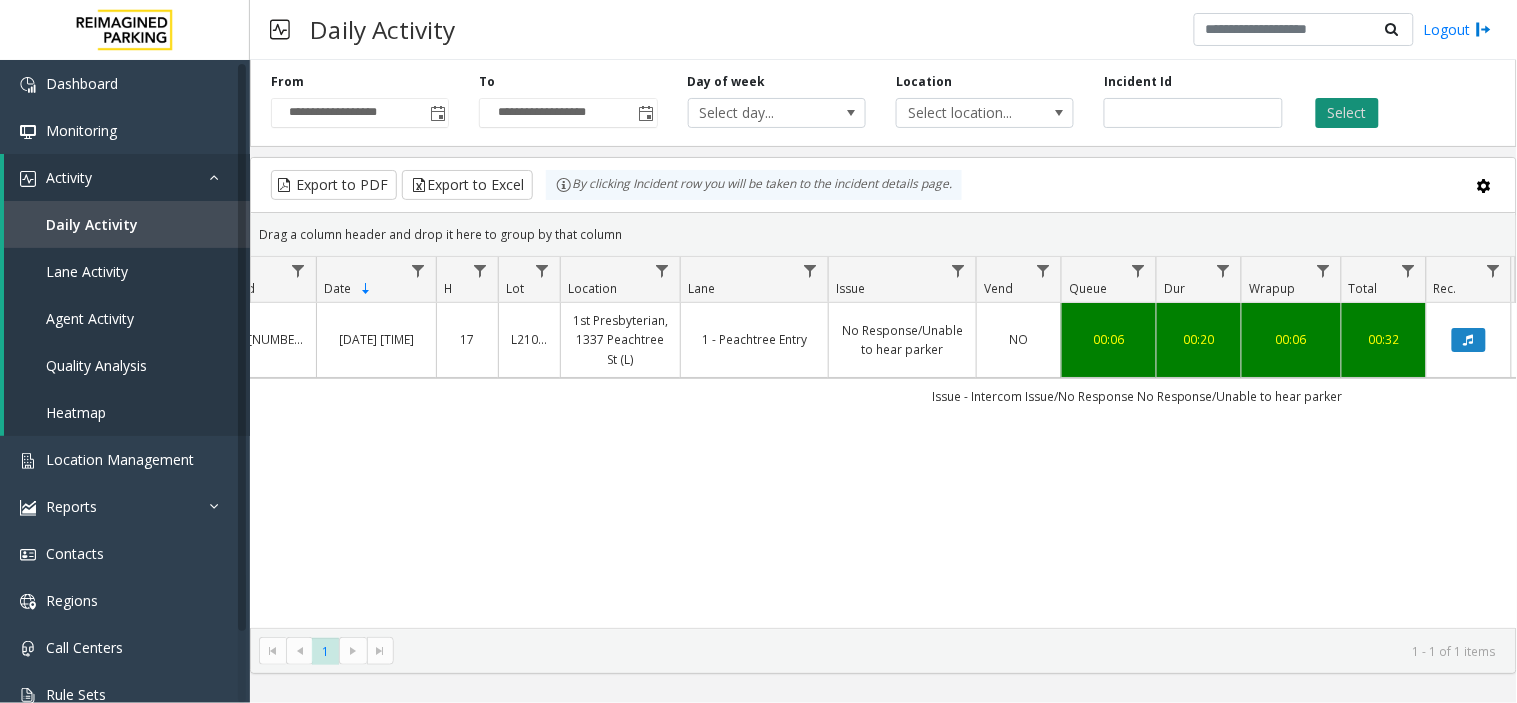 click on "Select" 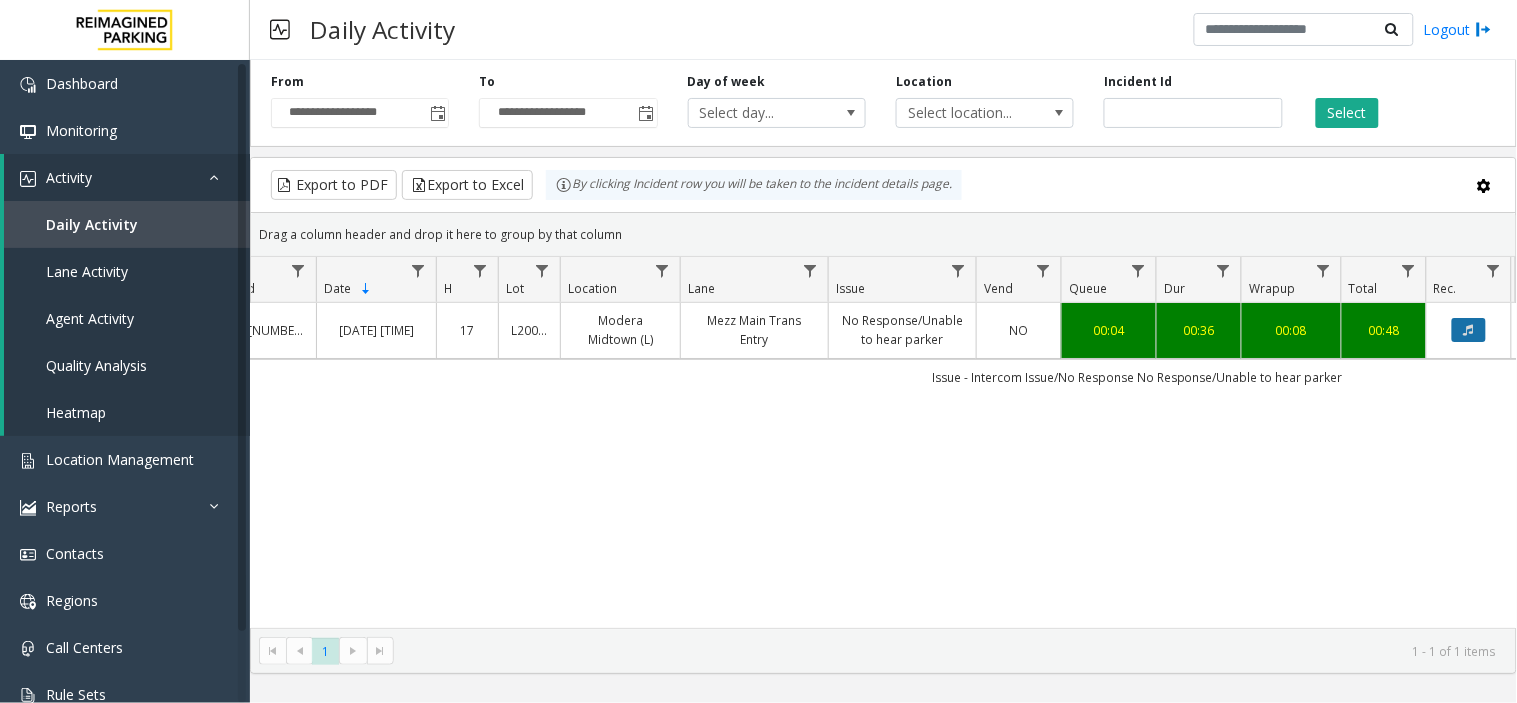 click 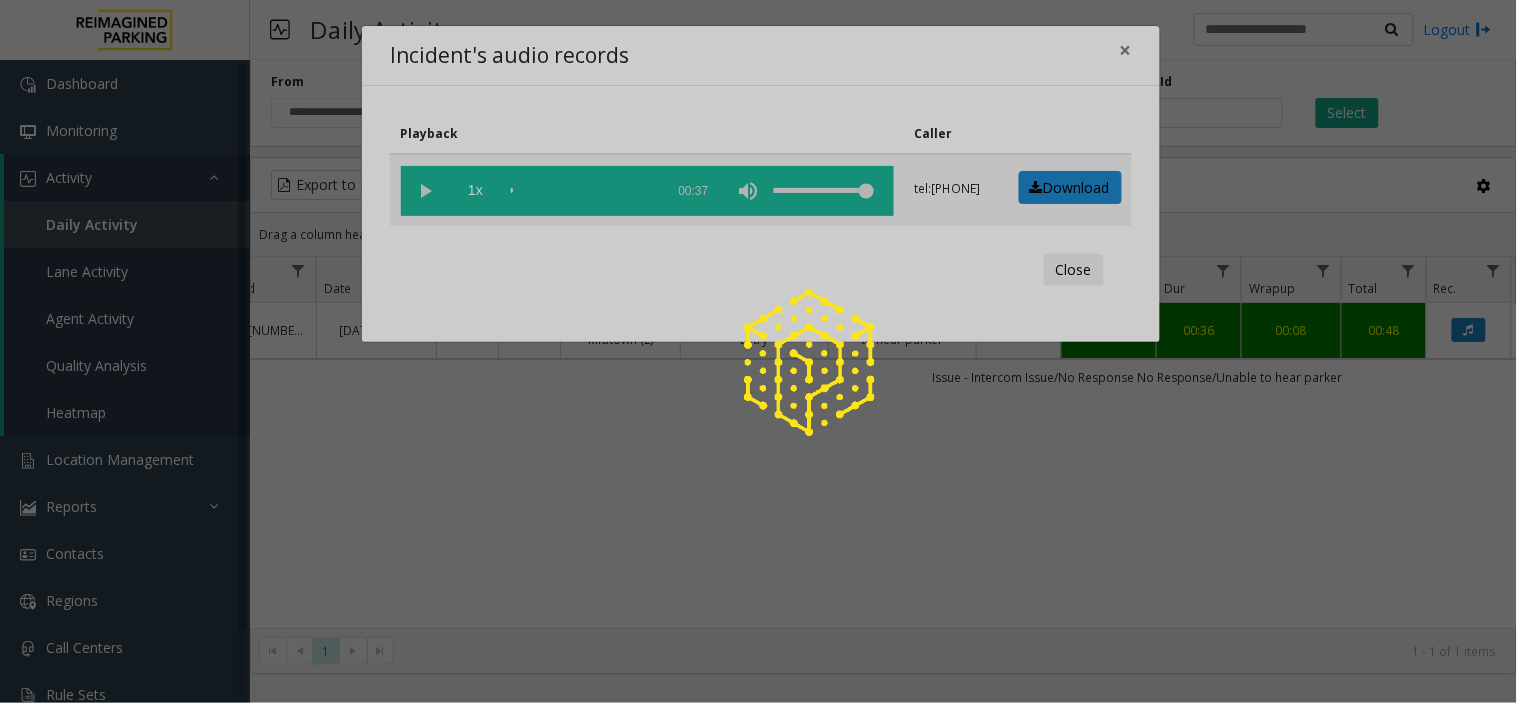 click 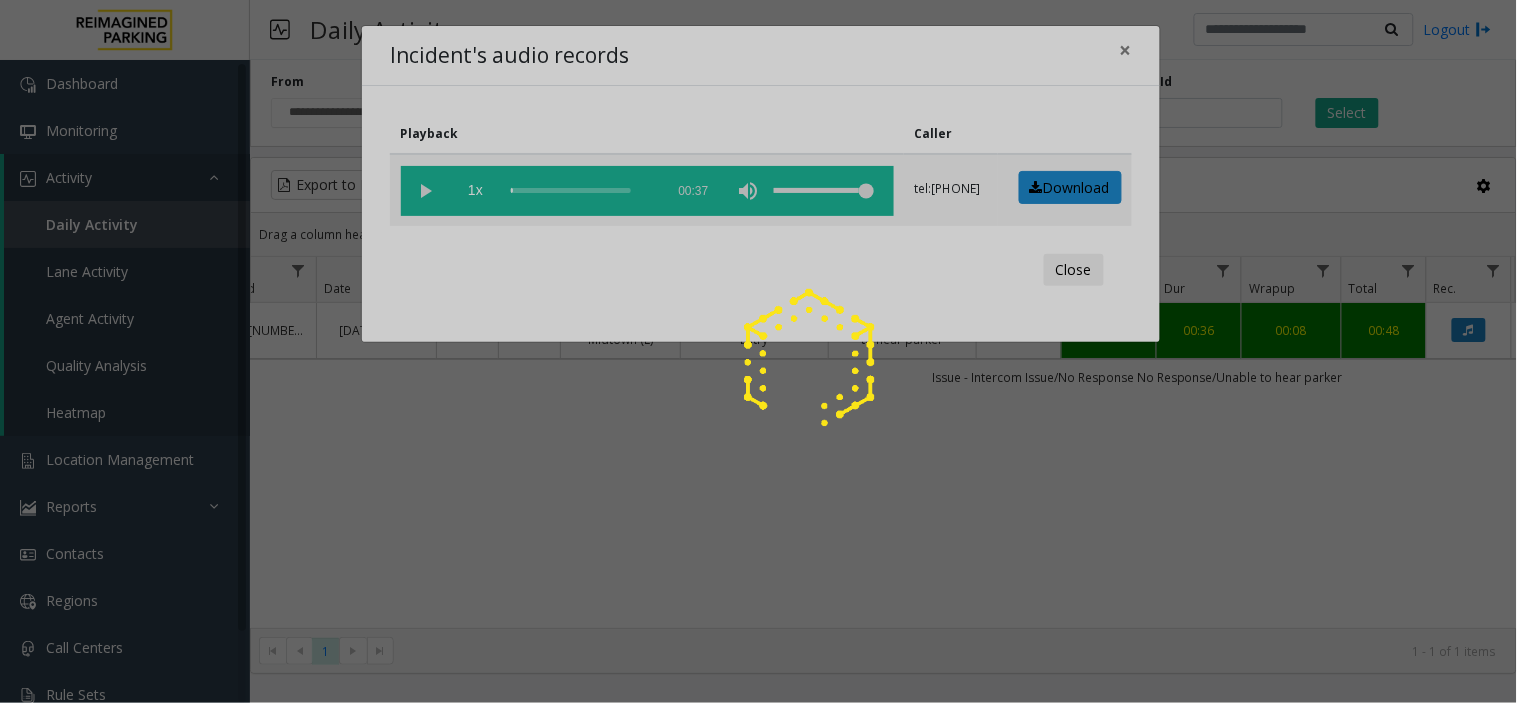 click 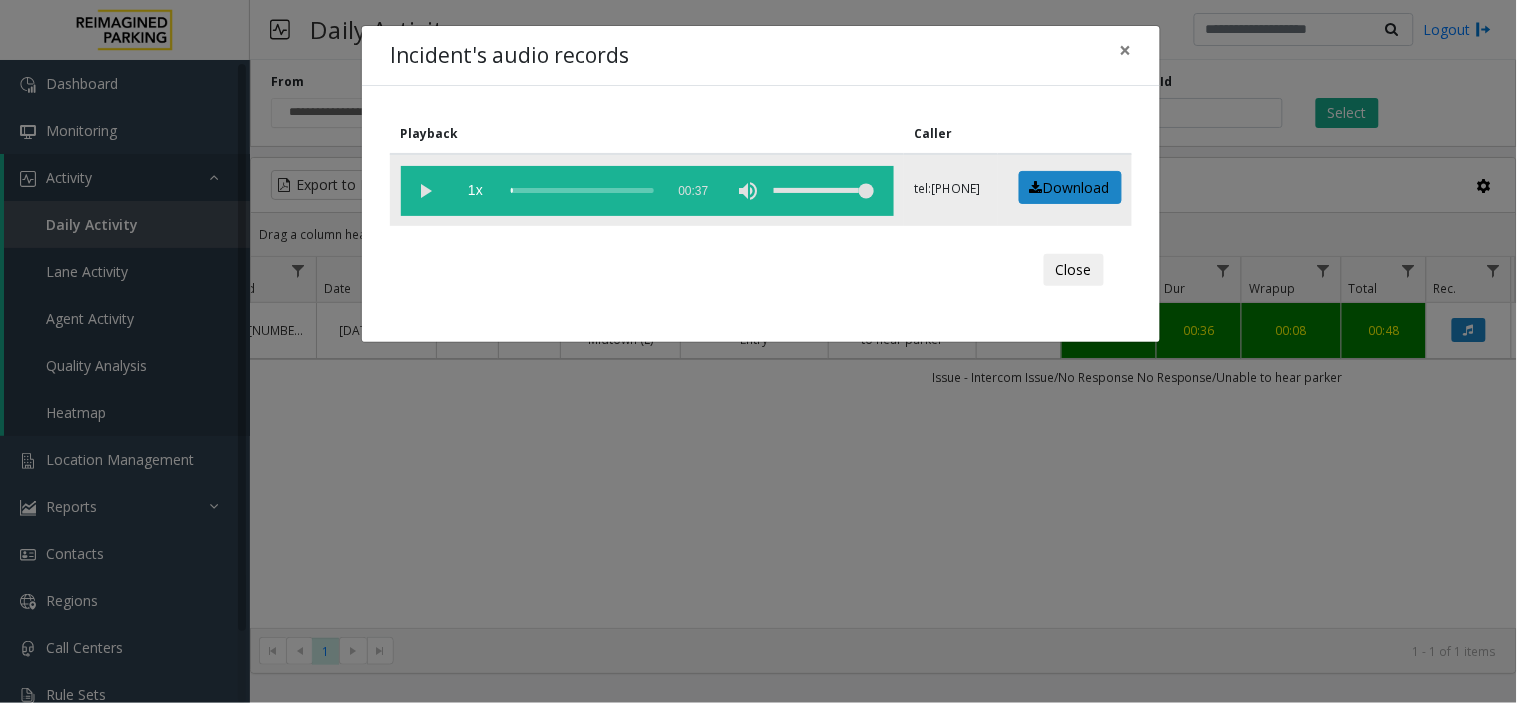 click 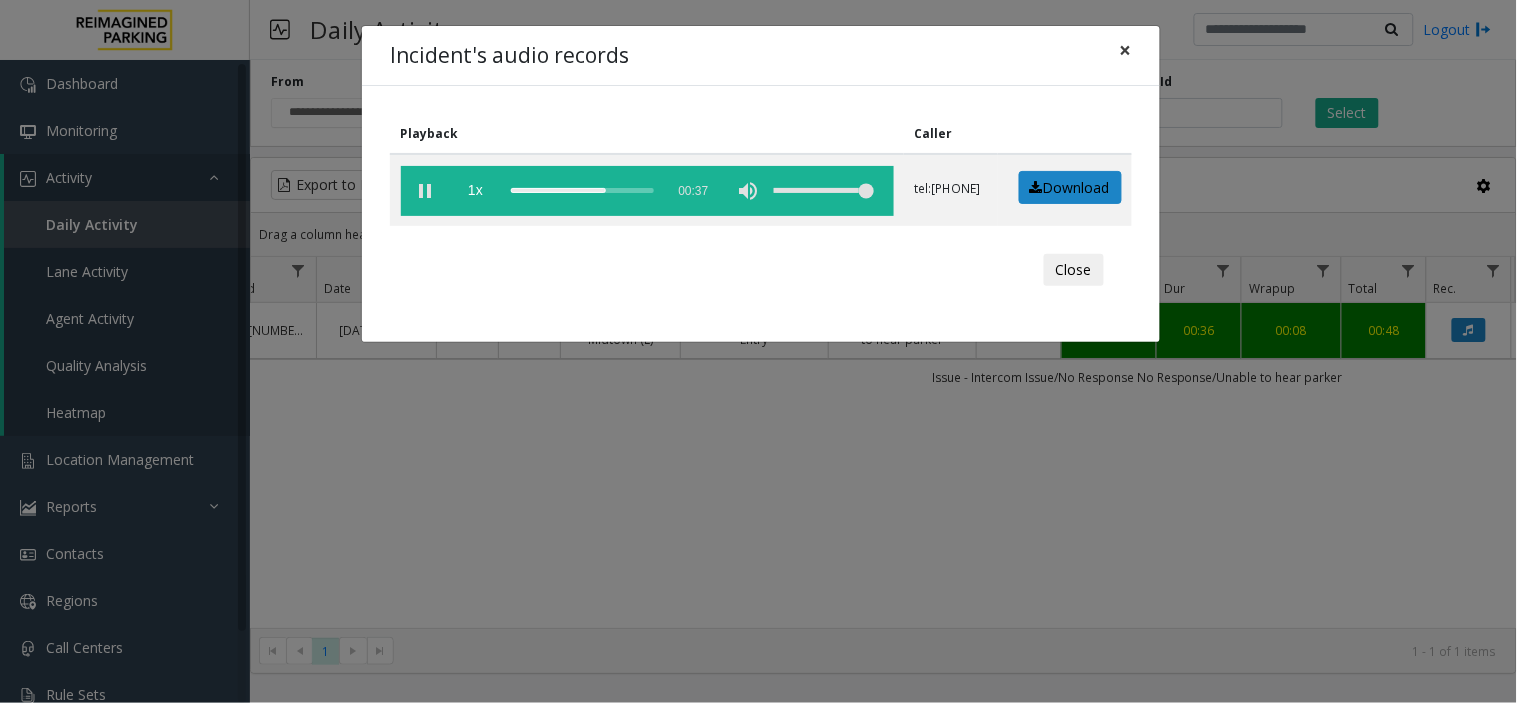 click on "×" 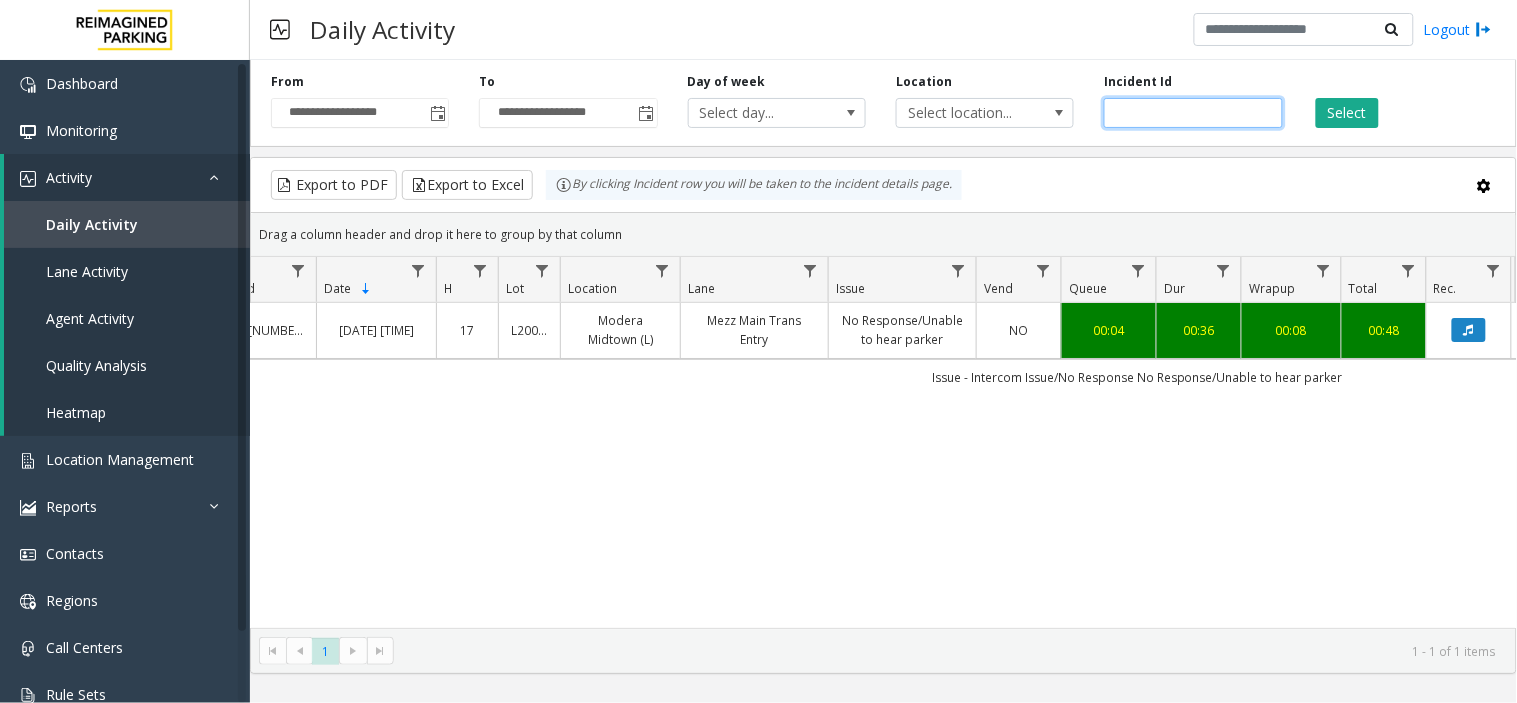 drag, startPoint x: 1191, startPoint y: 115, endPoint x: 1058, endPoint y: 133, distance: 134.21252 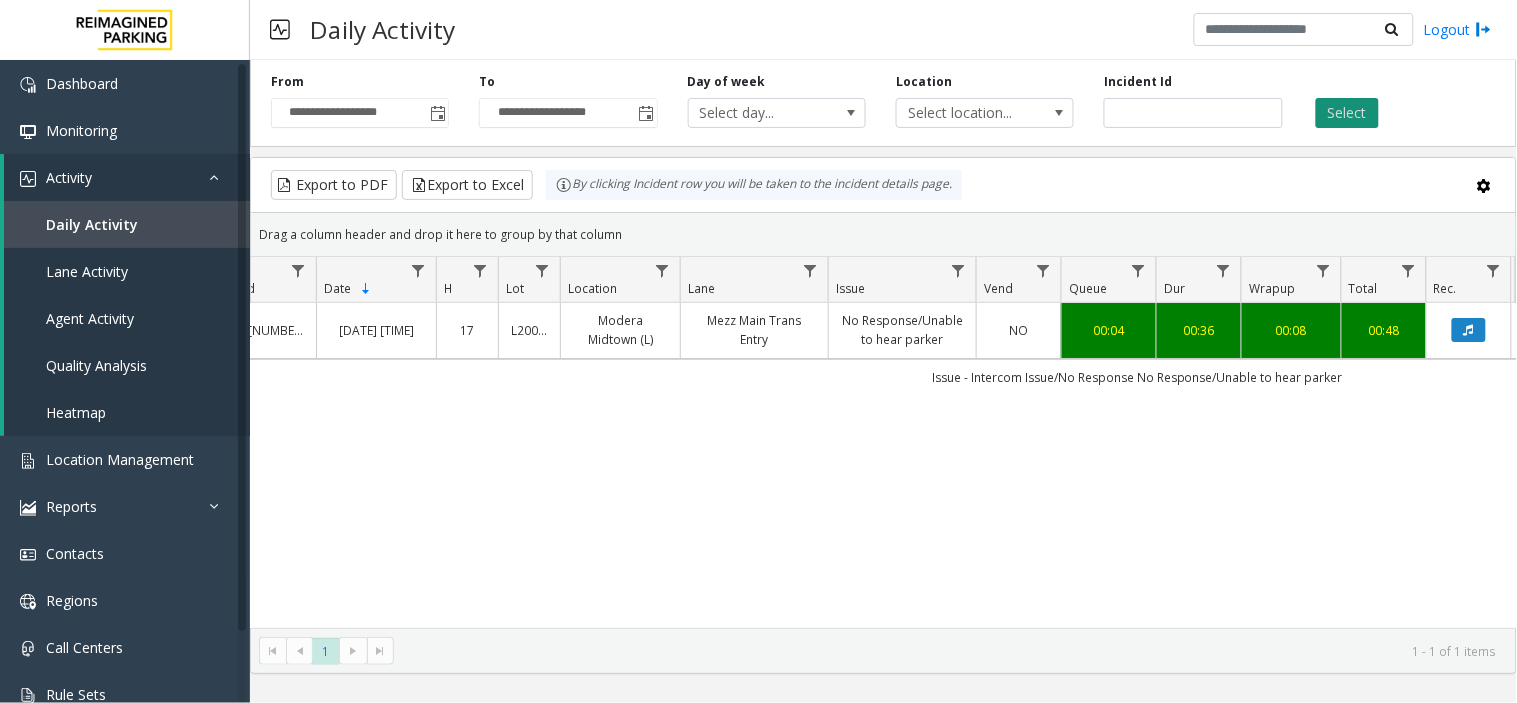 click on "Select" 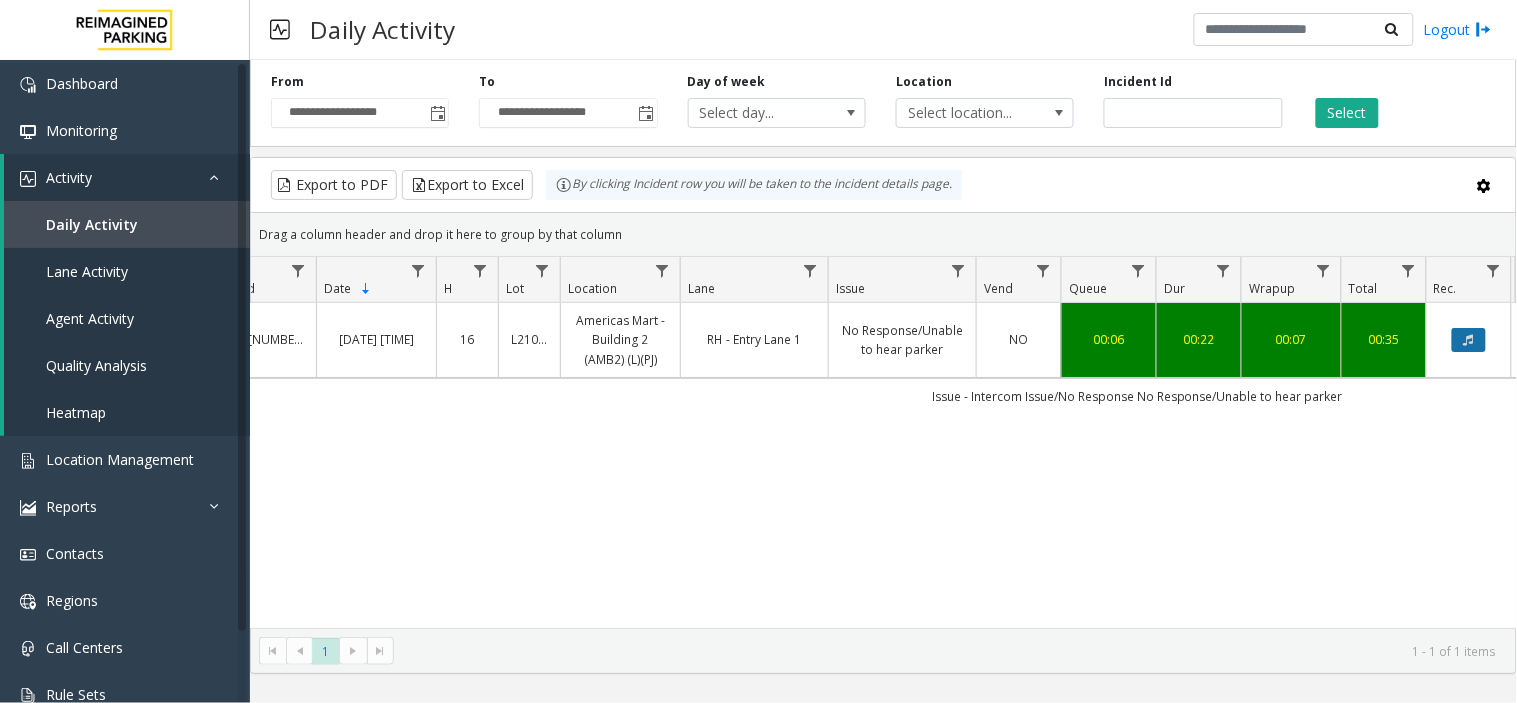 click 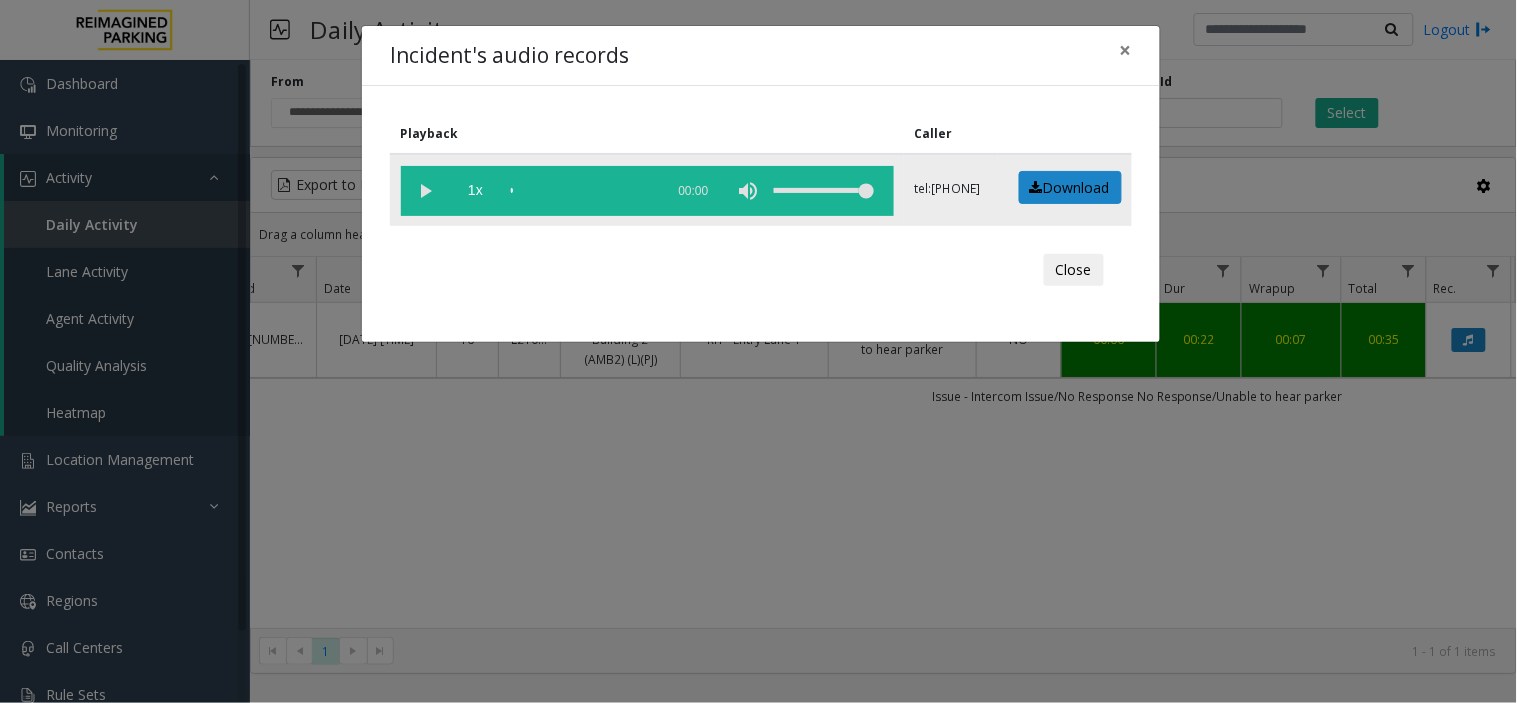 click 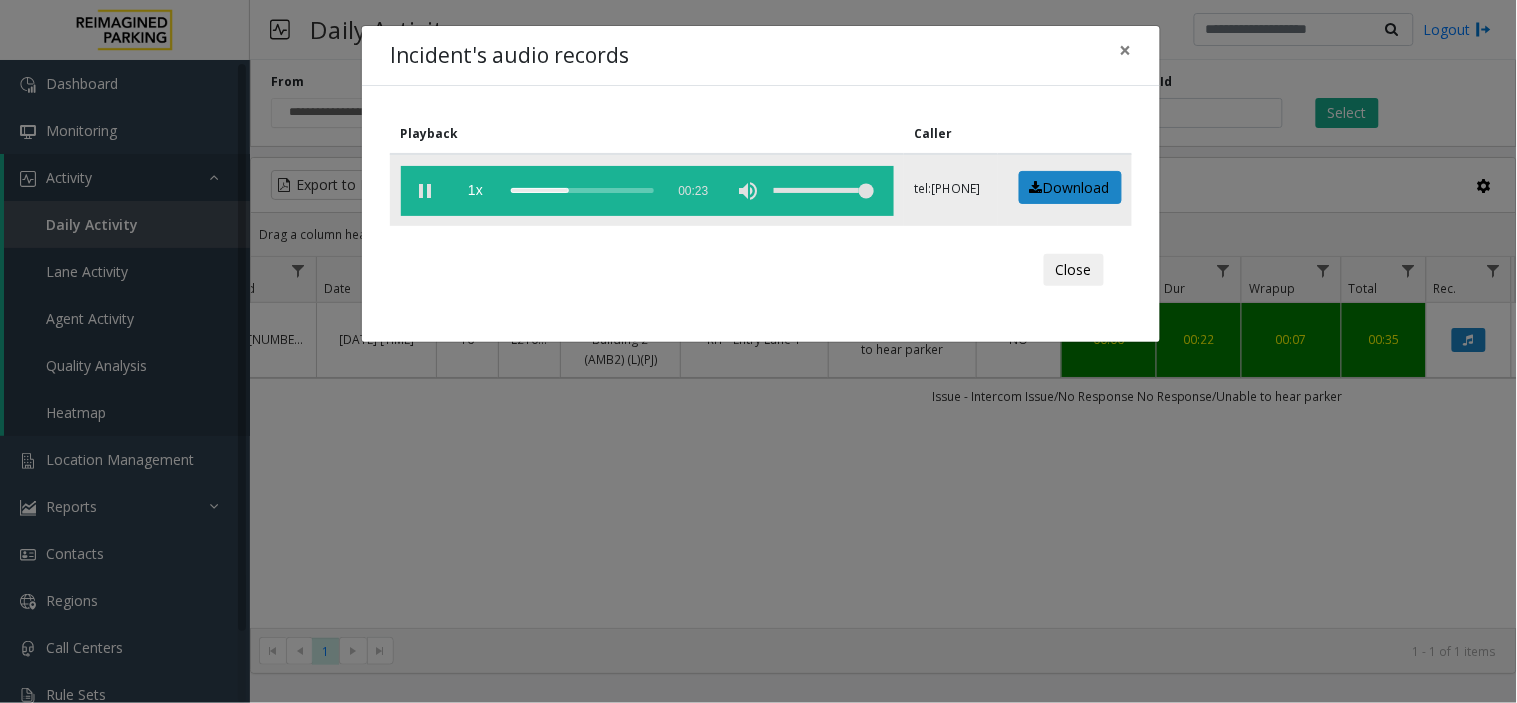 click 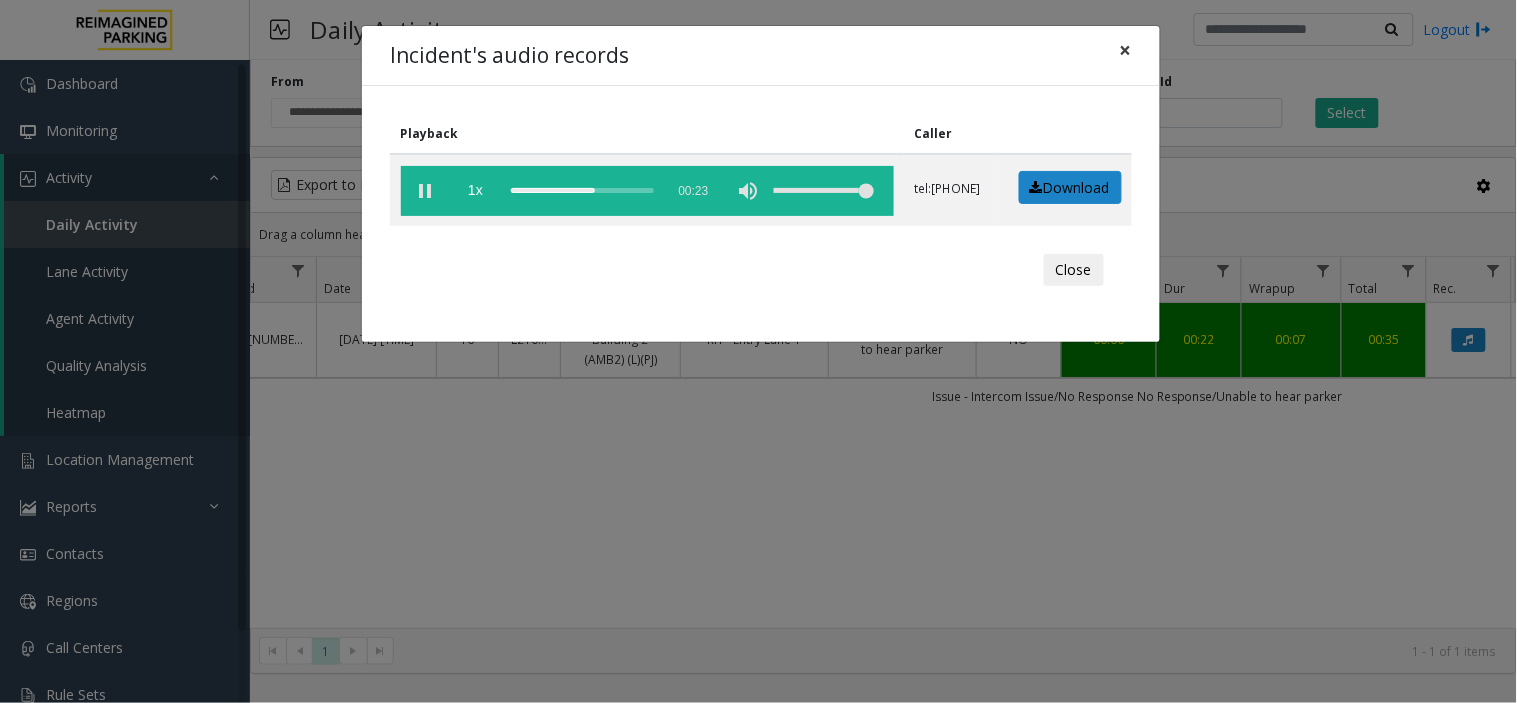 click on "×" 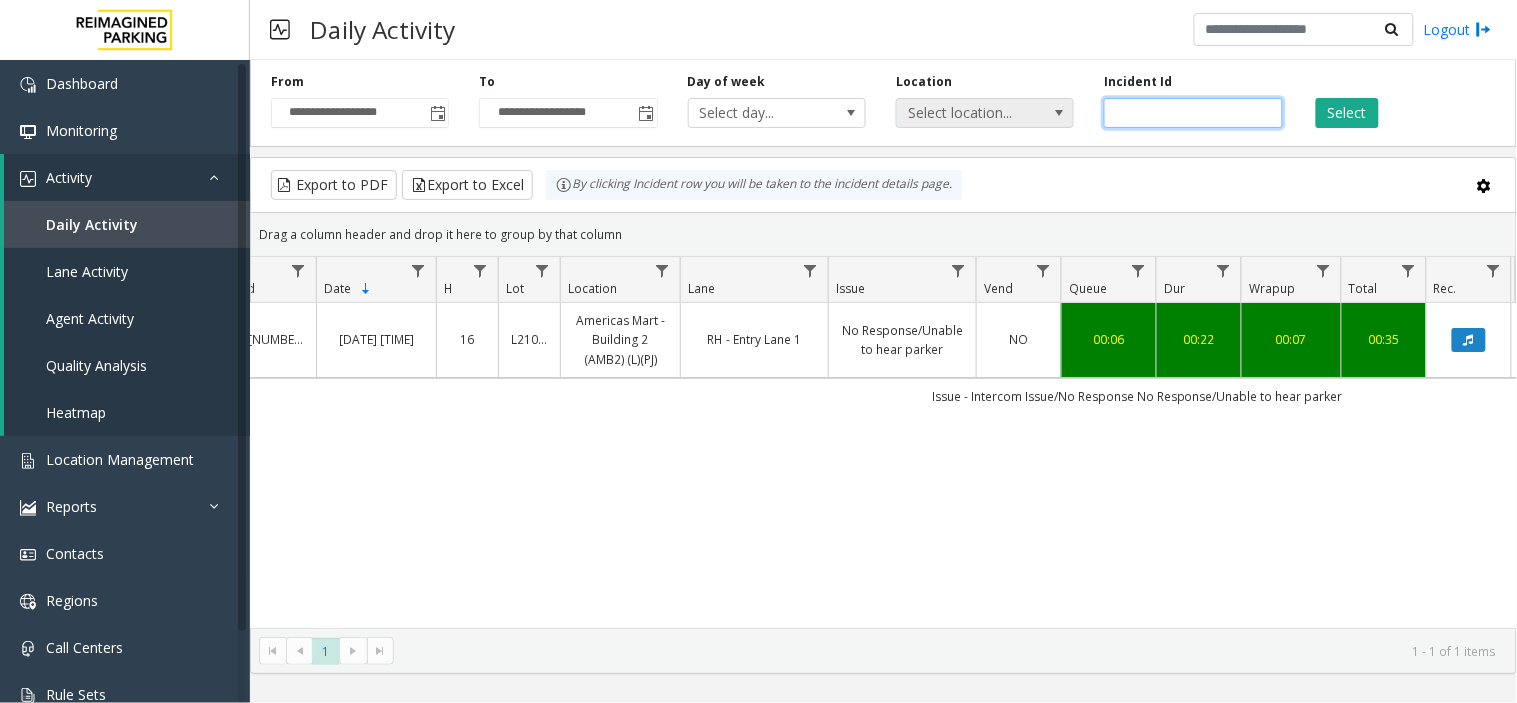 drag, startPoint x: 1198, startPoint y: 110, endPoint x: 1062, endPoint y: 115, distance: 136.09187 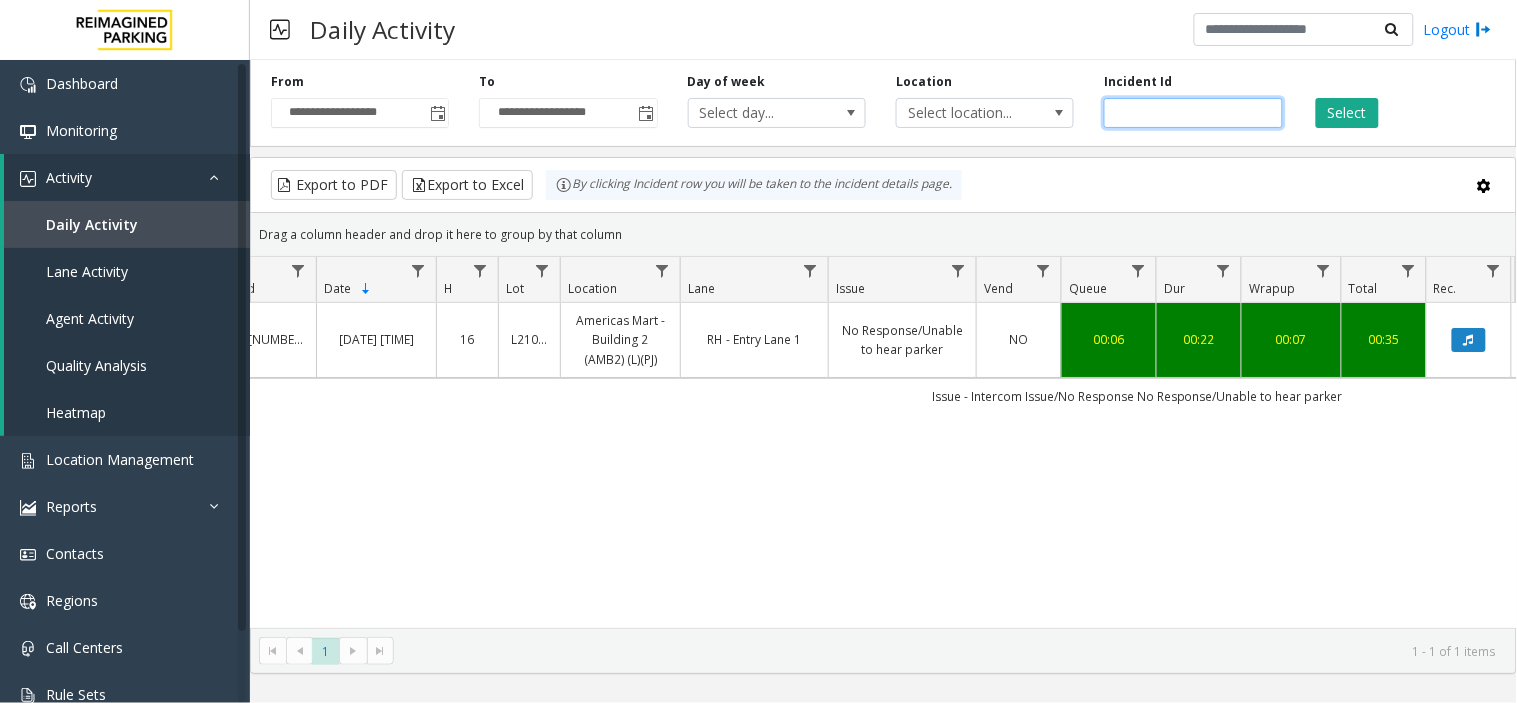 paste 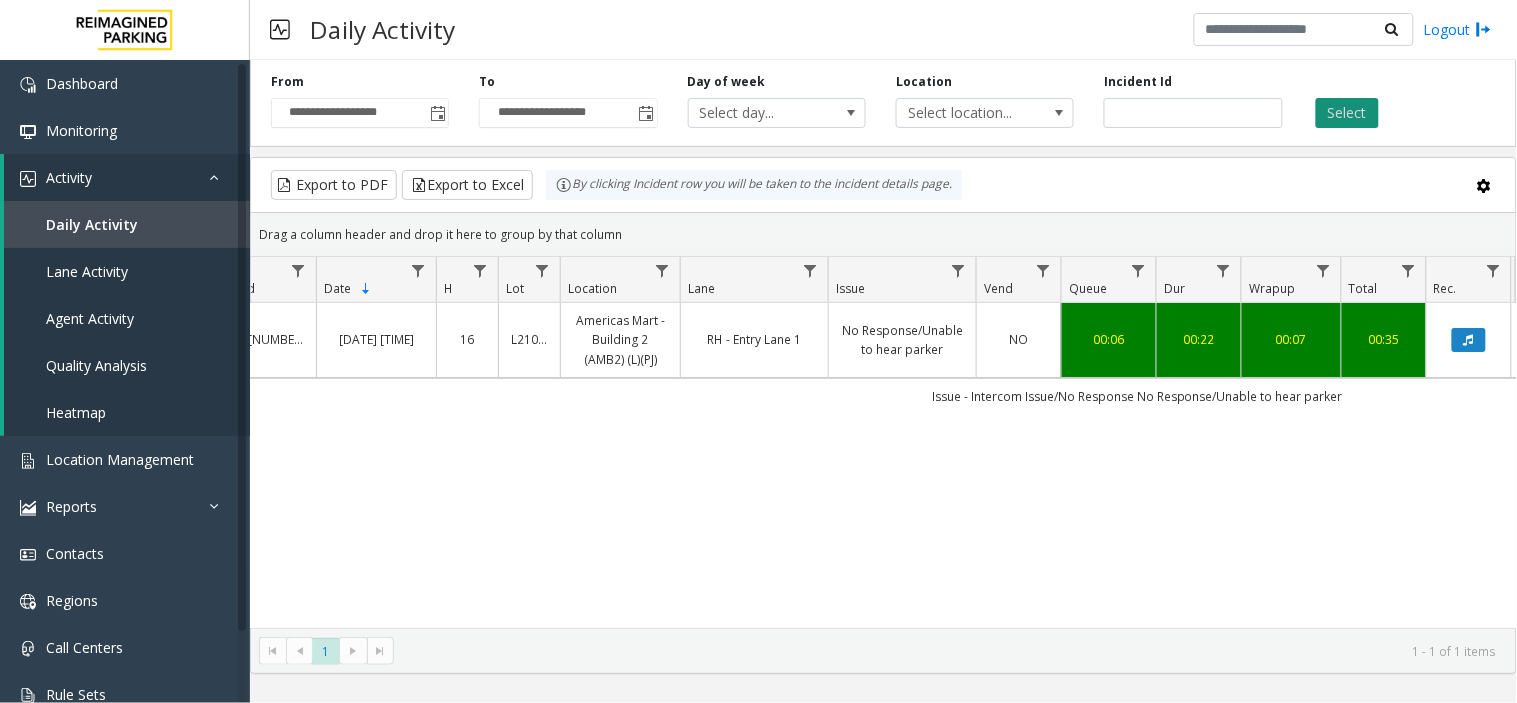 click on "Select" 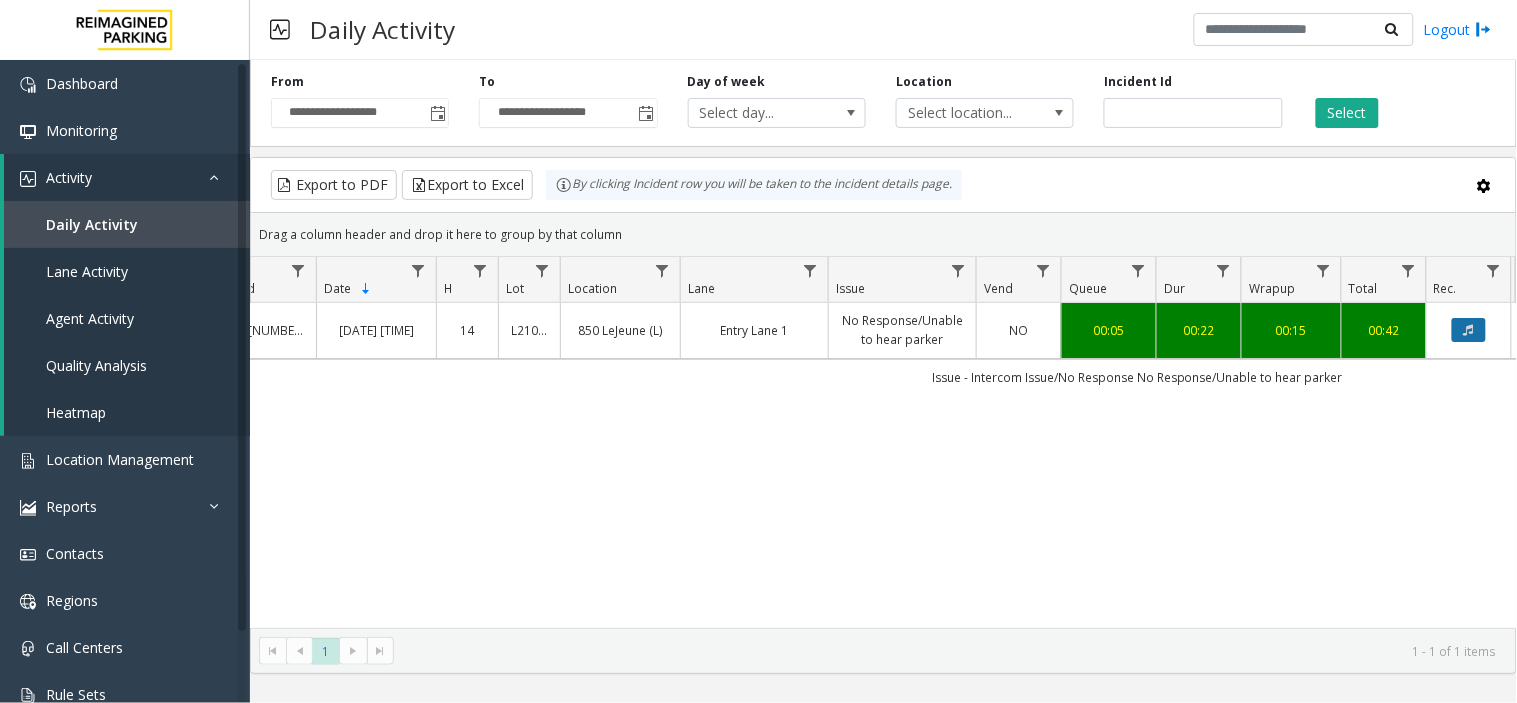click 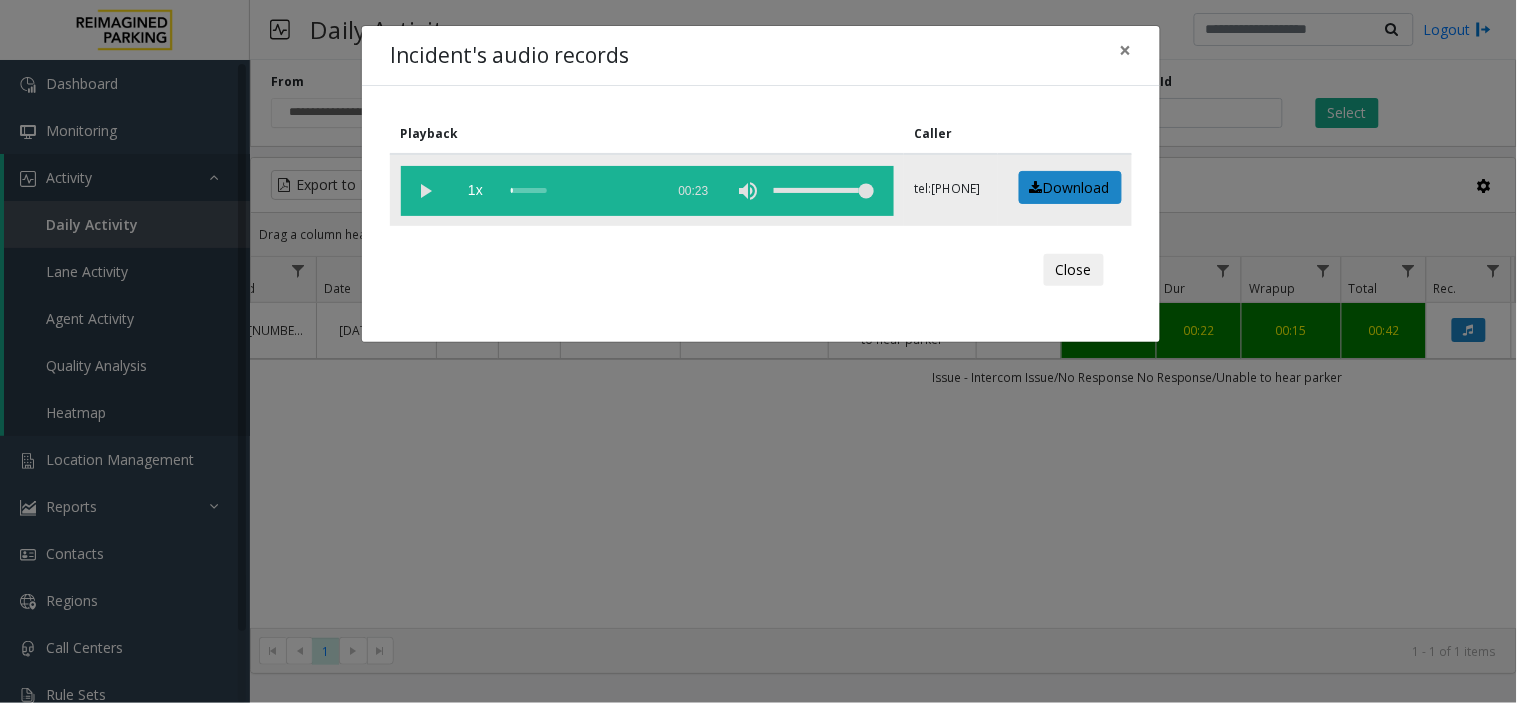 click 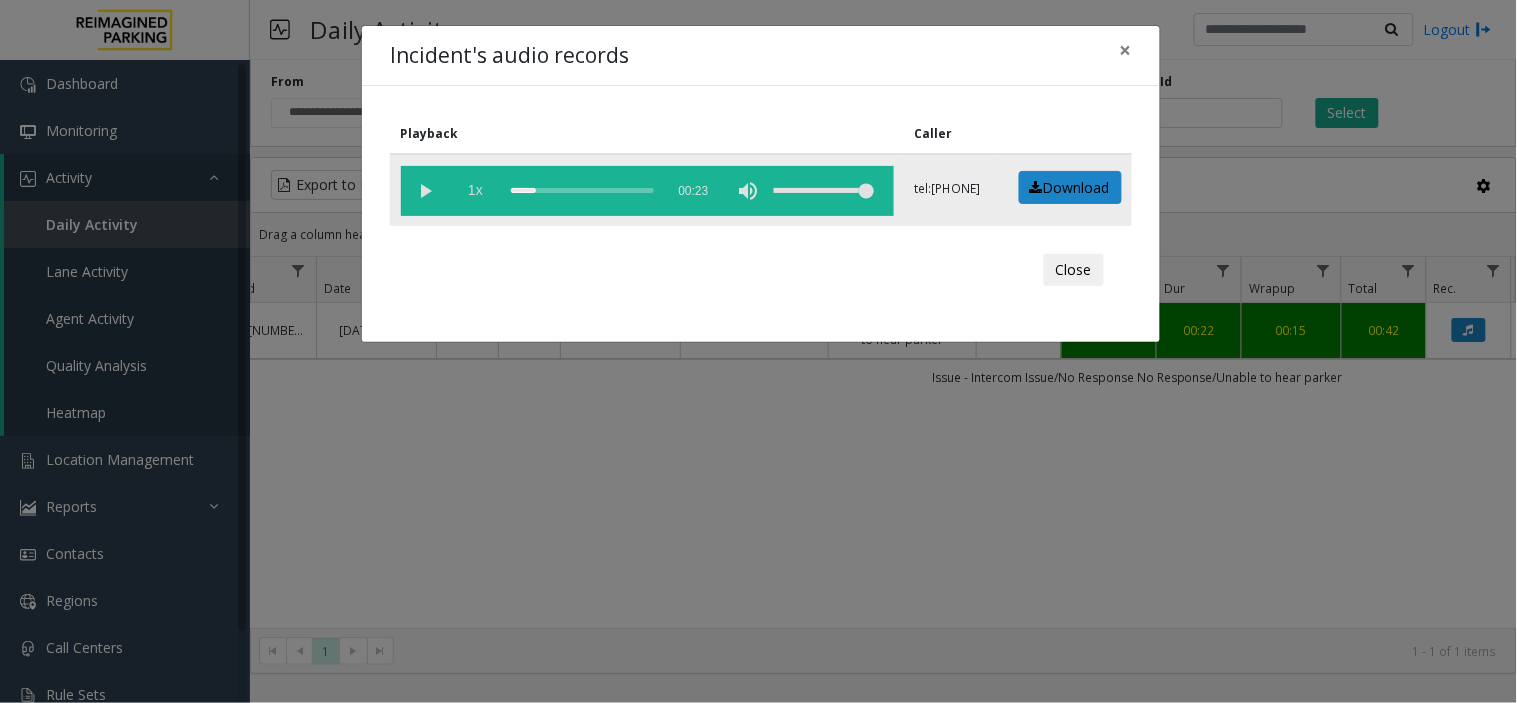 drag, startPoint x: 614, startPoint y: 190, endPoint x: 475, endPoint y: 202, distance: 139.51703 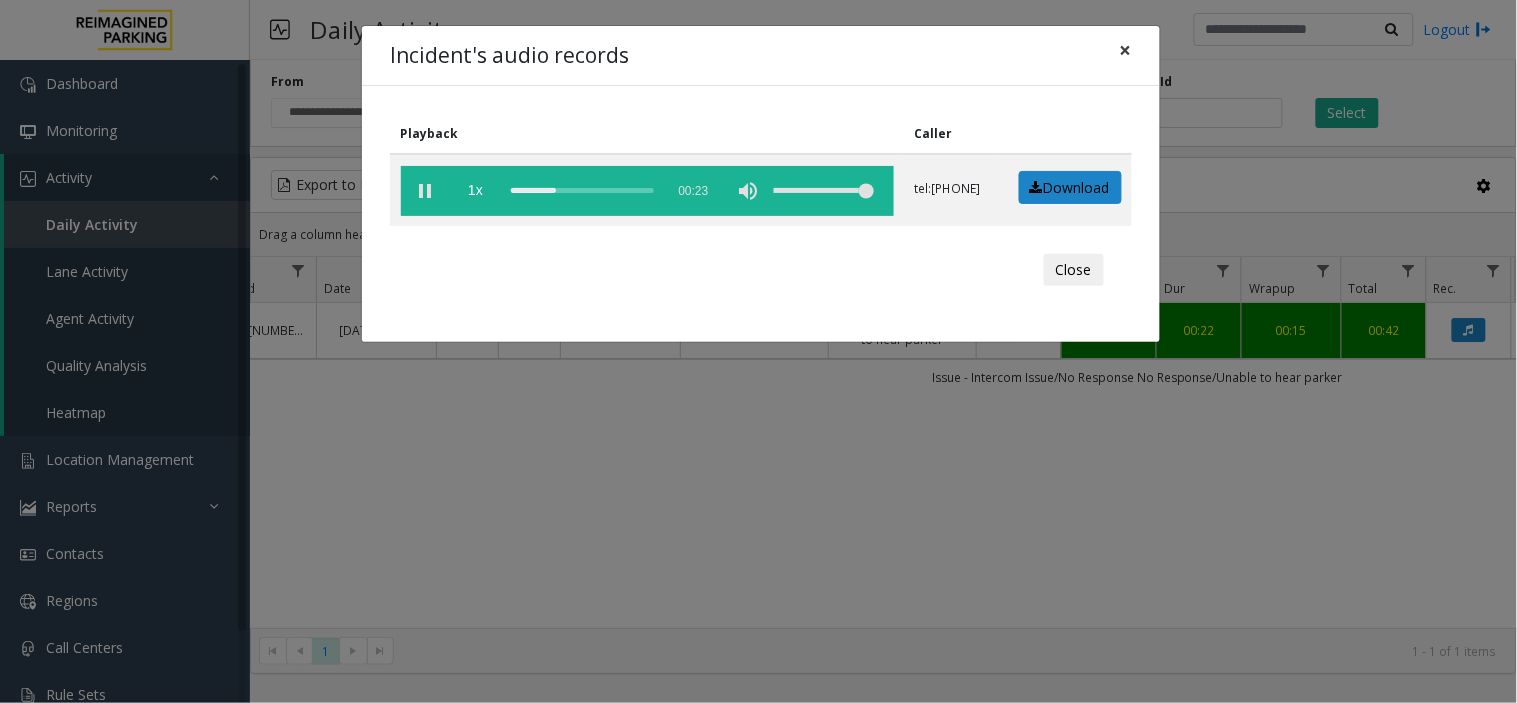 click on "×" 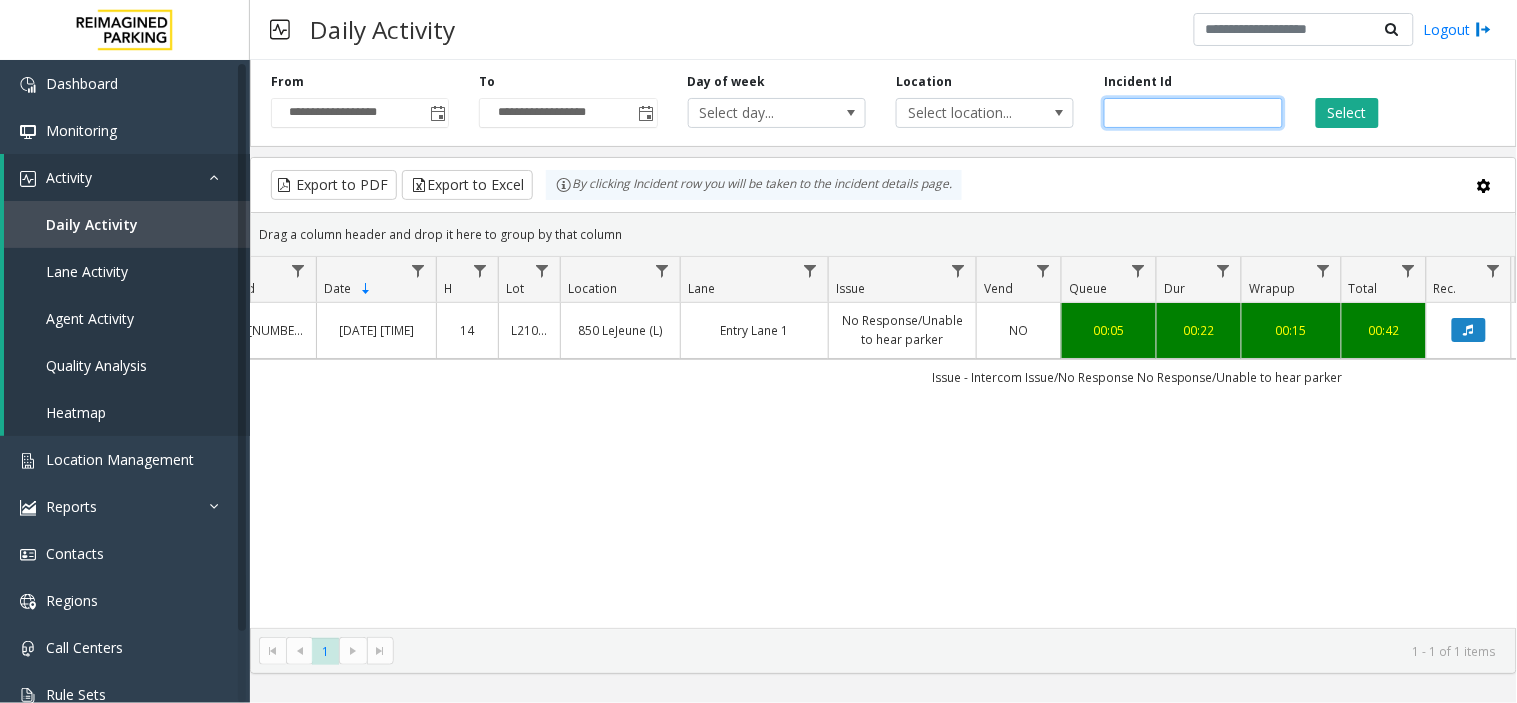 drag, startPoint x: 1193, startPoint y: 116, endPoint x: 1072, endPoint y: 134, distance: 122.33152 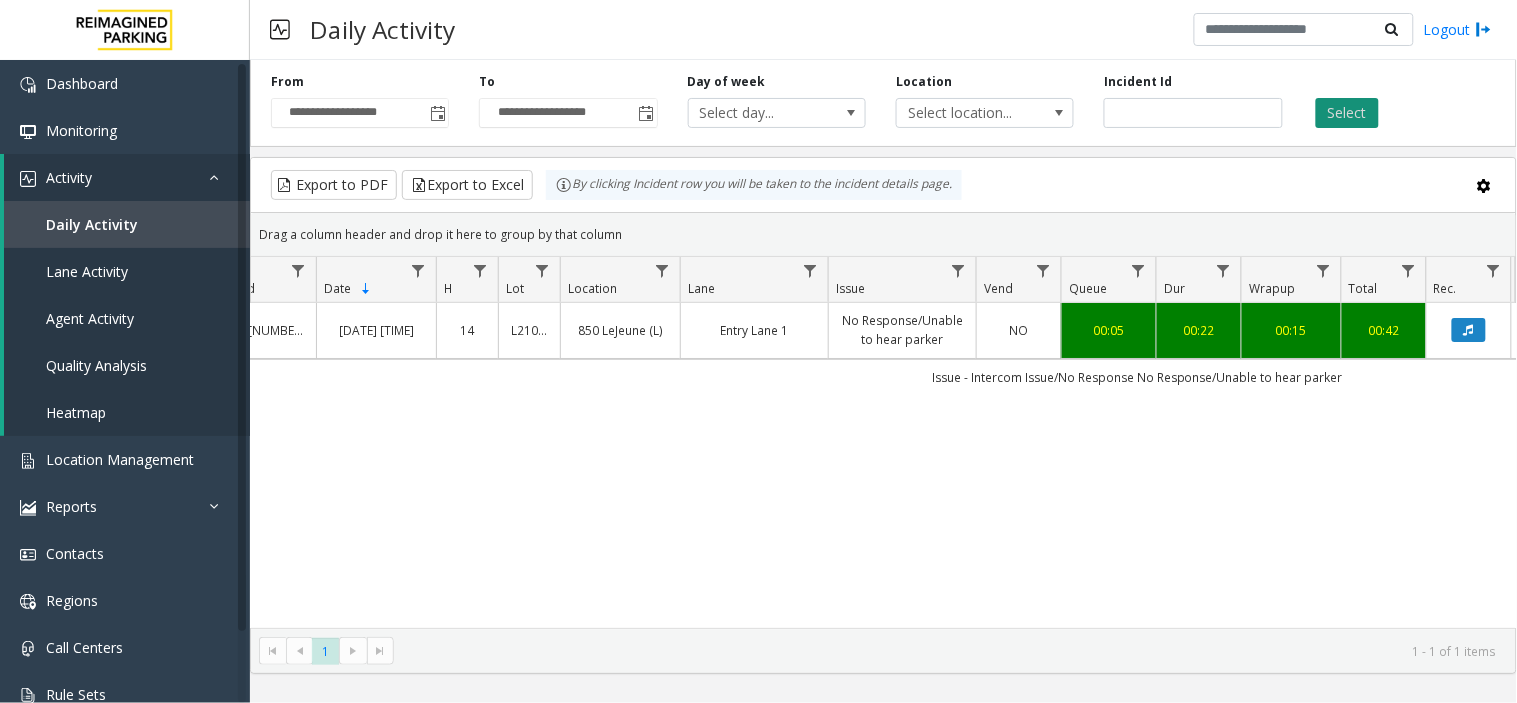 click on "Select" 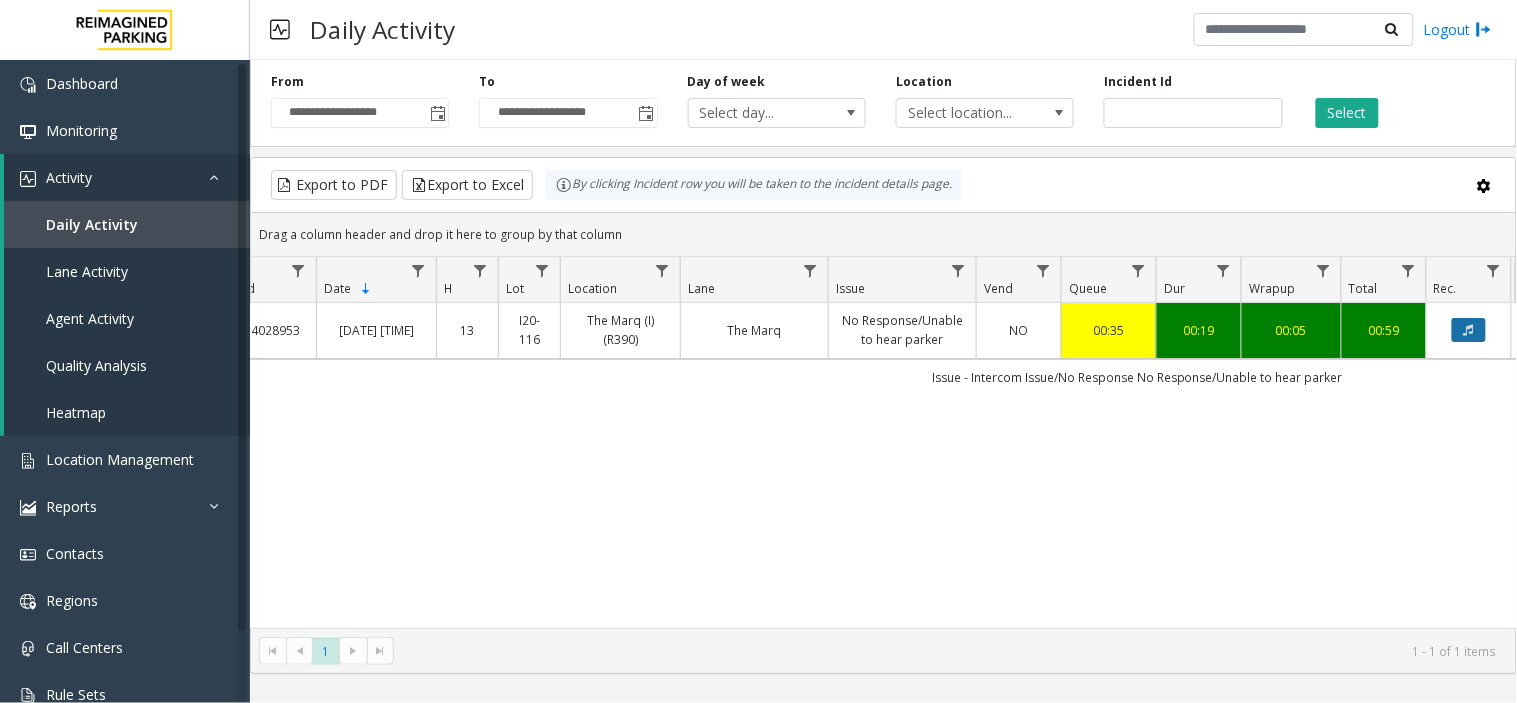 click 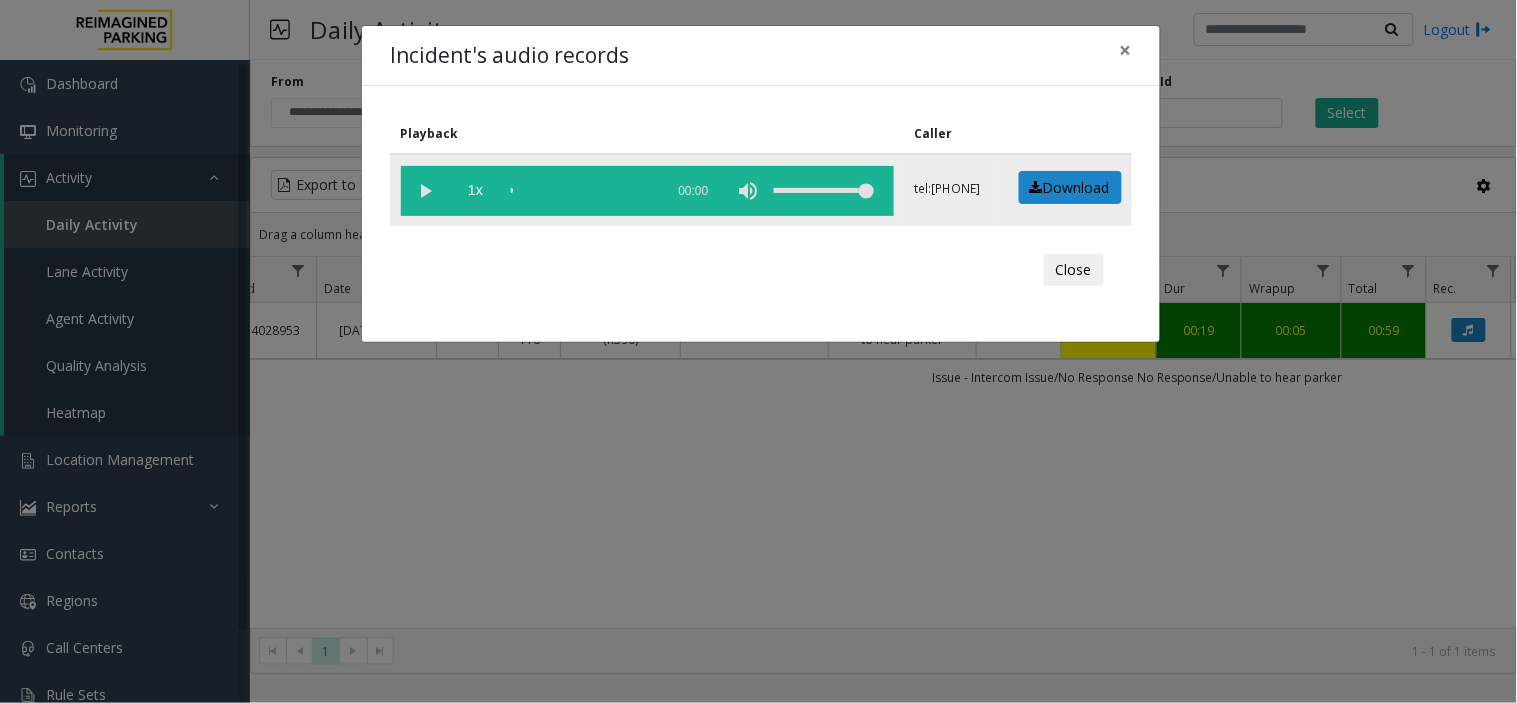 click 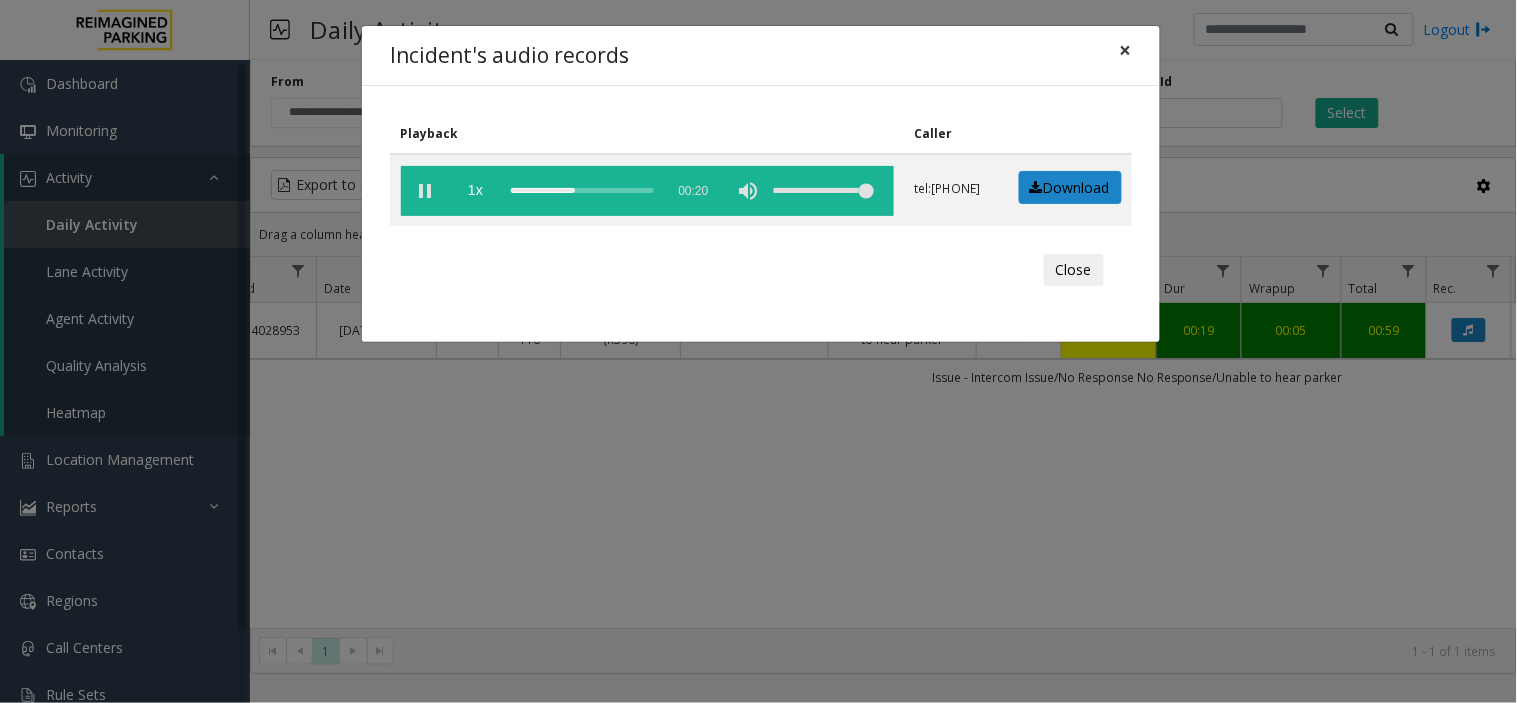 click on "×" 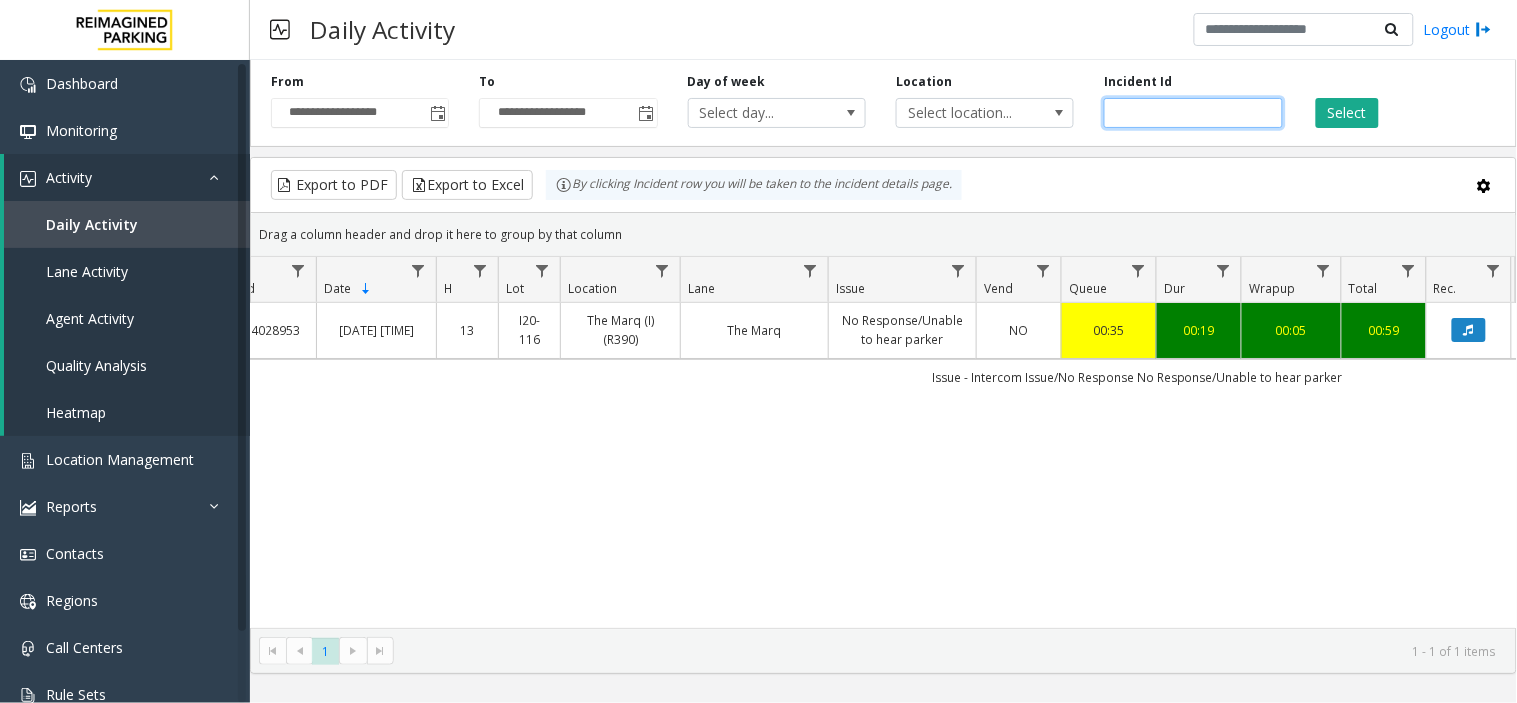 drag, startPoint x: 1216, startPoint y: 105, endPoint x: 1083, endPoint y: 110, distance: 133.09395 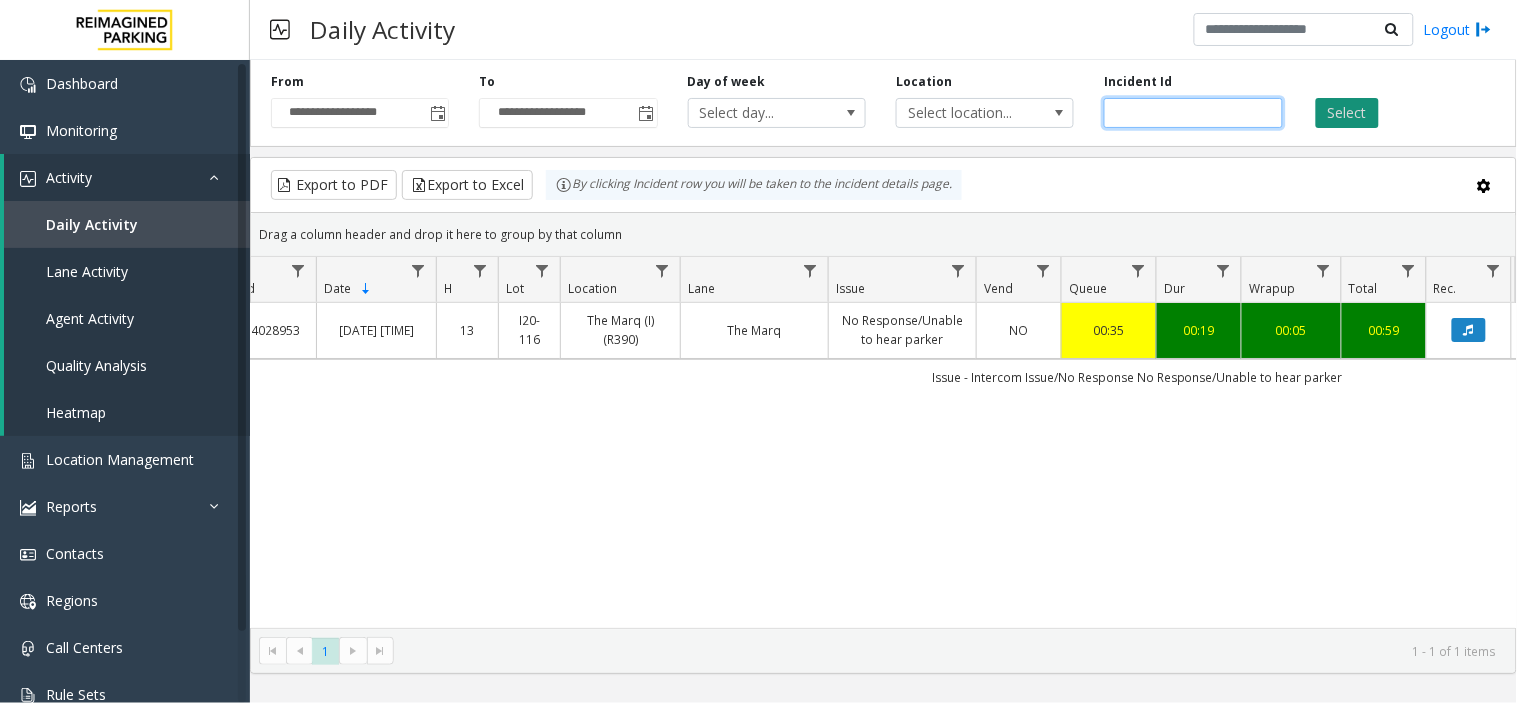 type on "*******" 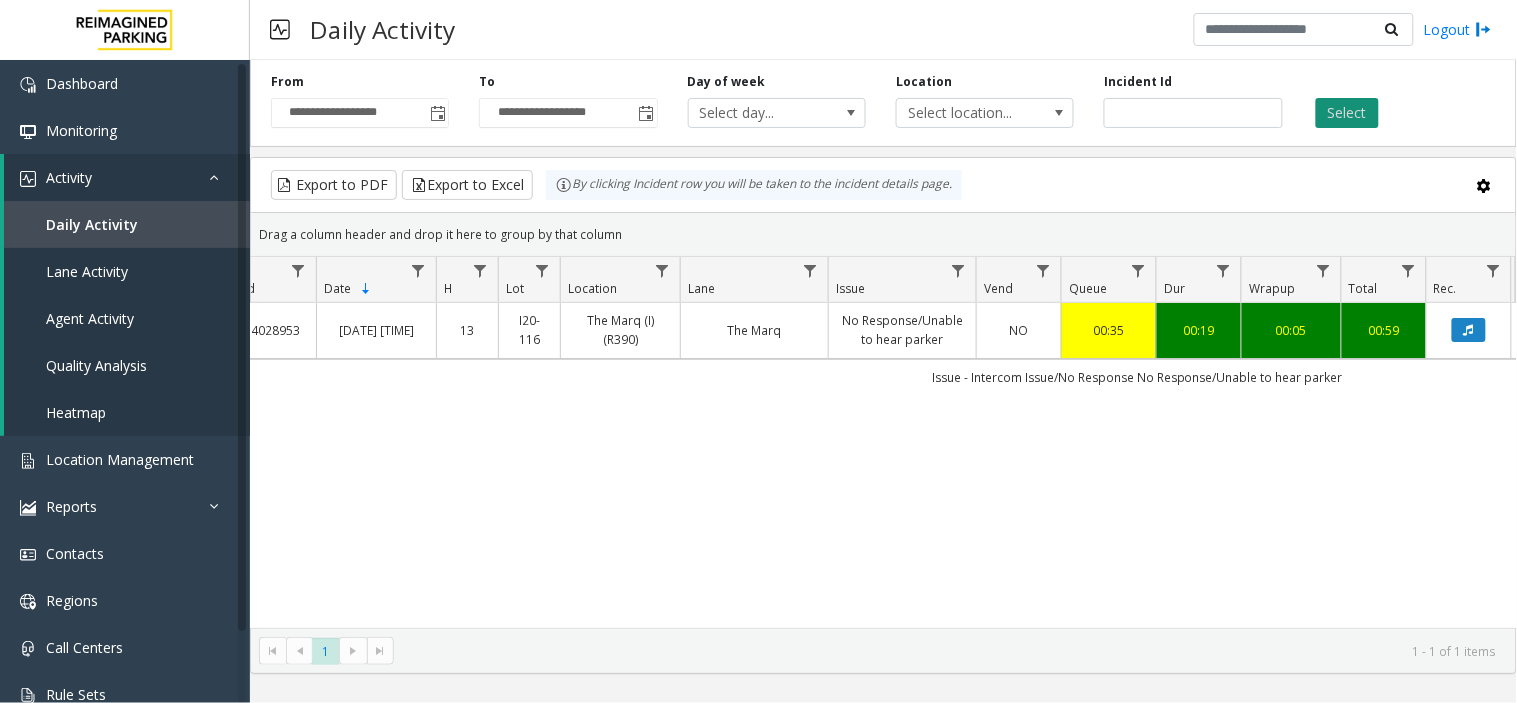 click on "Select" 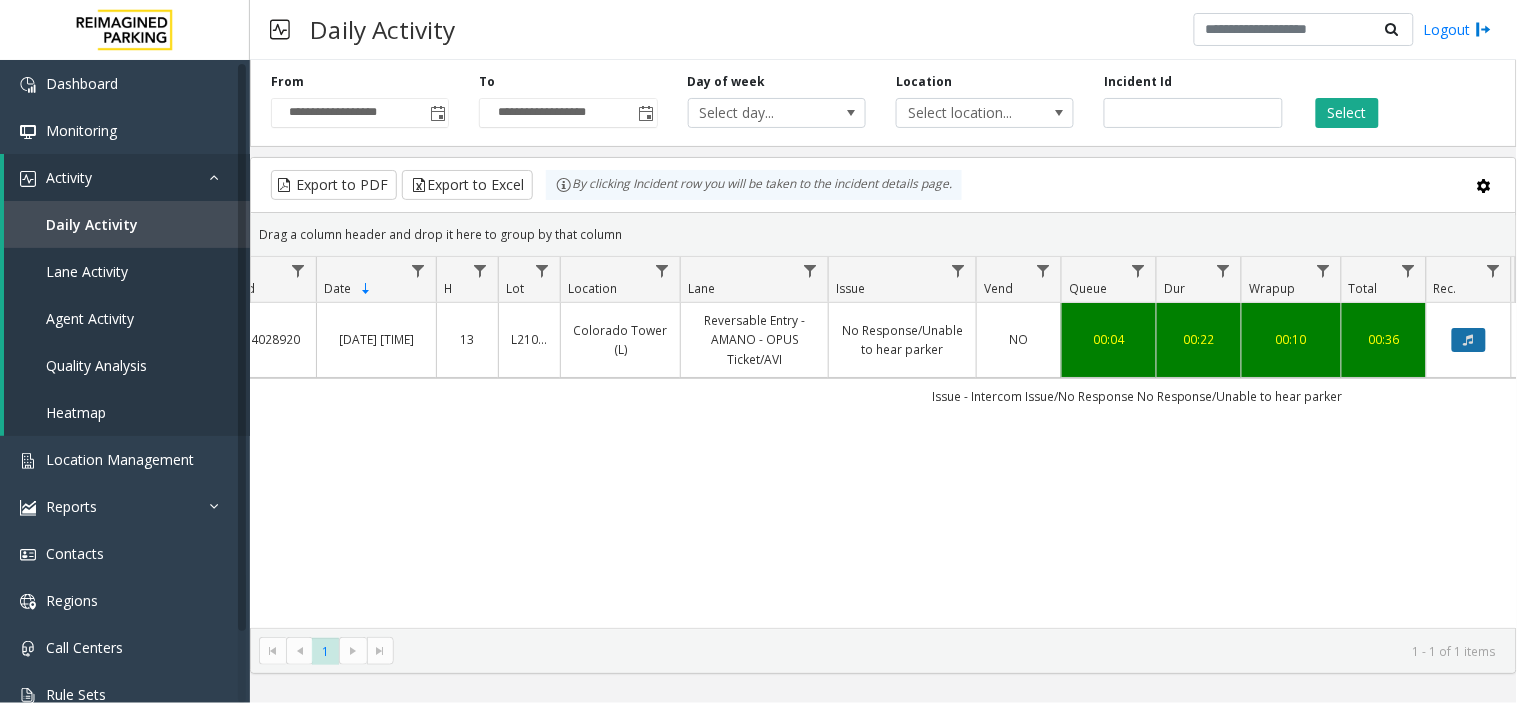 click 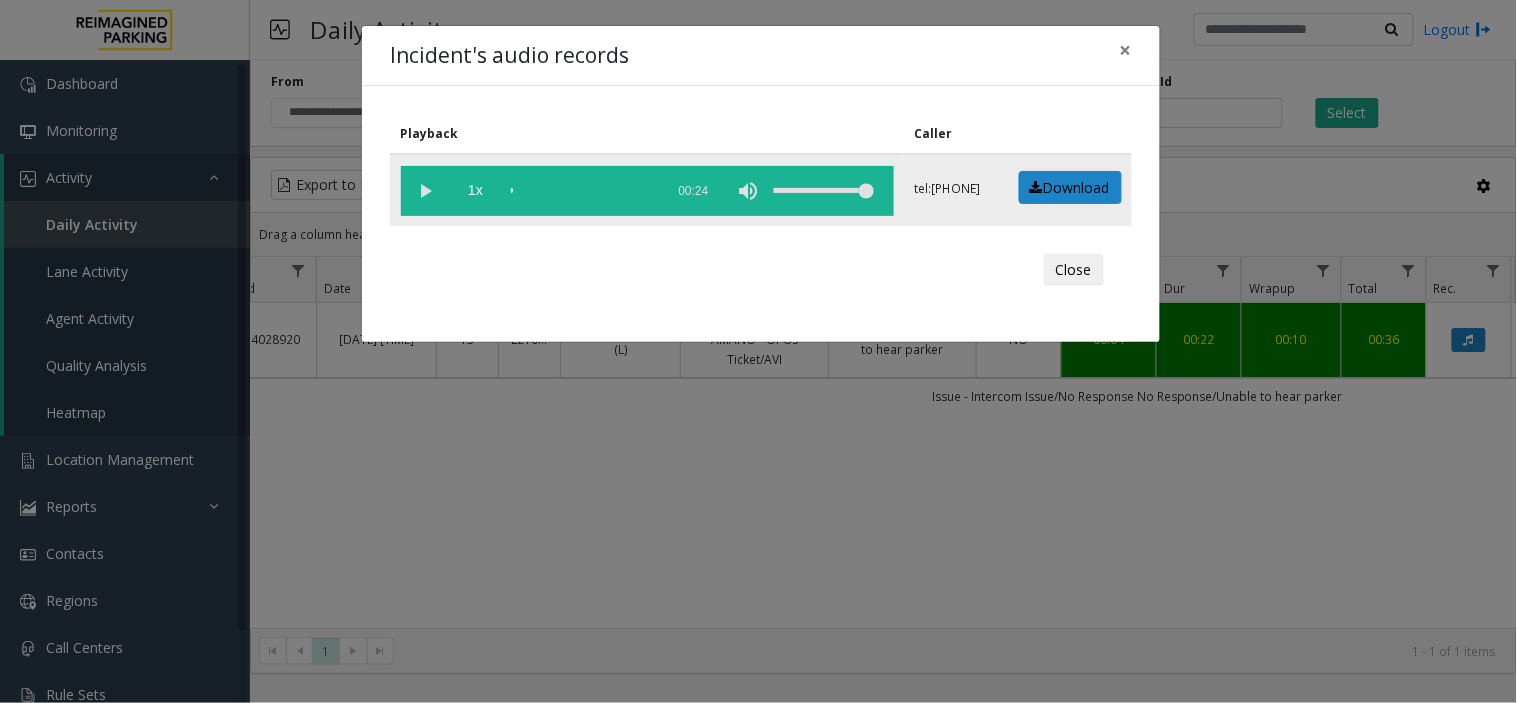click 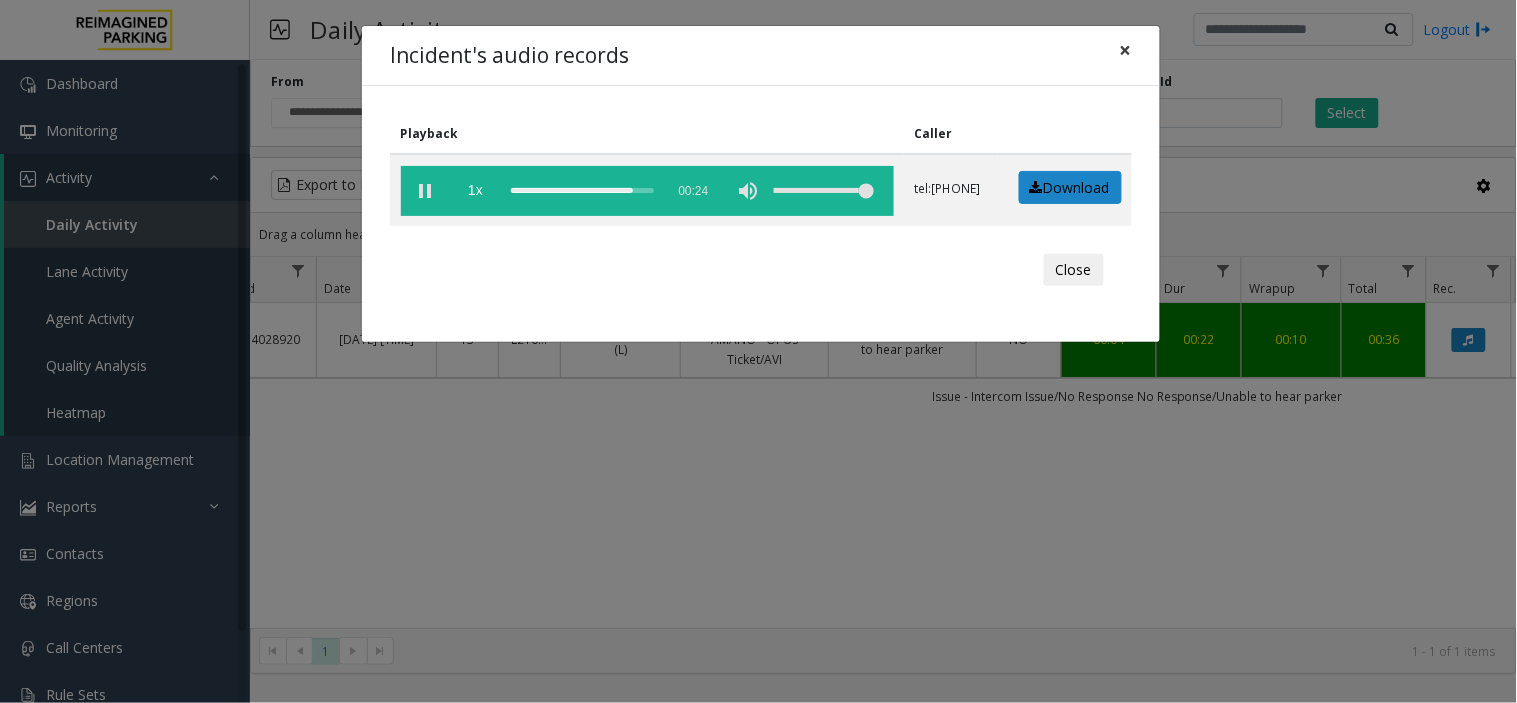click on "×" 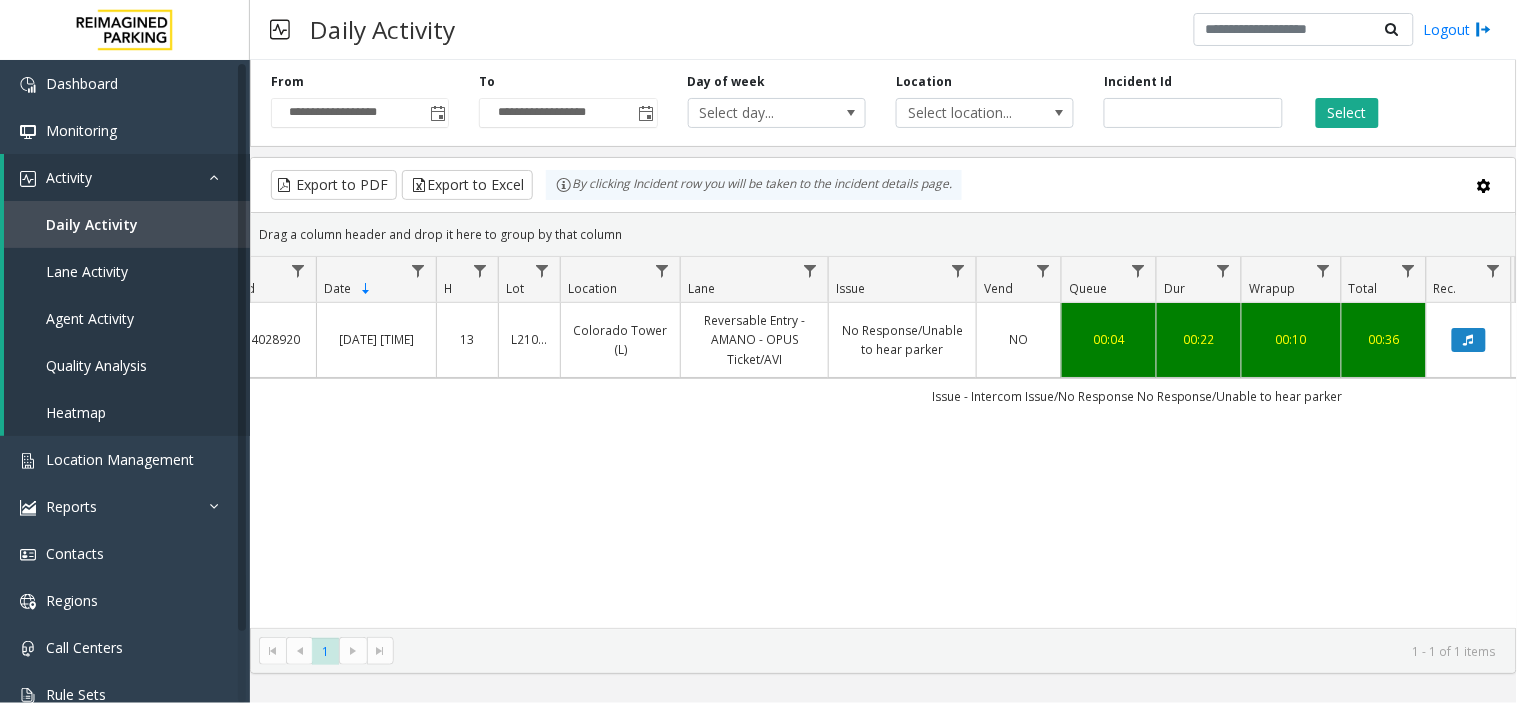 click 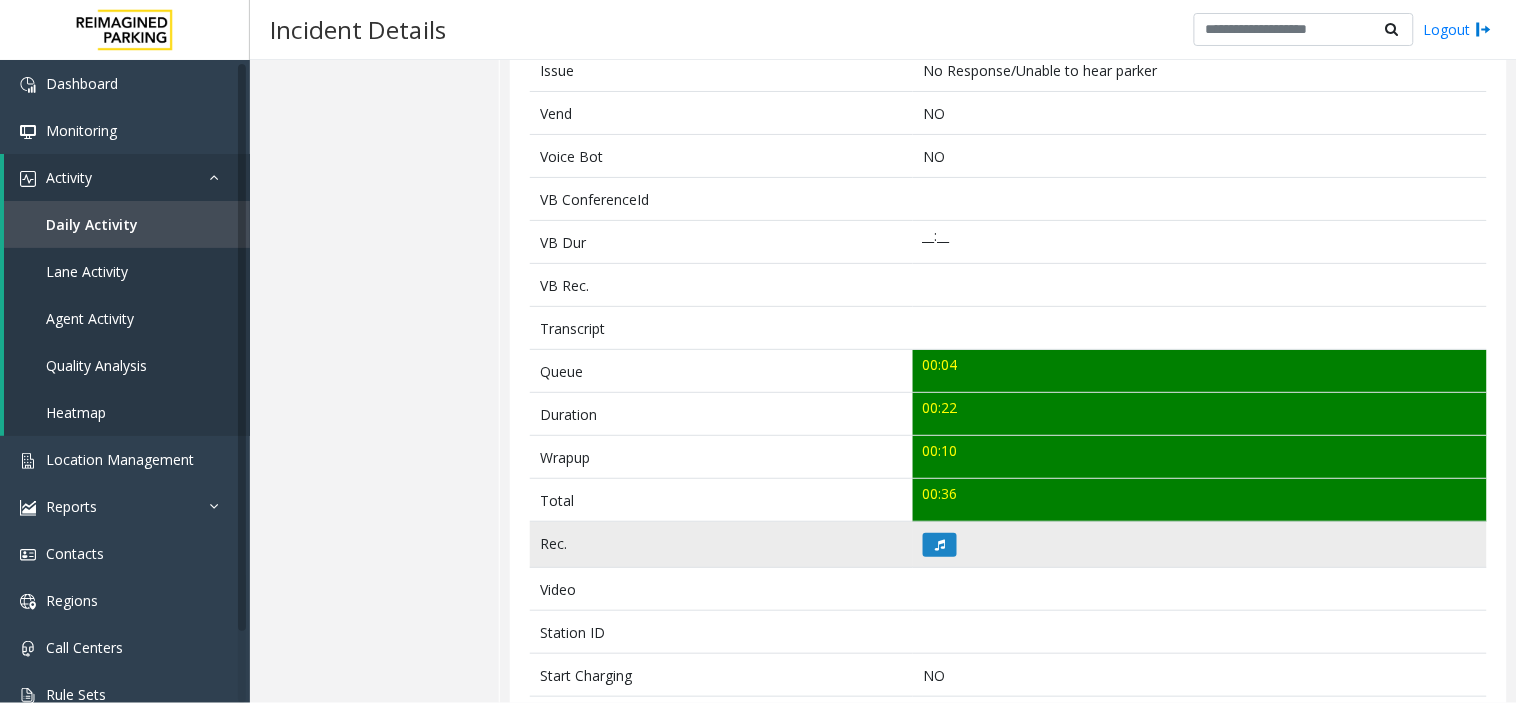 scroll, scrollTop: 666, scrollLeft: 0, axis: vertical 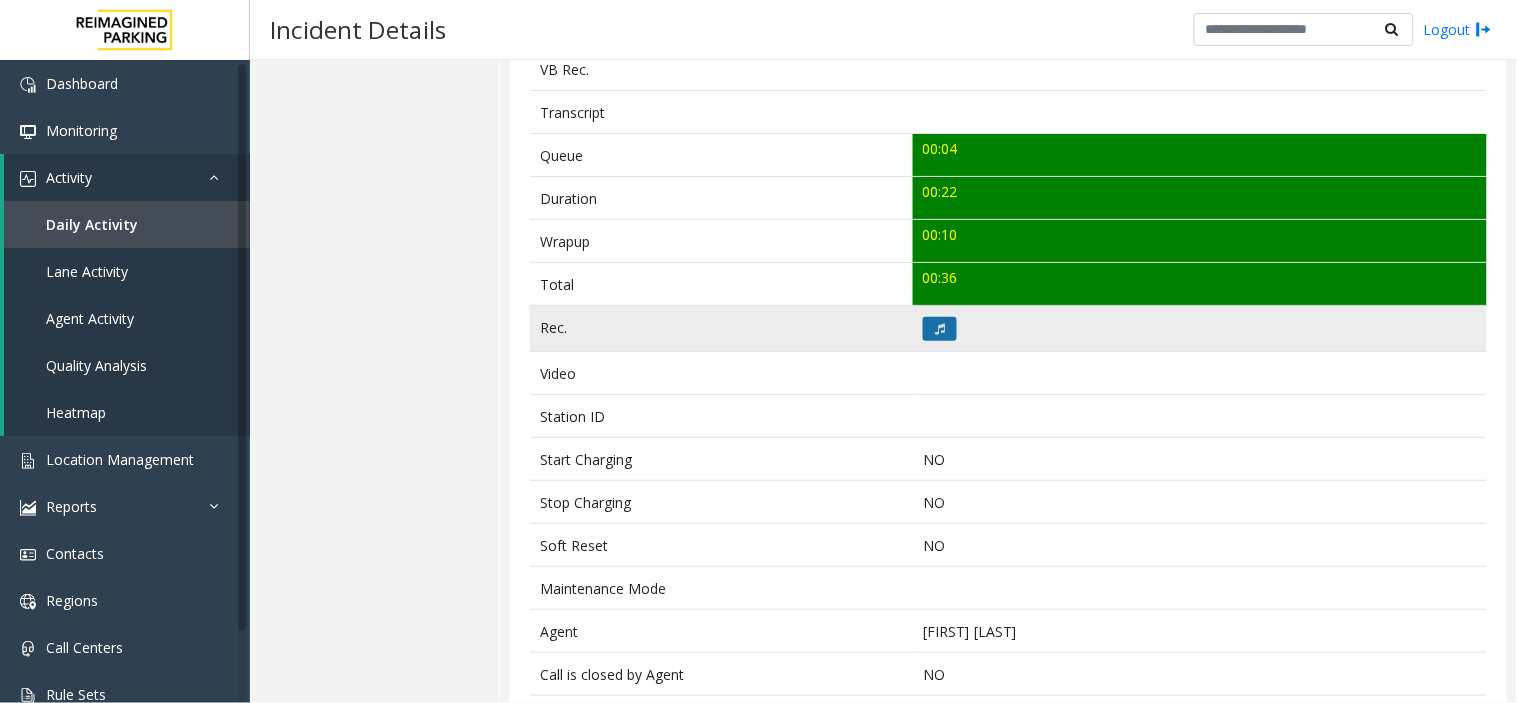 click 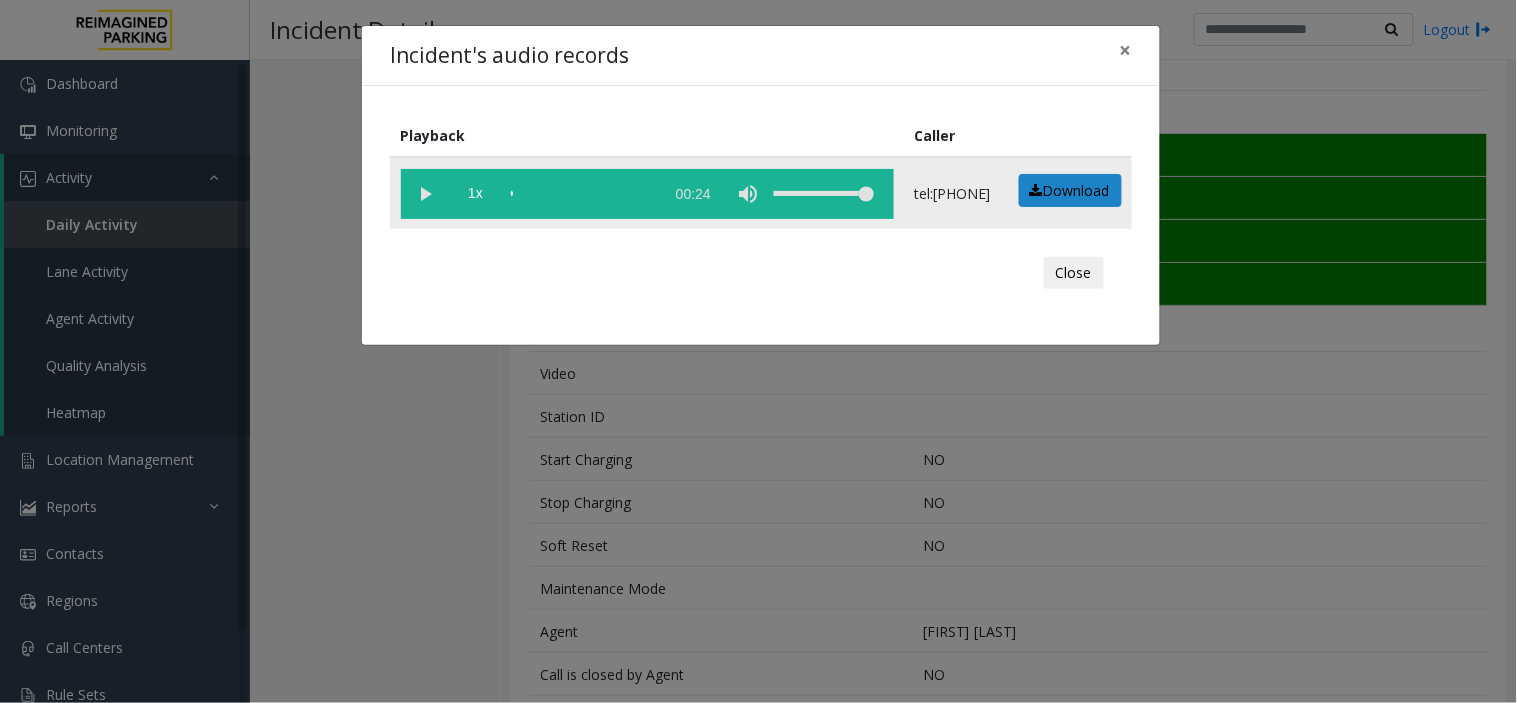 click 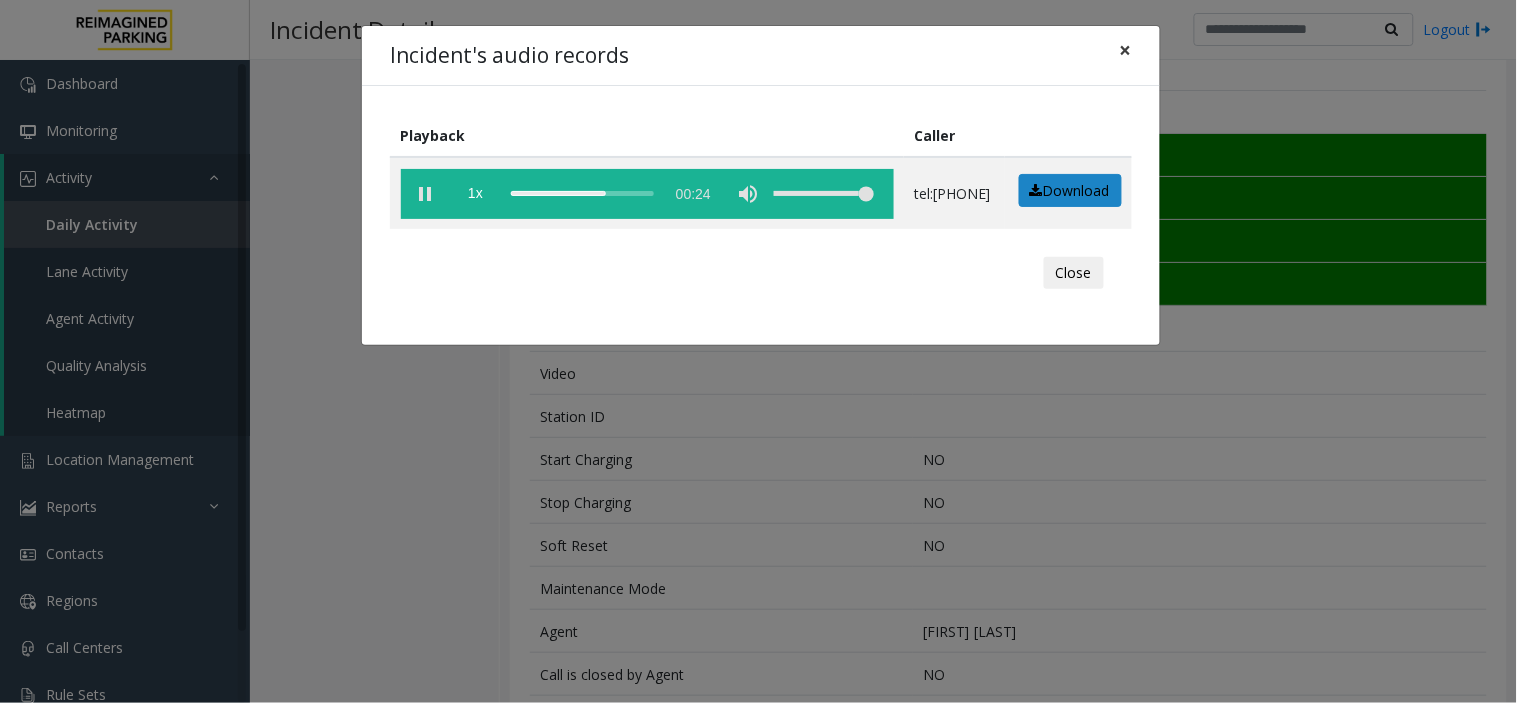 click on "×" 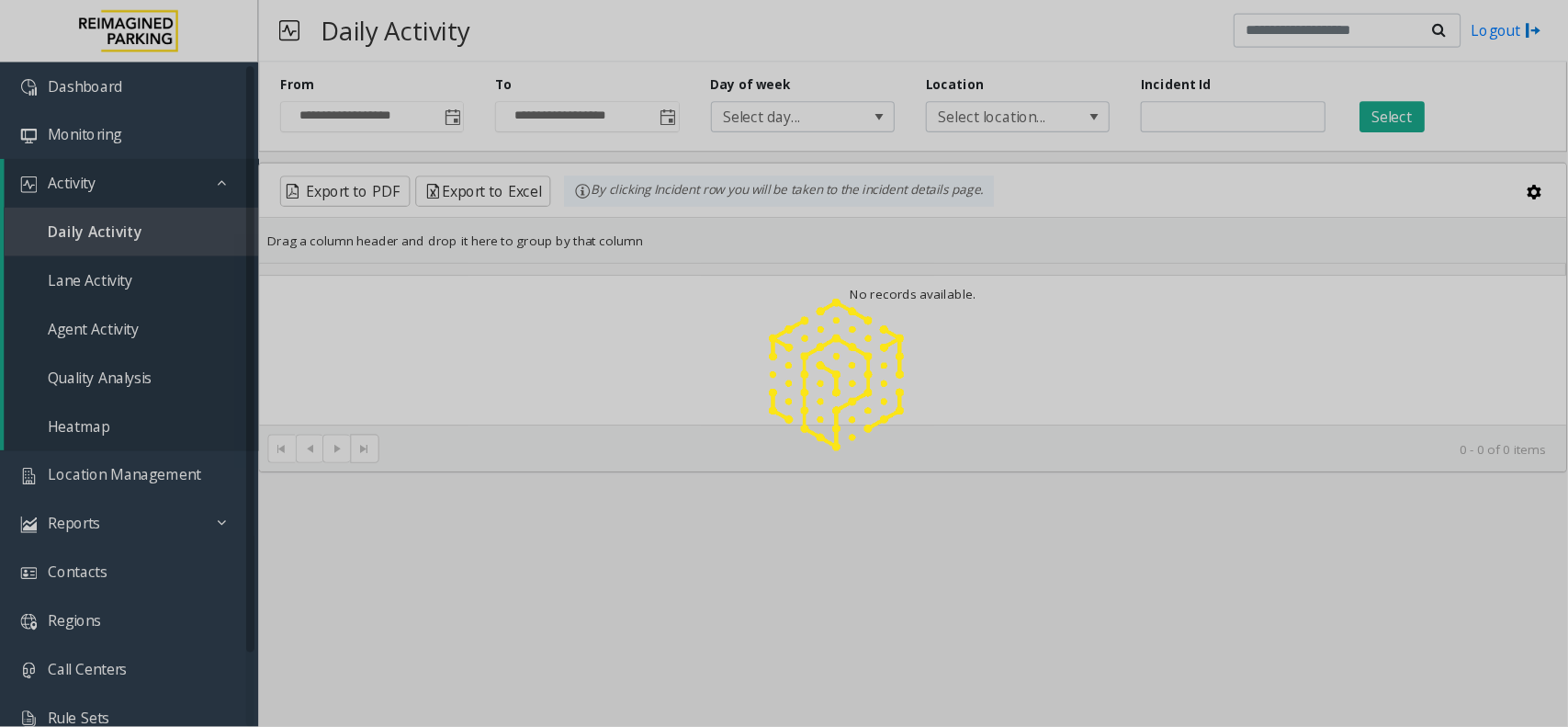 scroll, scrollTop: 0, scrollLeft: 0, axis: both 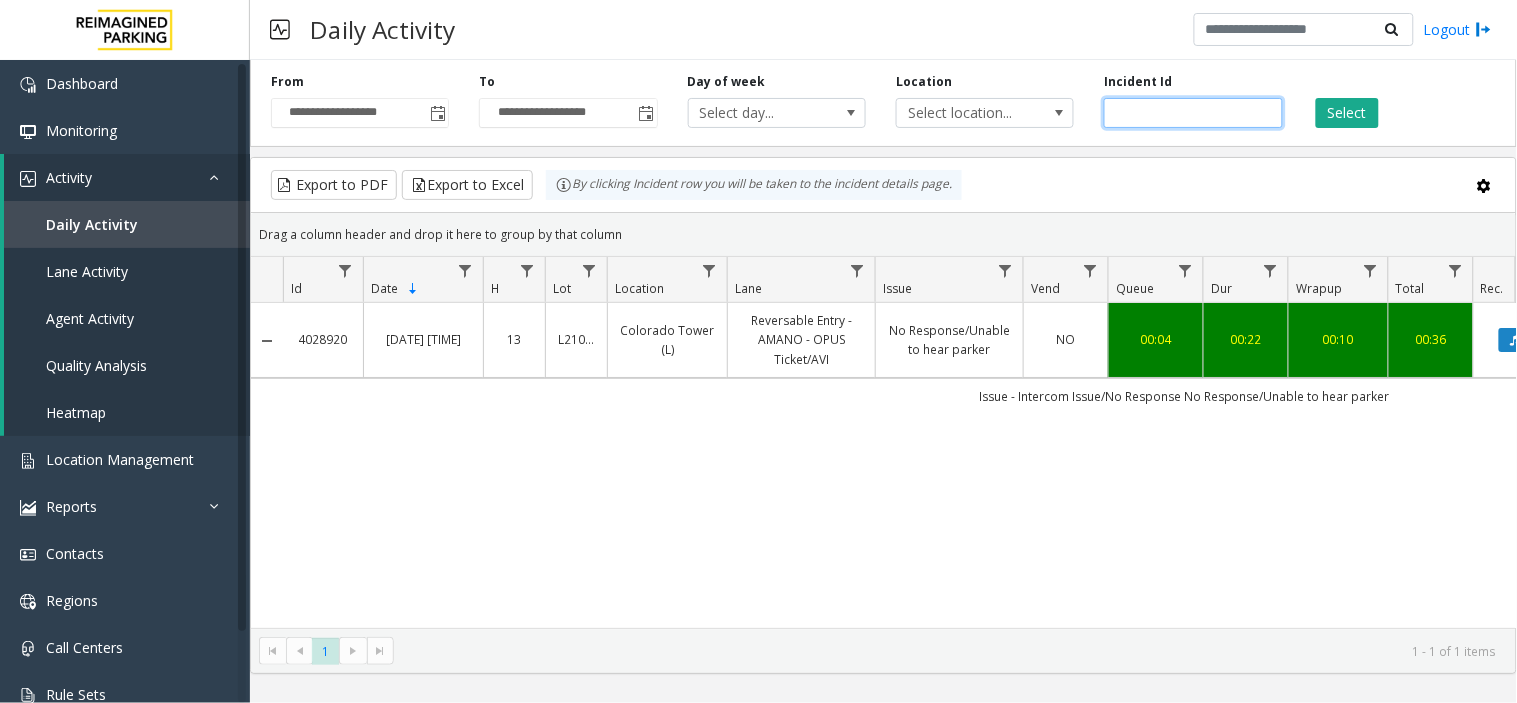 click 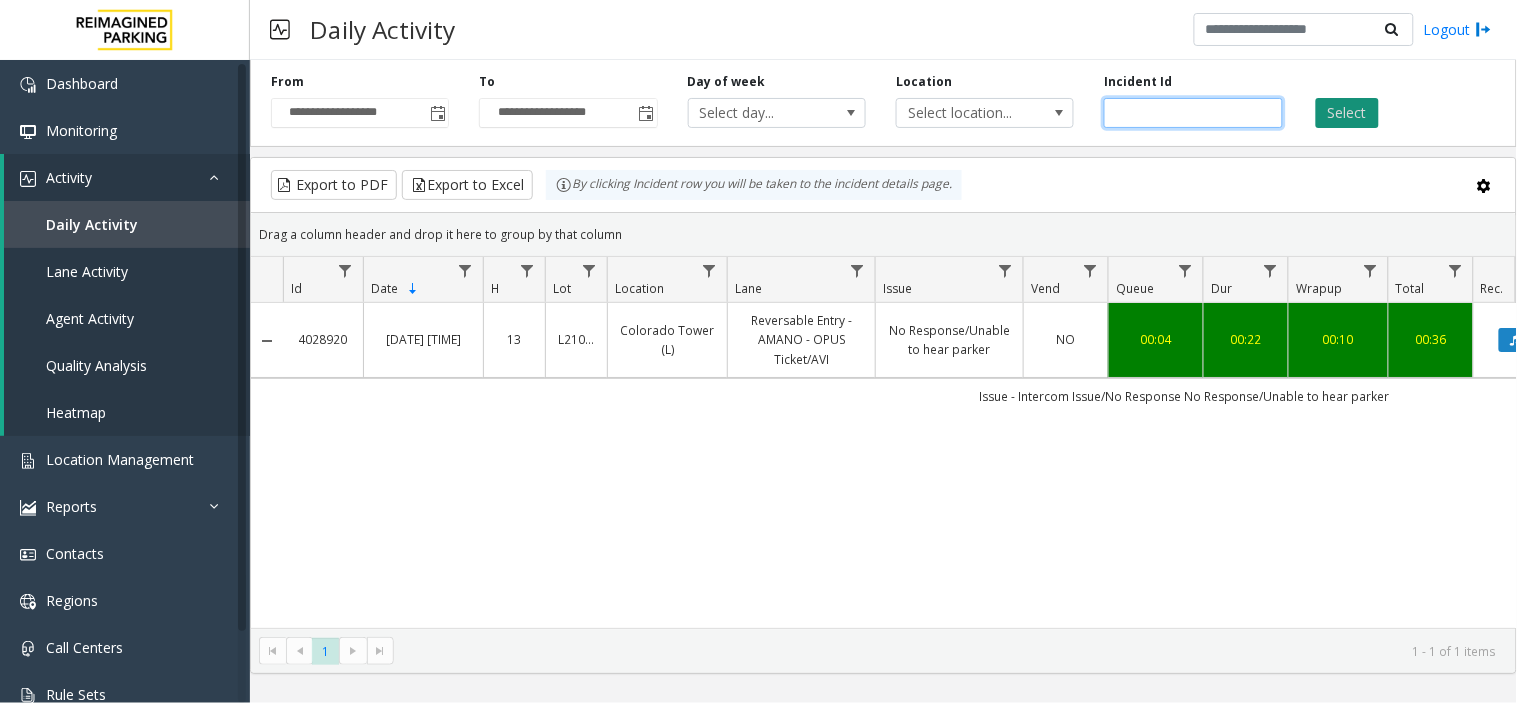 type on "*******" 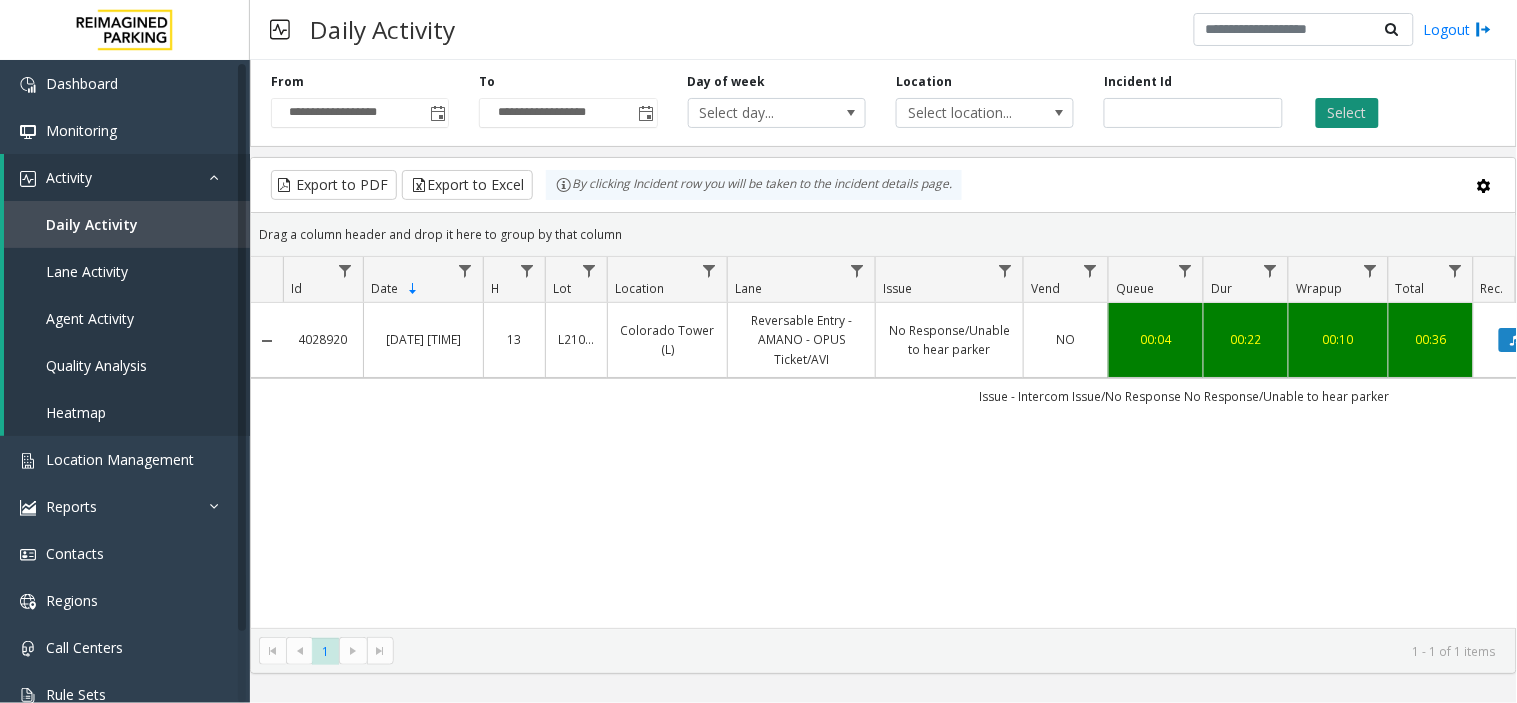 click on "Select" 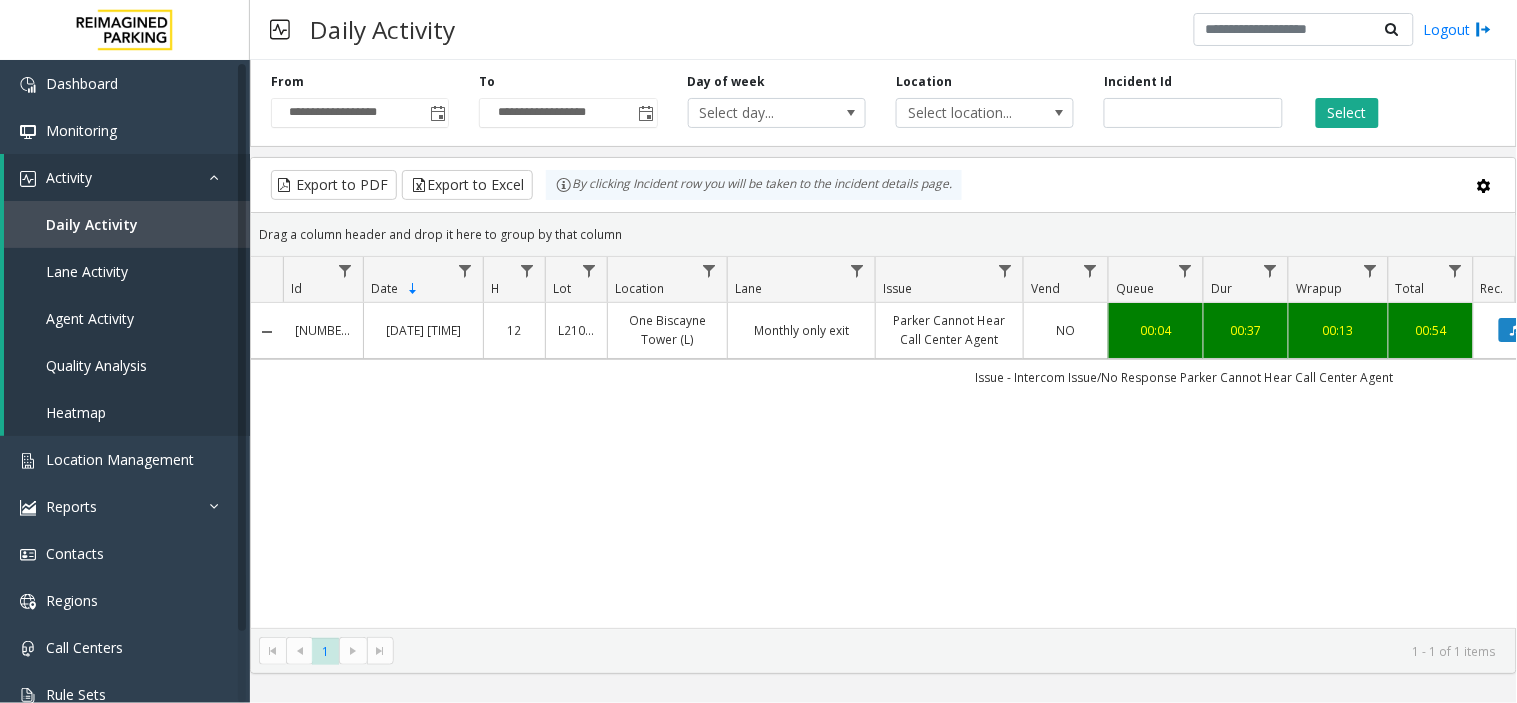 type 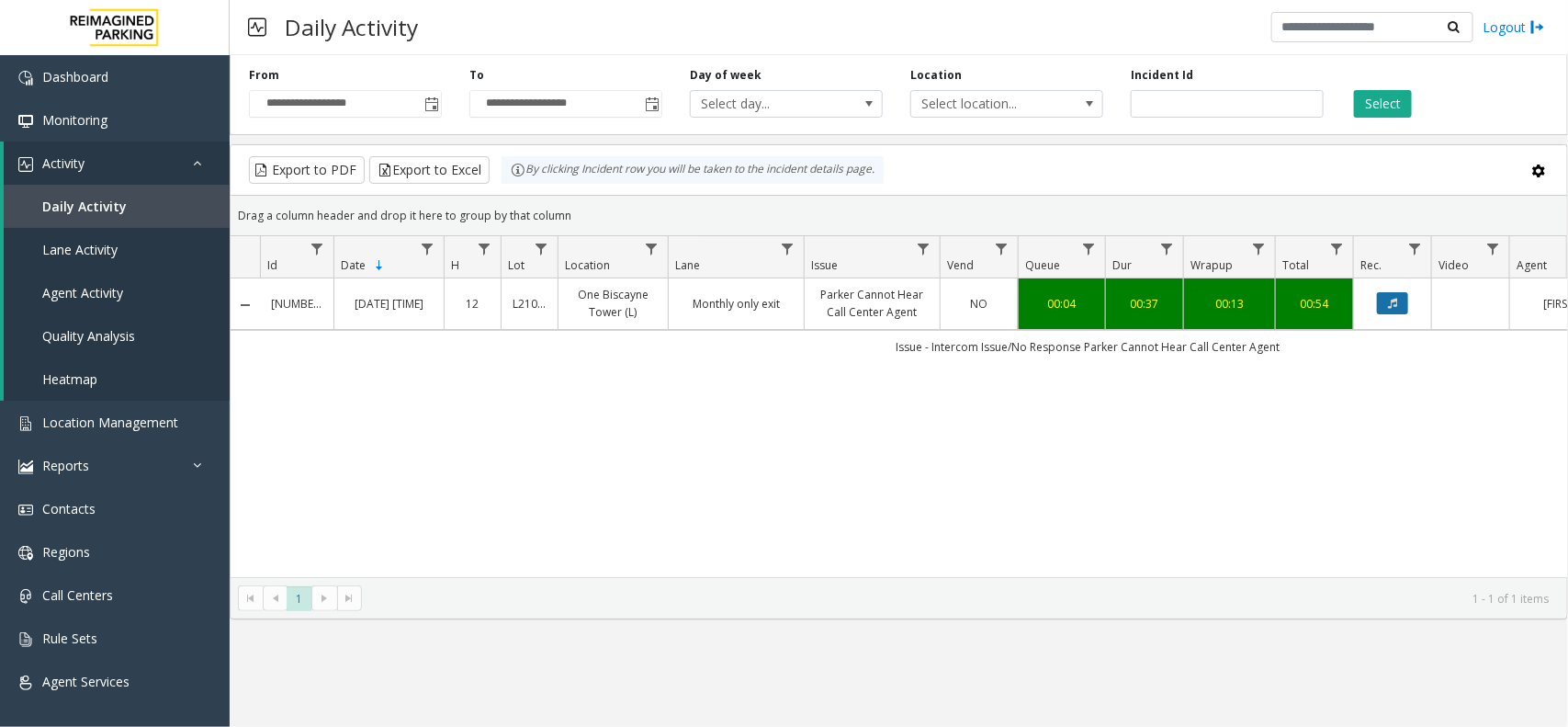 click 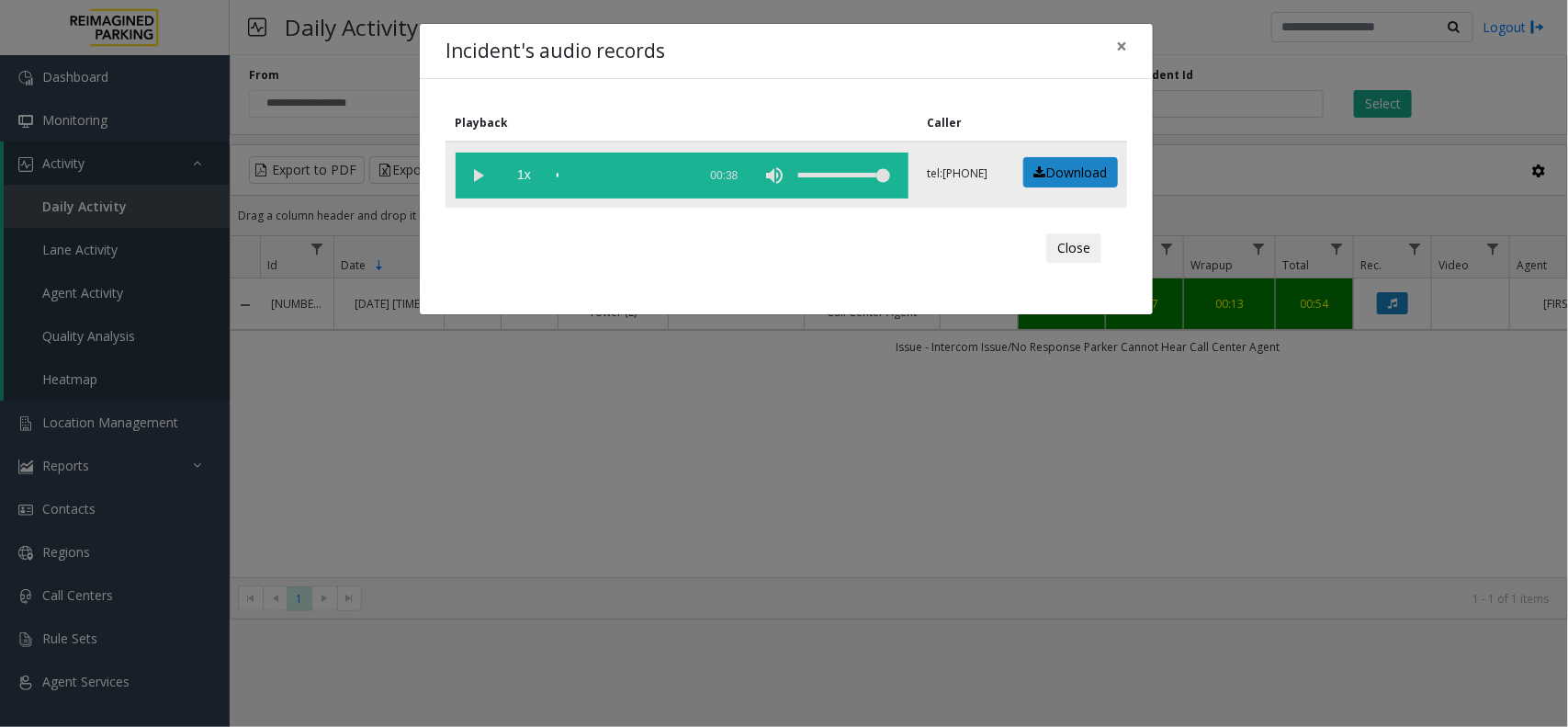 click 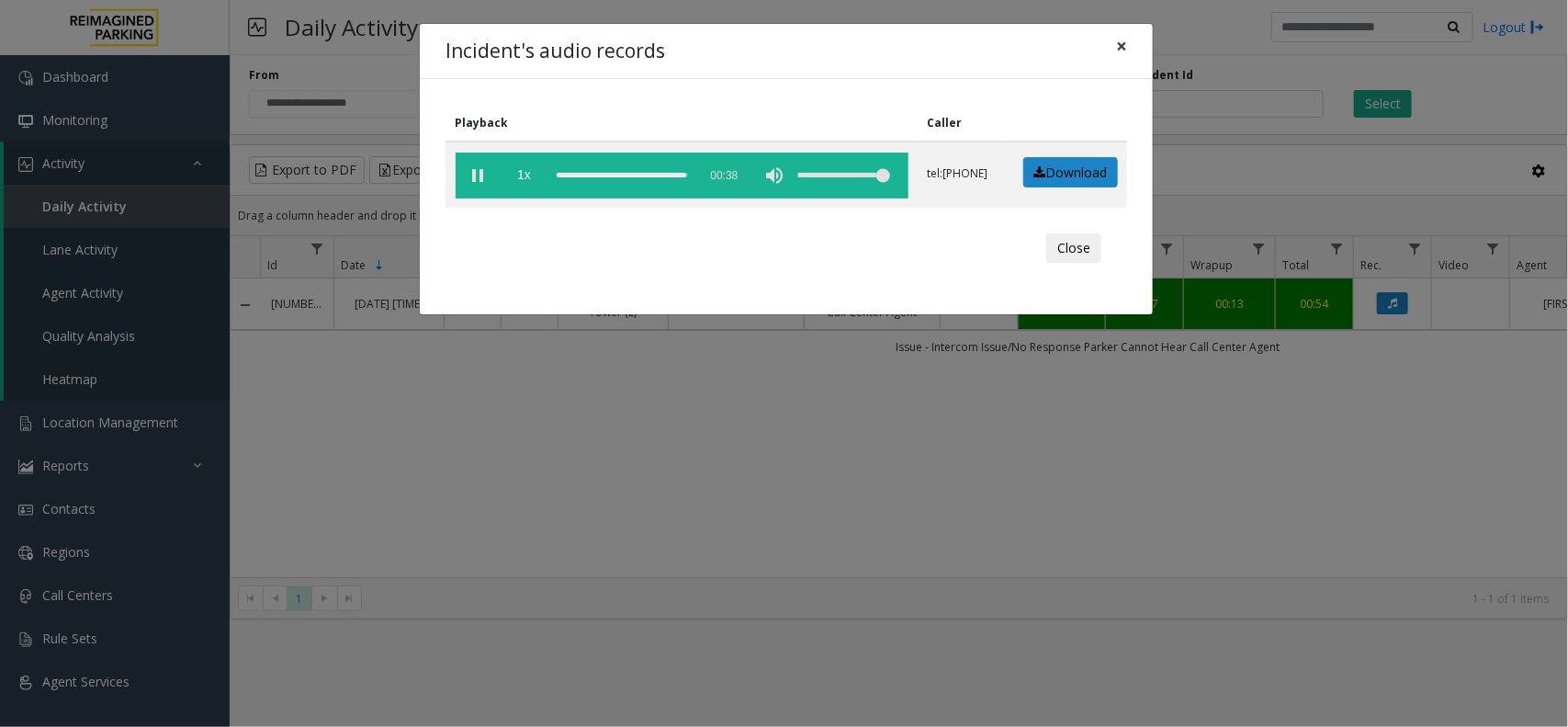 click on "×" 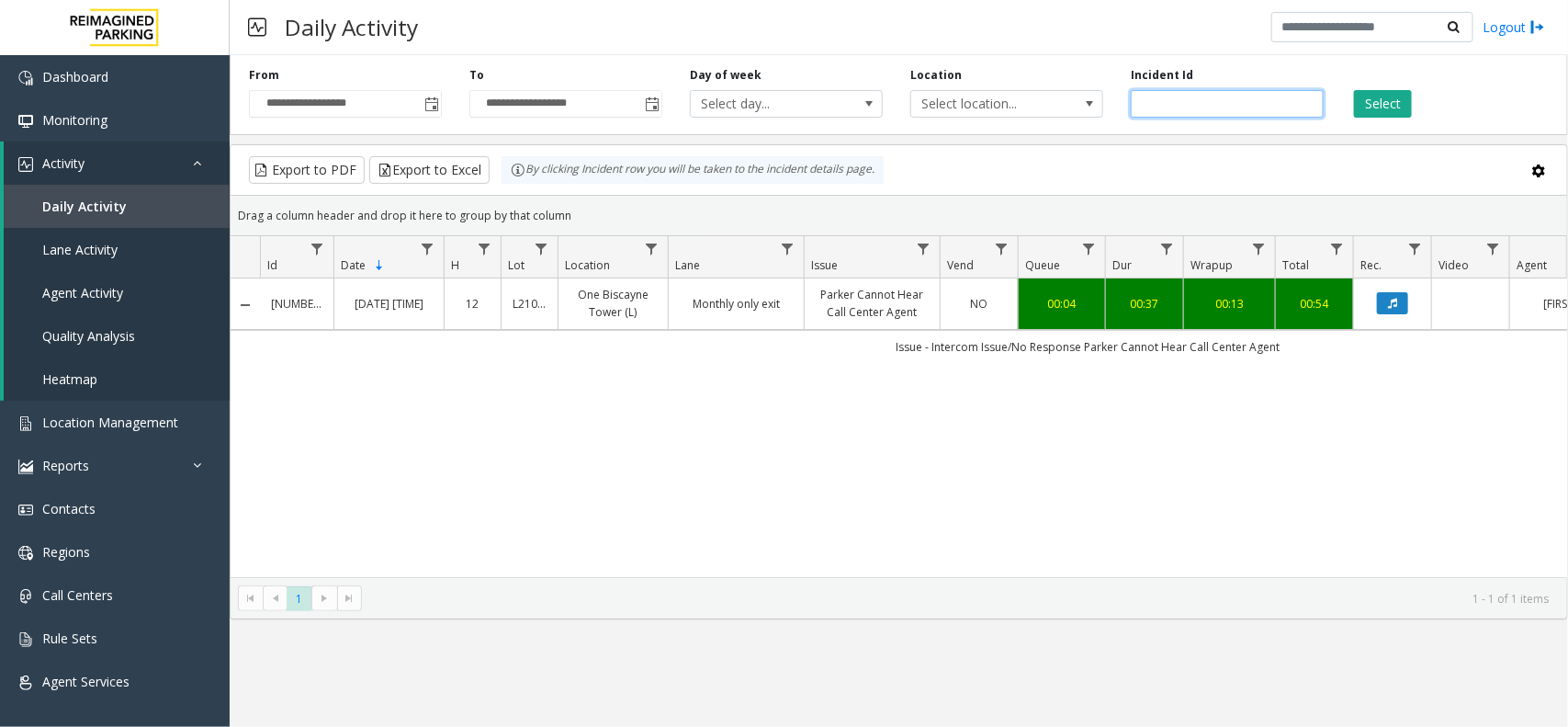 drag, startPoint x: 1222, startPoint y: 102, endPoint x: 1089, endPoint y: 118, distance: 134 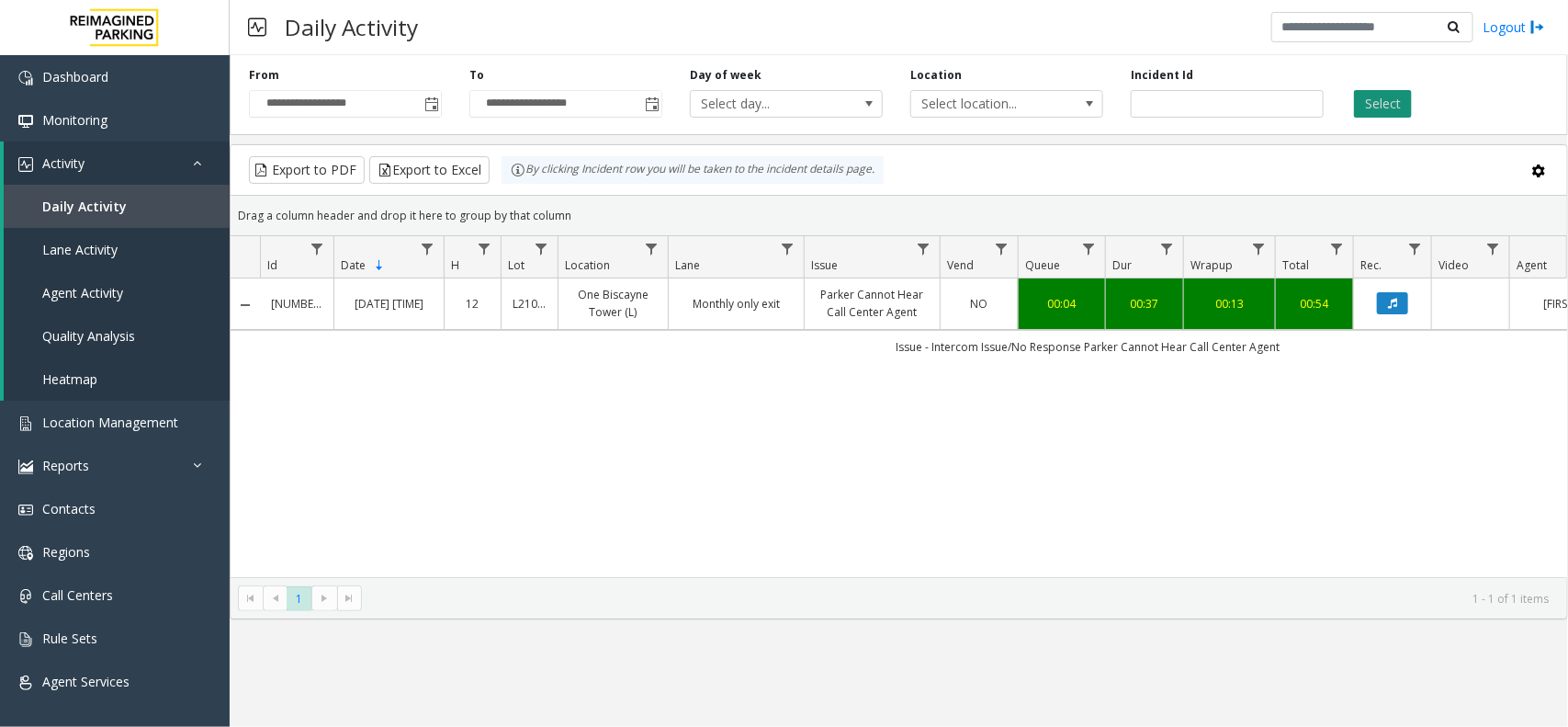 click on "Select" 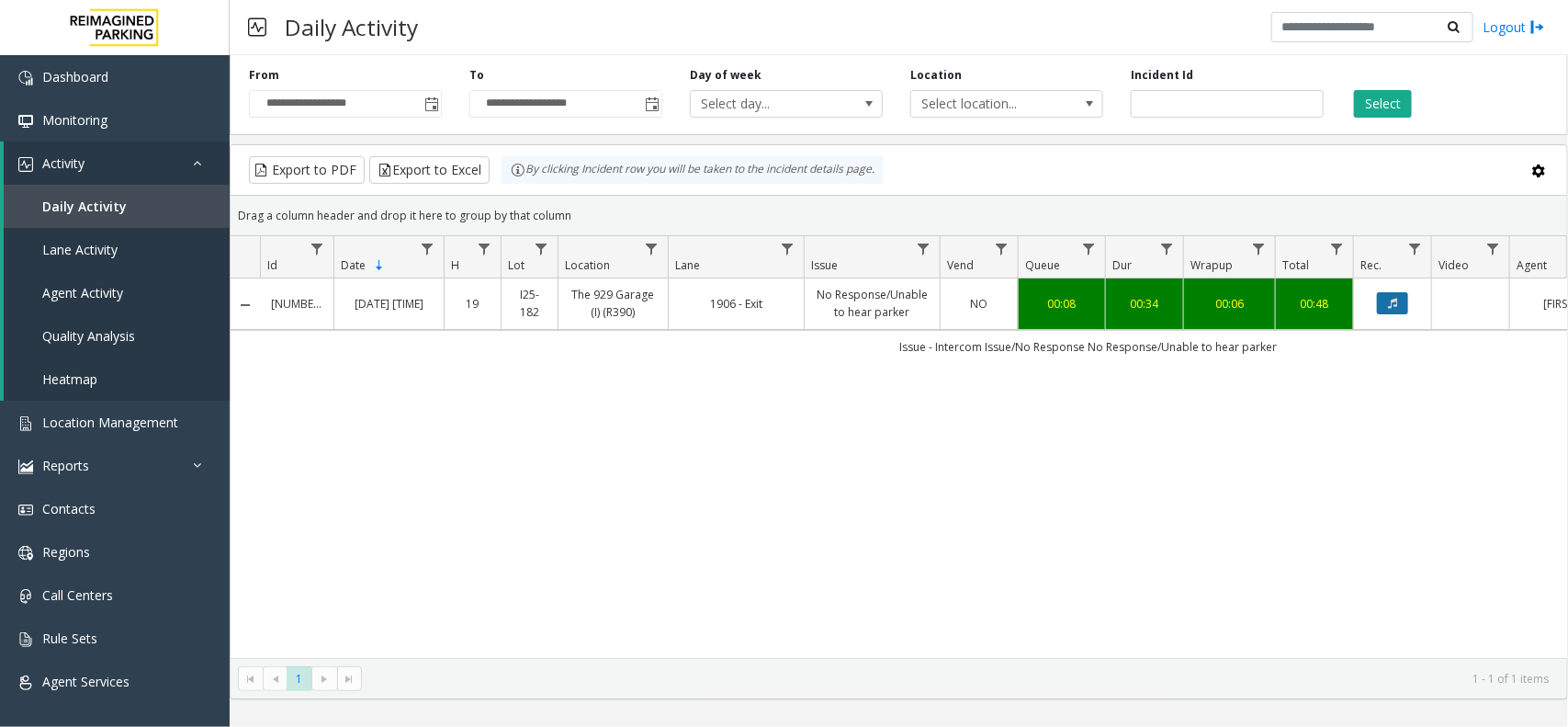 click 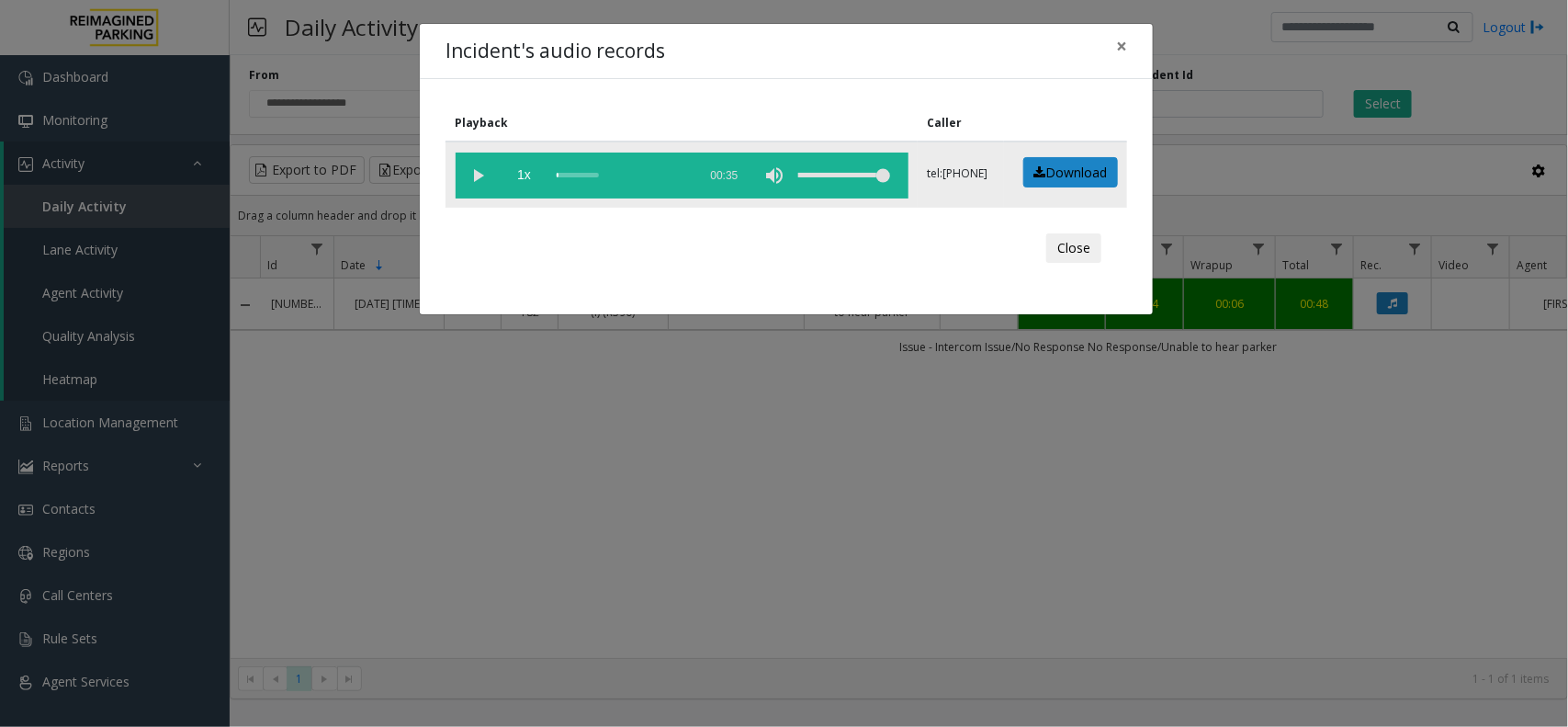 click 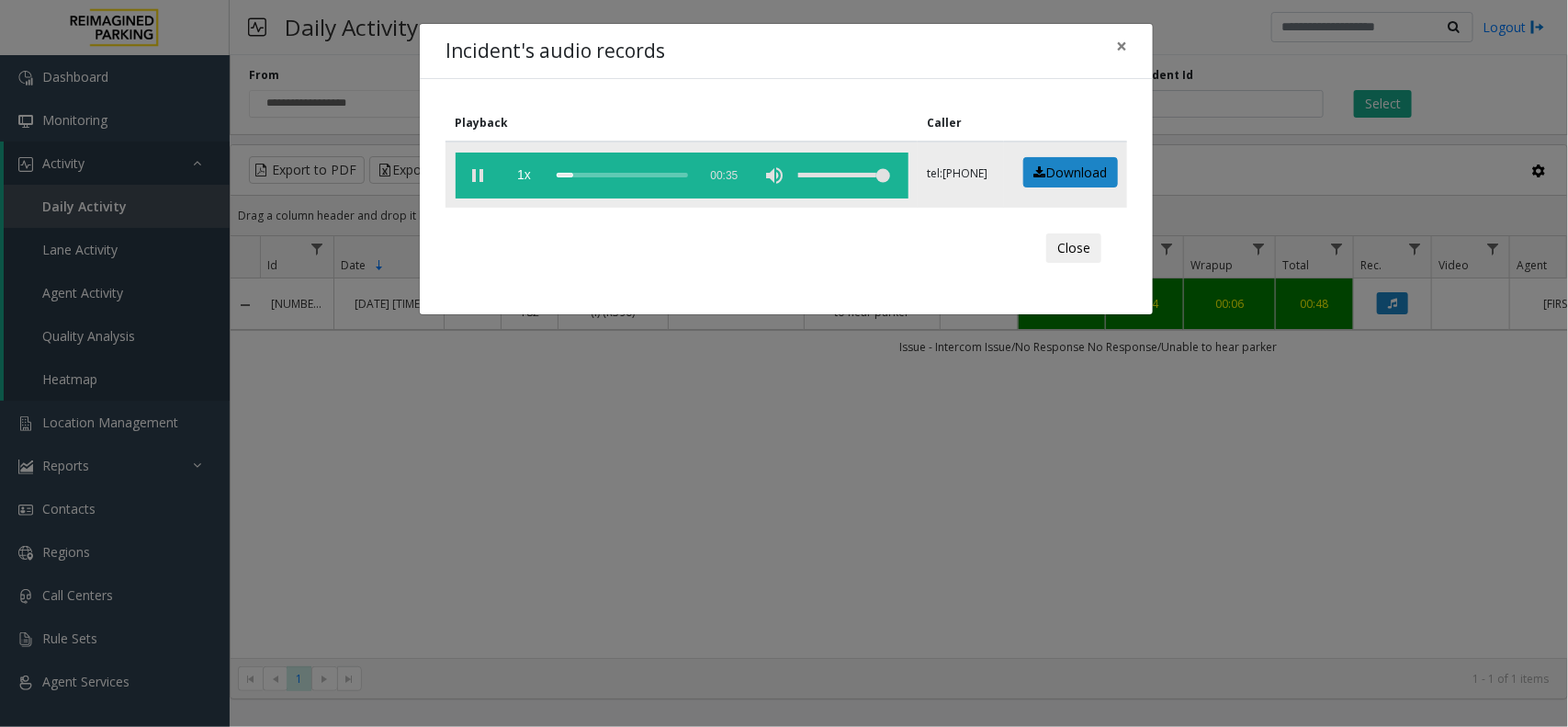 click 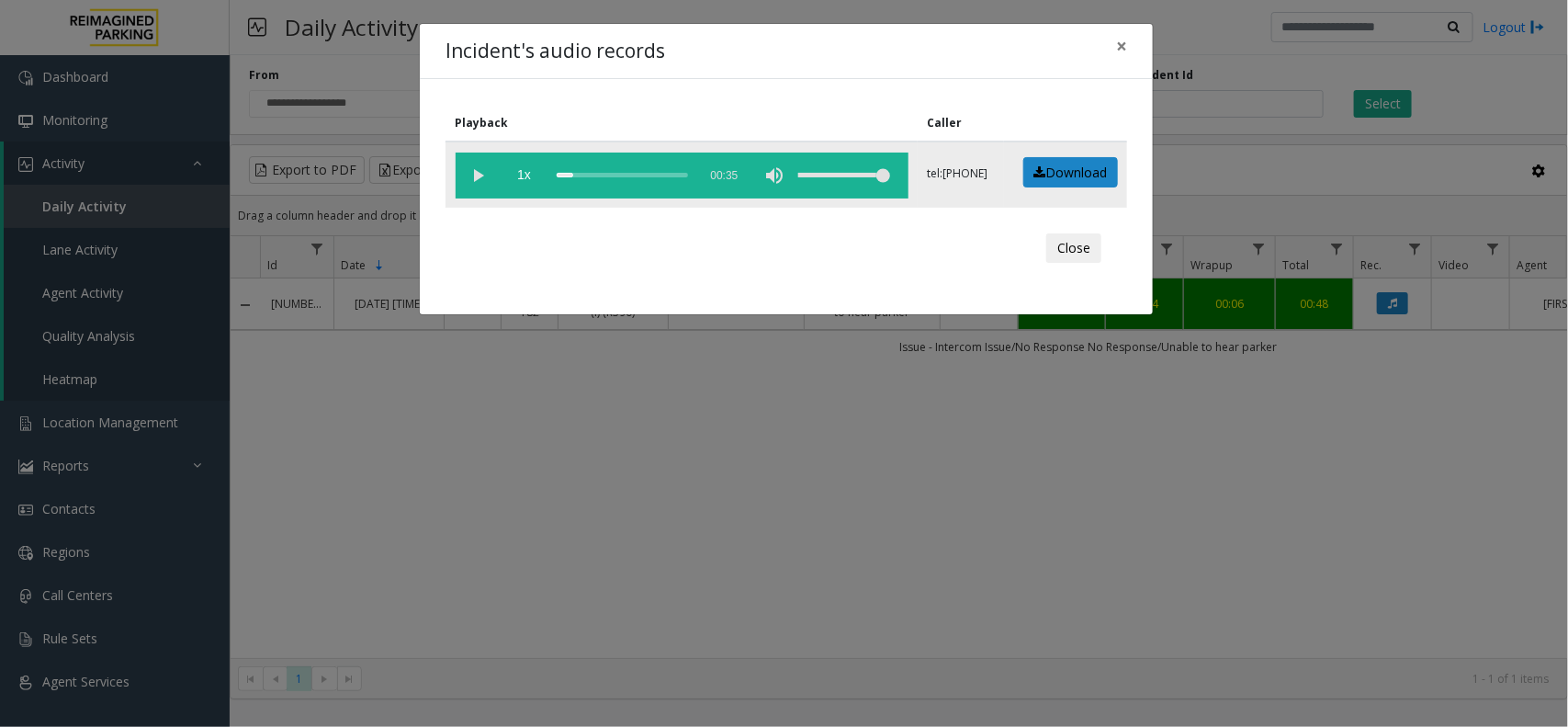 click 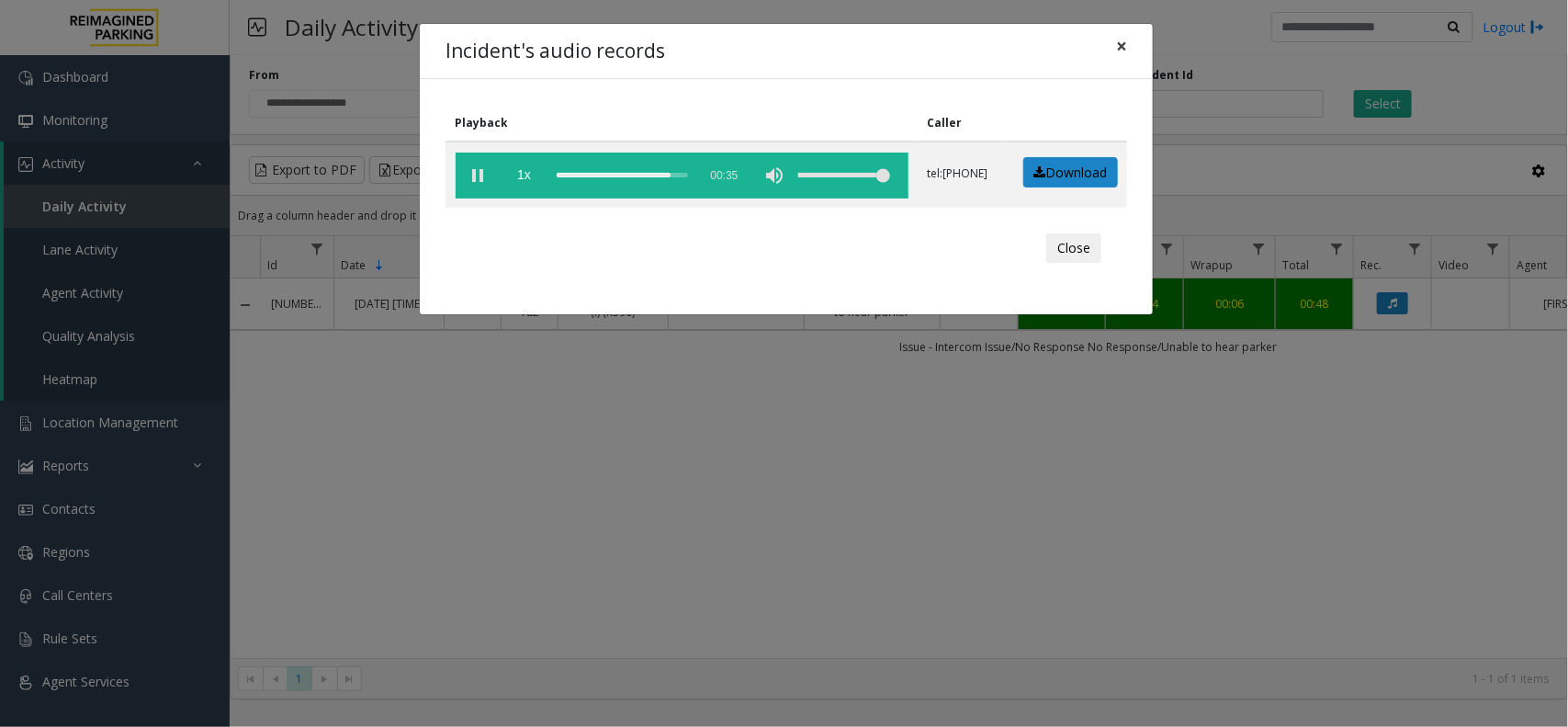 click on "×" 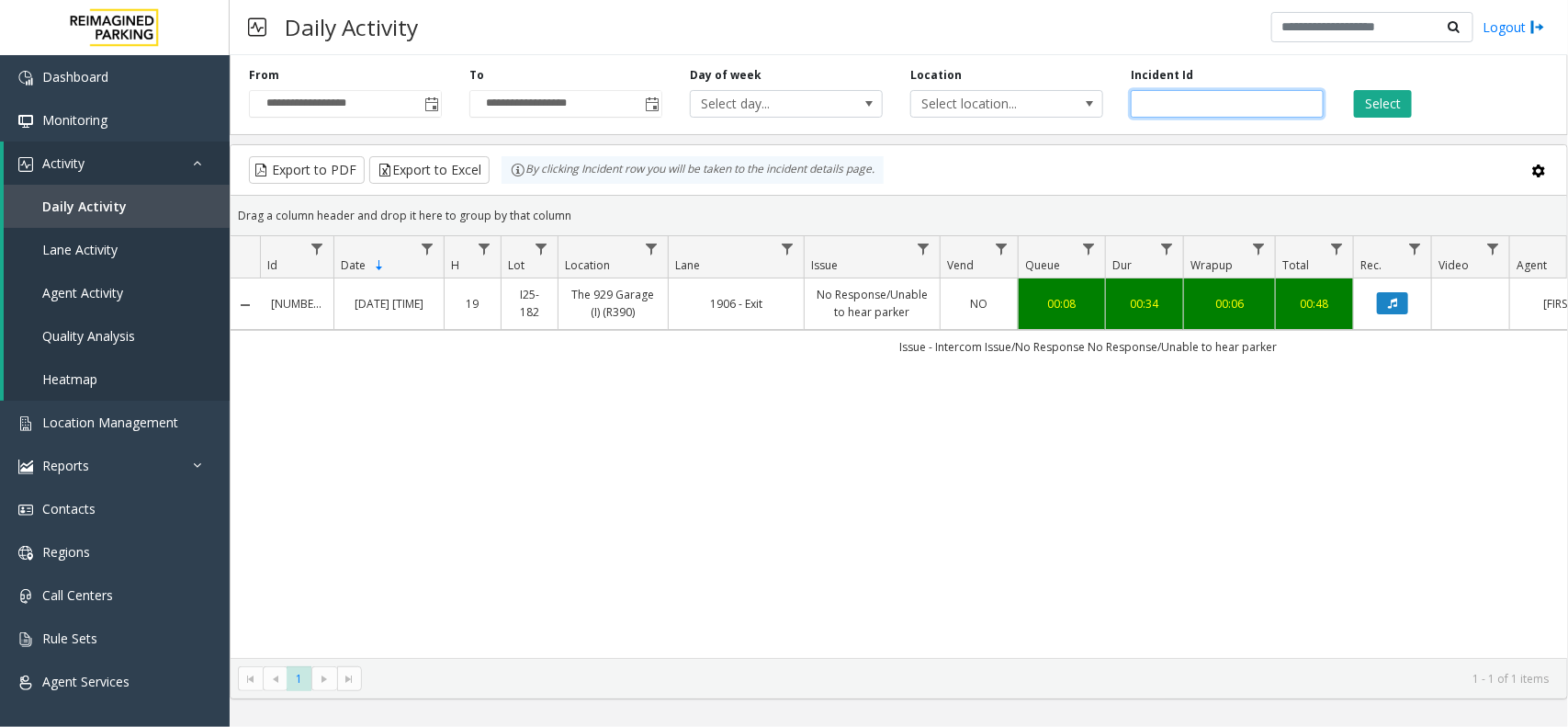 click on "*******" 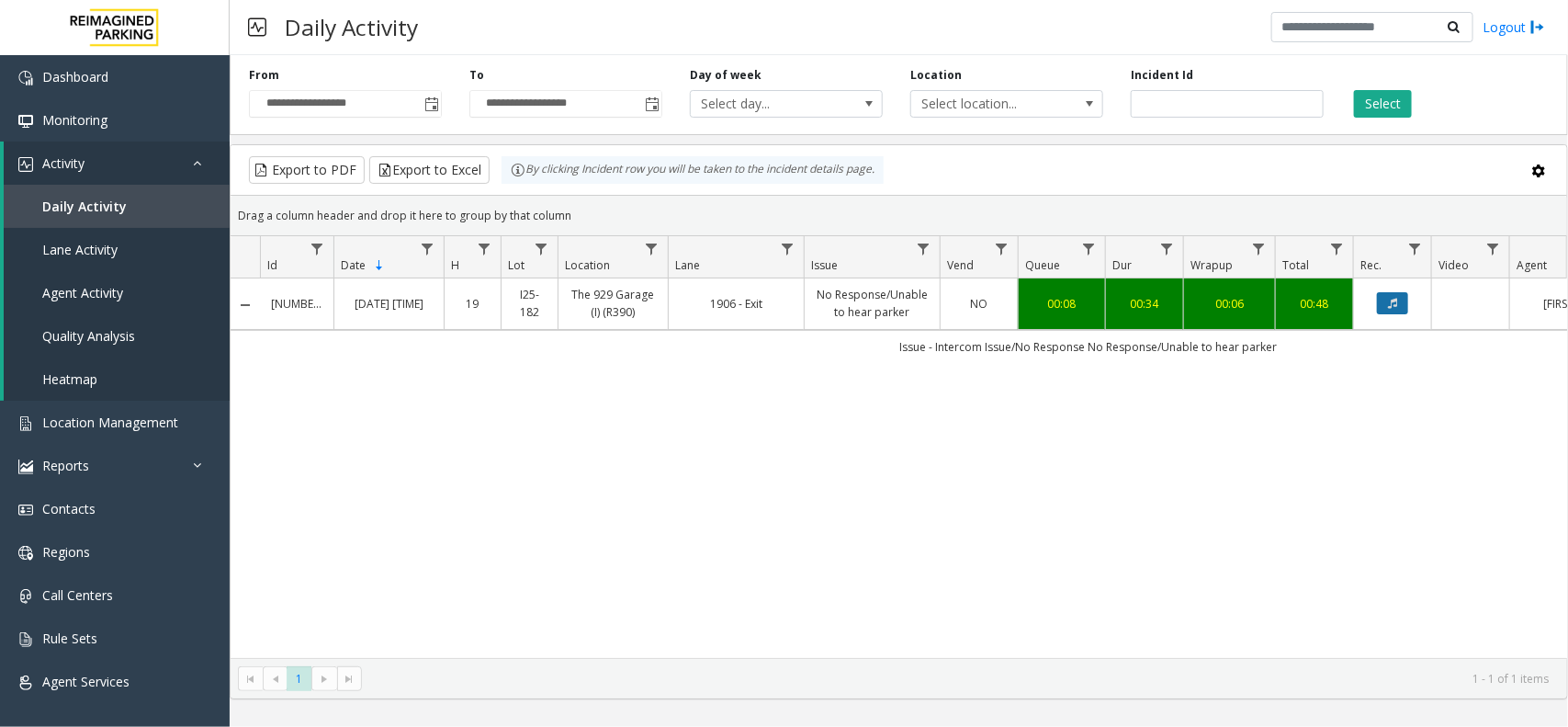 click 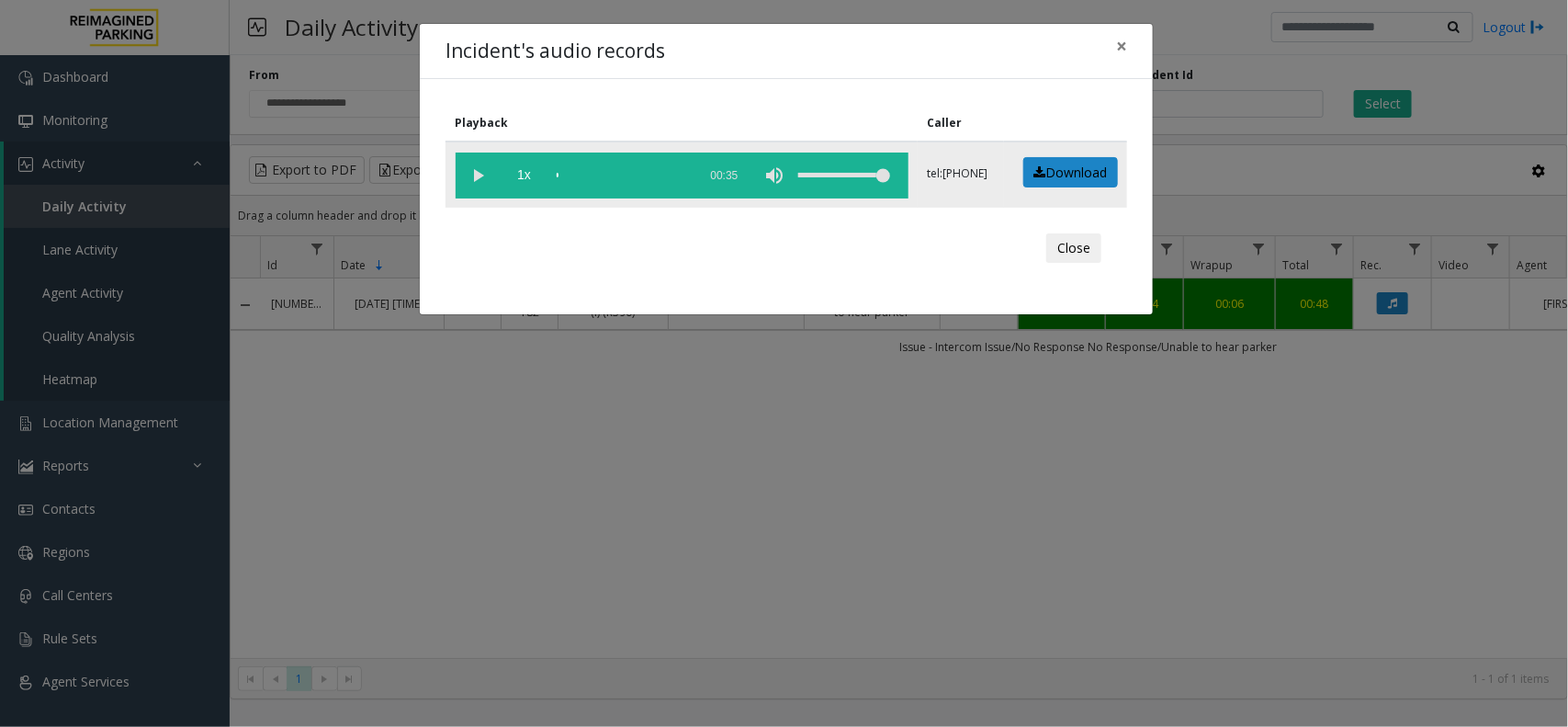 click 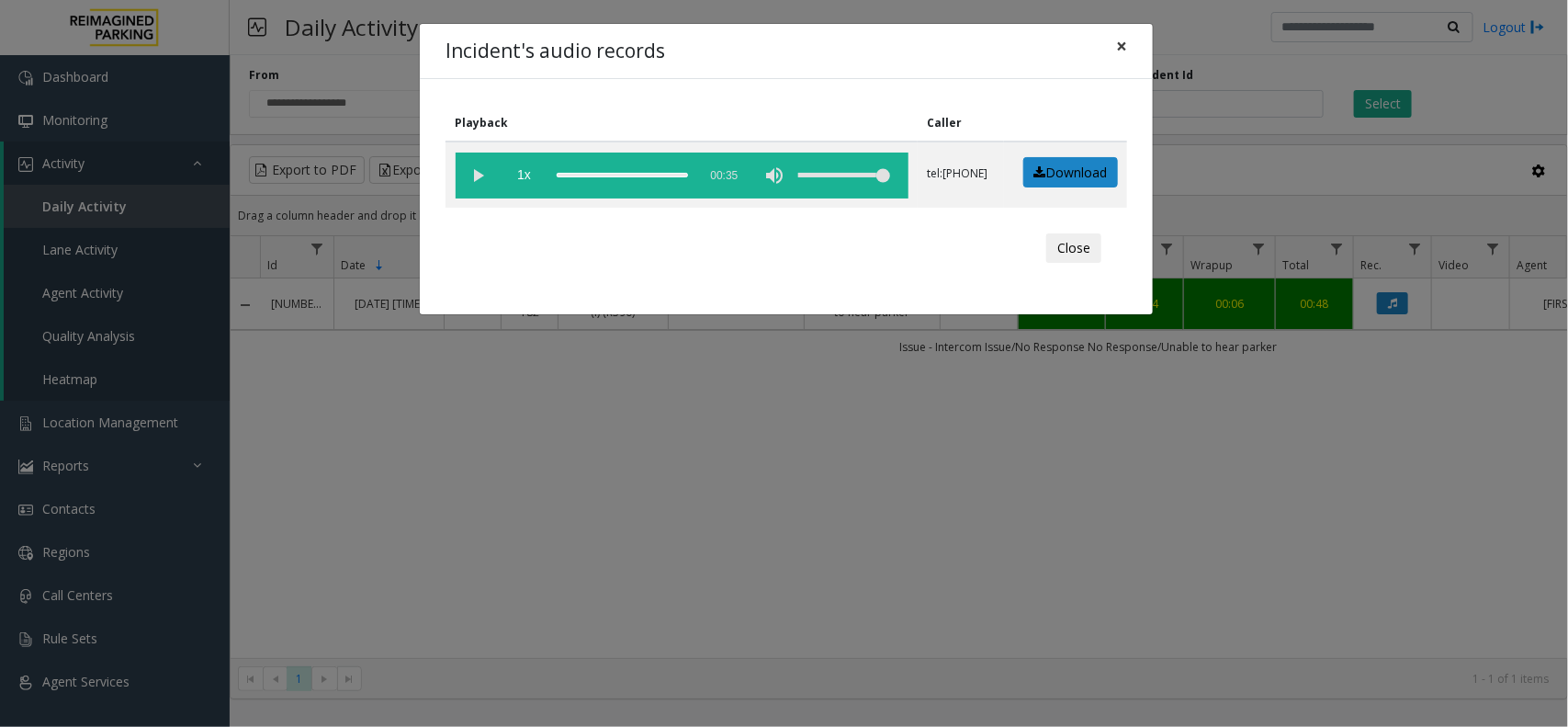 click on "×" 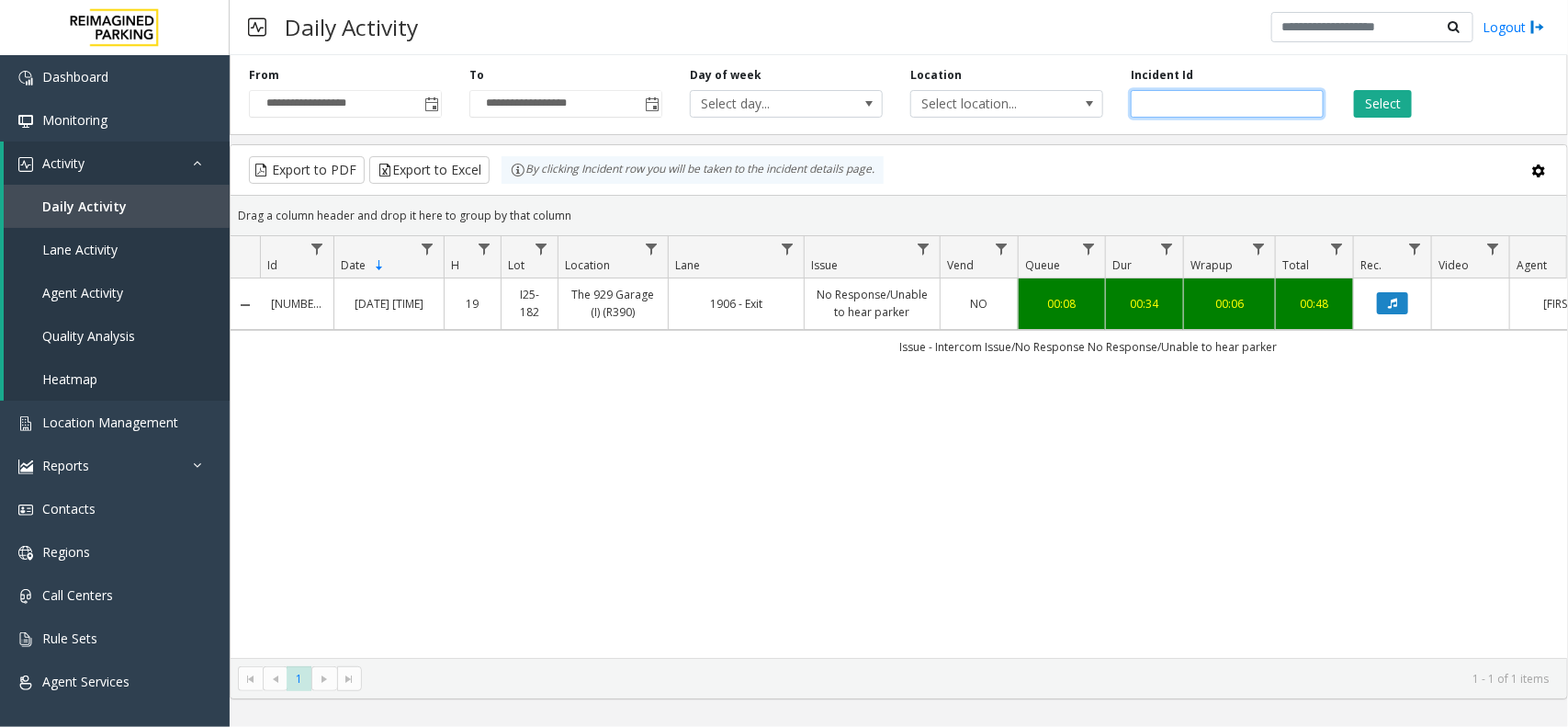 paste 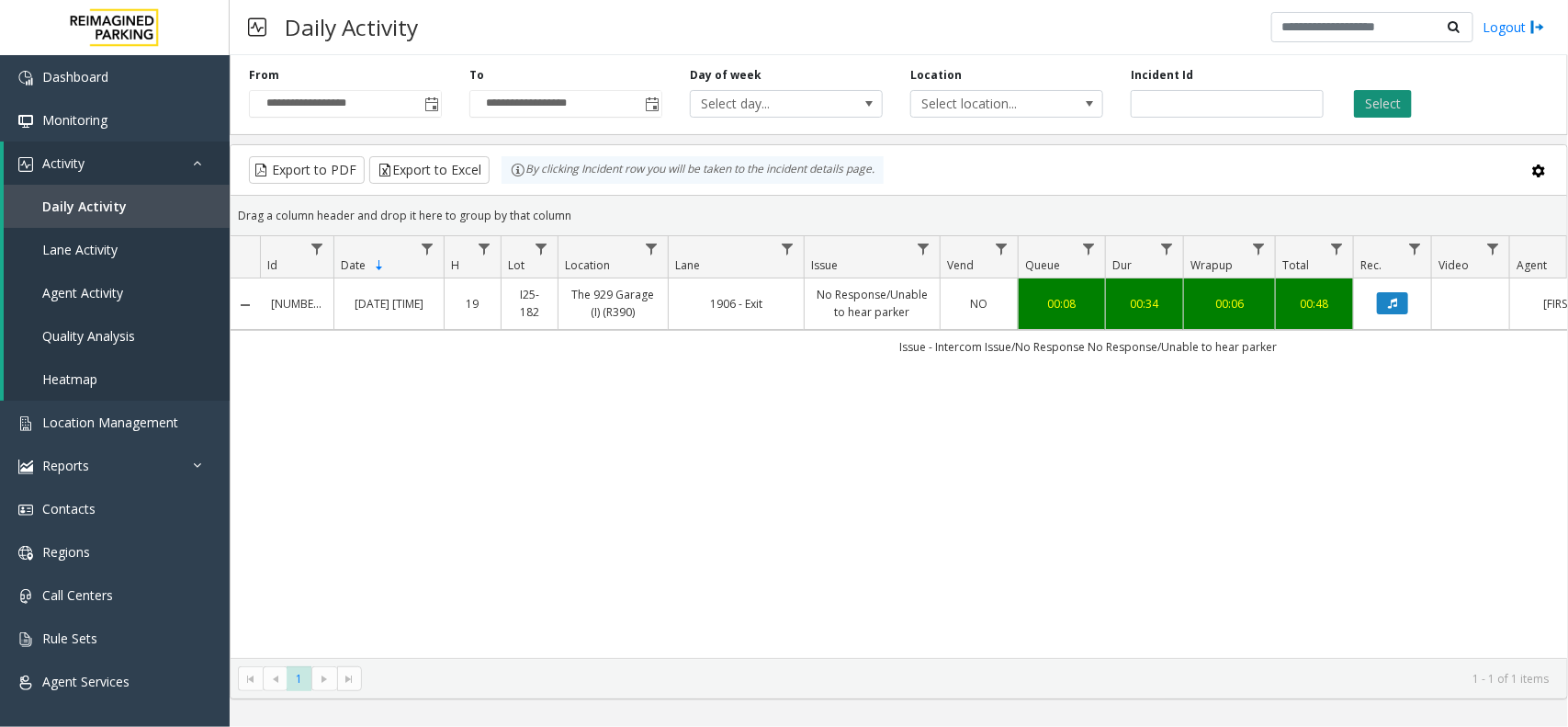 click on "Select" 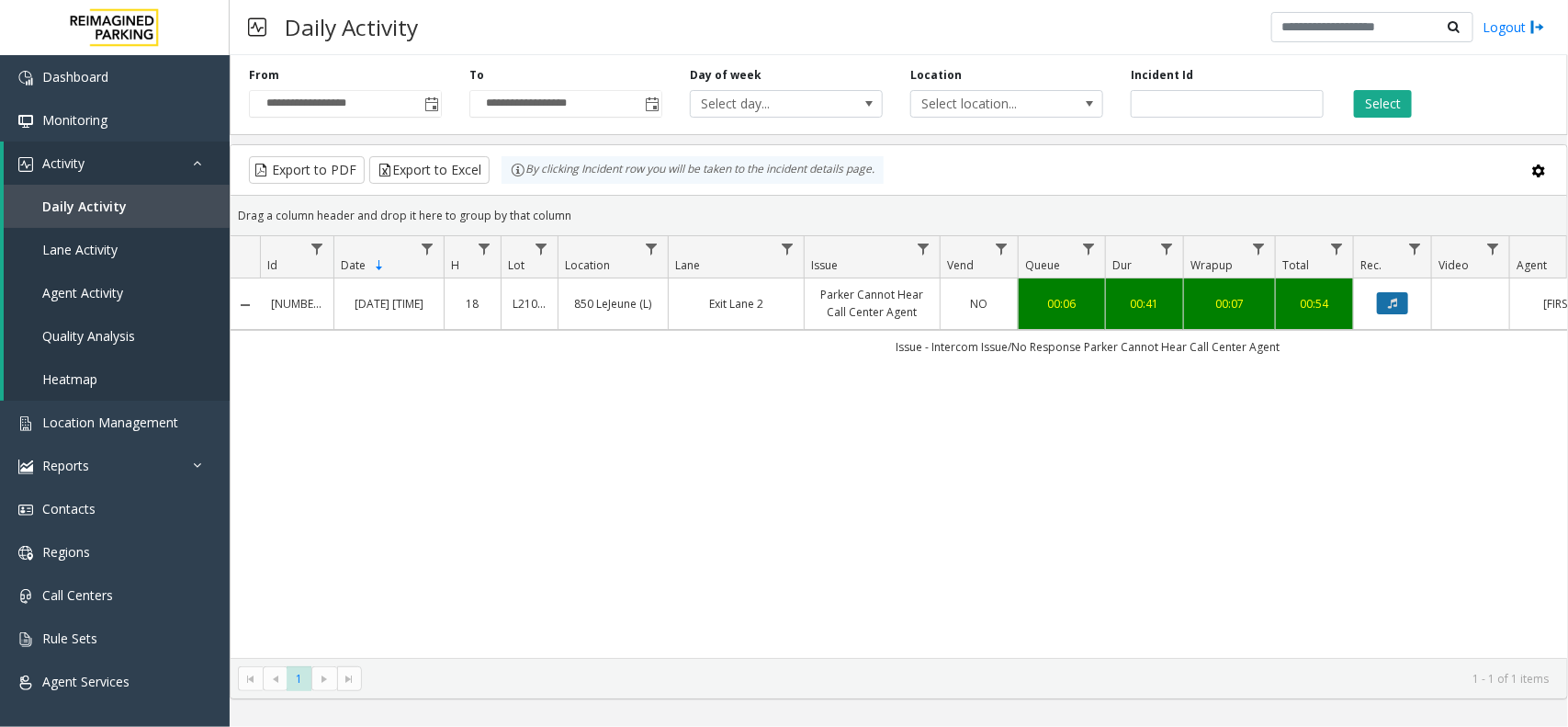 click 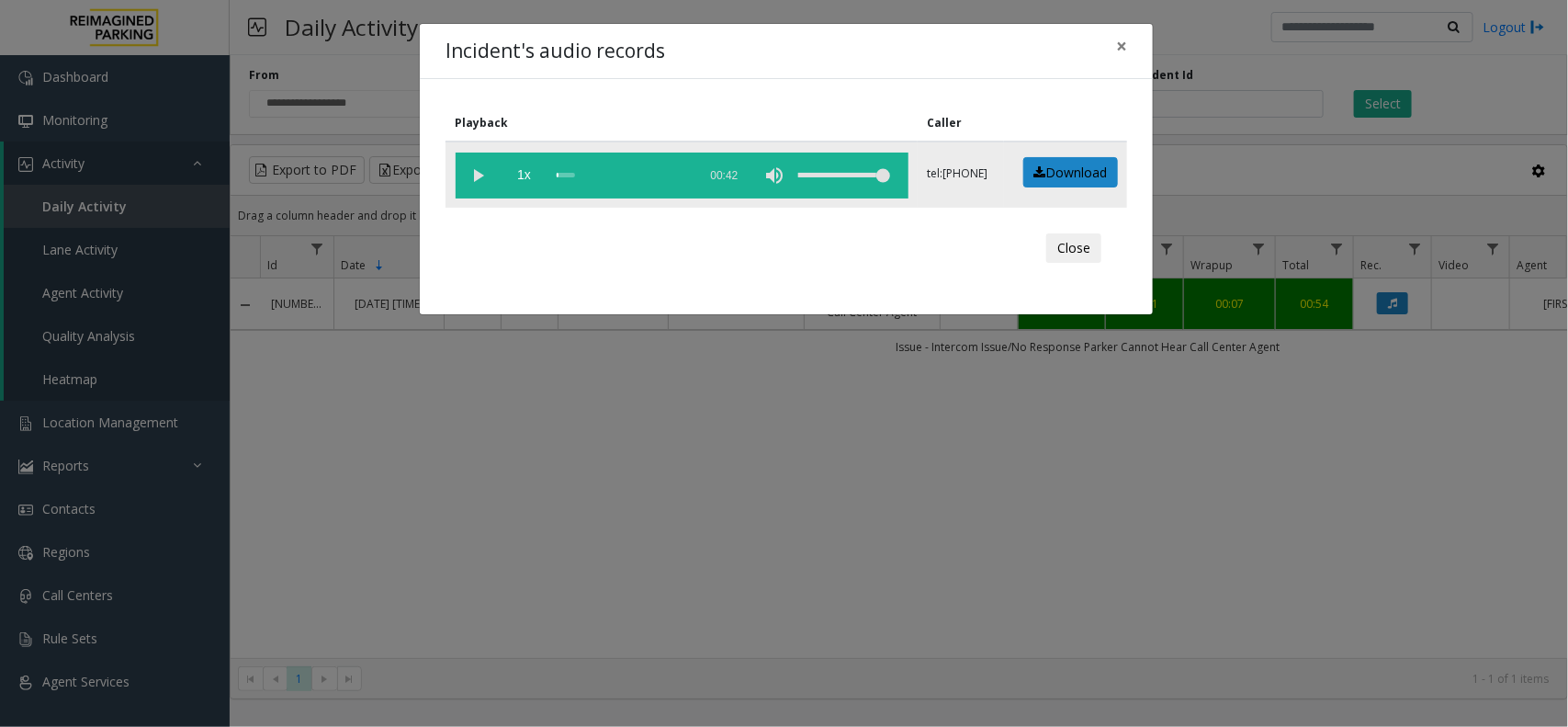 click 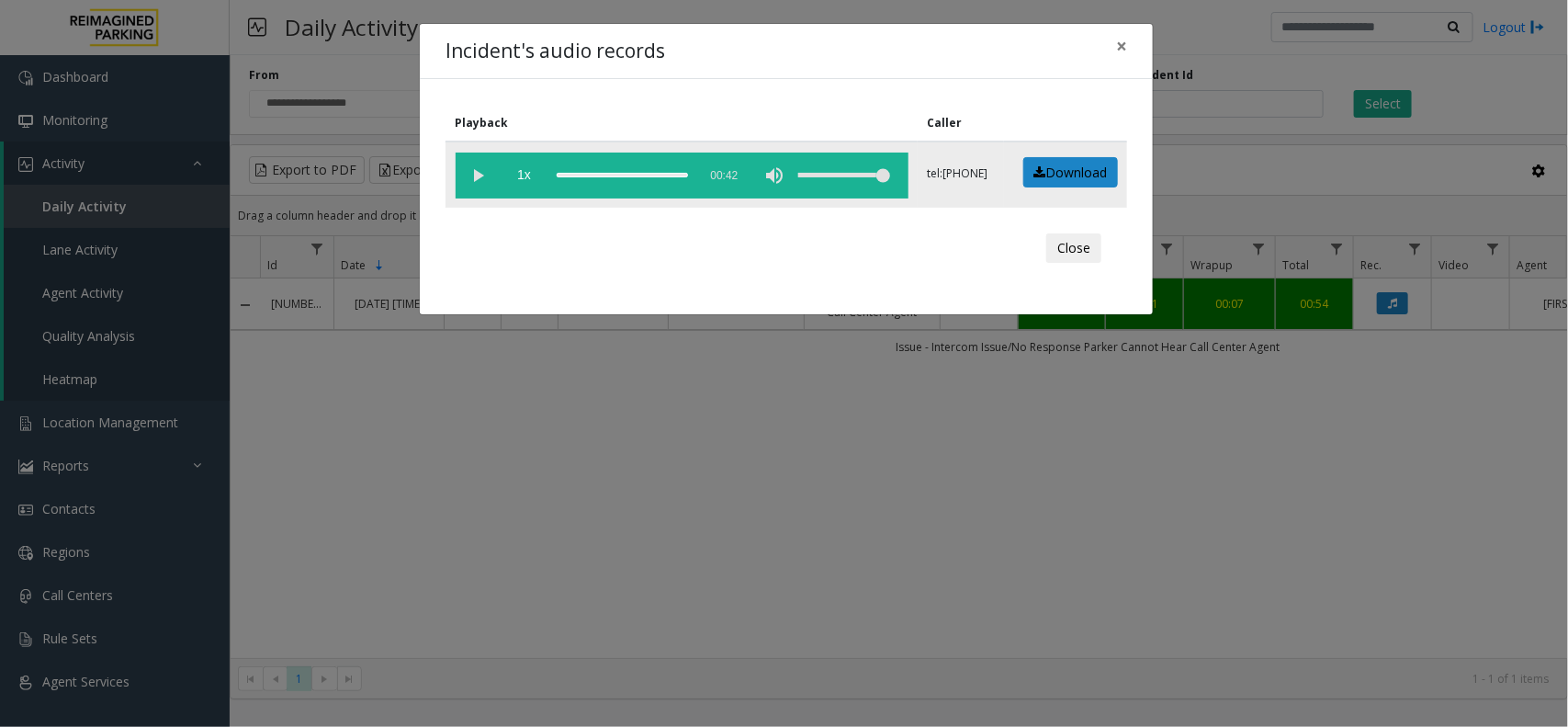 click 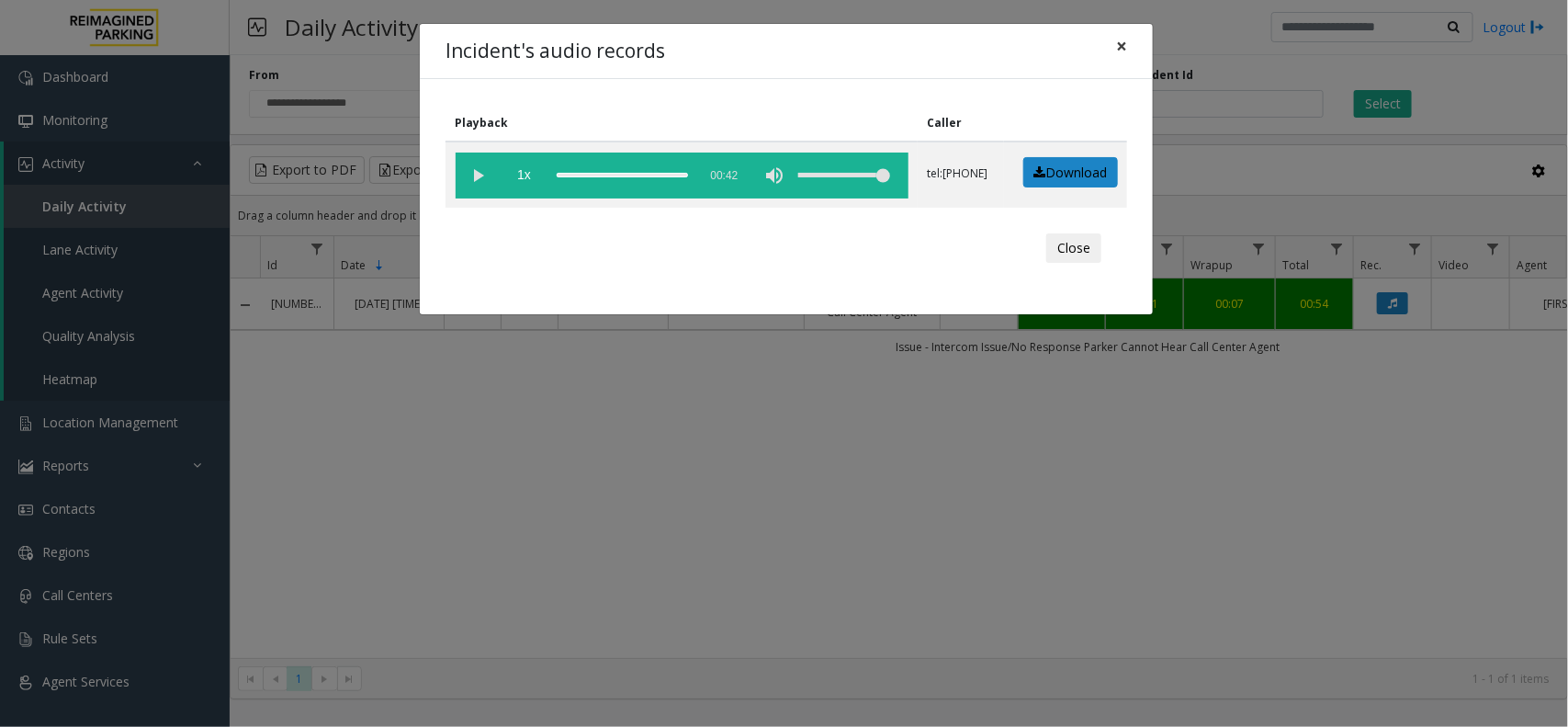 click on "×" 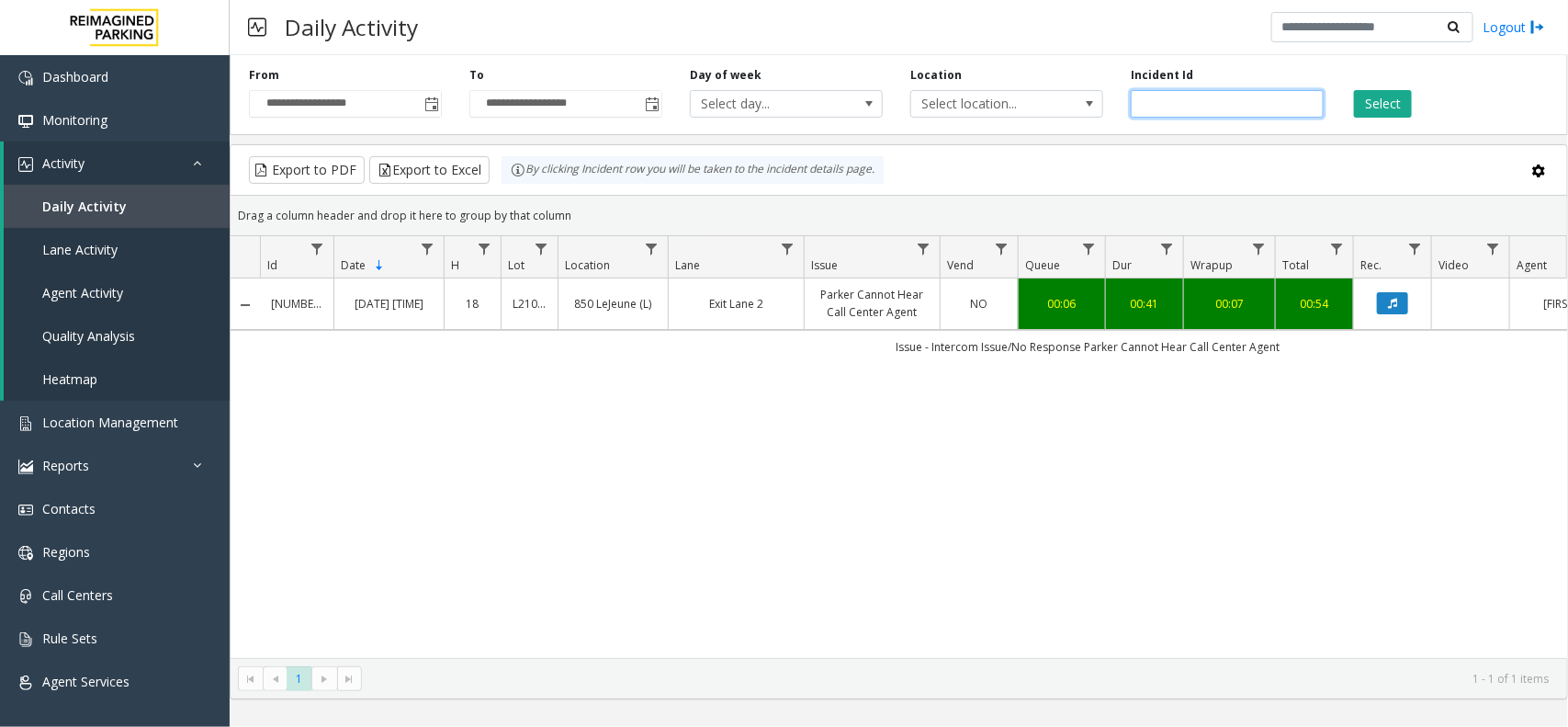 drag, startPoint x: 1227, startPoint y: 101, endPoint x: 1004, endPoint y: 120, distance: 223.80795 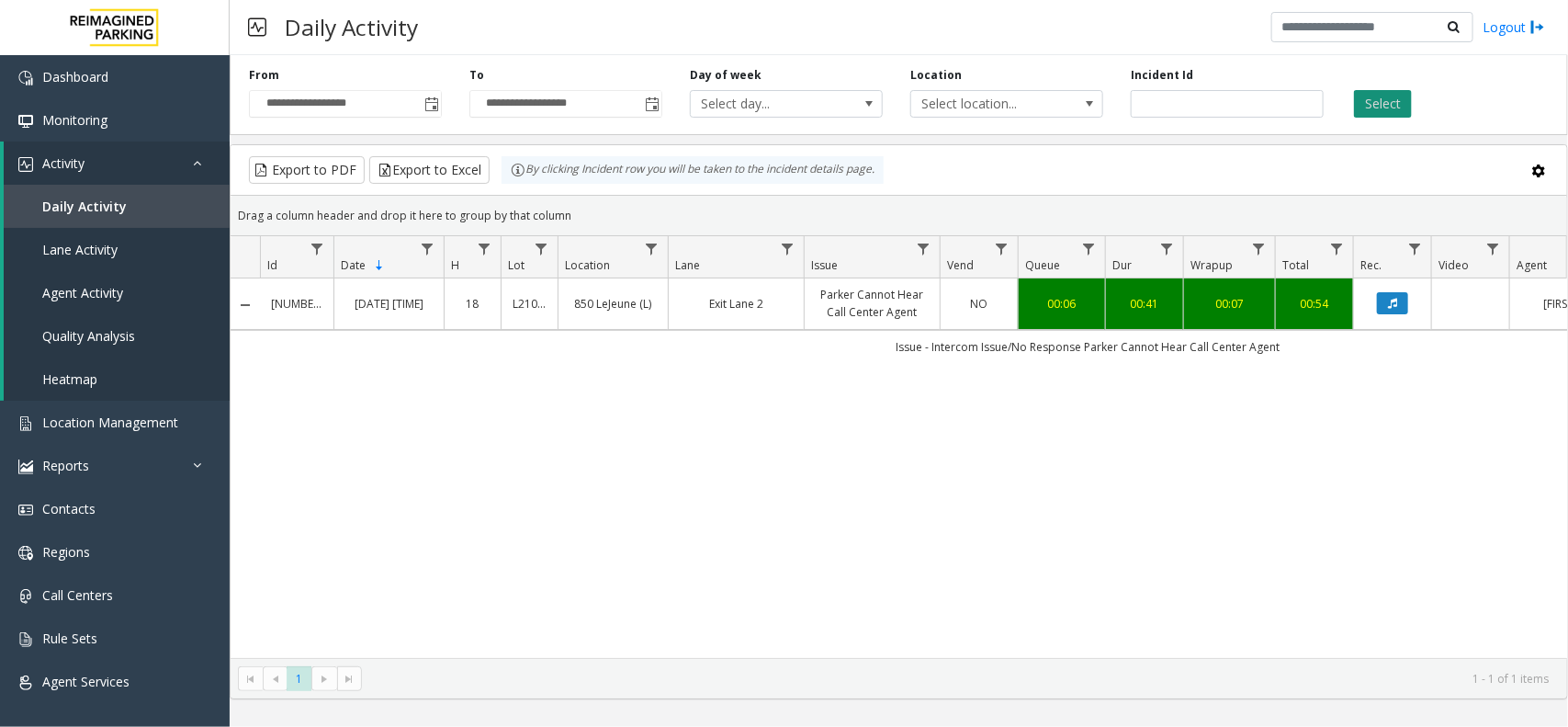 click on "Select" 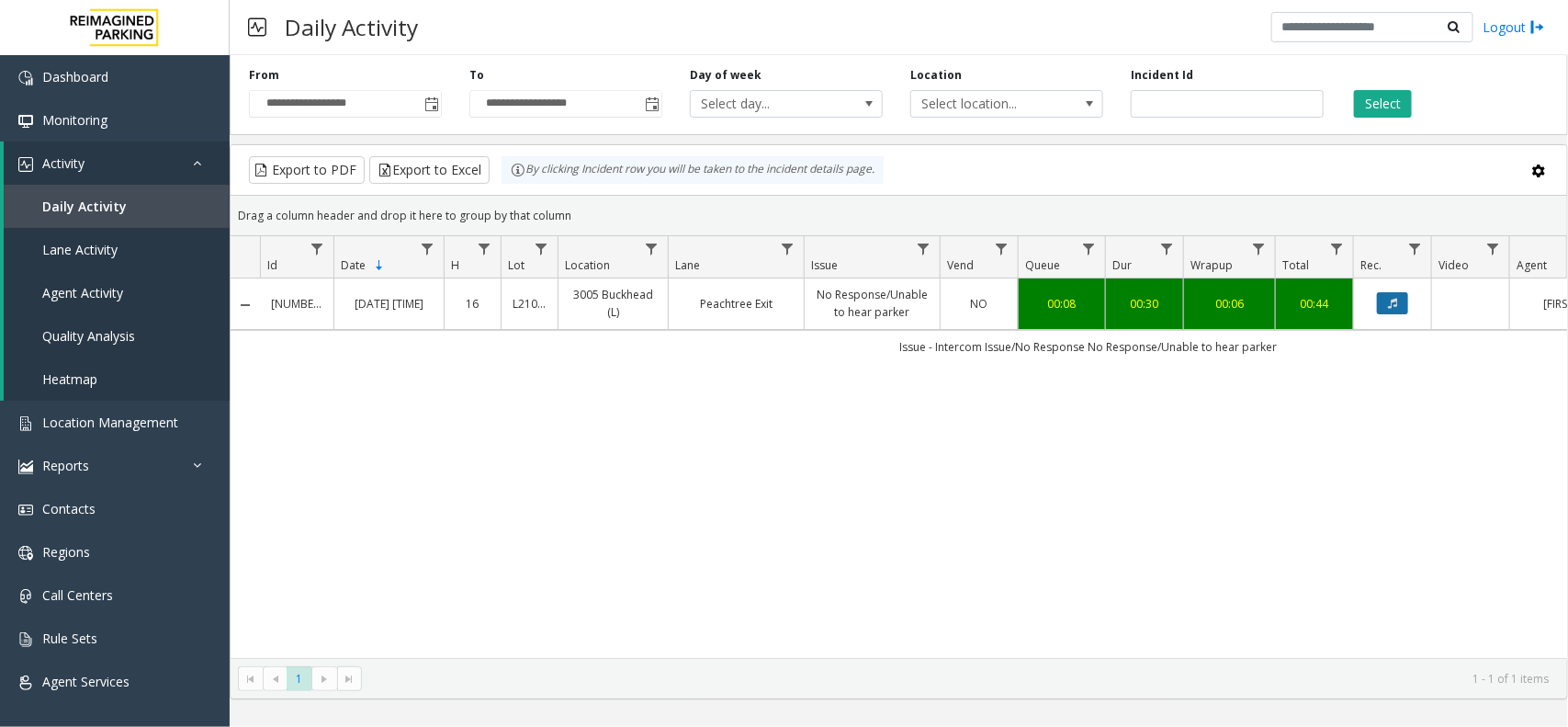 click 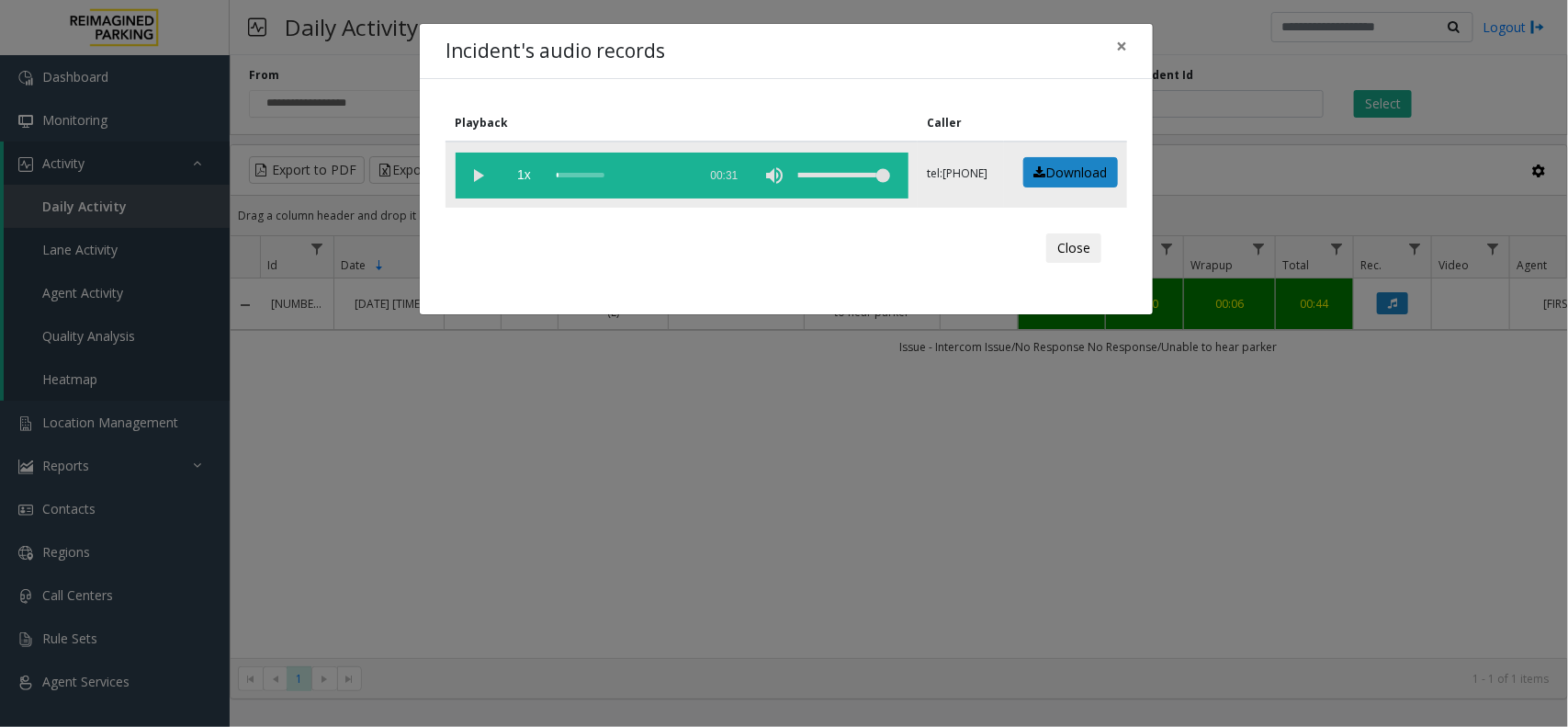 click 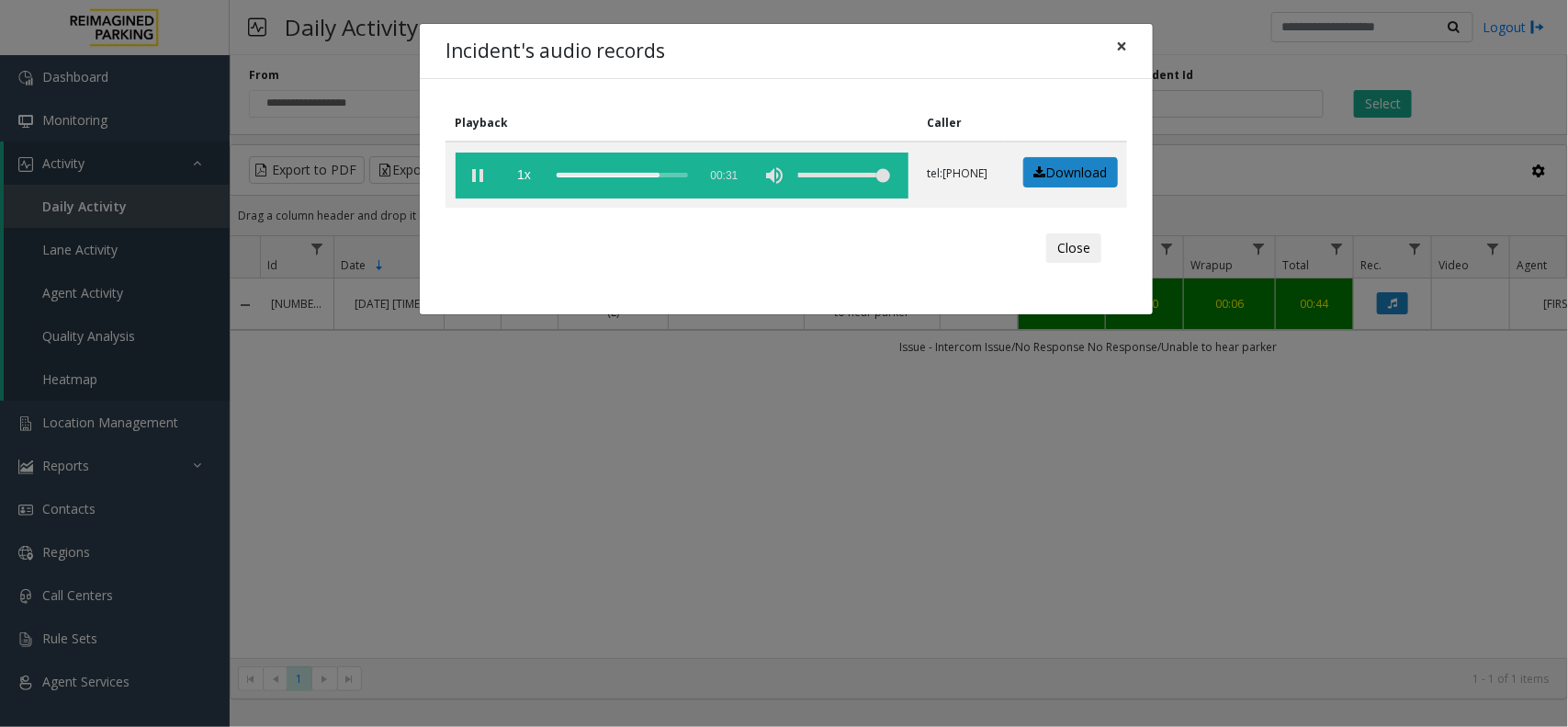 click on "×" 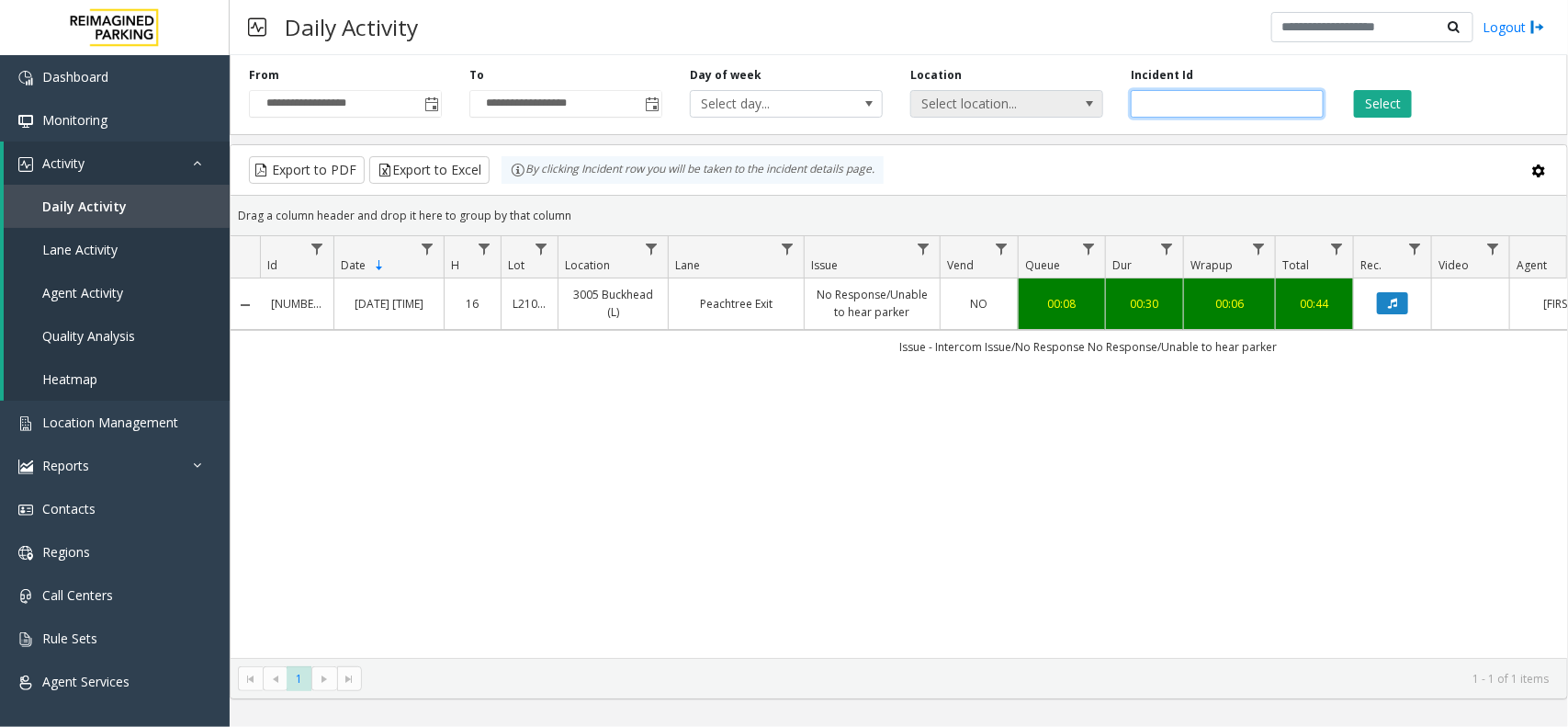 drag, startPoint x: 1224, startPoint y: 104, endPoint x: 1084, endPoint y: 107, distance: 140.0321 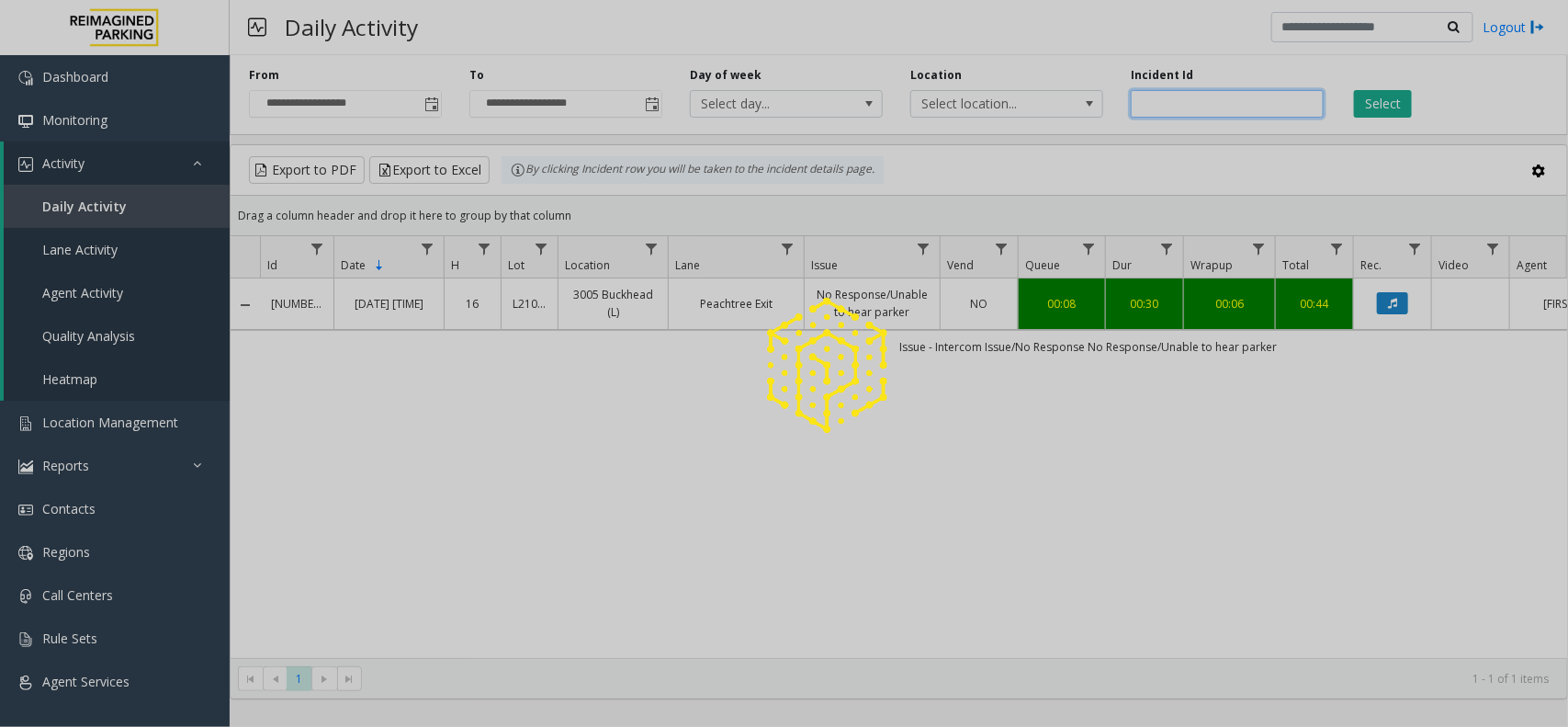 paste 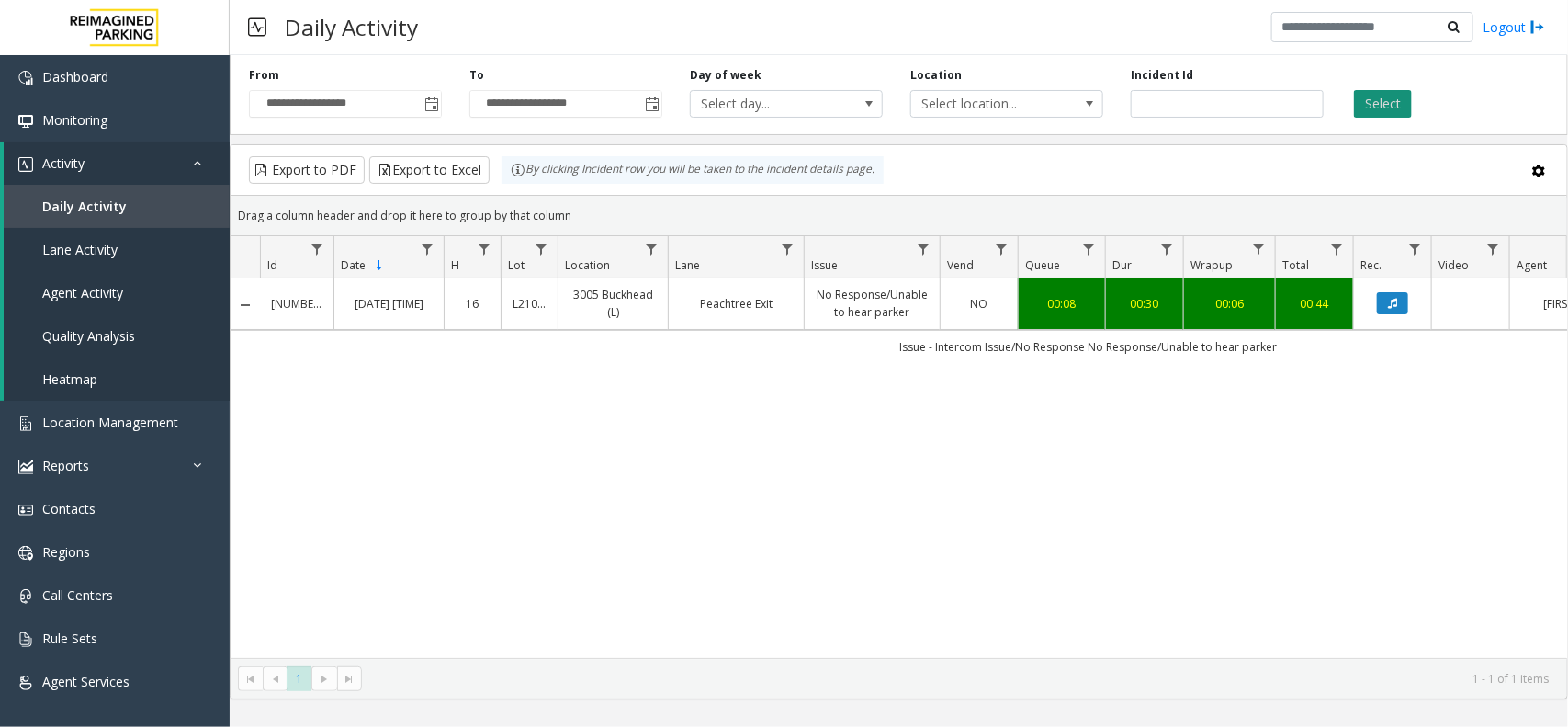 click on "Select" 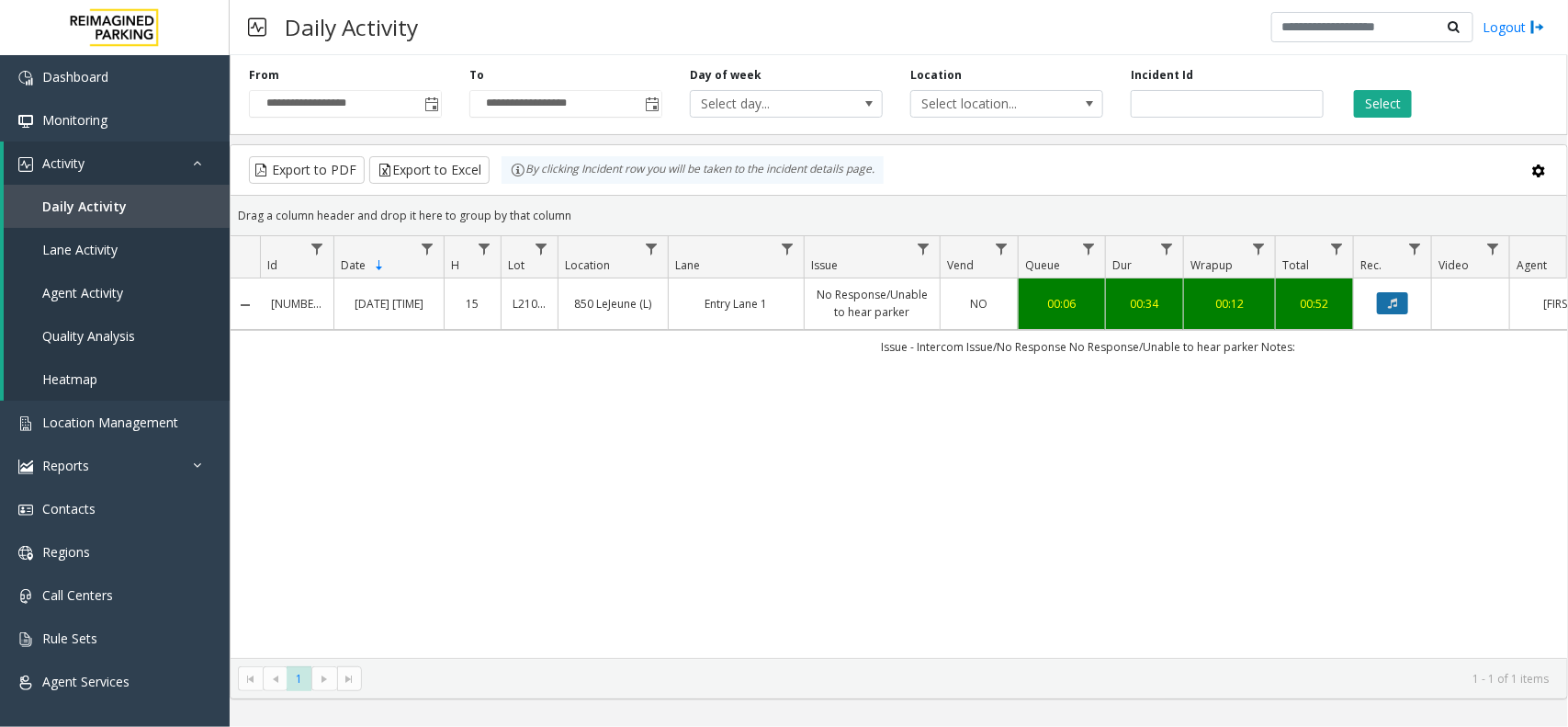 click 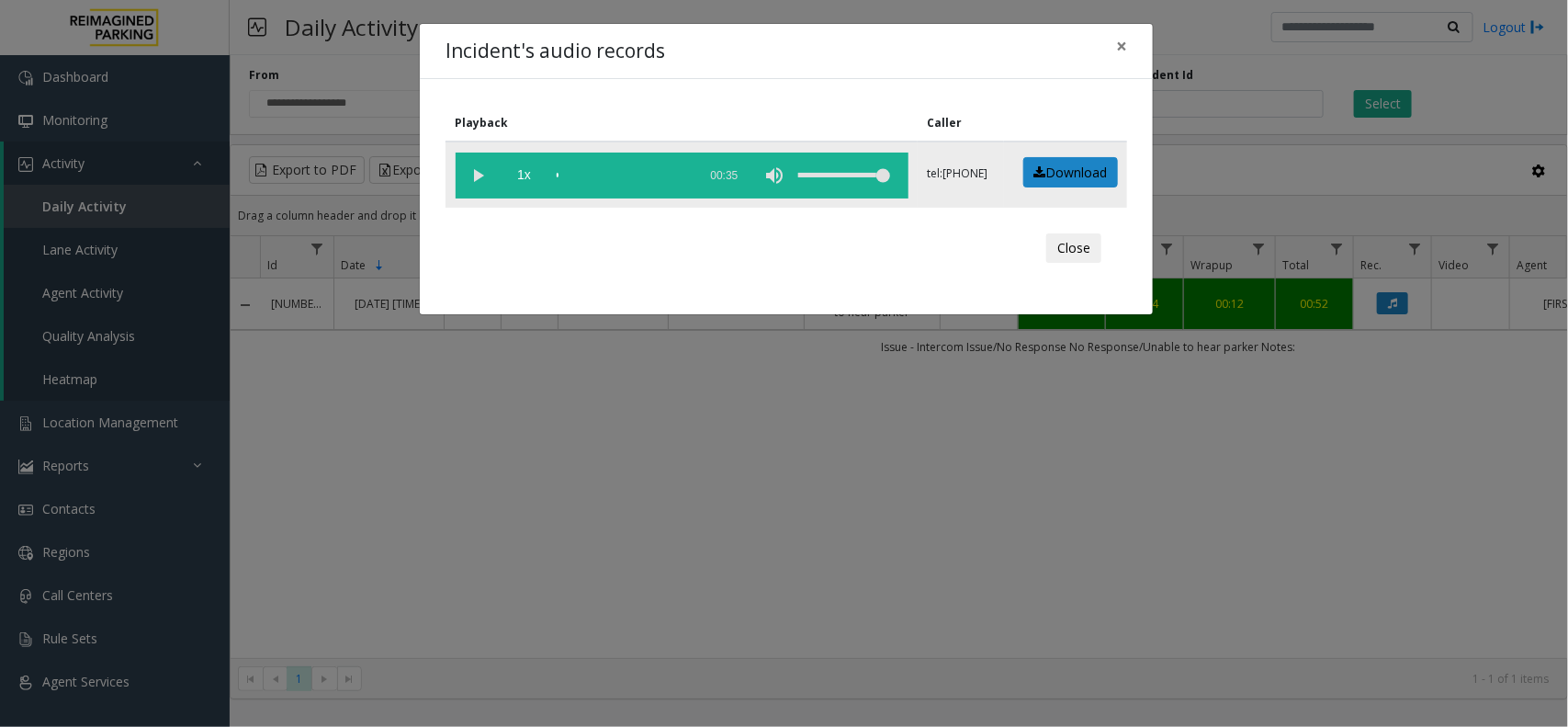 click 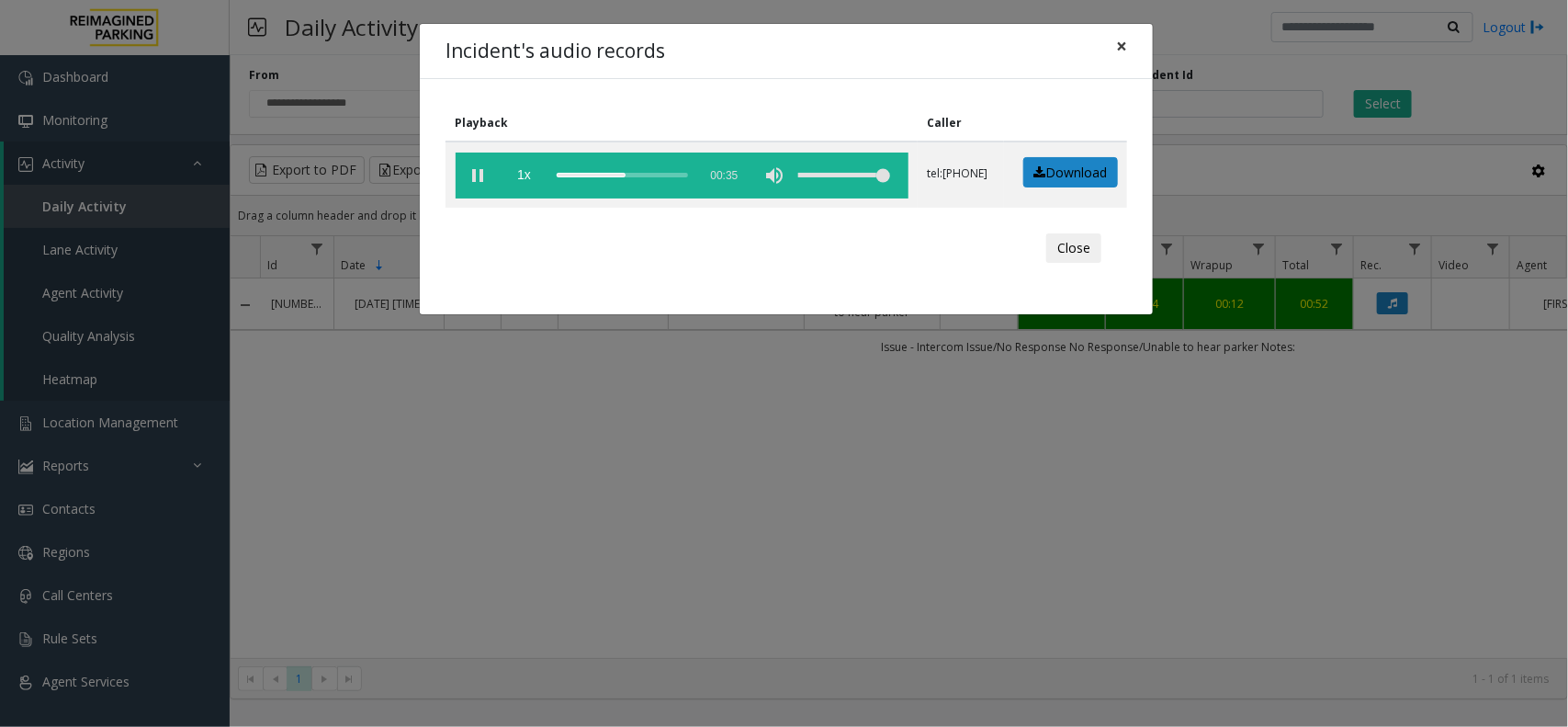 click on "×" 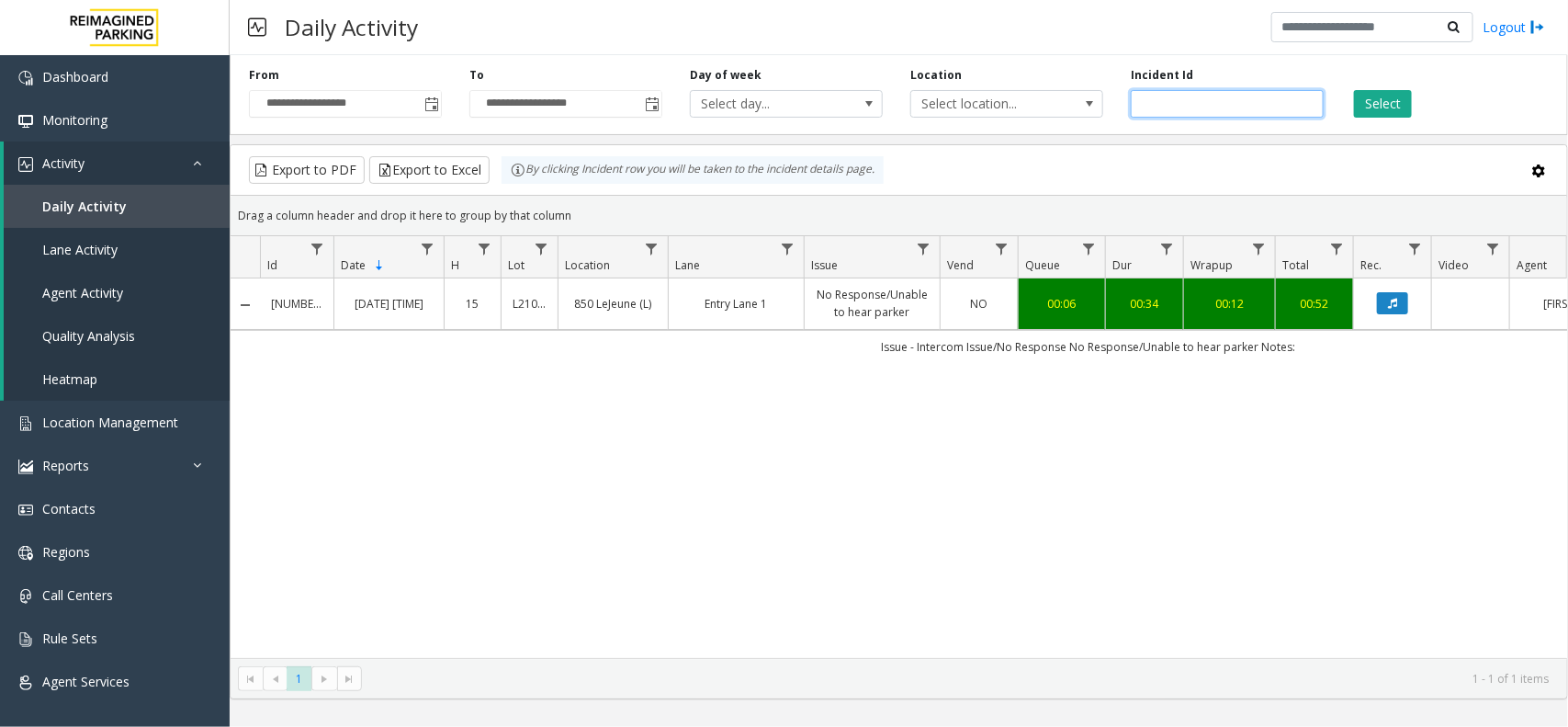 drag, startPoint x: 1226, startPoint y: 106, endPoint x: 1010, endPoint y: 127, distance: 217.01843 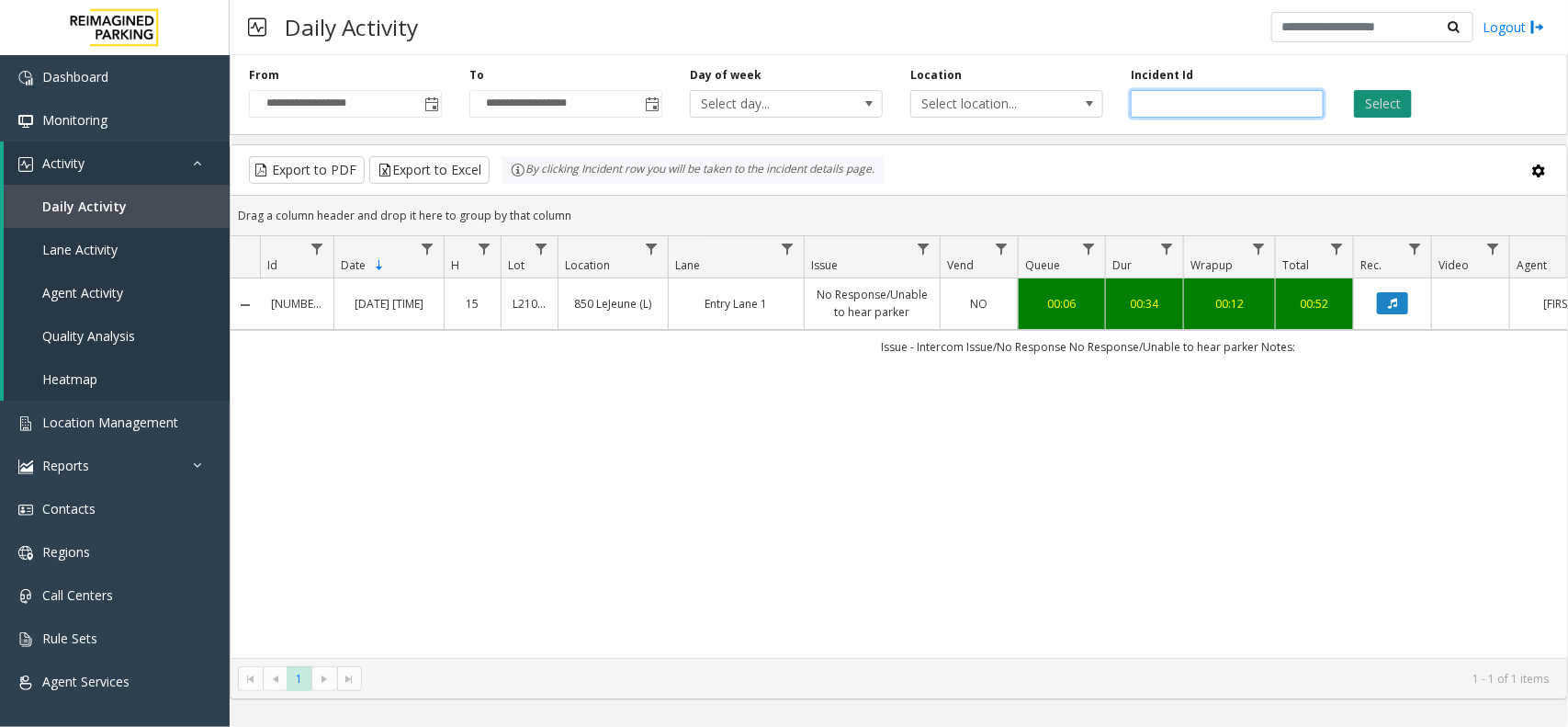 type on "*******" 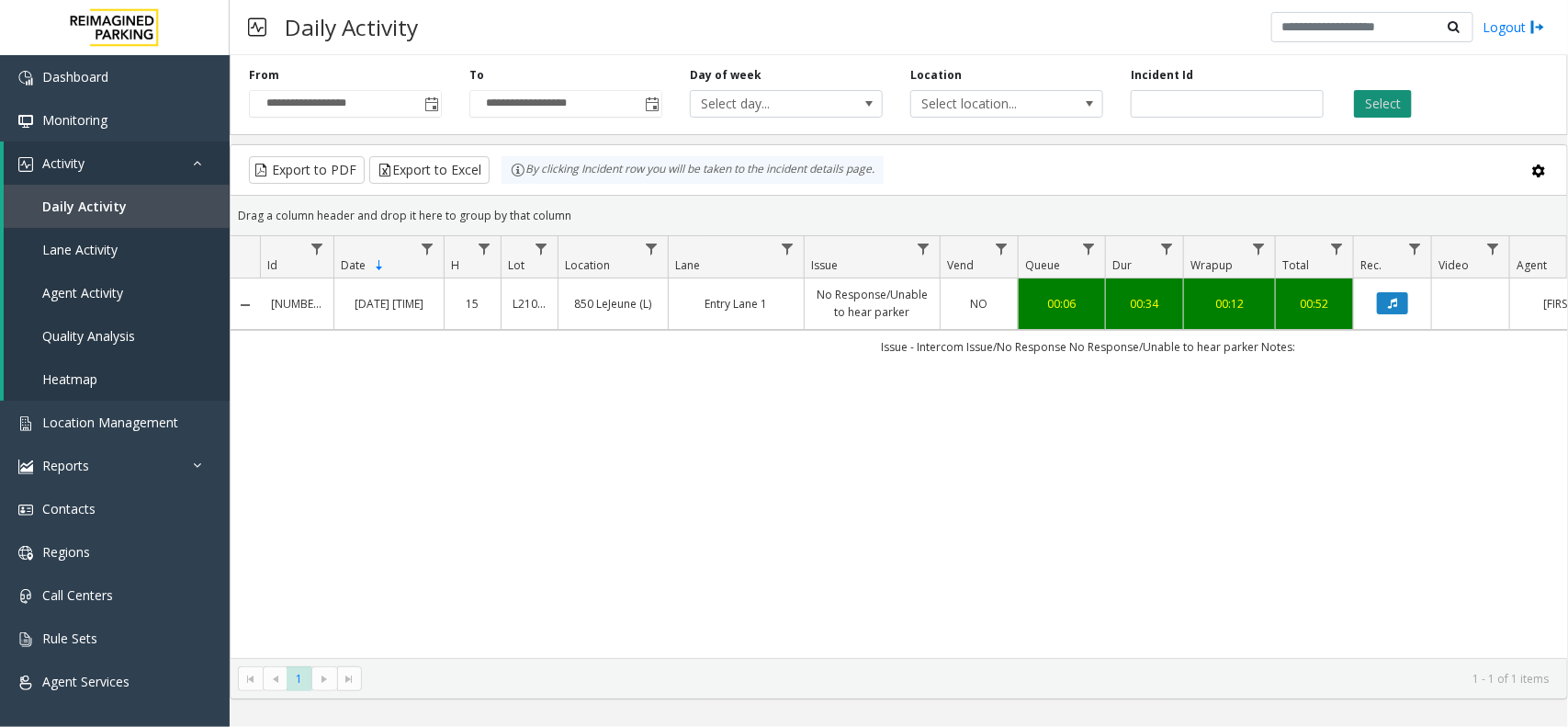 click on "Select" 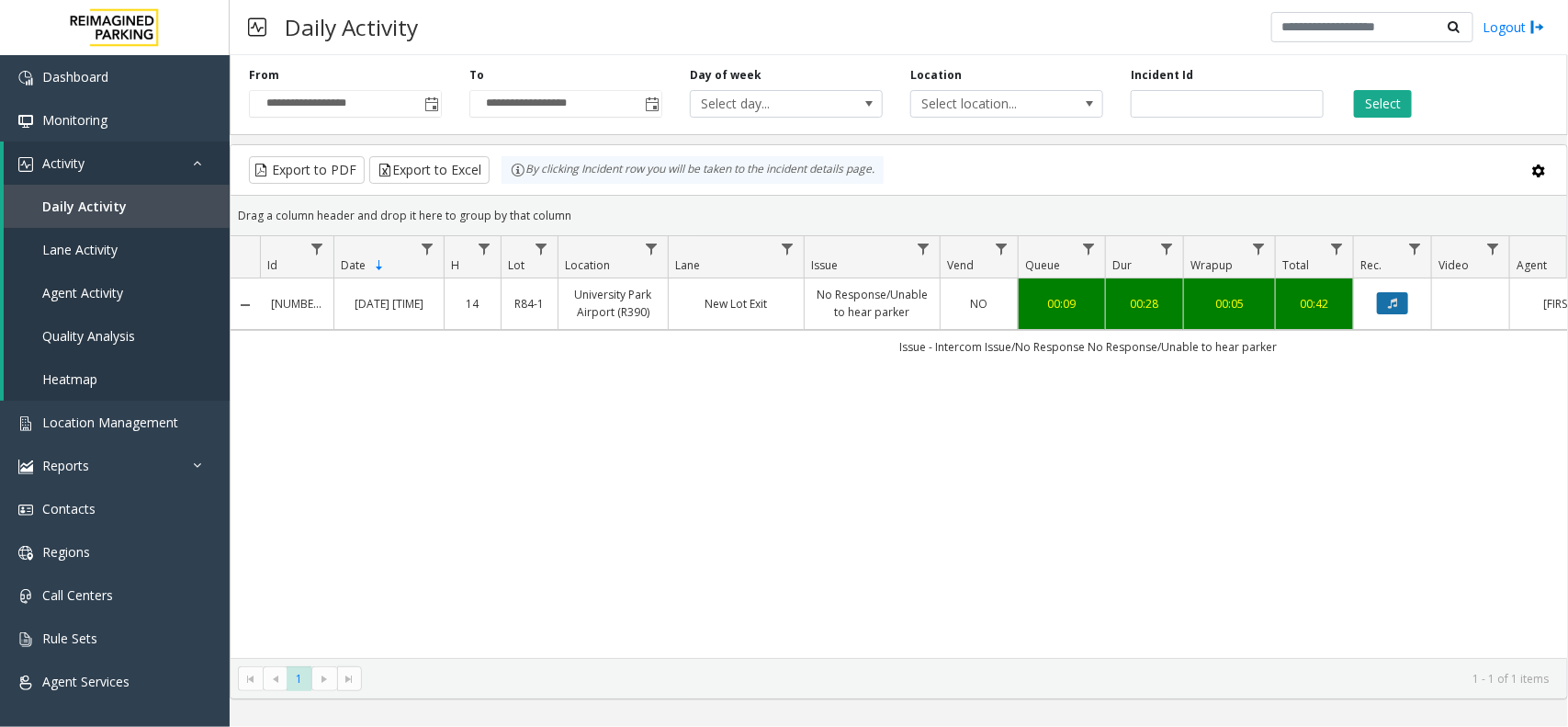 click 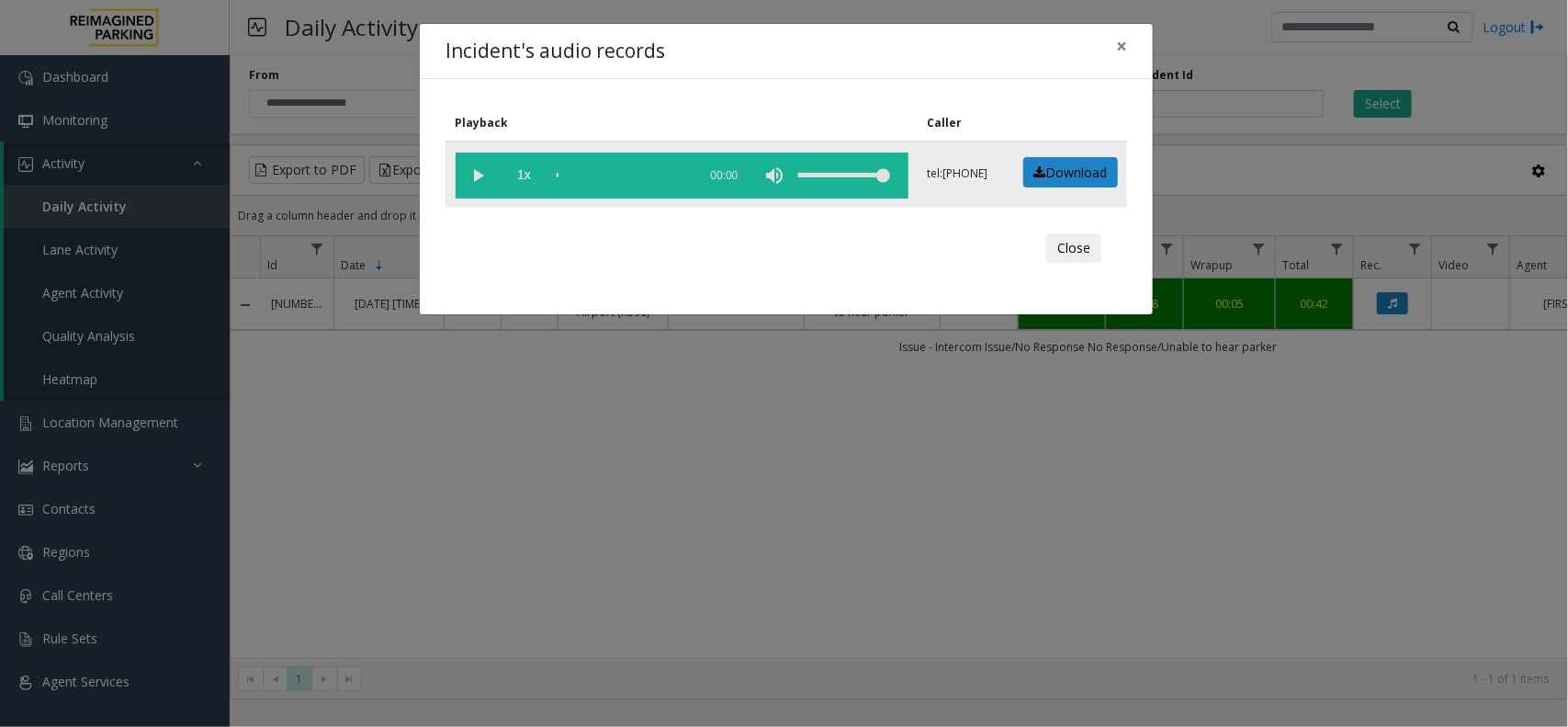 click 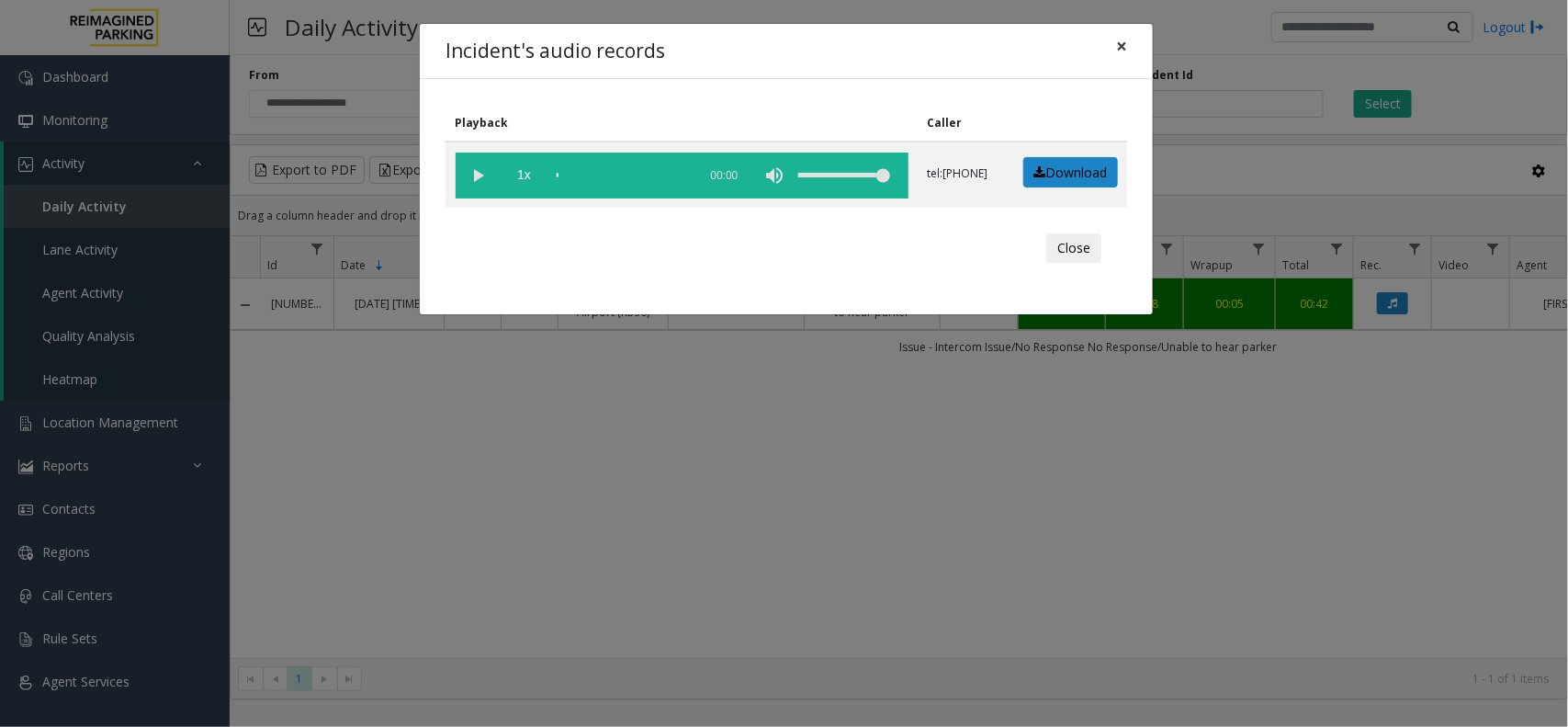 click on "×" 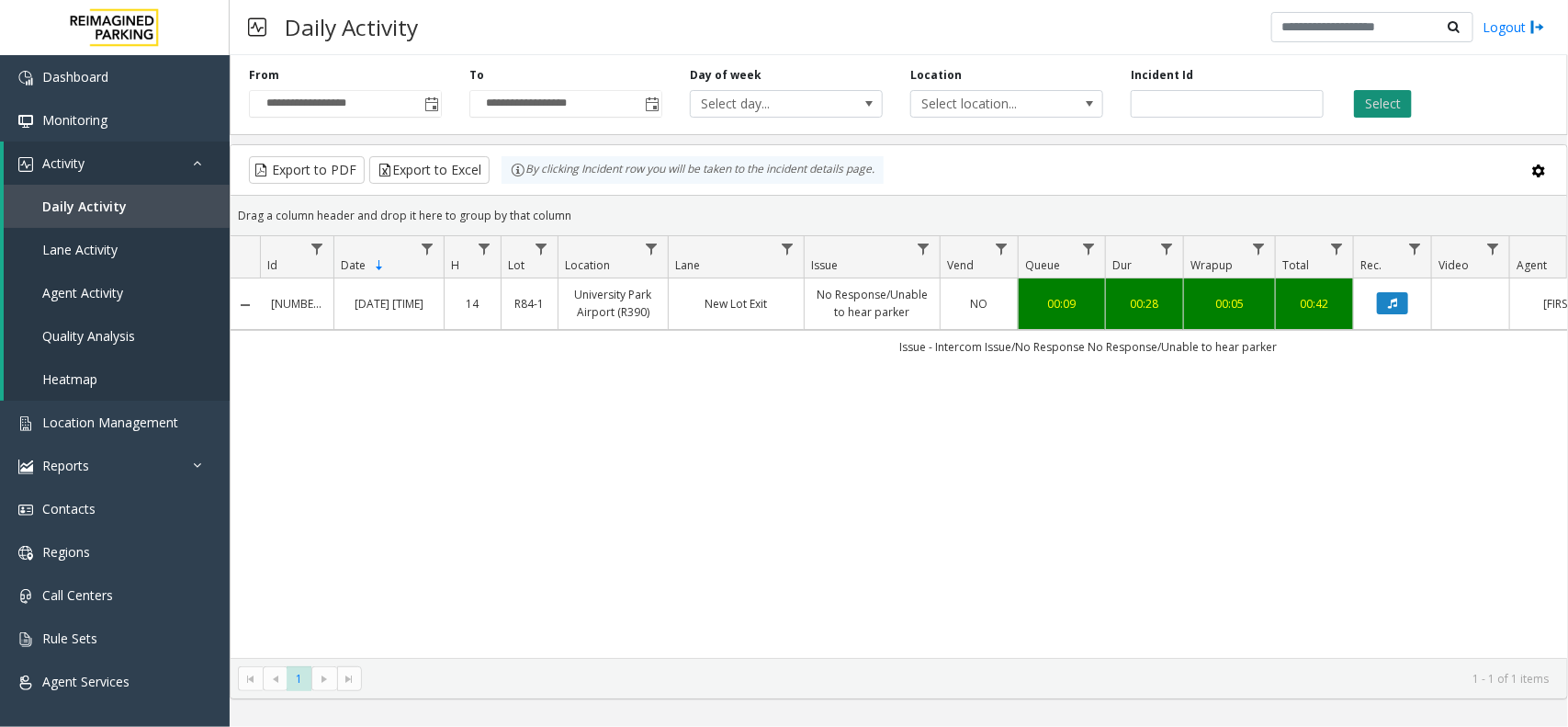 click on "Select" 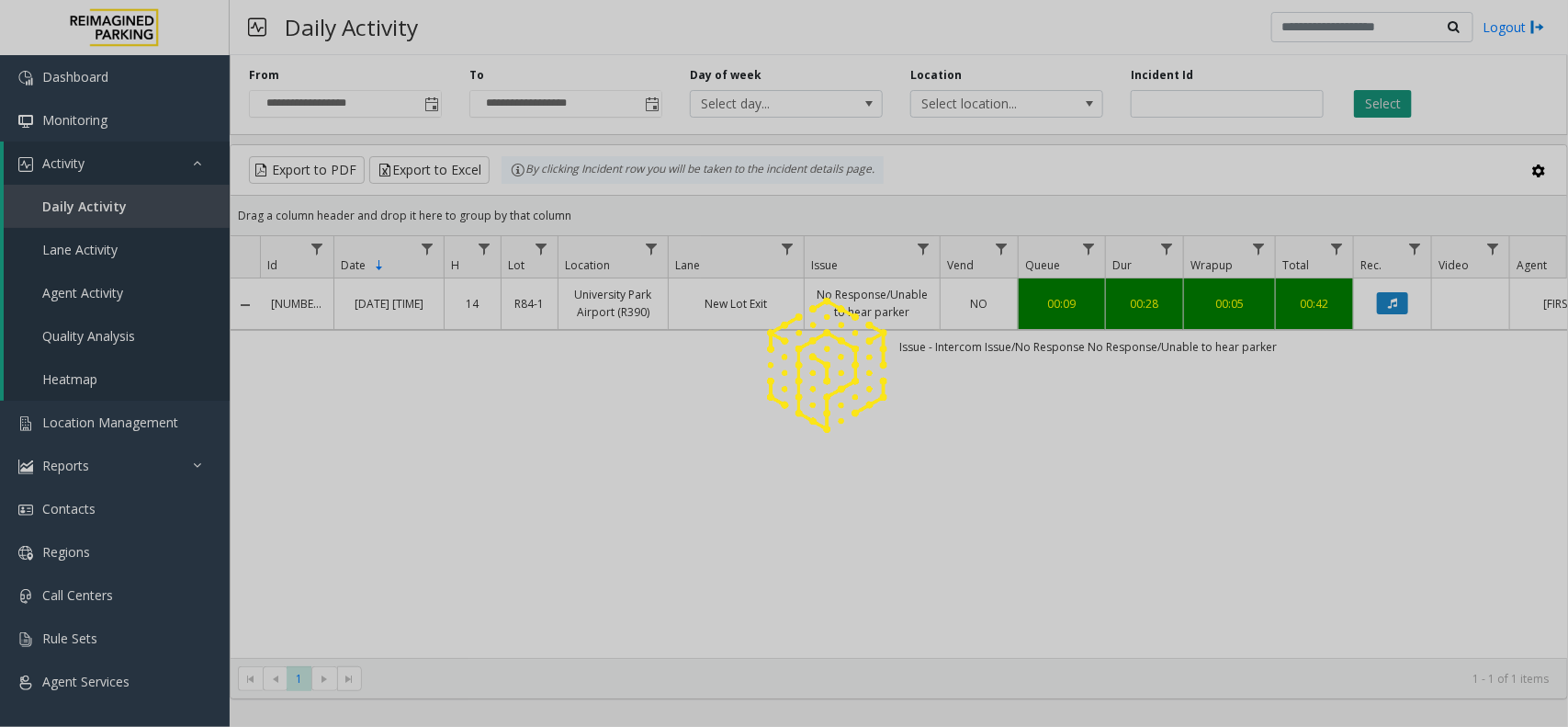 click 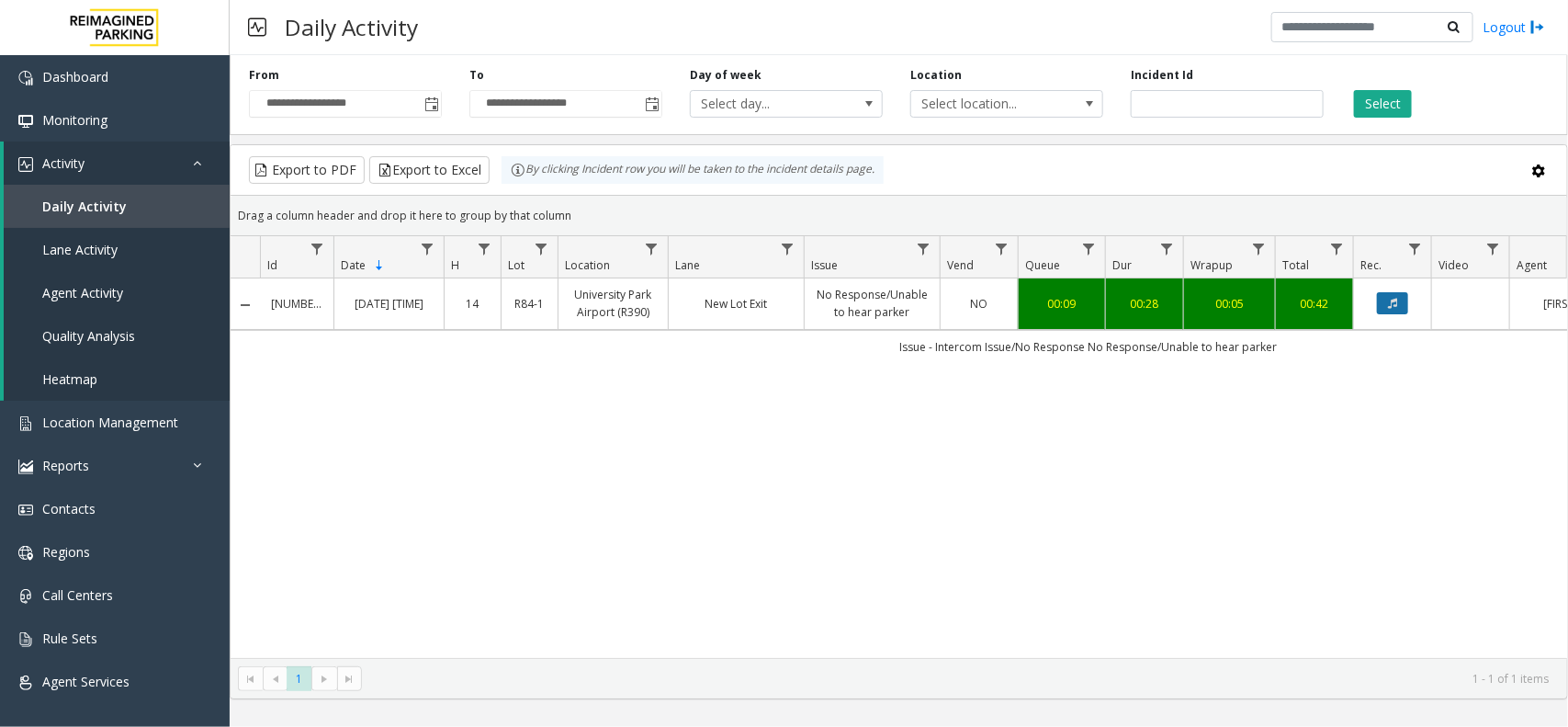 click 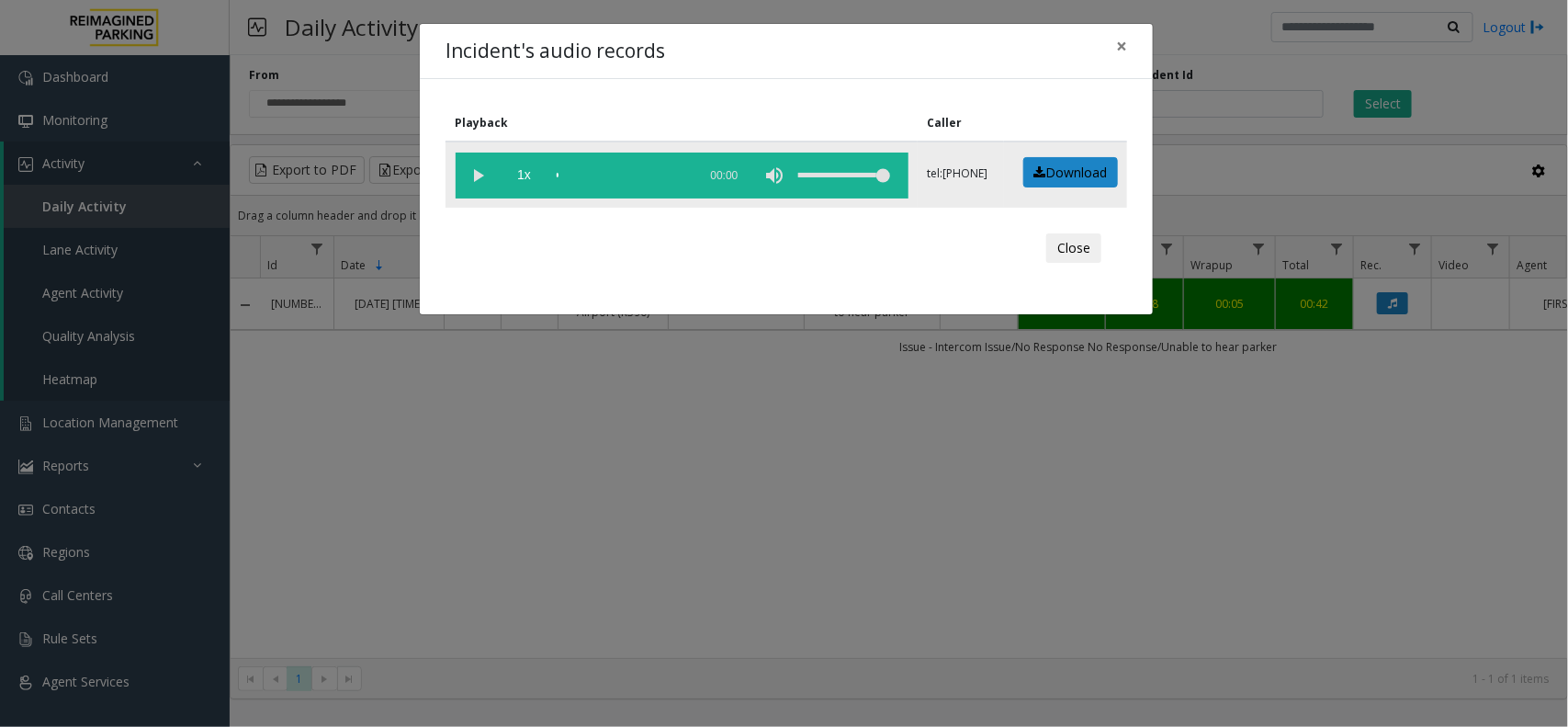 click 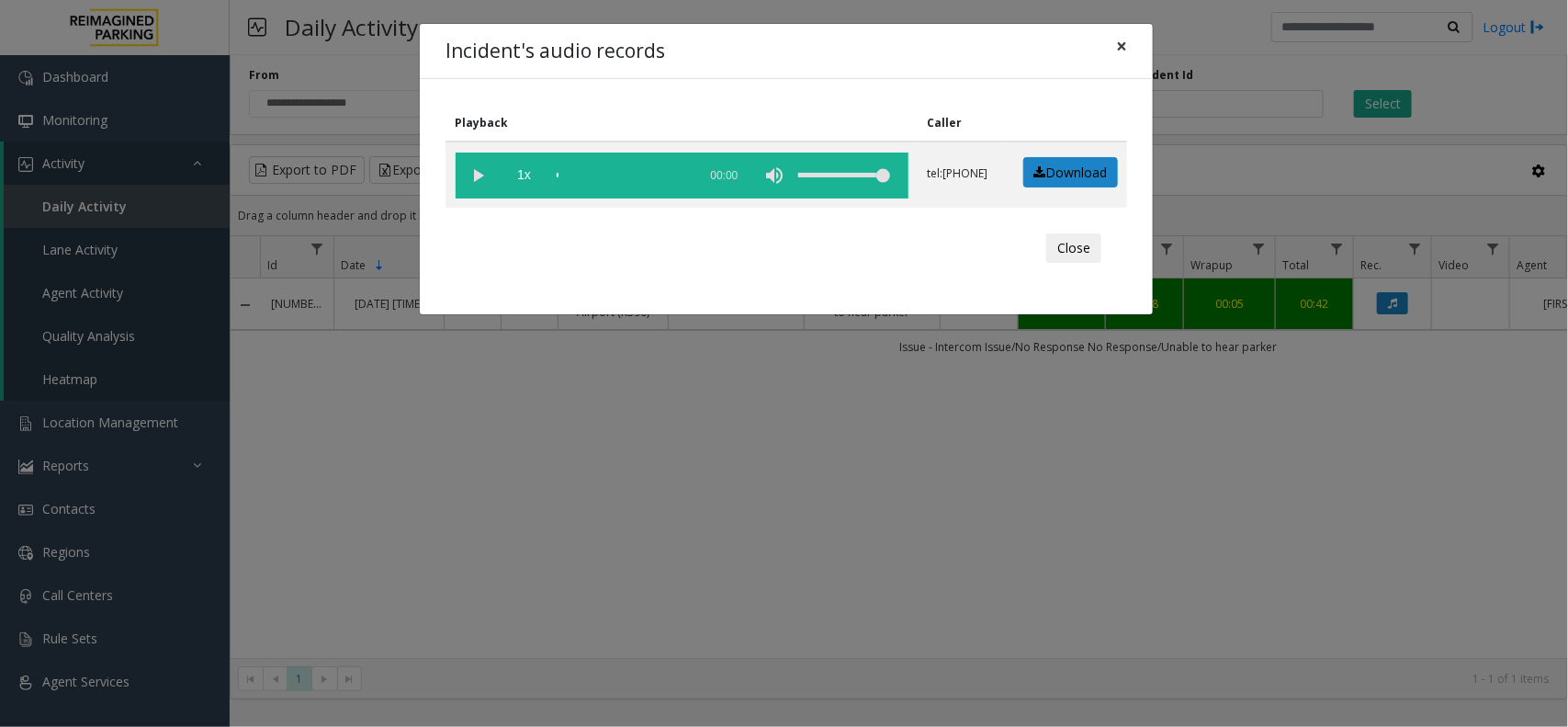 click on "×" 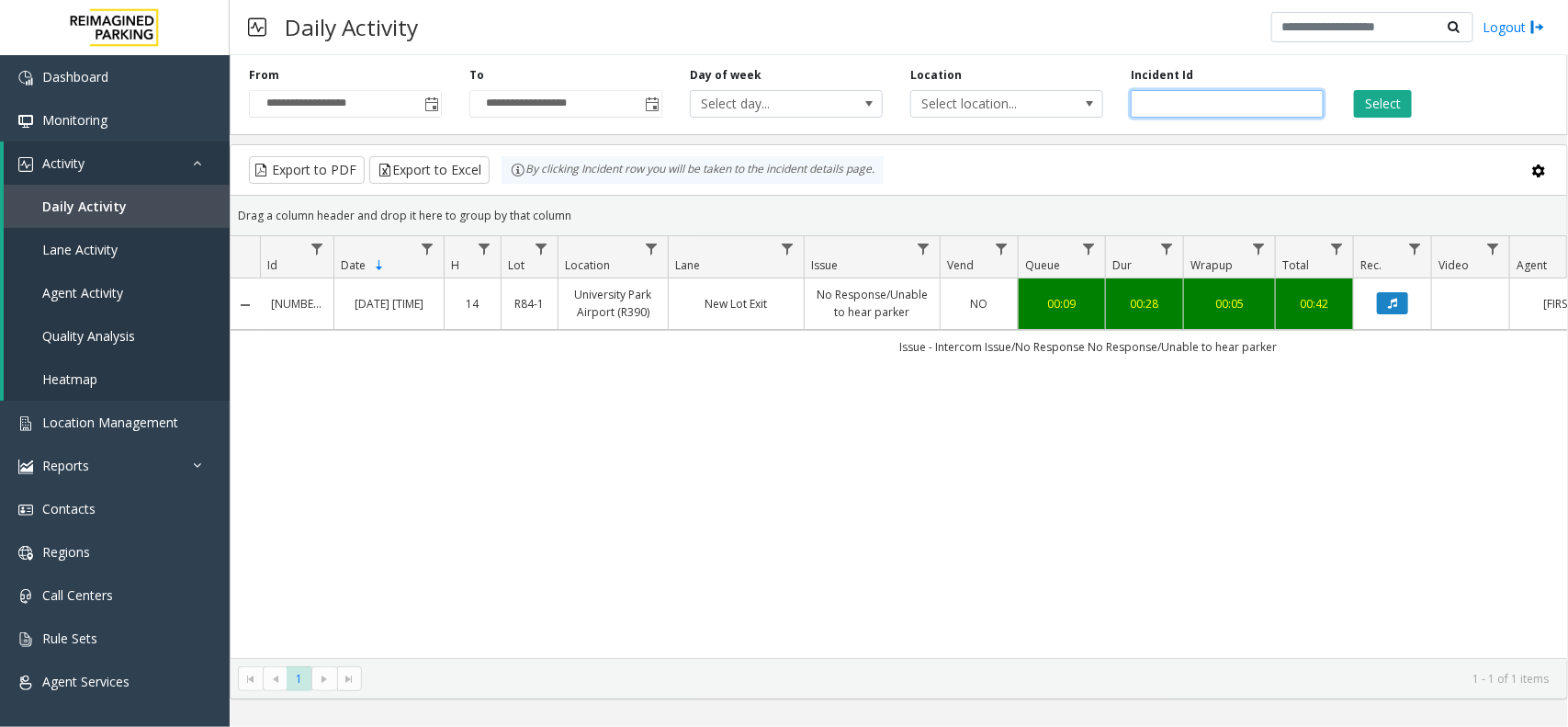 click on "*******" 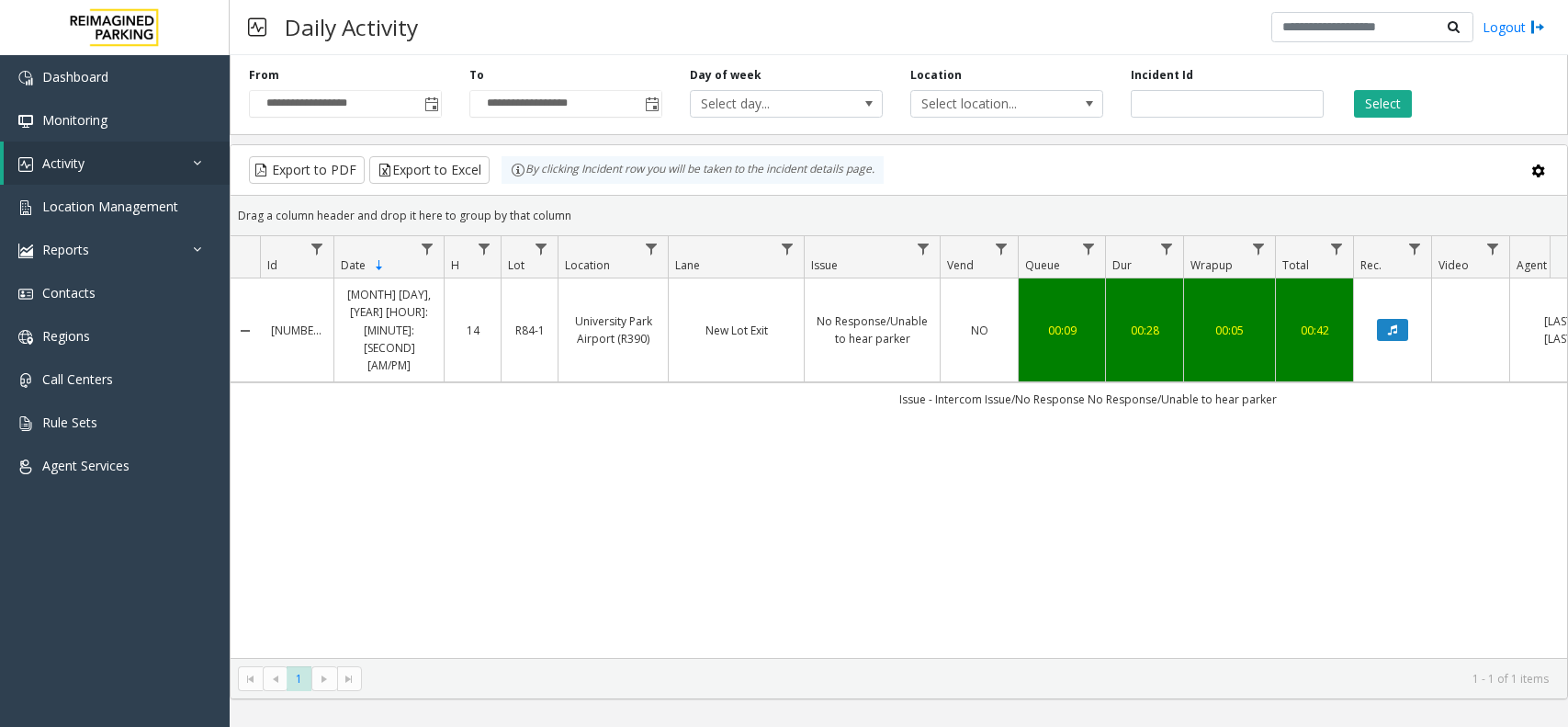scroll, scrollTop: 0, scrollLeft: 0, axis: both 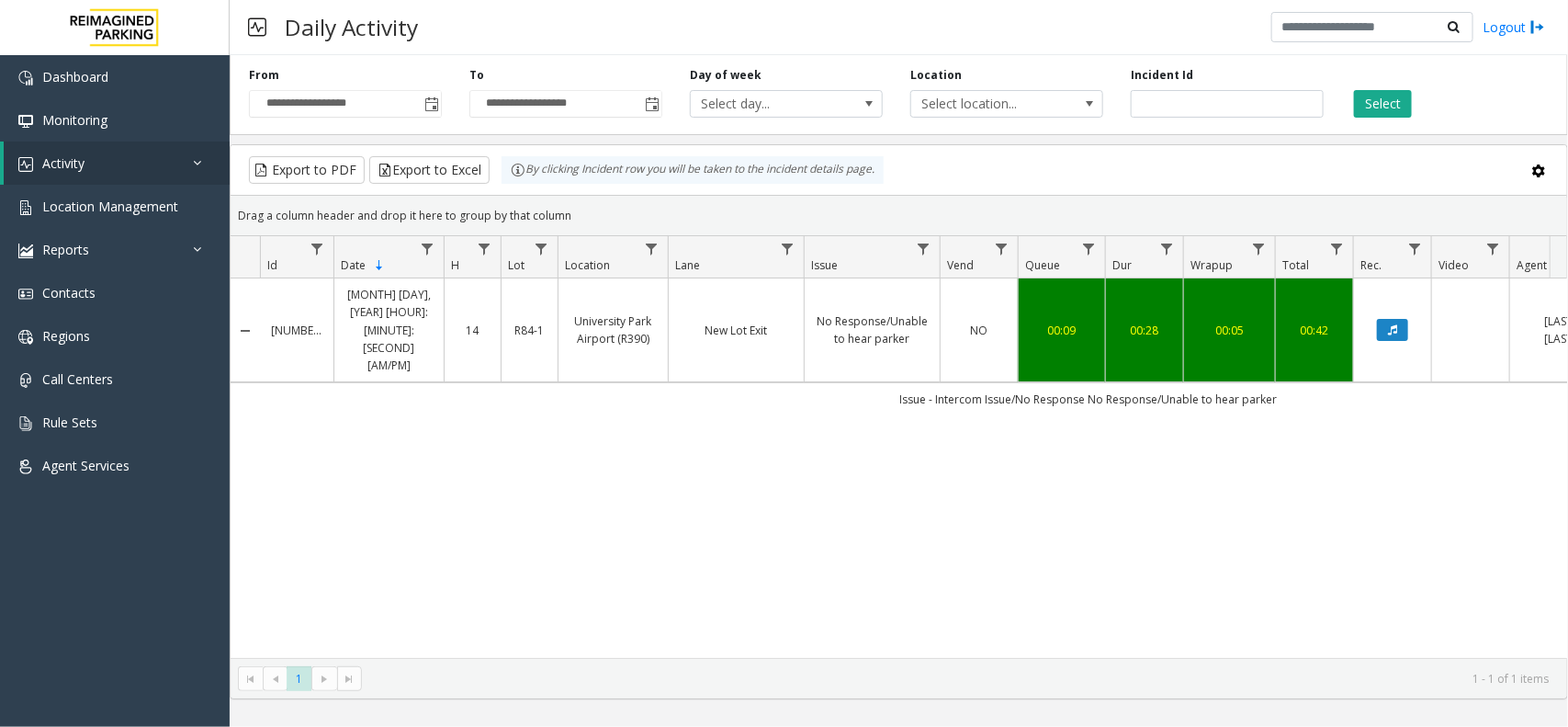 click on "**********" 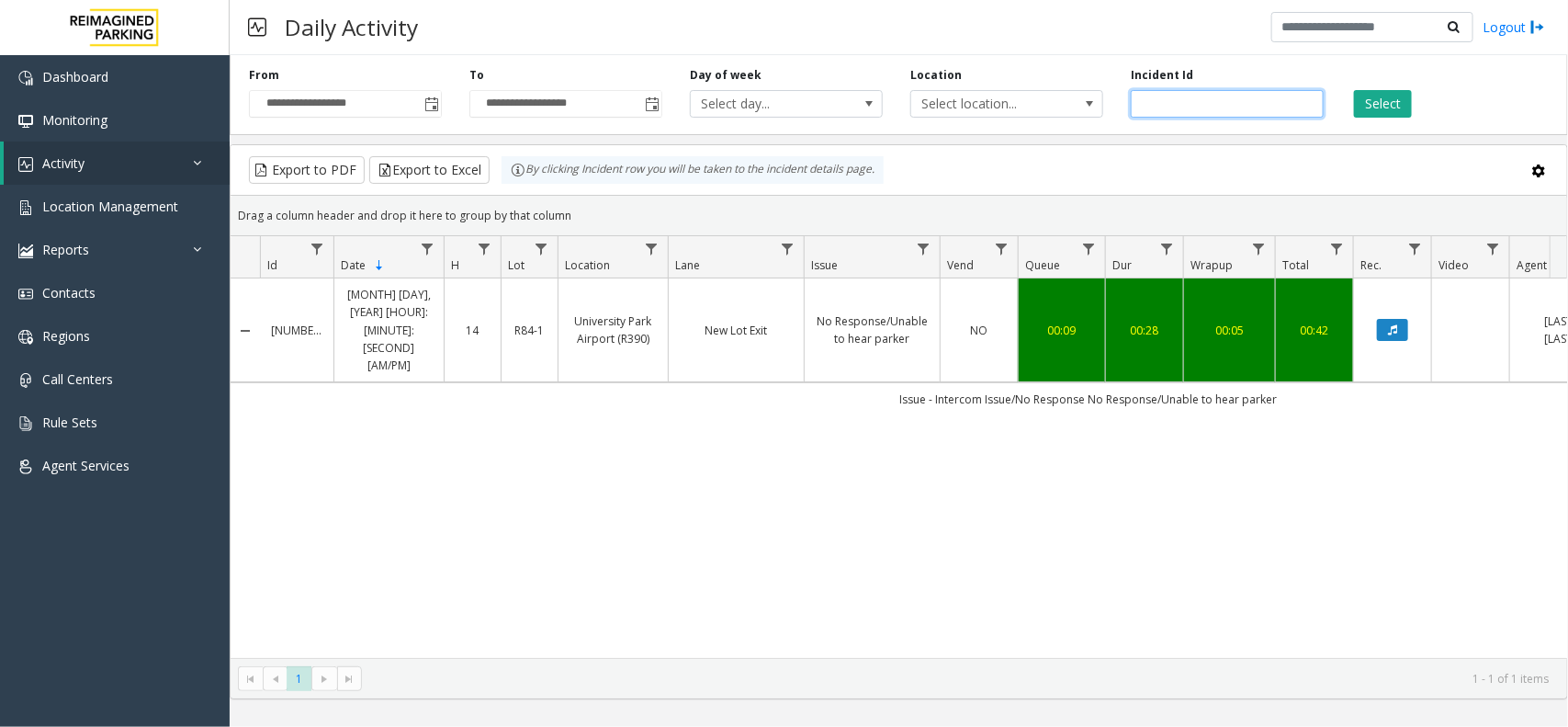 click 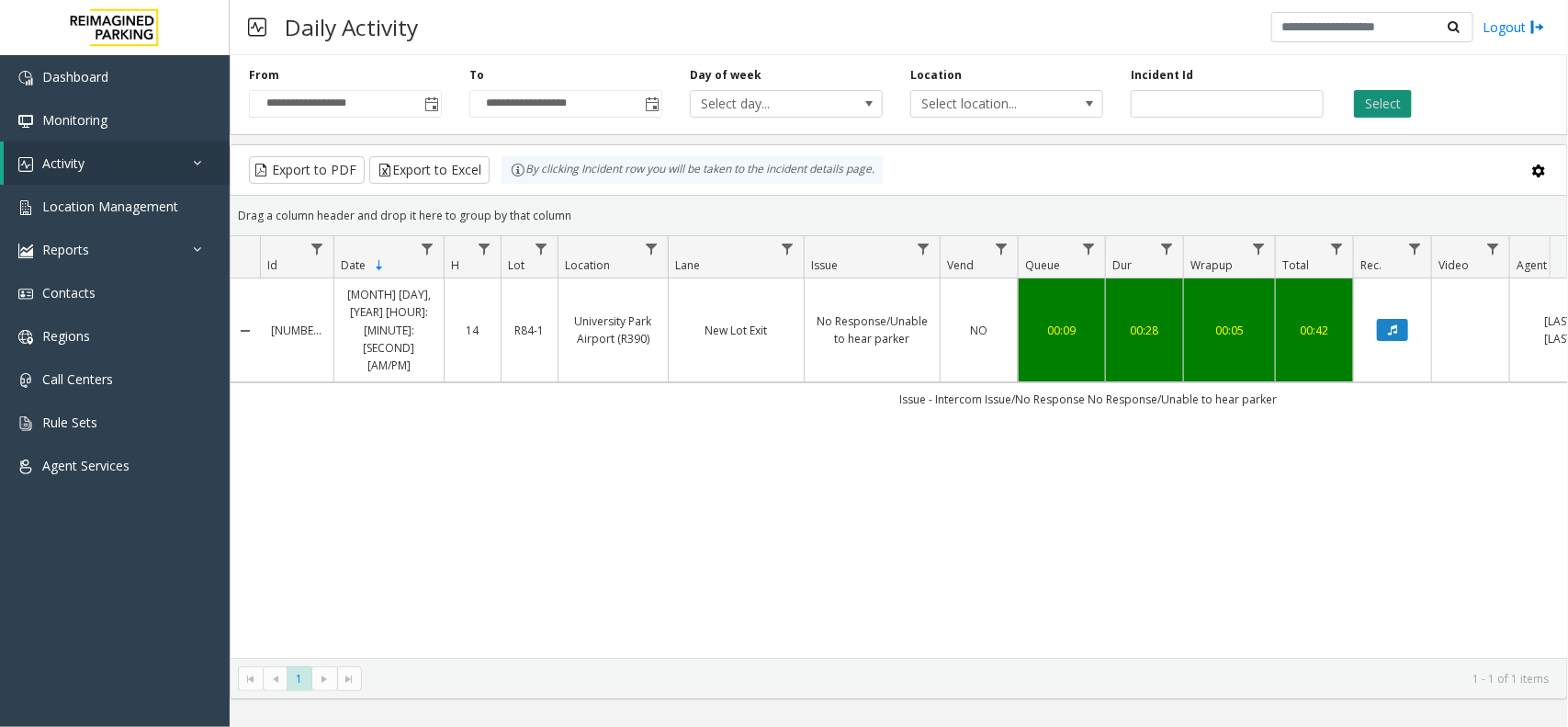 click on "Select" 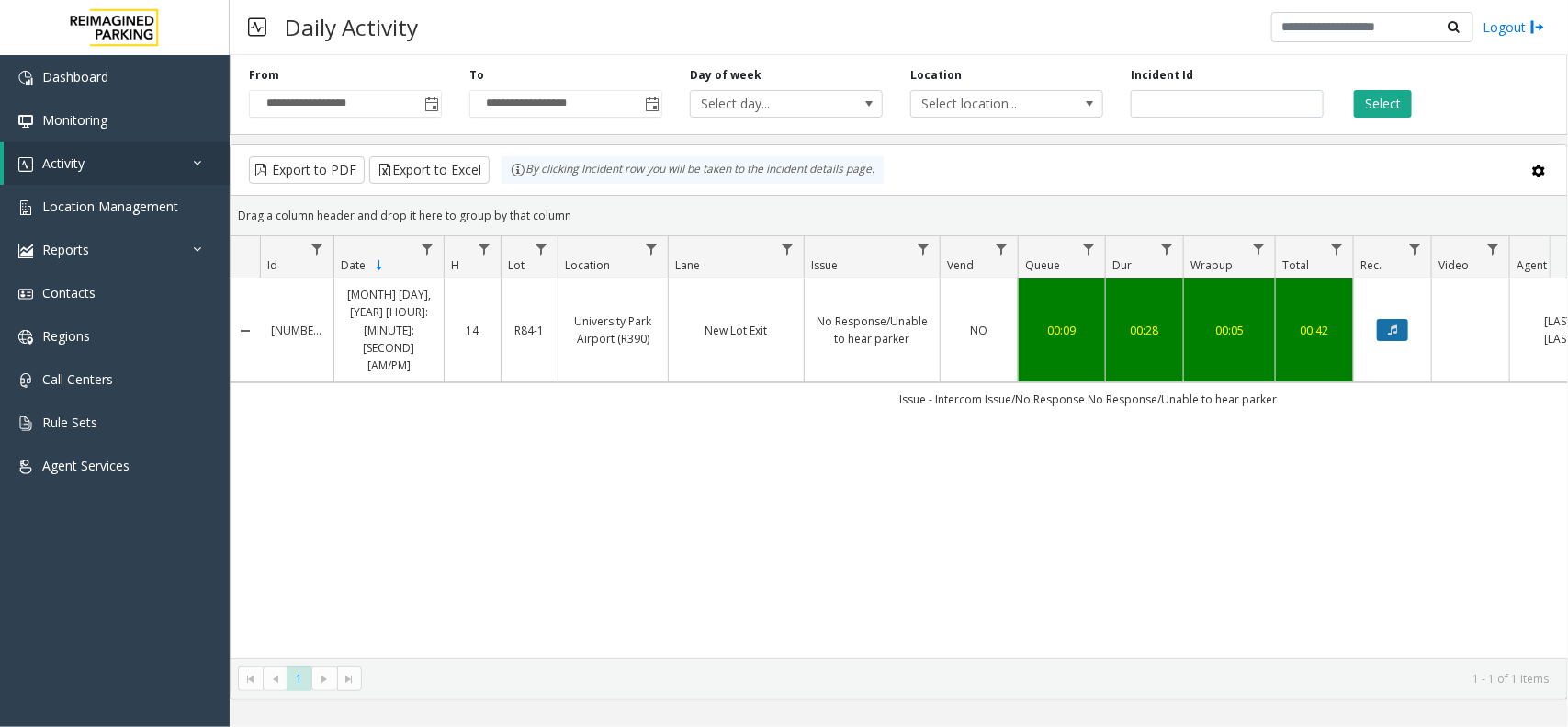 click 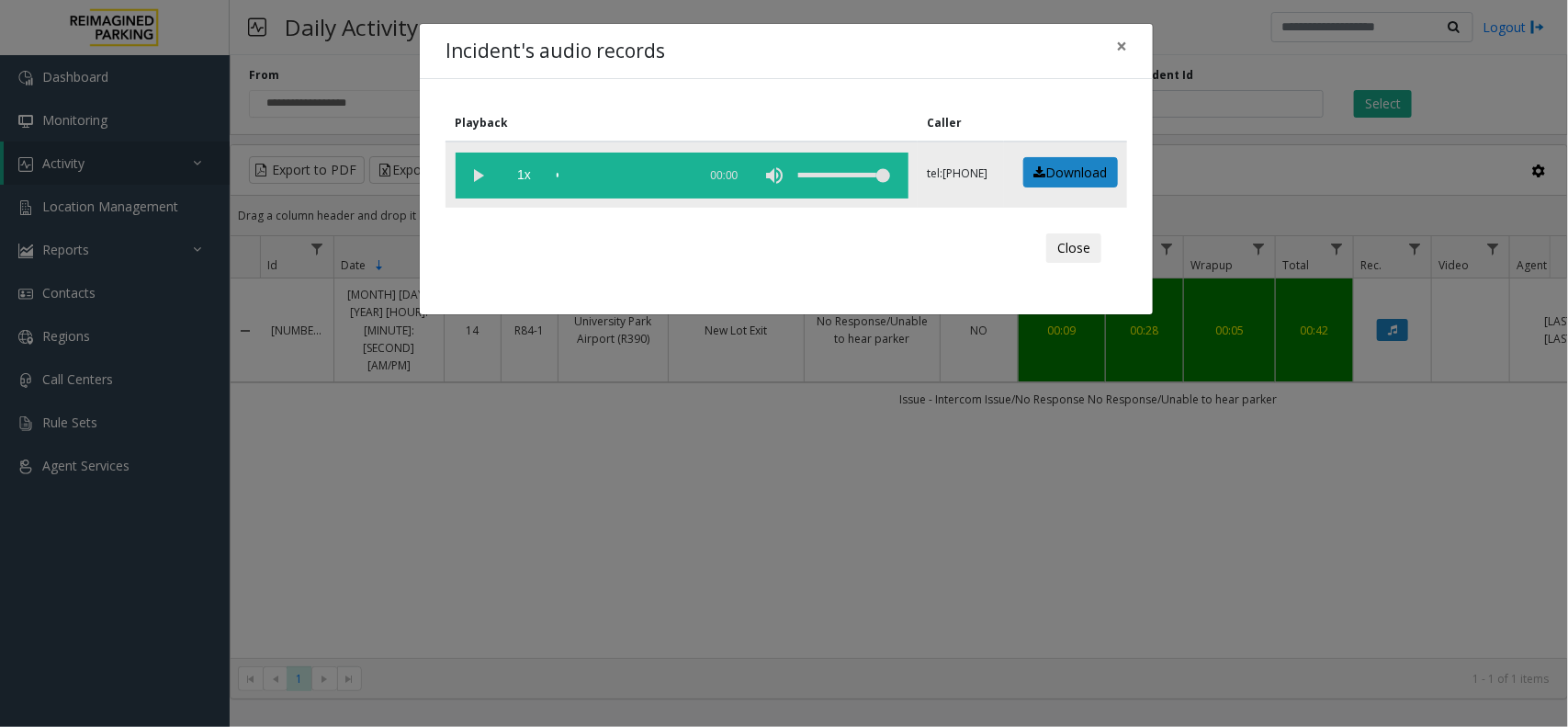 click 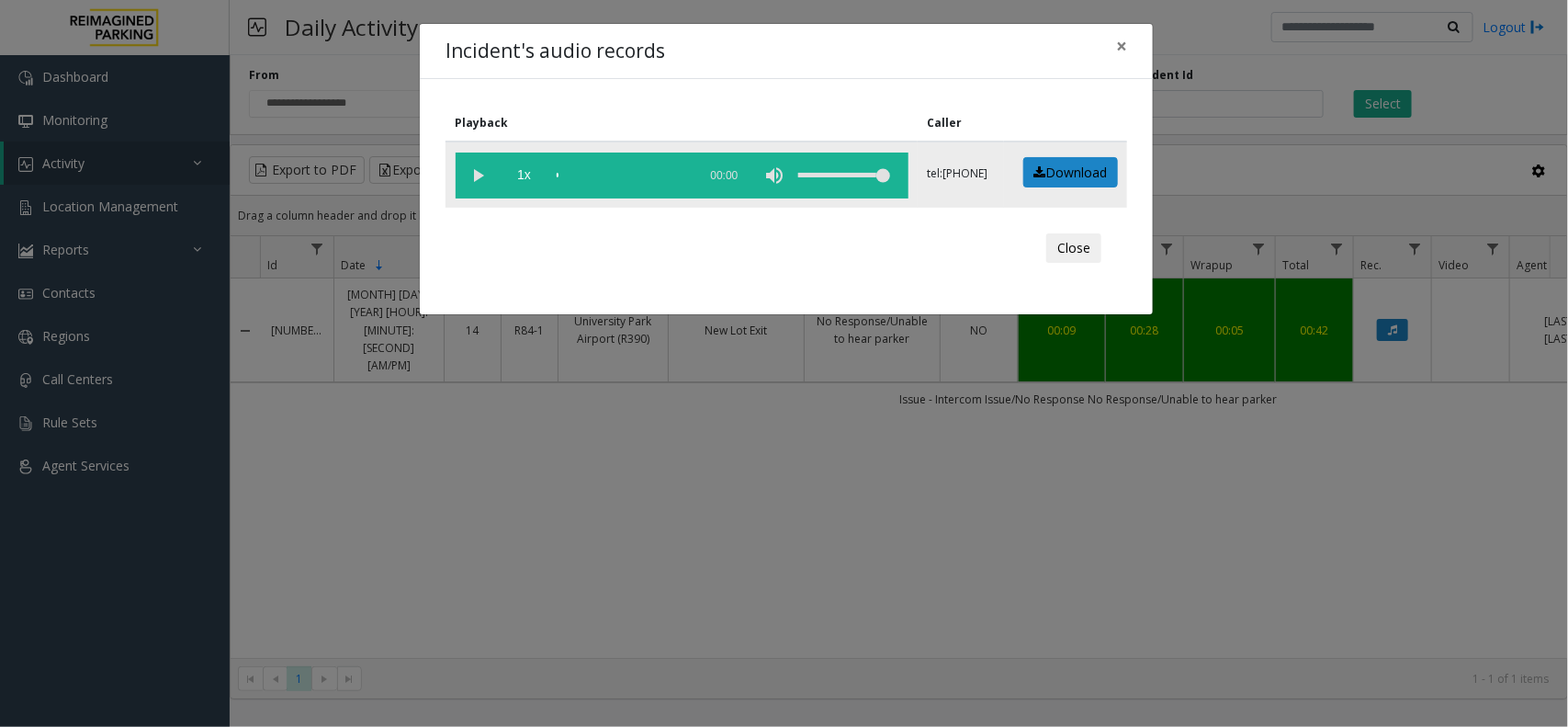click 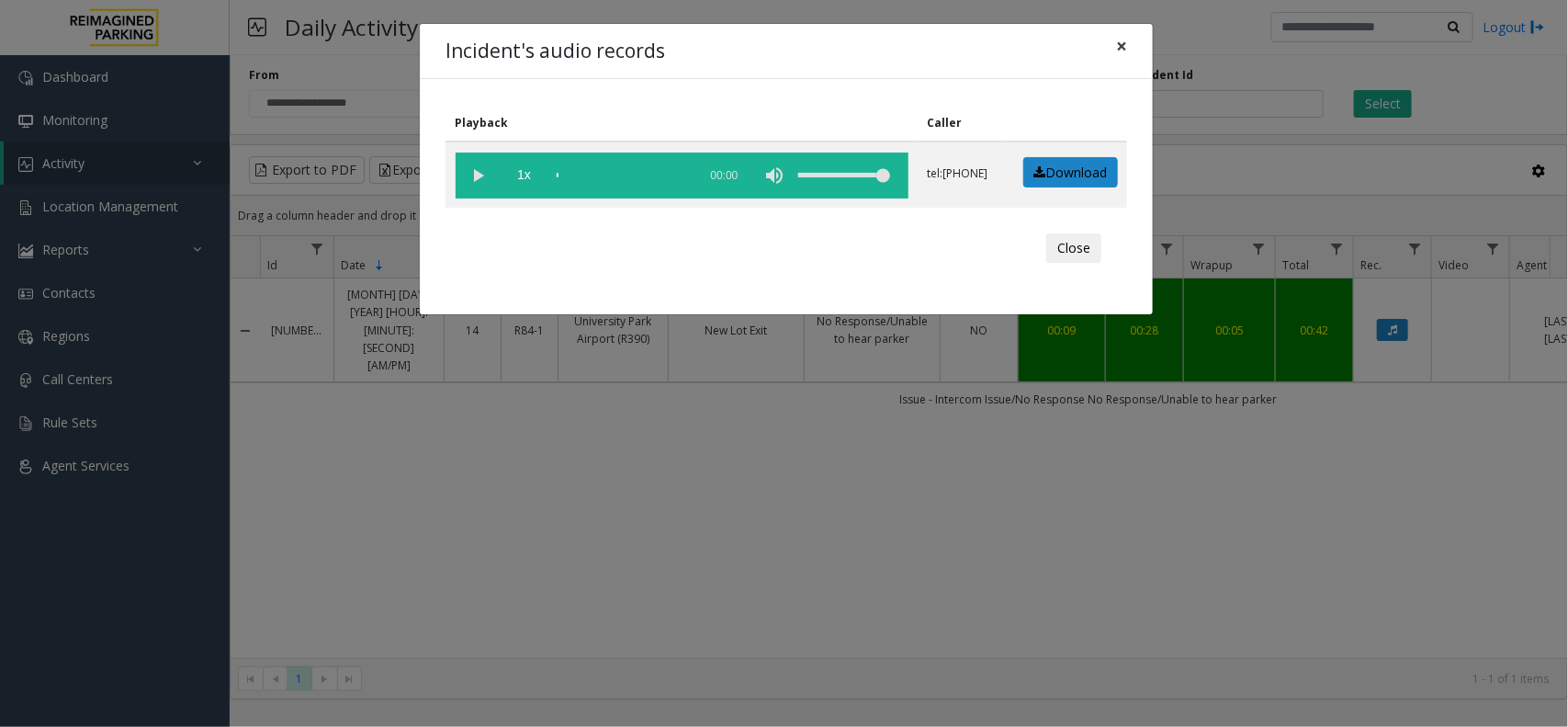 click on "×" 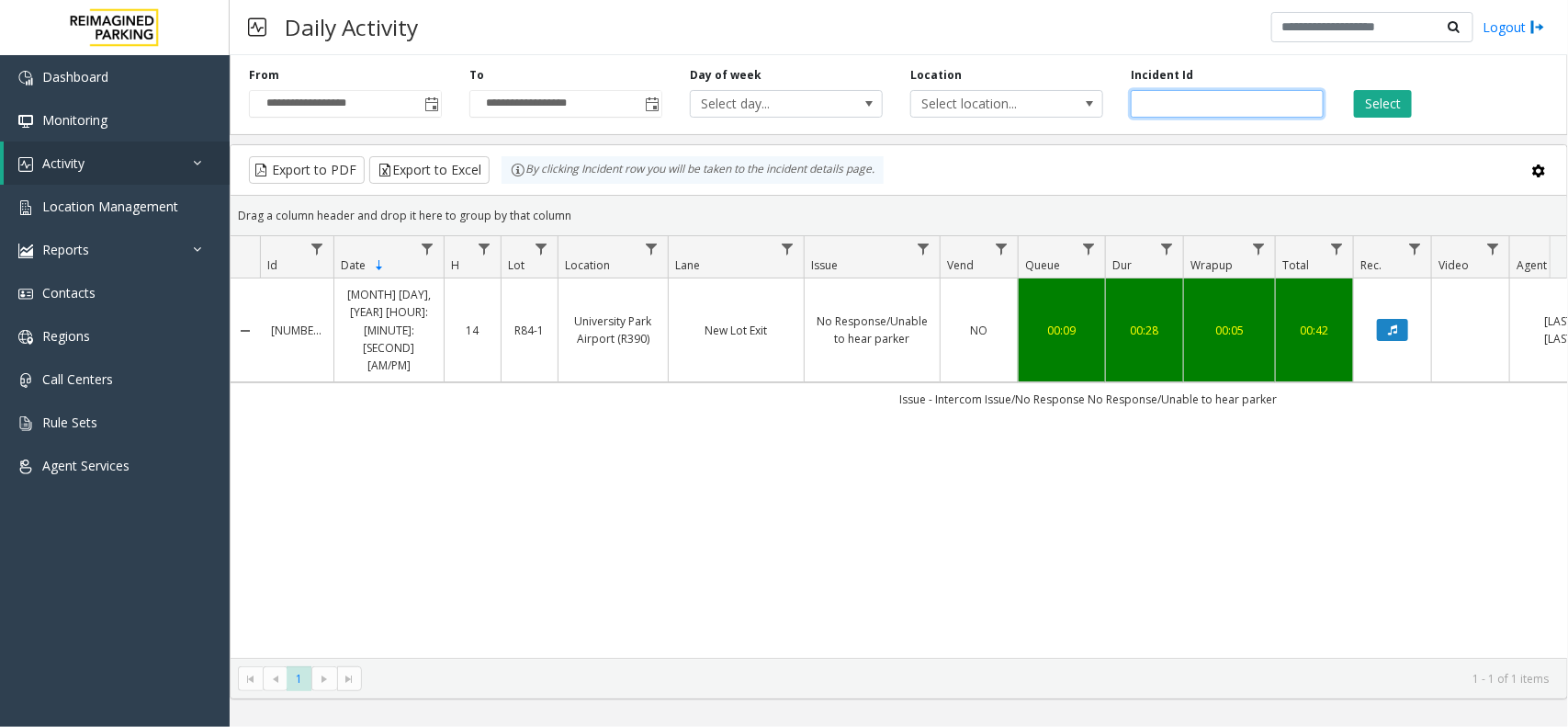 drag, startPoint x: 1243, startPoint y: 107, endPoint x: 985, endPoint y: 134, distance: 259.4089 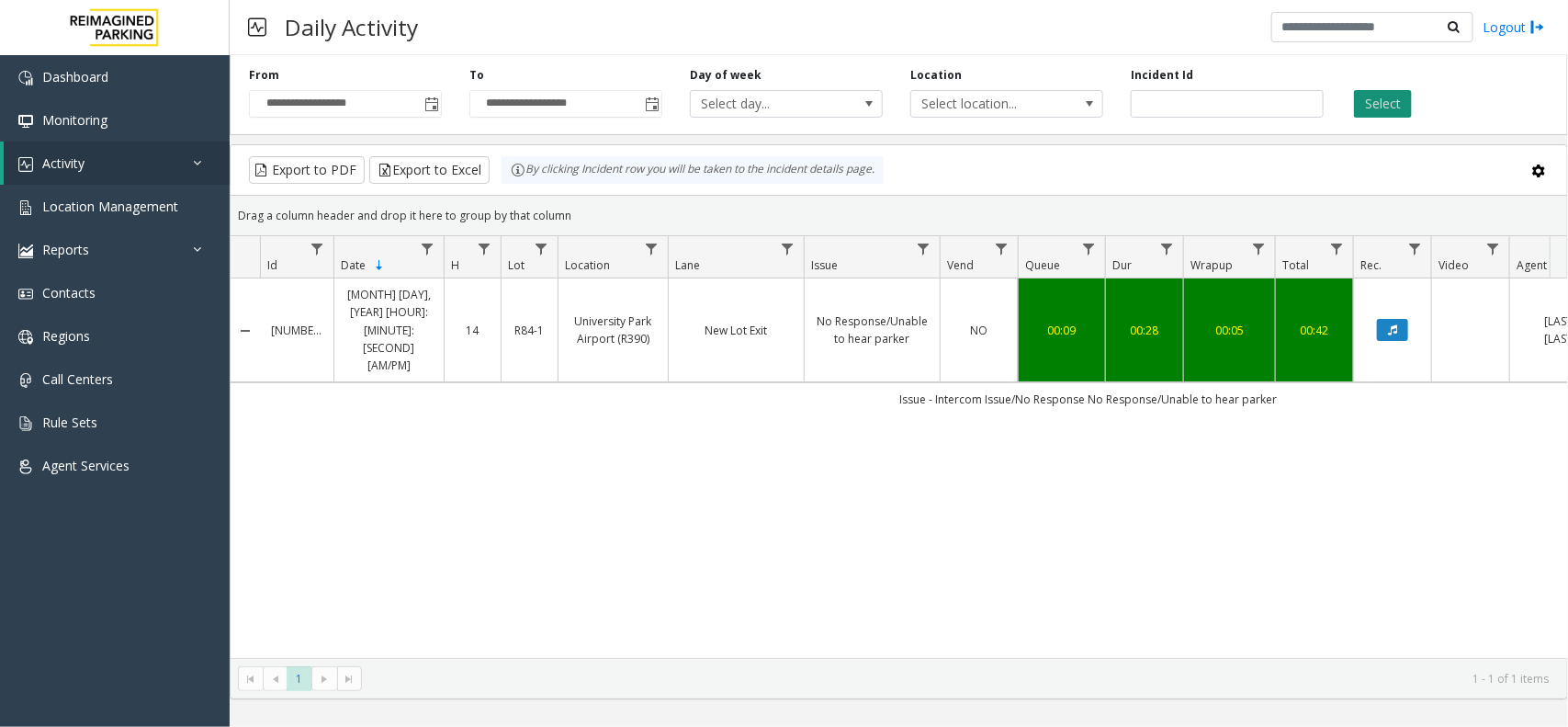 click on "Select" 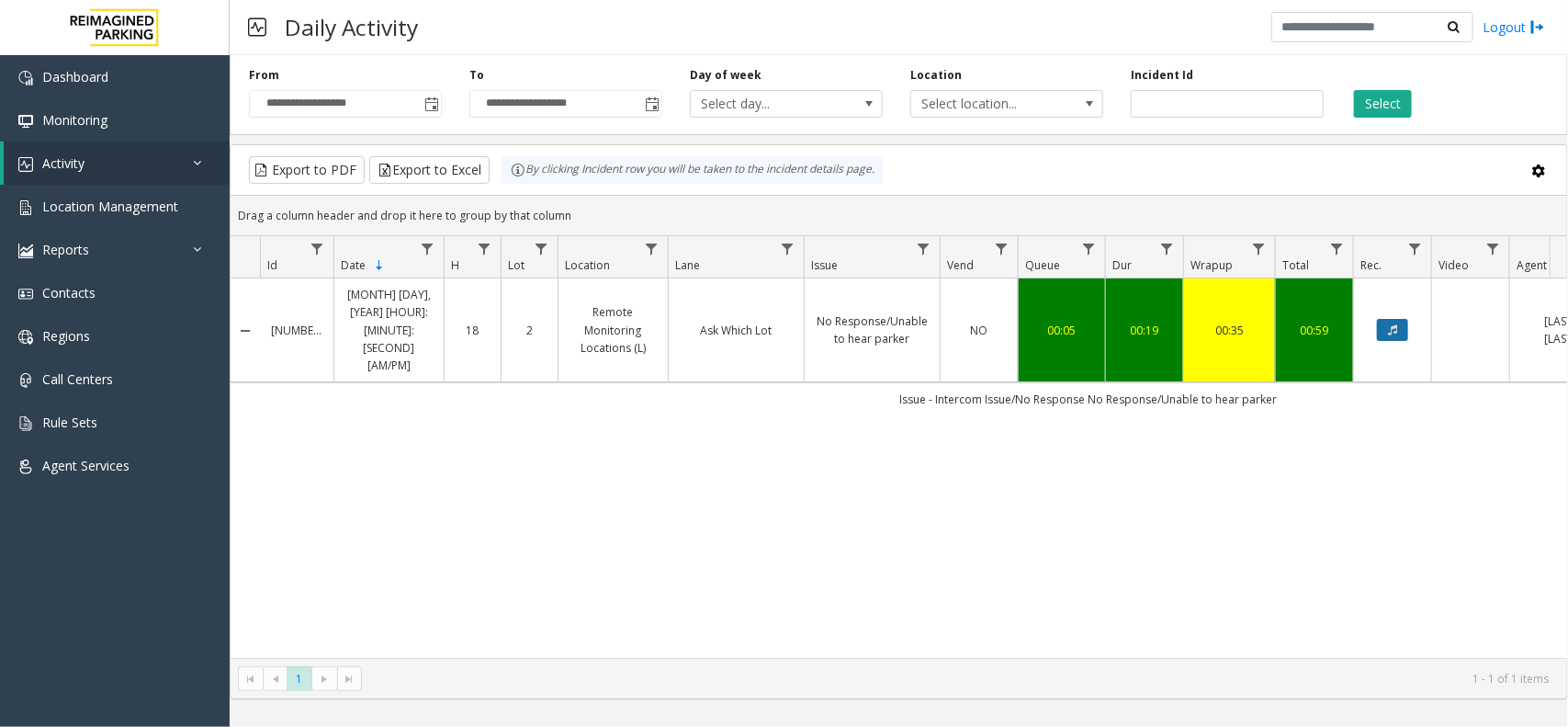 click 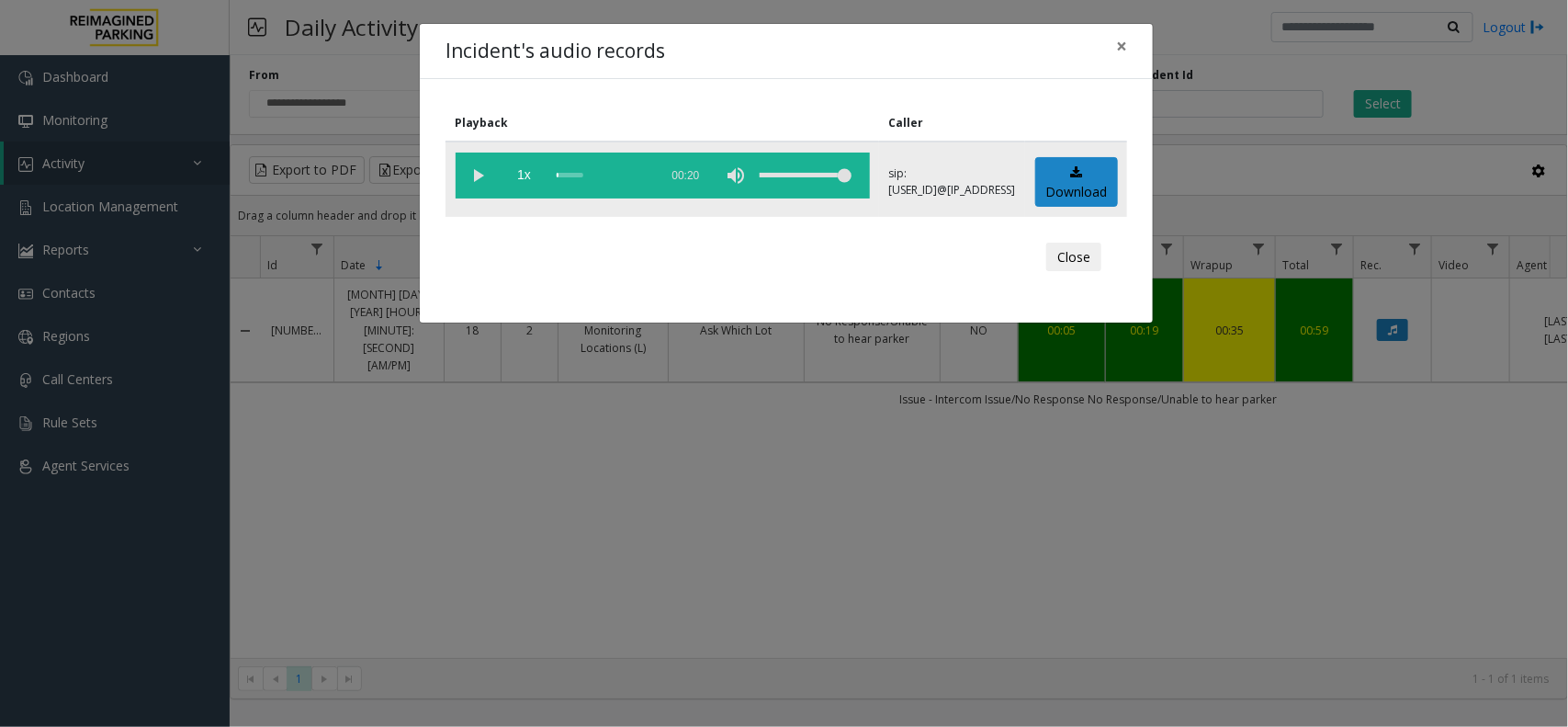click 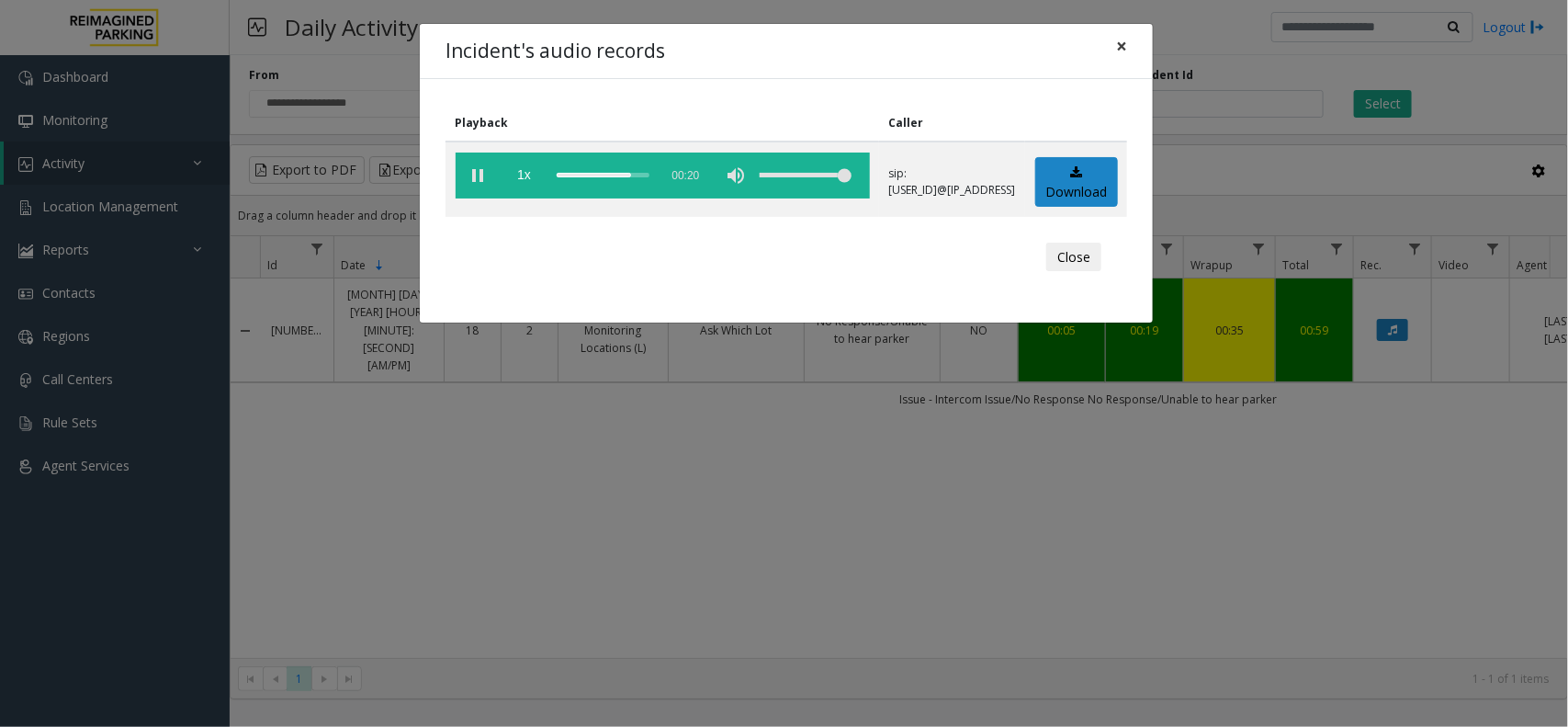 click on "×" 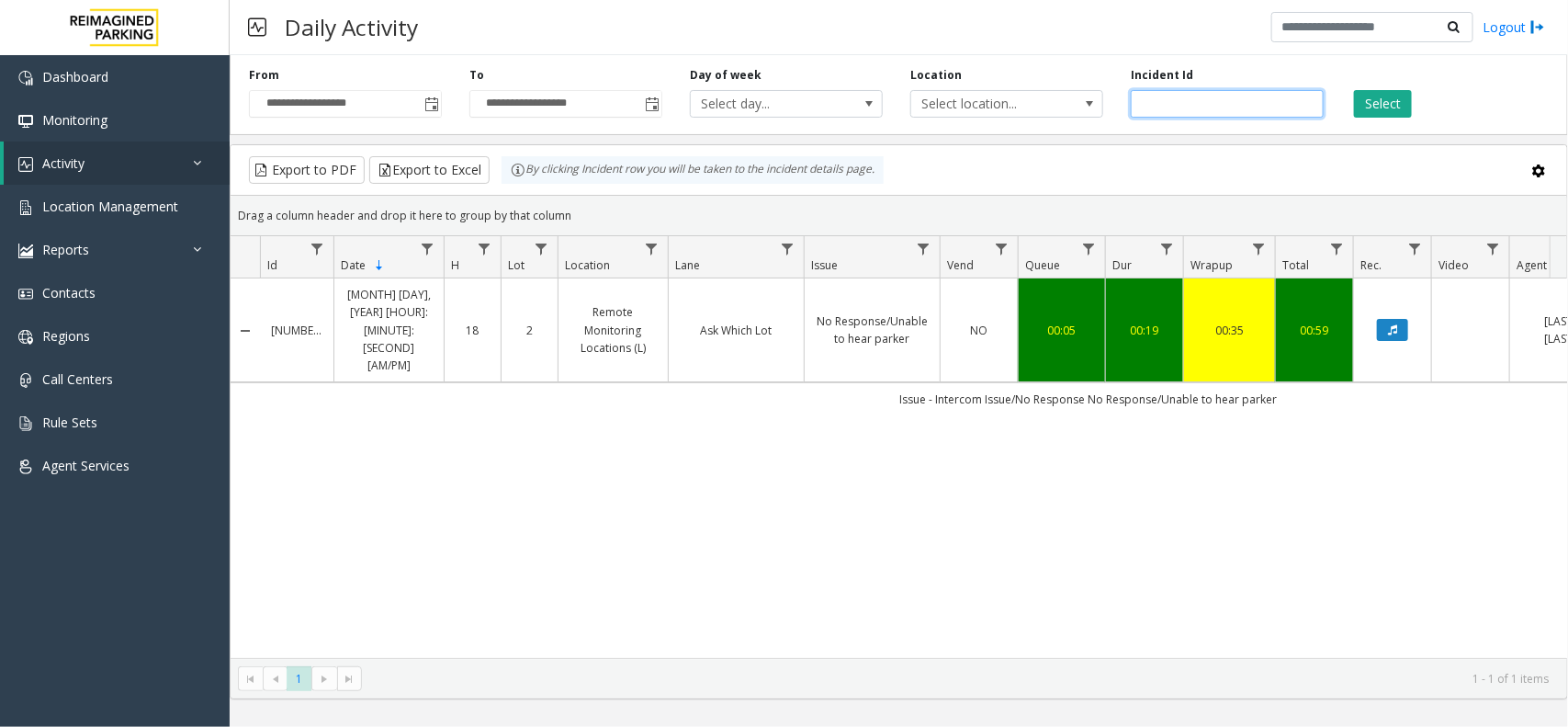 drag, startPoint x: 1224, startPoint y: 102, endPoint x: 1126, endPoint y: 108, distance: 98.1835 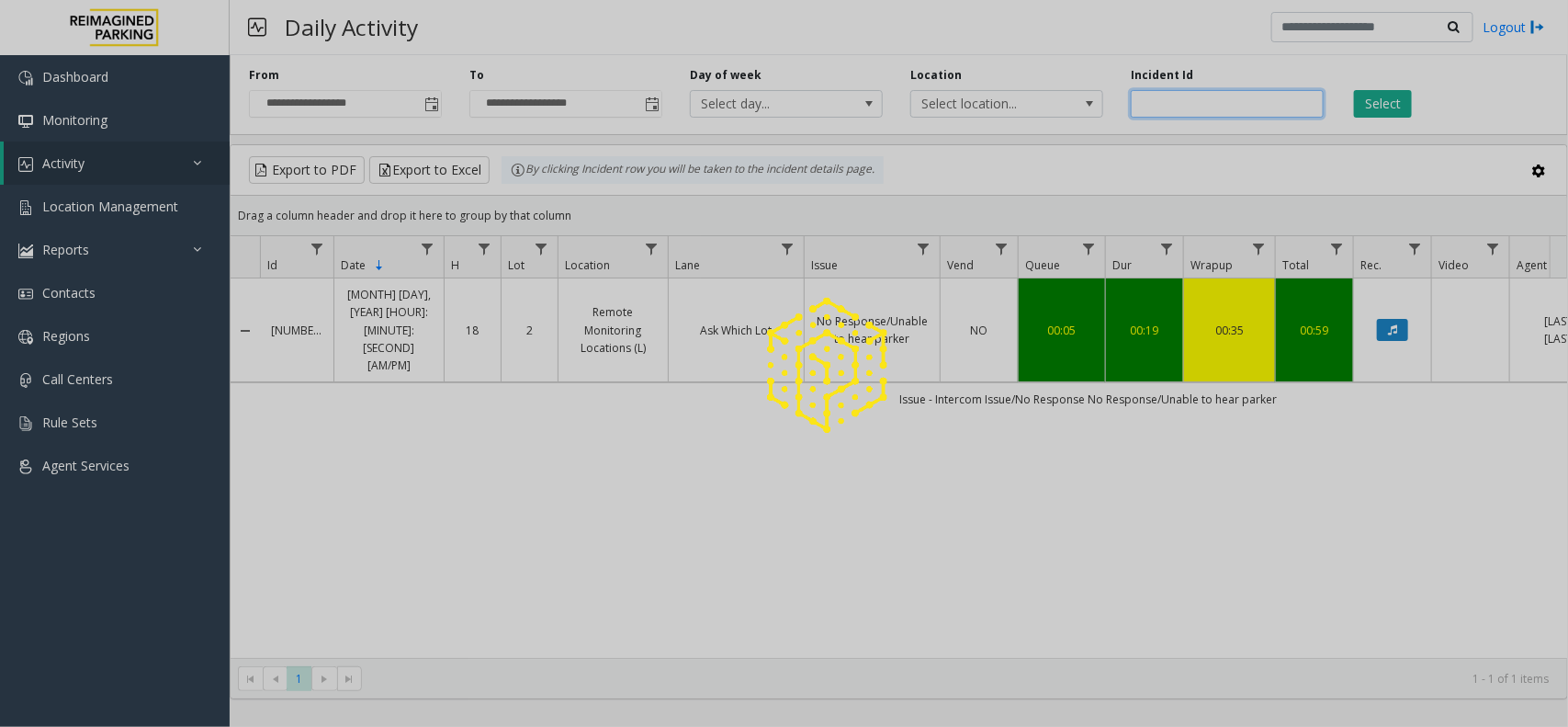 paste 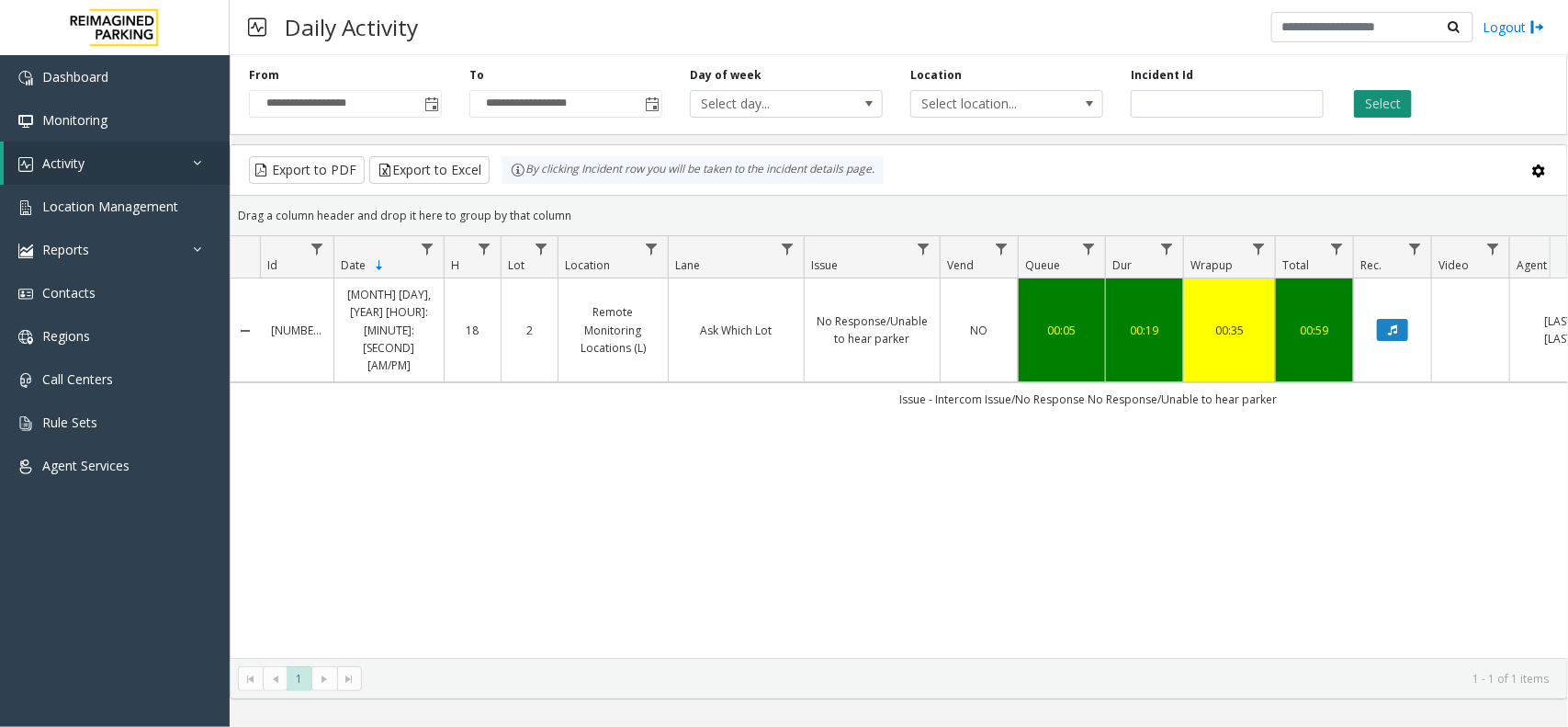 click on "Select" 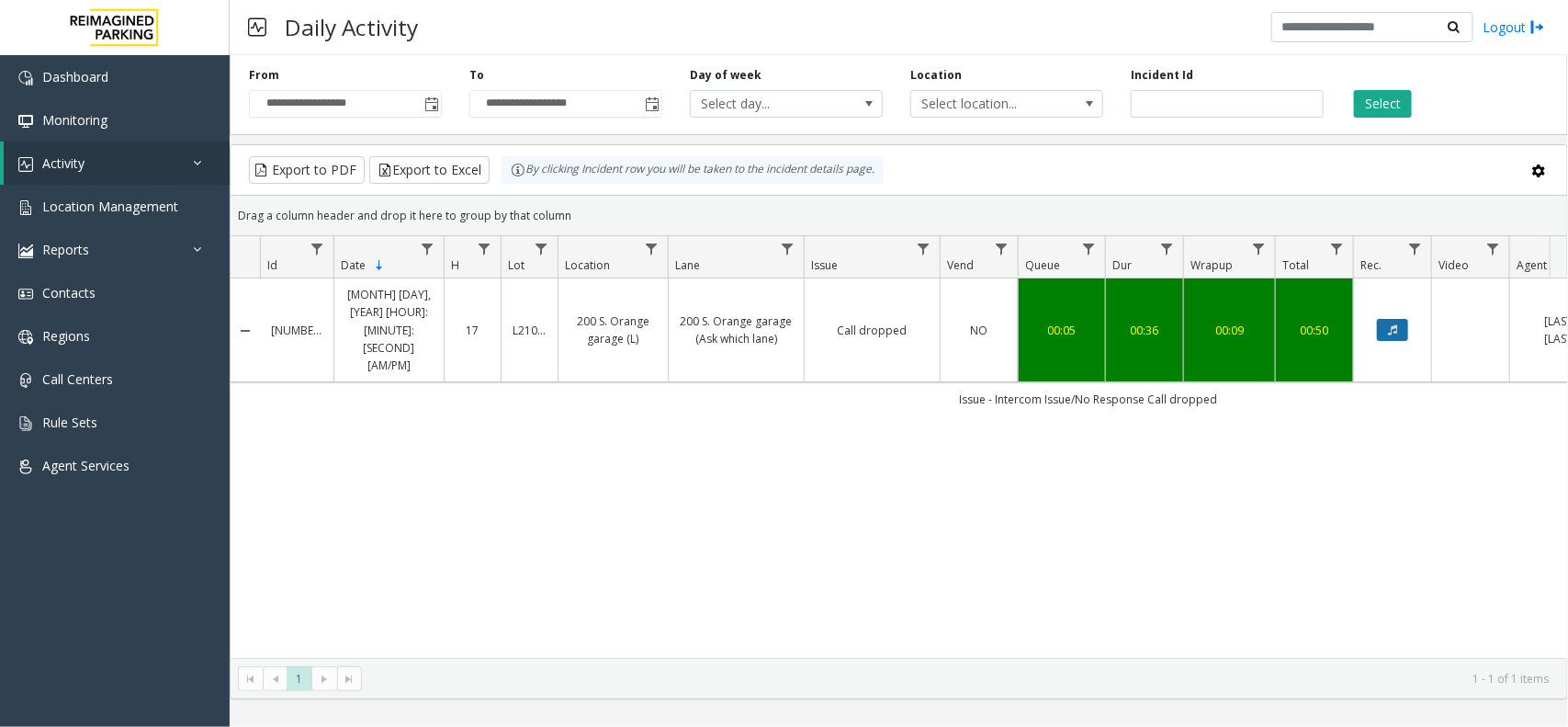 click 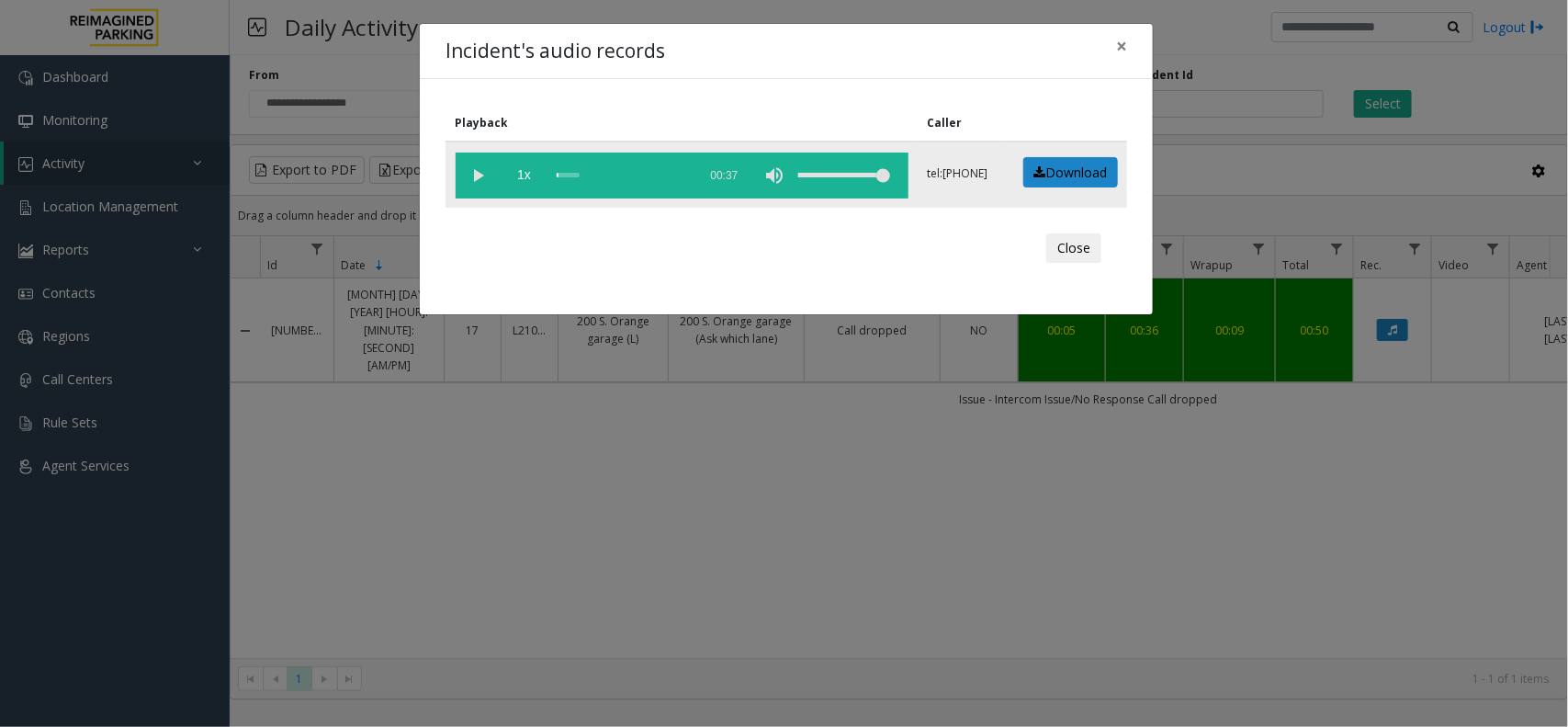 click 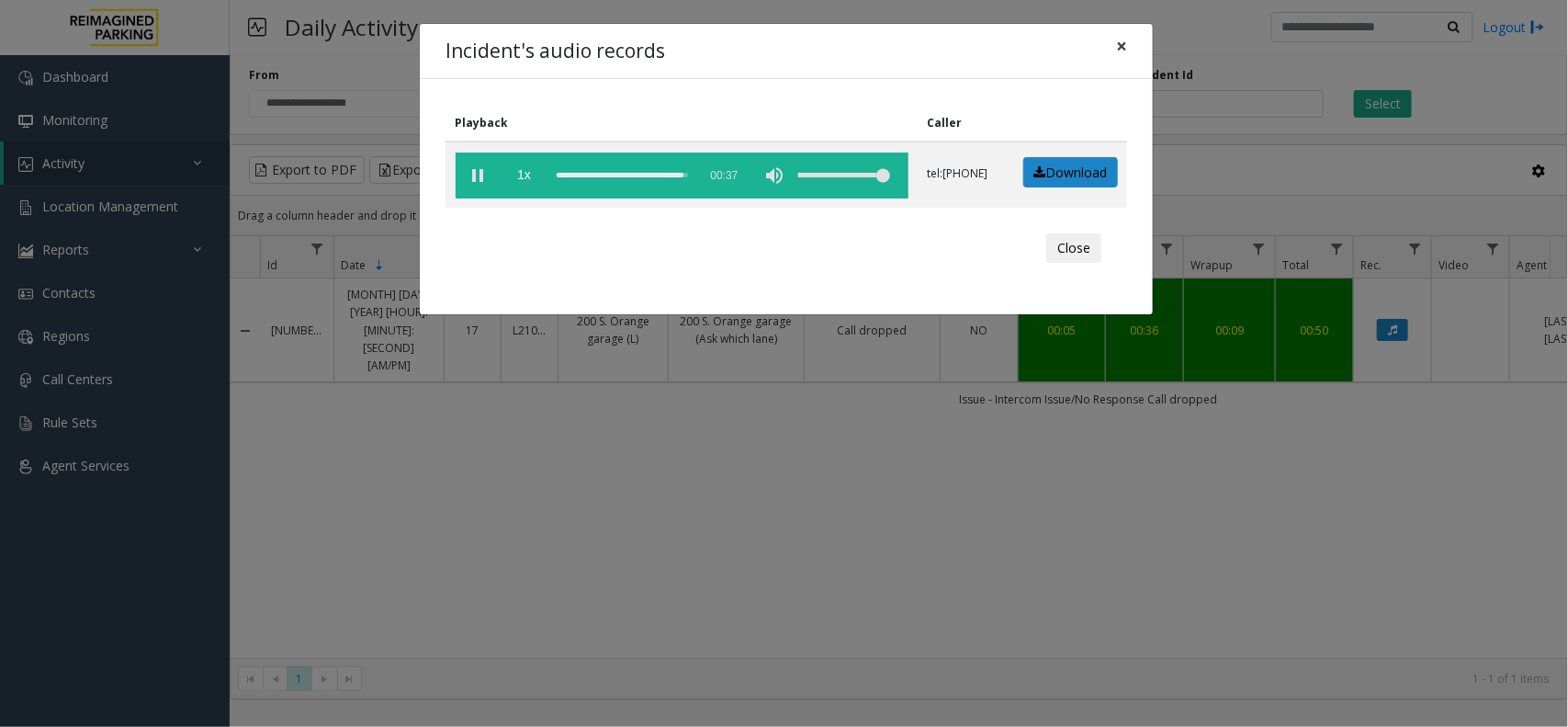 click on "×" 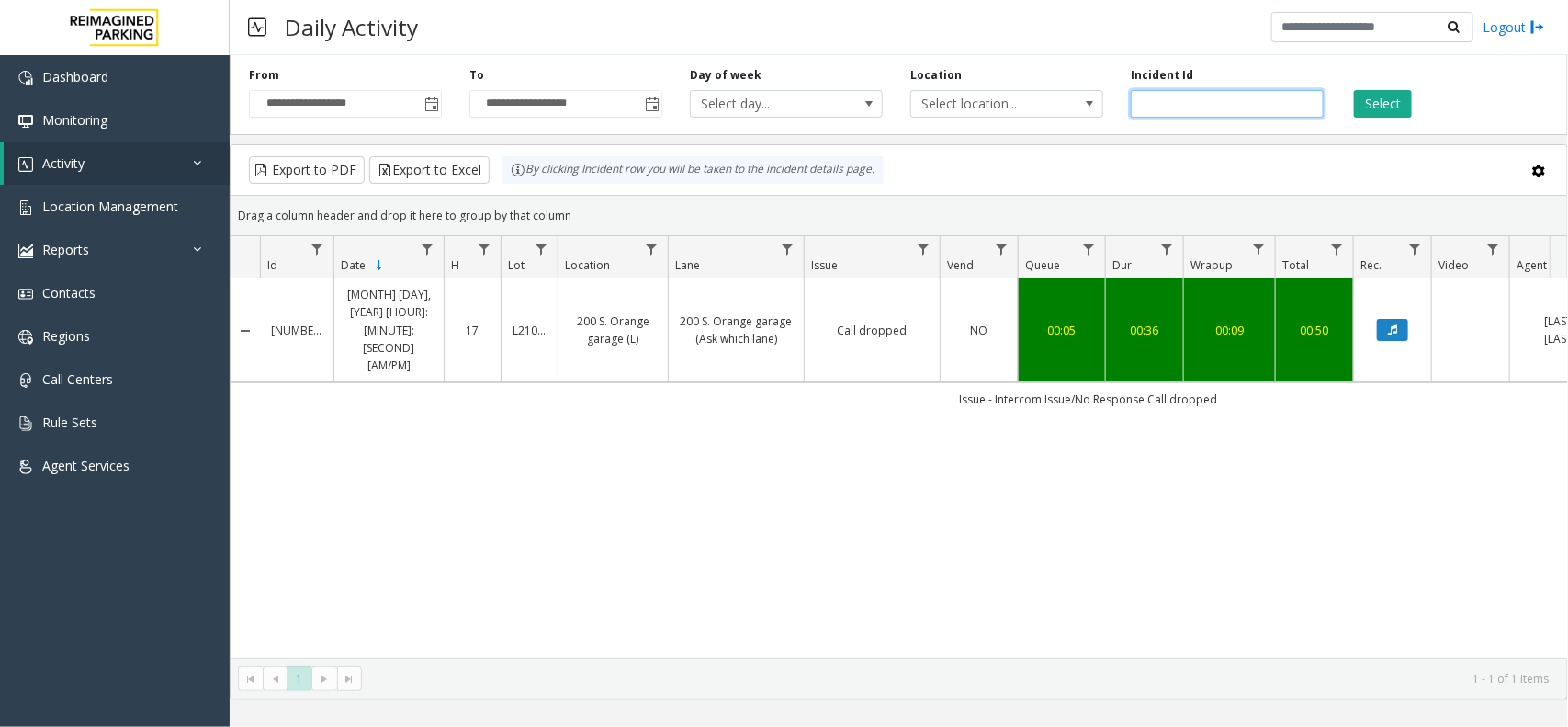drag, startPoint x: 1232, startPoint y: 97, endPoint x: 1105, endPoint y: 107, distance: 127.39309 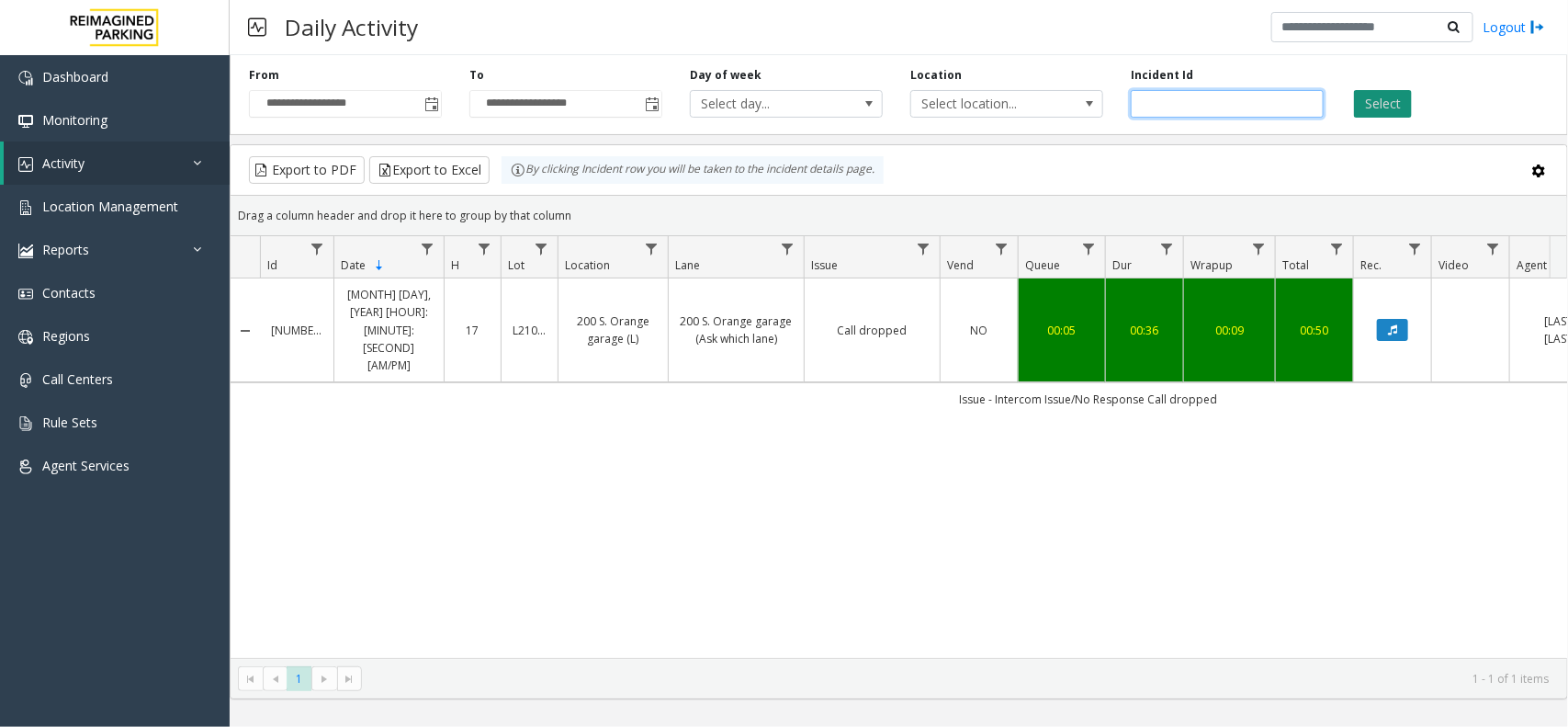 type on "*******" 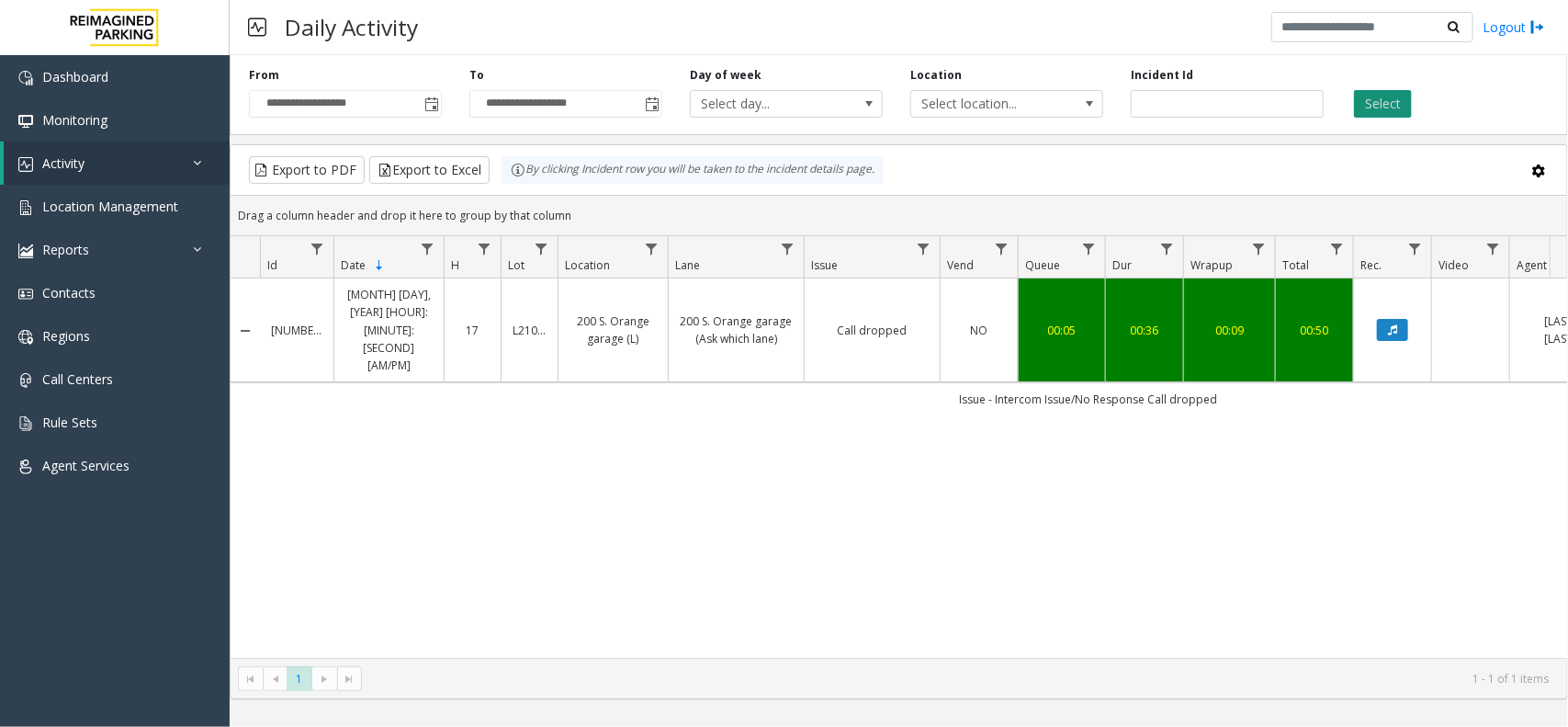 click on "Select" 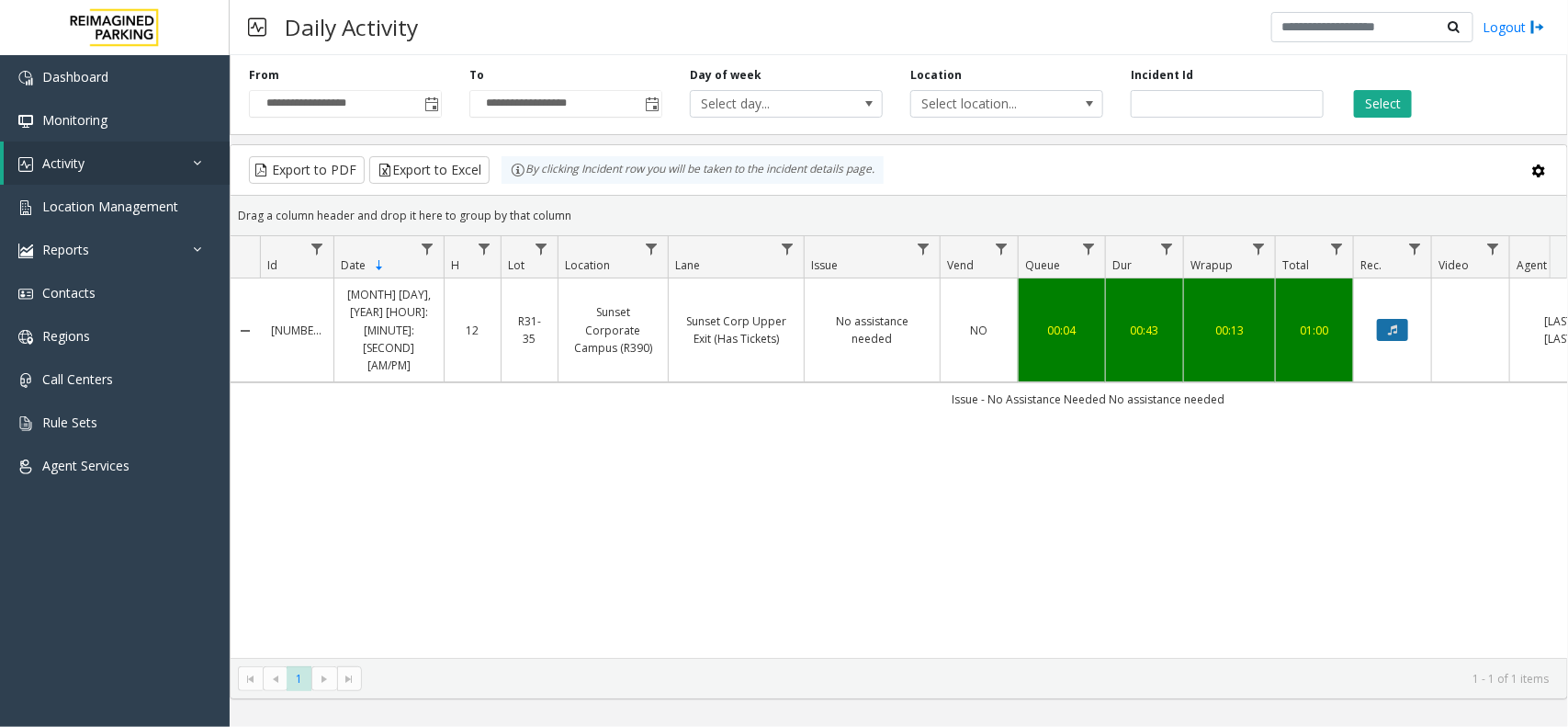 click 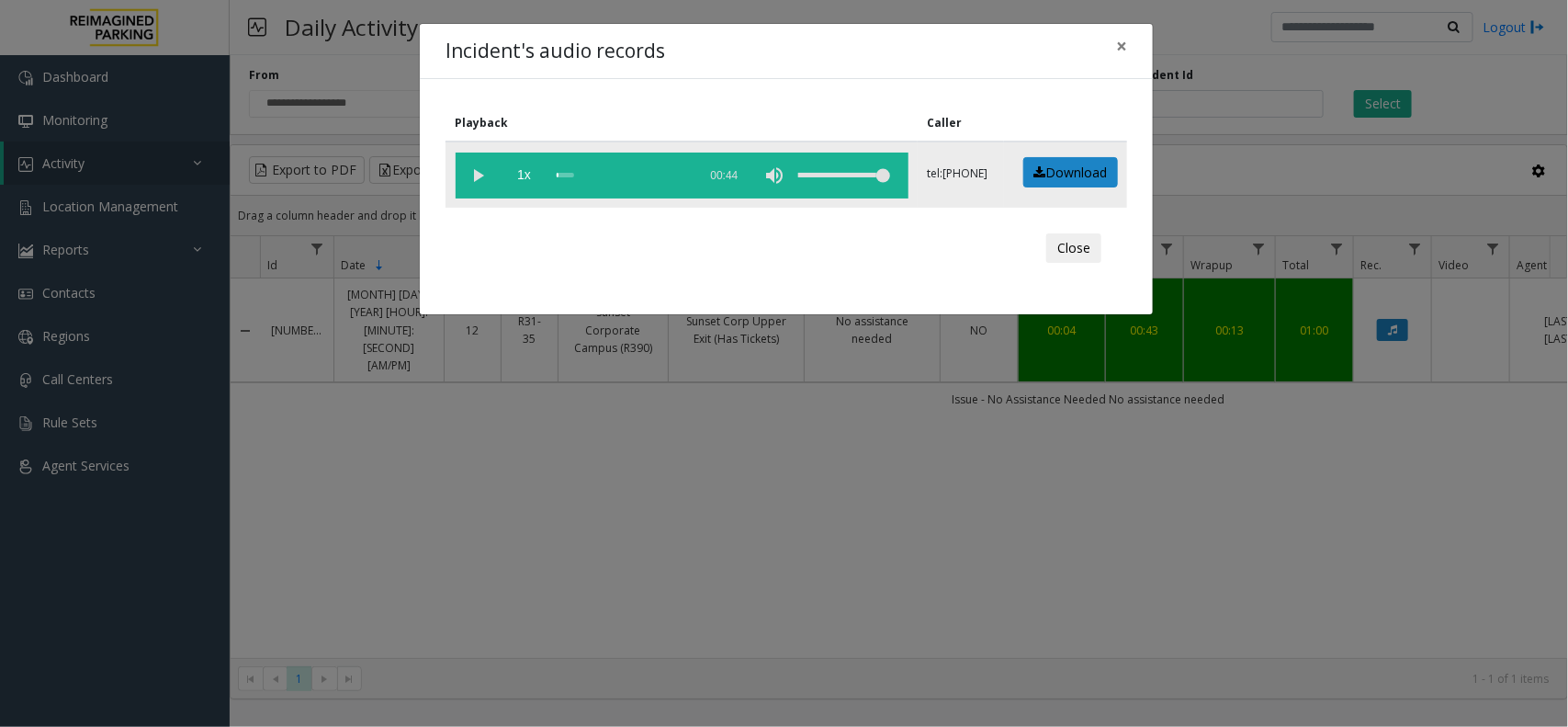 click 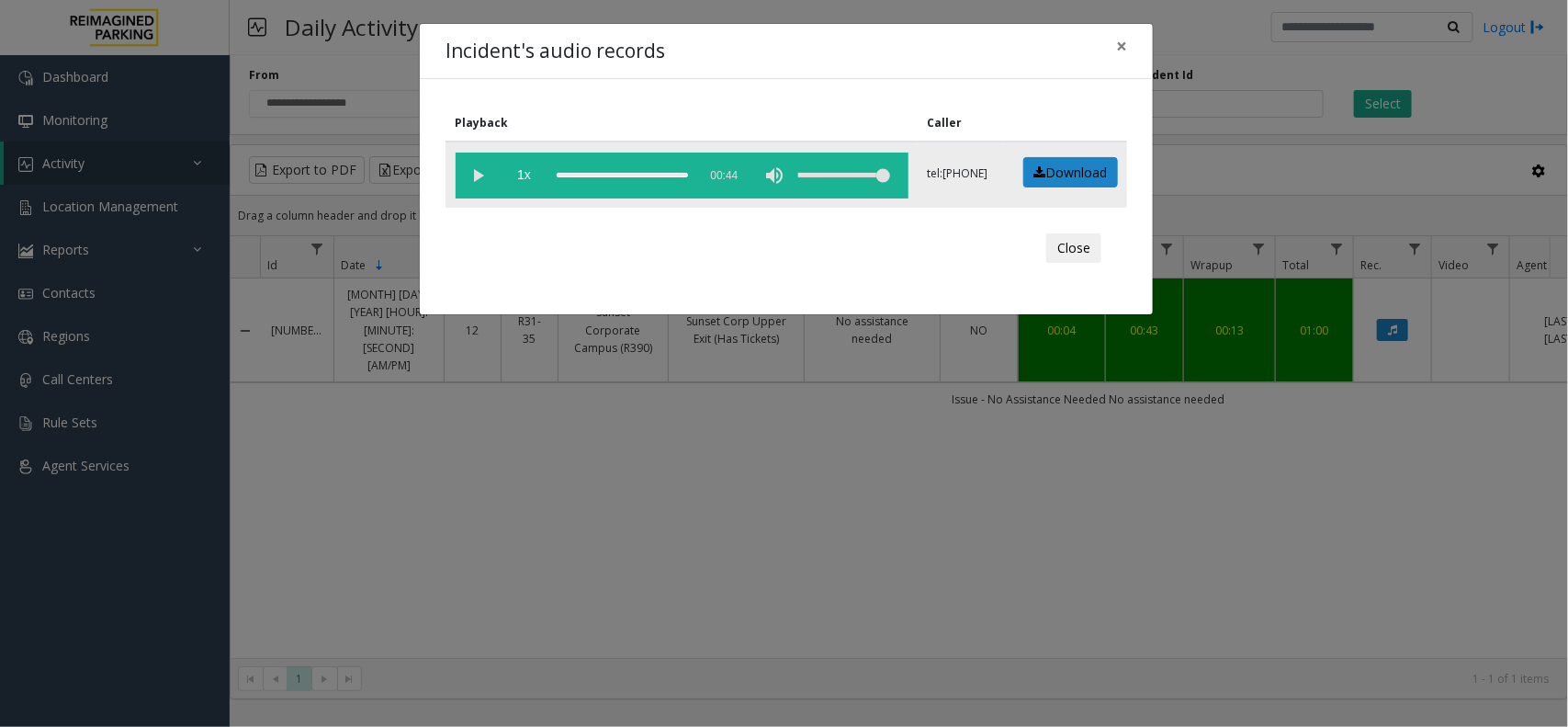click 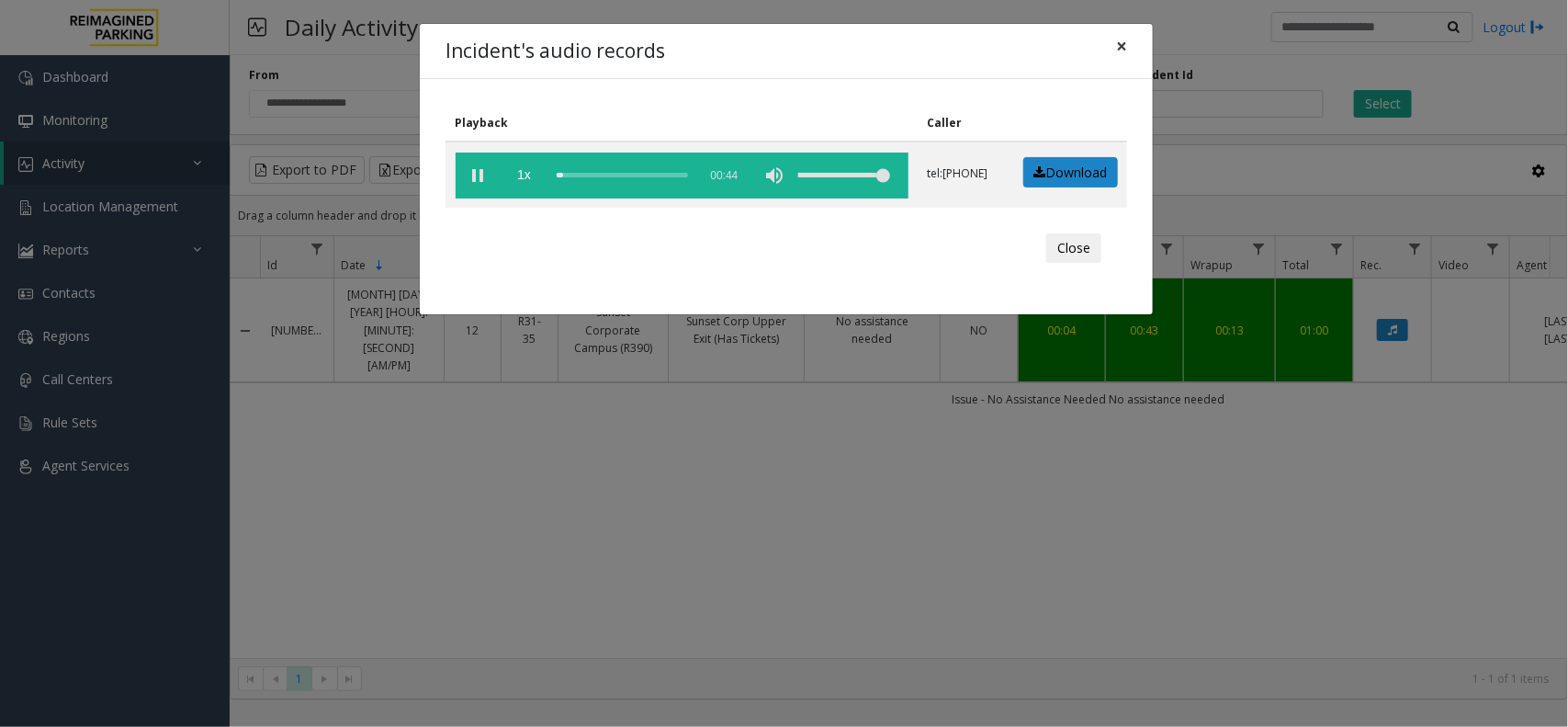 click on "×" 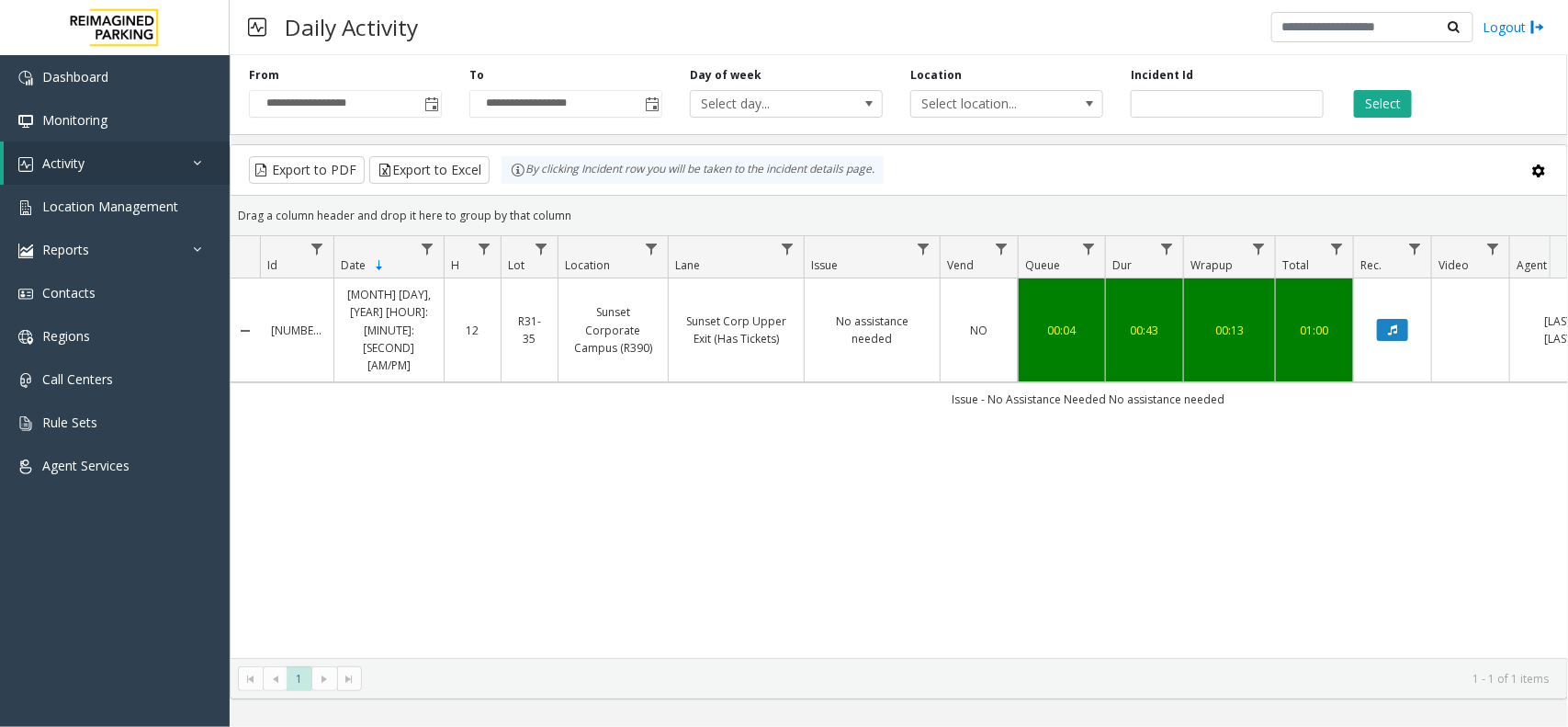 click on "Export to PDF  Export to Excel By clicking Incident row you will be taken to the incident details page." 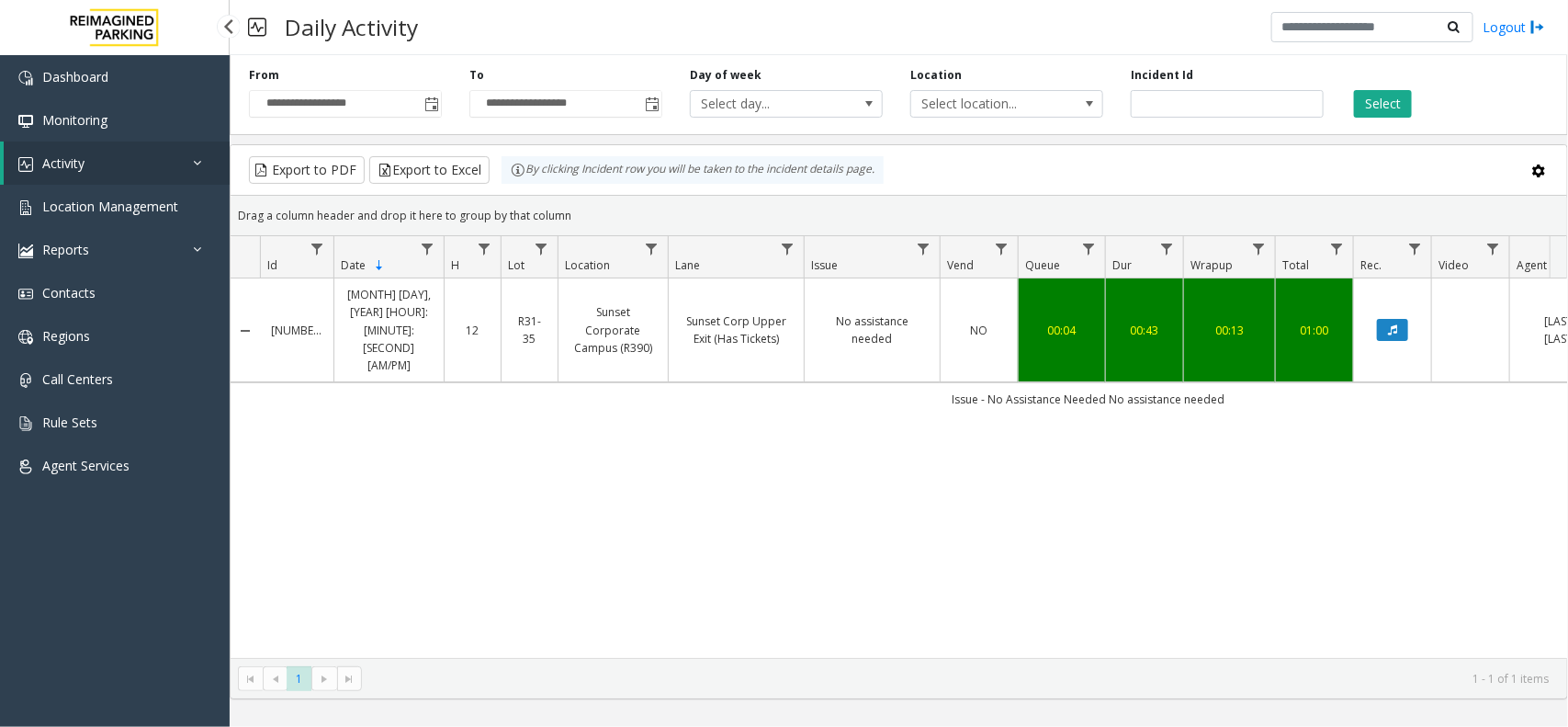 click on "Activity" at bounding box center (117, 163) 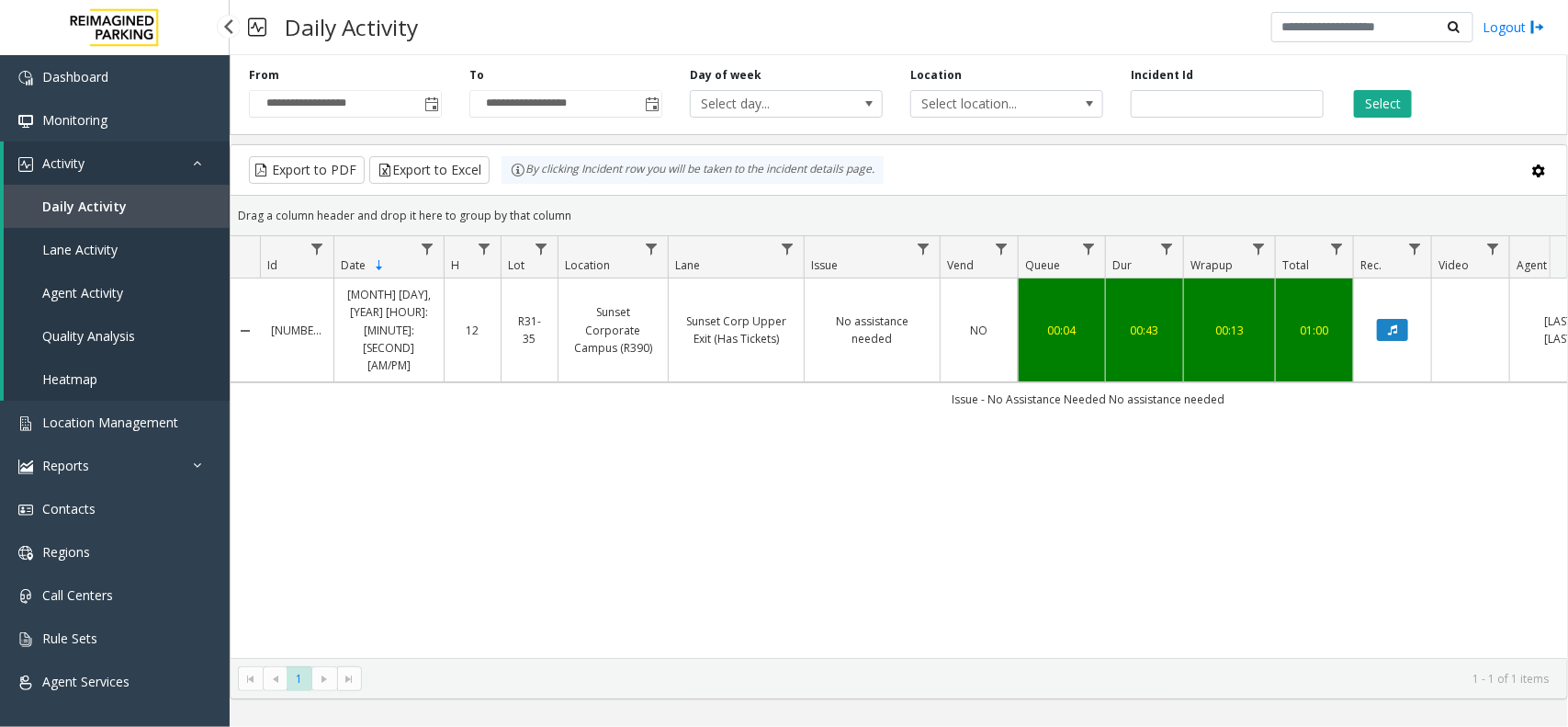 click on "Daily Activity" at bounding box center [85, 206] 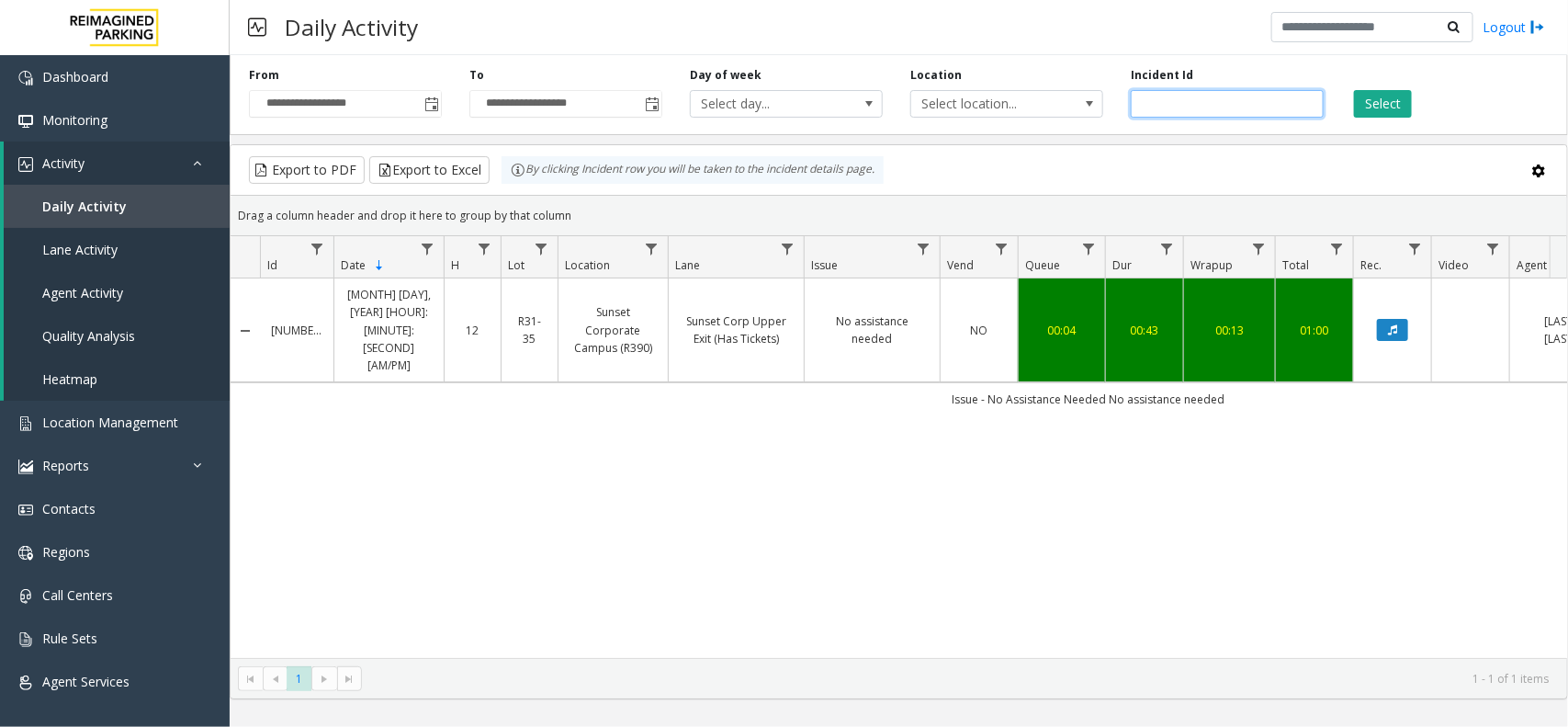 drag, startPoint x: 1209, startPoint y: 108, endPoint x: 1050, endPoint y: 141, distance: 162.38842 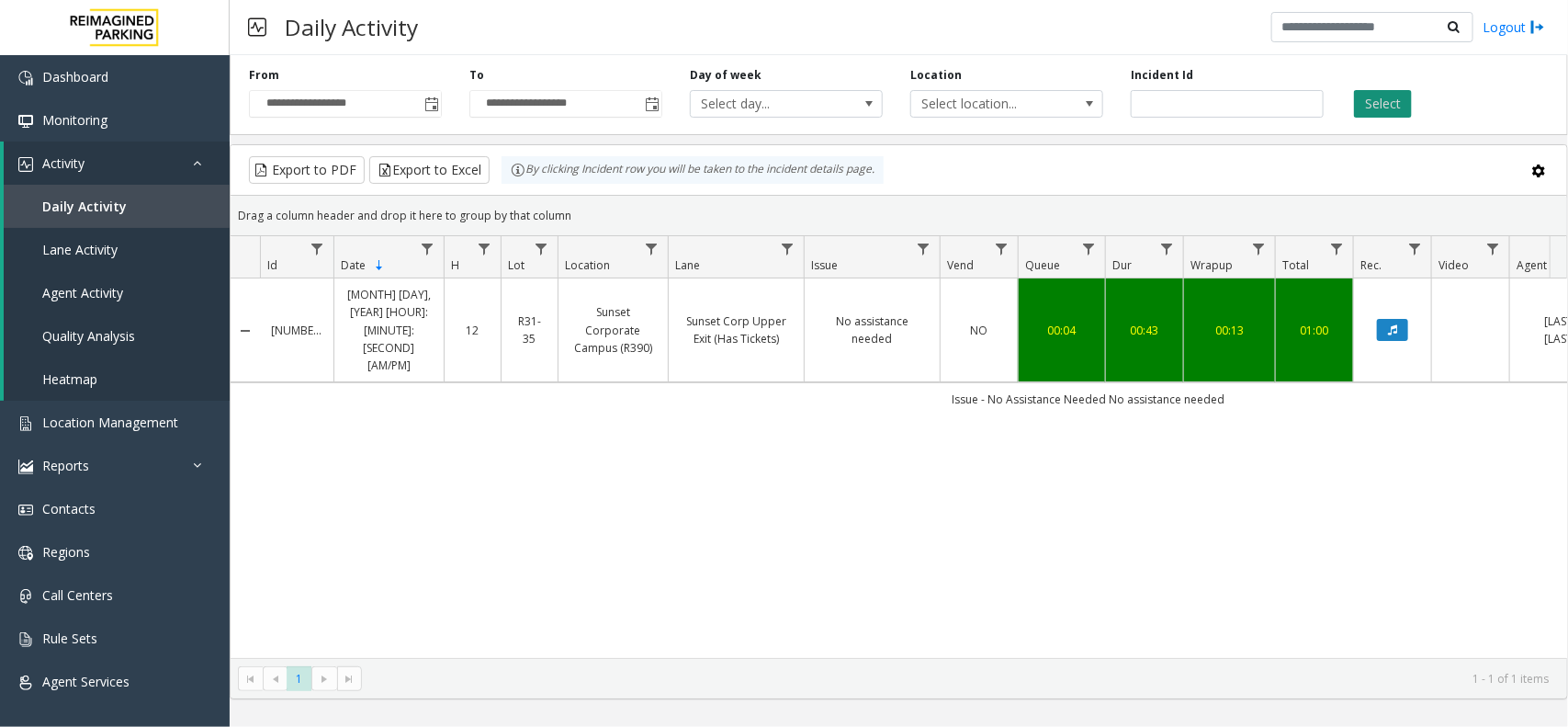 click on "Select" 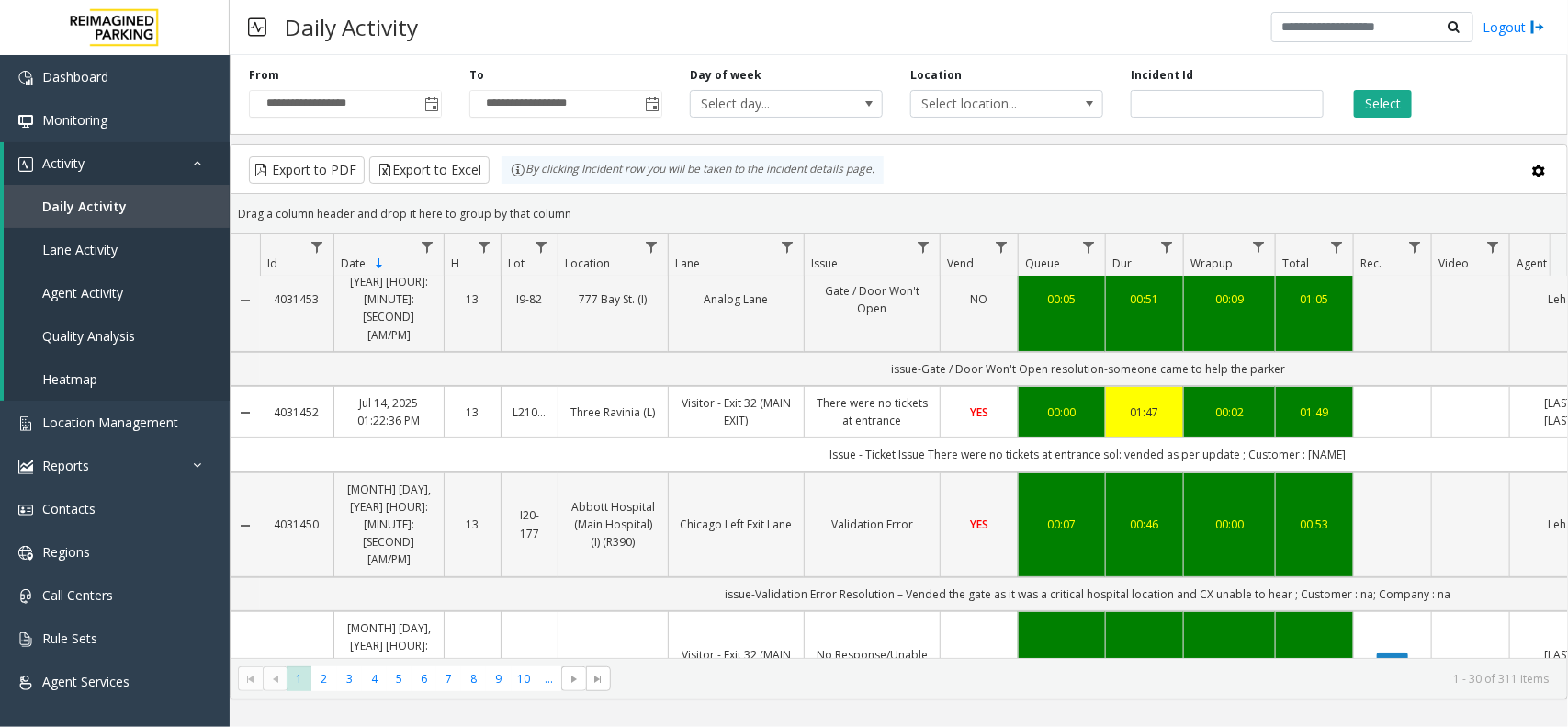 scroll, scrollTop: 0, scrollLeft: 0, axis: both 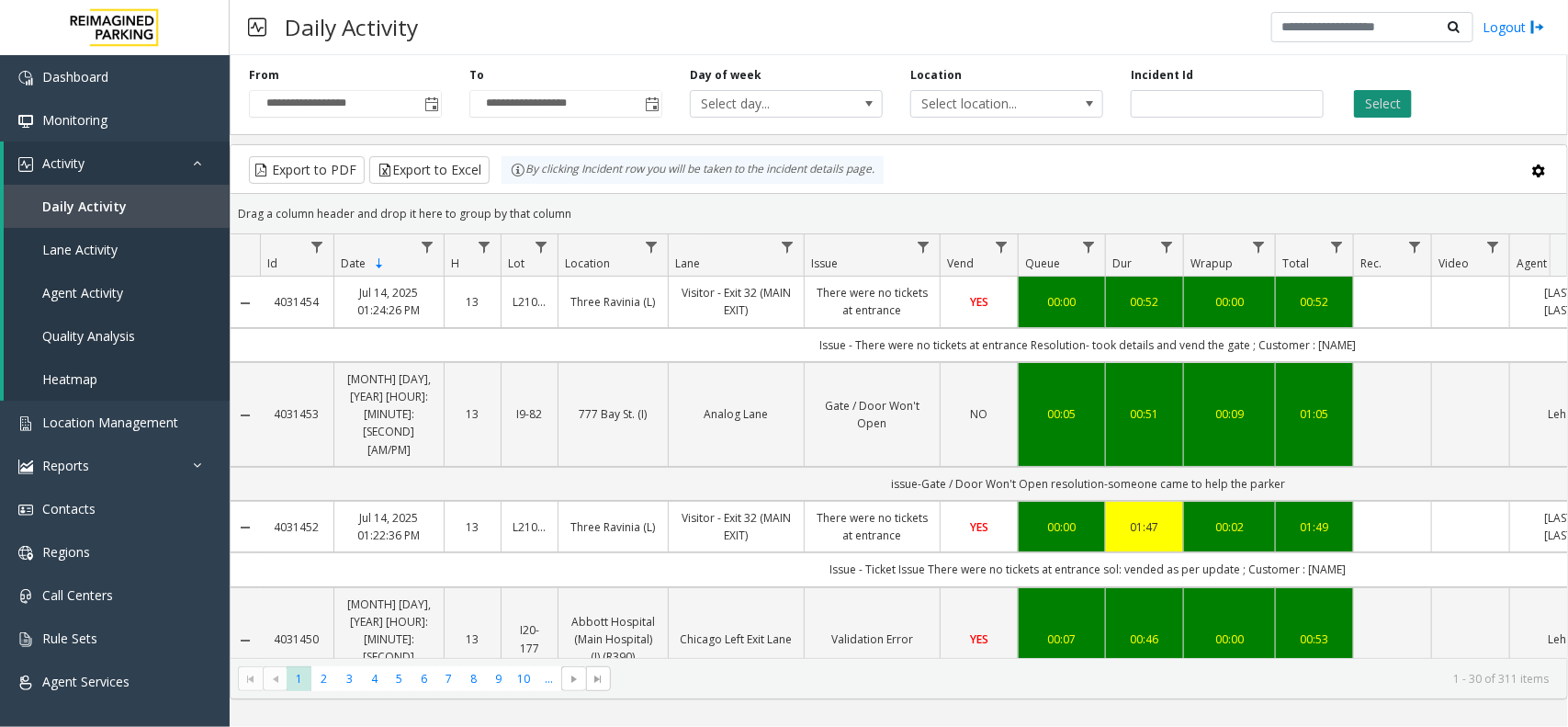 click on "Select" 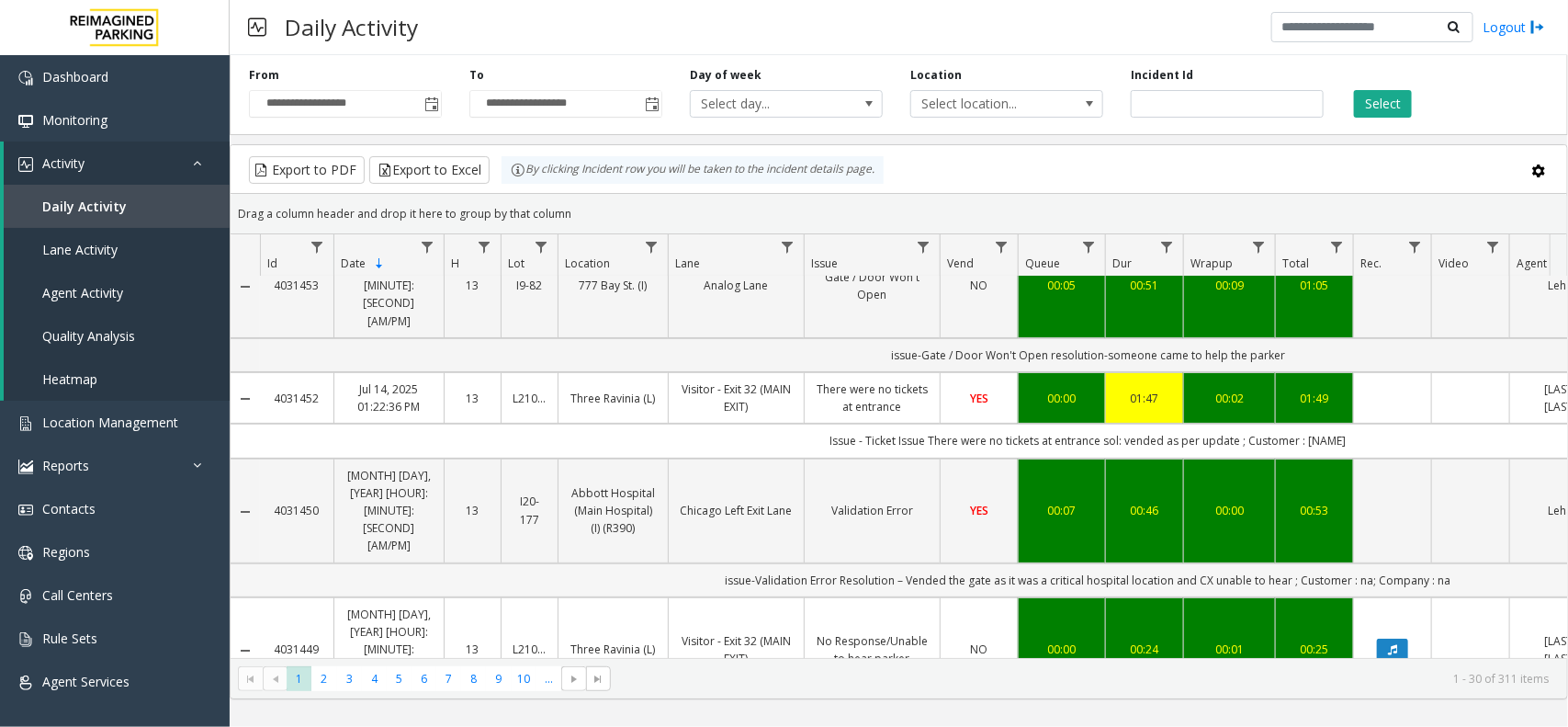 scroll, scrollTop: 230, scrollLeft: 0, axis: vertical 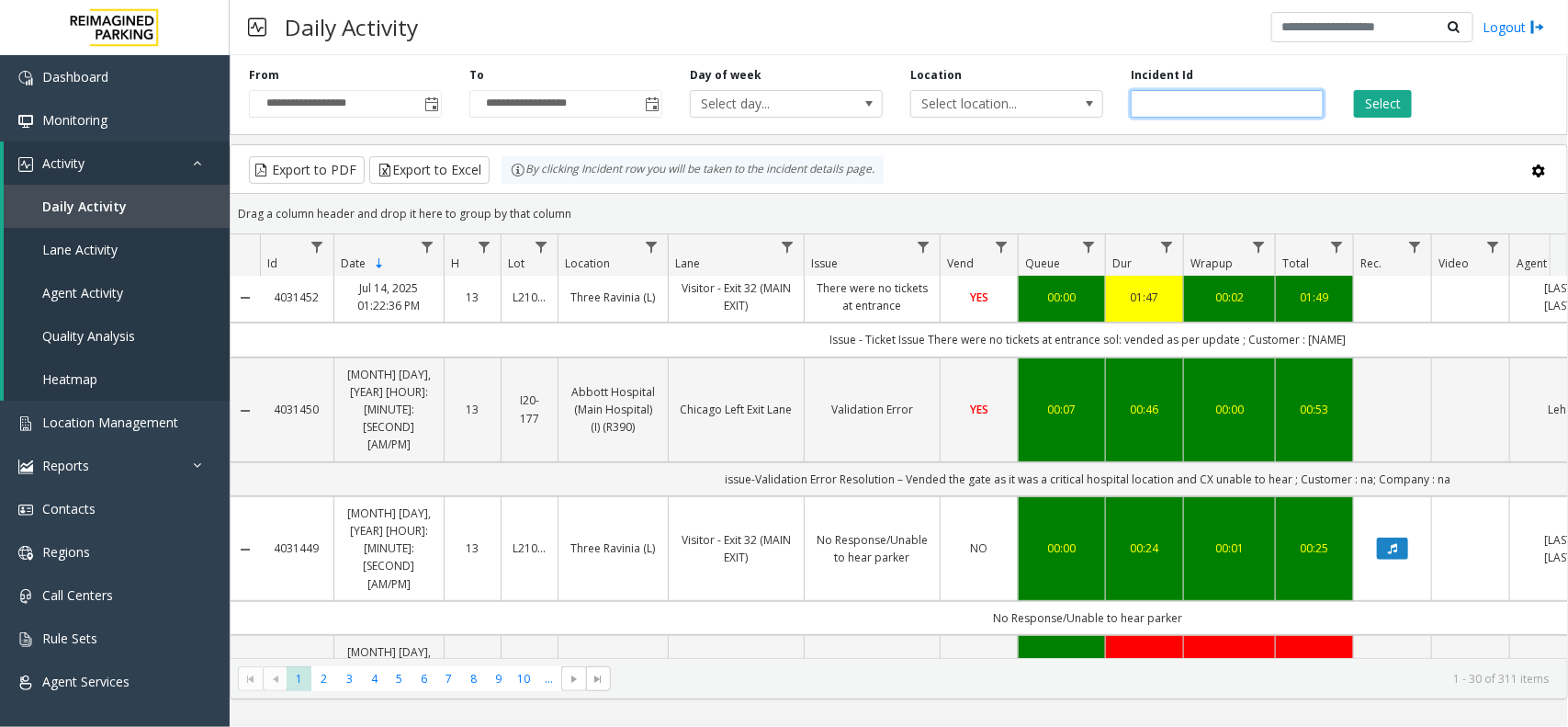 click 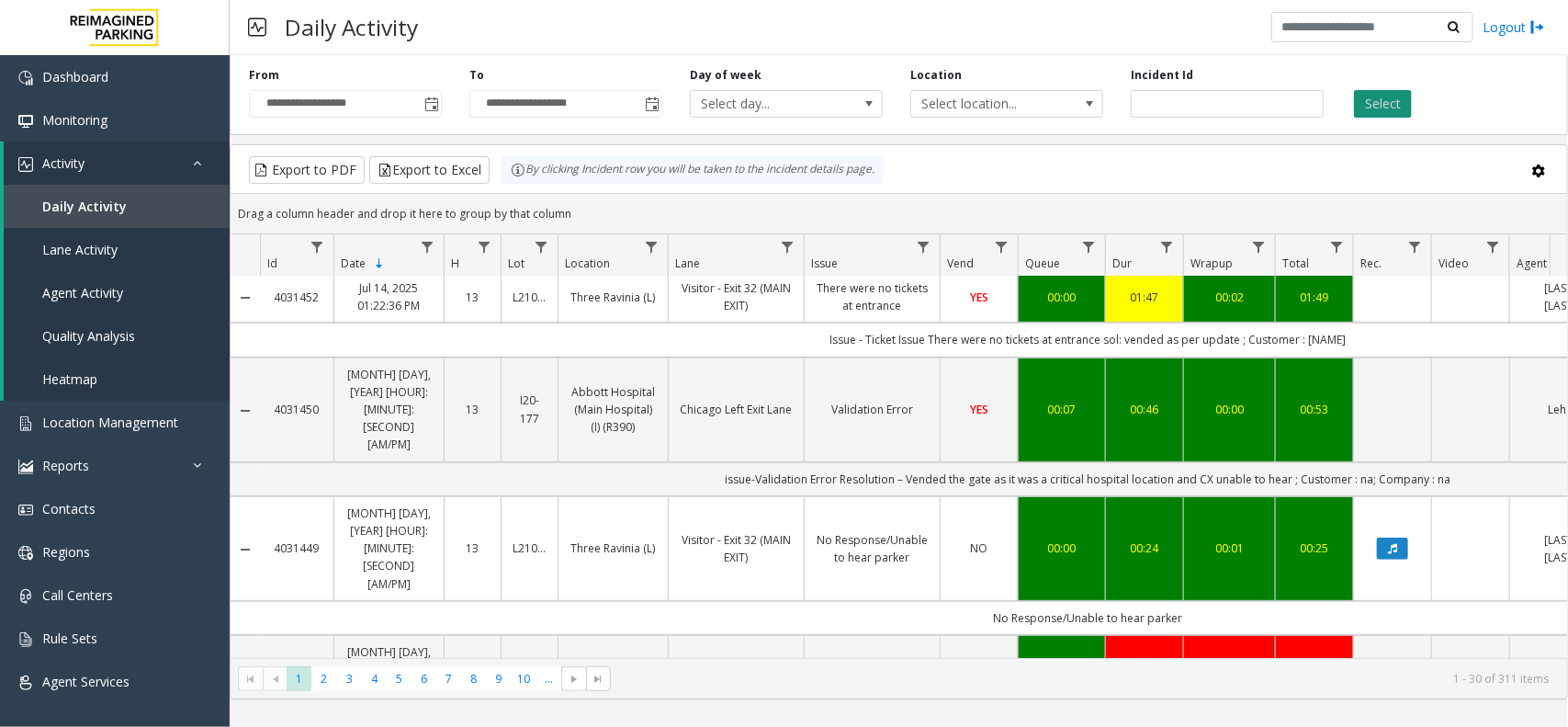 click on "Select" 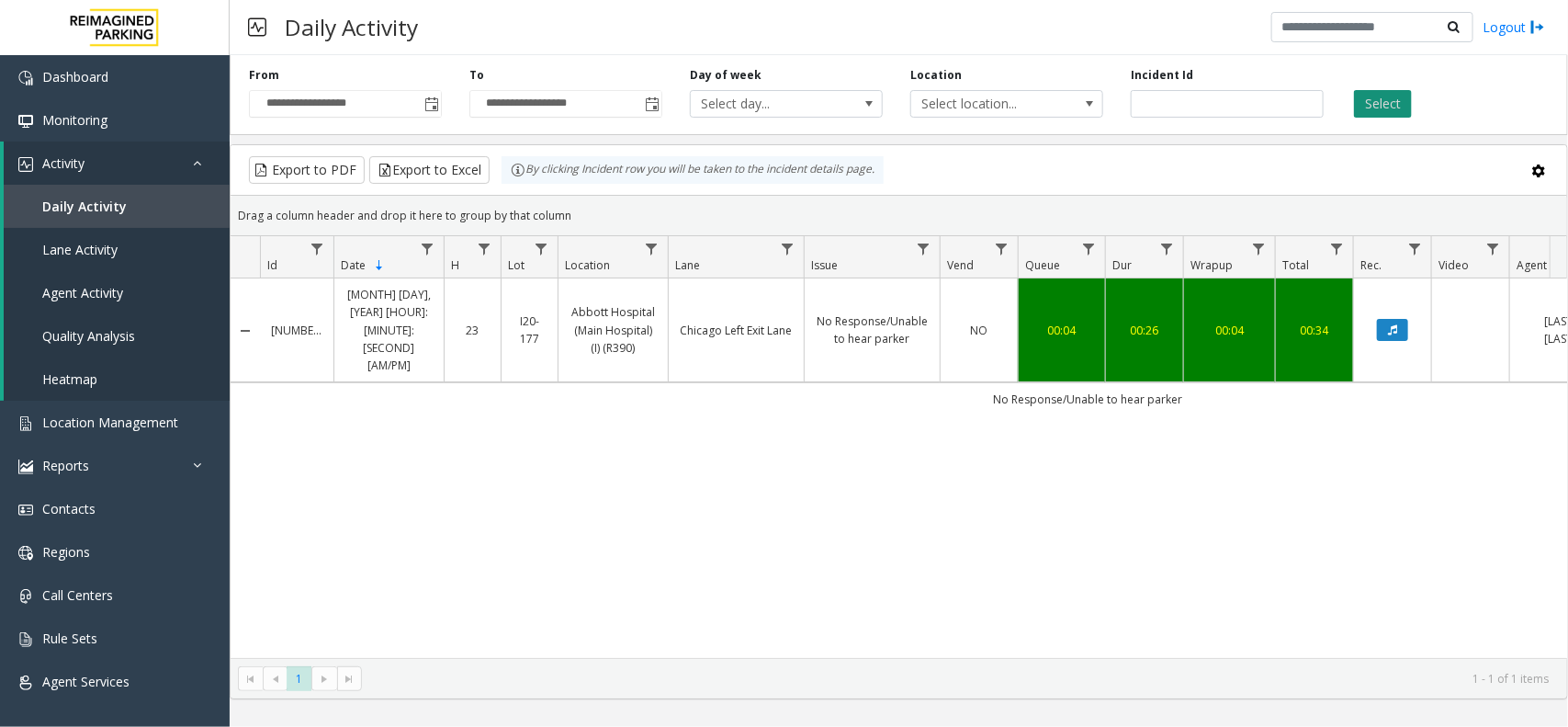scroll, scrollTop: 0, scrollLeft: 0, axis: both 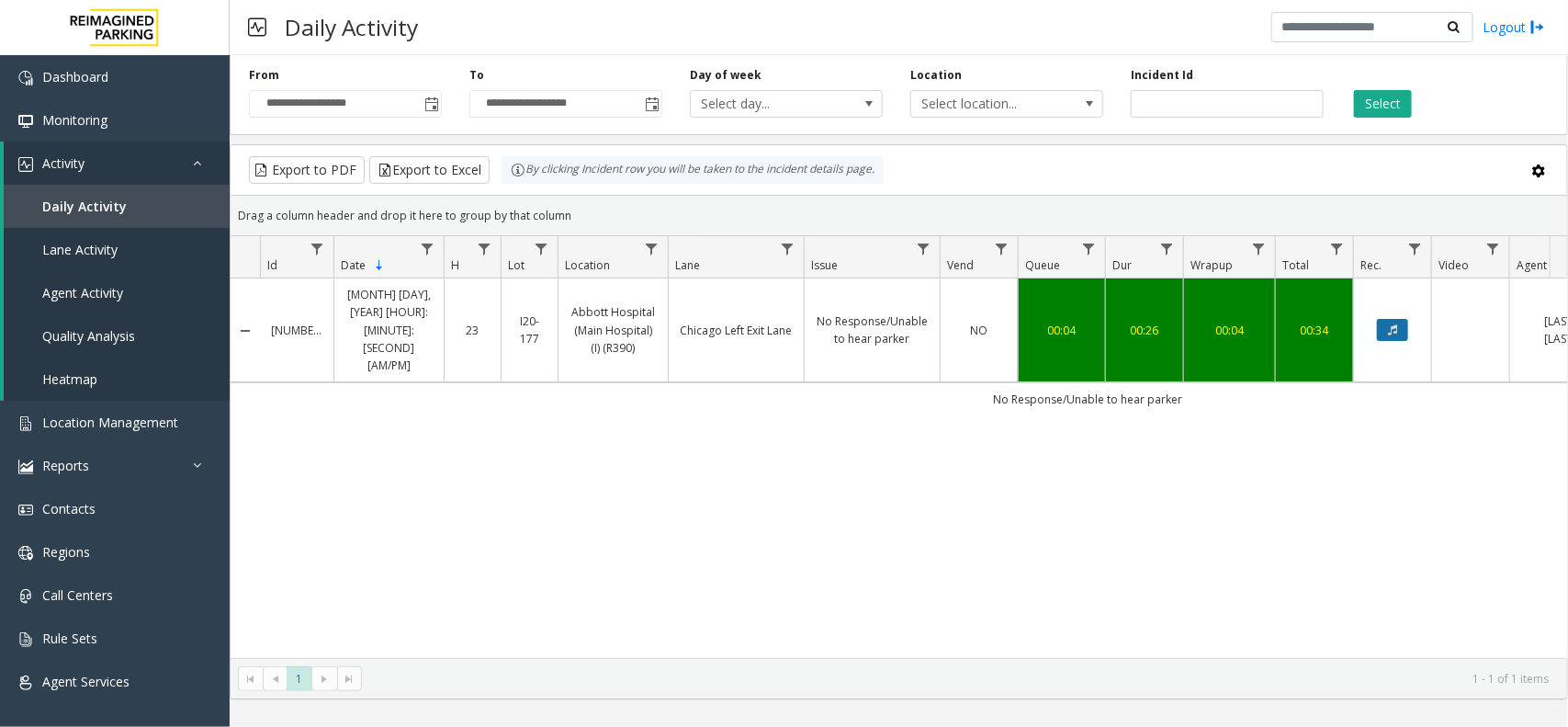 click 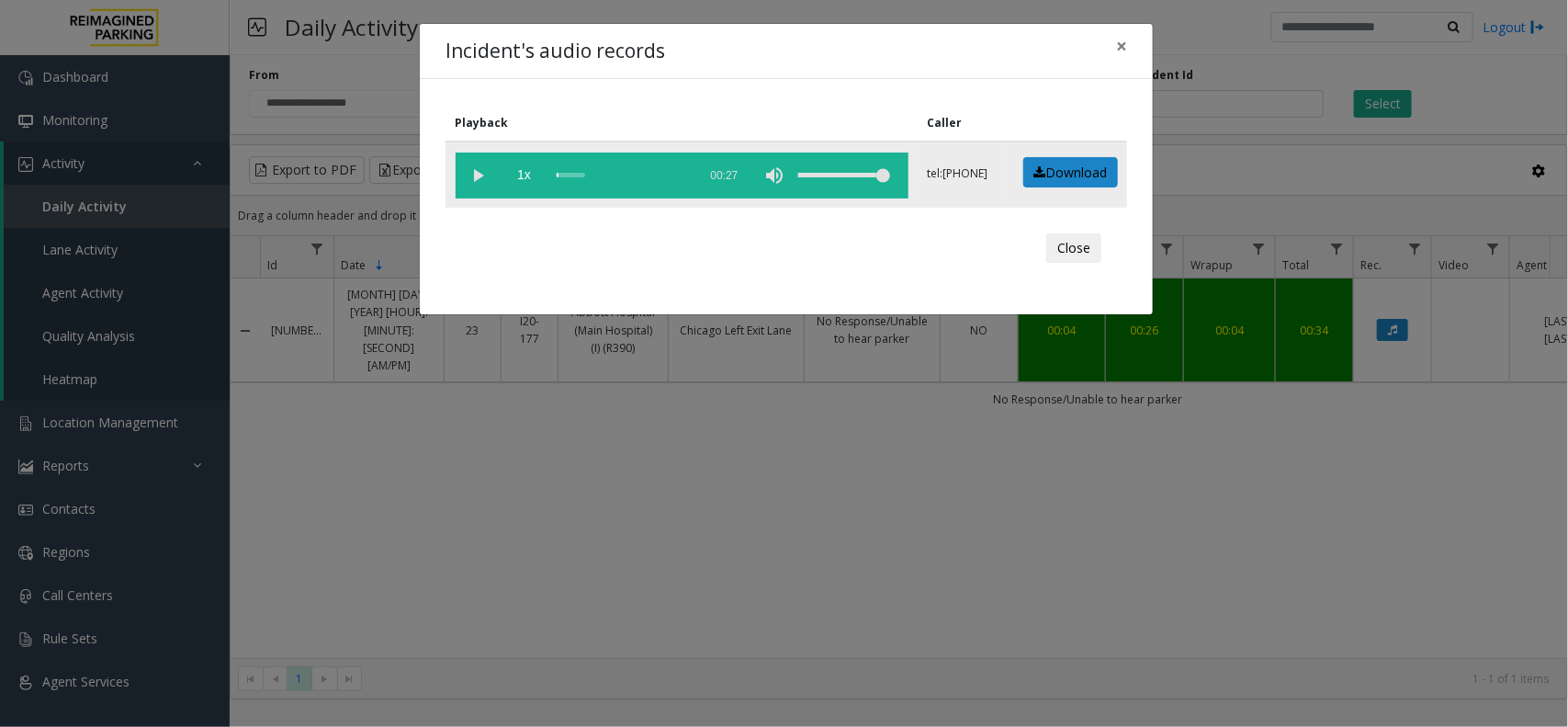 click 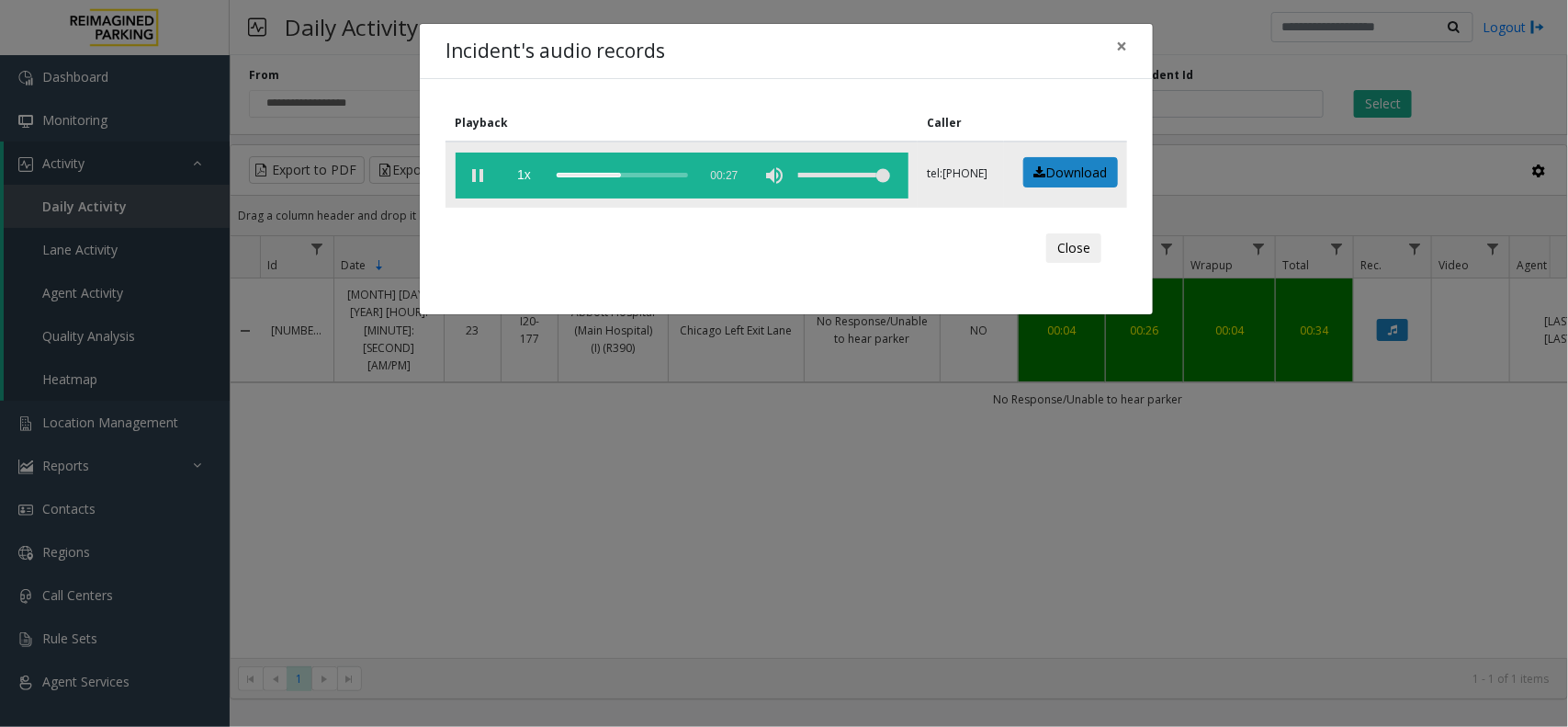 click 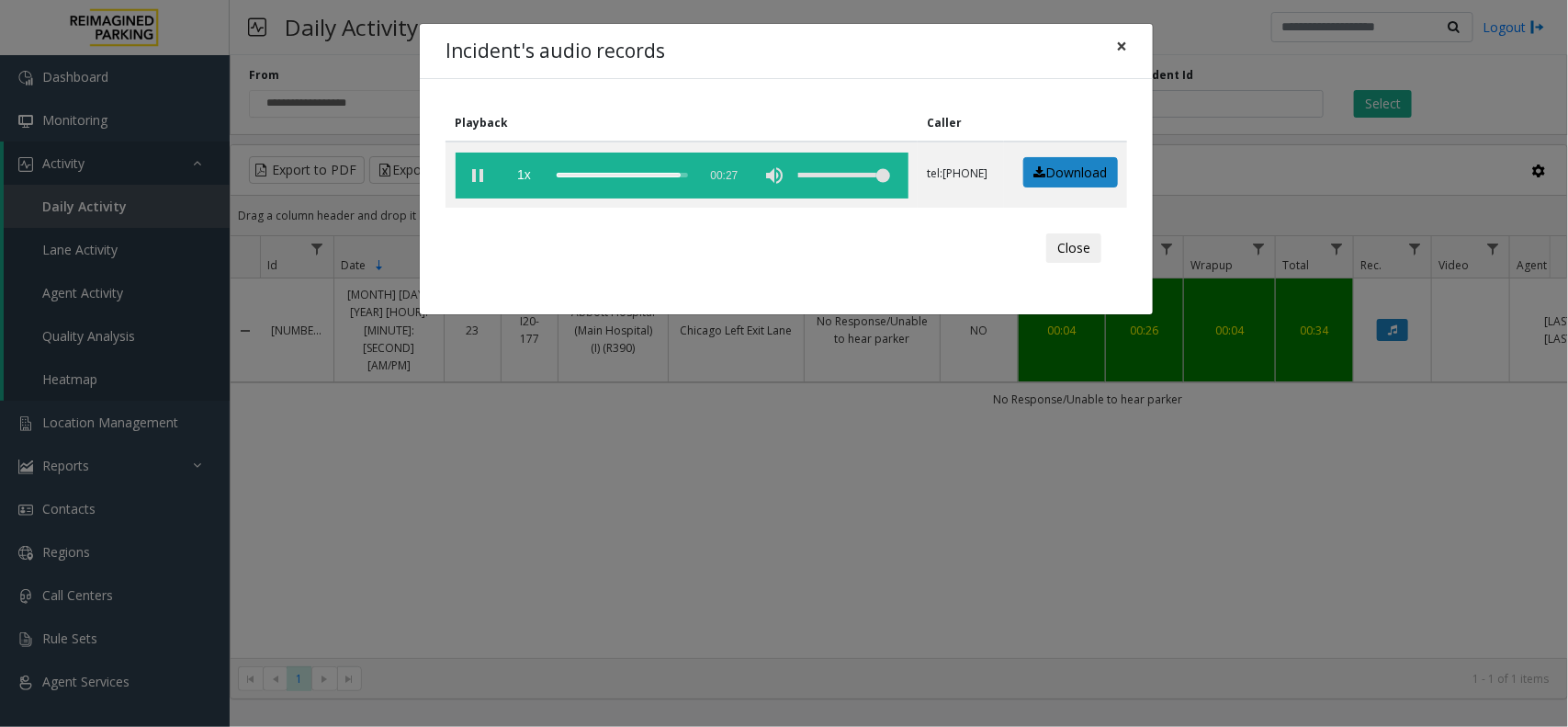 click on "×" 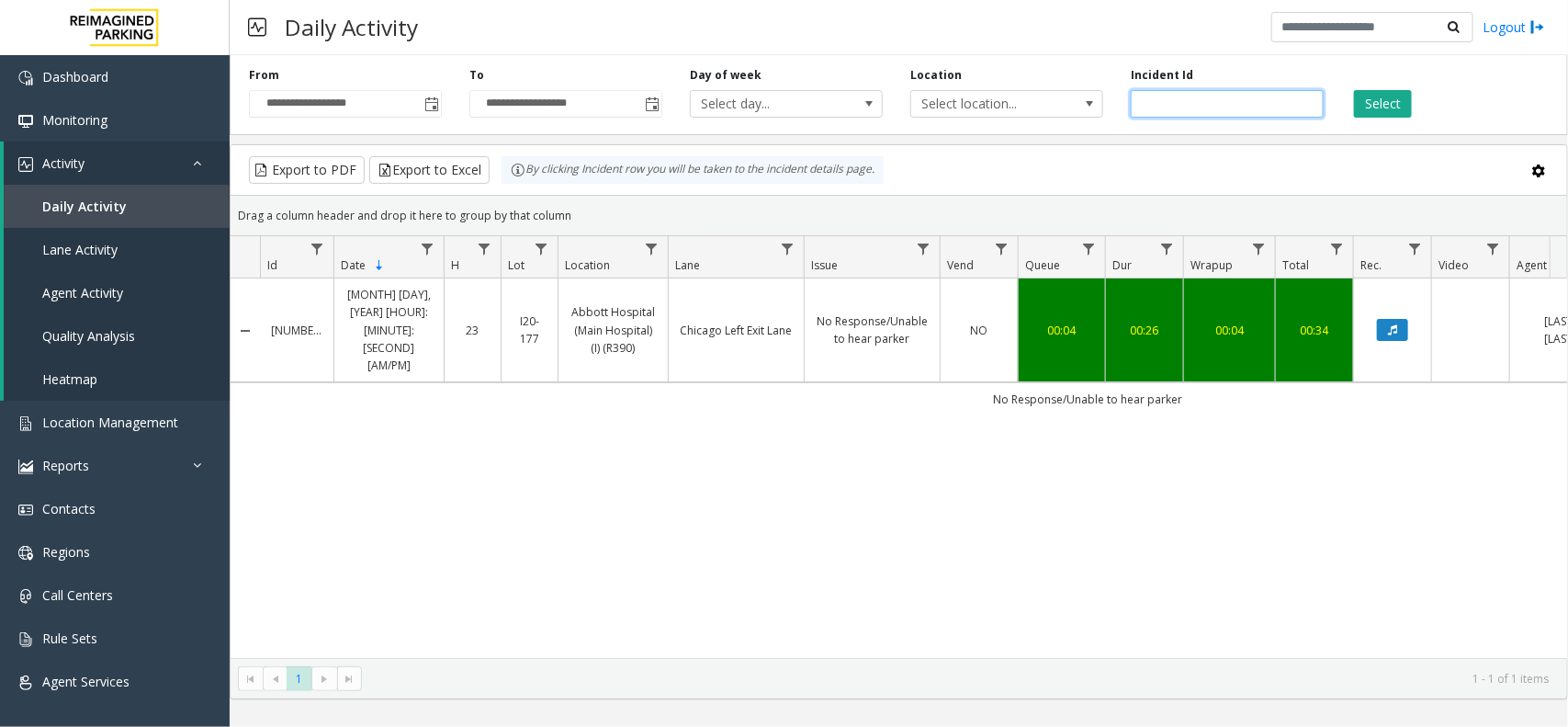 click on "*******" 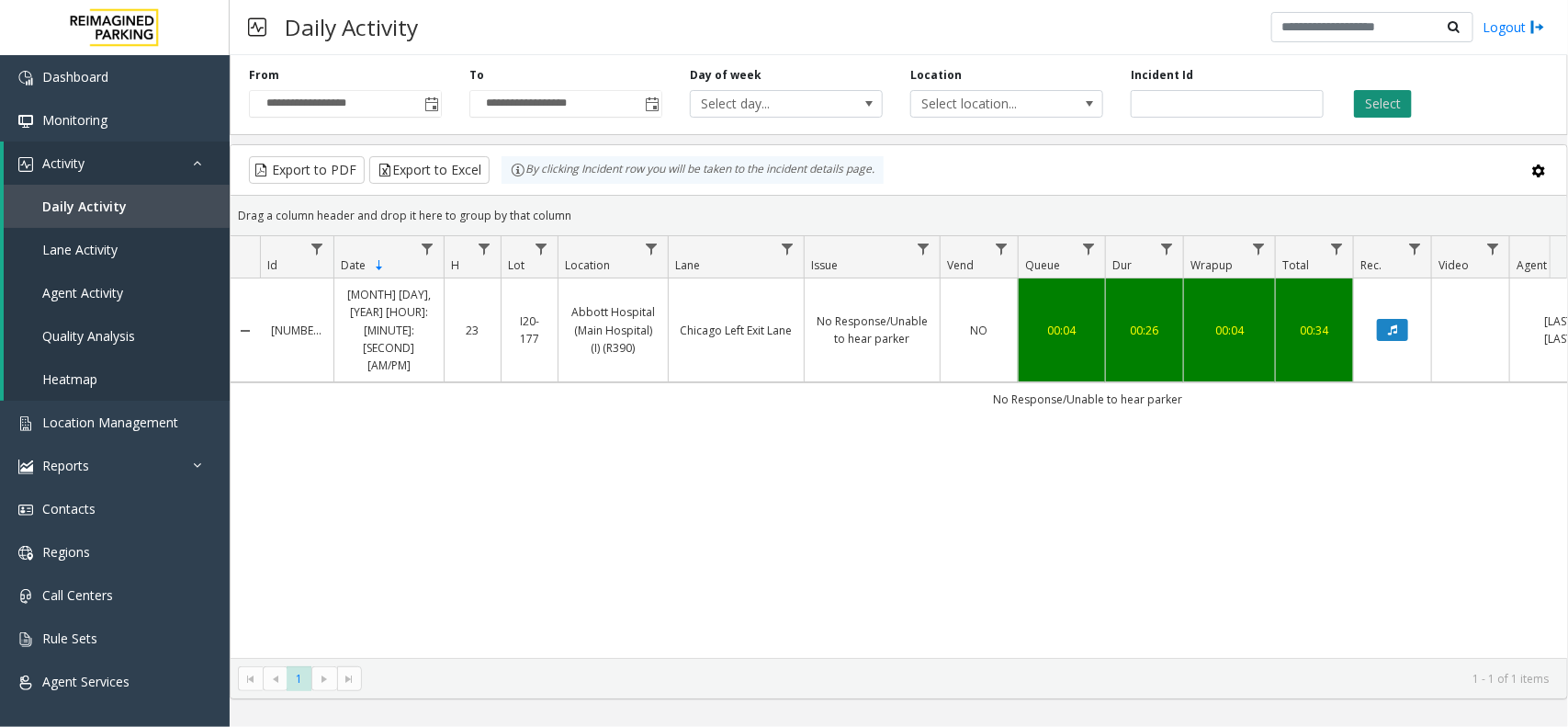 click on "Select" 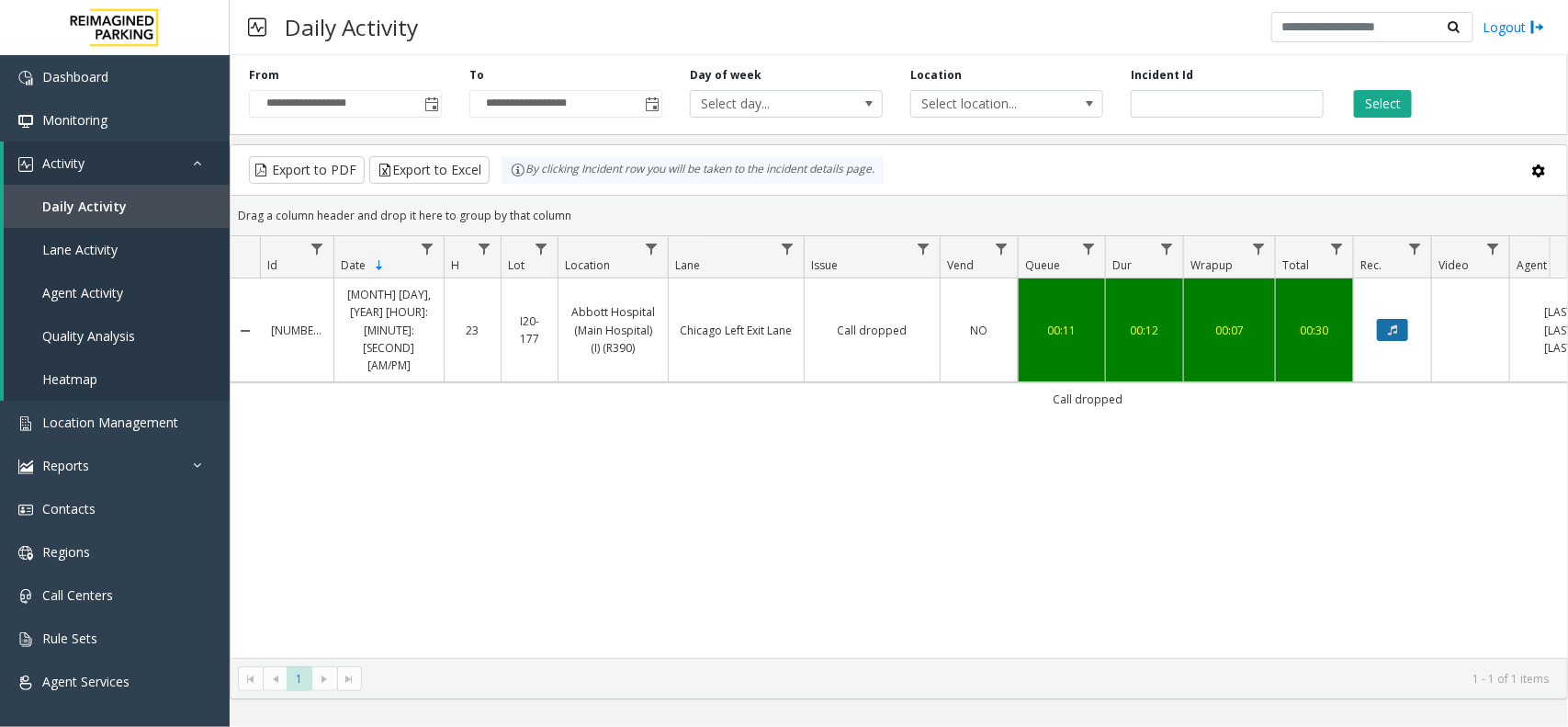click 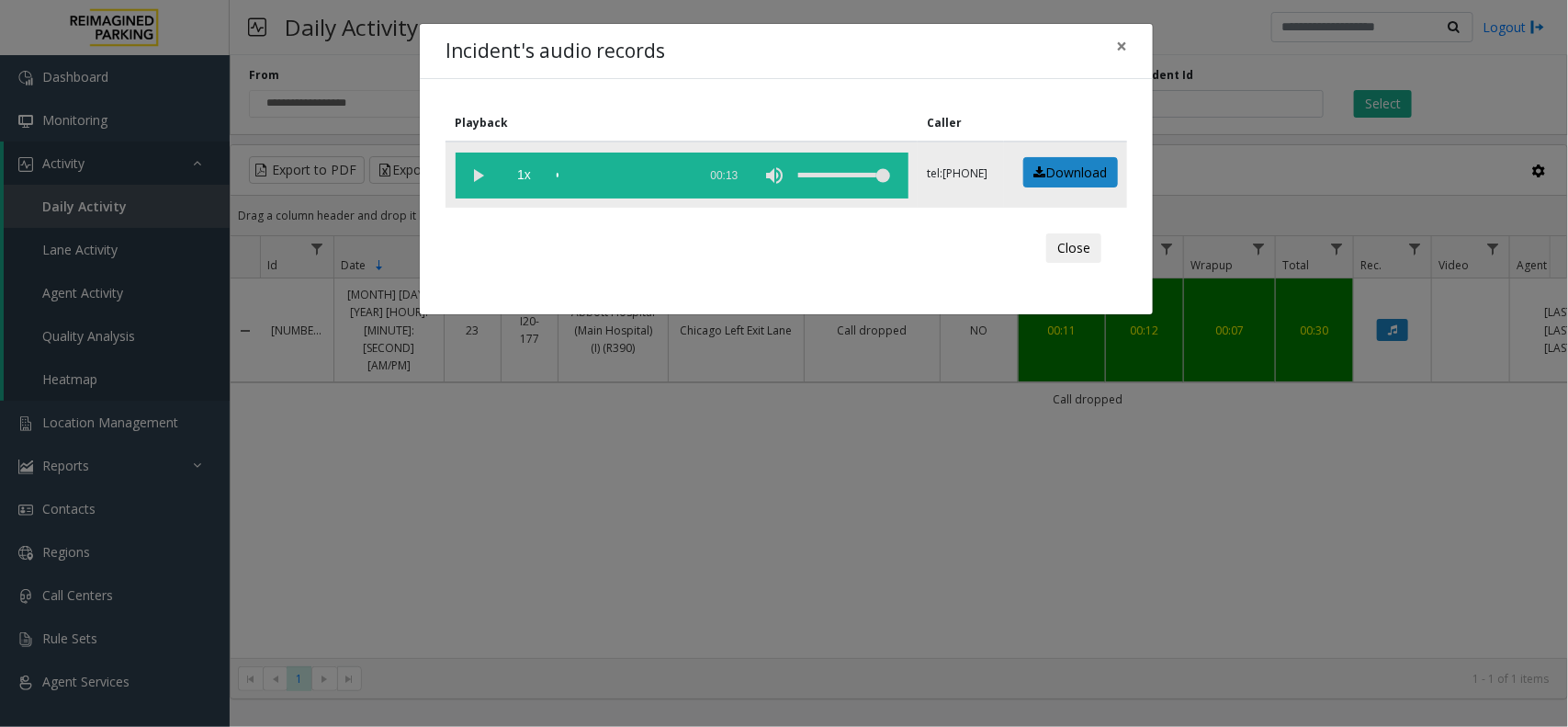 click 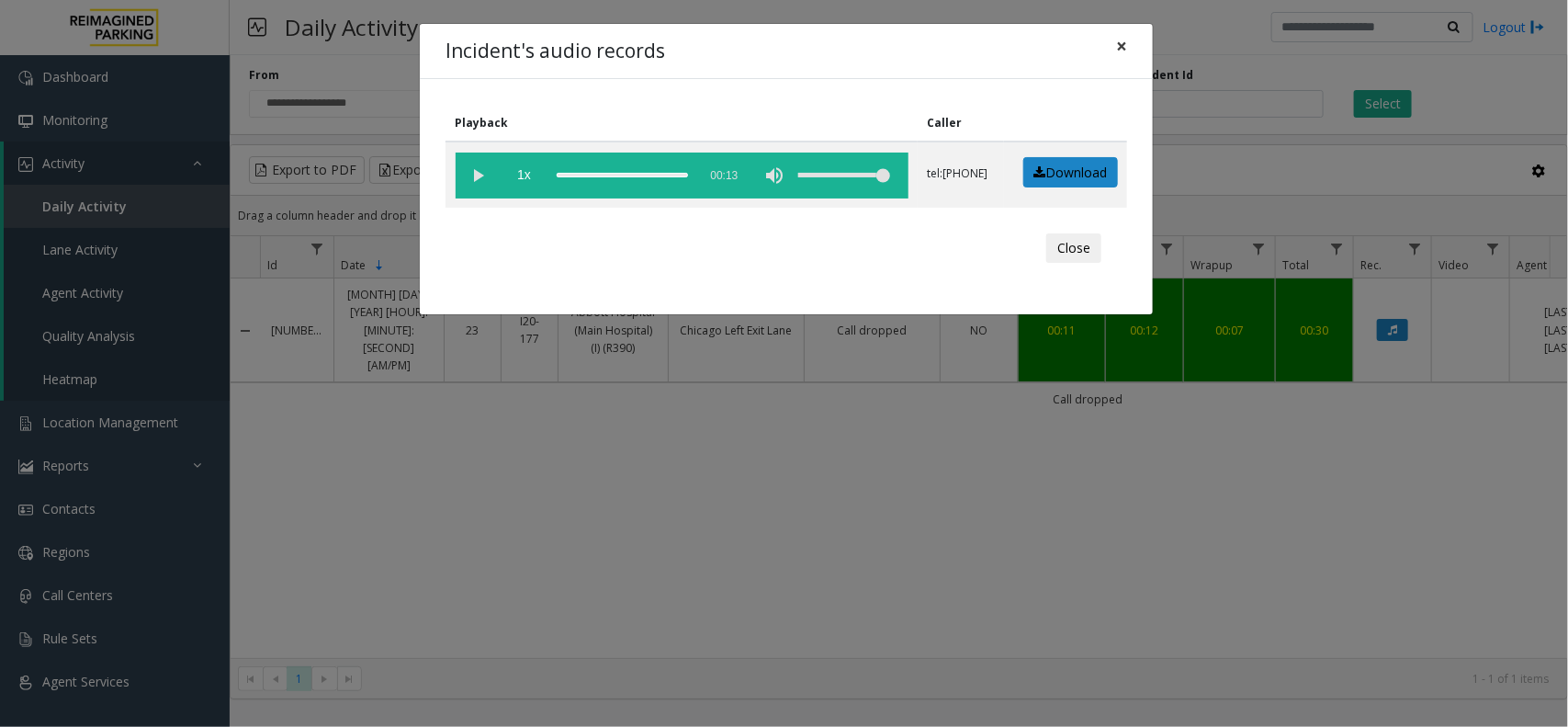 click on "×" 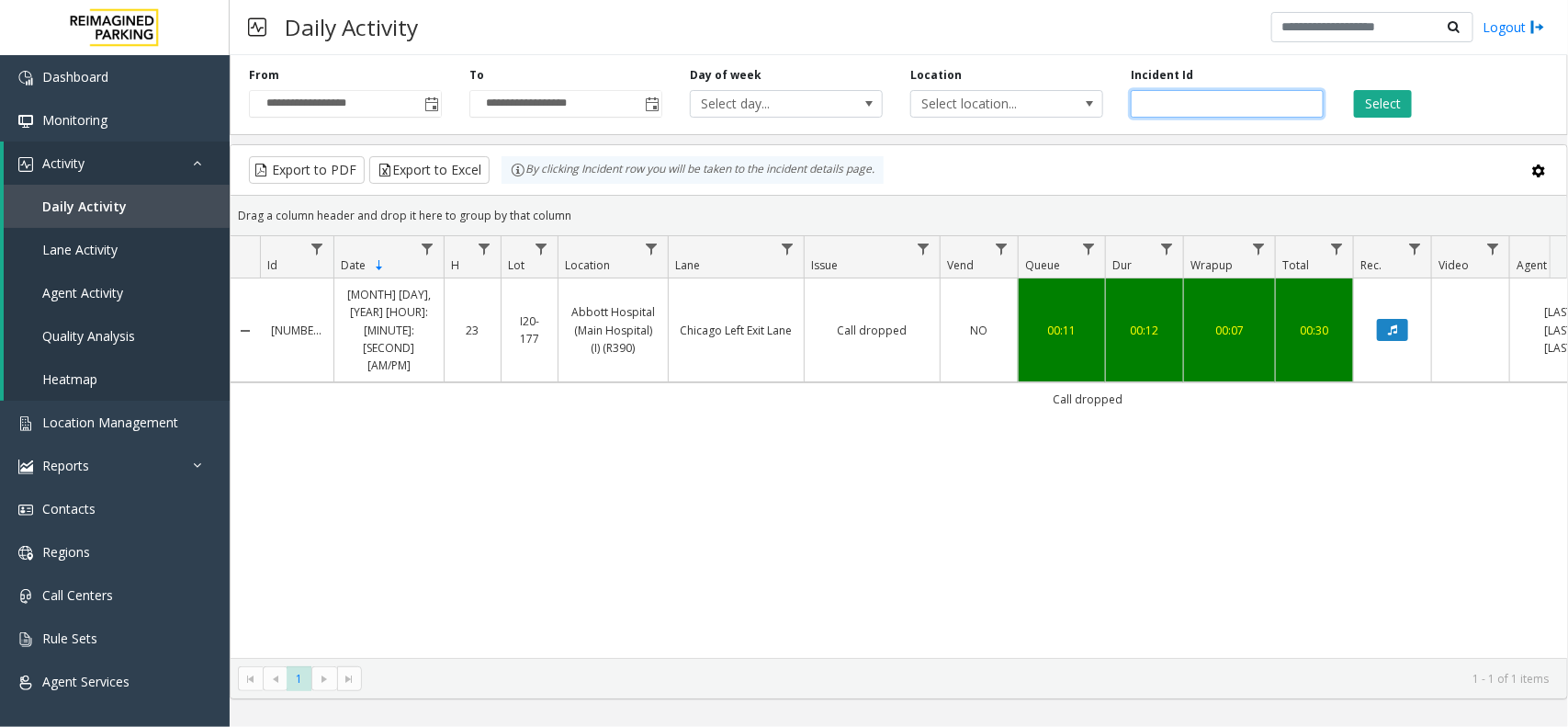 drag, startPoint x: 1220, startPoint y: 106, endPoint x: 1119, endPoint y: 107, distance: 101.00495 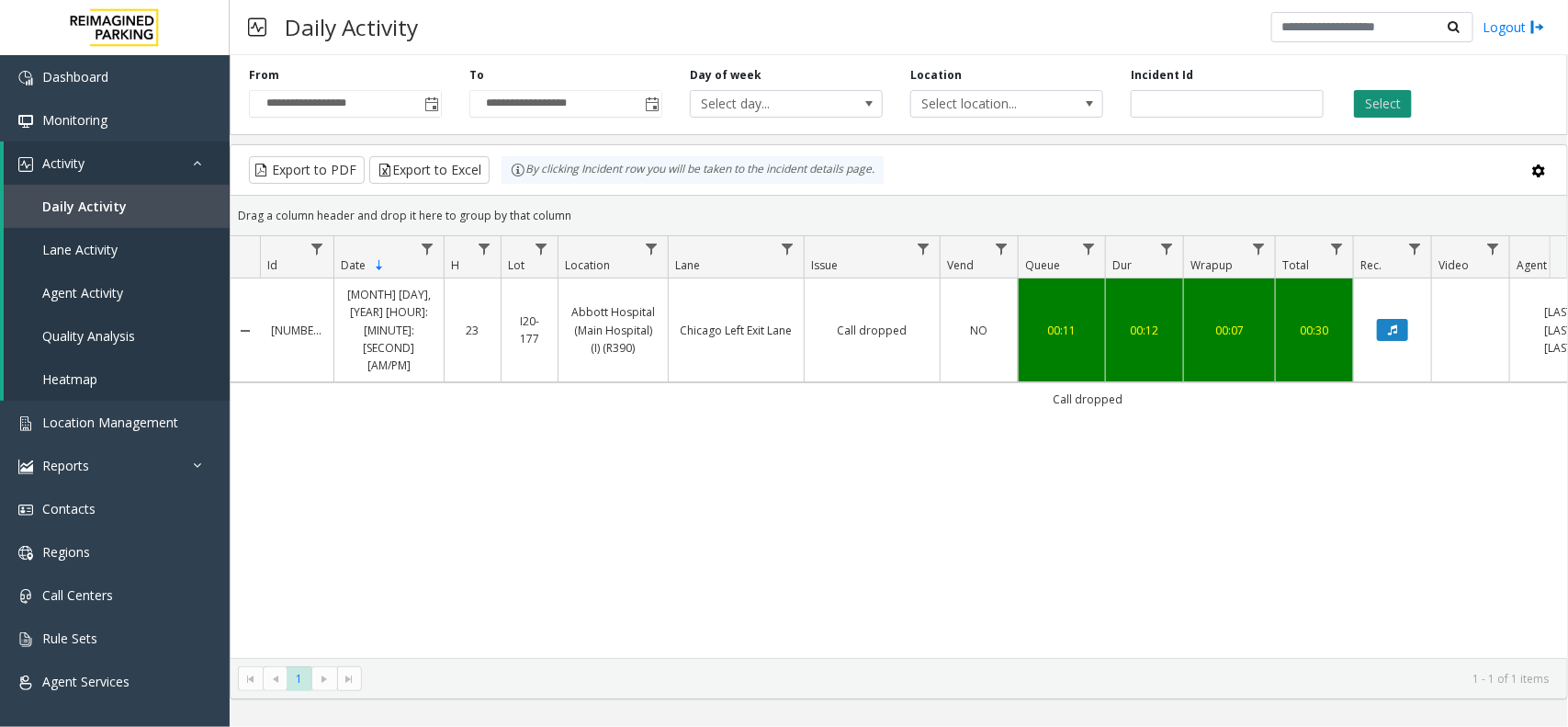 click on "Select" 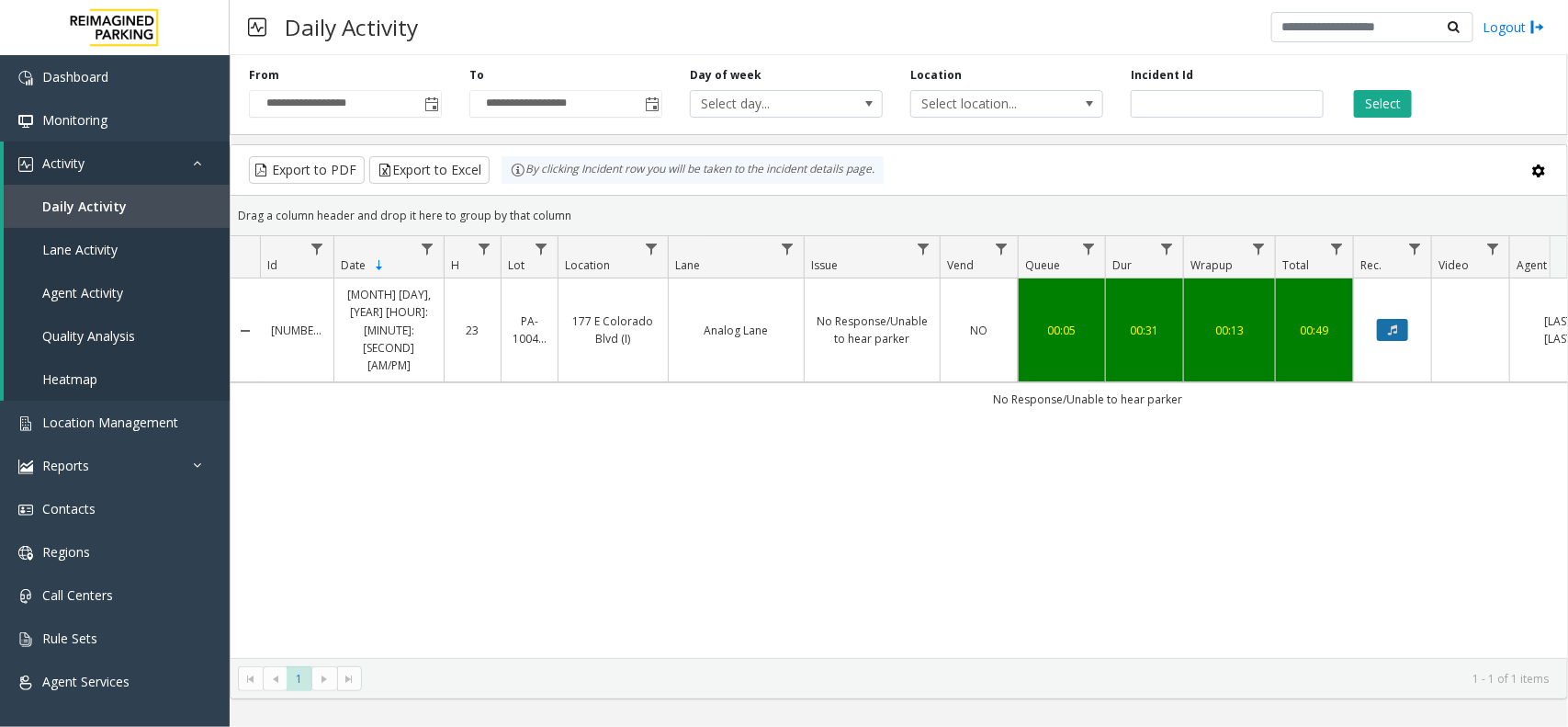 click 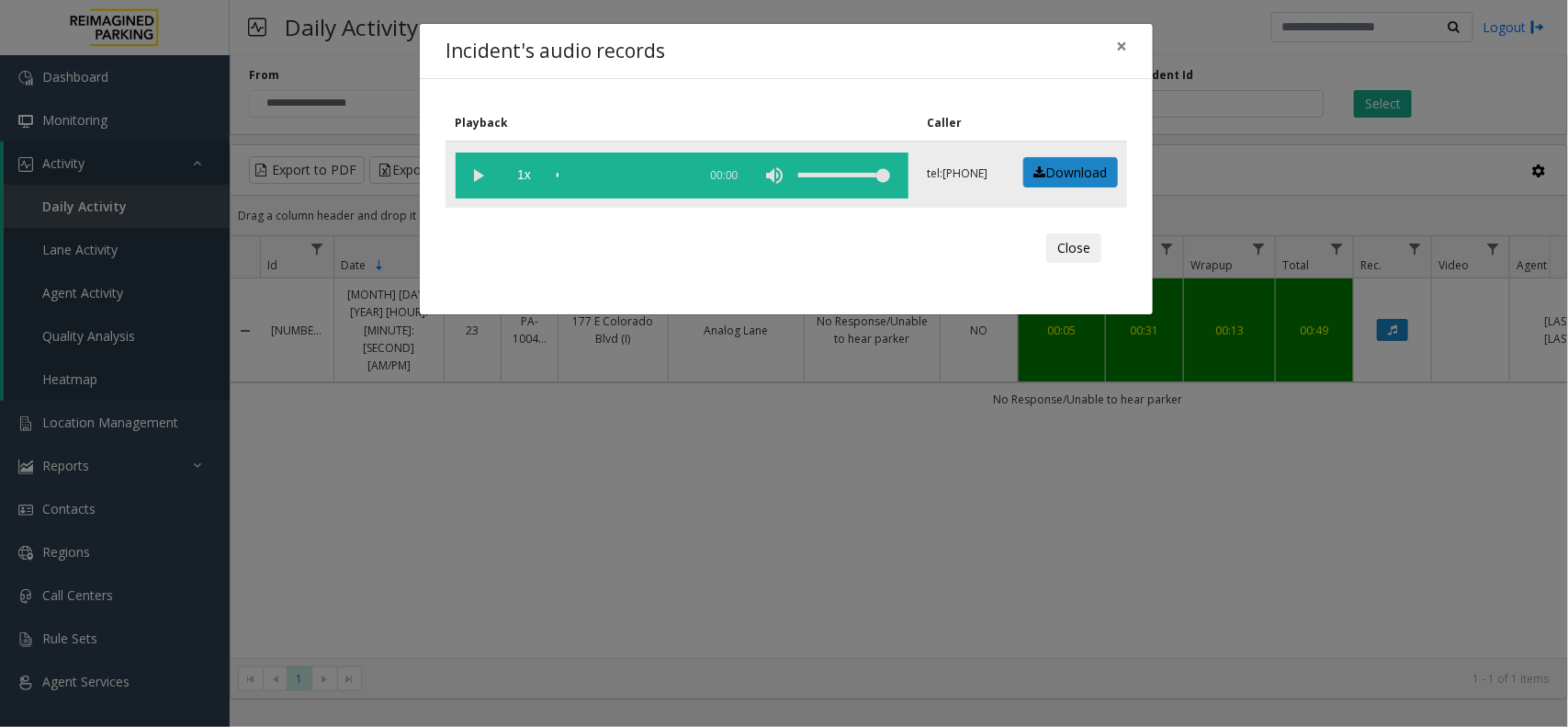 click 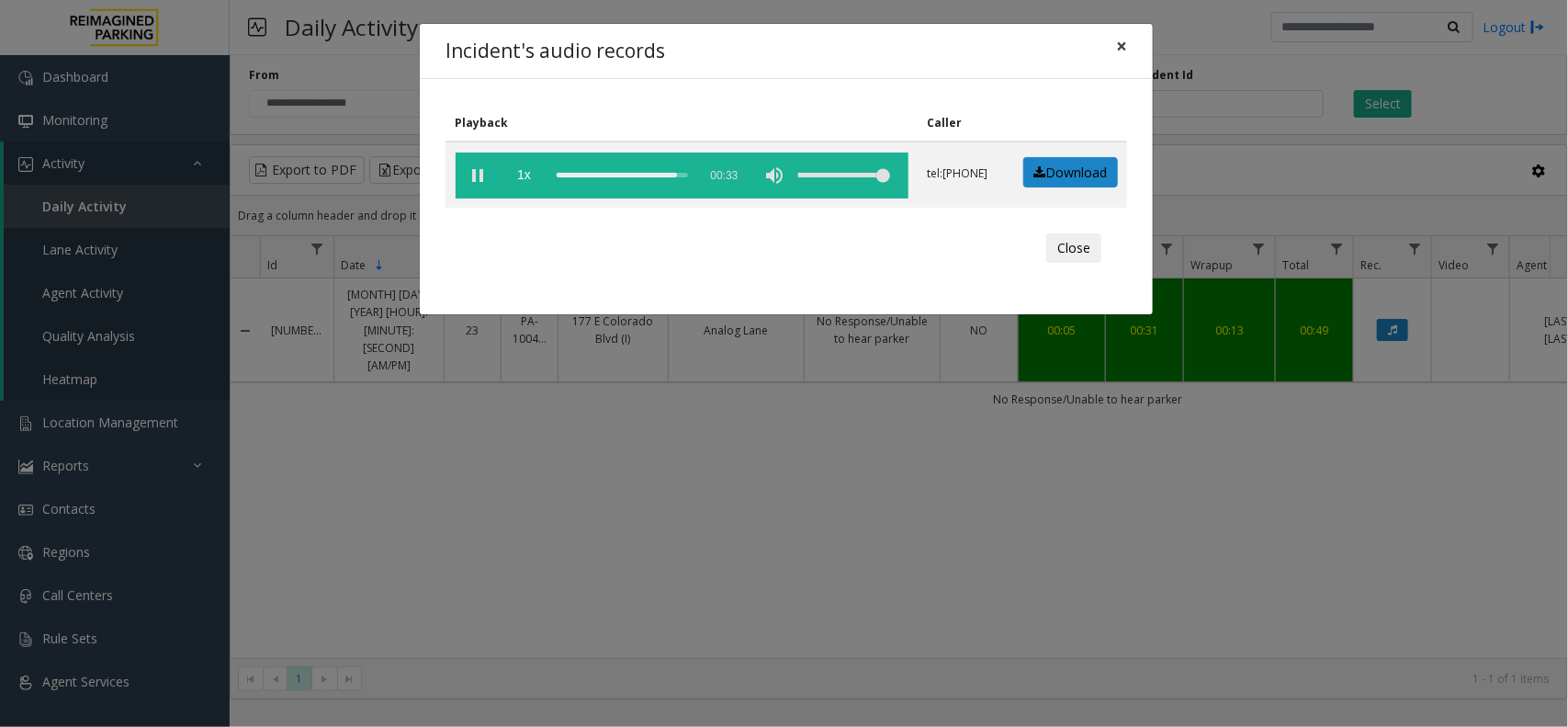 click on "×" 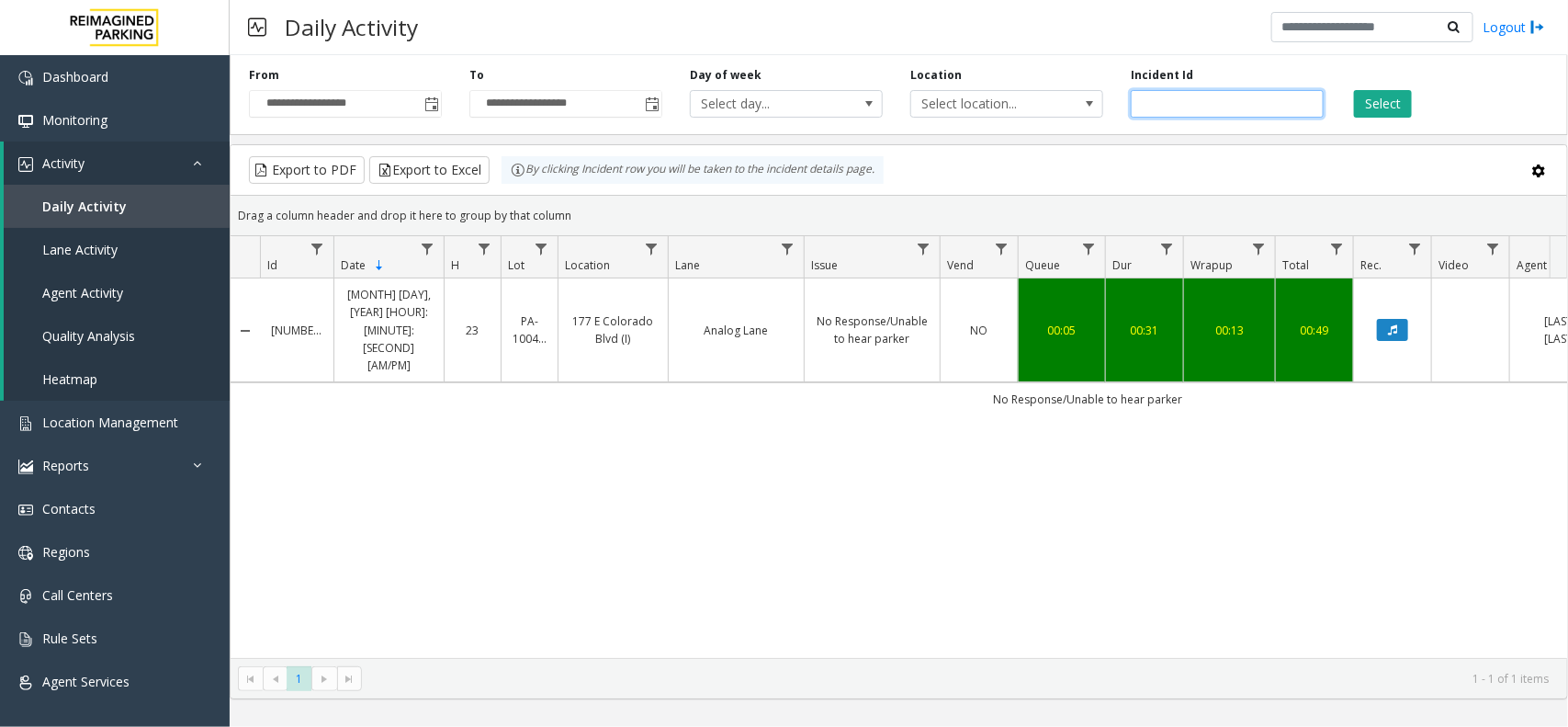 drag, startPoint x: 1220, startPoint y: 108, endPoint x: 1156, endPoint y: 108, distance: 64 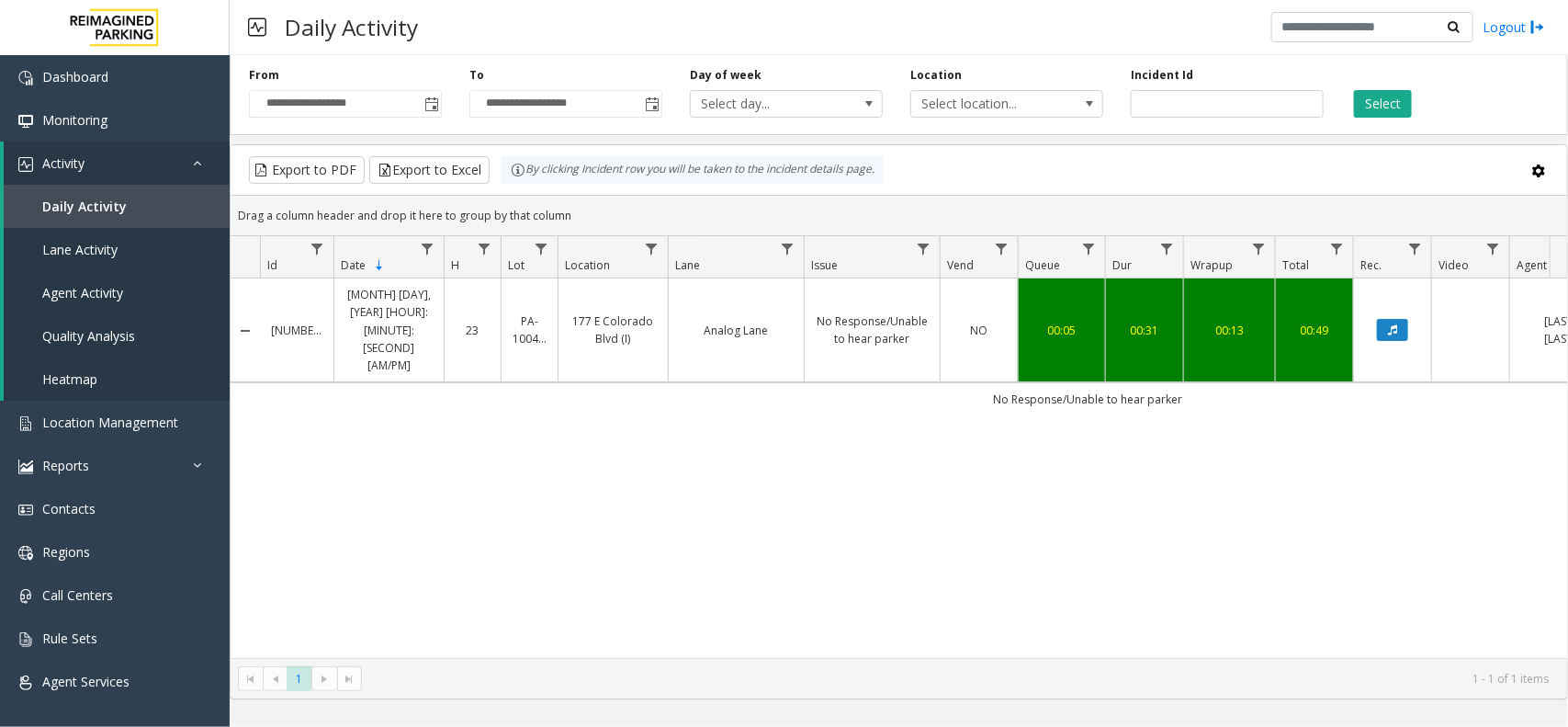scroll, scrollTop: 0, scrollLeft: 65, axis: horizontal 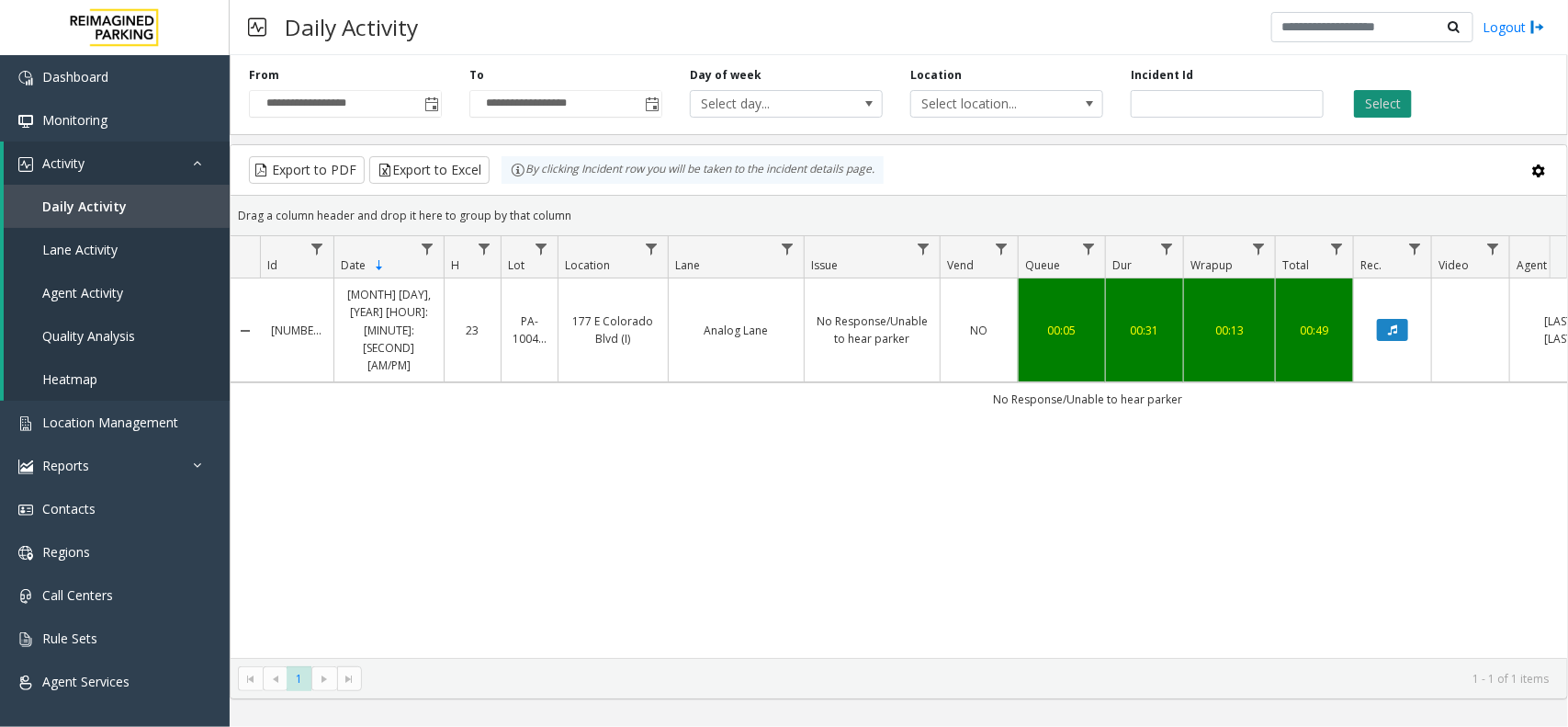 click on "Select" 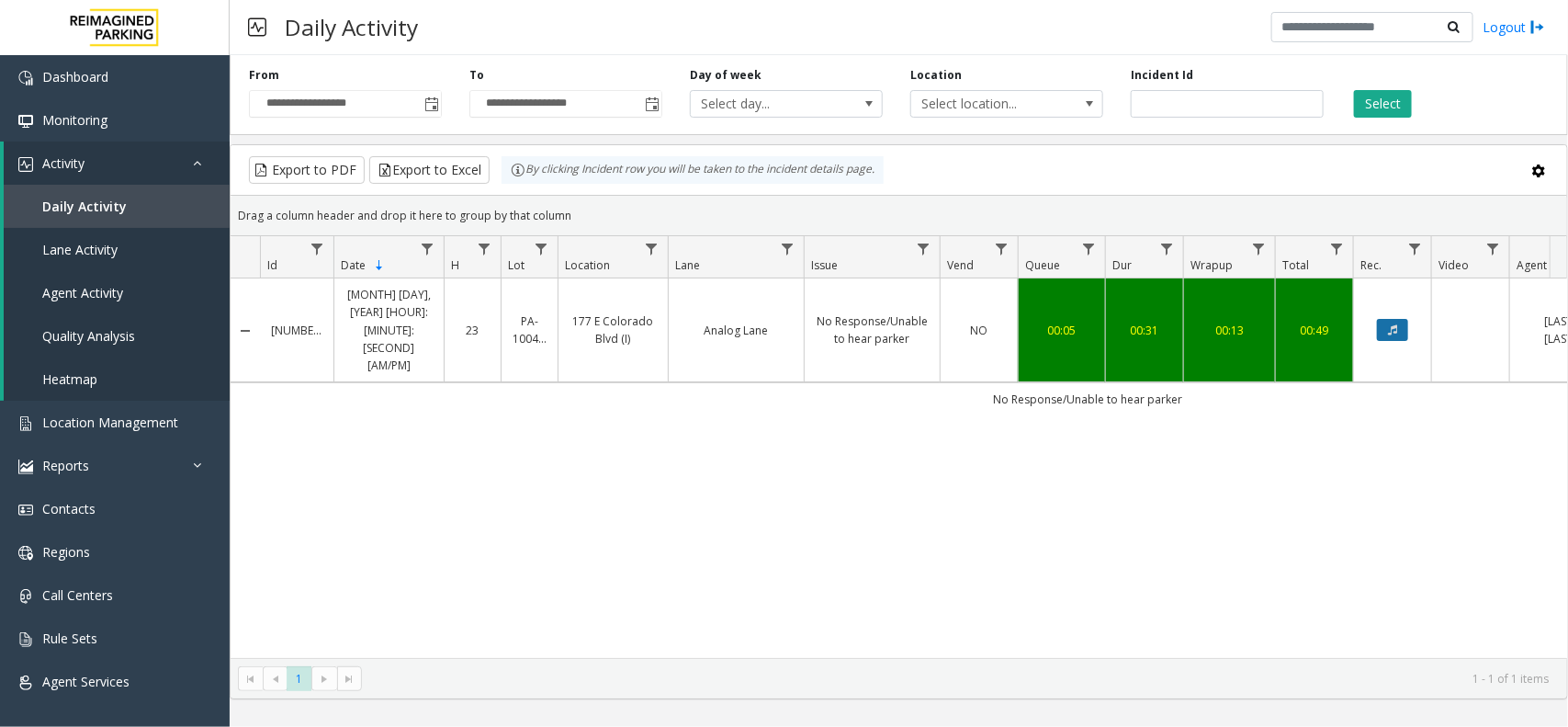click 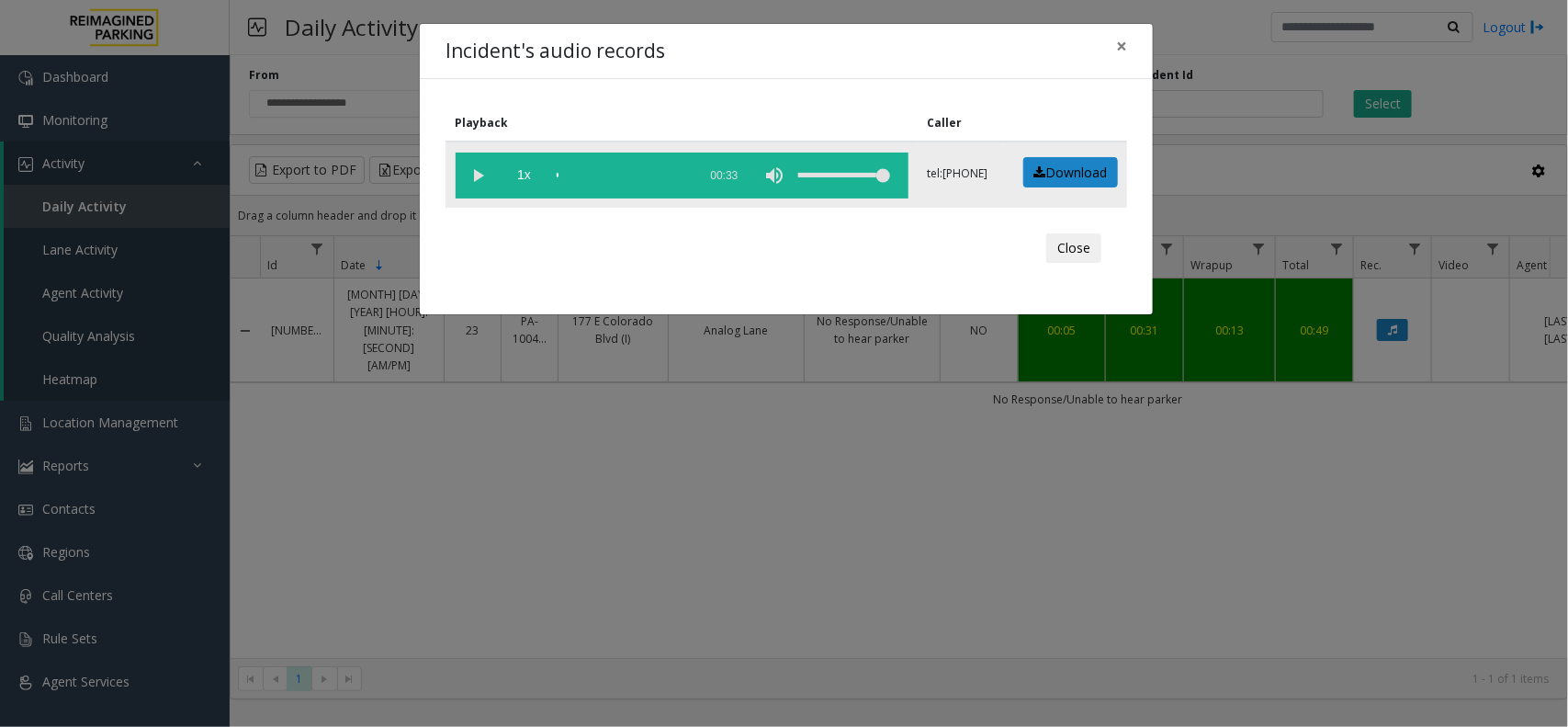 click 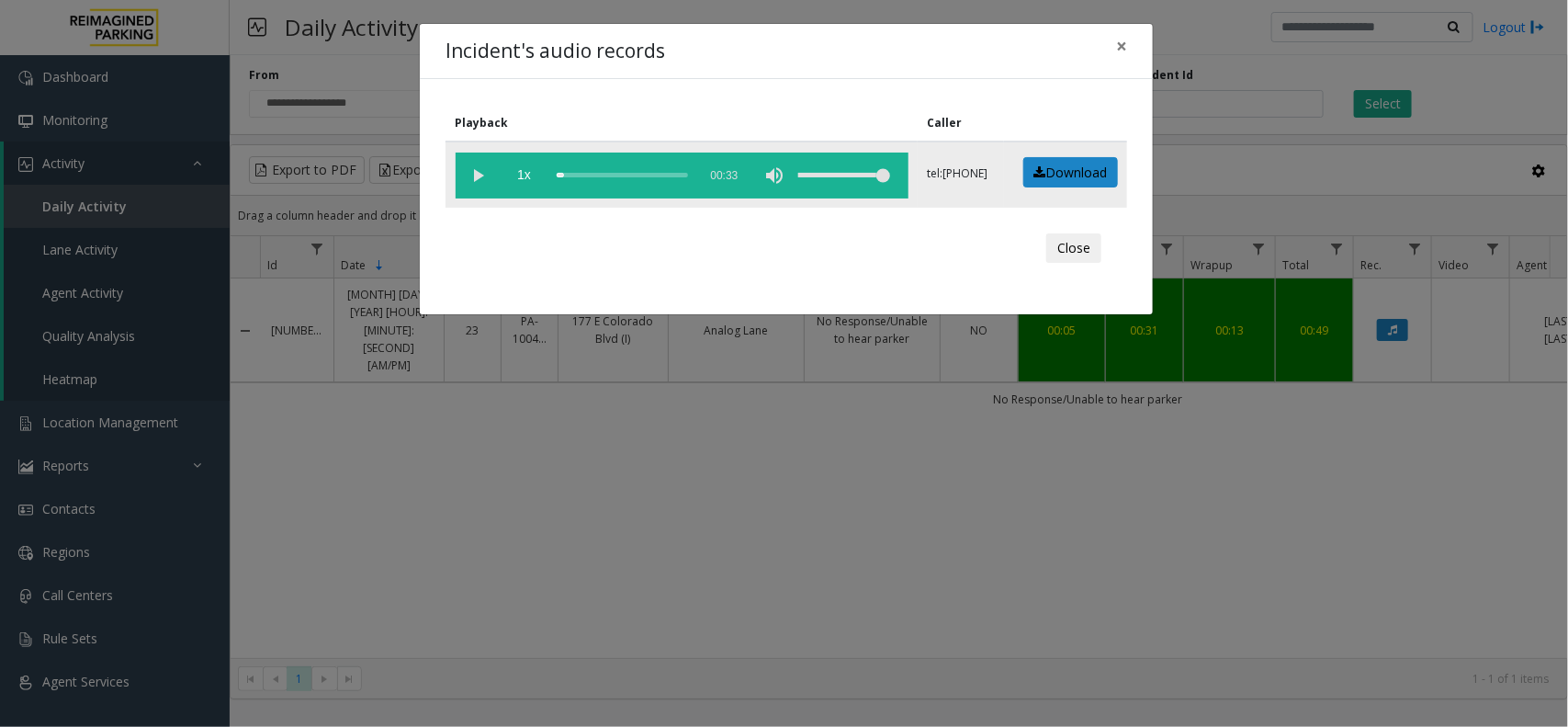 click 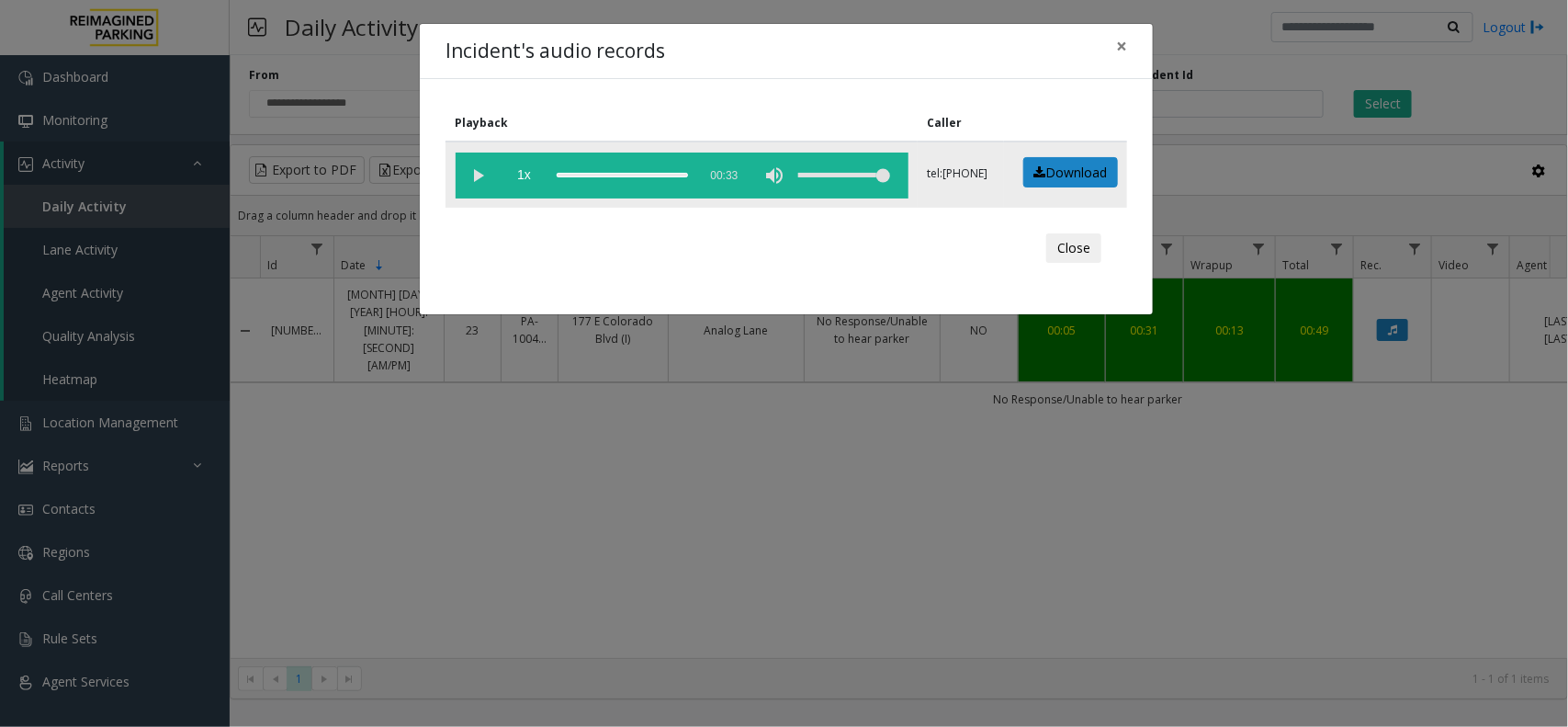 click 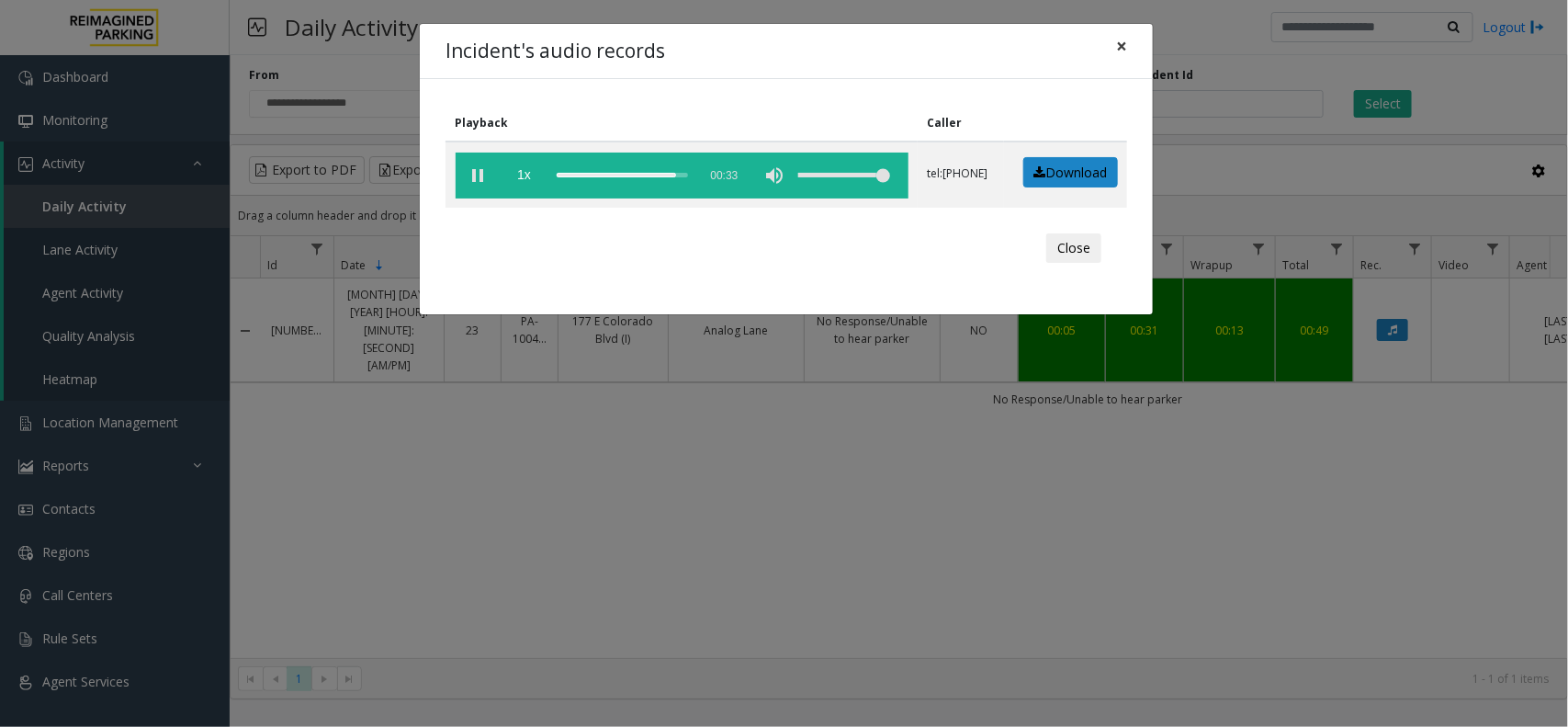 click on "×" 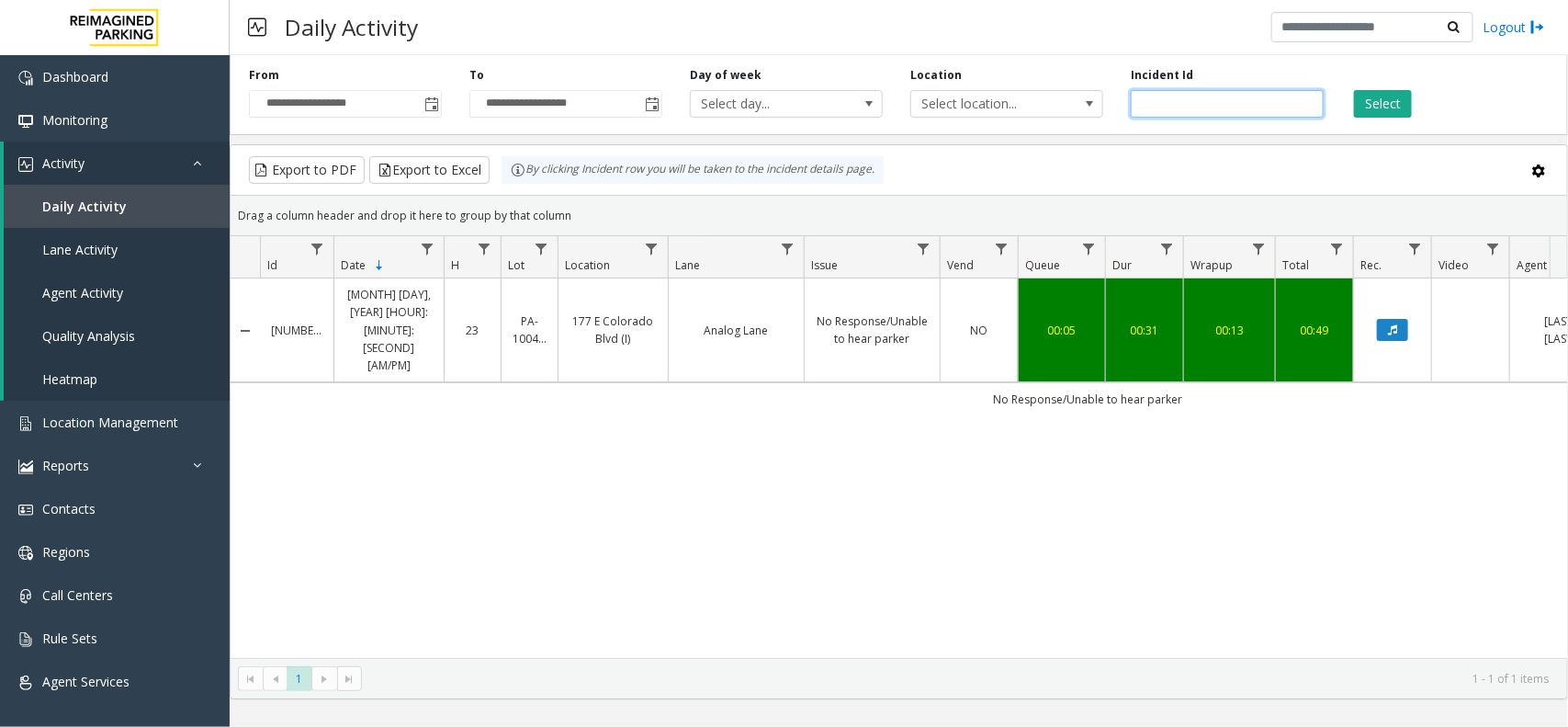 click on "*******" 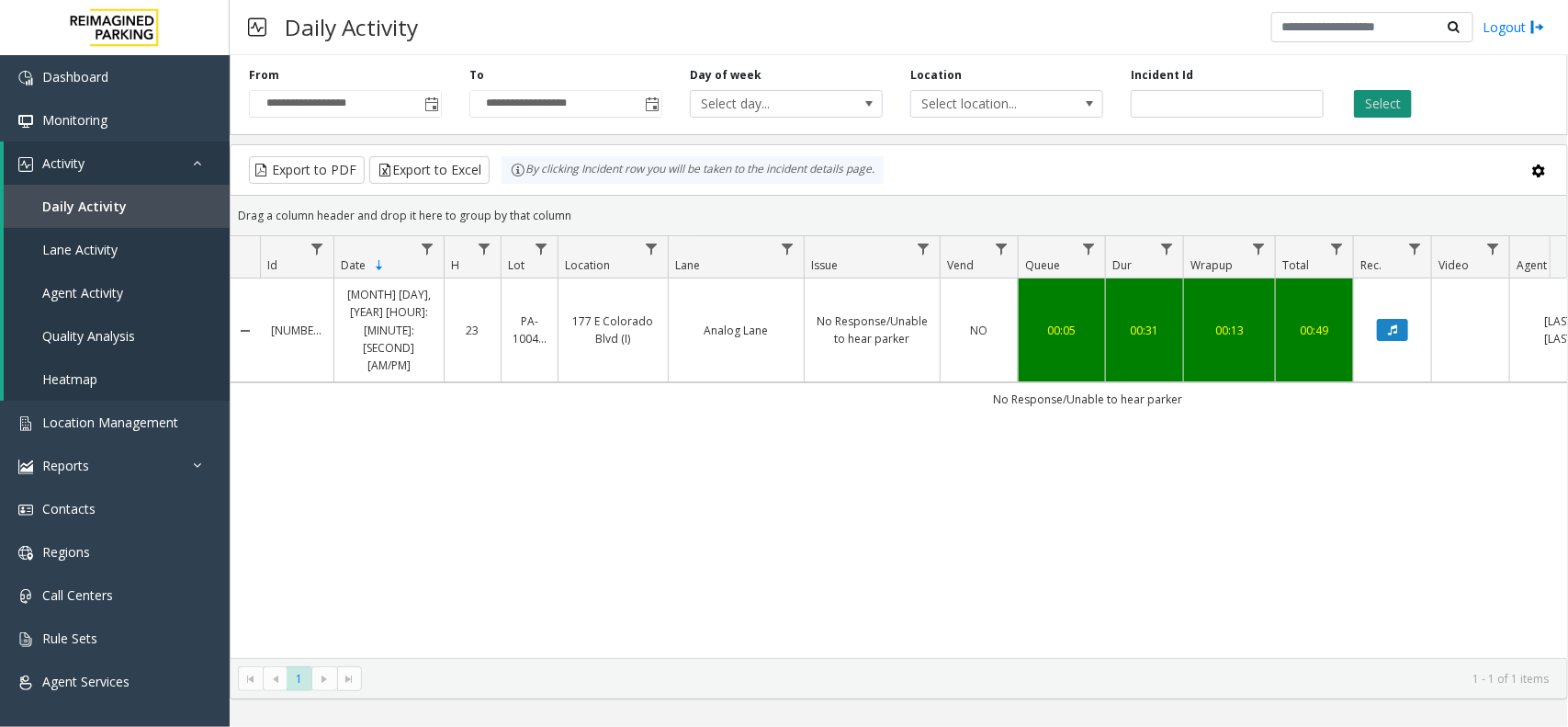 click on "Select" 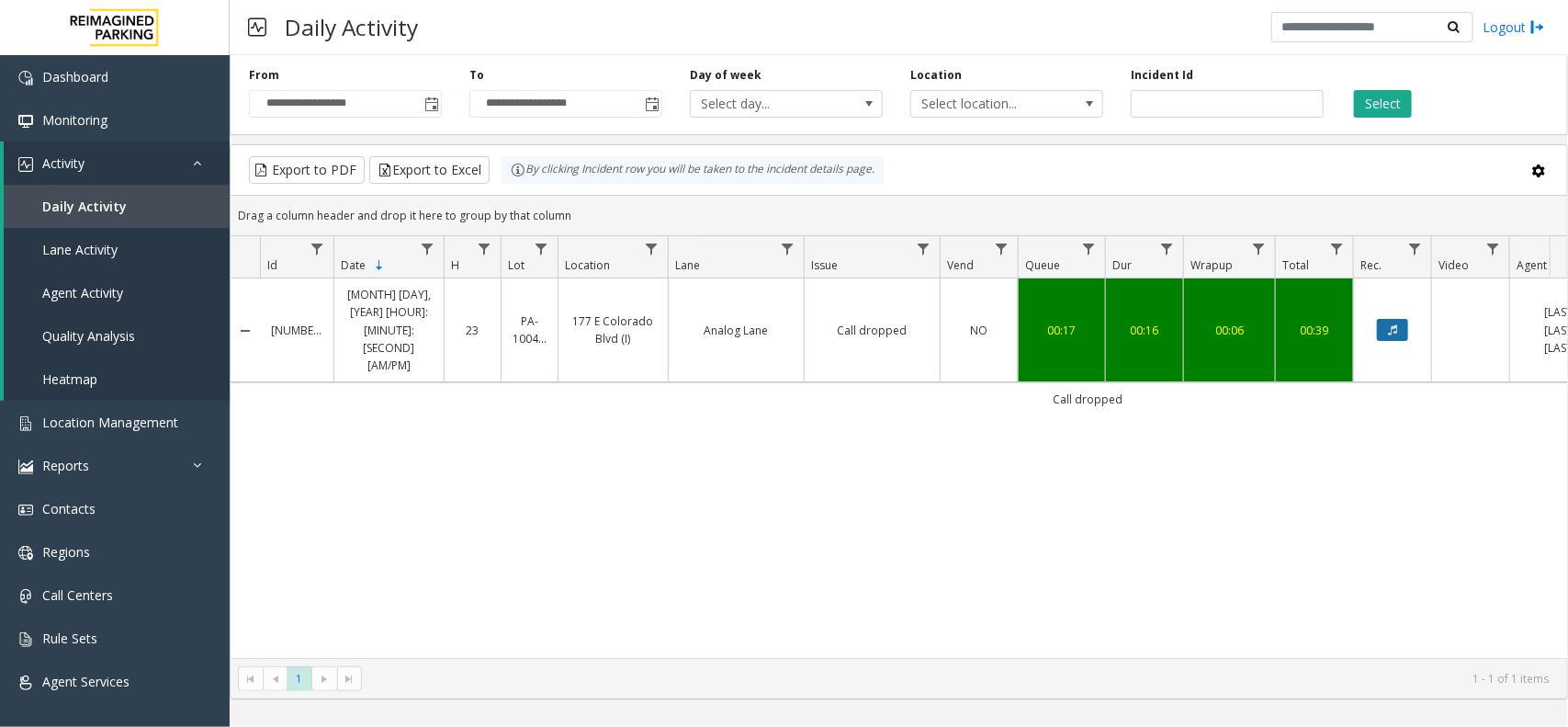 click 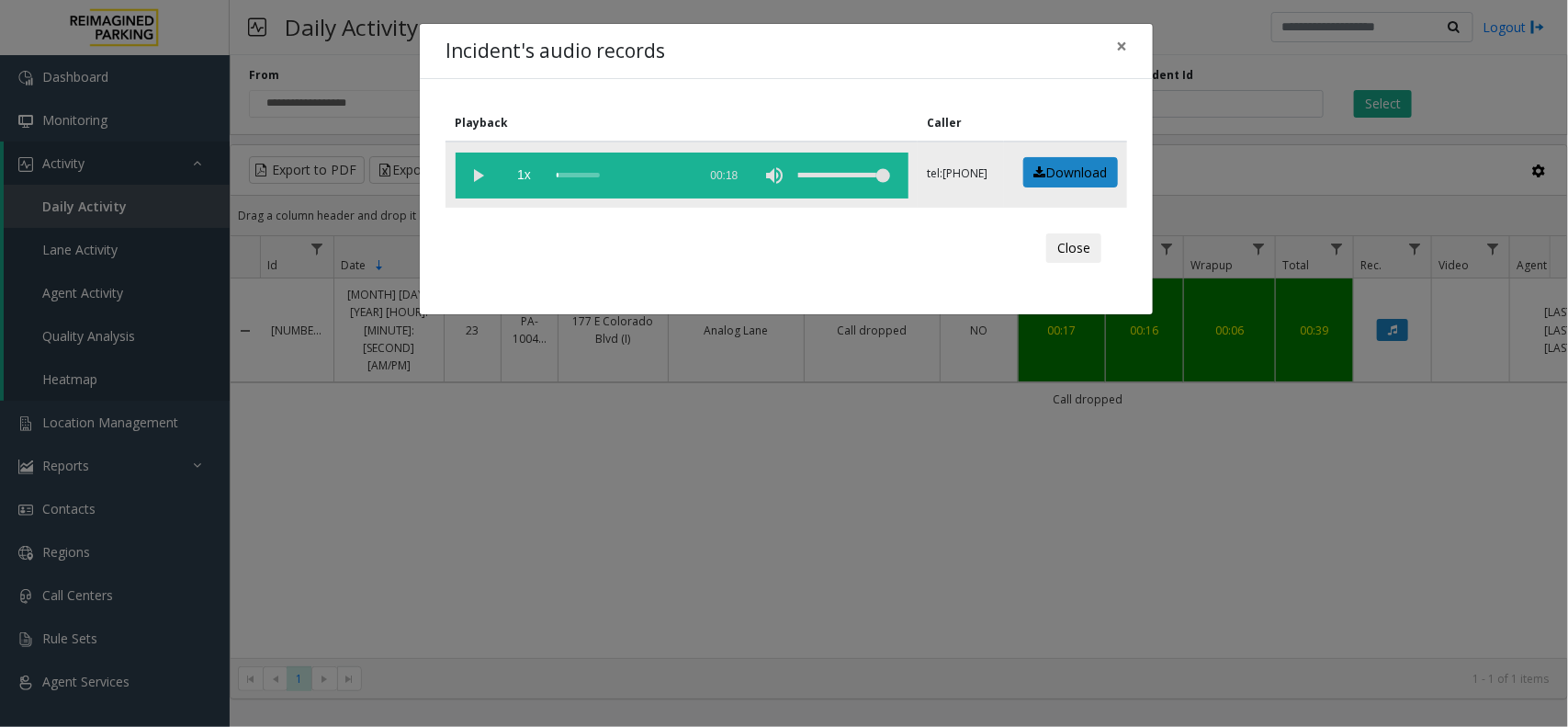click 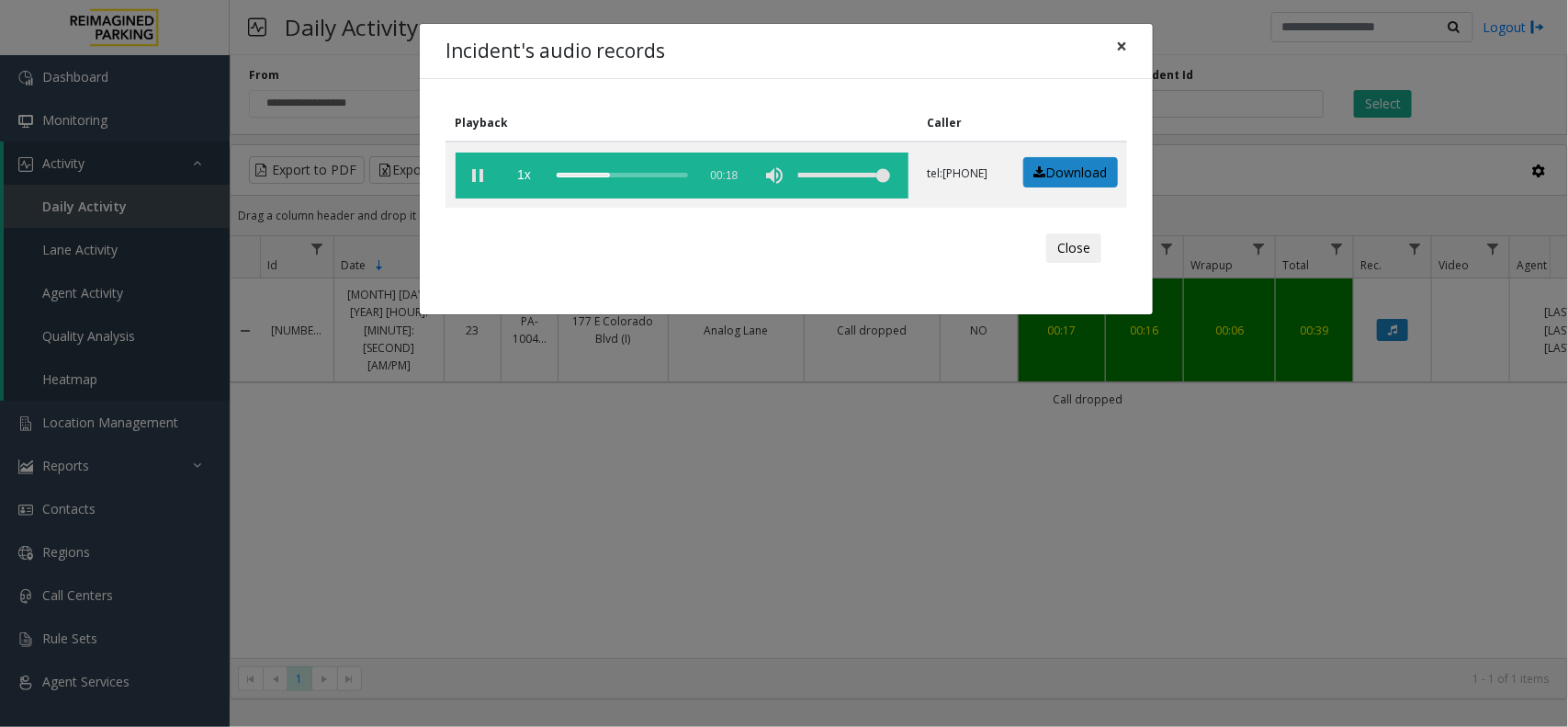 click on "×" 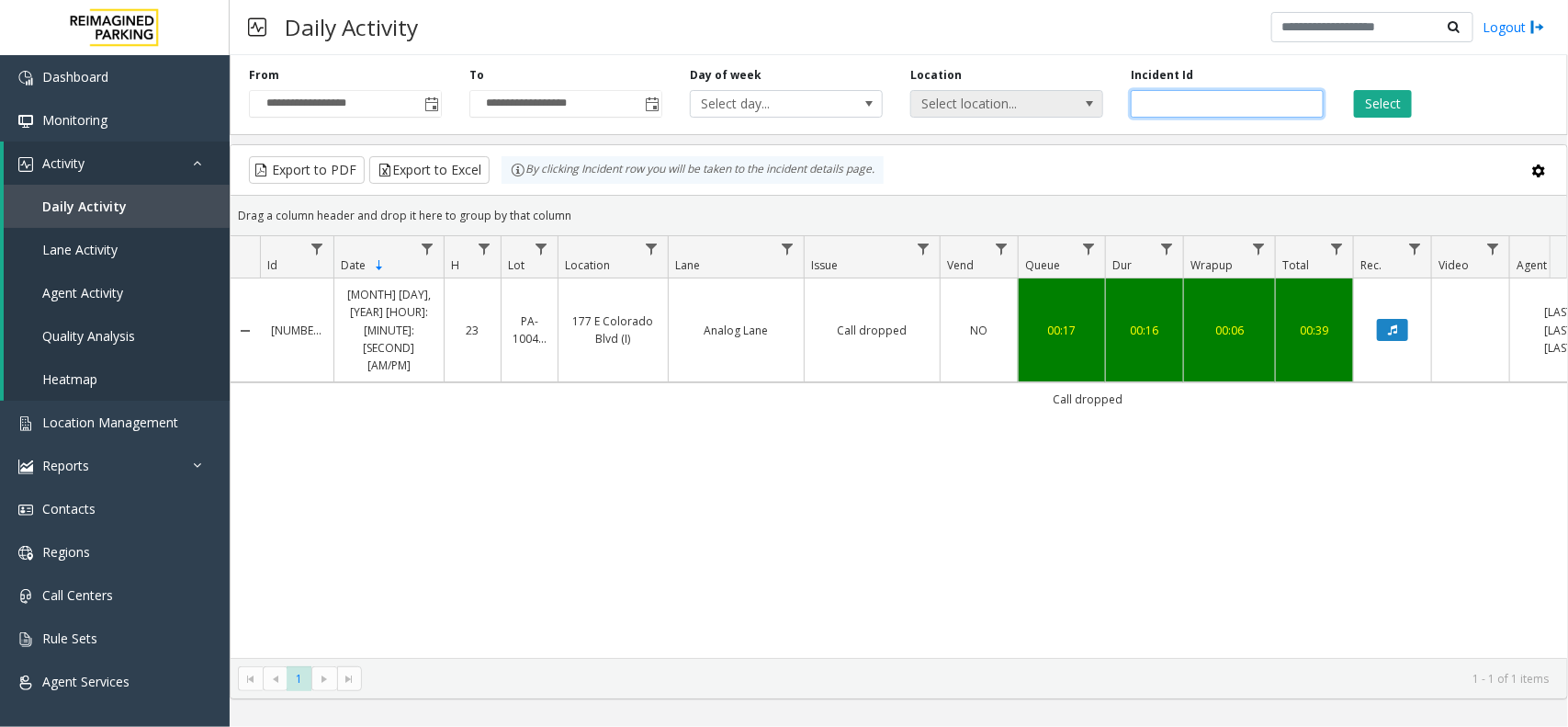 drag, startPoint x: 1224, startPoint y: 97, endPoint x: 1093, endPoint y: 108, distance: 131.46102 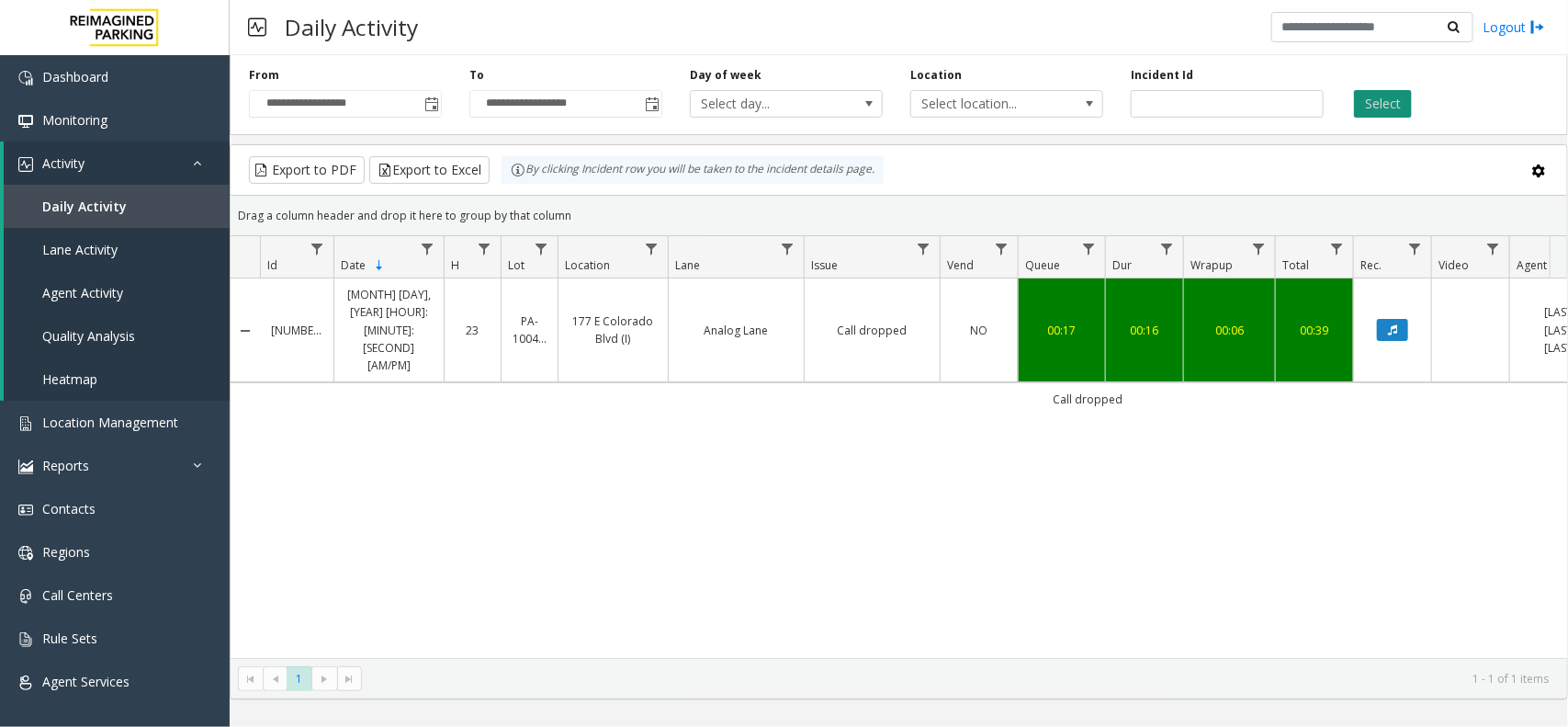 click on "Select" 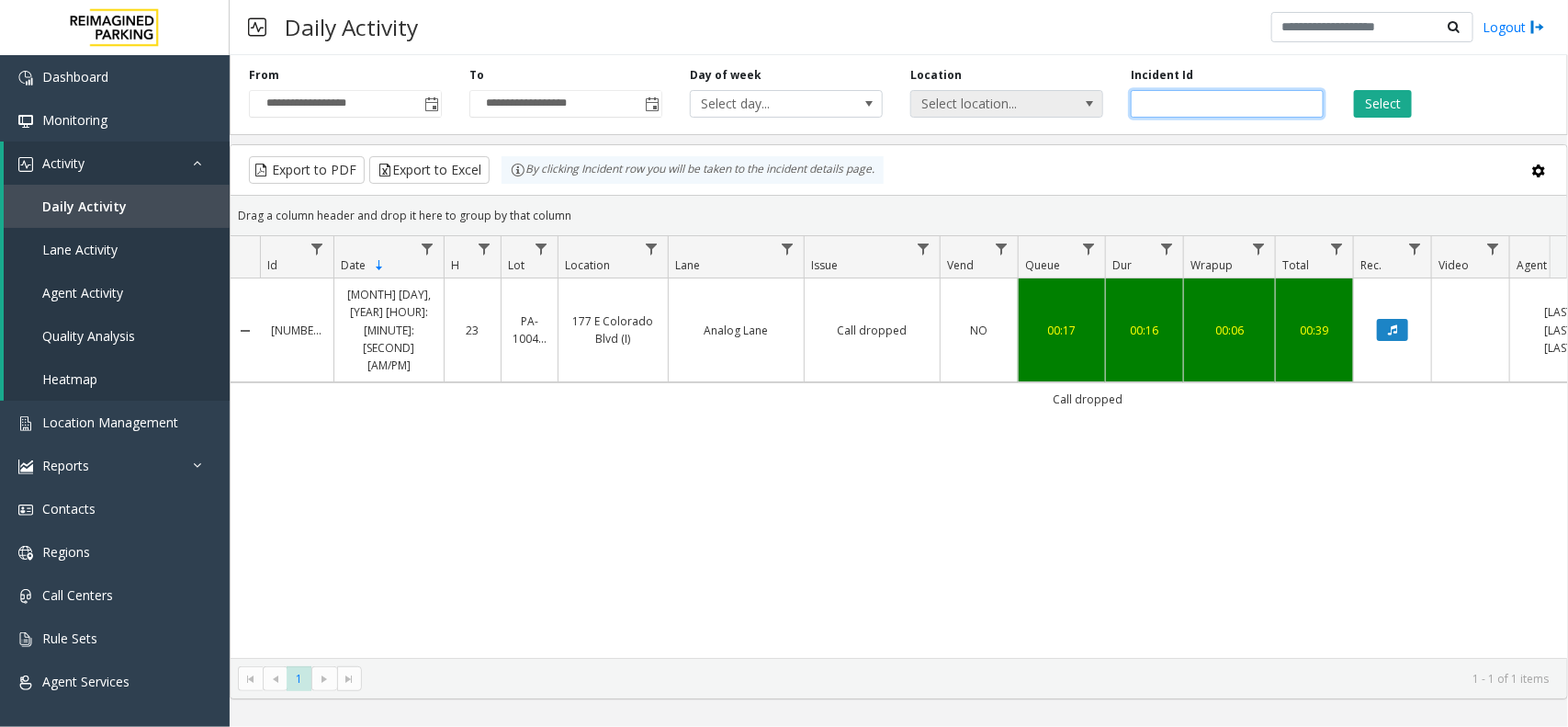 drag, startPoint x: 1266, startPoint y: 99, endPoint x: 966, endPoint y: 106, distance: 300.08166 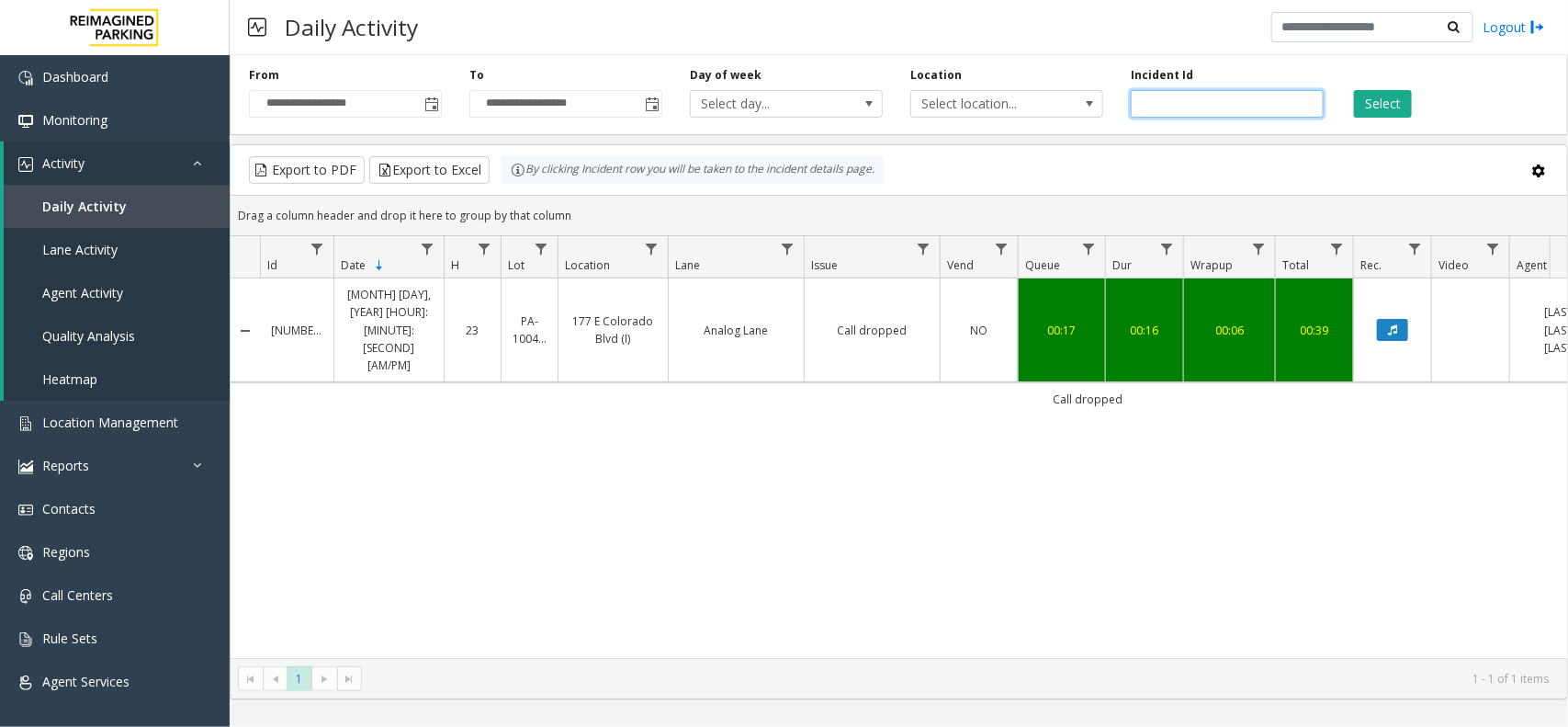 paste 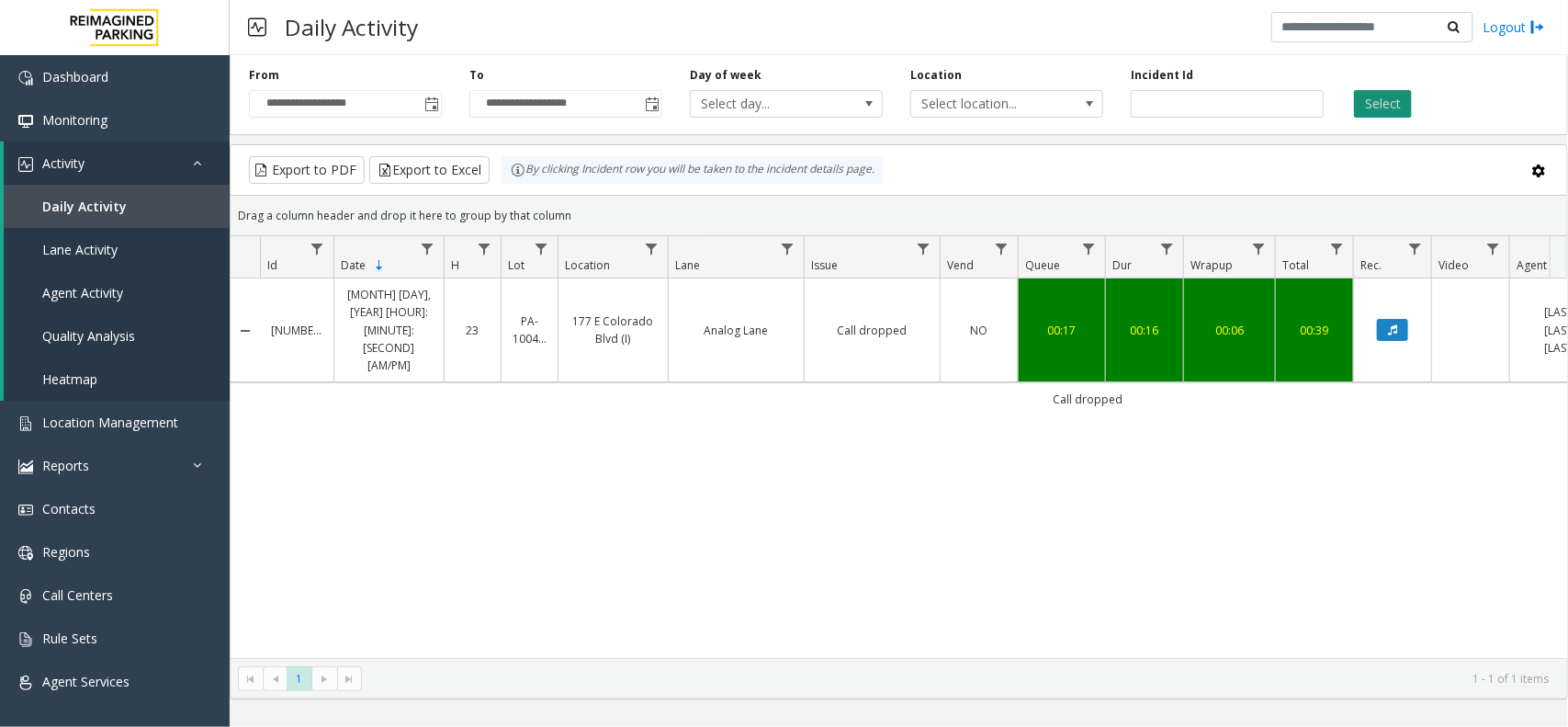 click on "Select" 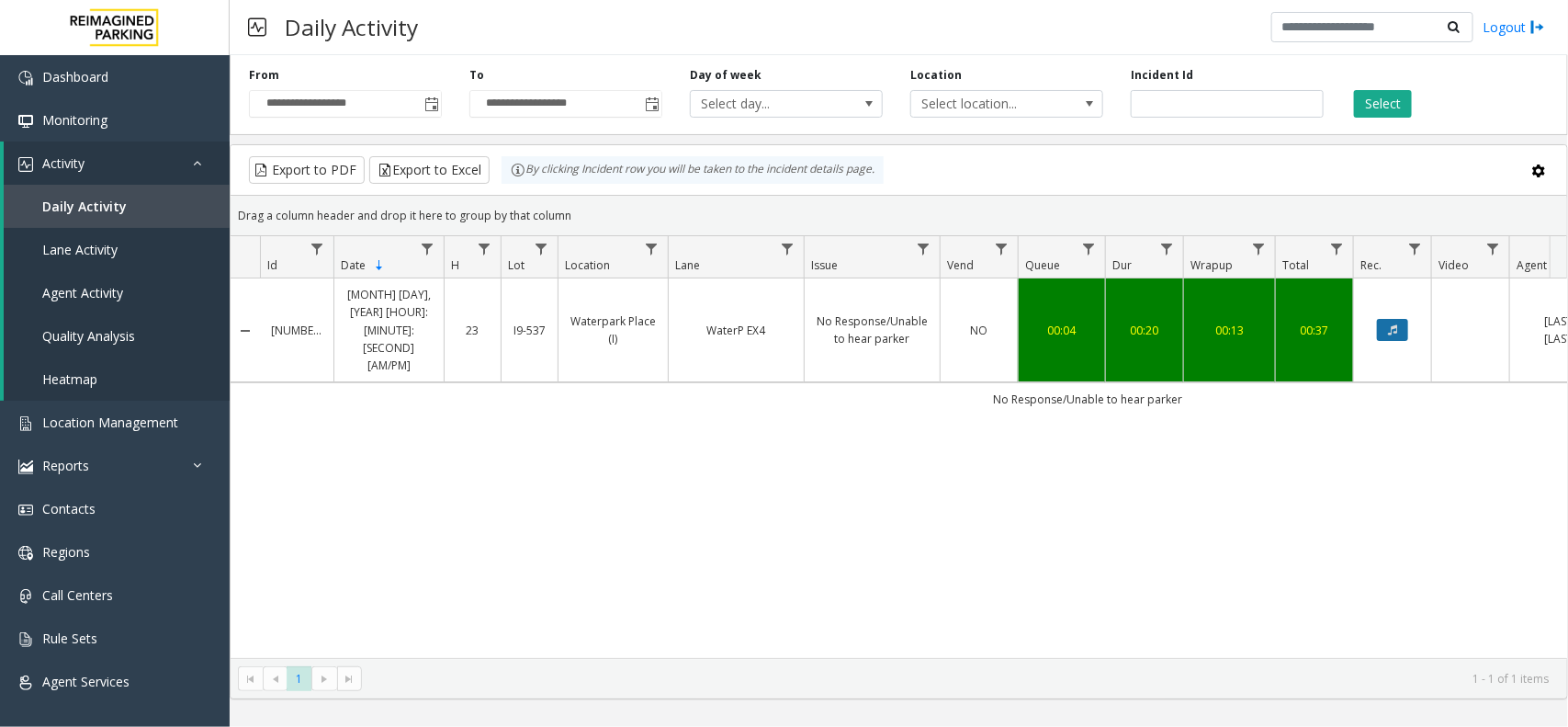 click 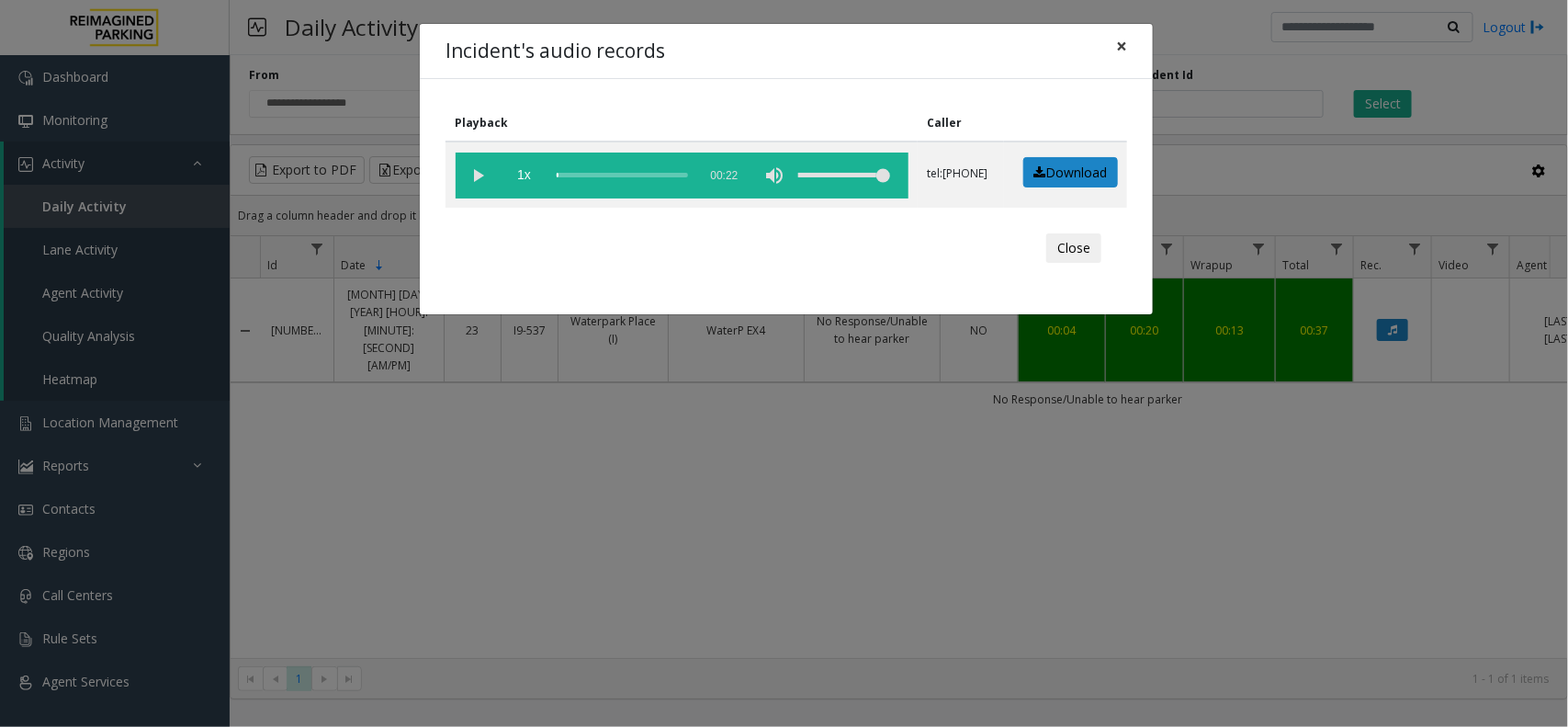 click on "×" 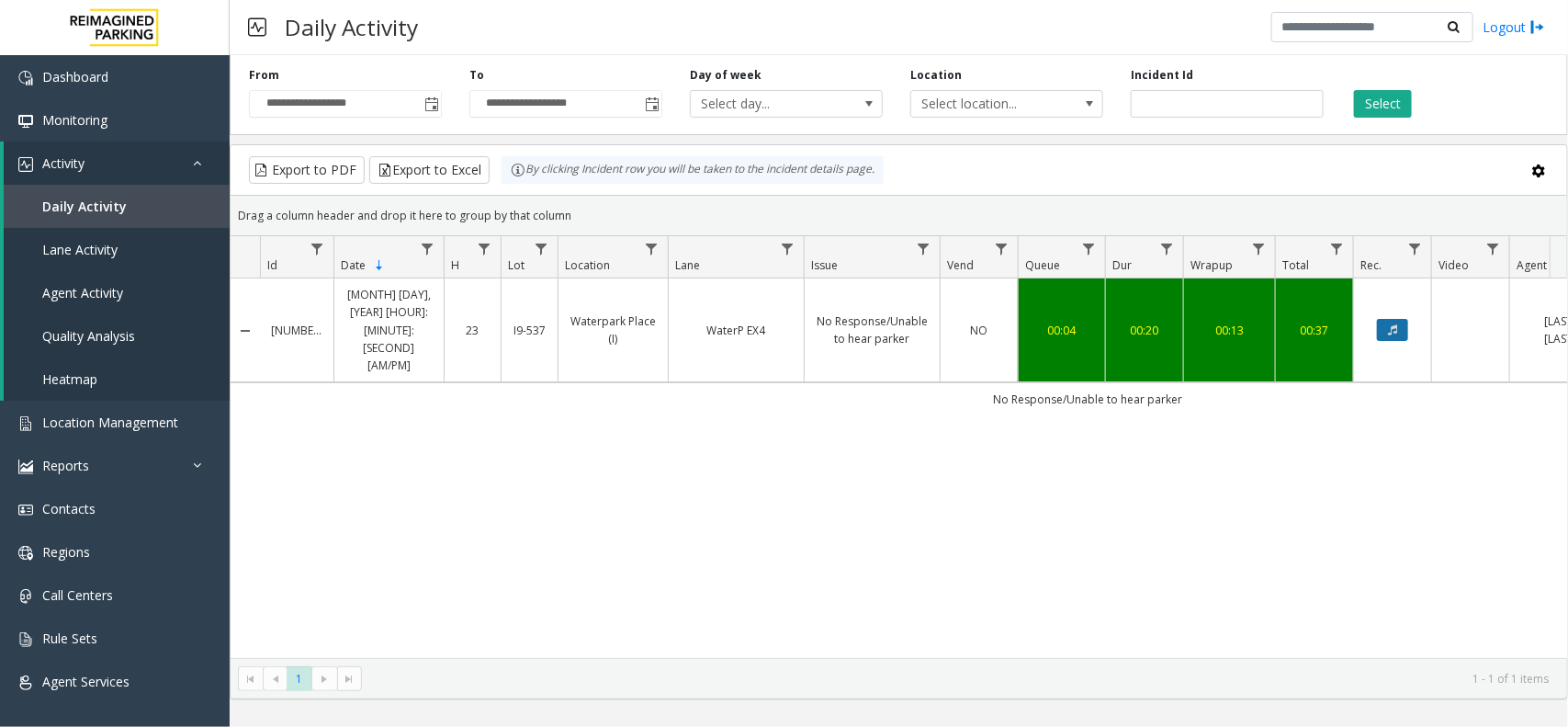click 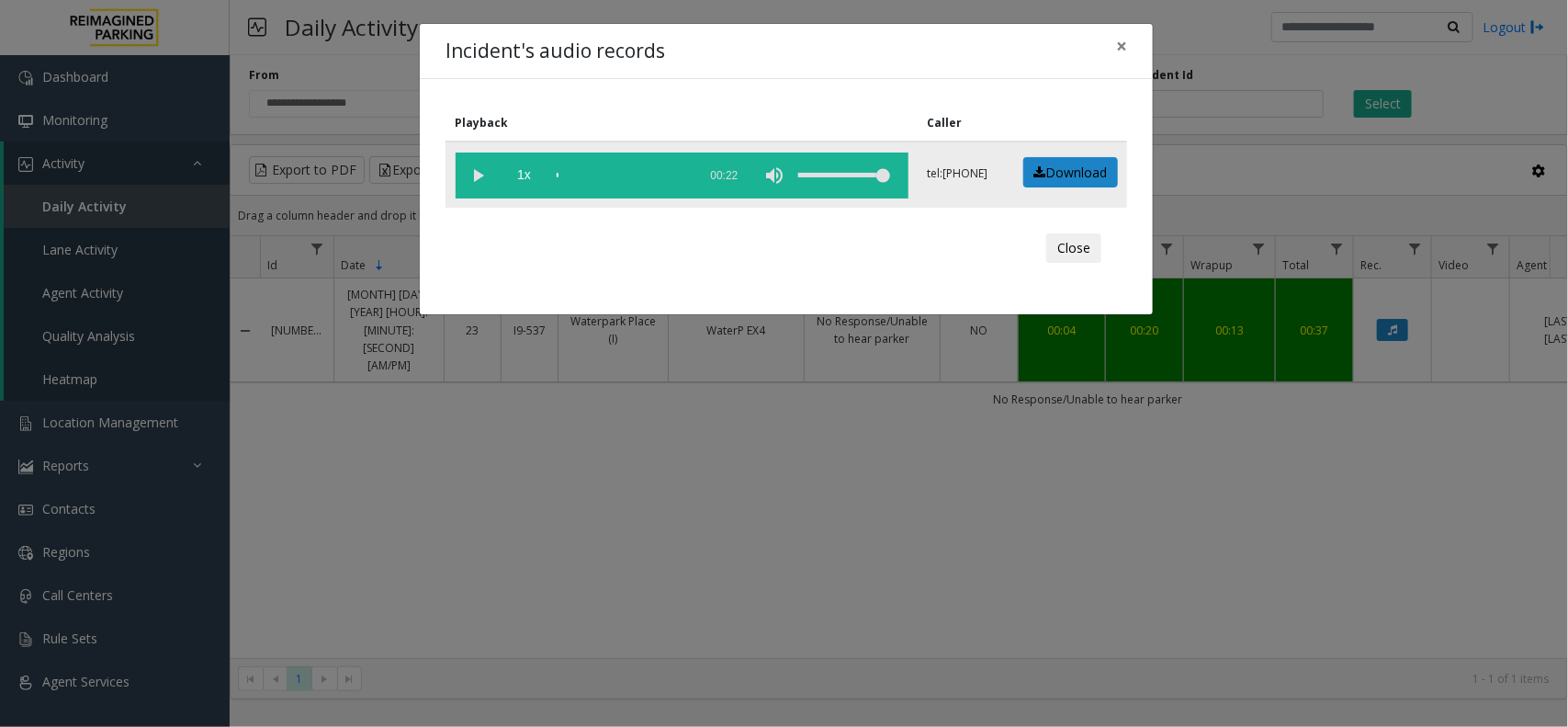 click 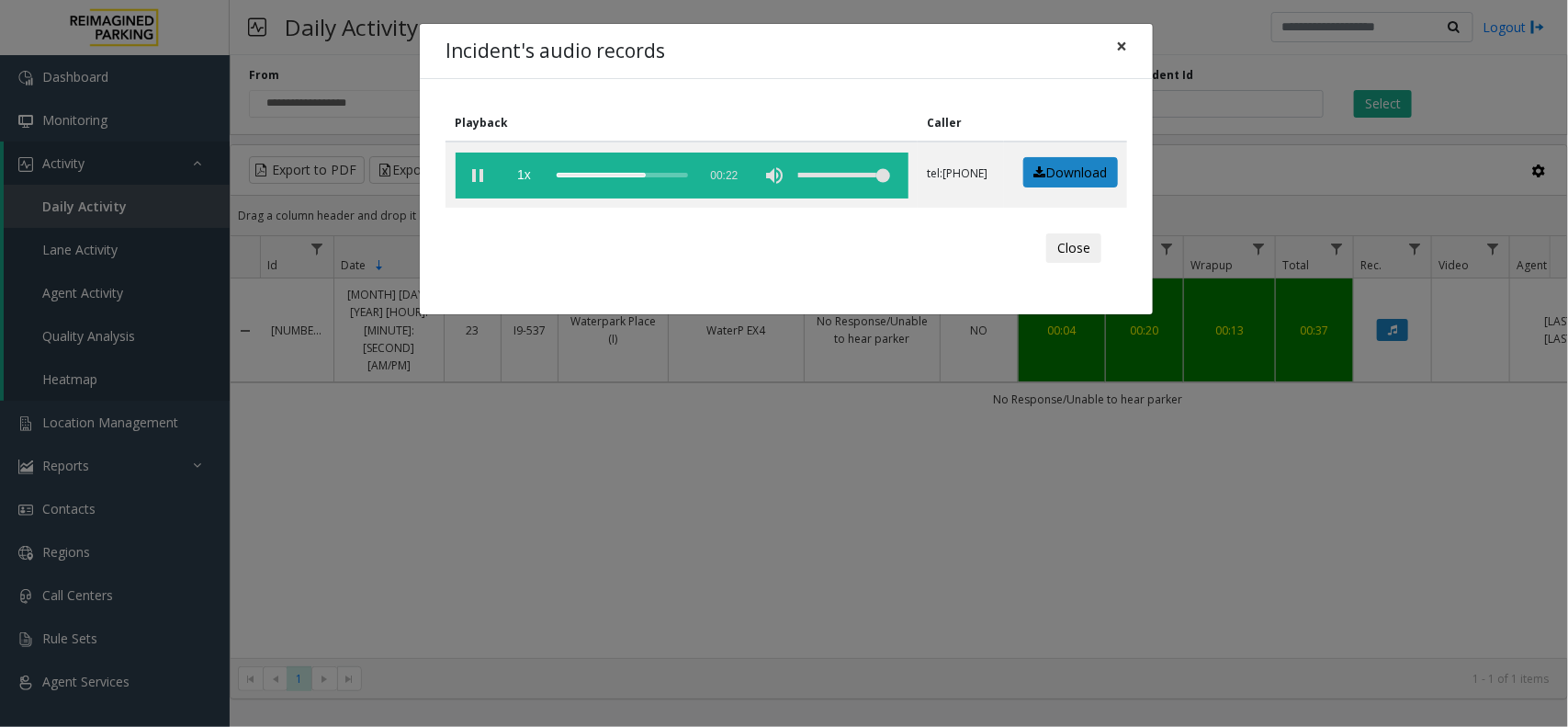 click on "×" 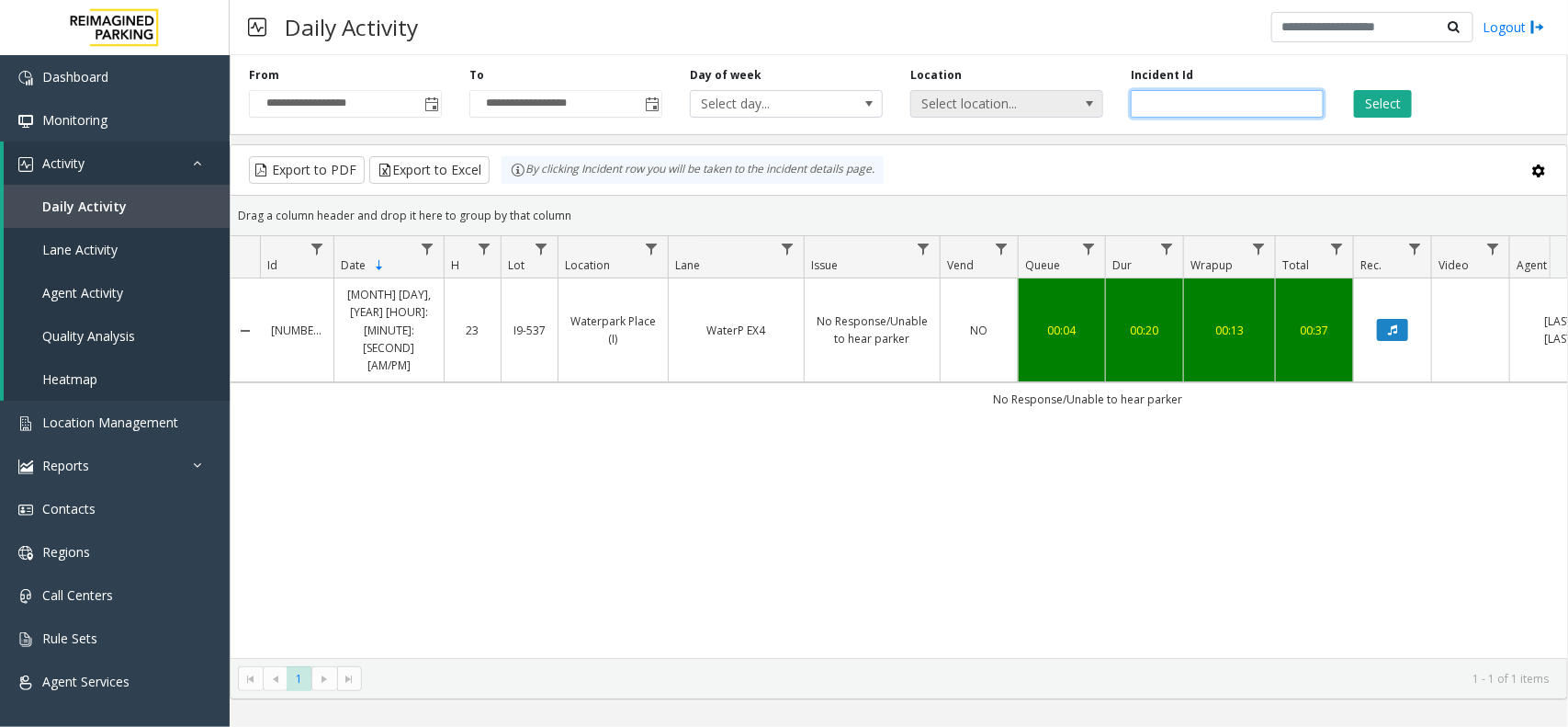 drag, startPoint x: 1181, startPoint y: 108, endPoint x: 1094, endPoint y: 108, distance: 87 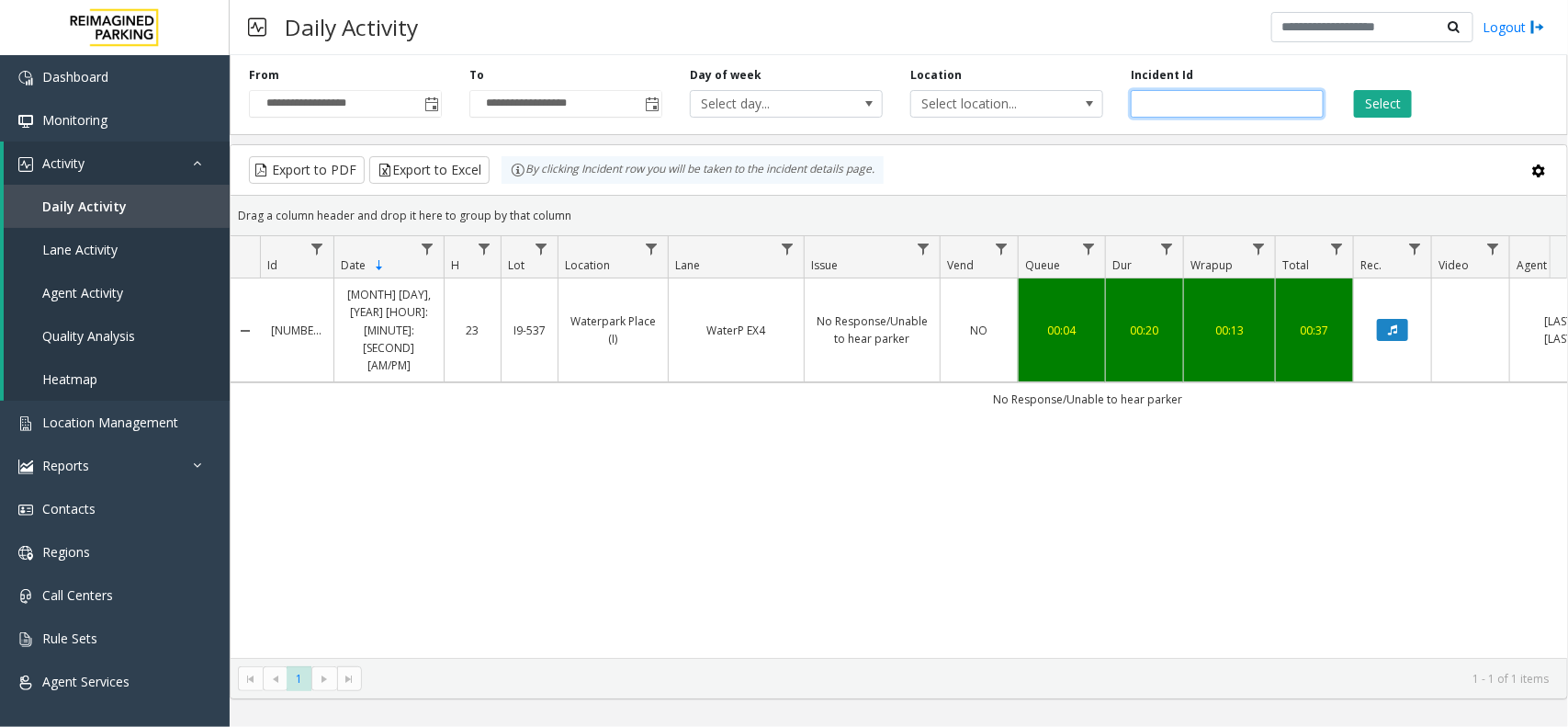 paste 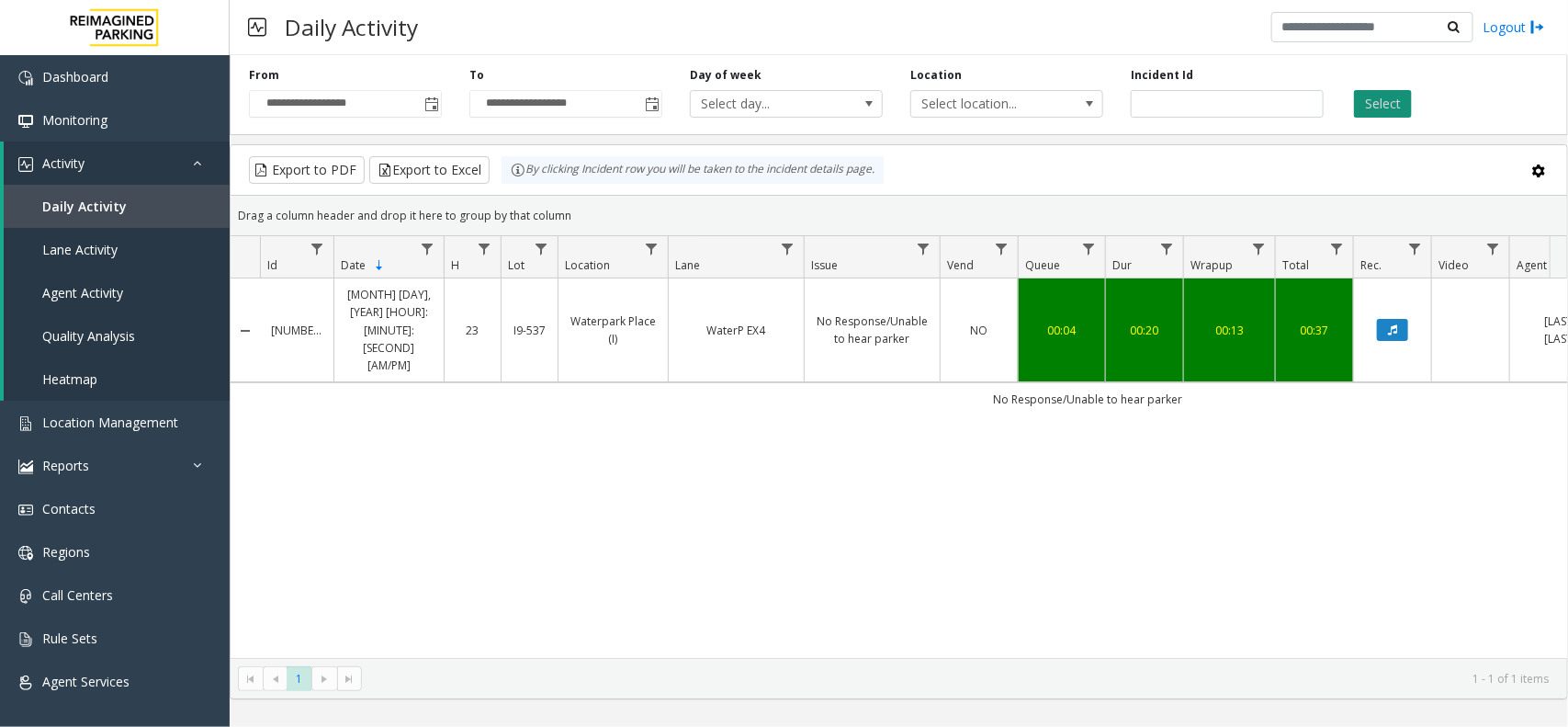 click on "Select" 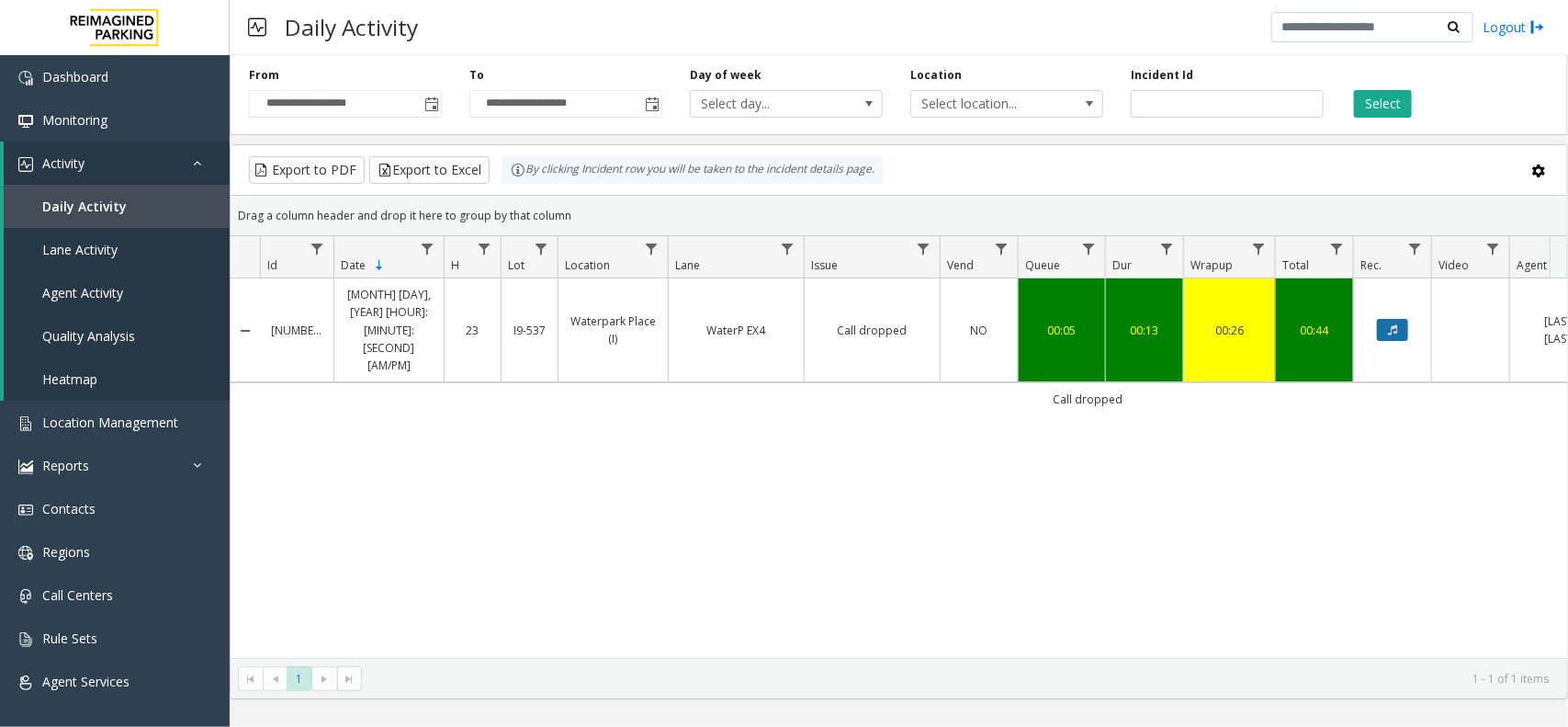click 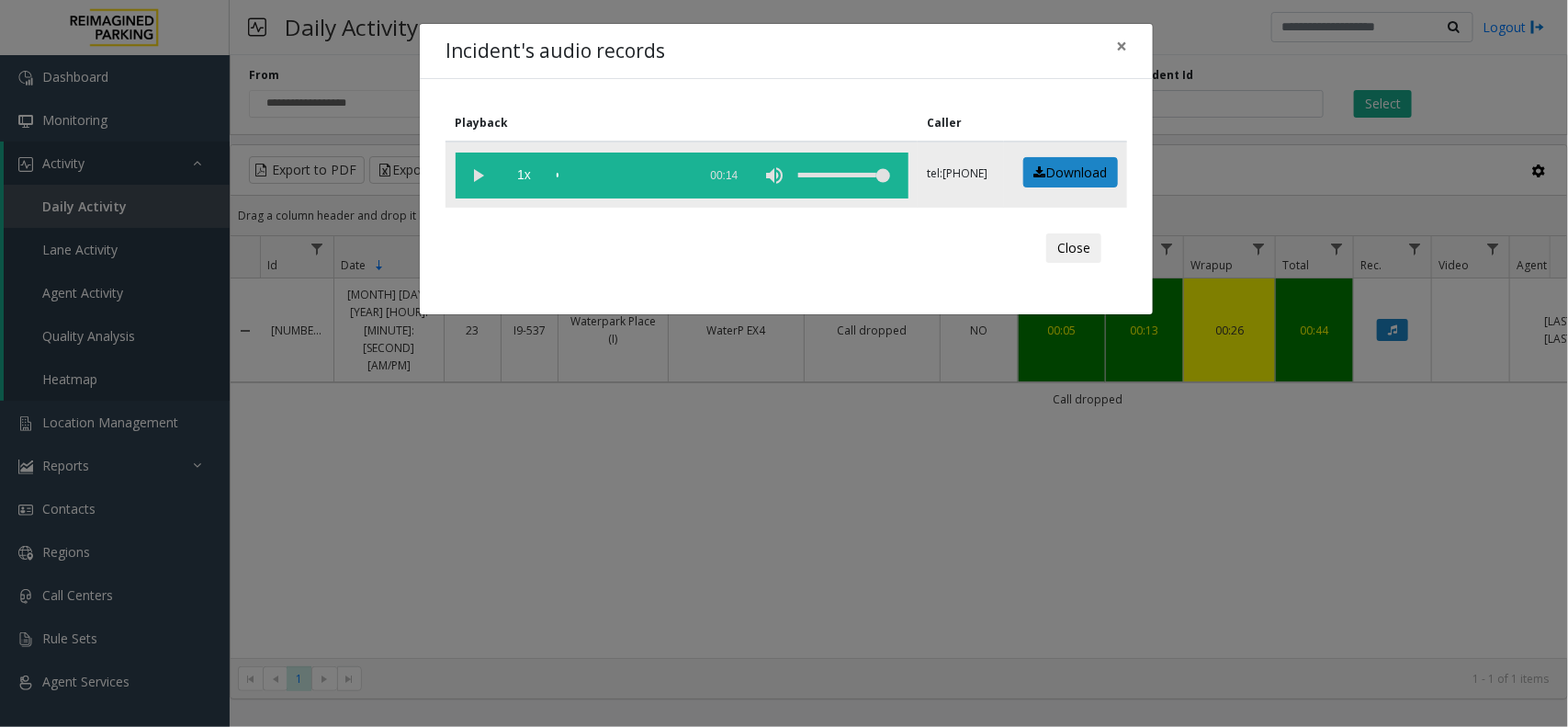 click 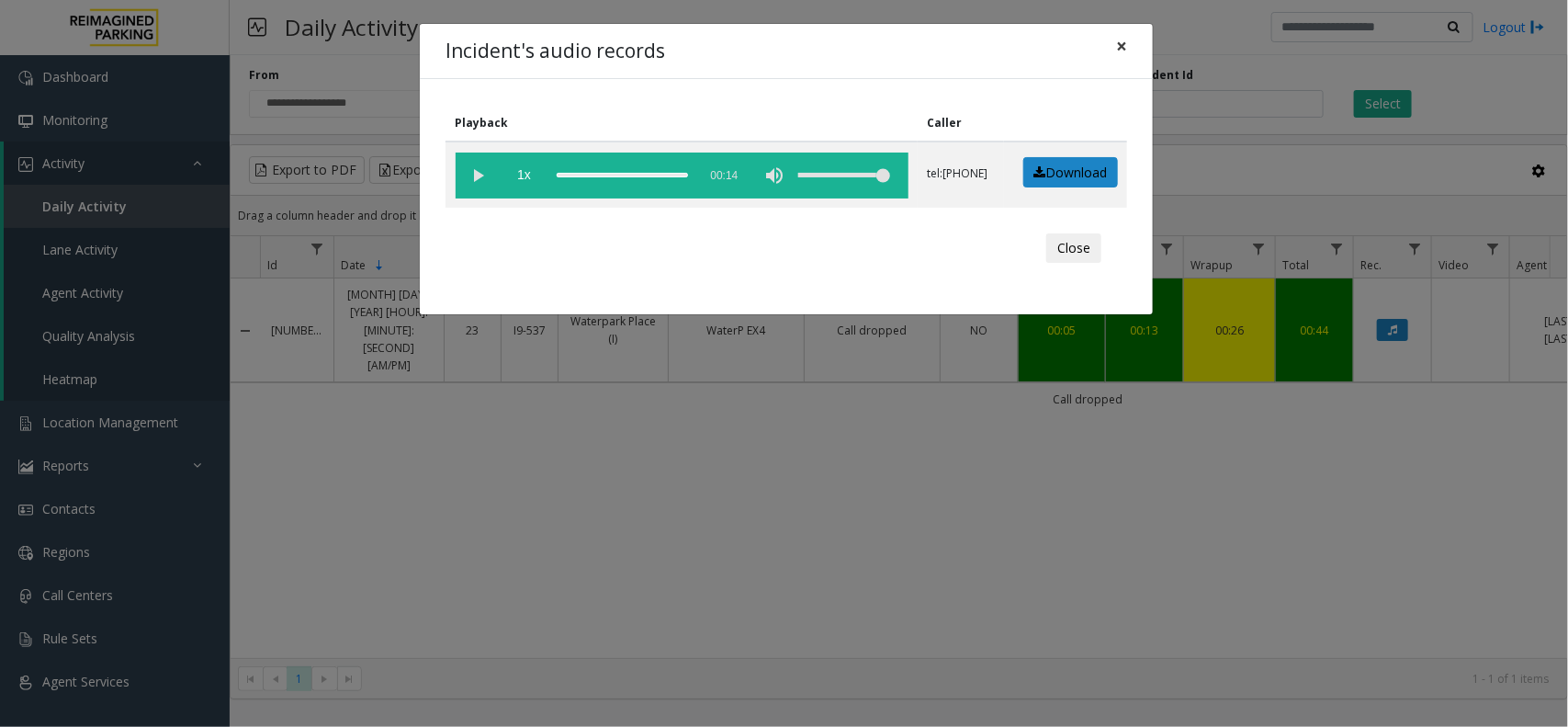 click on "×" 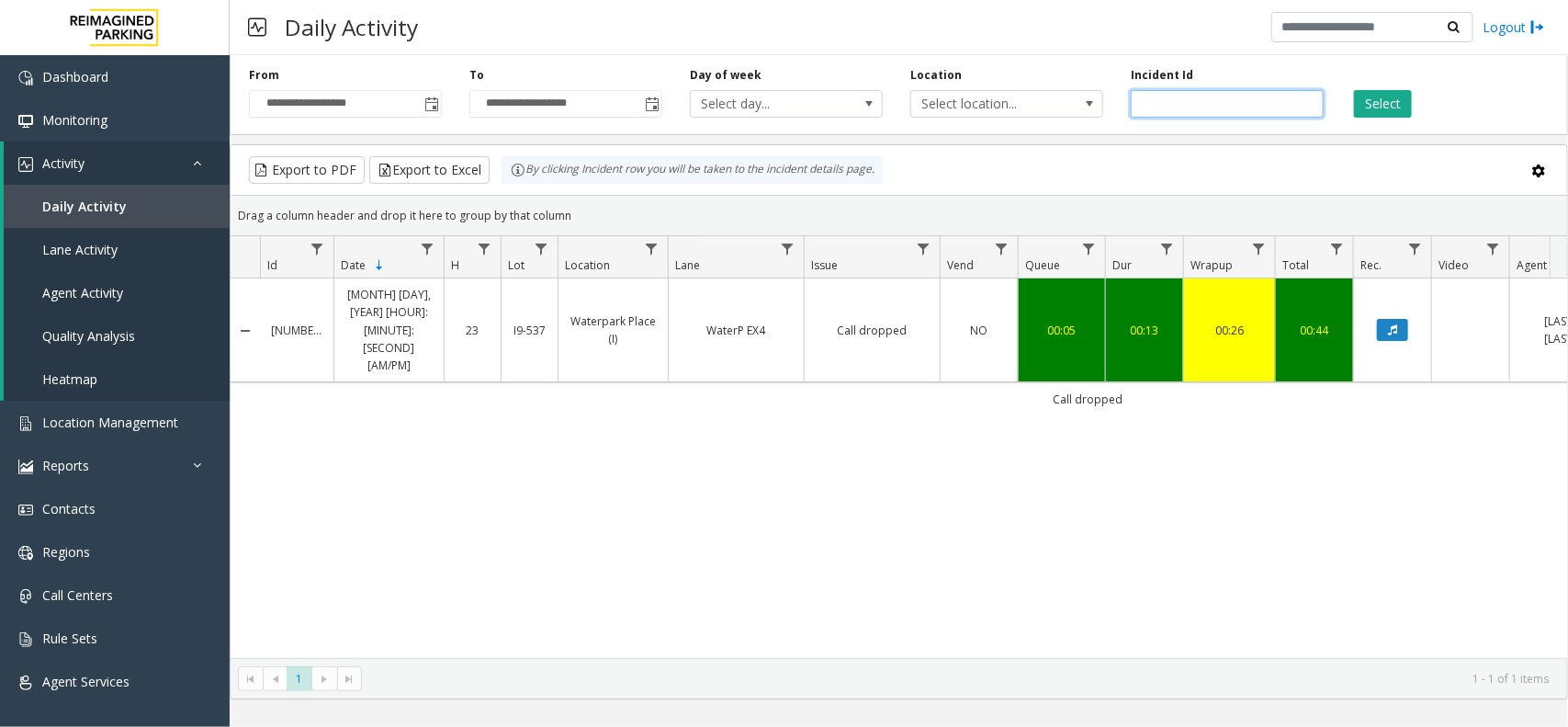 drag, startPoint x: 1208, startPoint y: 99, endPoint x: 1128, endPoint y: 107, distance: 80.399 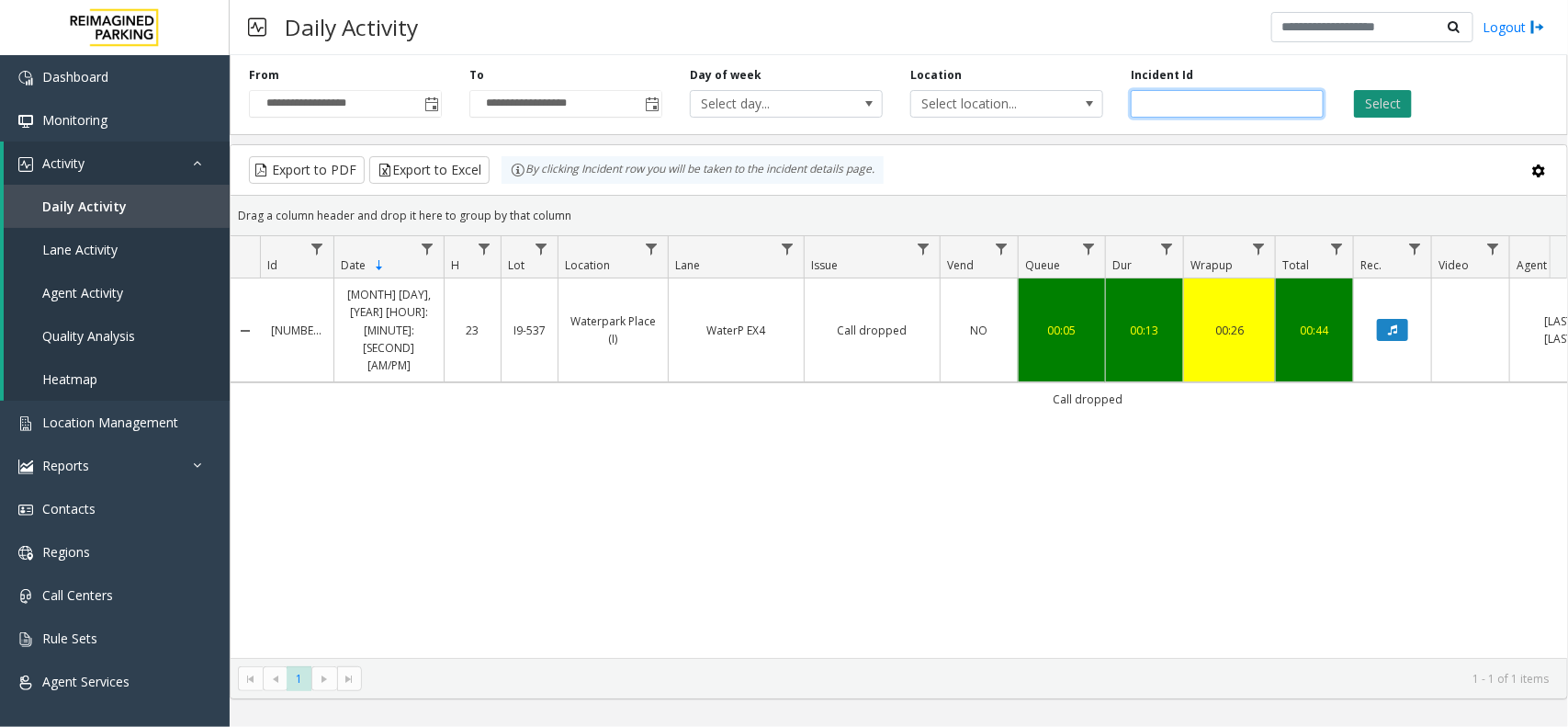 paste 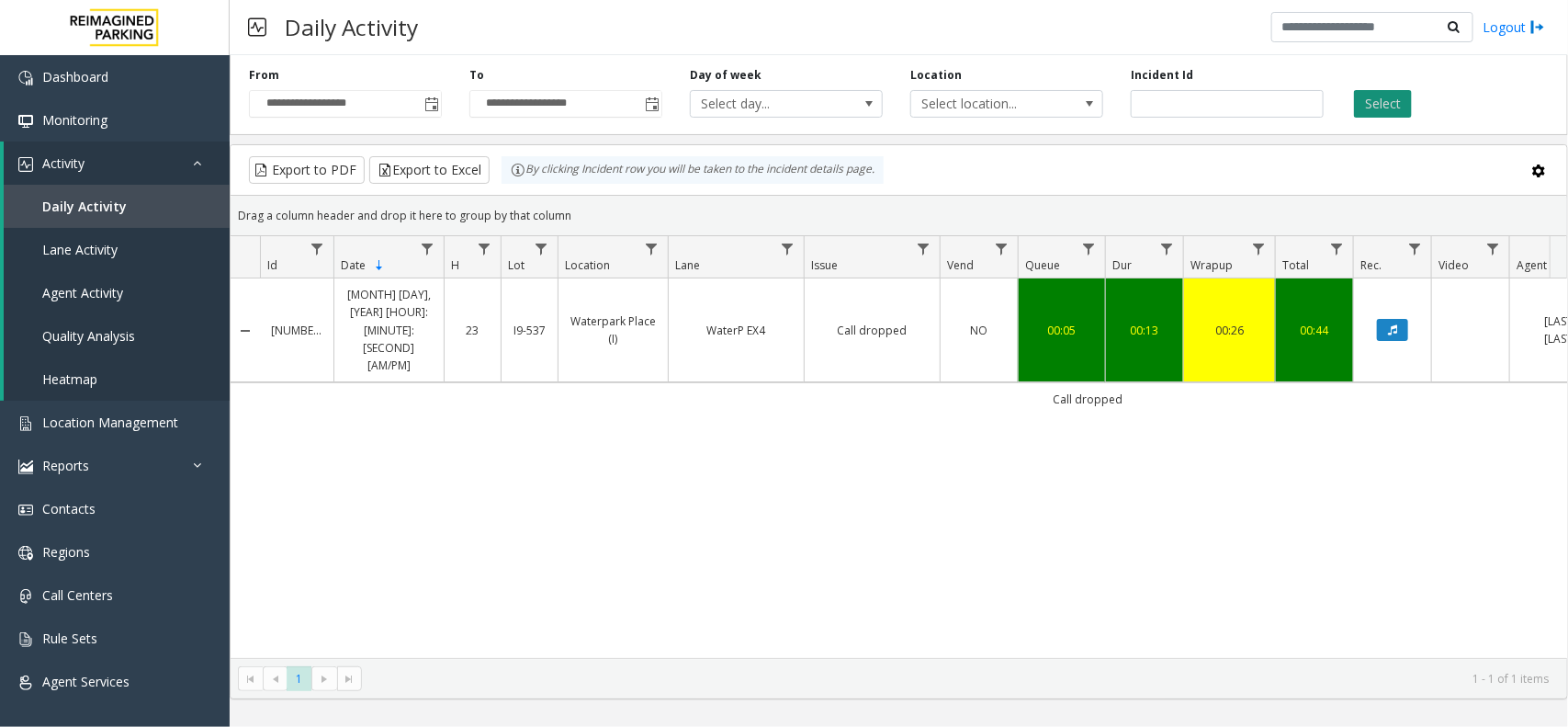 click on "Select" 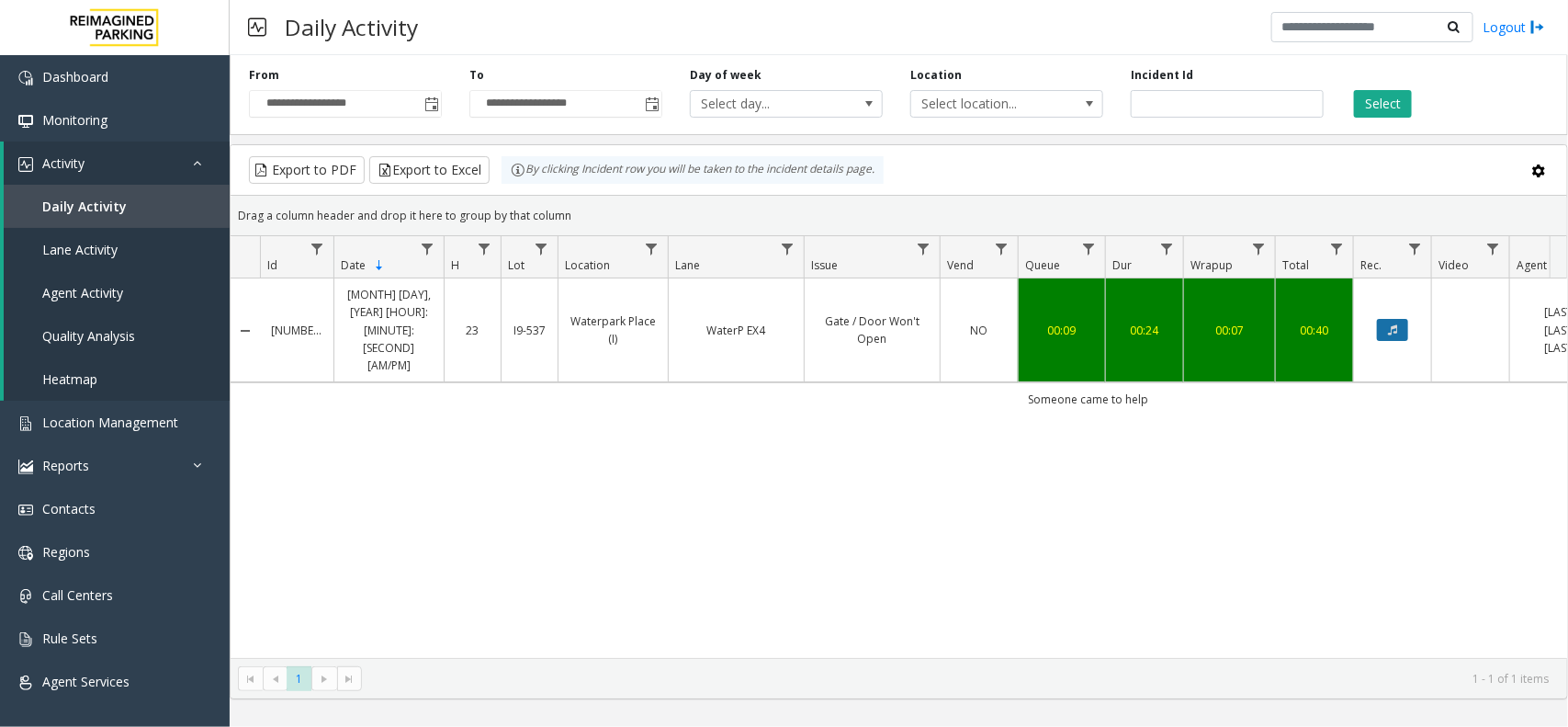 click 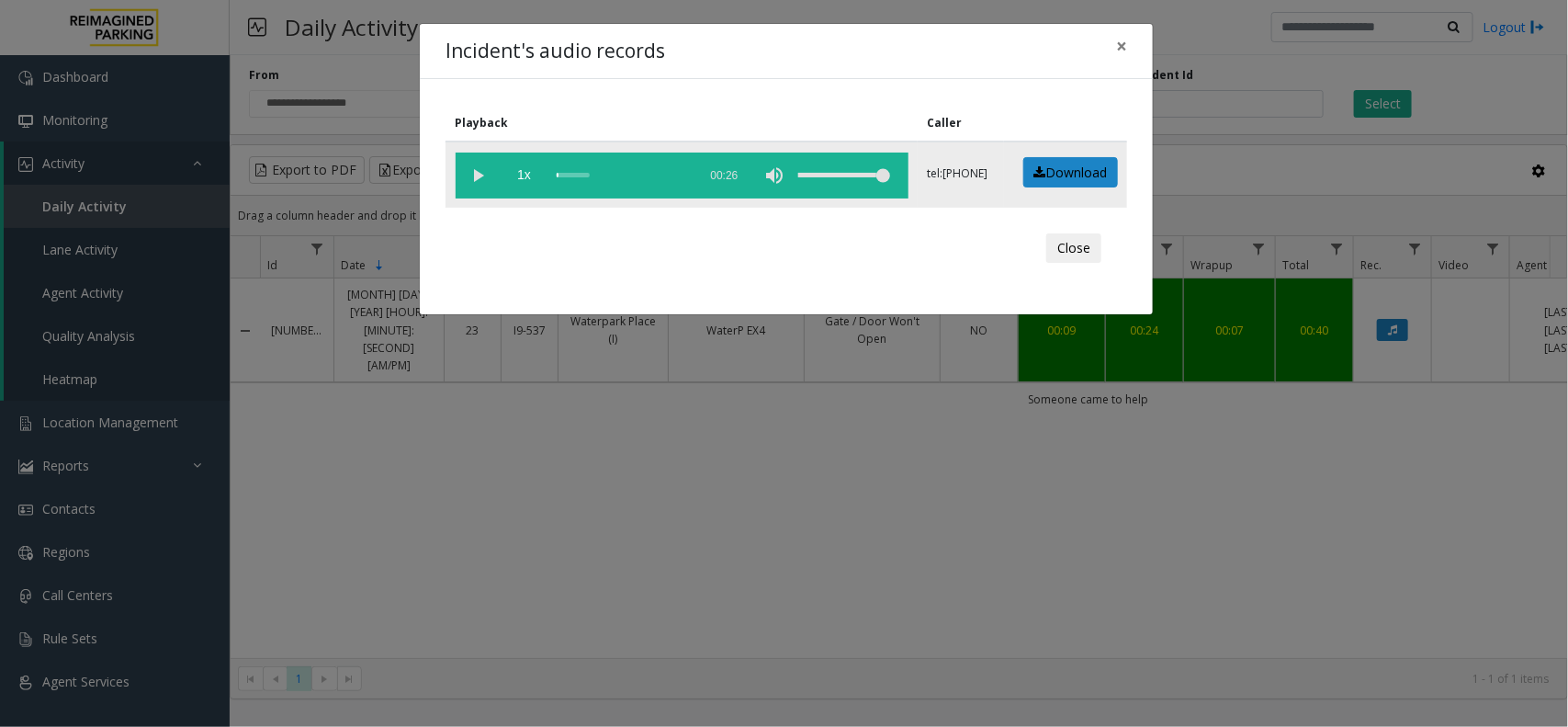 click 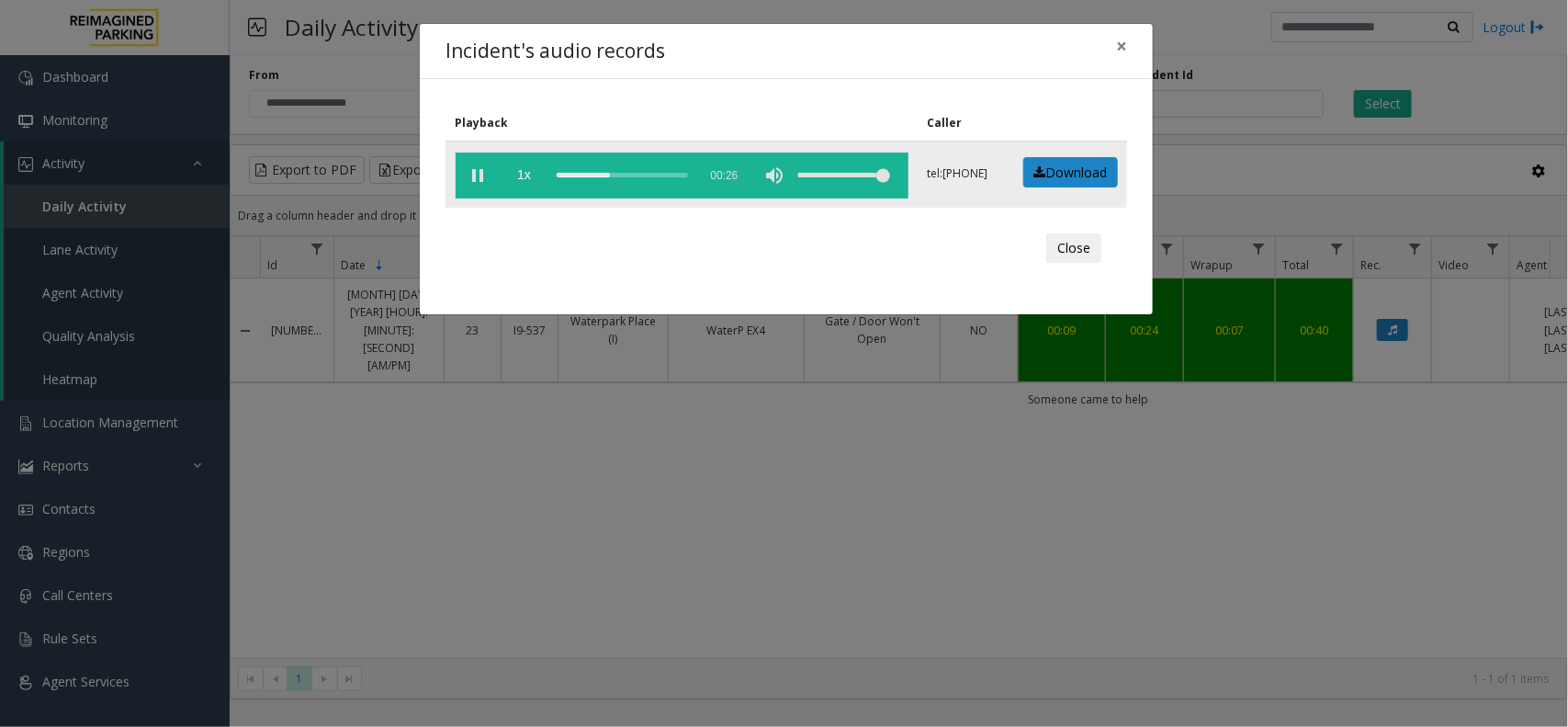 click 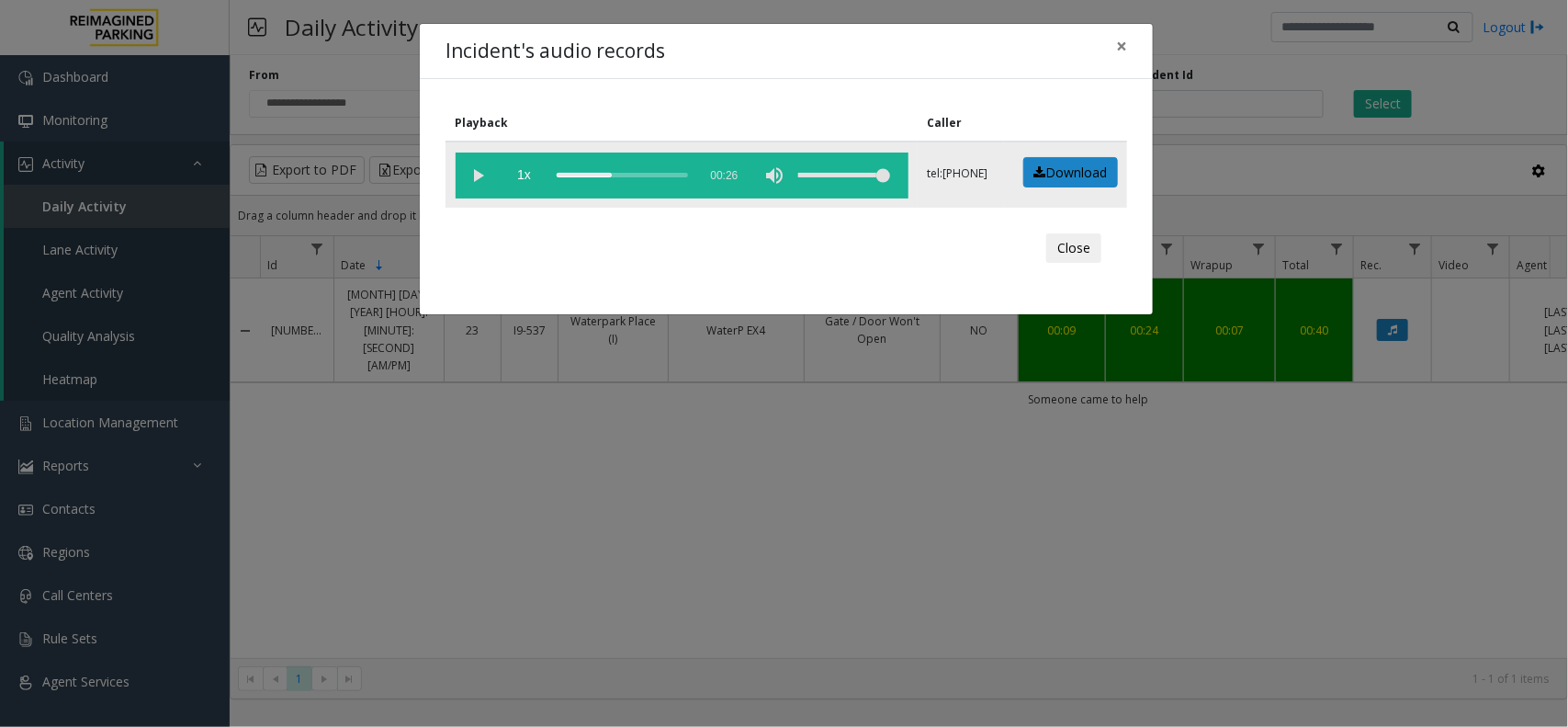 click 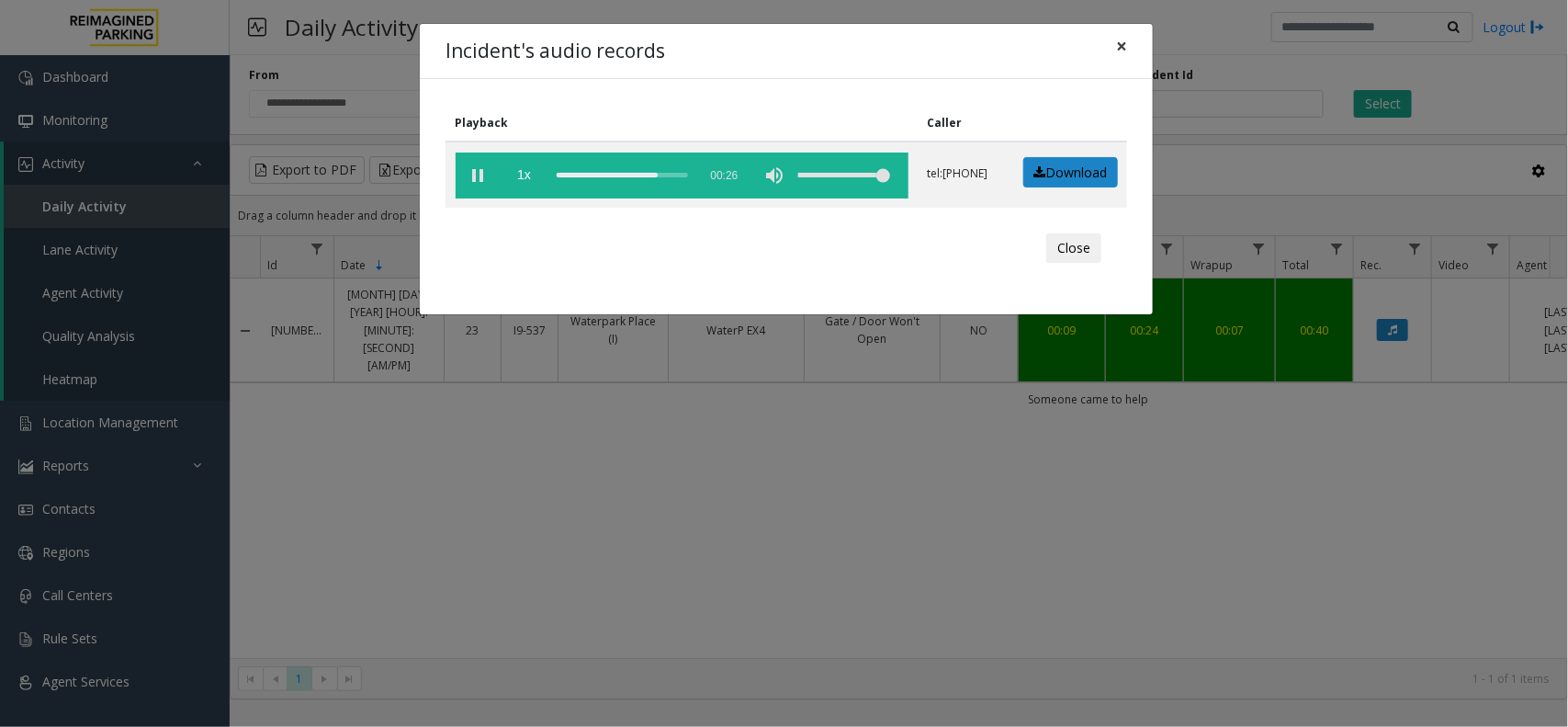 click on "×" 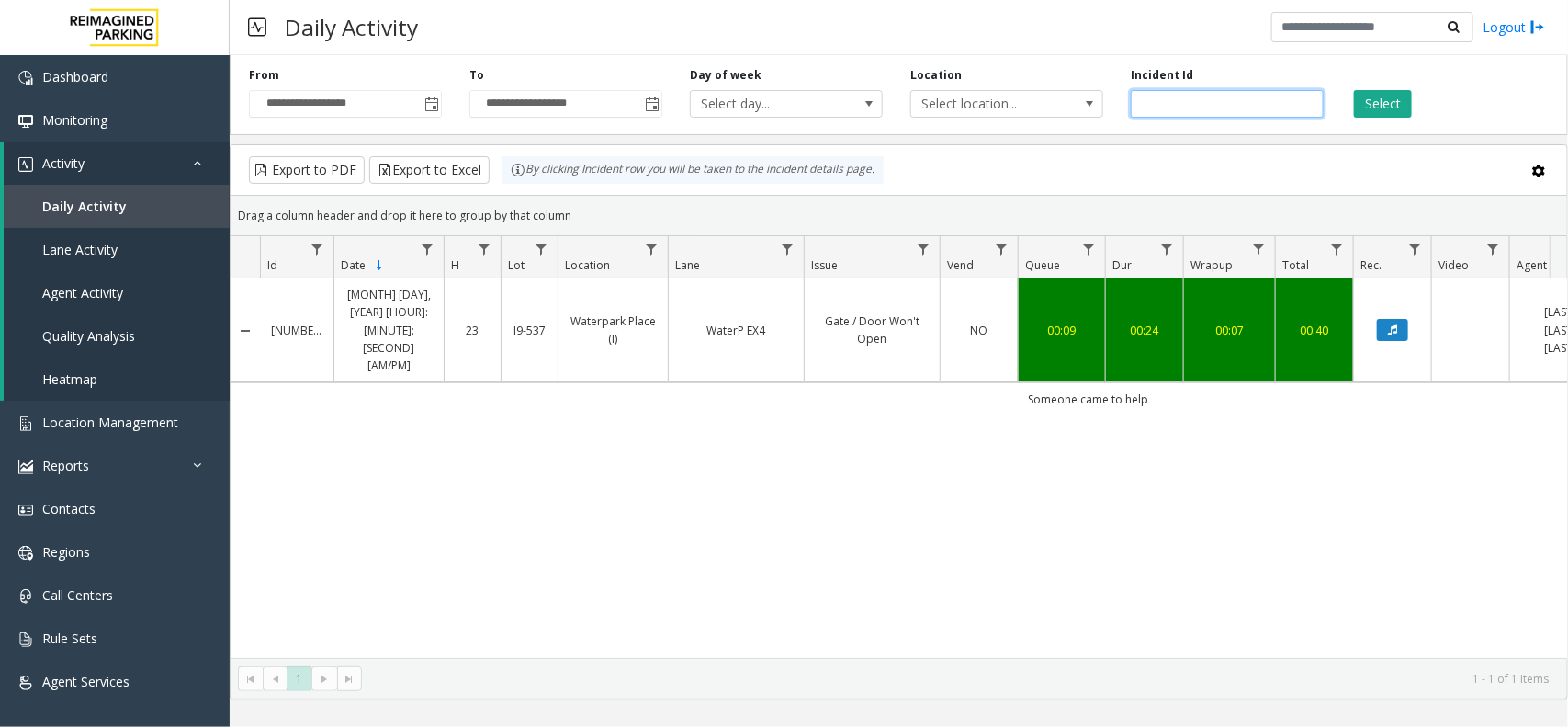 drag, startPoint x: 1226, startPoint y: 106, endPoint x: 1116, endPoint y: 118, distance: 110.65261 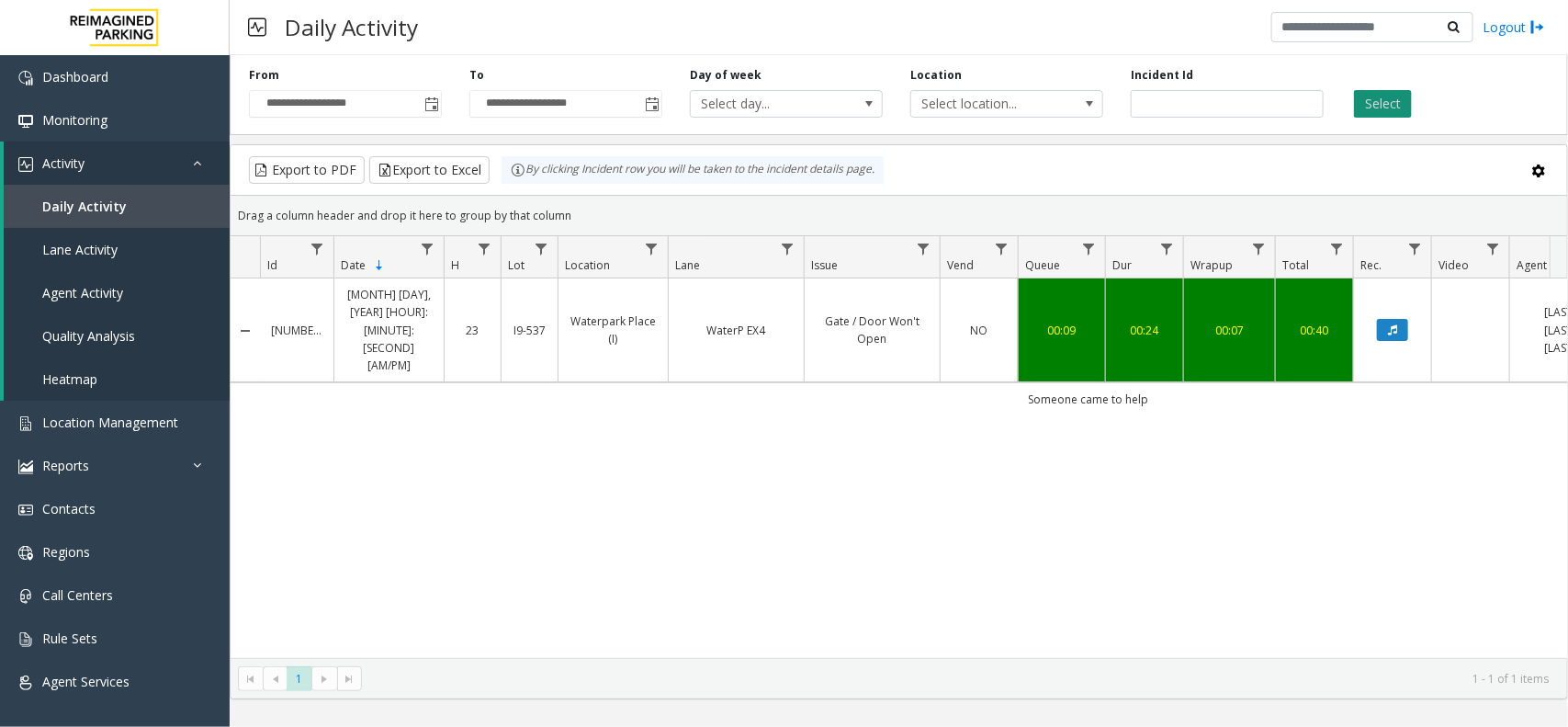 click on "Select" 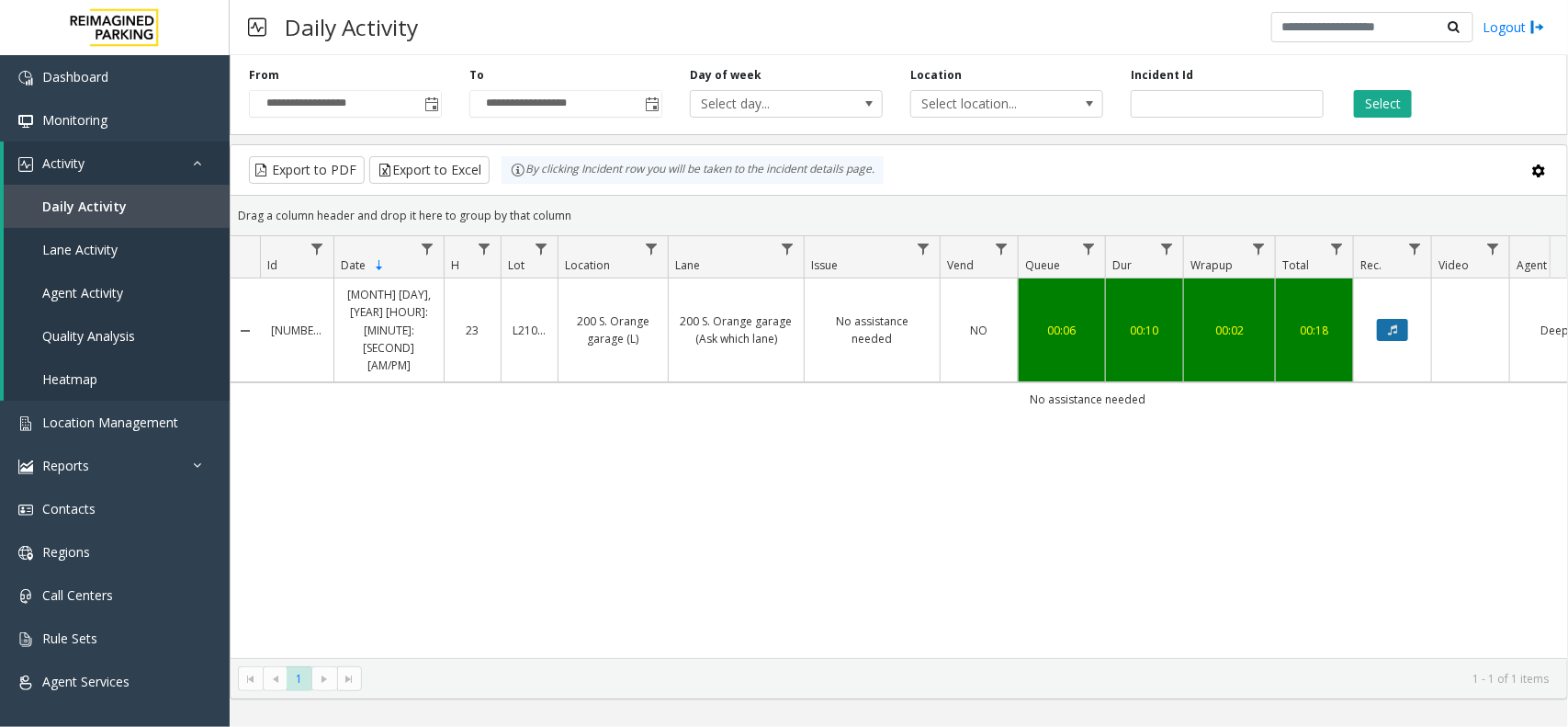 click 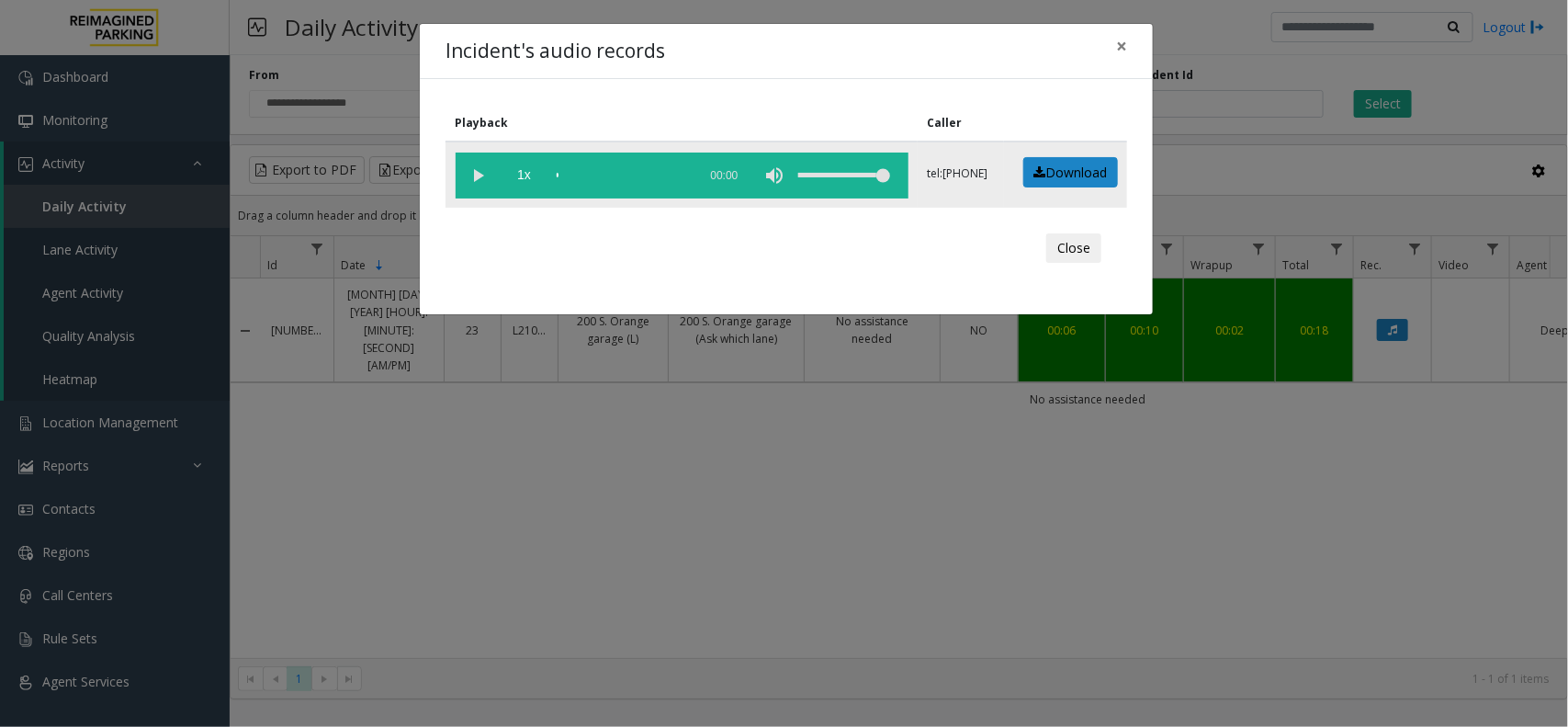 click 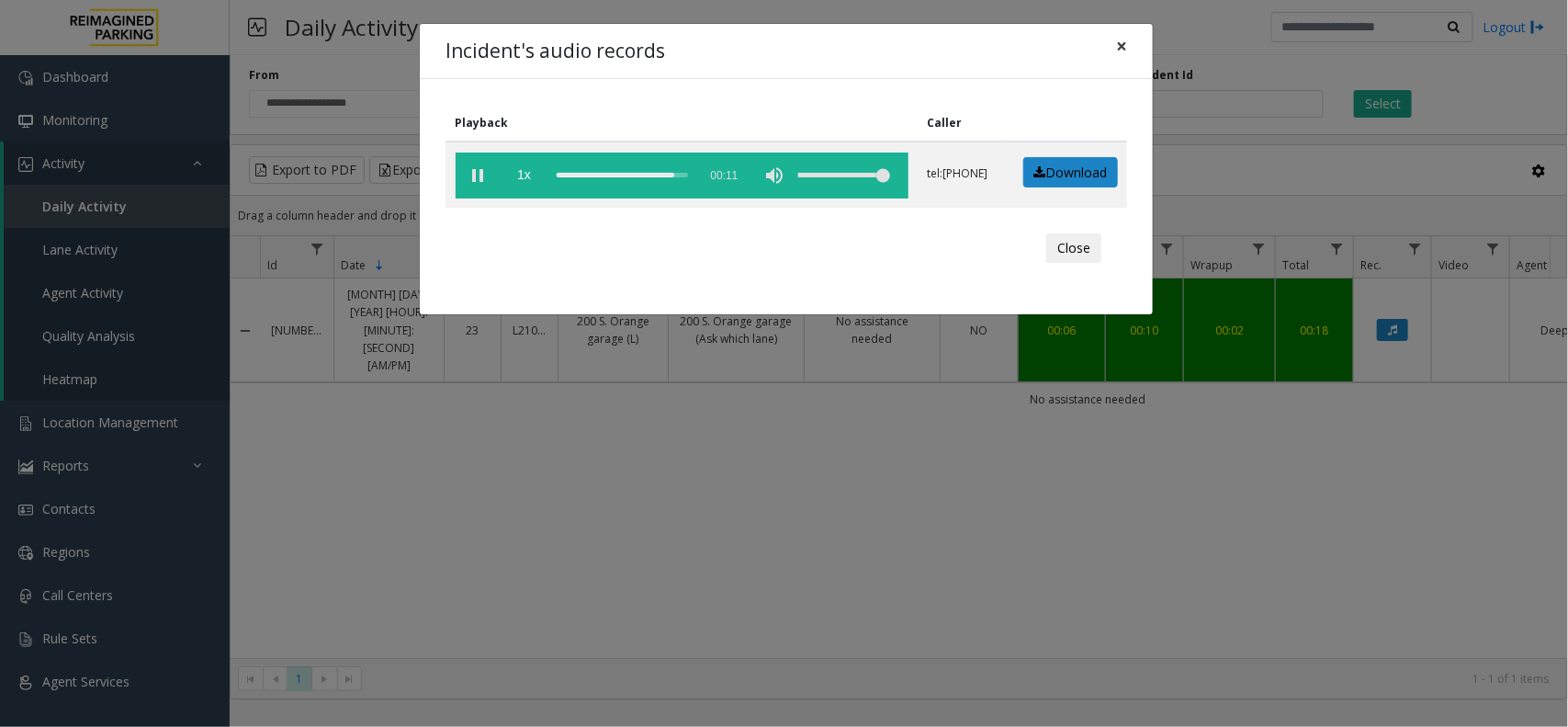 click on "×" 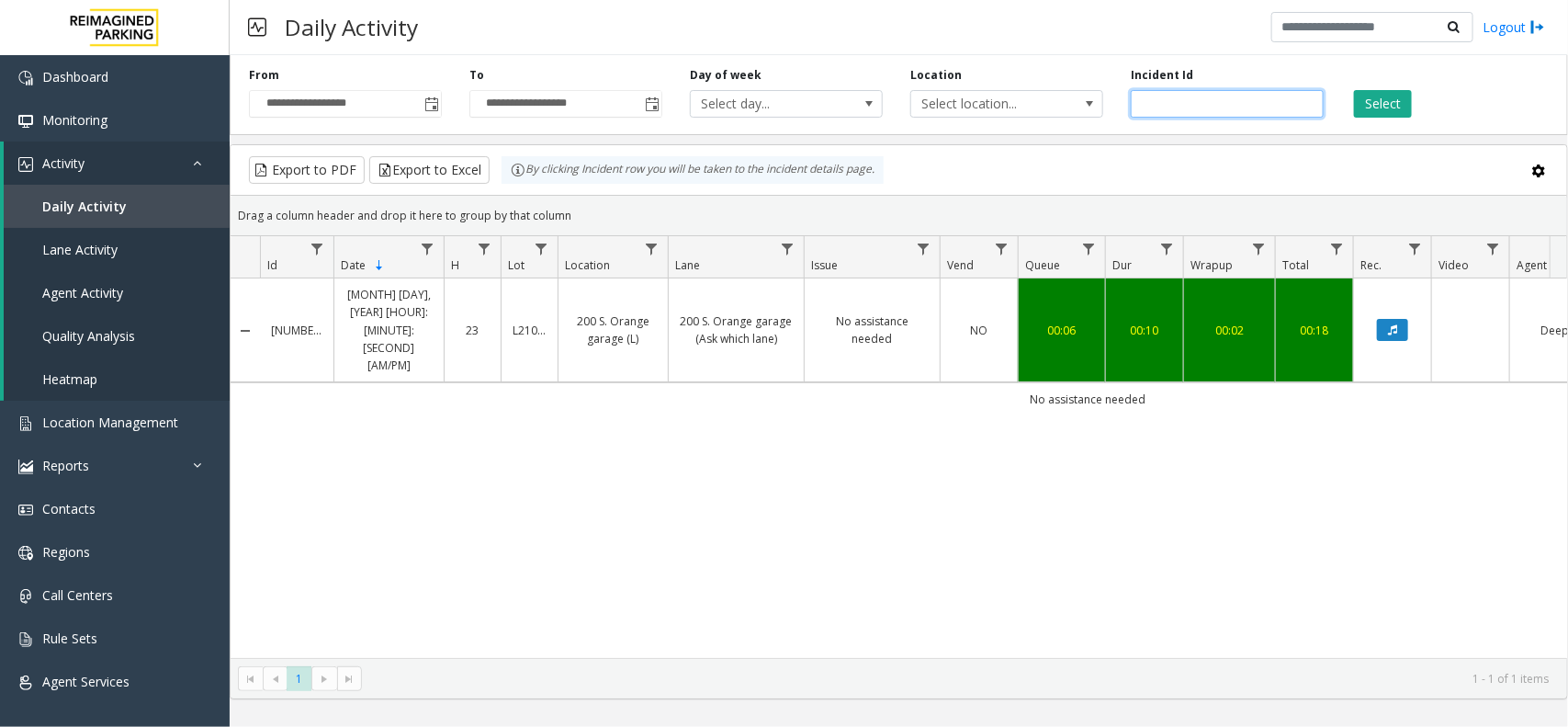 drag, startPoint x: 1222, startPoint y: 103, endPoint x: 1141, endPoint y: 106, distance: 81.055537 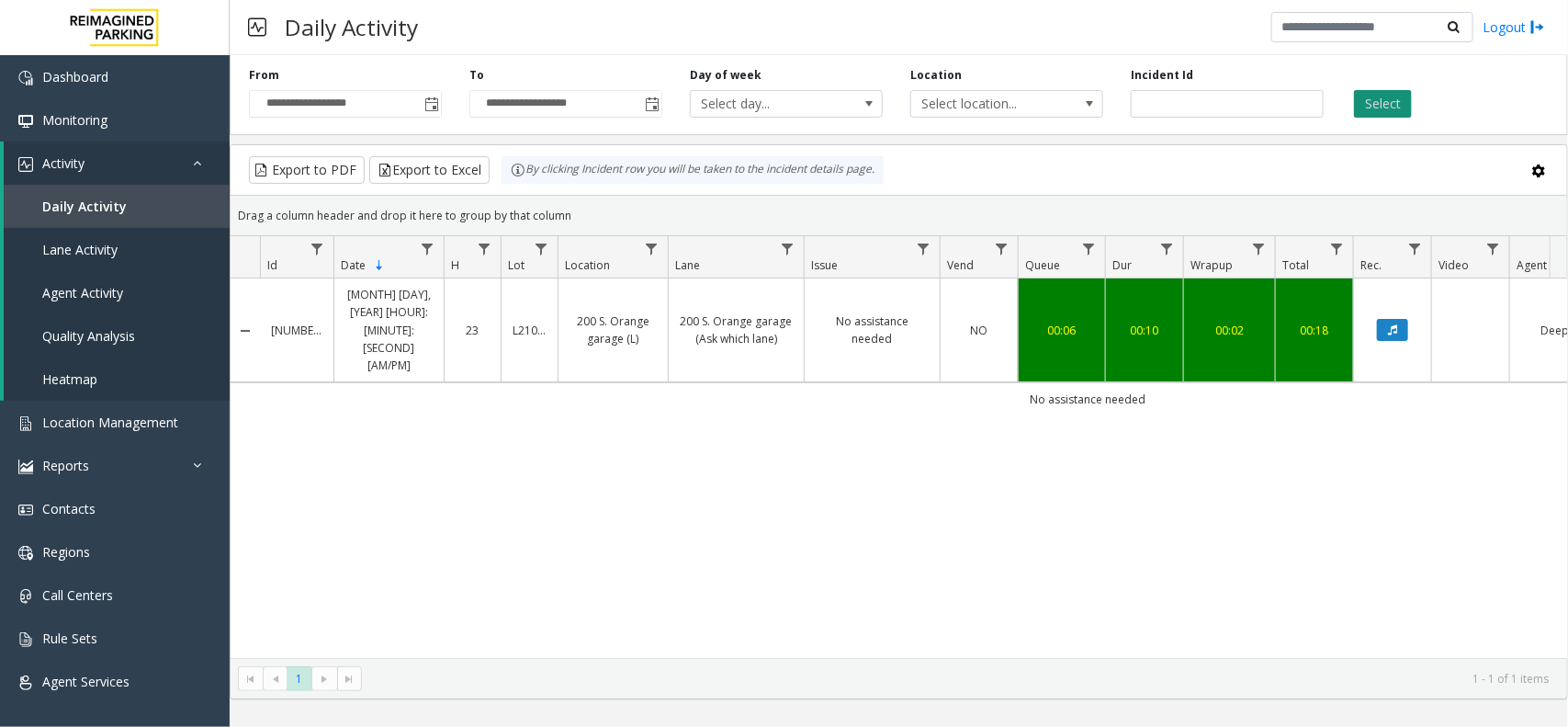 click on "Select" 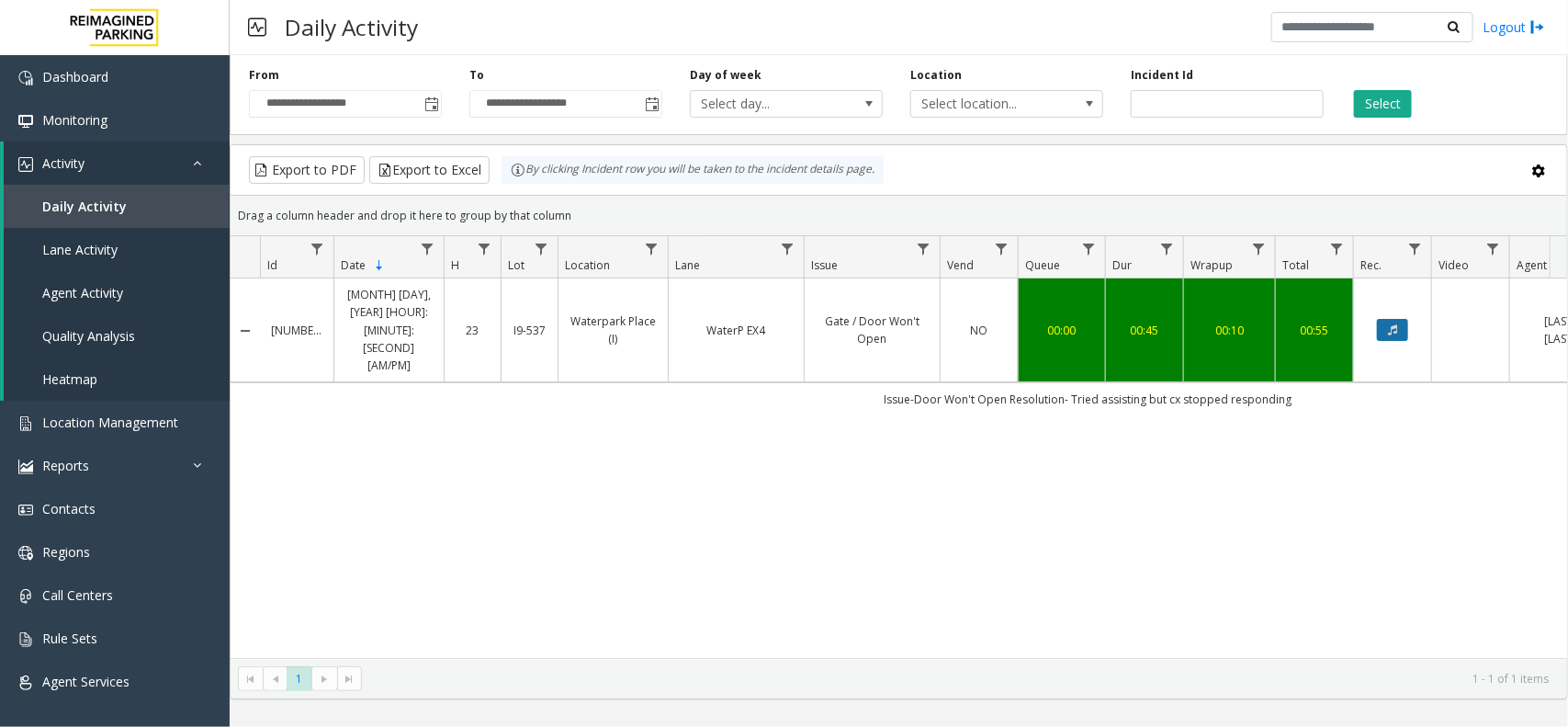click 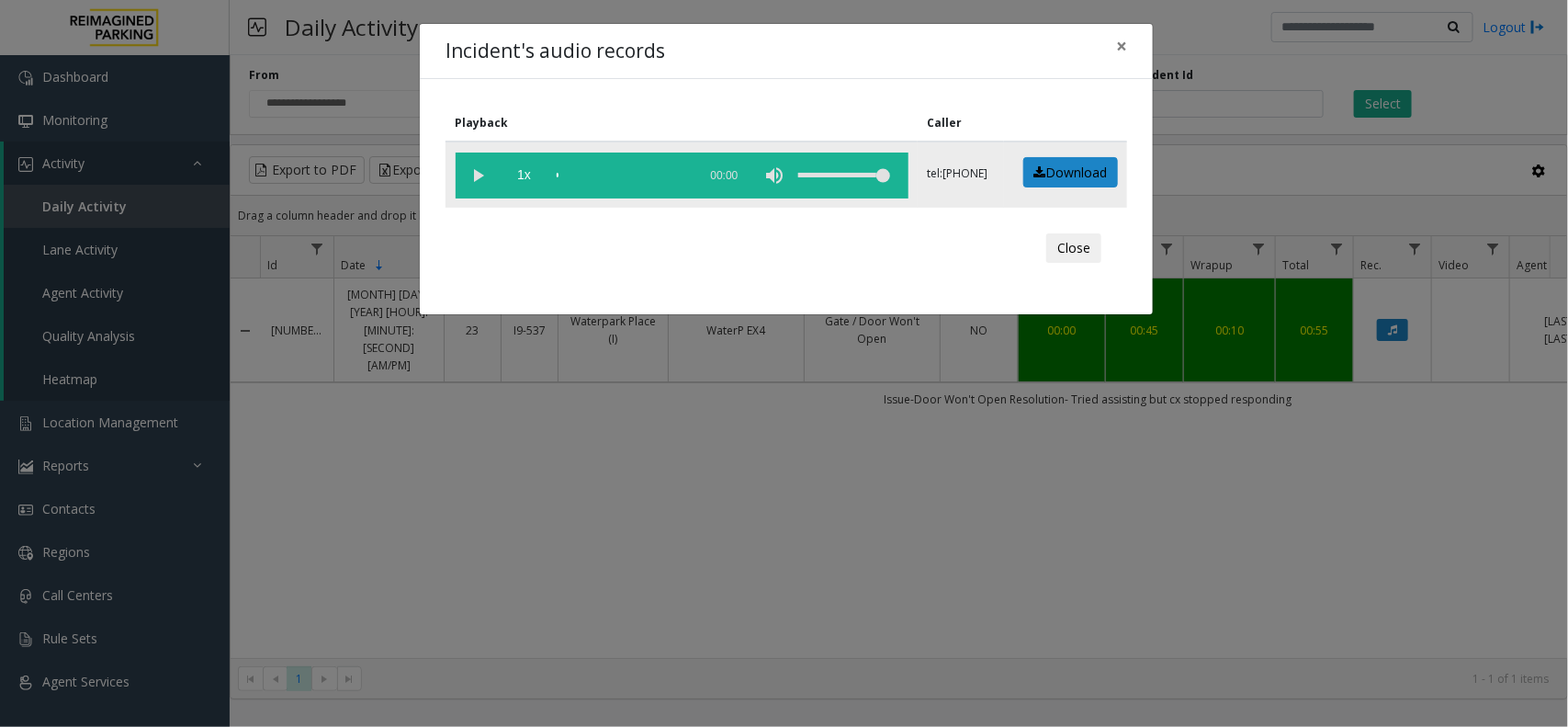 click 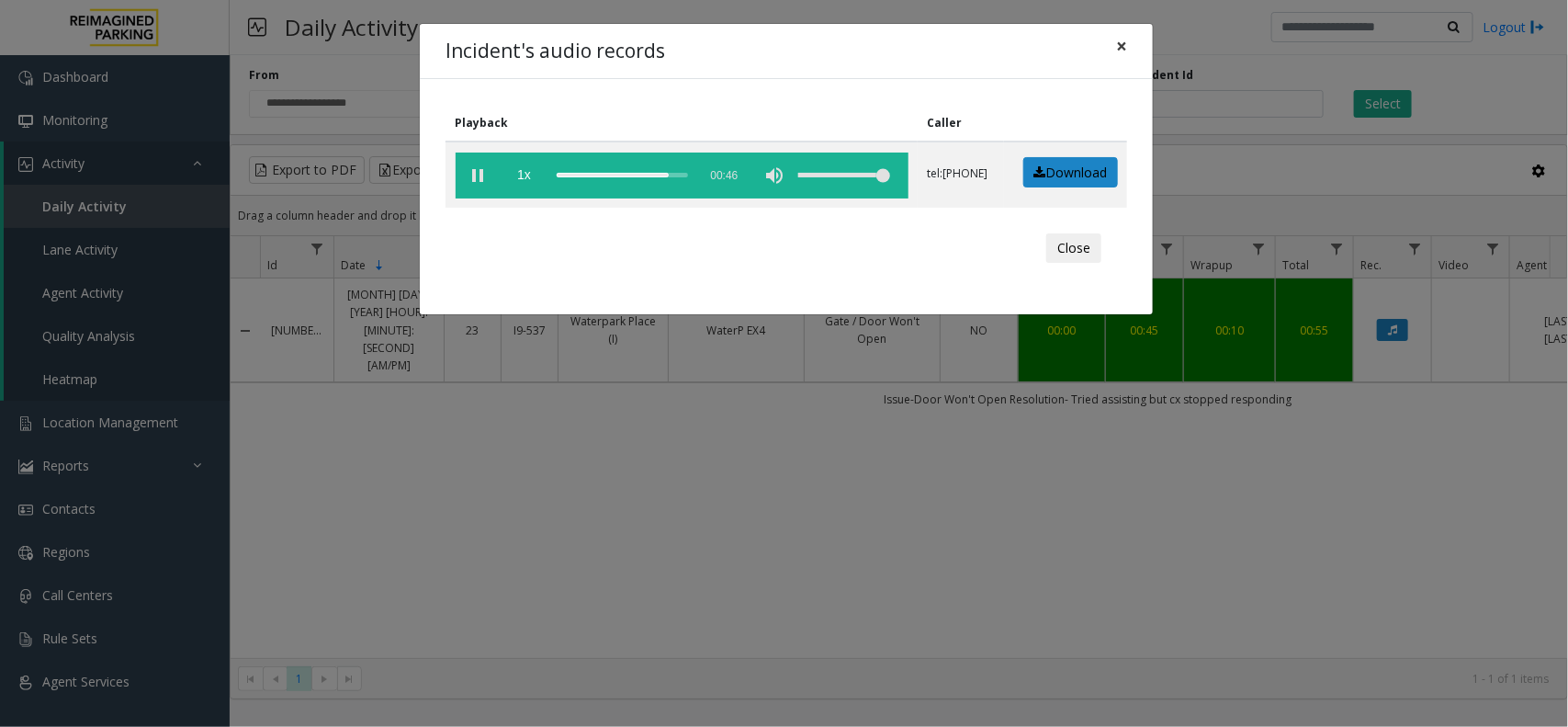 click on "×" 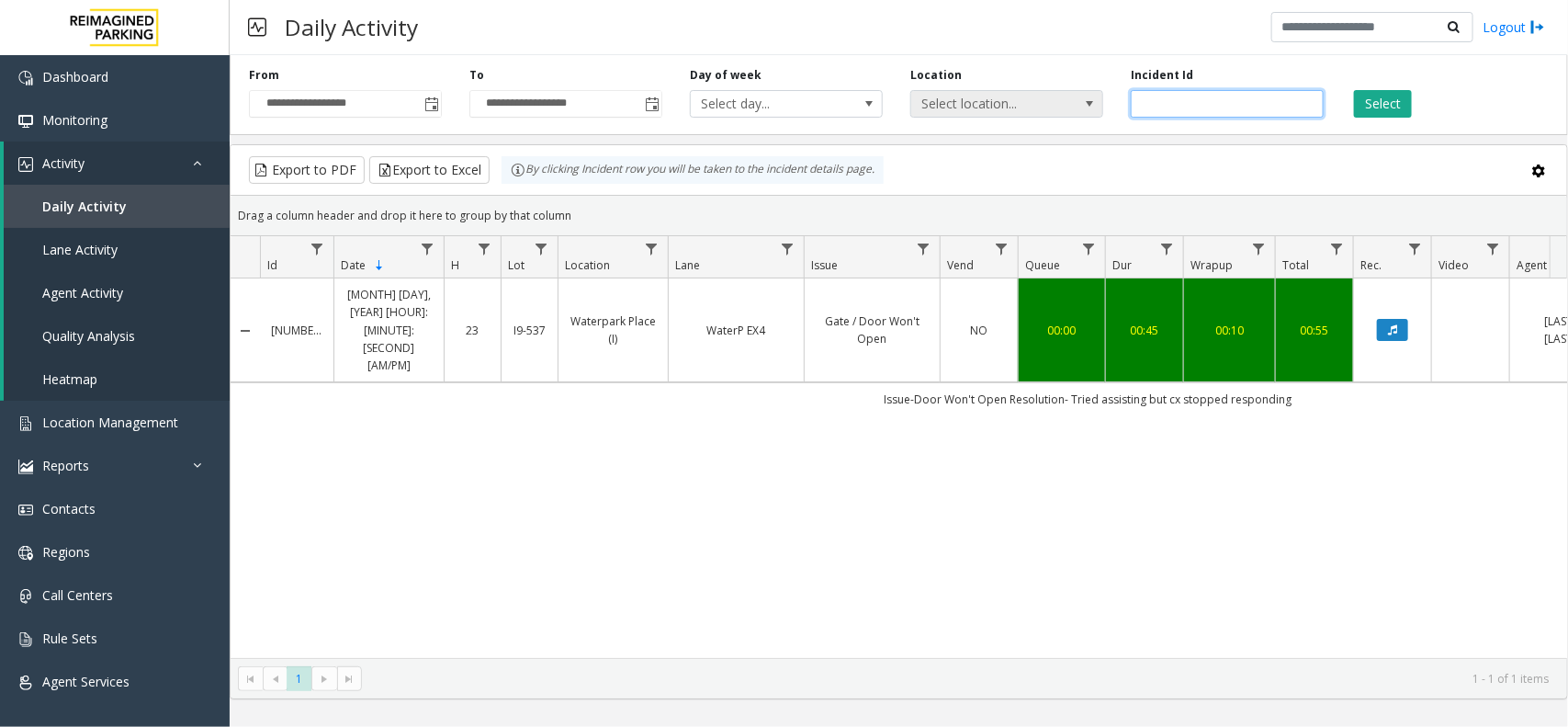 drag, startPoint x: 1218, startPoint y: 97, endPoint x: 1086, endPoint y: 107, distance: 132.3782 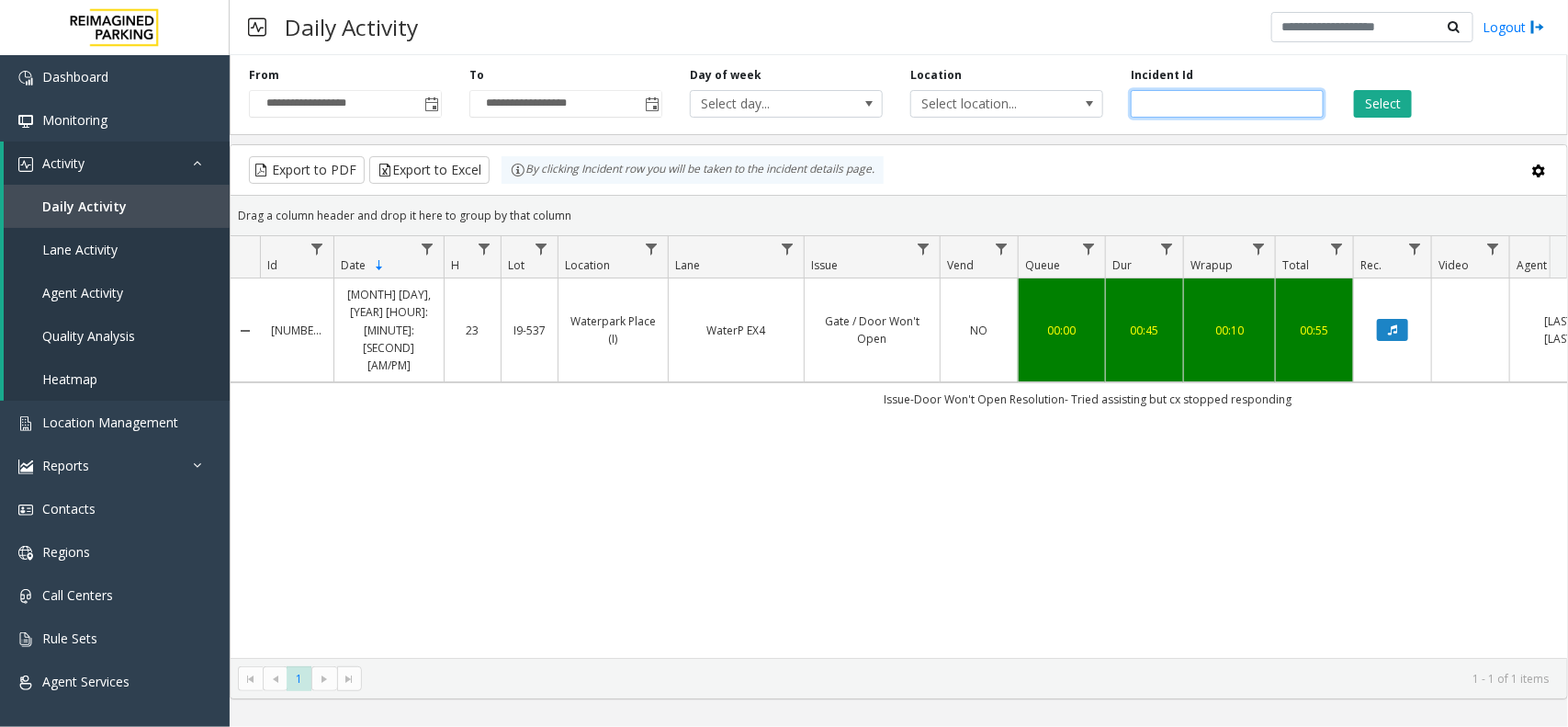 paste 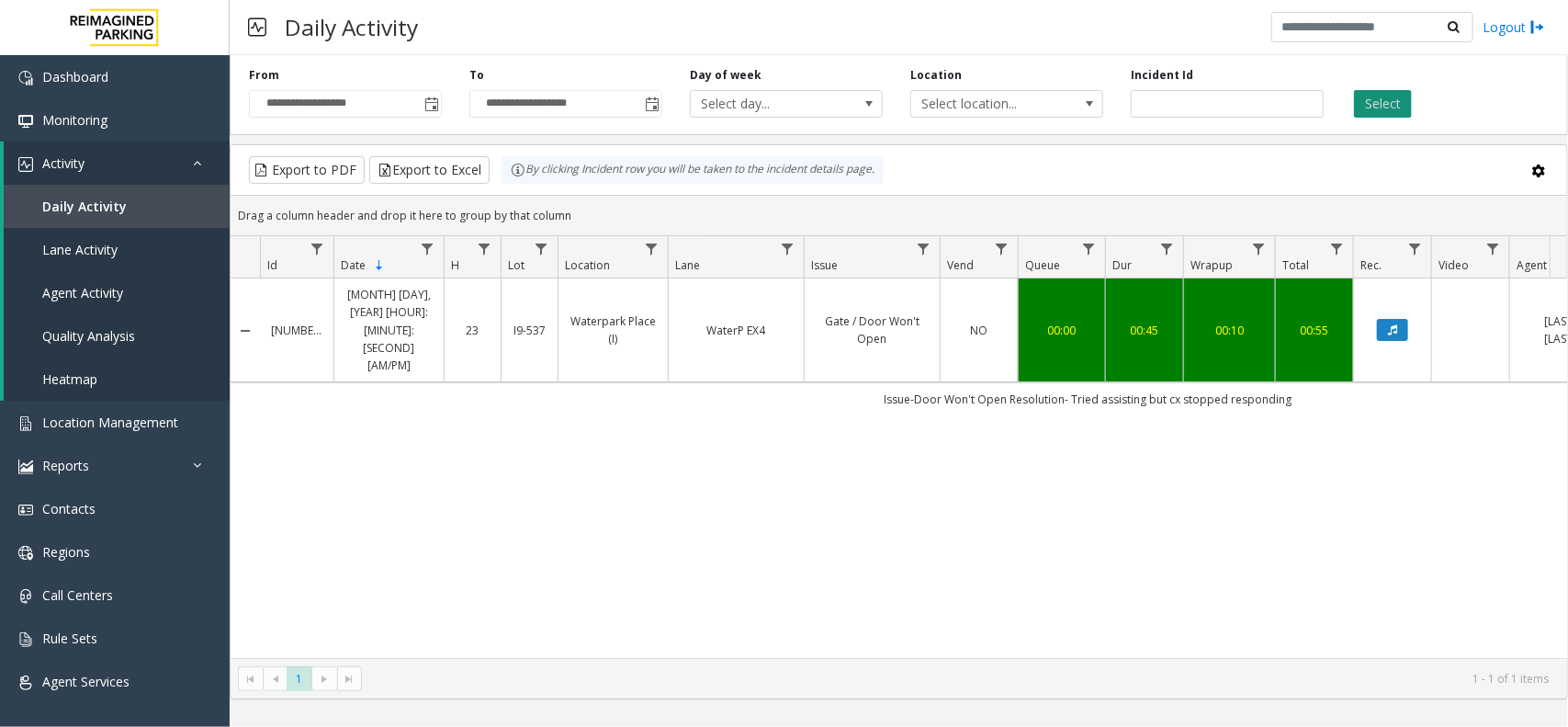 click on "Select" 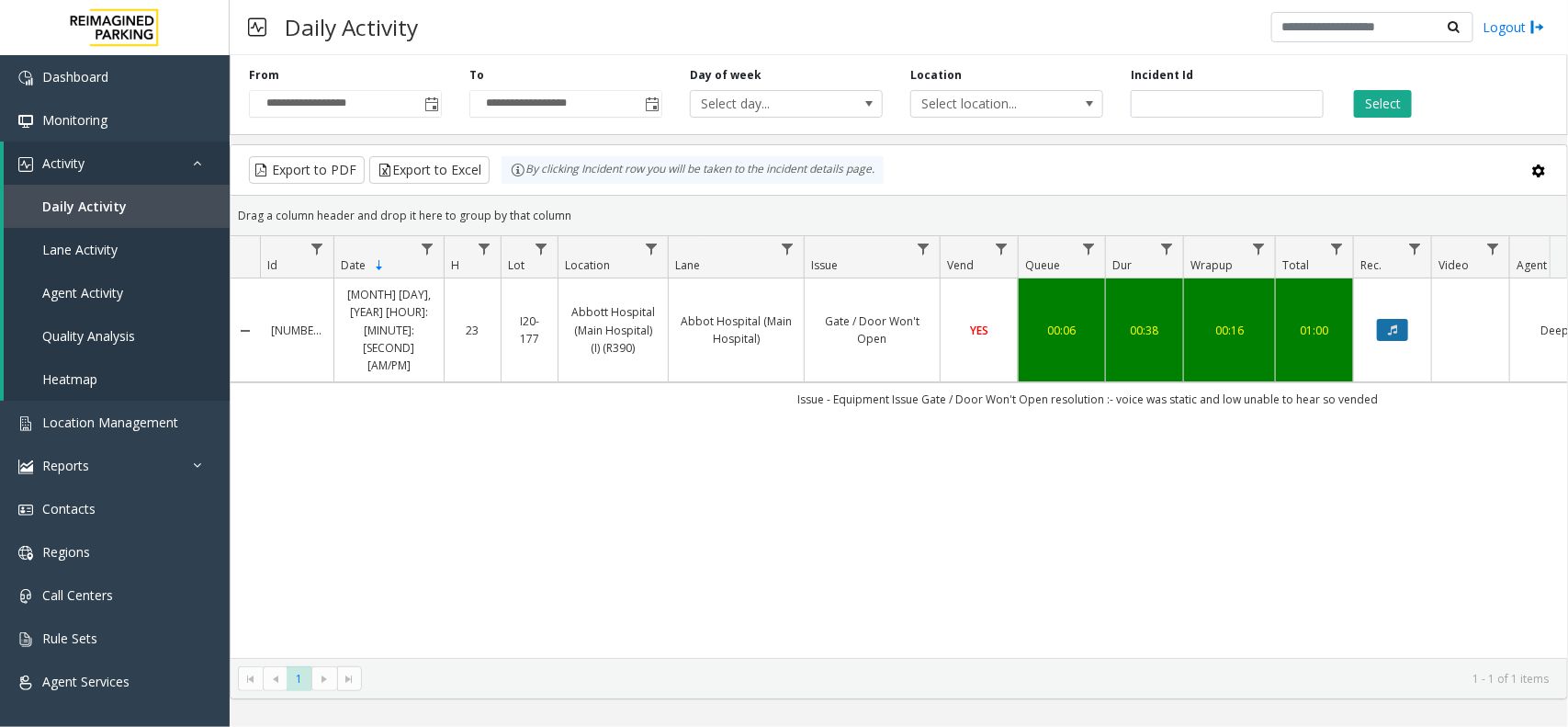 click 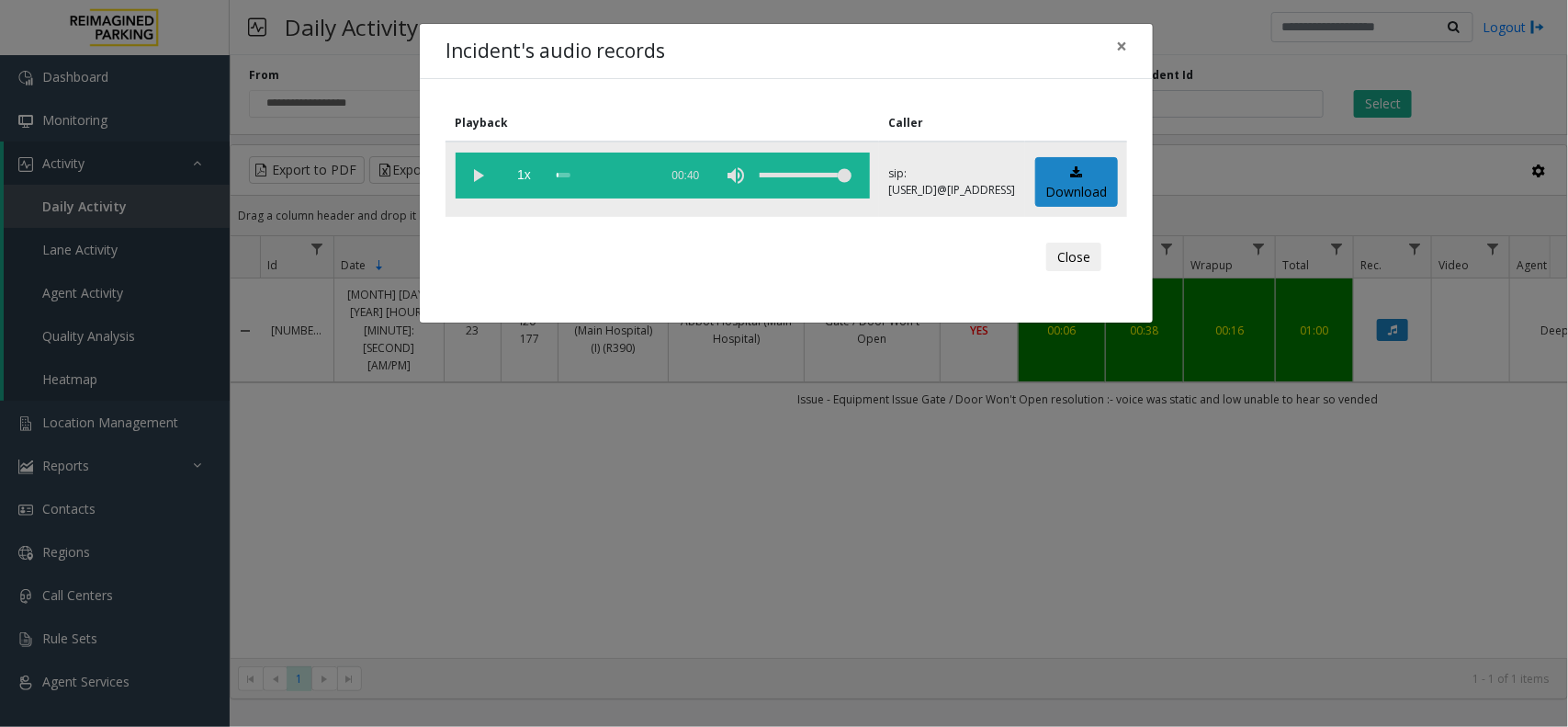 click 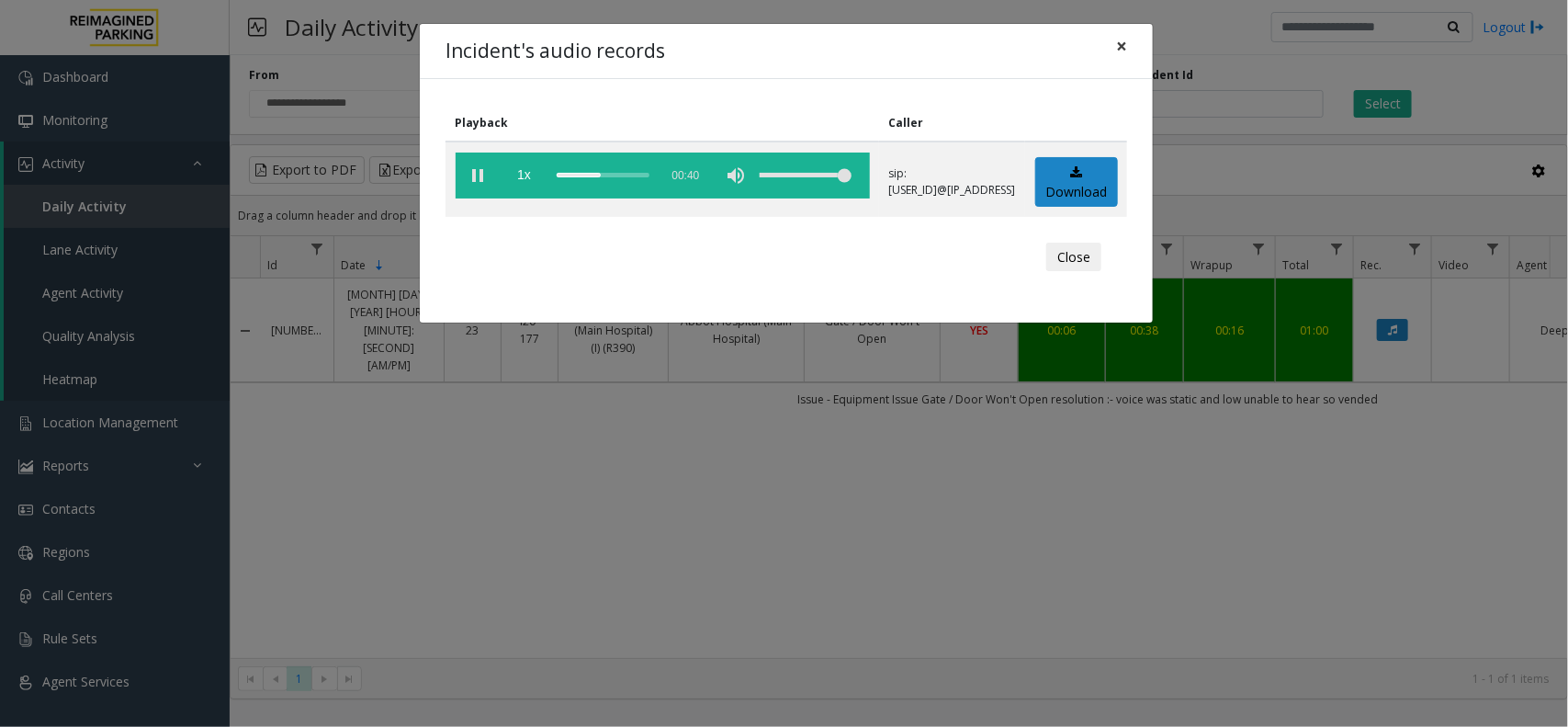 click on "×" 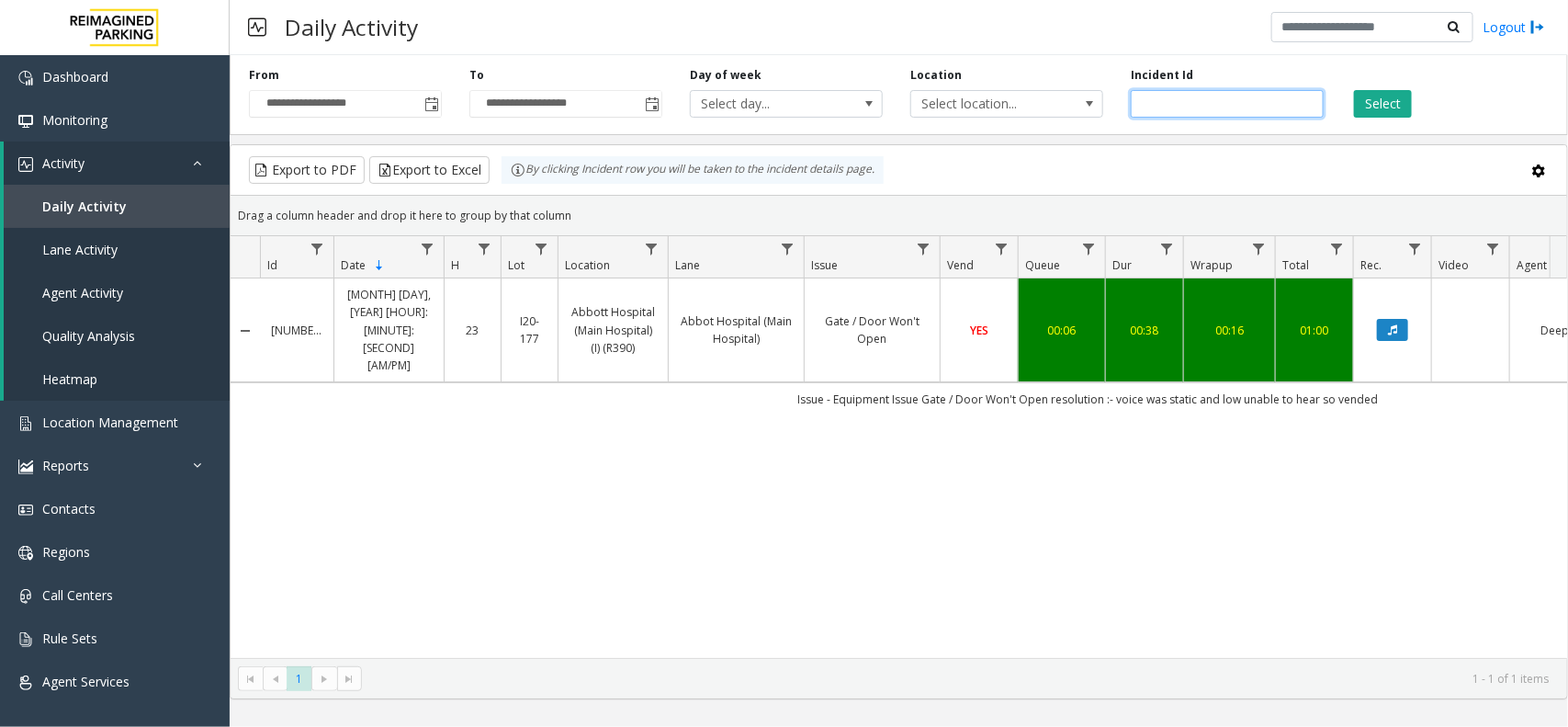 drag, startPoint x: 1211, startPoint y: 97, endPoint x: 1015, endPoint y: 121, distance: 197.464 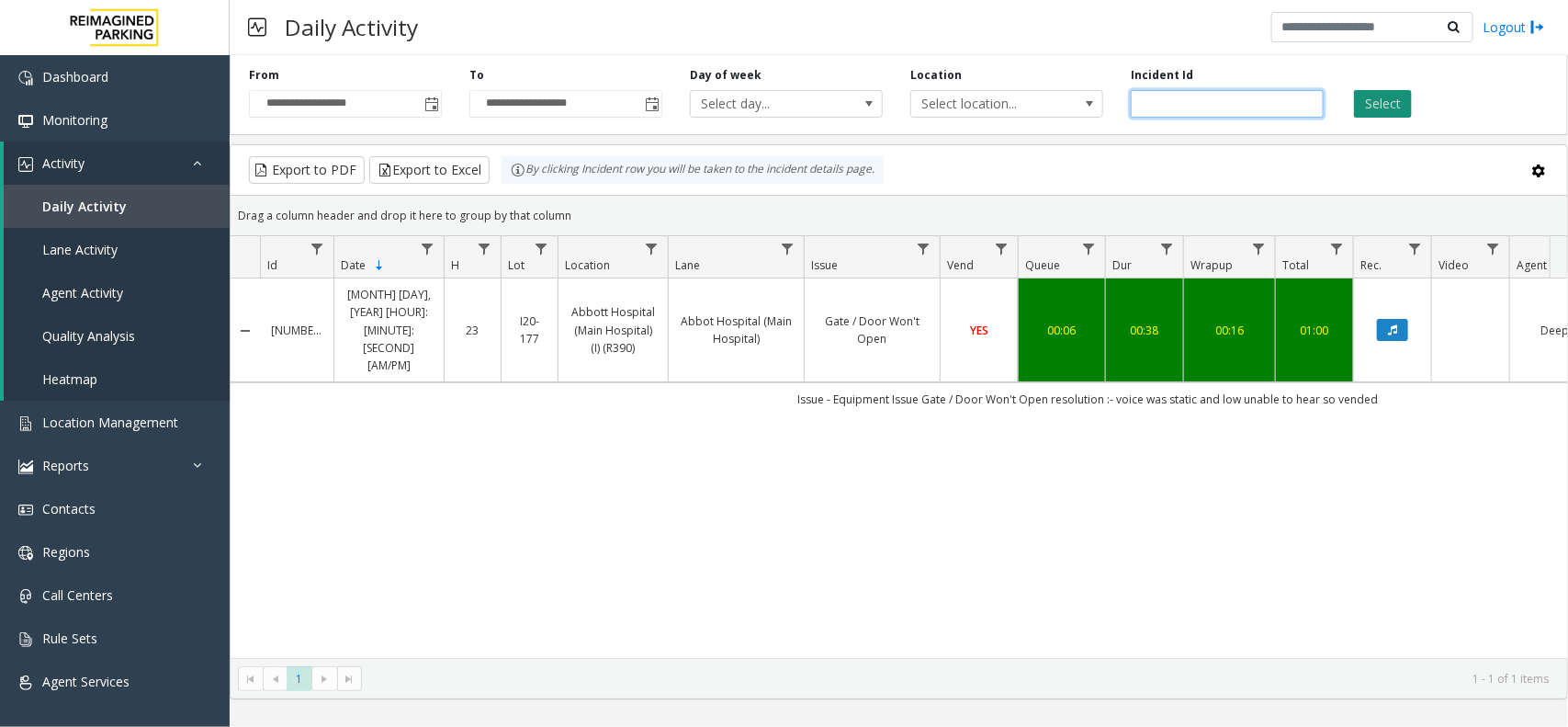 type on "*******" 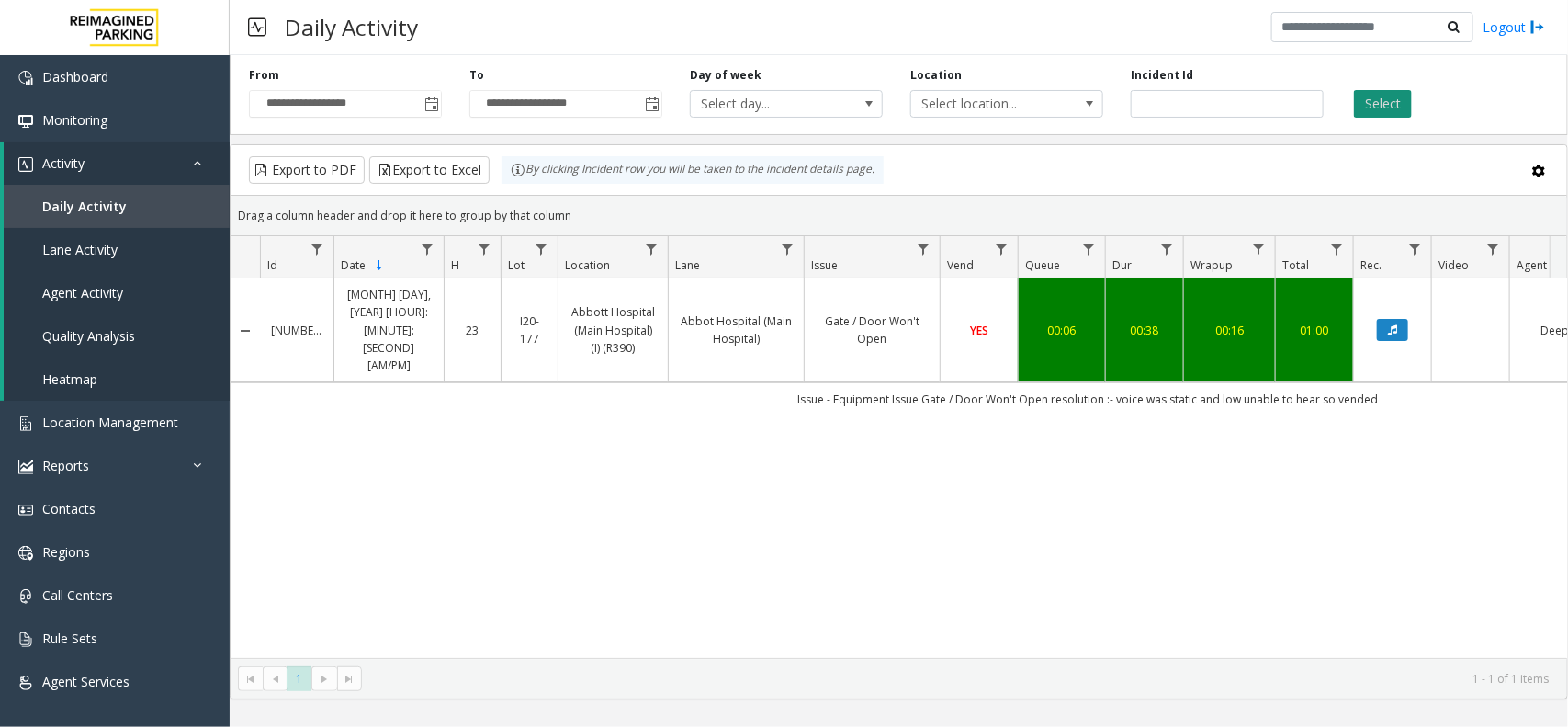 click on "Select" 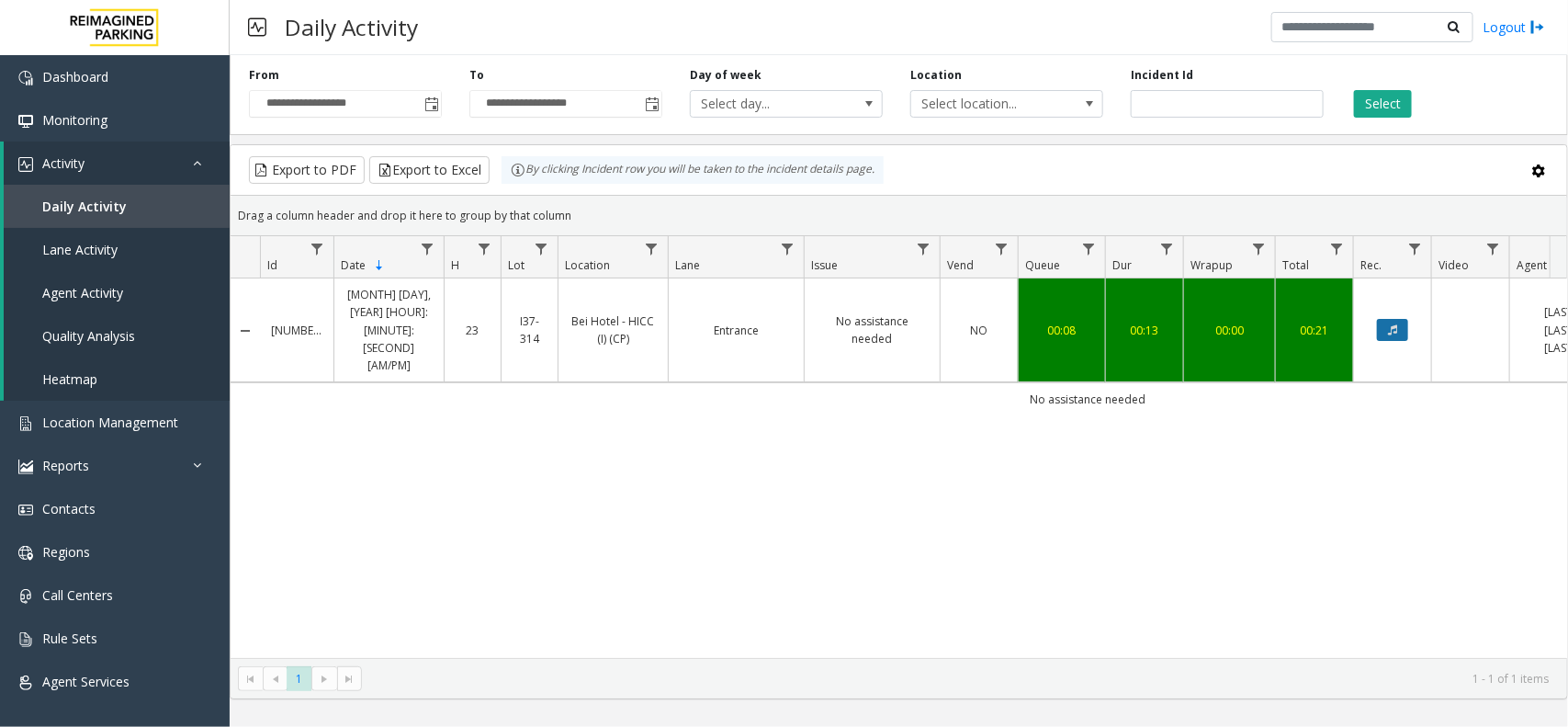 click 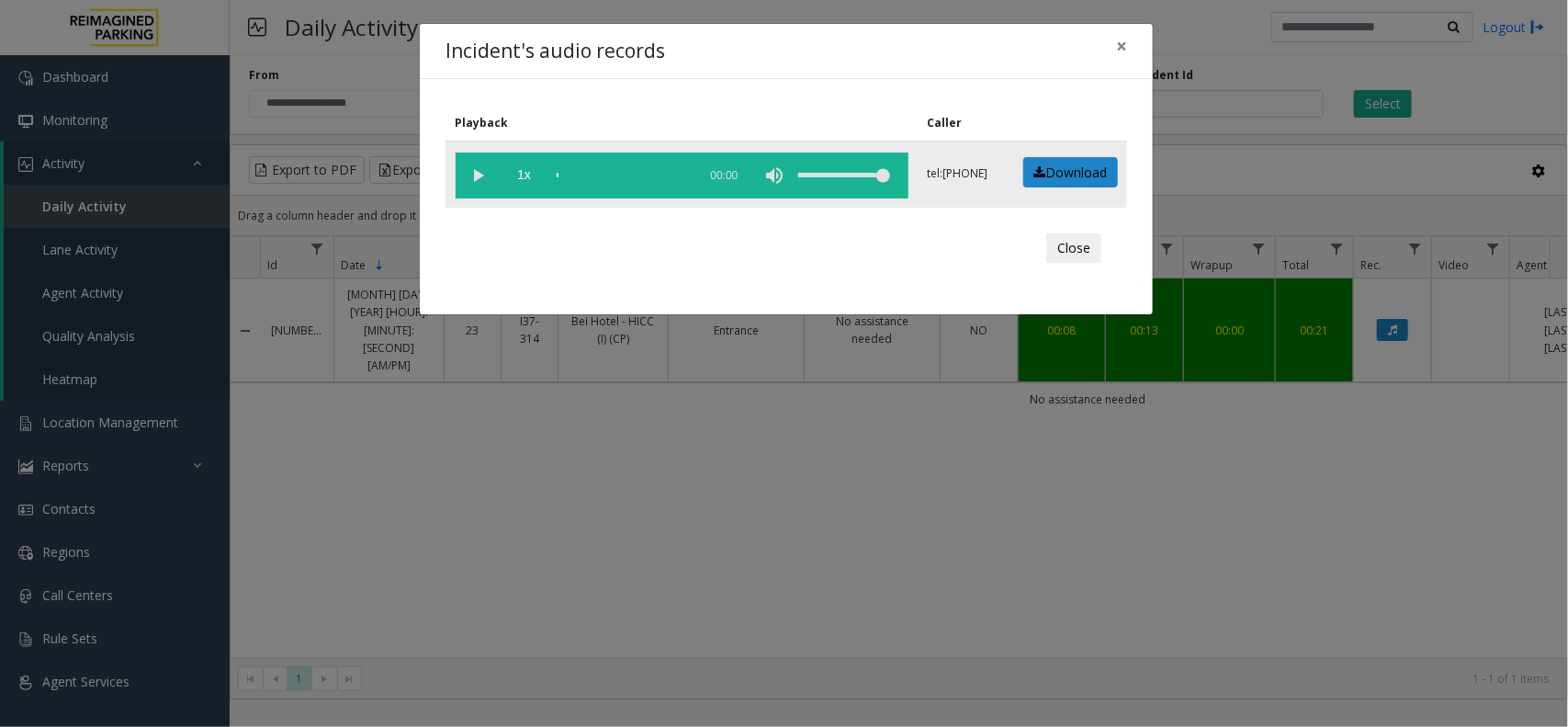 click 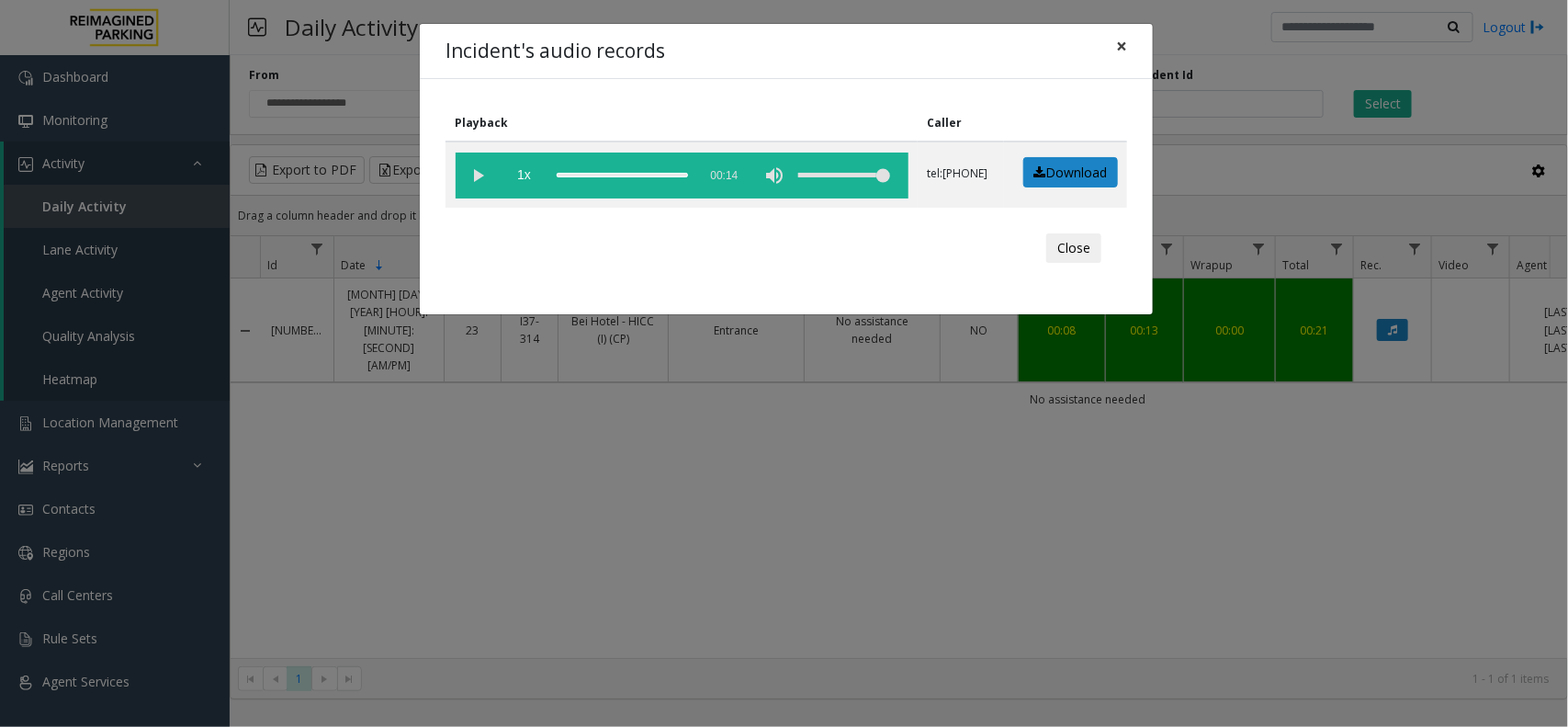 click on "×" 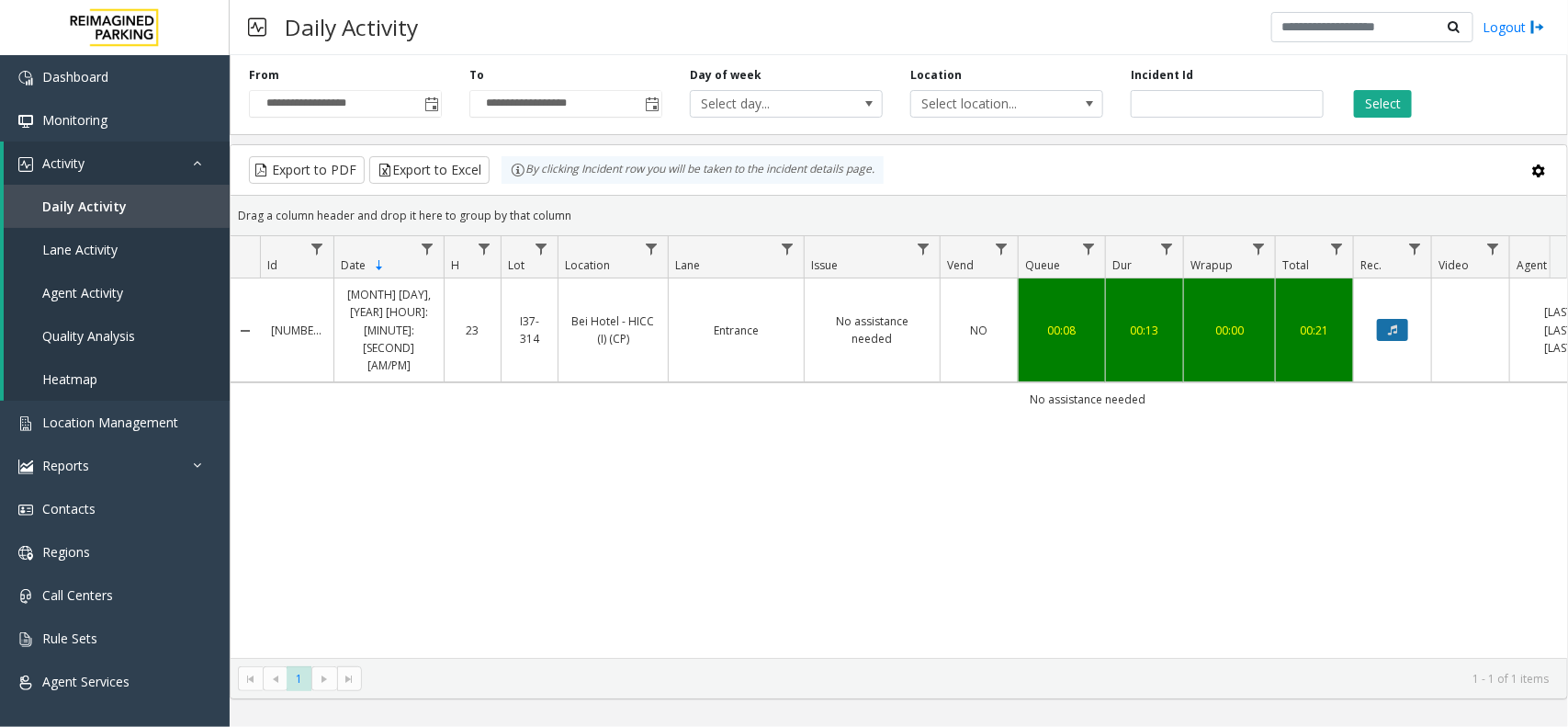click 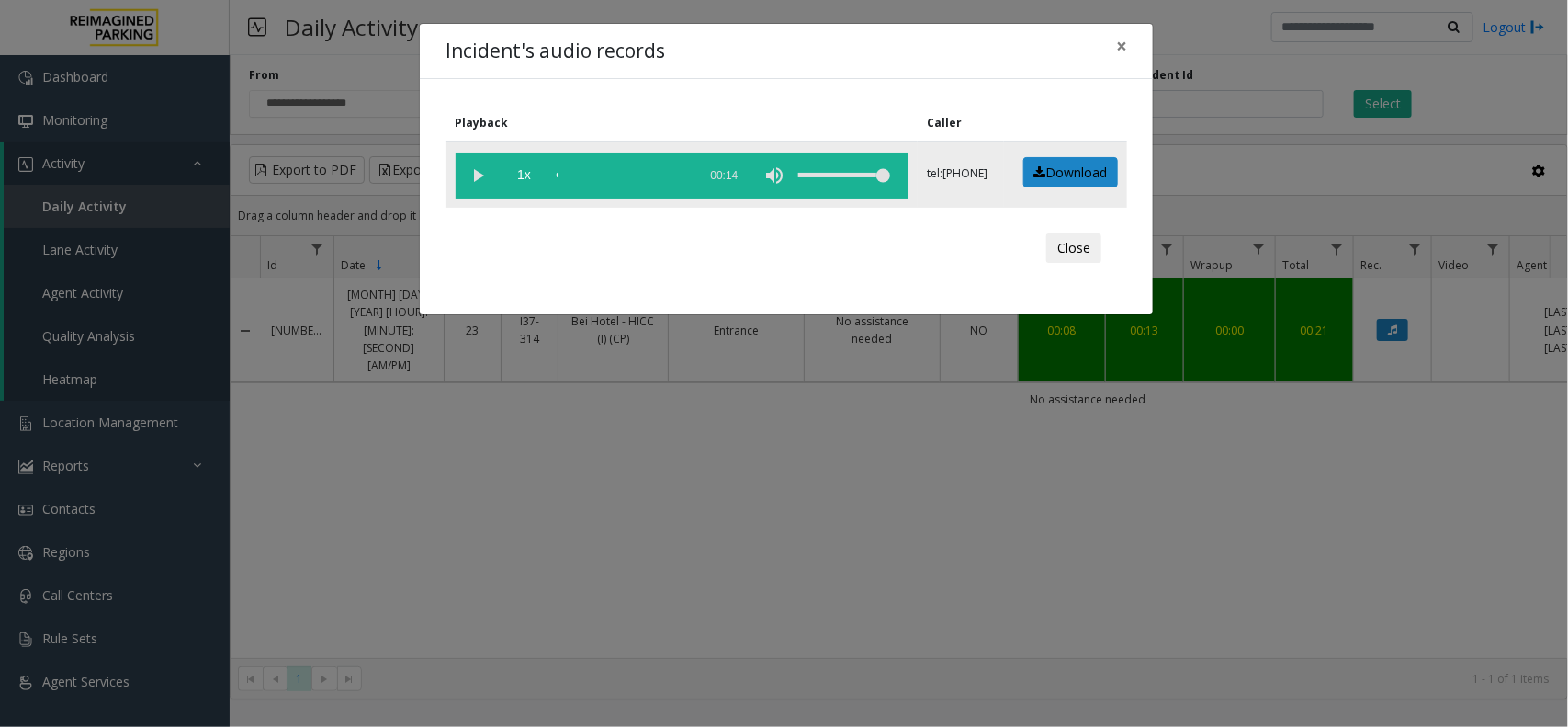 click 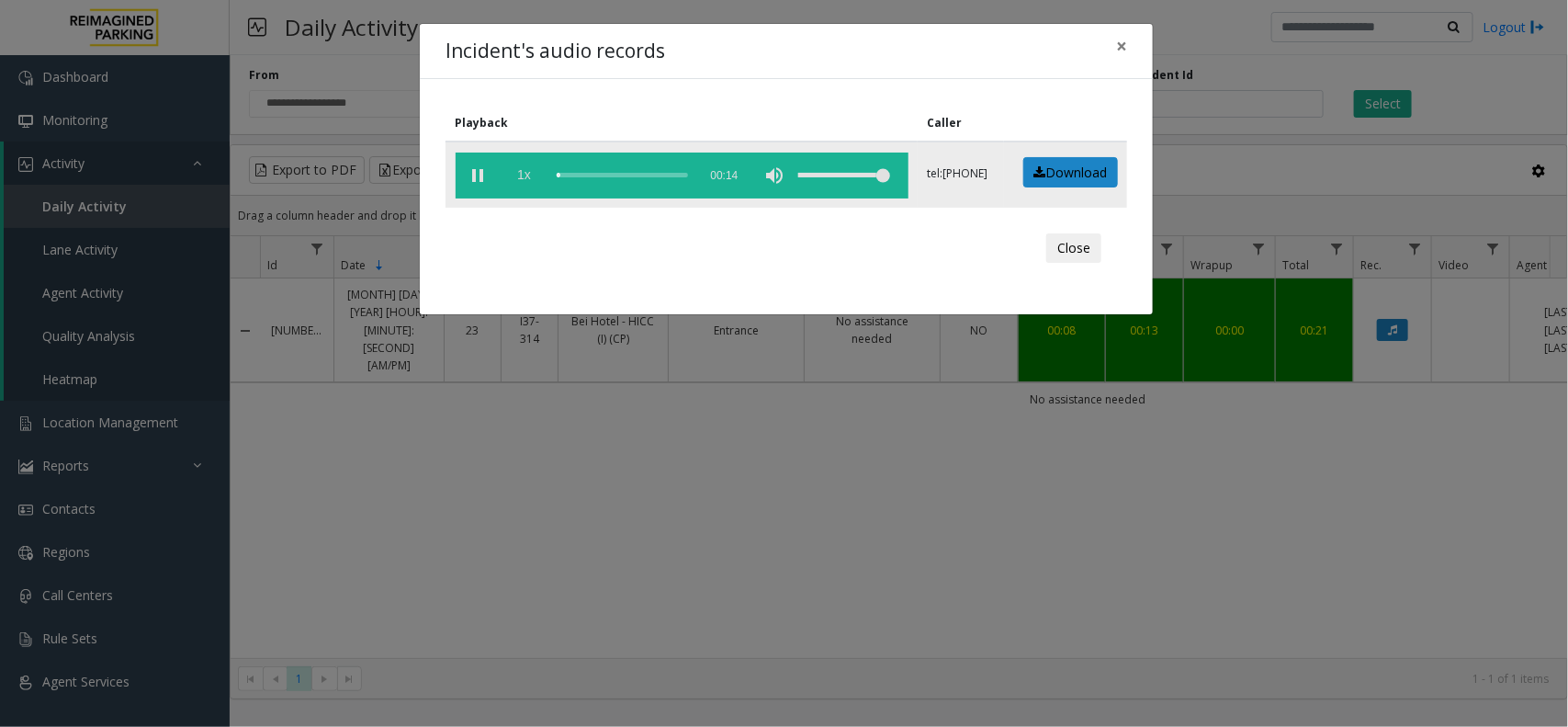 click on "1x" 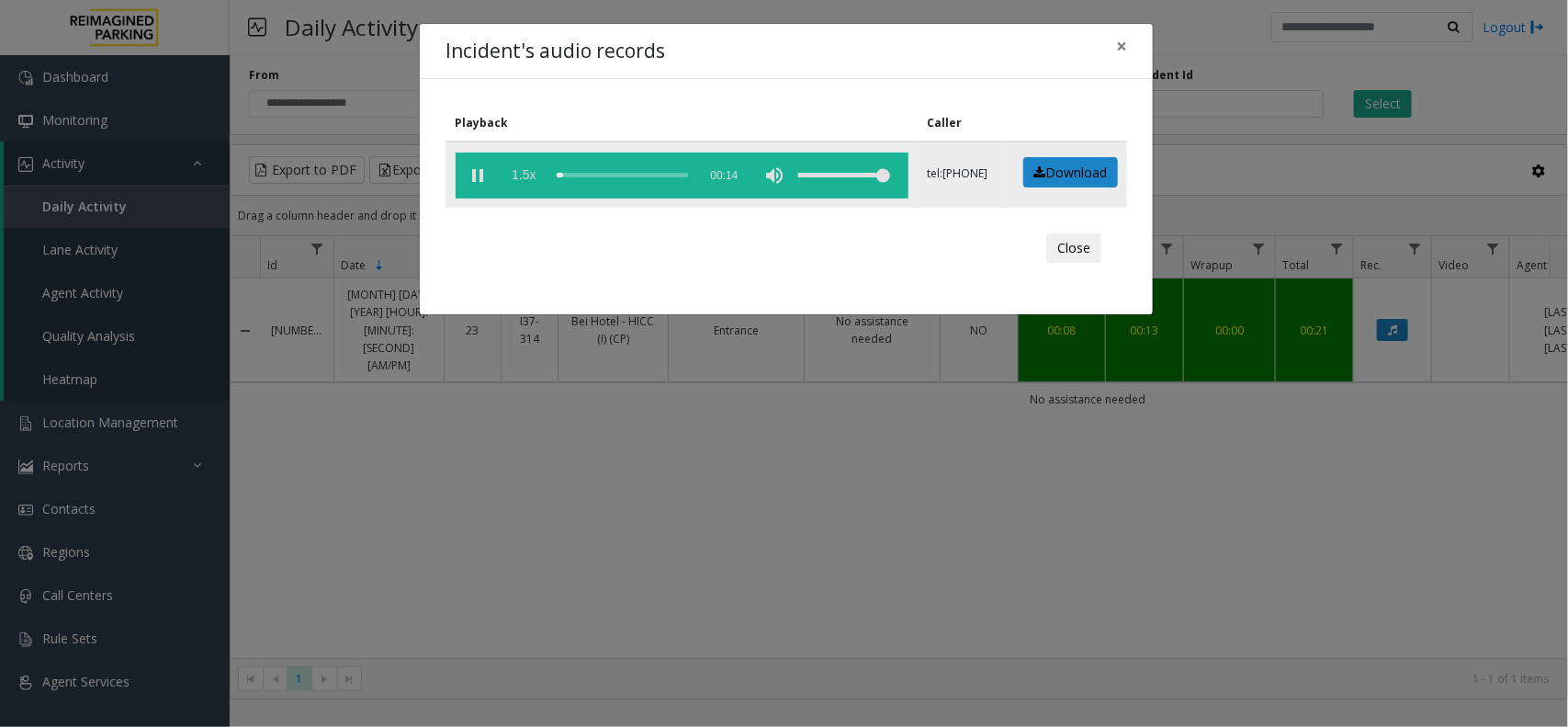 click on "1.5x" 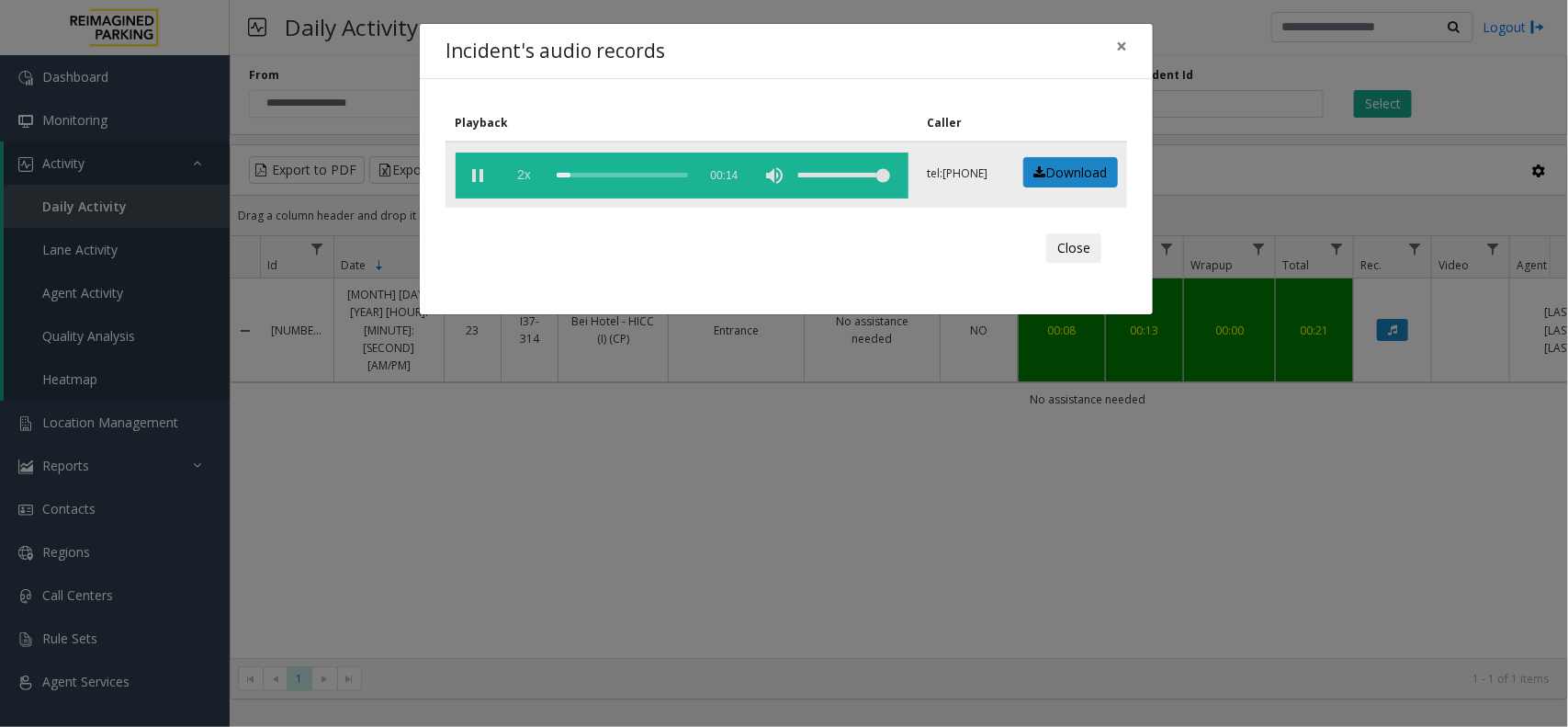 click on "2x" 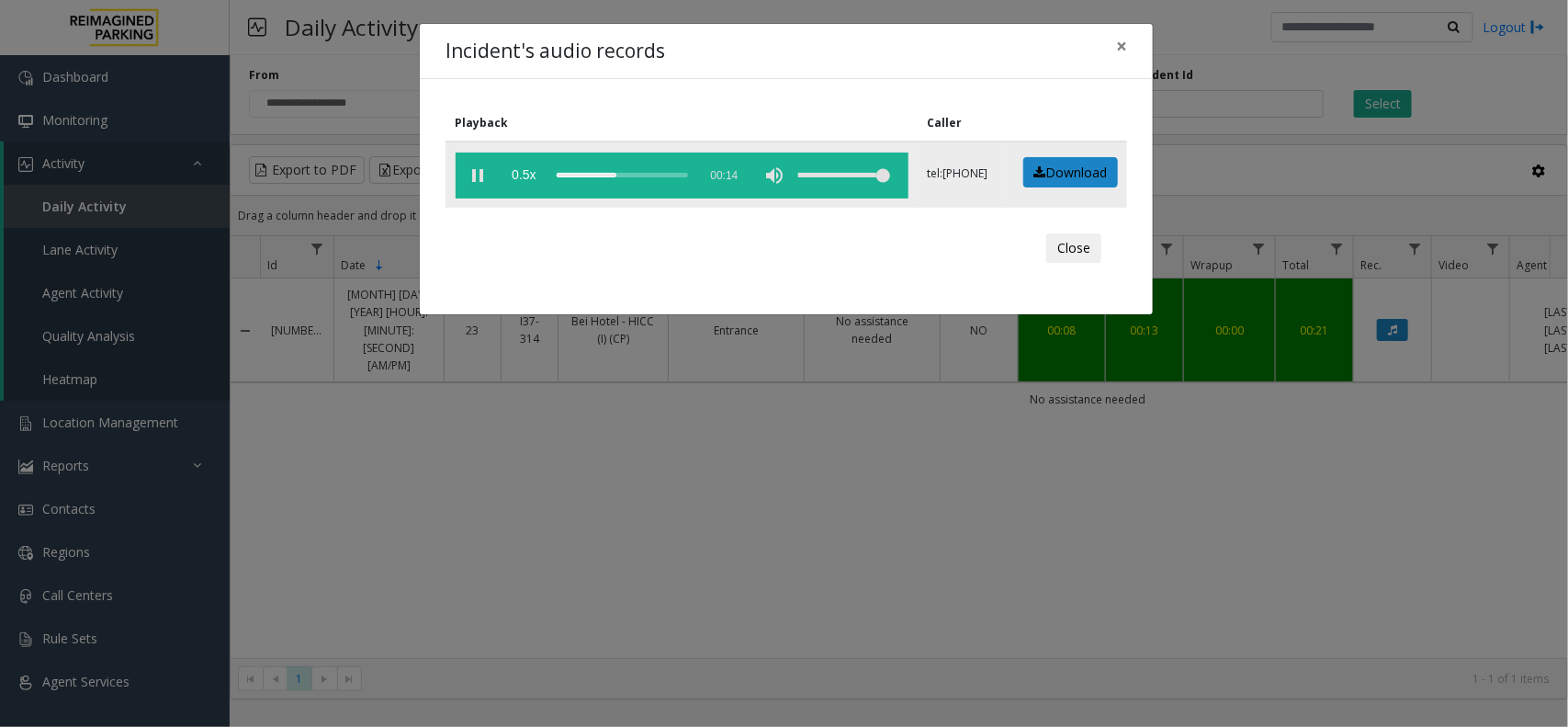 click 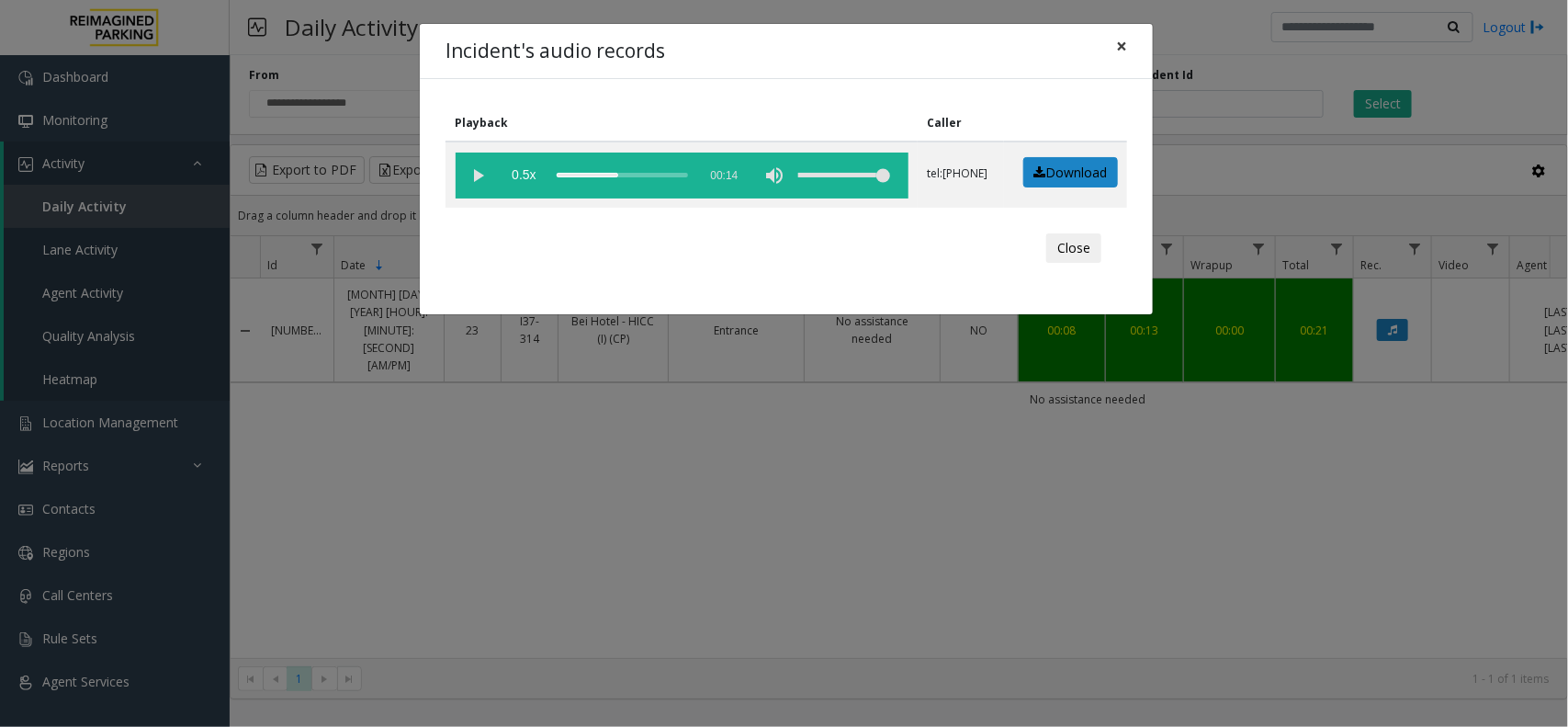 click on "×" 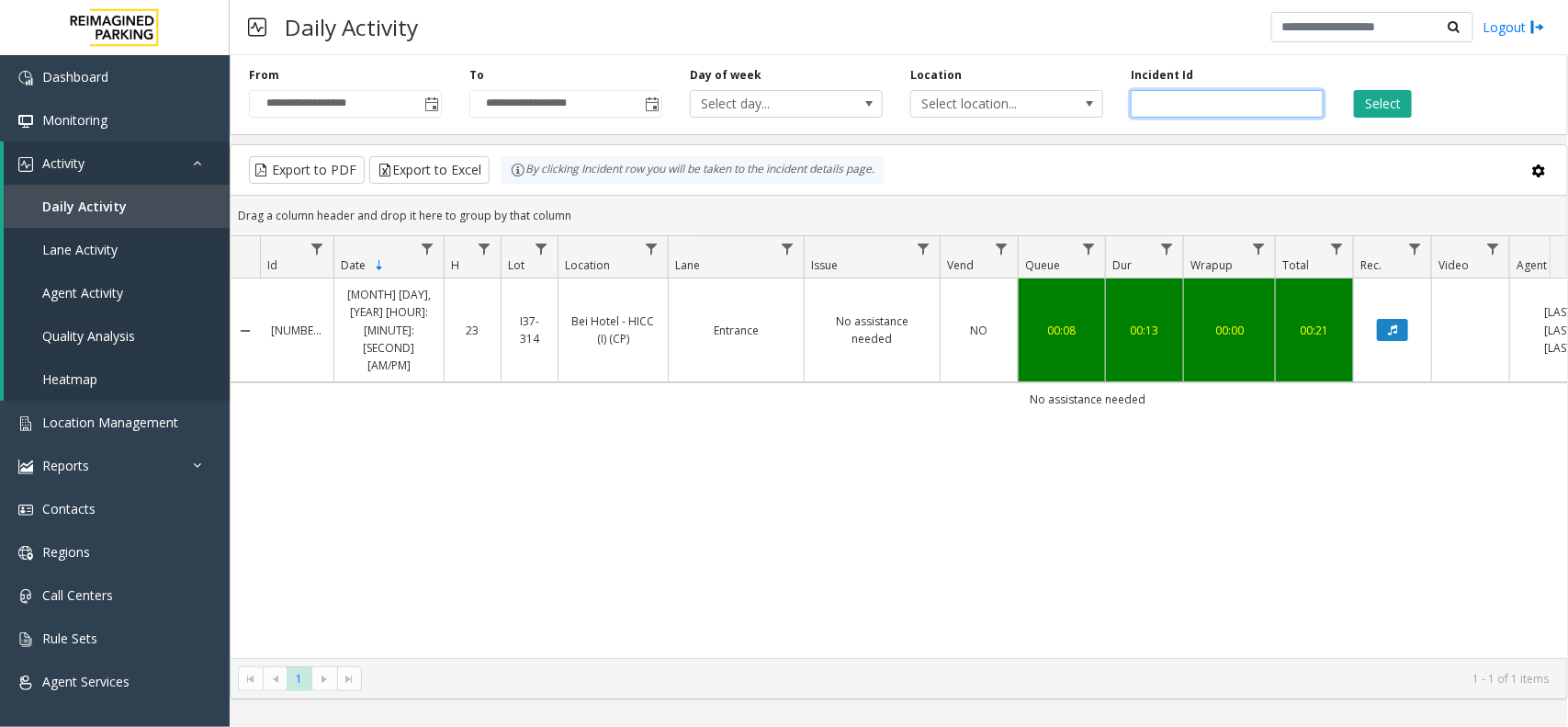 drag, startPoint x: 1208, startPoint y: 98, endPoint x: 1103, endPoint y: 107, distance: 105.38501 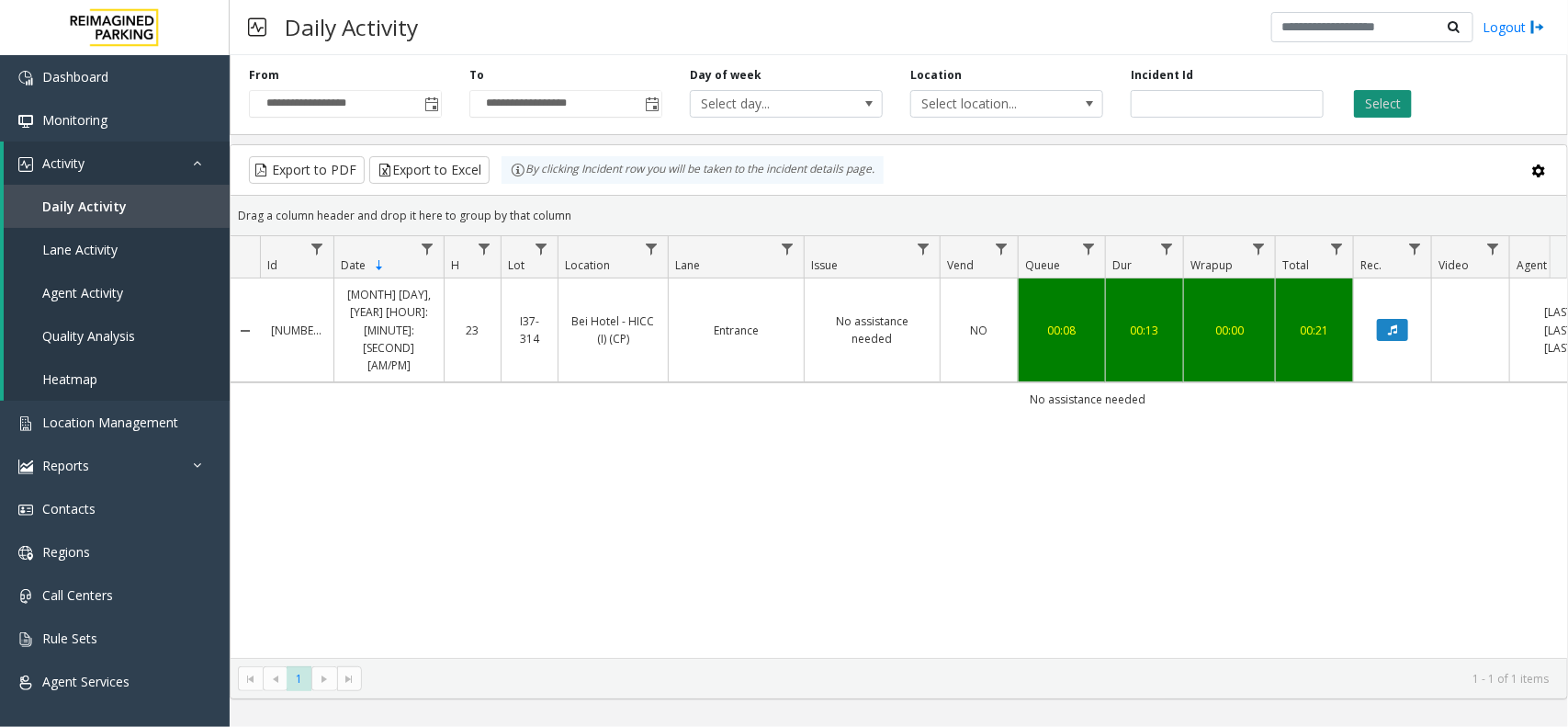 click on "Select" 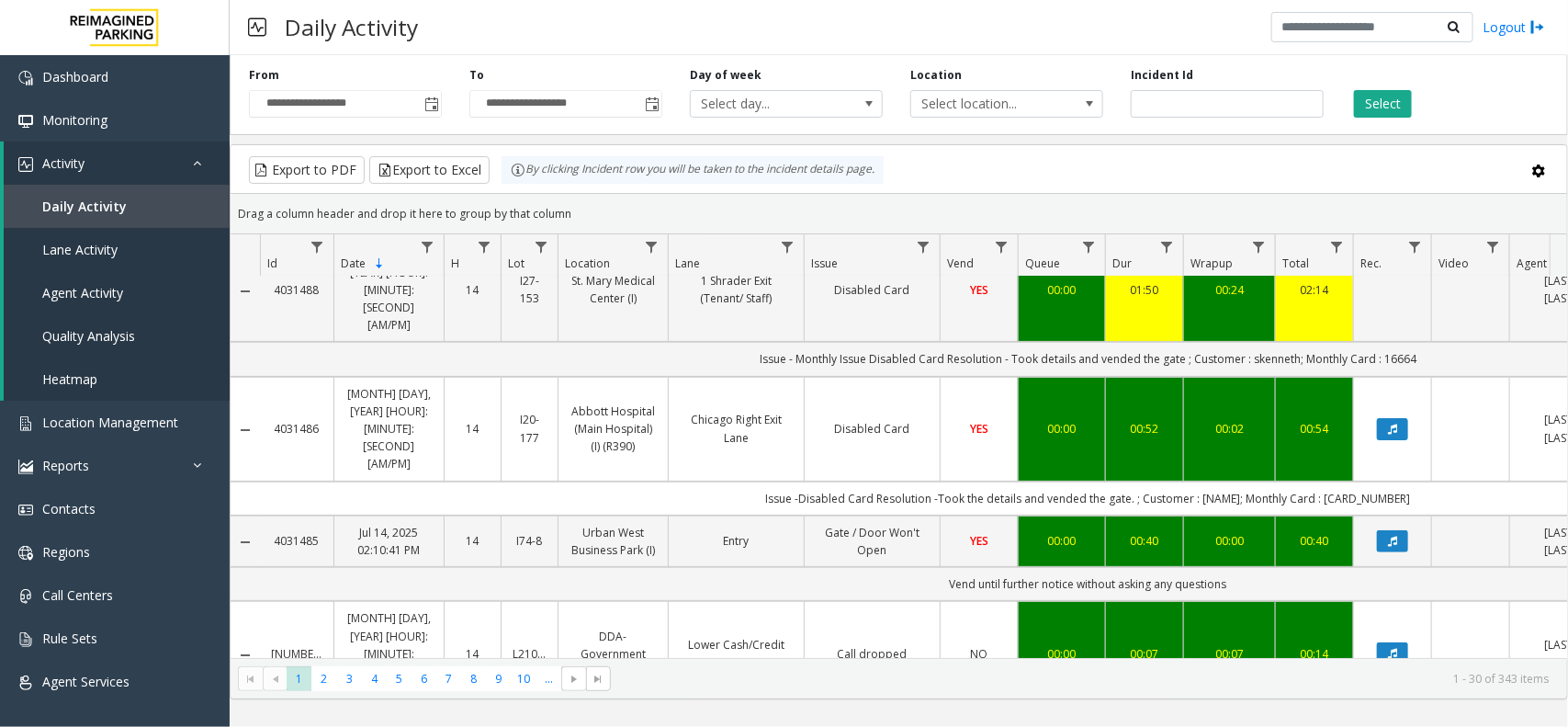 scroll, scrollTop: 0, scrollLeft: 0, axis: both 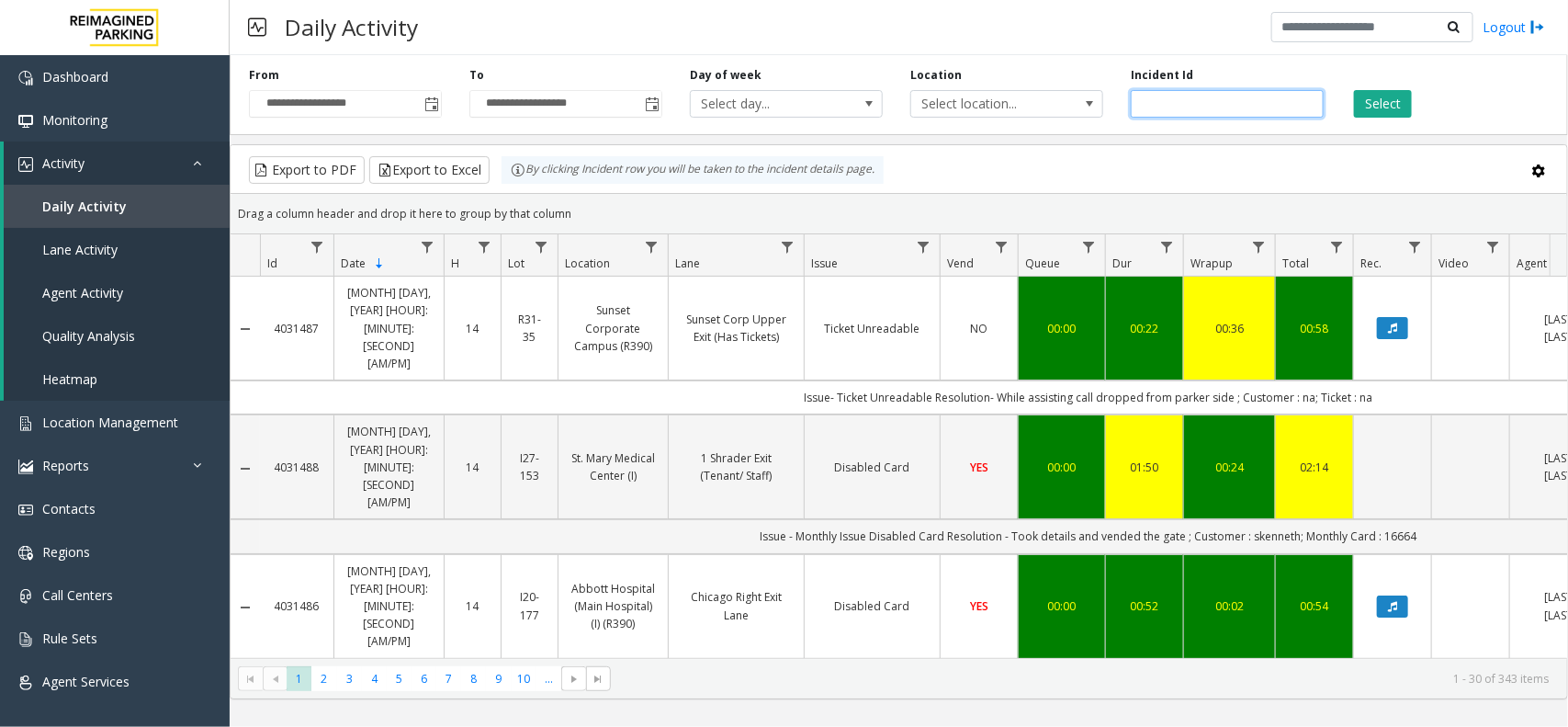click 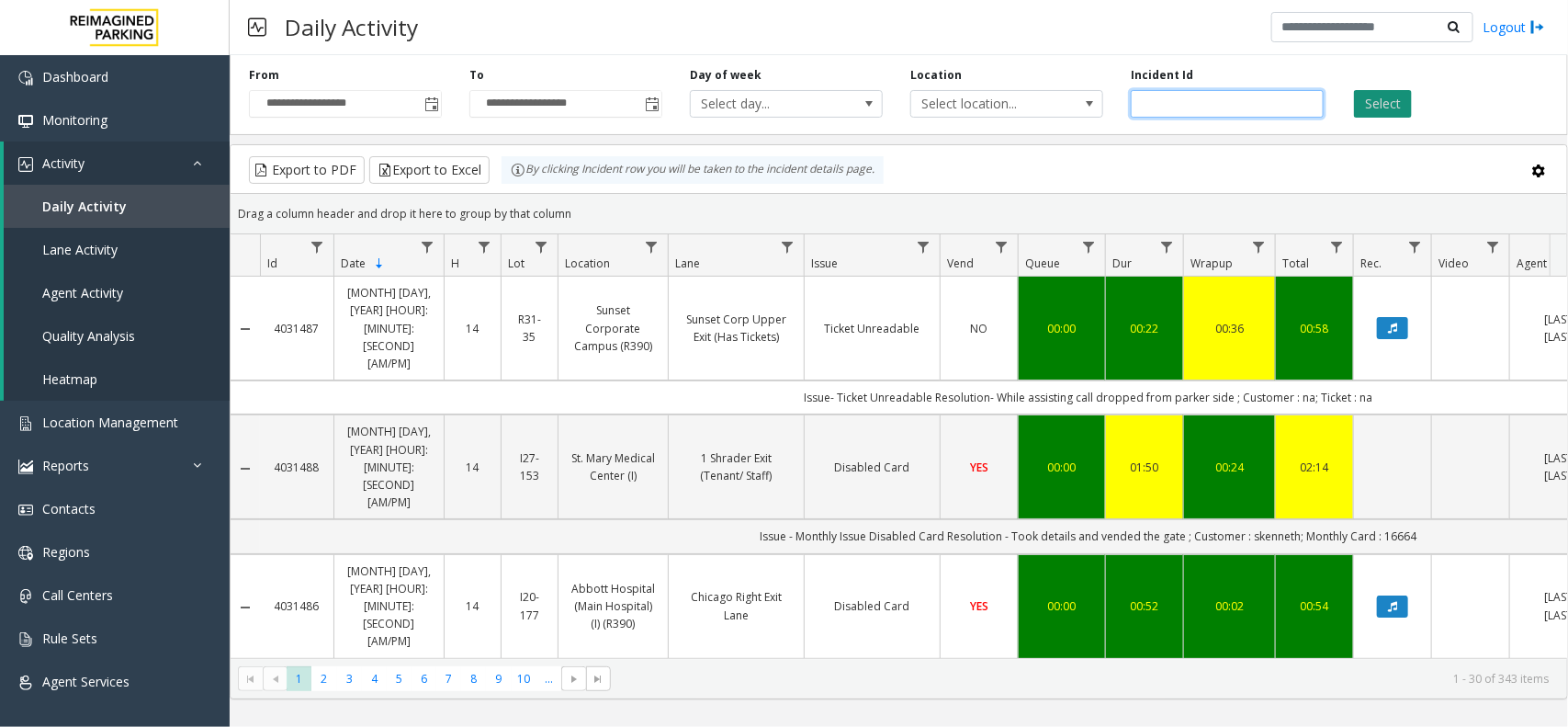 type on "*******" 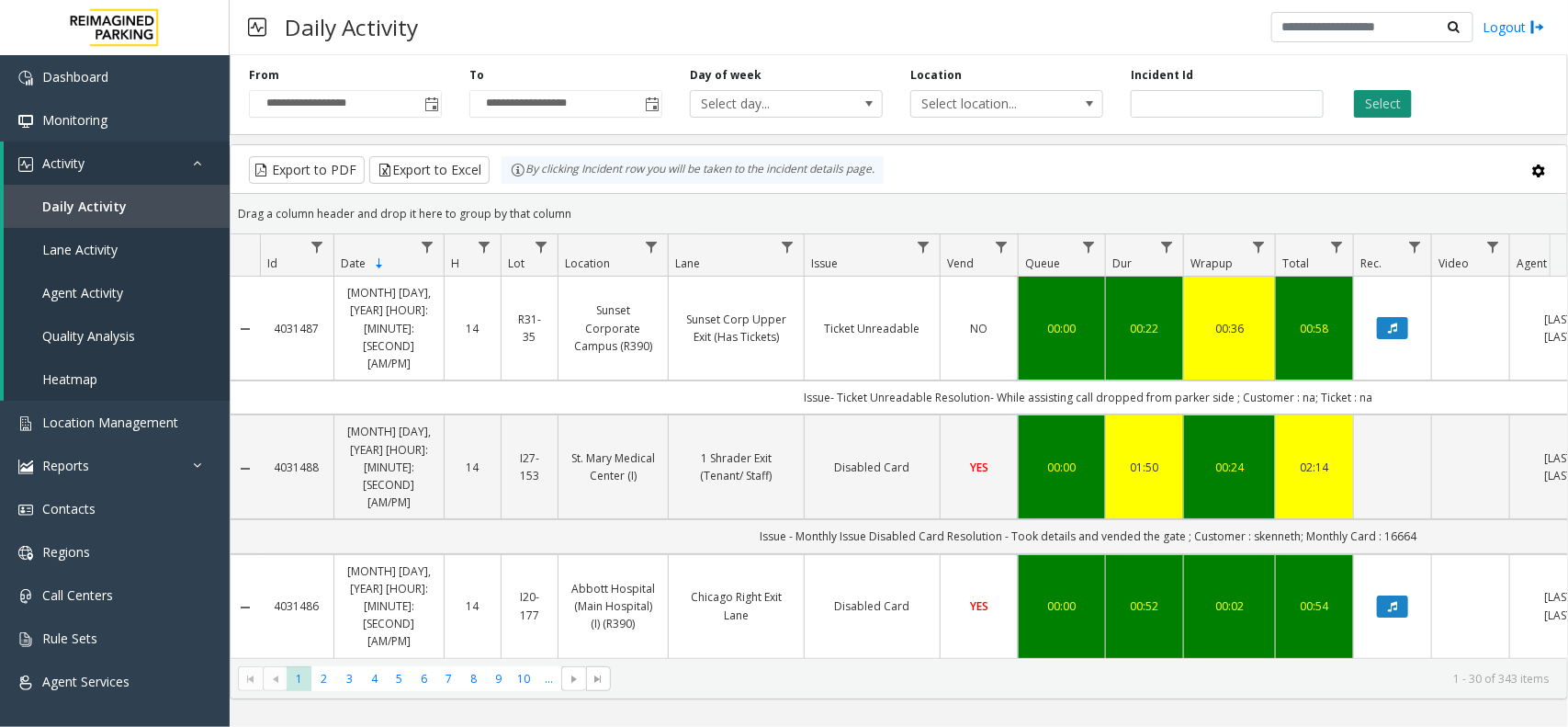 click on "Select" 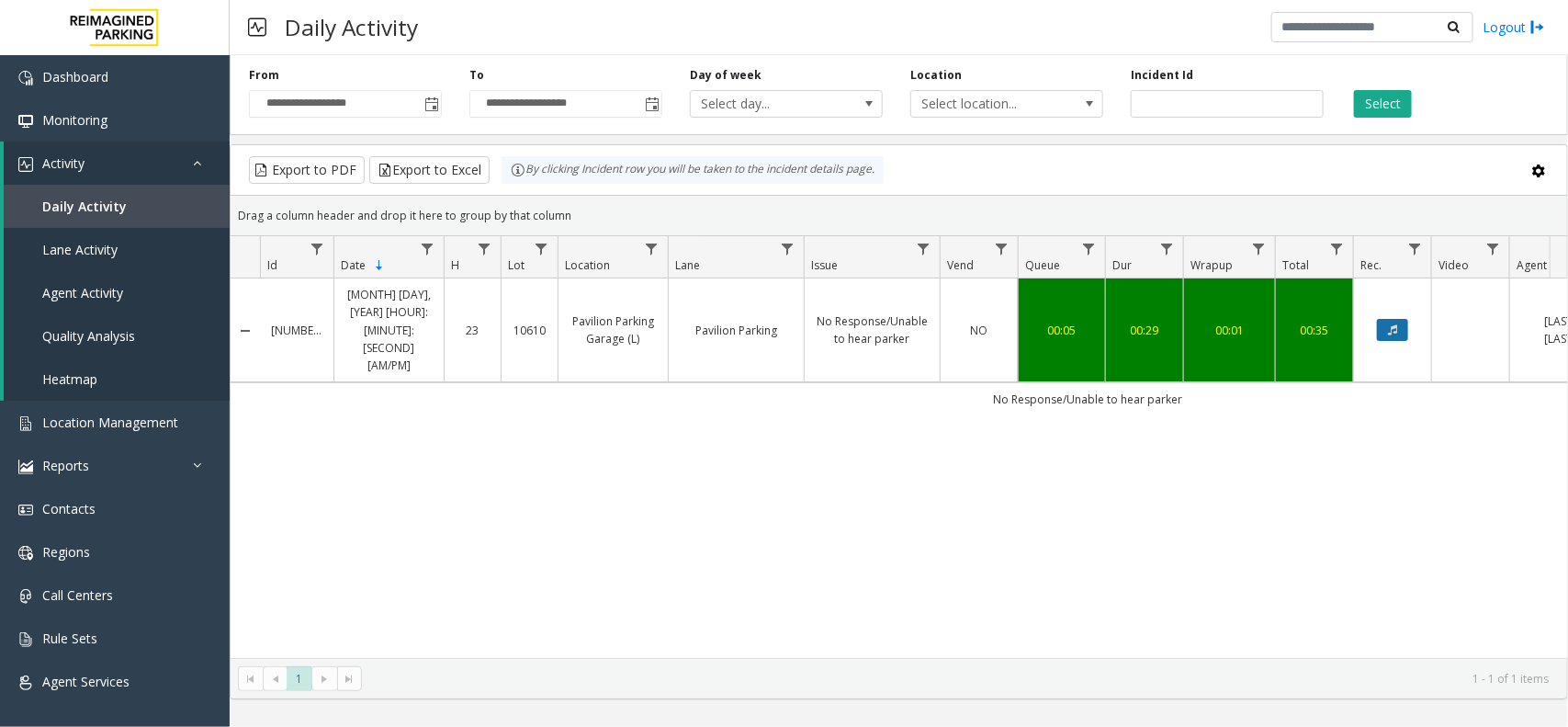 click 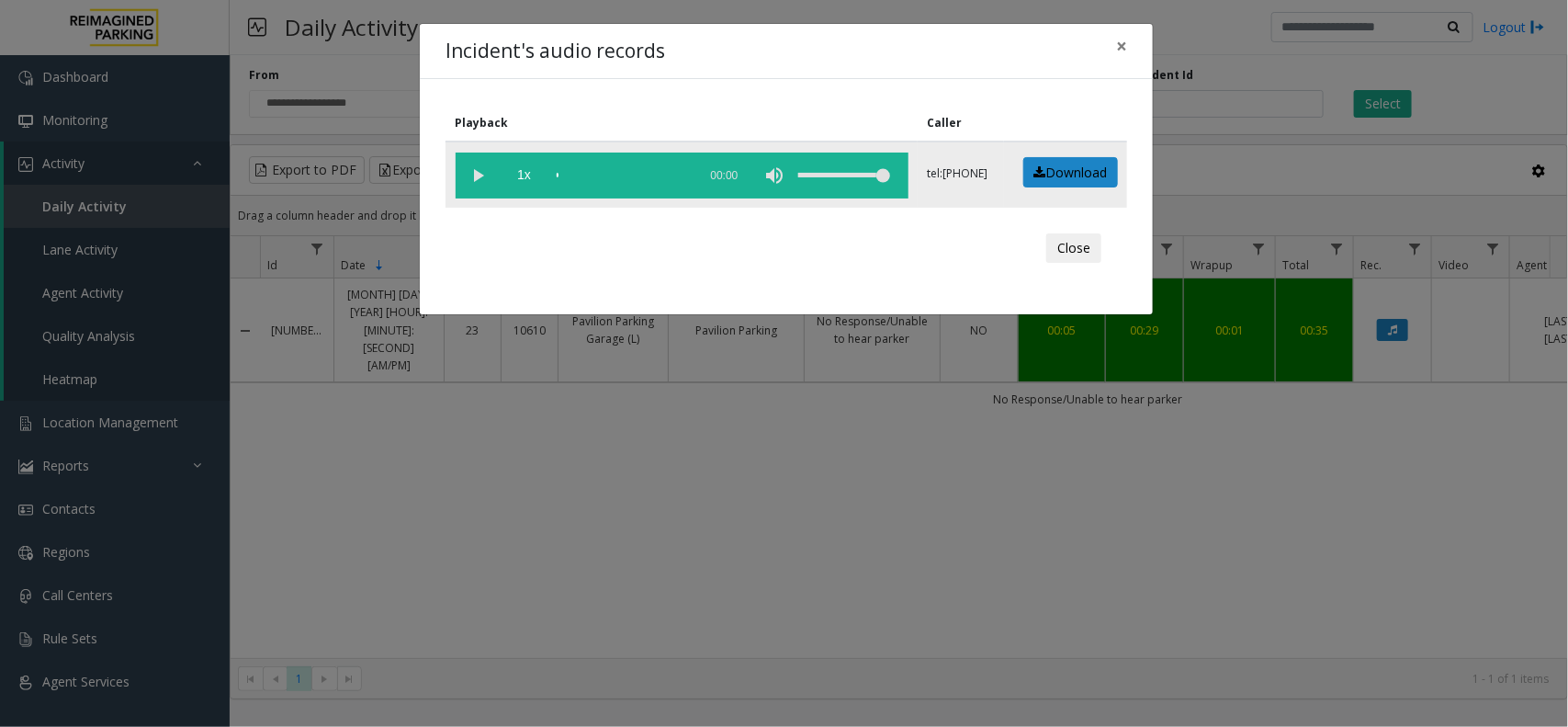 click 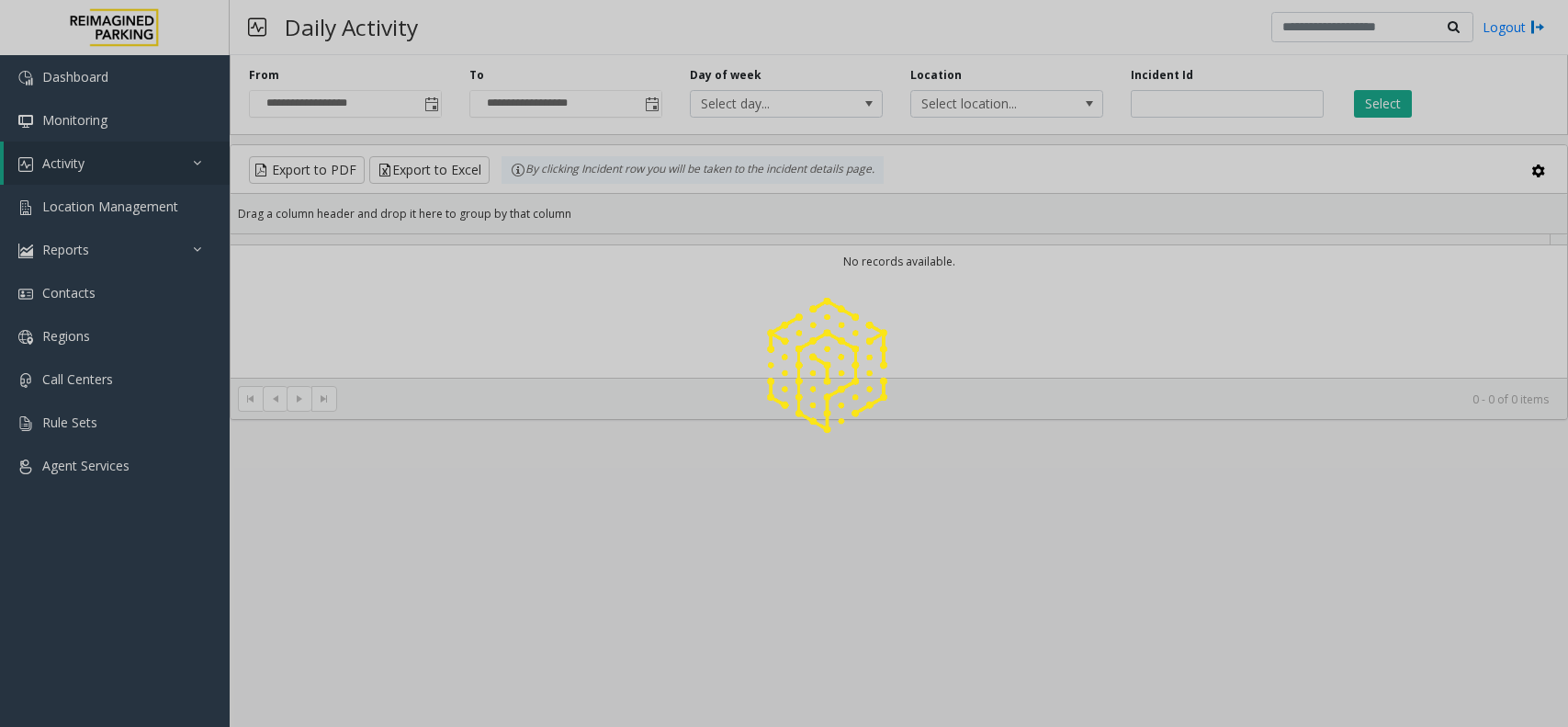 scroll, scrollTop: 0, scrollLeft: 0, axis: both 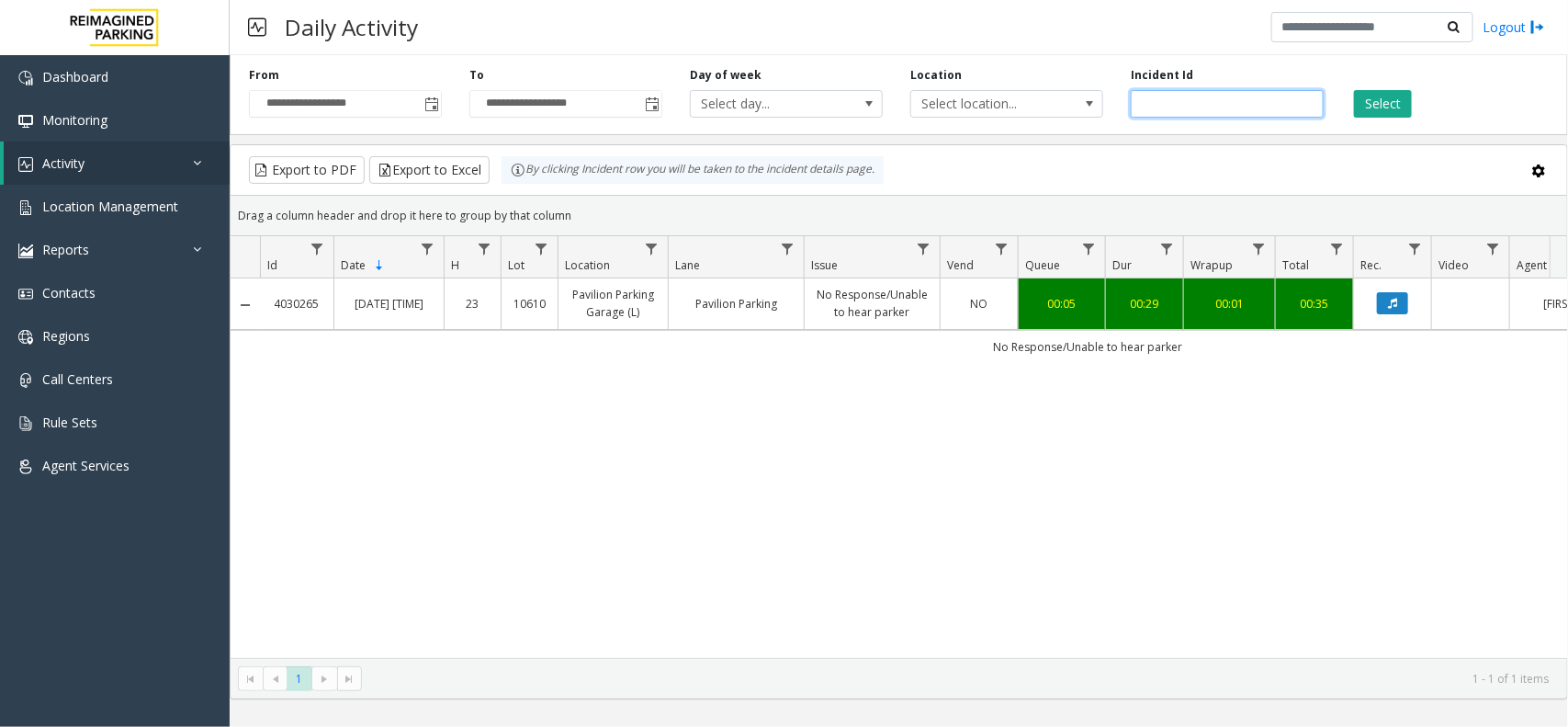 click 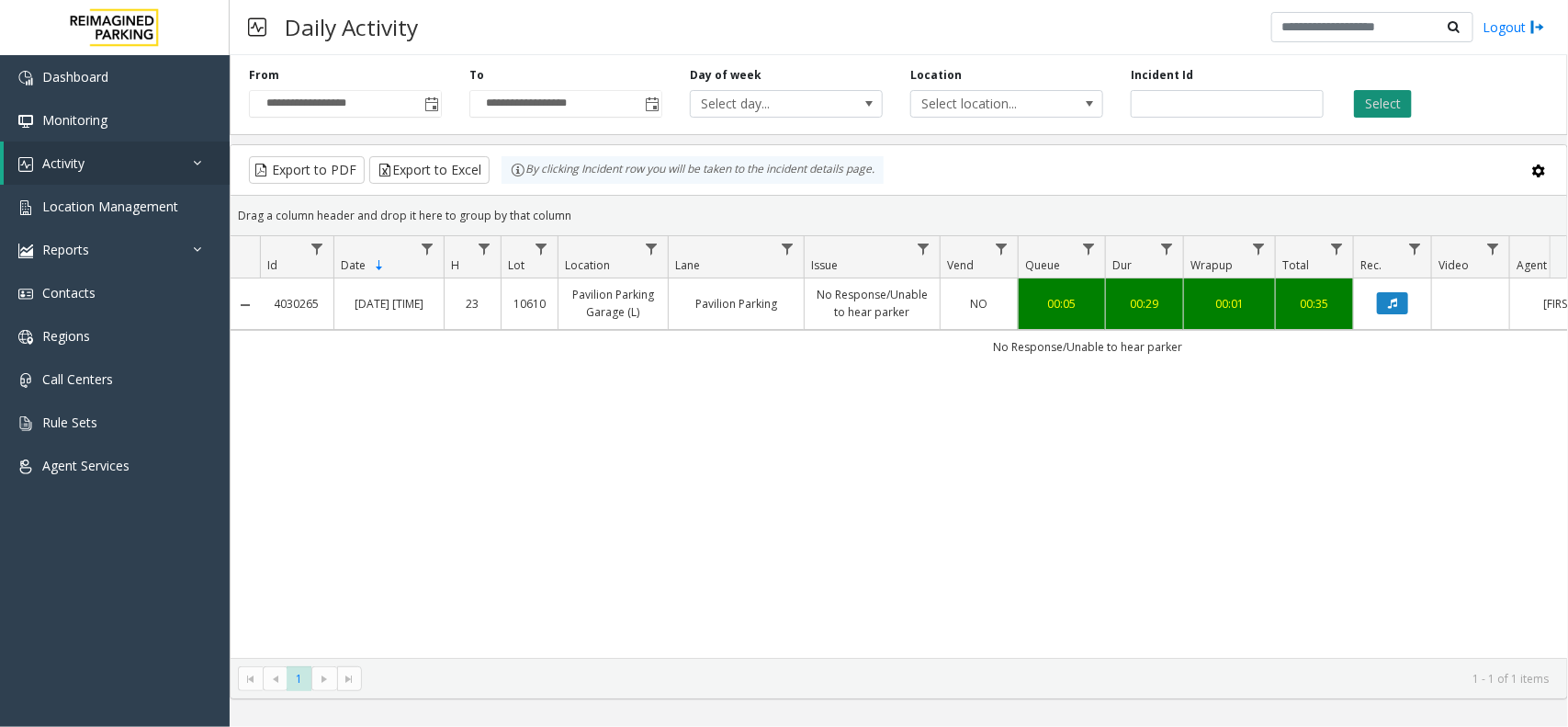 click on "Select" 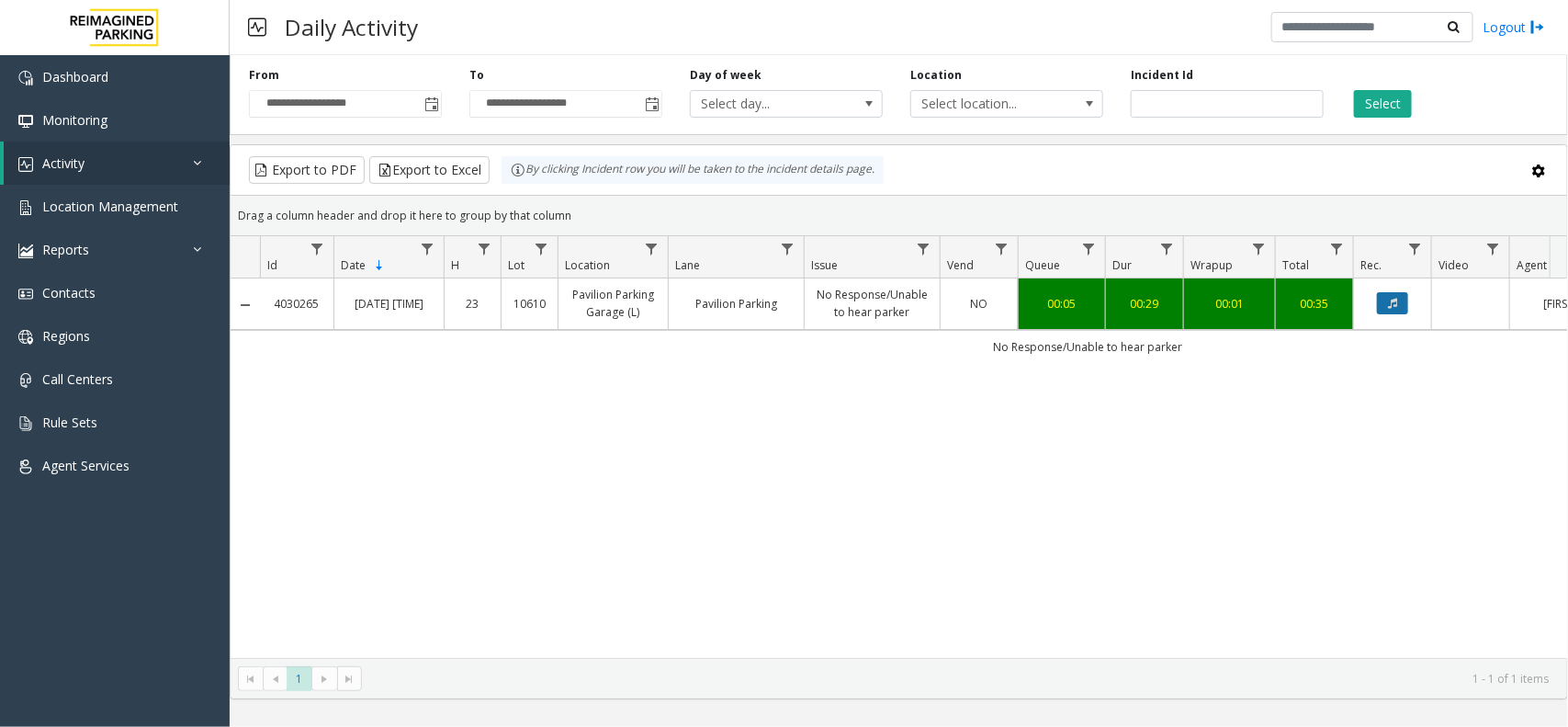 click 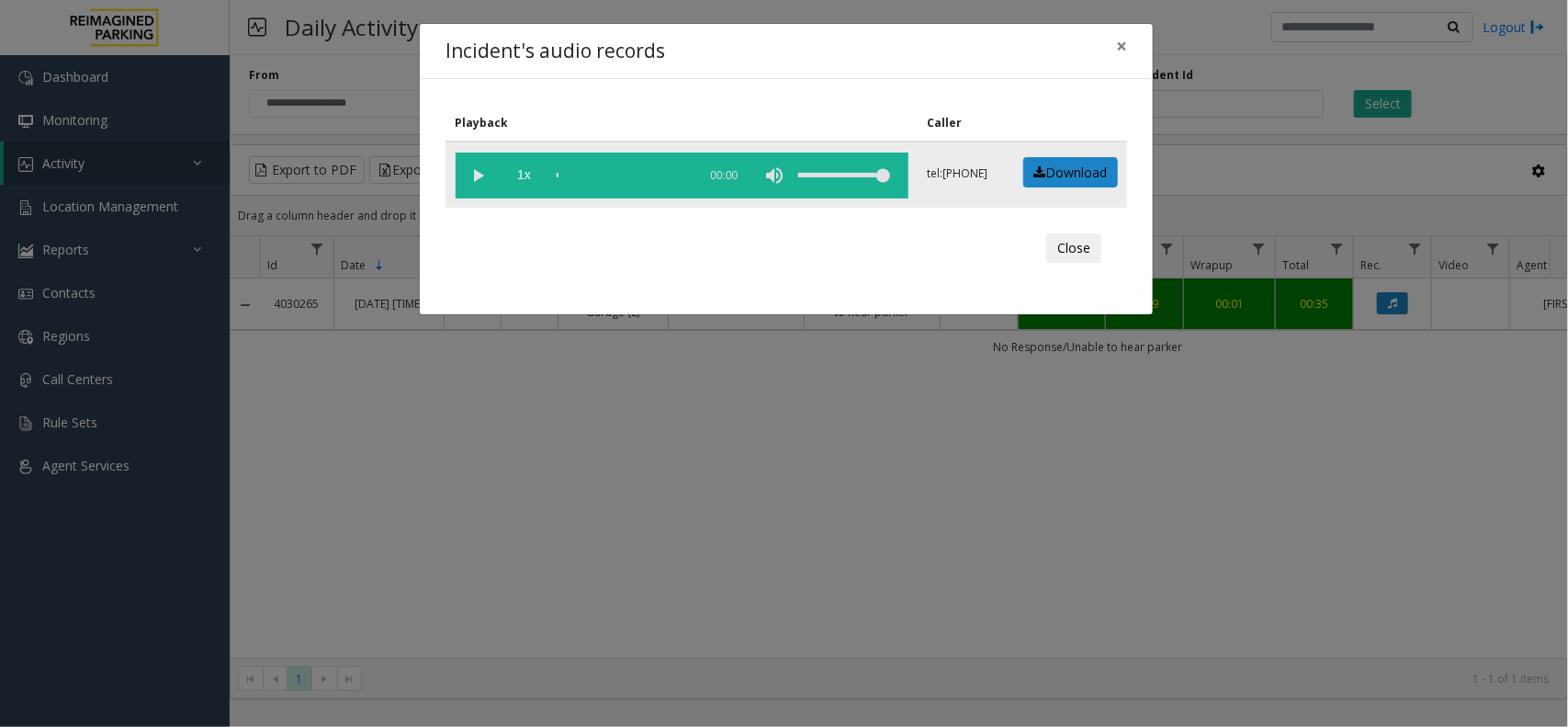 click 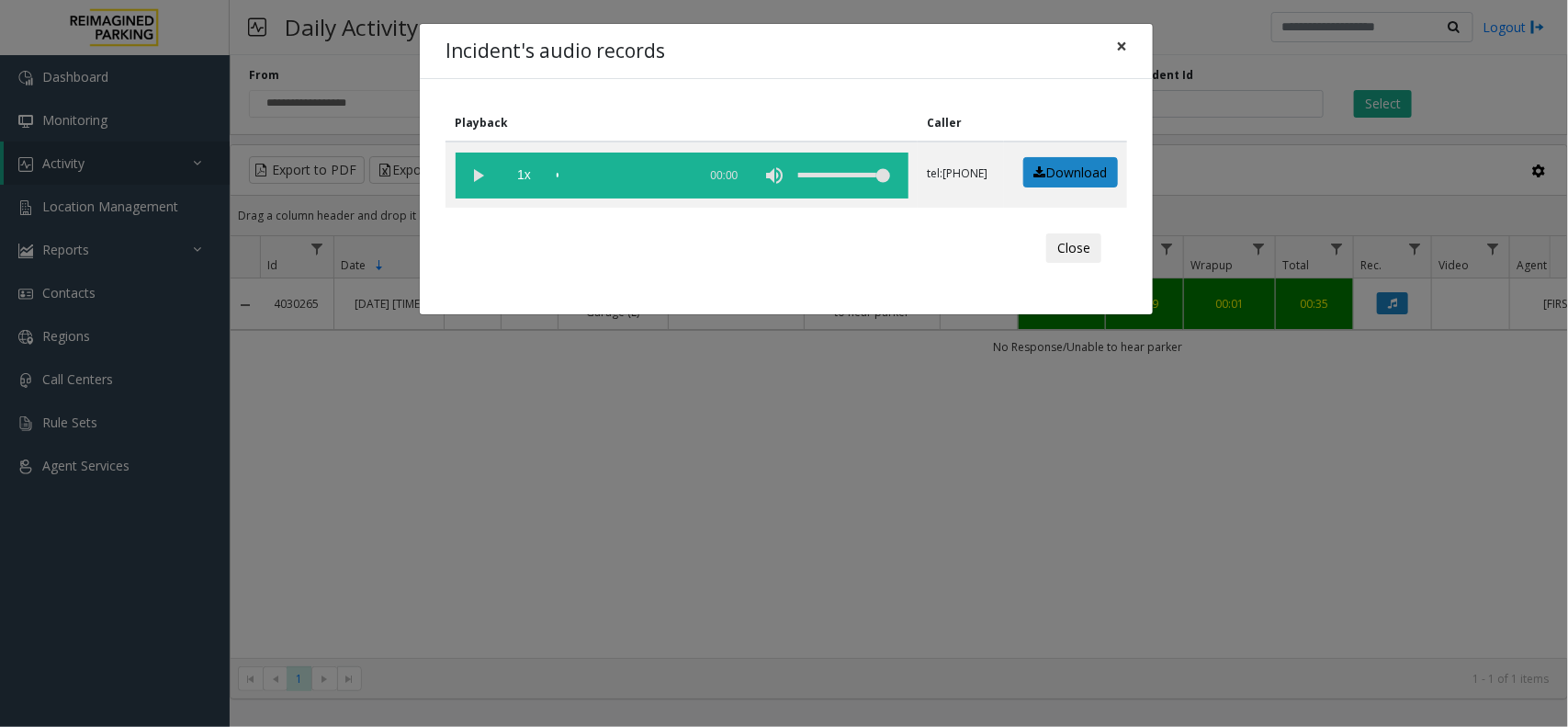 click on "×" 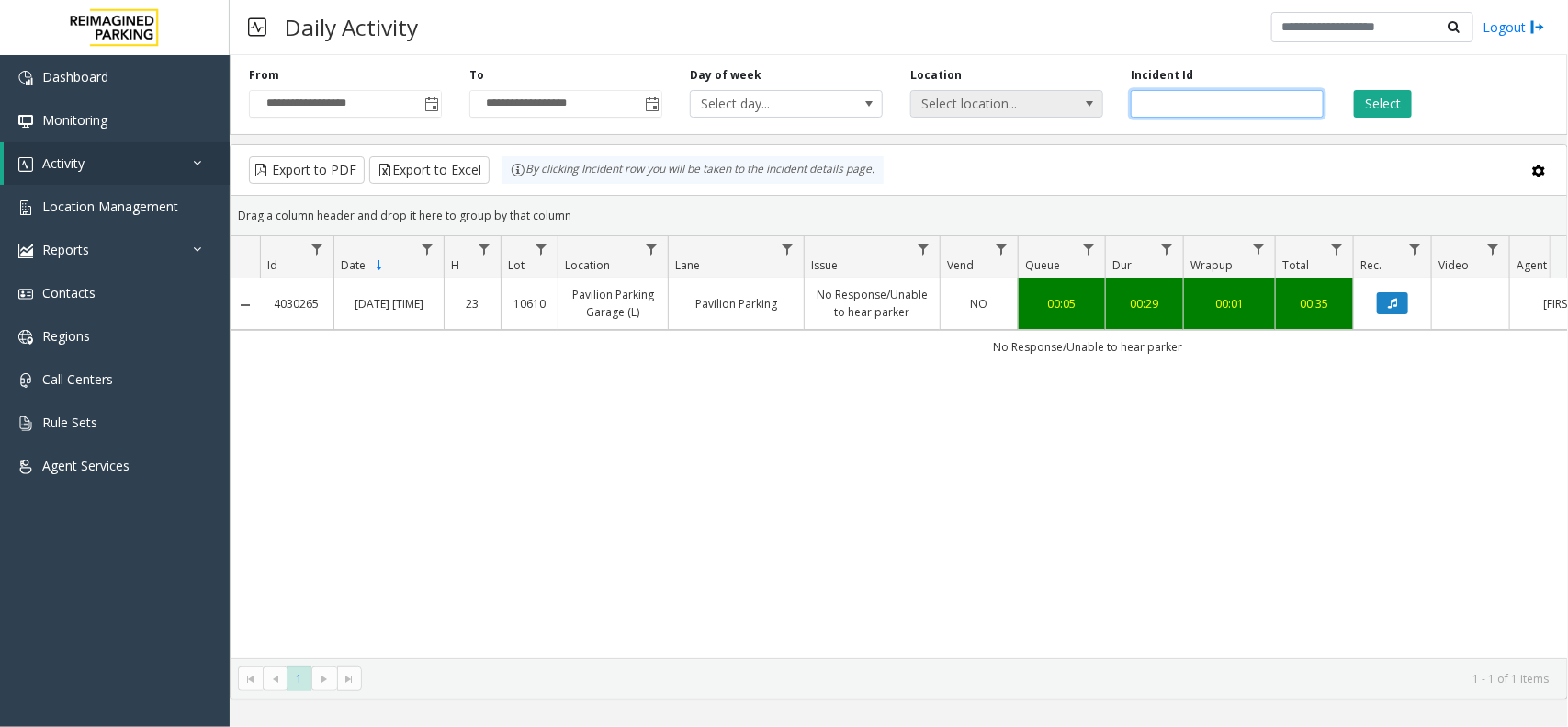 drag, startPoint x: 1178, startPoint y: 101, endPoint x: 1038, endPoint y: 103, distance: 140.01428 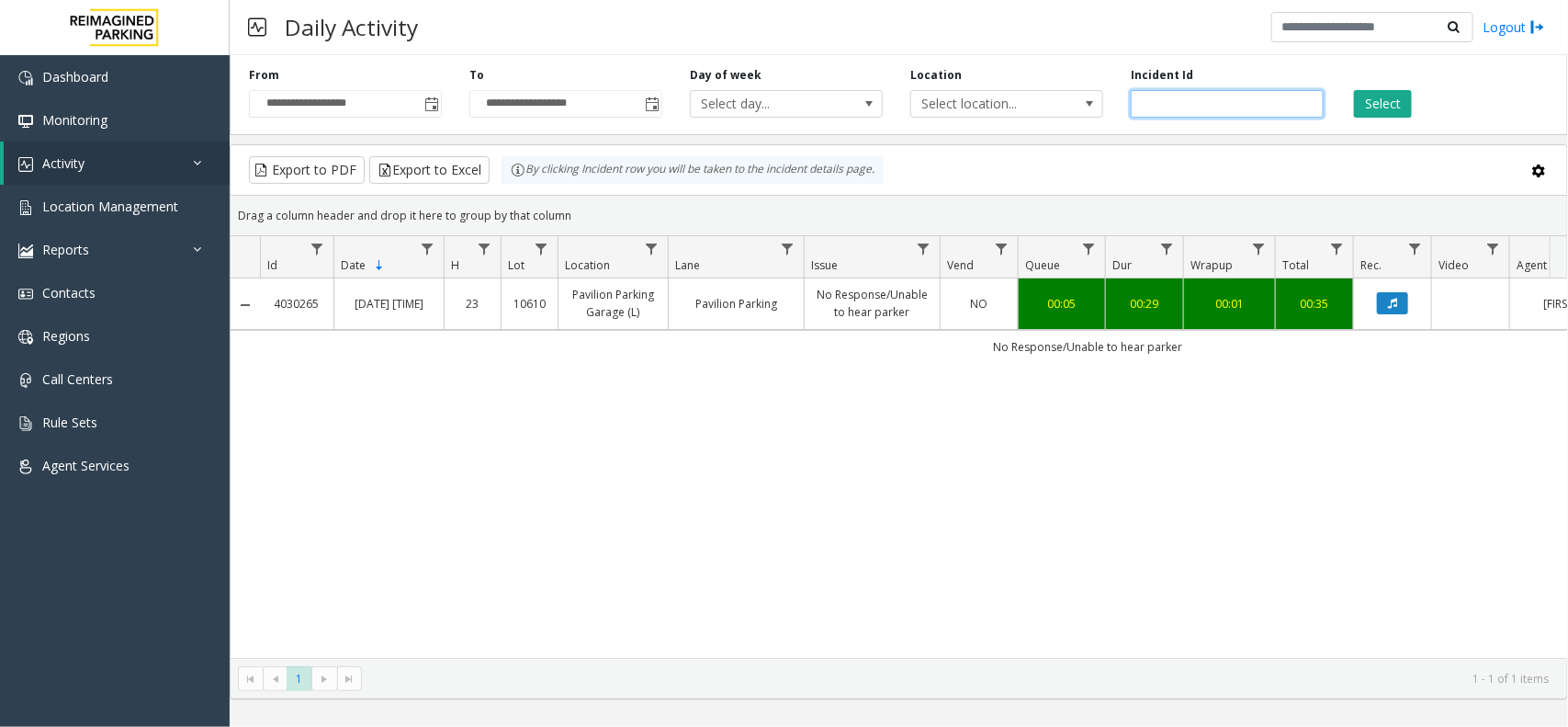 paste 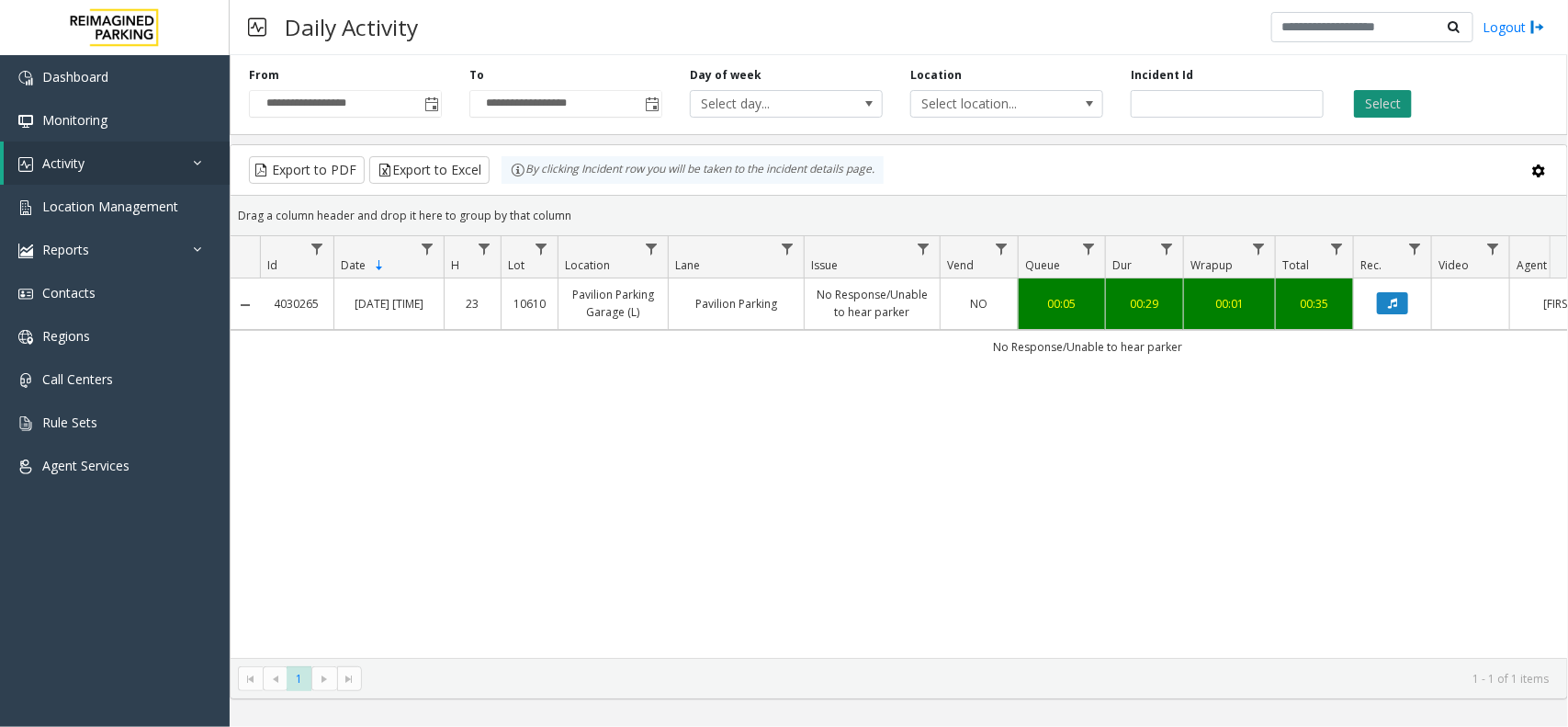 click on "Select" 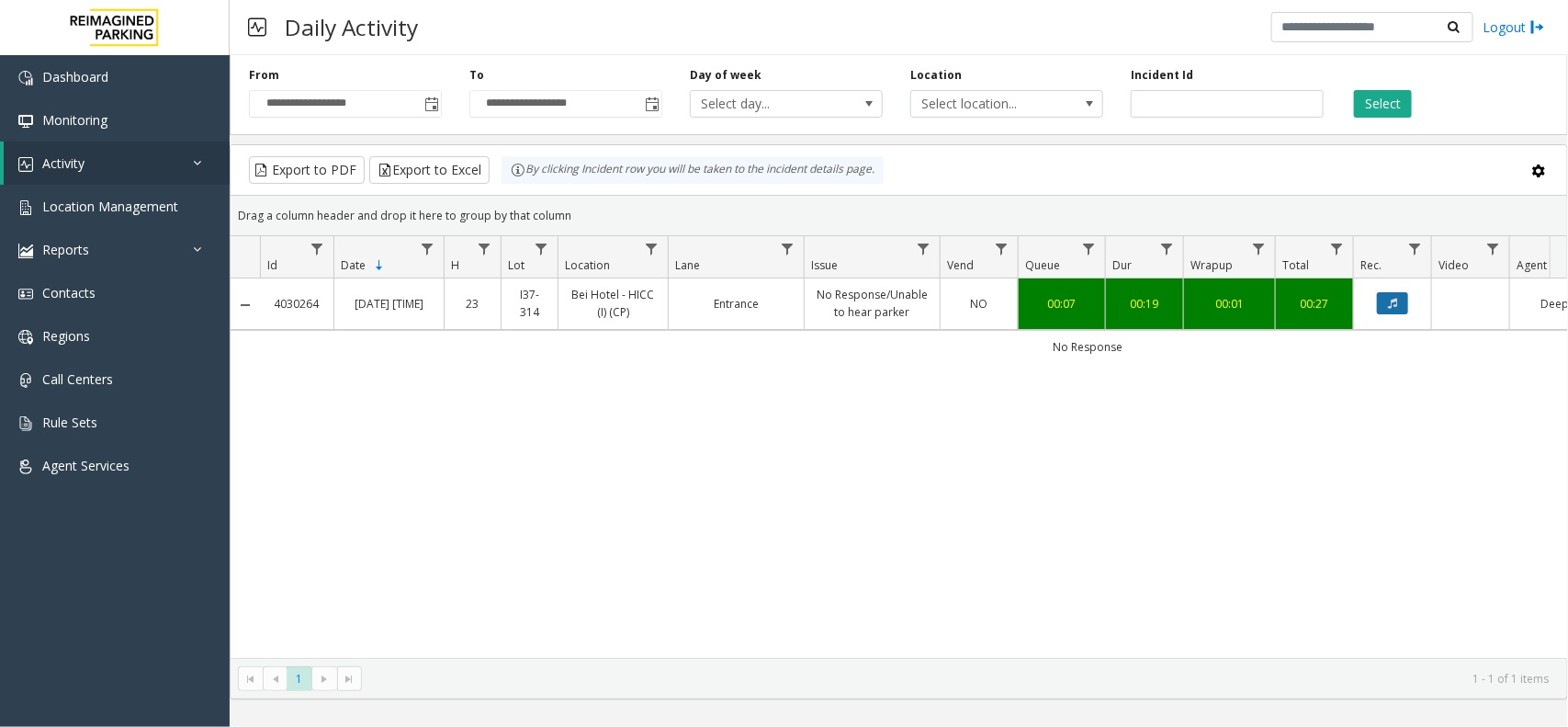 click 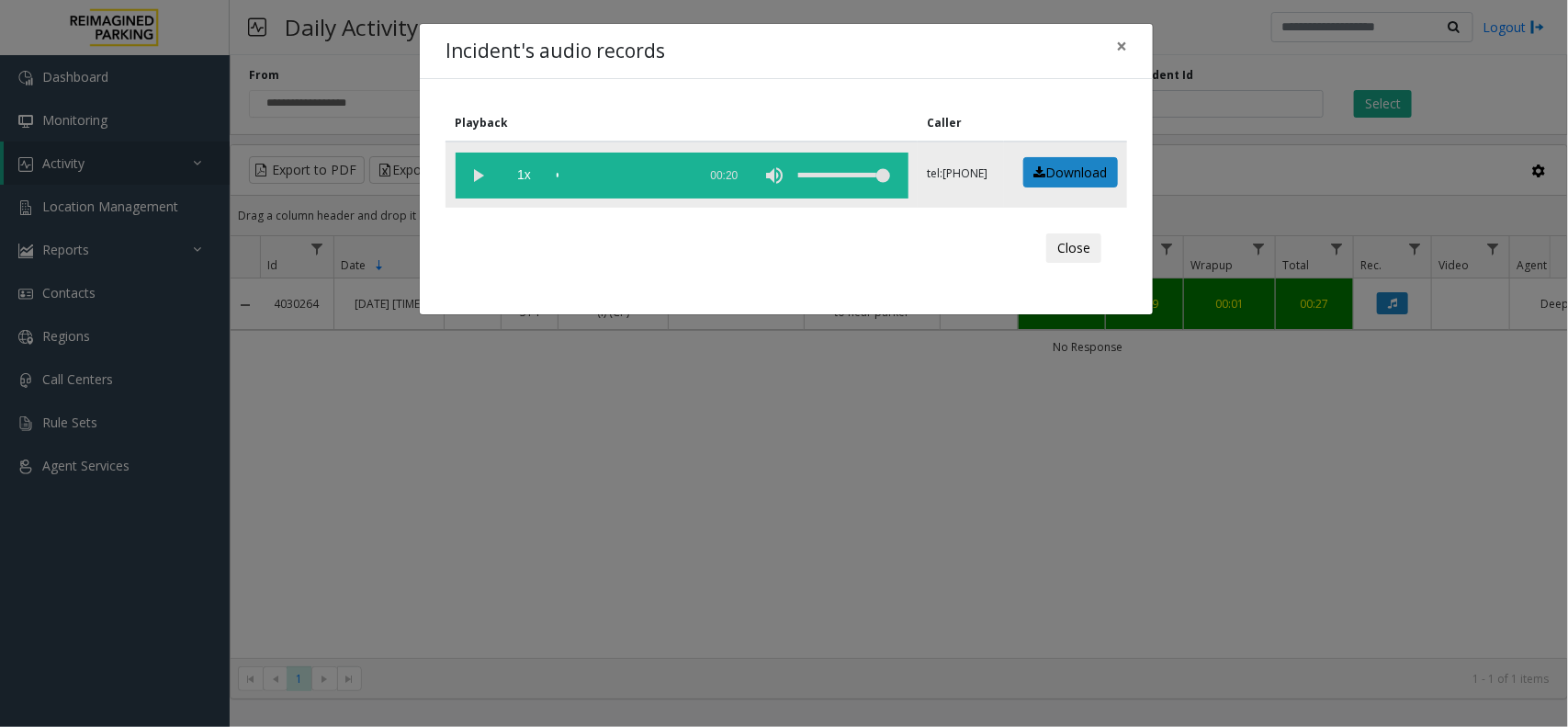 click 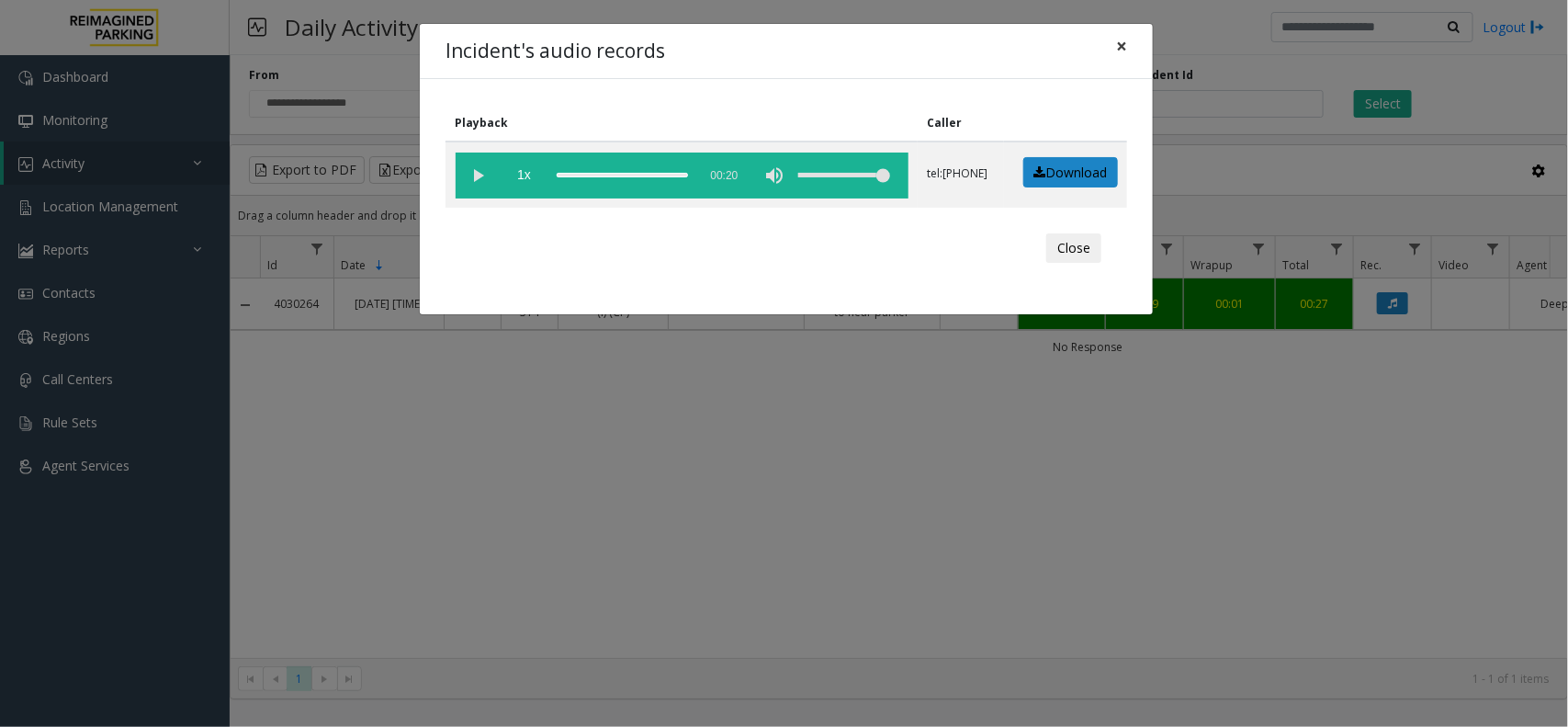 click on "×" 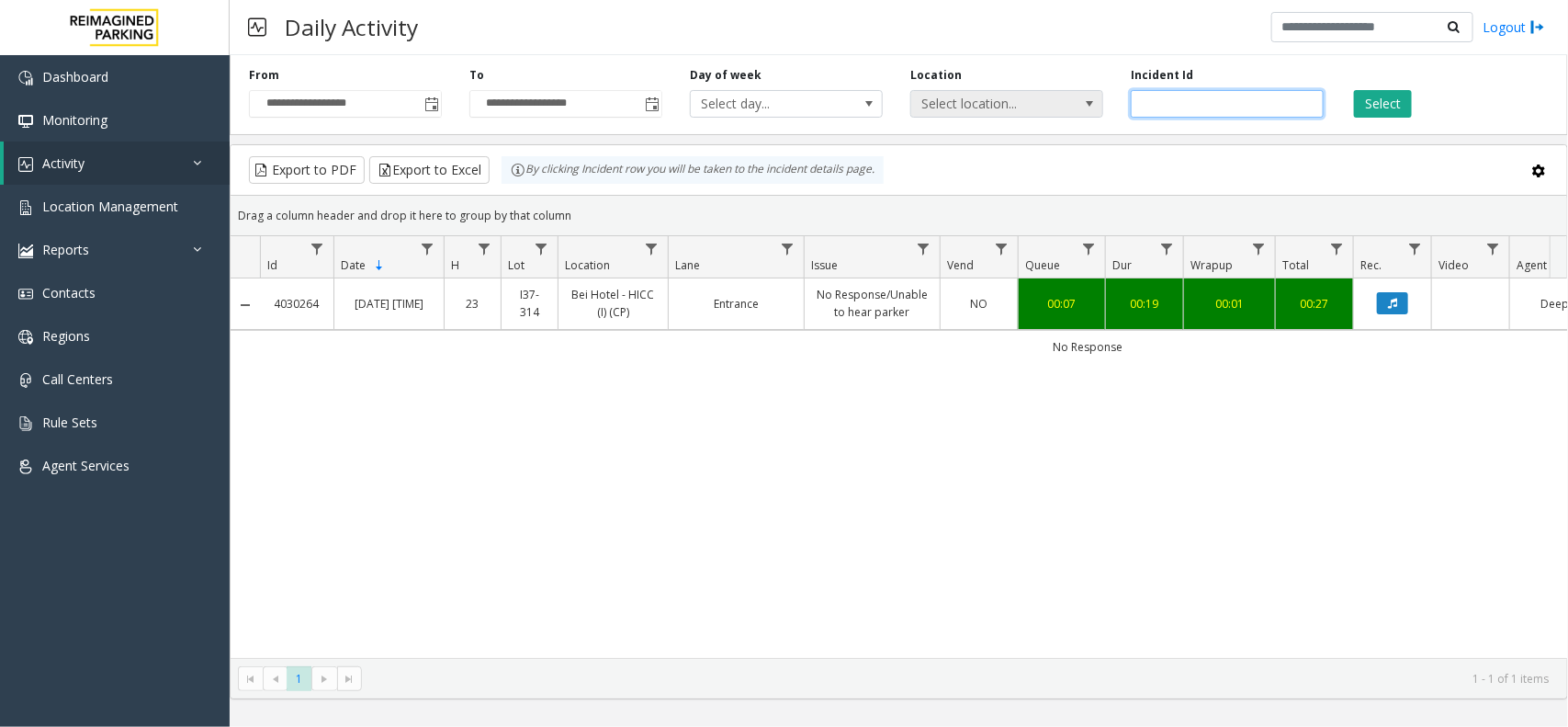 drag, startPoint x: 1146, startPoint y: 107, endPoint x: 1086, endPoint y: 108, distance: 60.008333 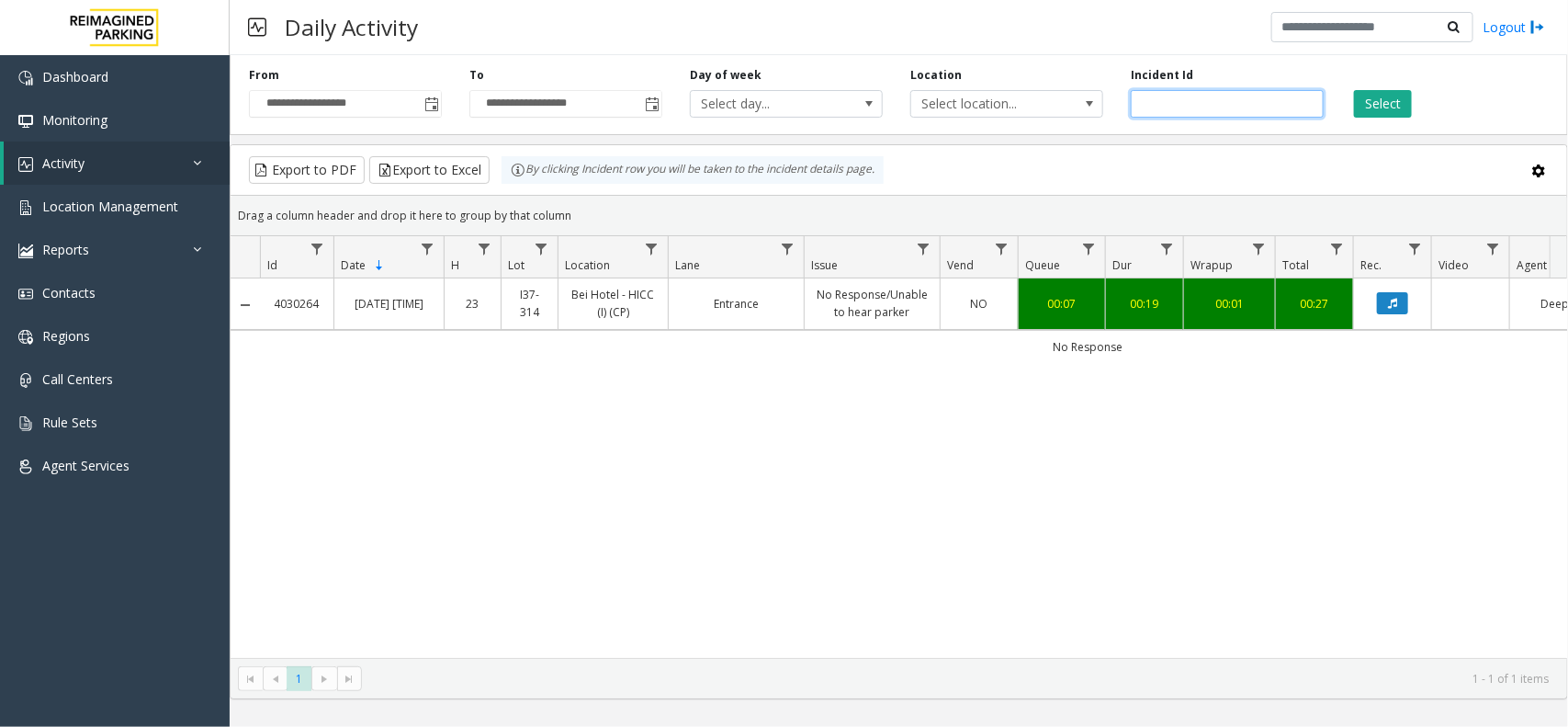 paste 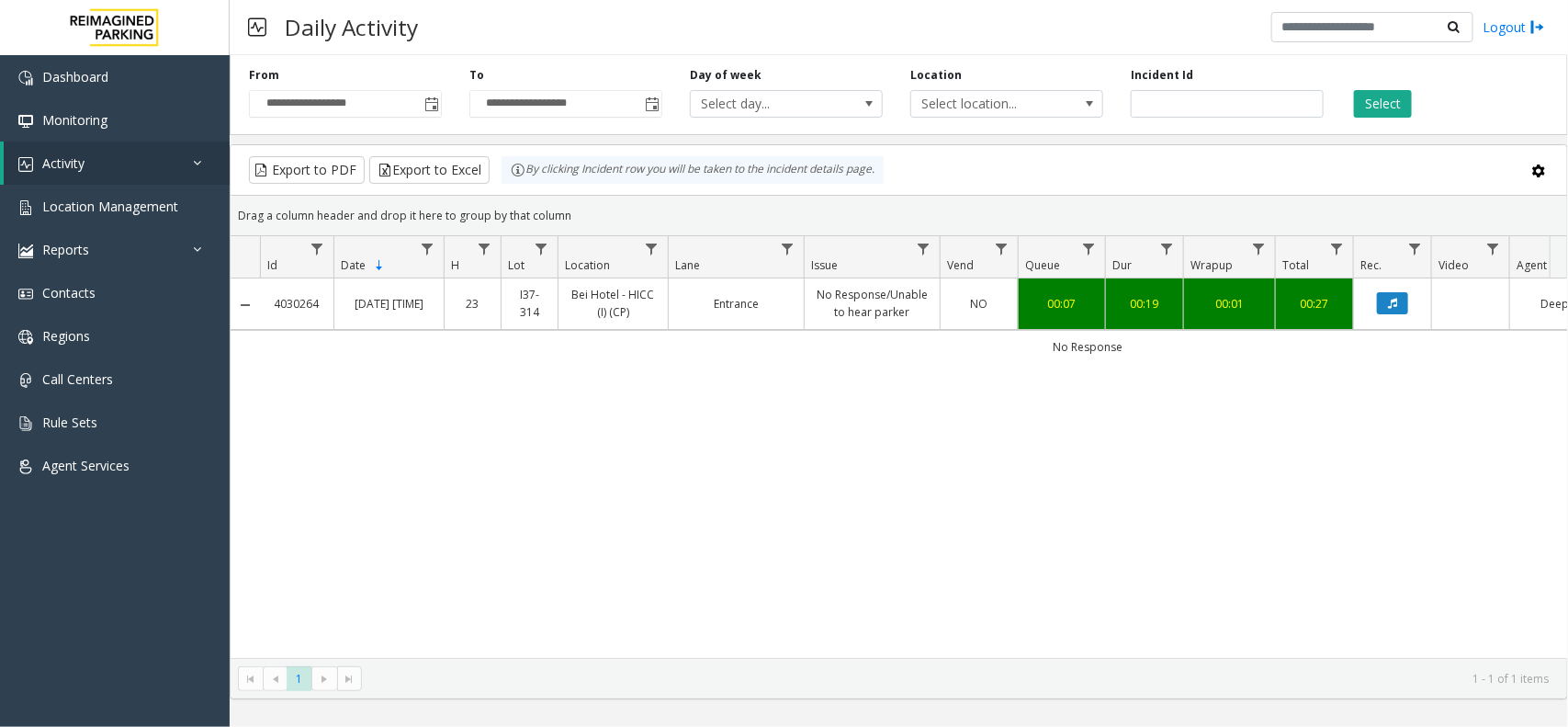 drag, startPoint x: 1376, startPoint y: 76, endPoint x: 1383, endPoint y: 85, distance: 11.401754 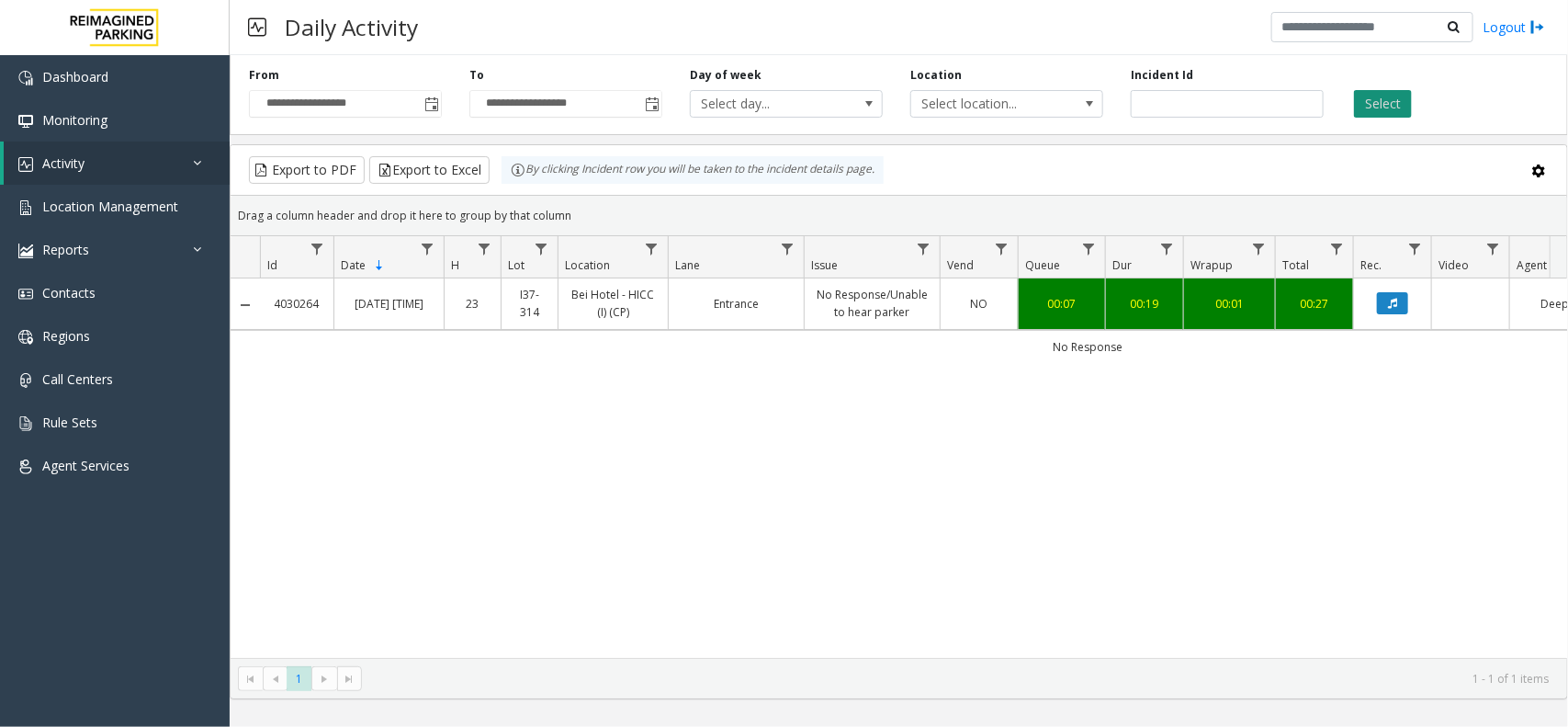 click on "Select" 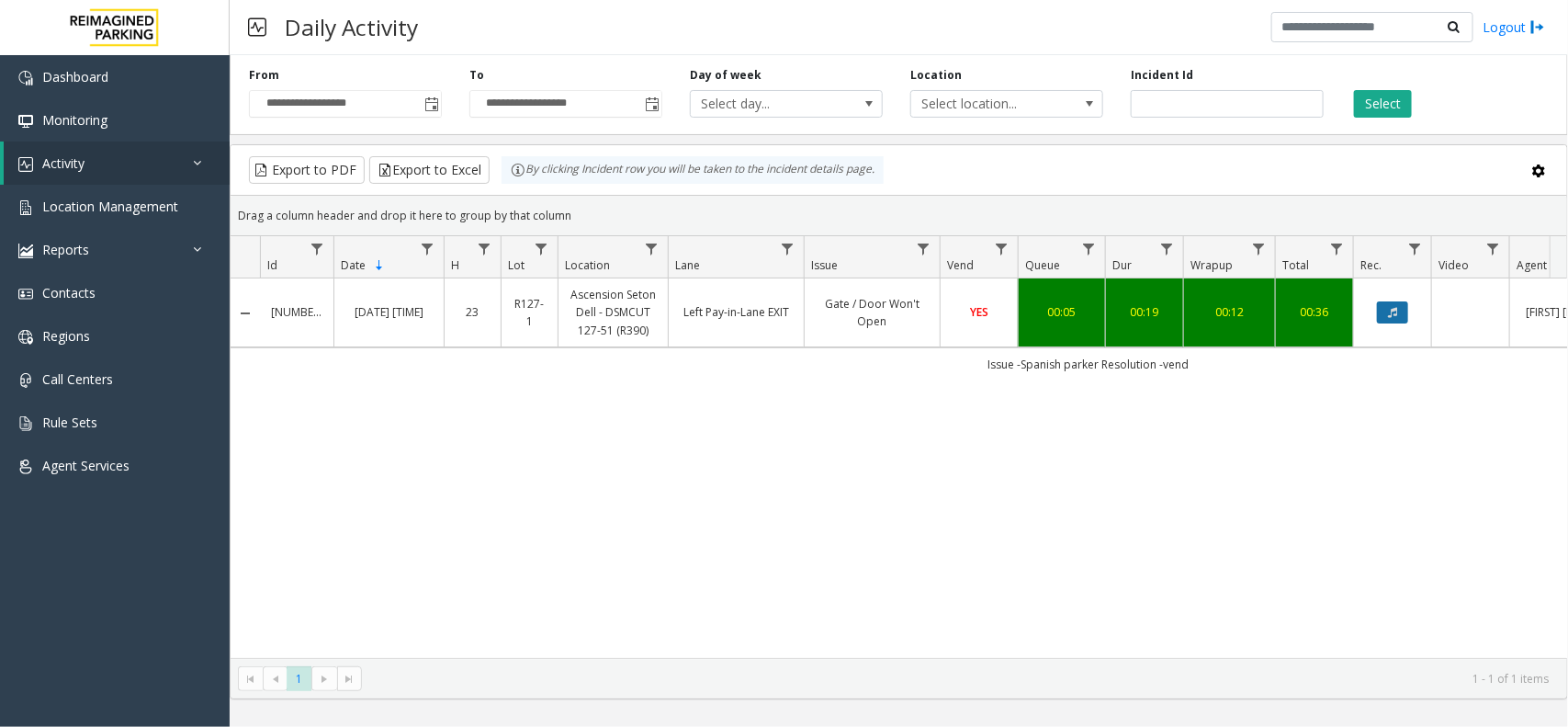 click 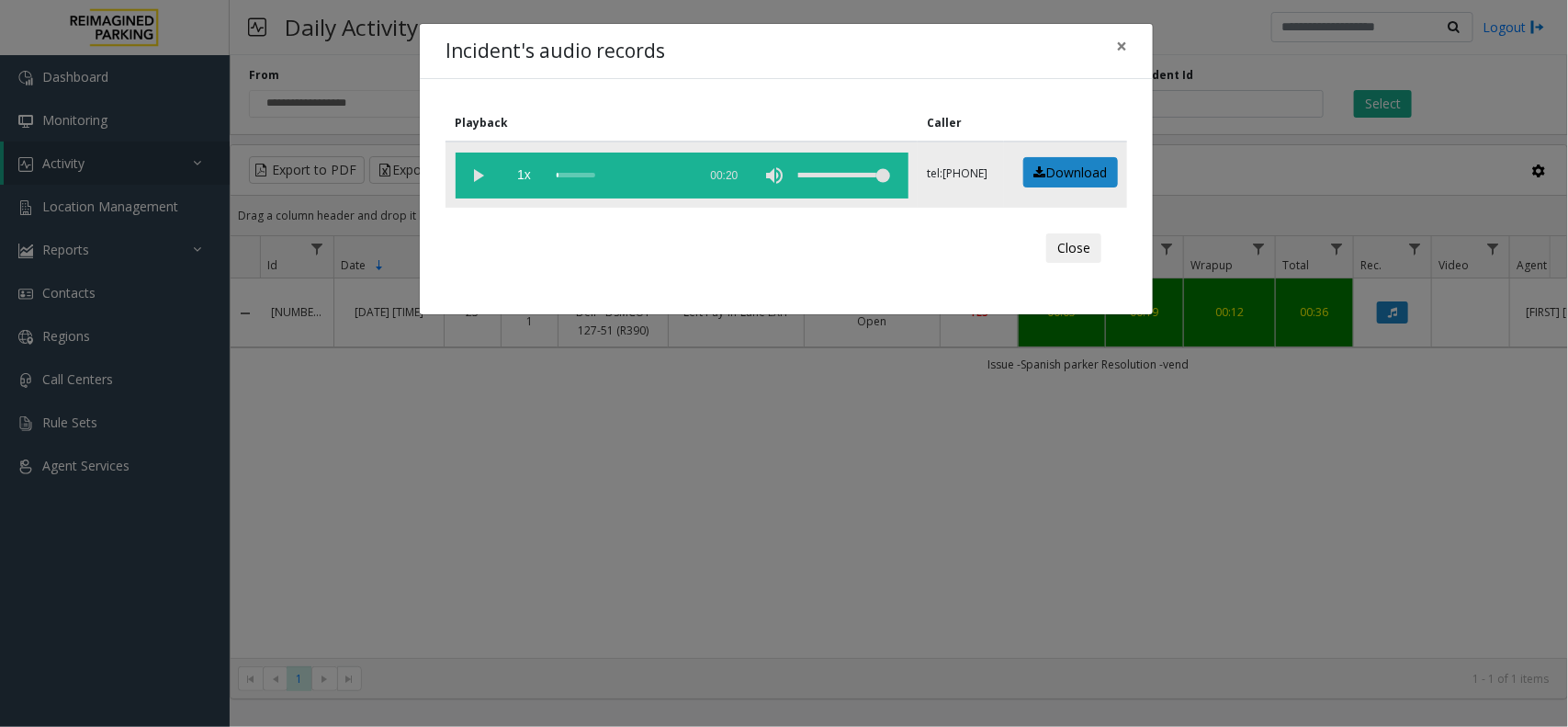 click 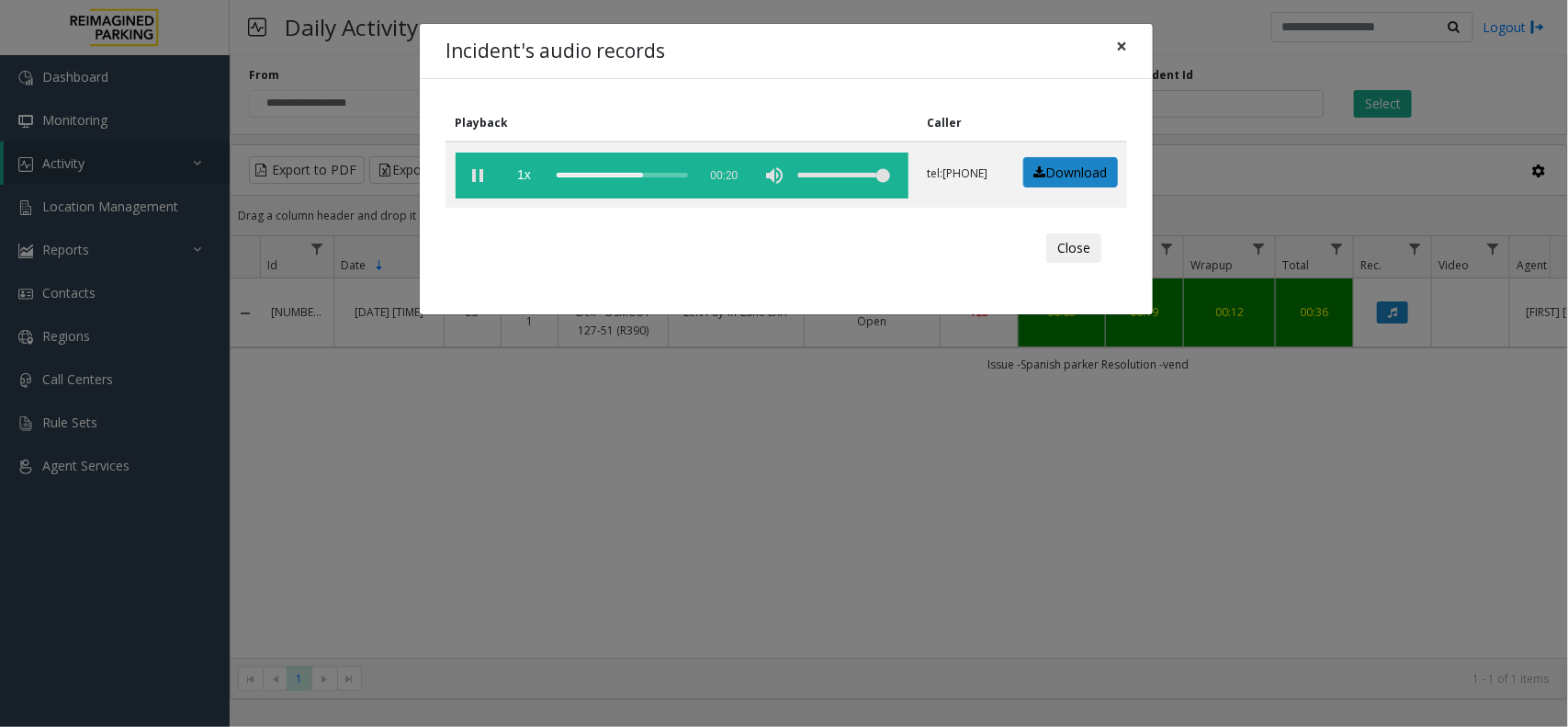 click on "×" 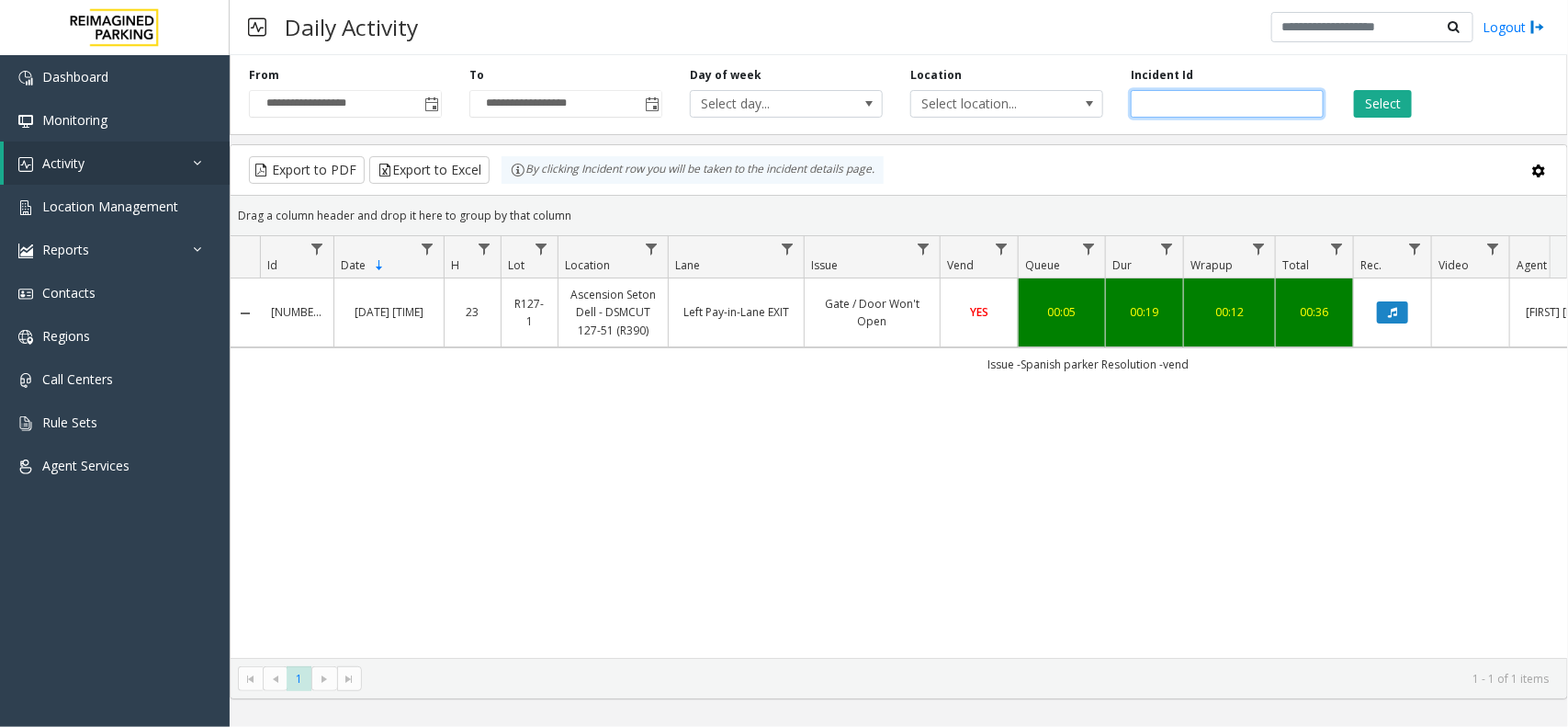 drag, startPoint x: 1217, startPoint y: 103, endPoint x: 1135, endPoint y: 107, distance: 82.0975 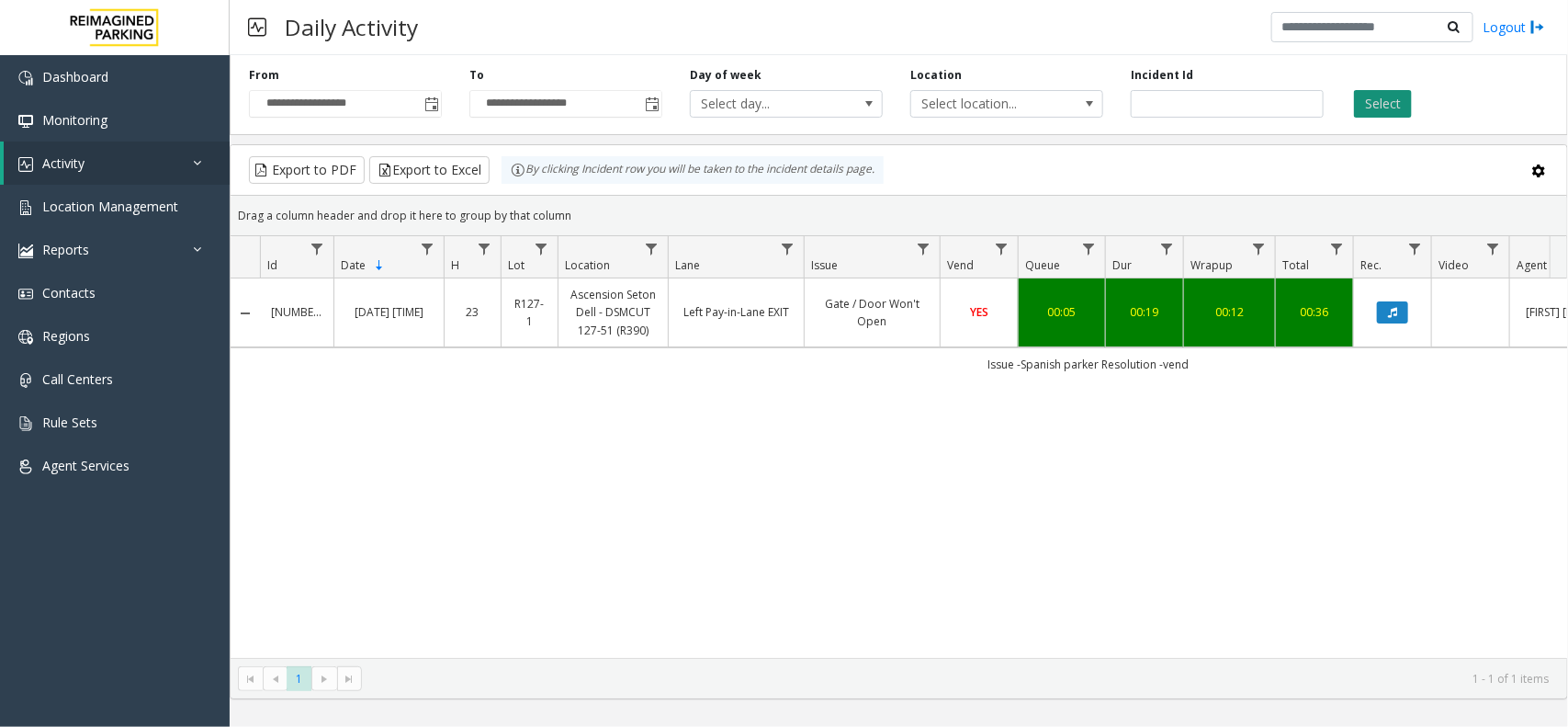 click on "Select" 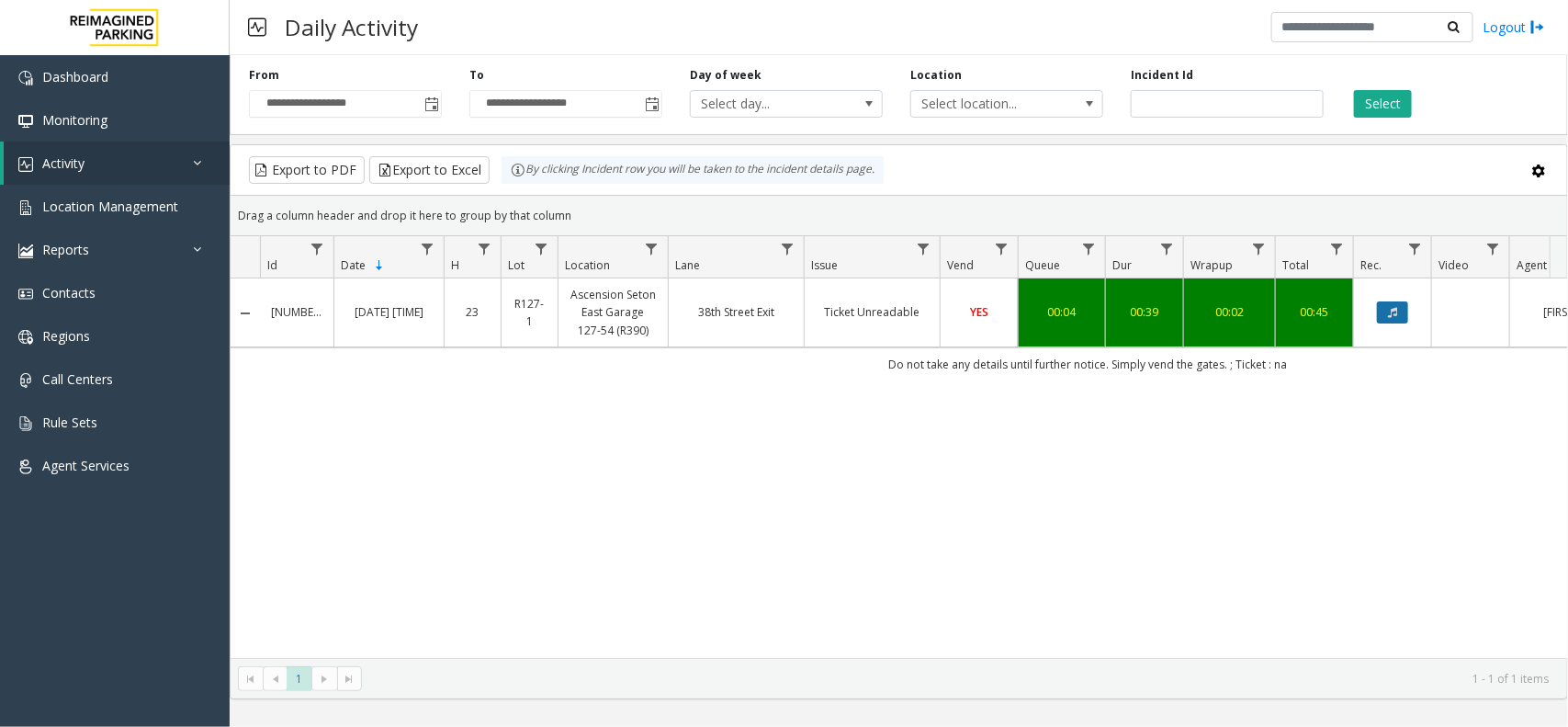 click 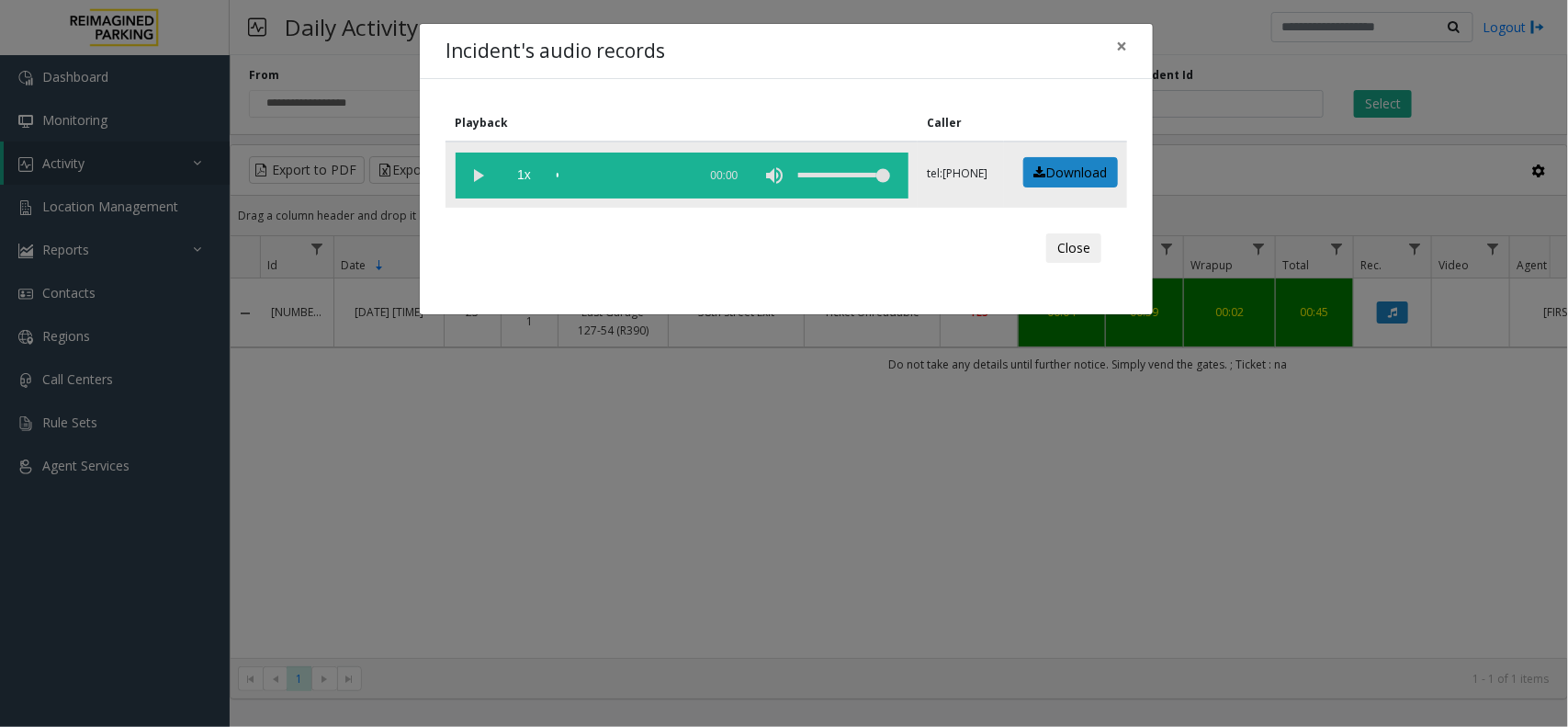 click 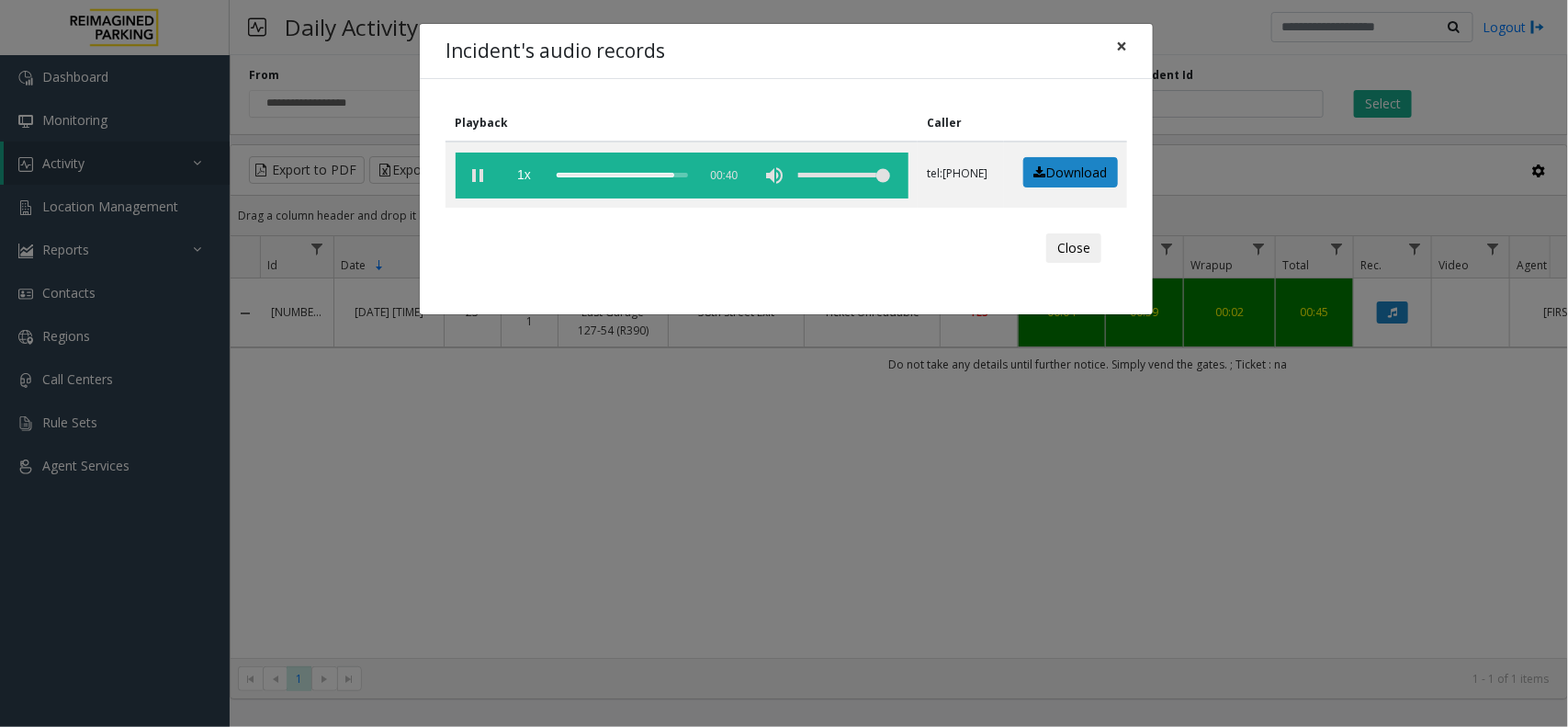click on "×" 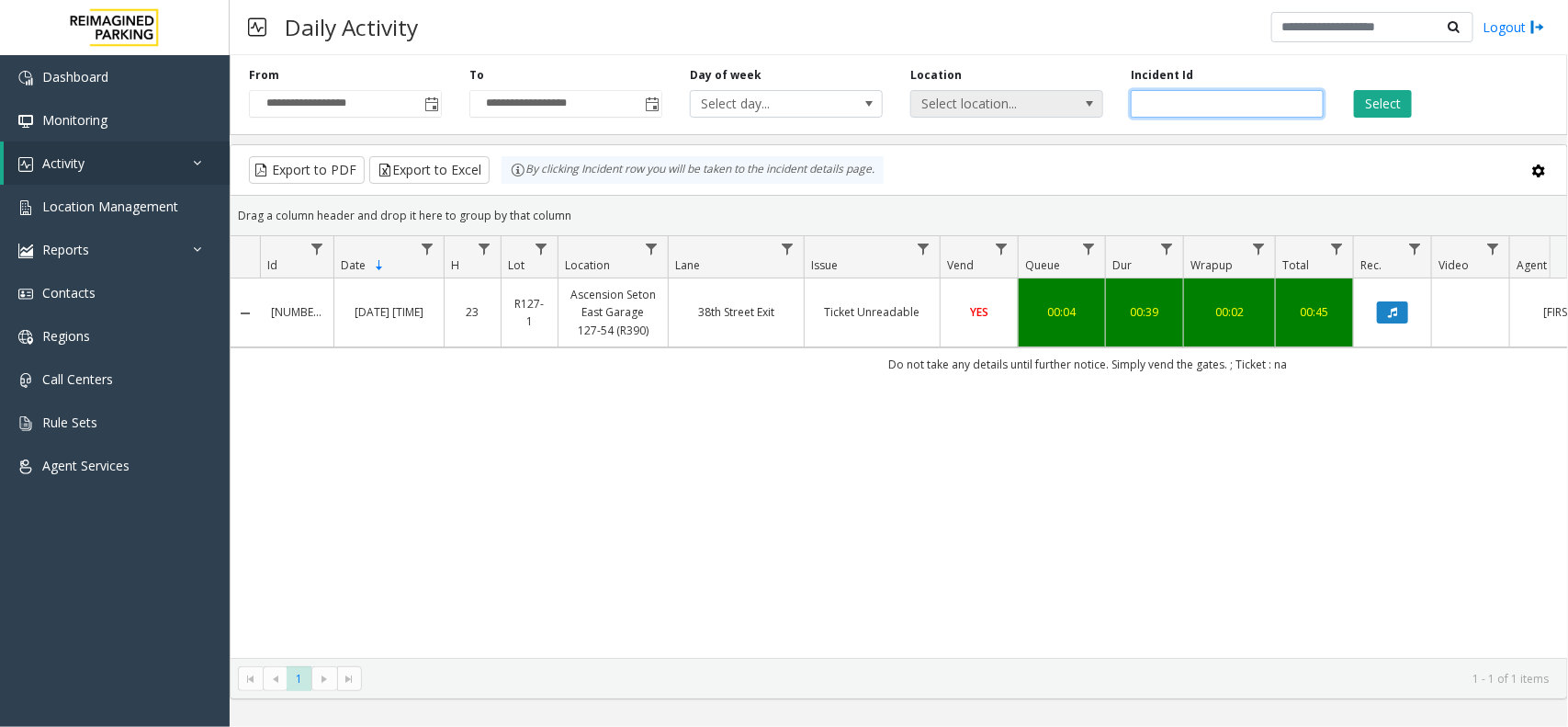 drag, startPoint x: 1213, startPoint y: 103, endPoint x: 1049, endPoint y: 116, distance: 164.51444 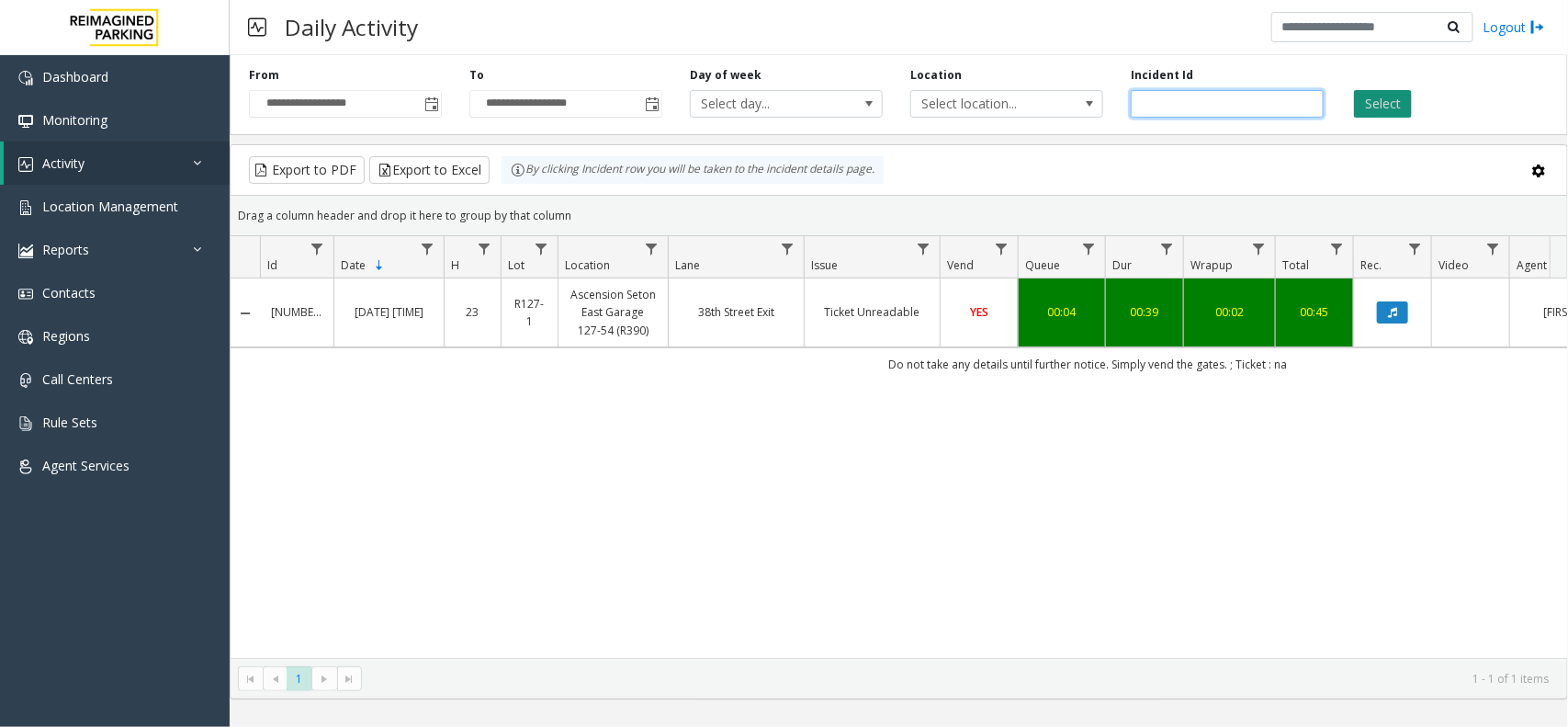 paste 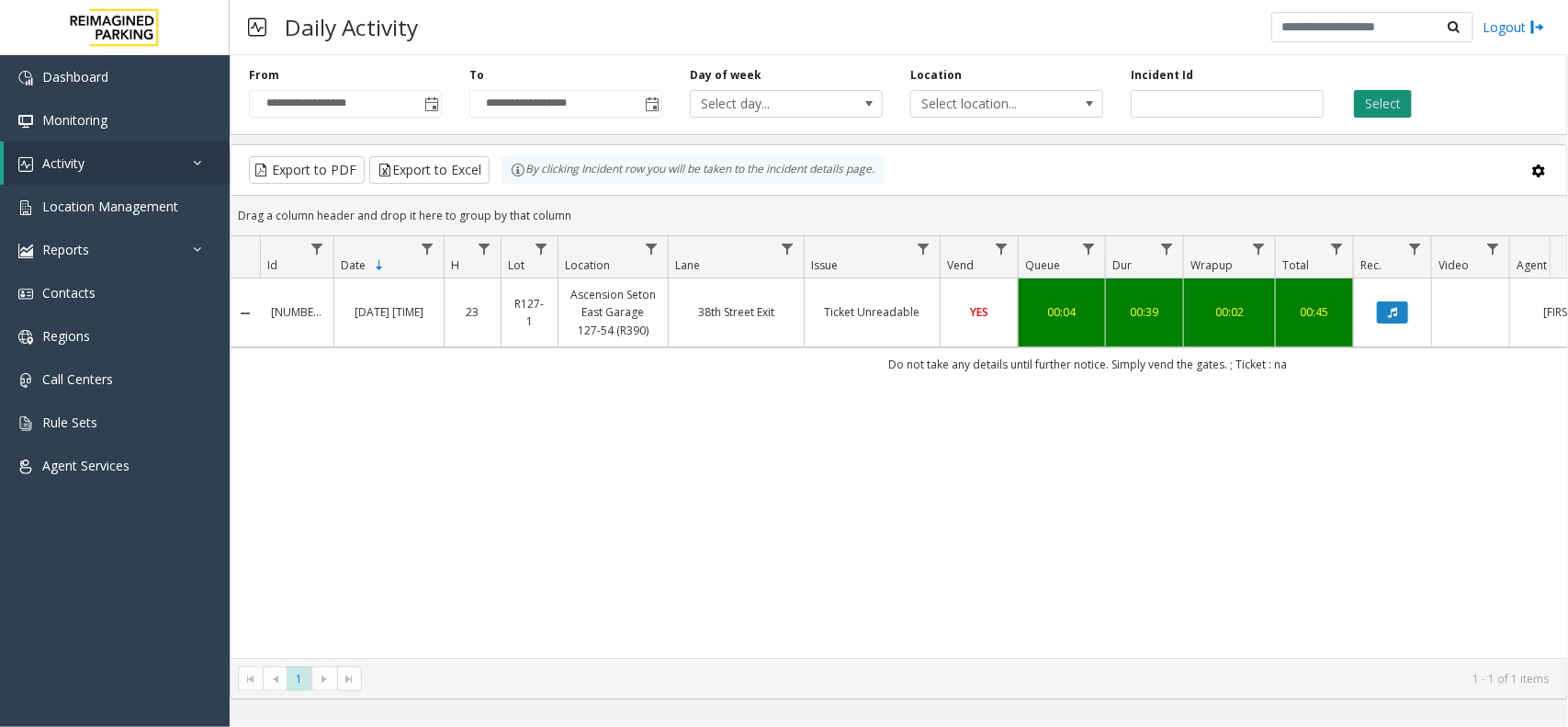 click on "Select" 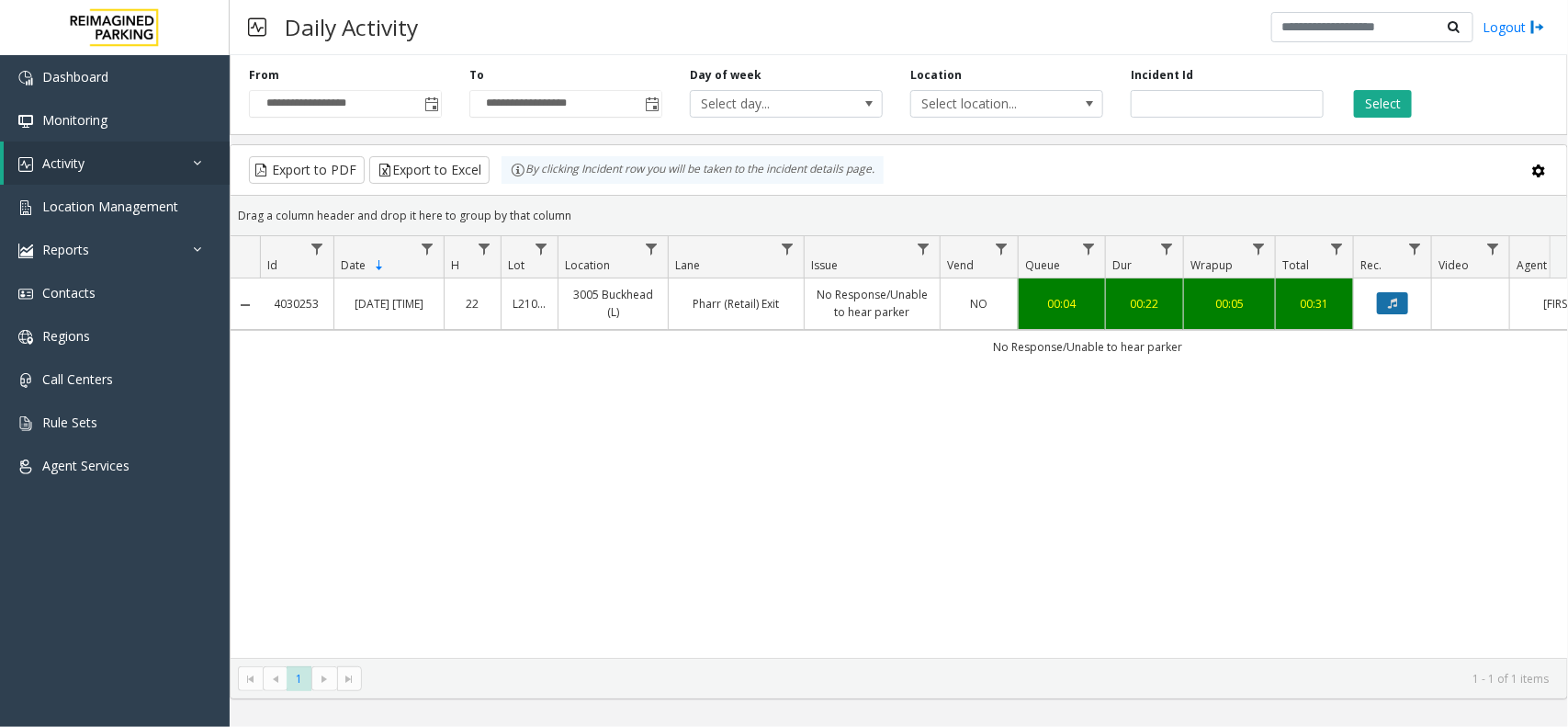 click 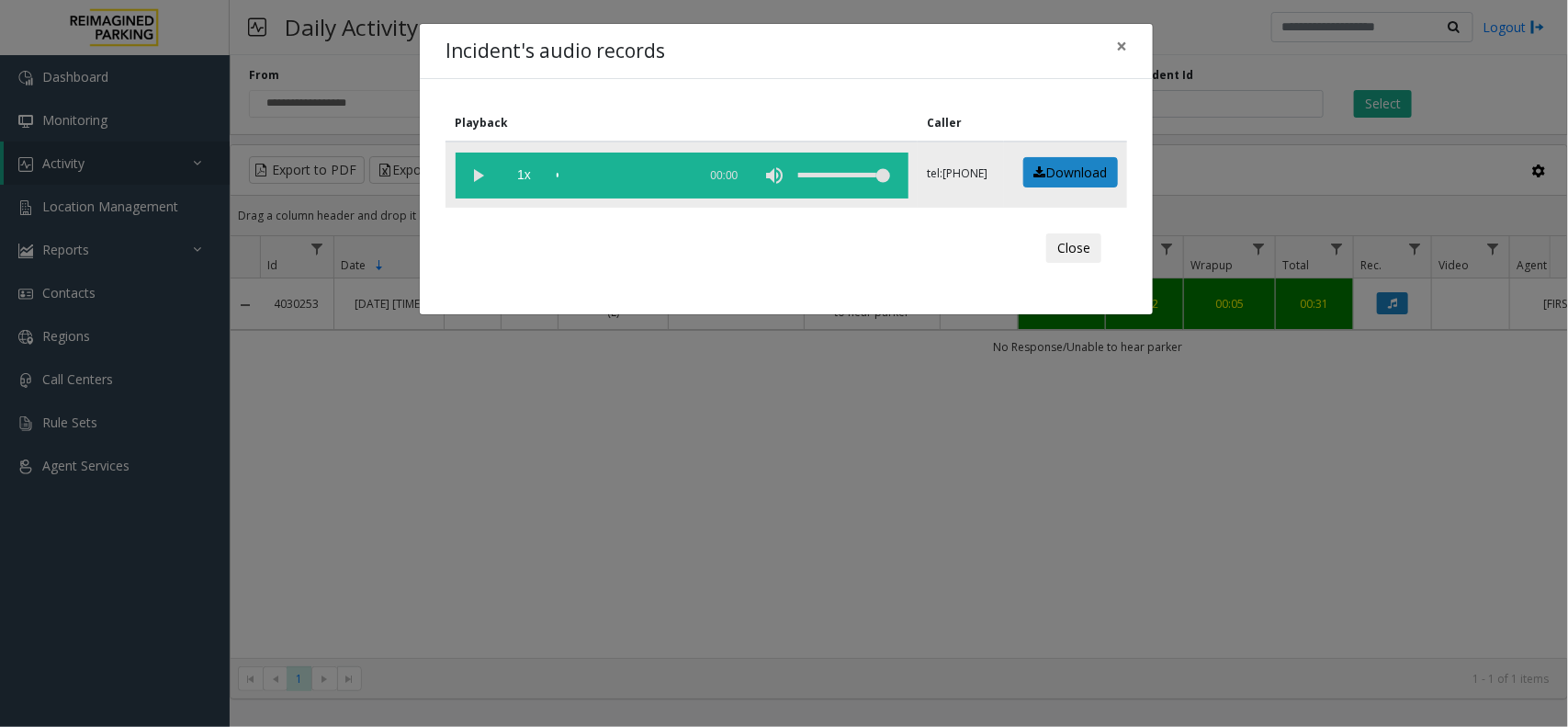 click 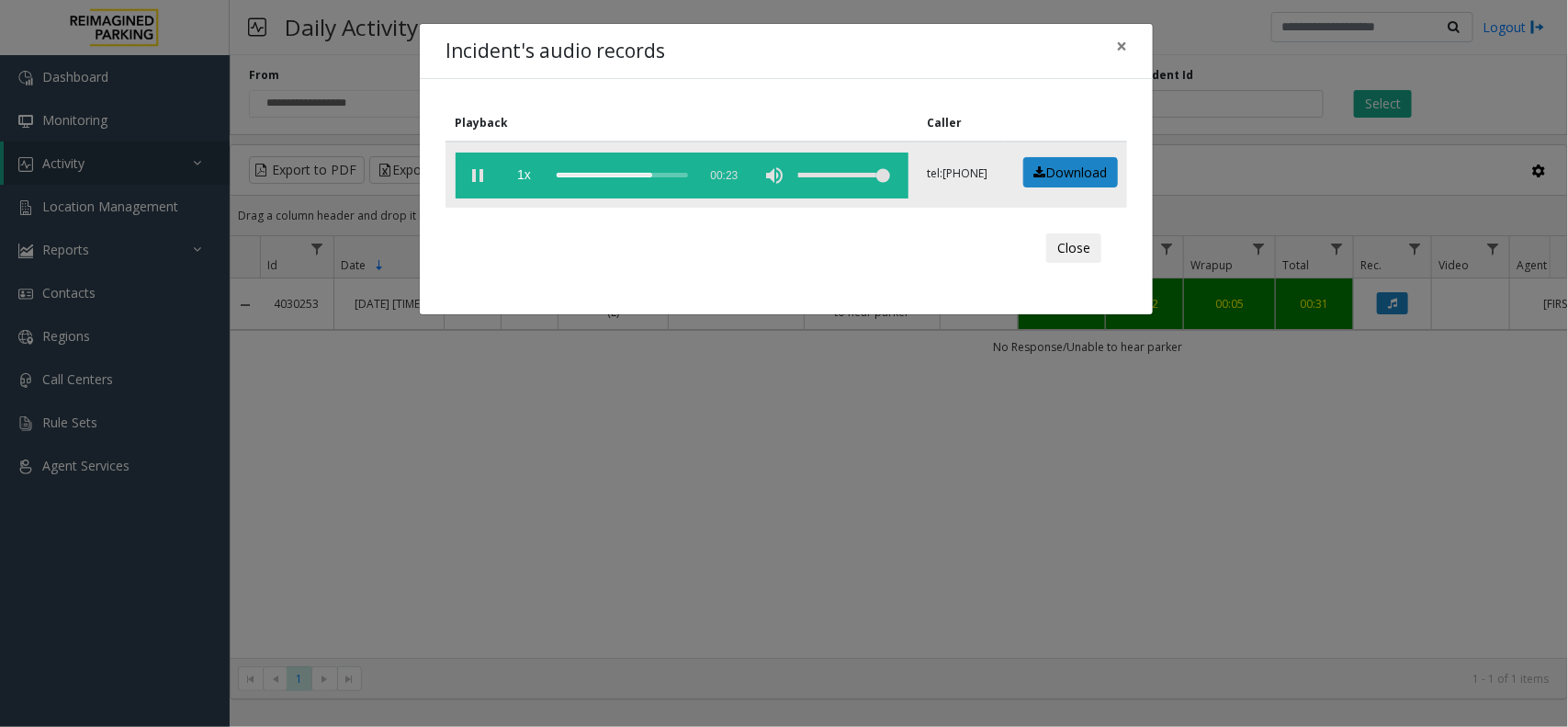click 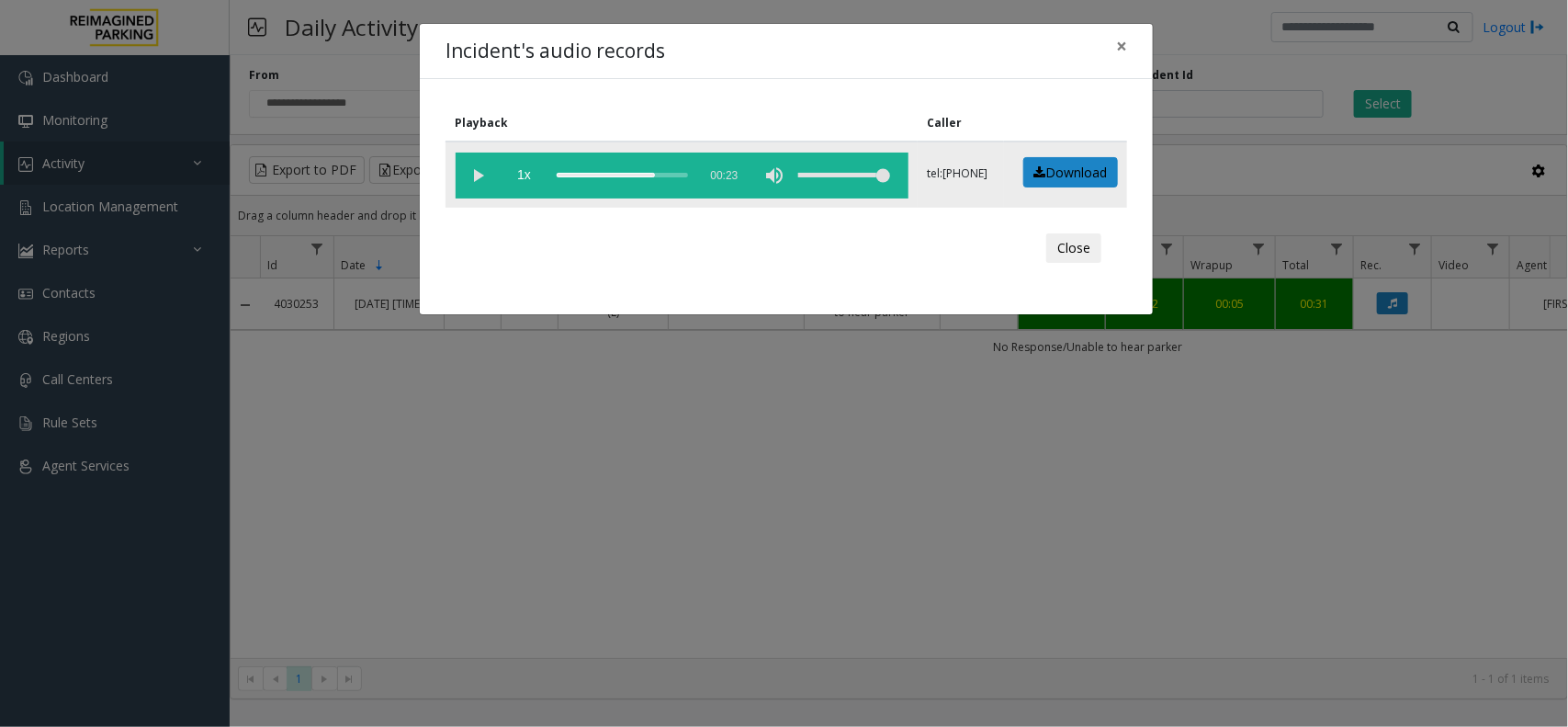 click 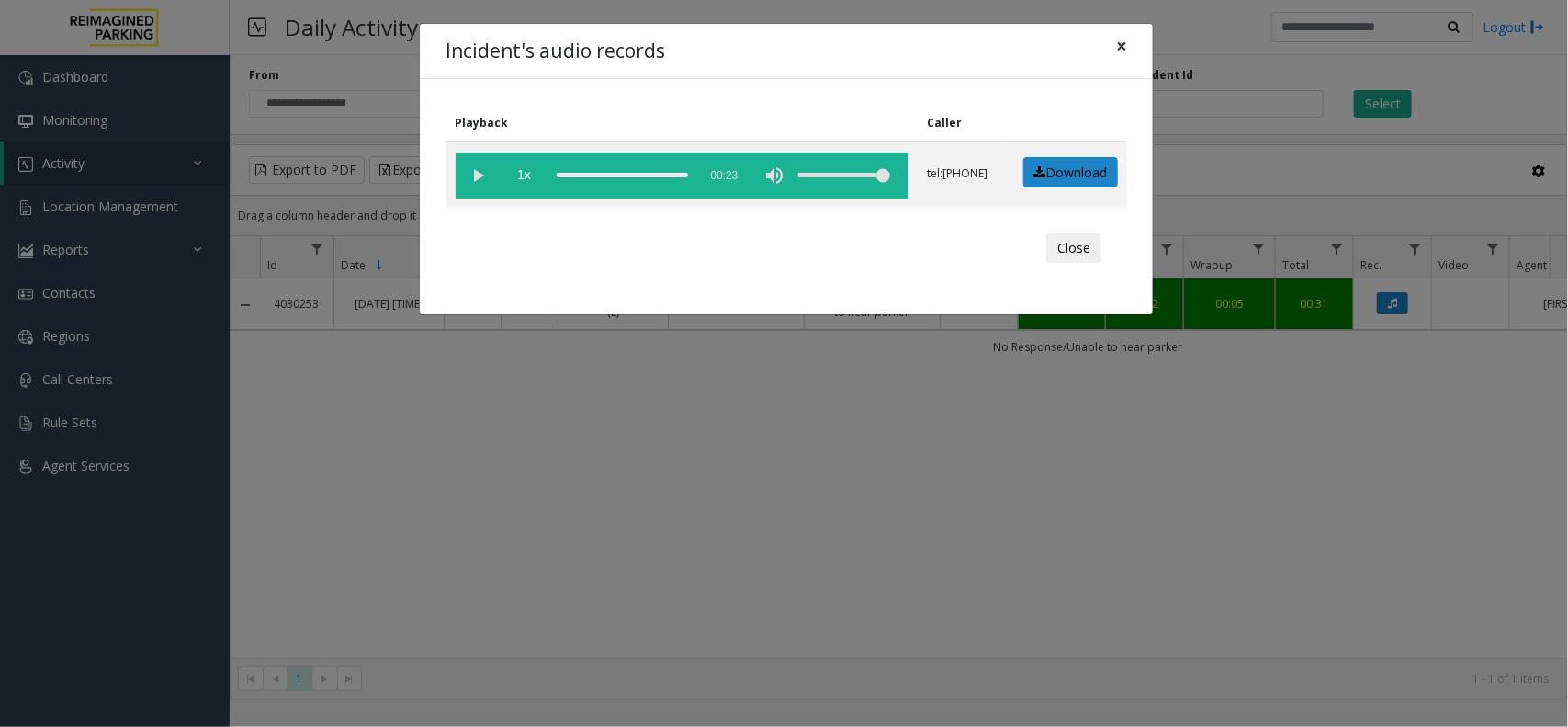 click on "×" 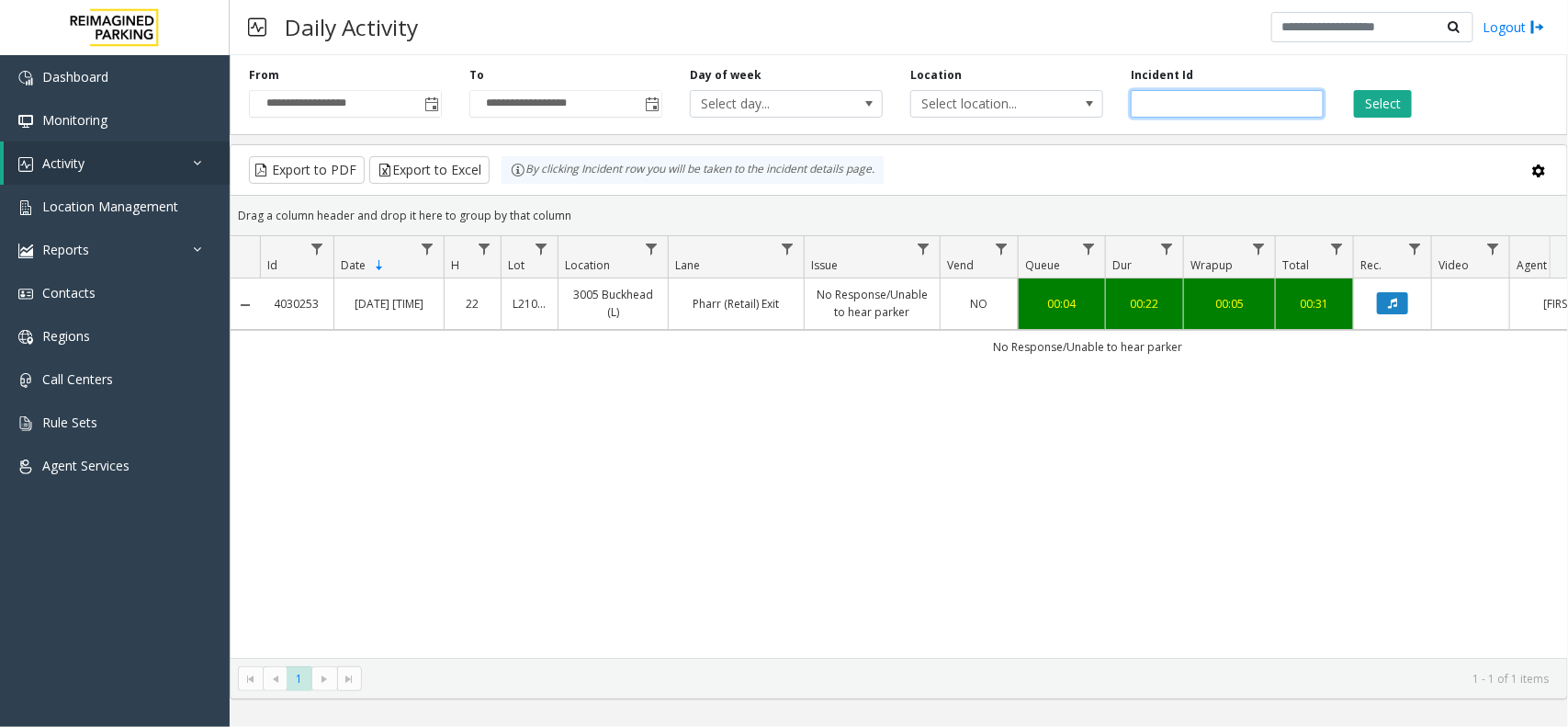 drag, startPoint x: 1213, startPoint y: 108, endPoint x: 1136, endPoint y: 90, distance: 79.07591 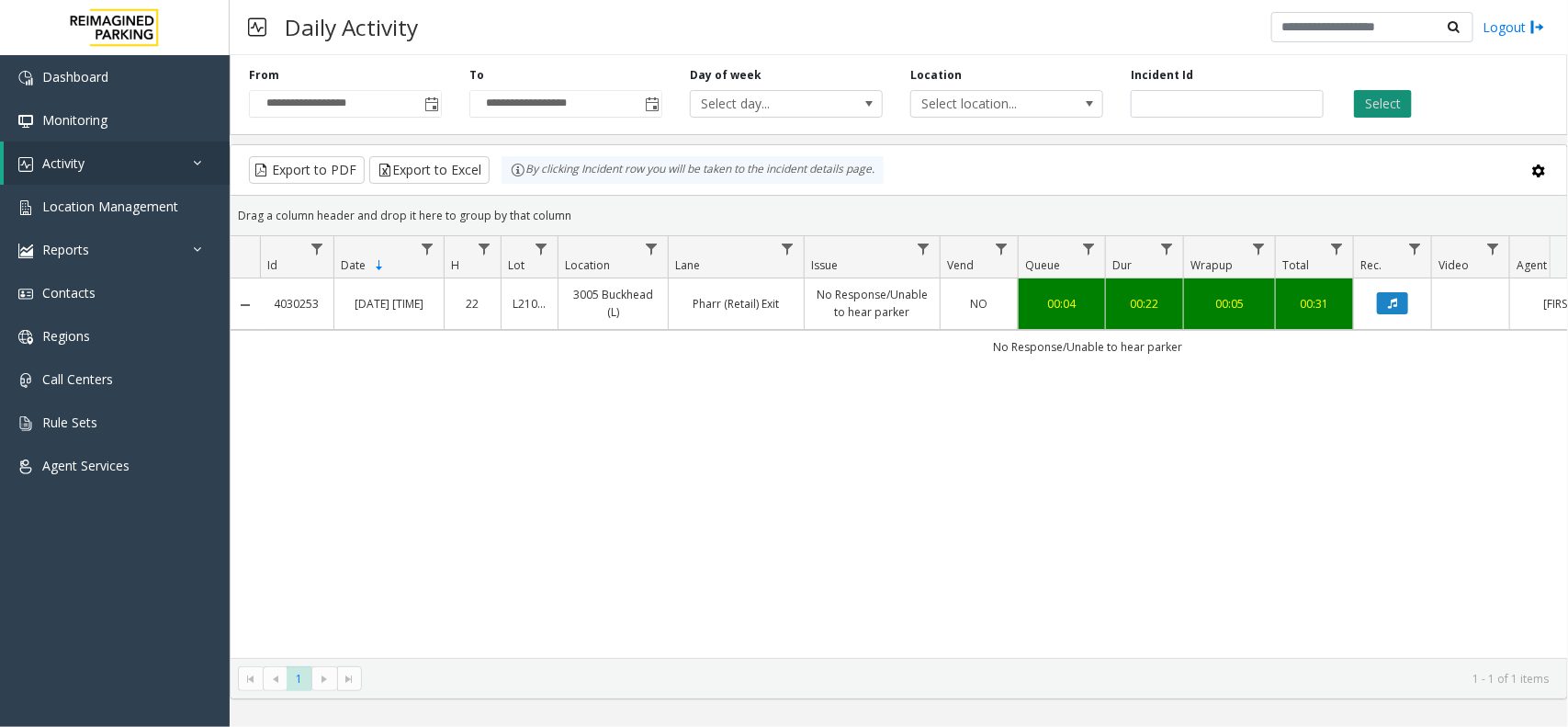 click on "Select" 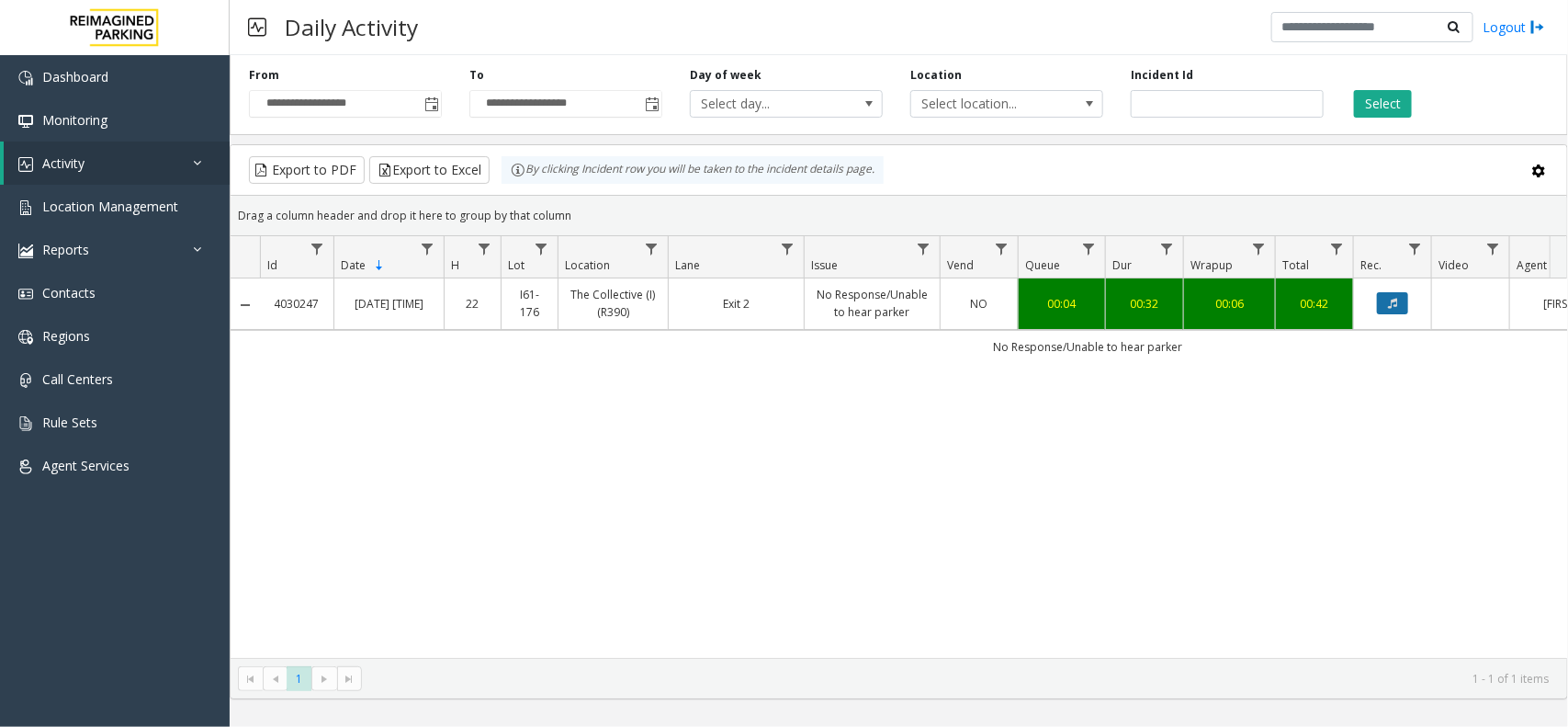 click 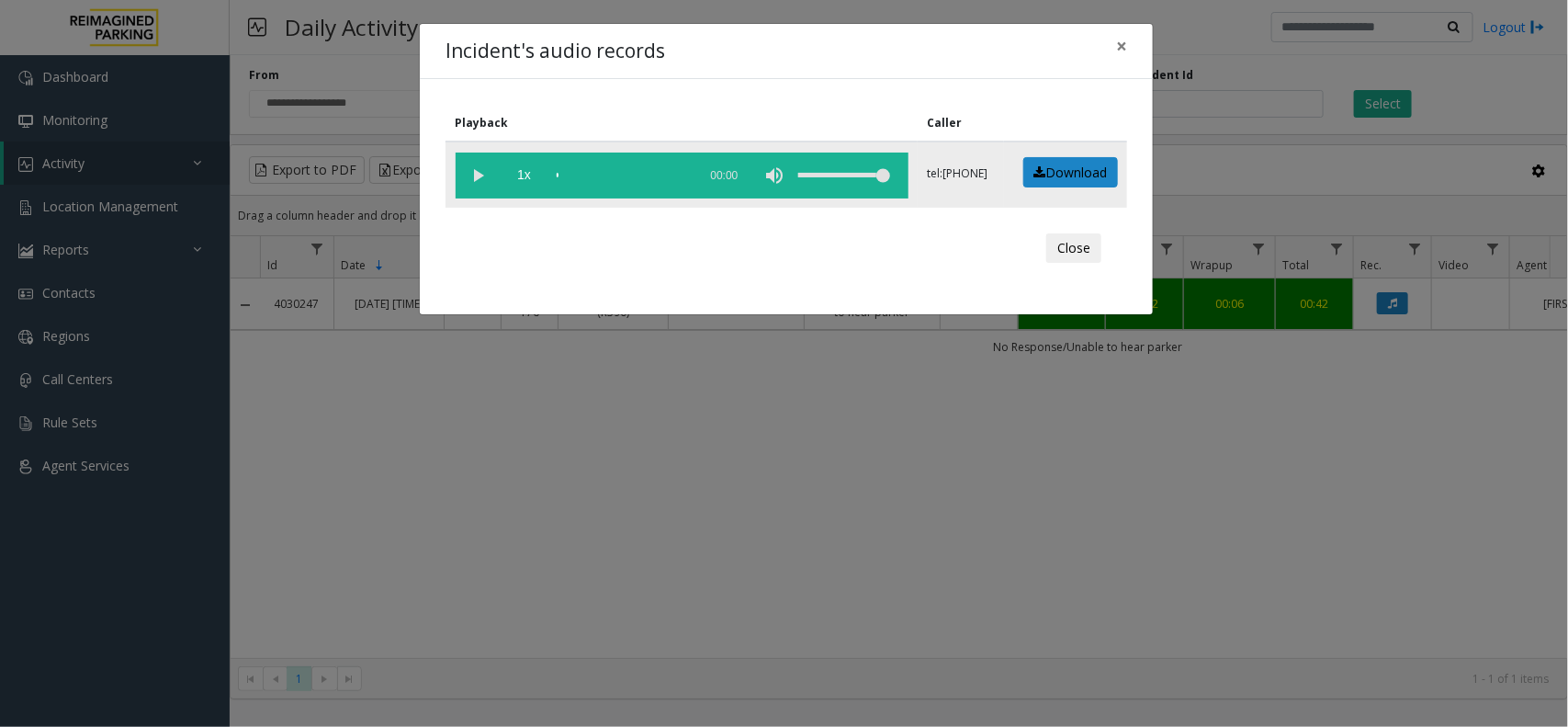 click 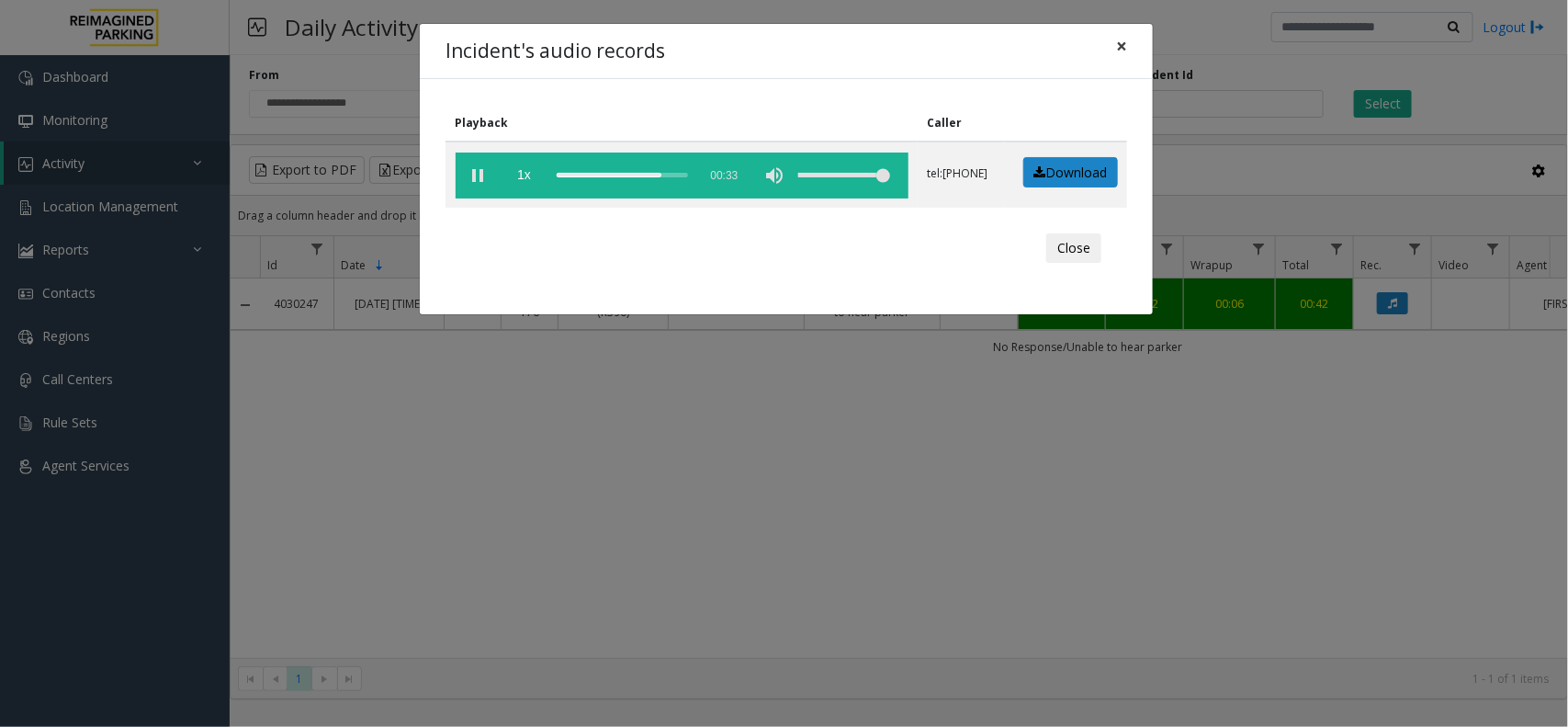 click on "×" 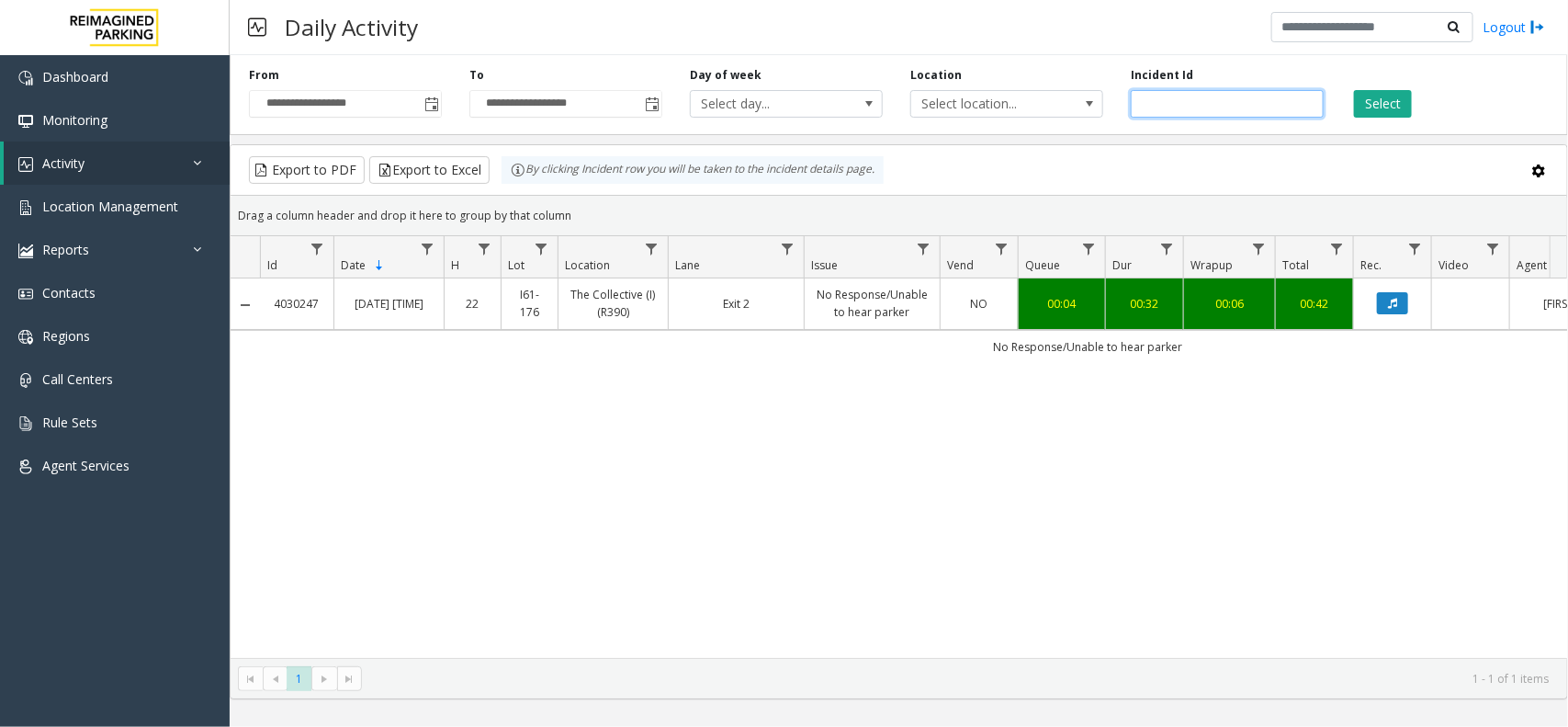 drag, startPoint x: 1199, startPoint y: 99, endPoint x: 1134, endPoint y: 97, distance: 65.030762 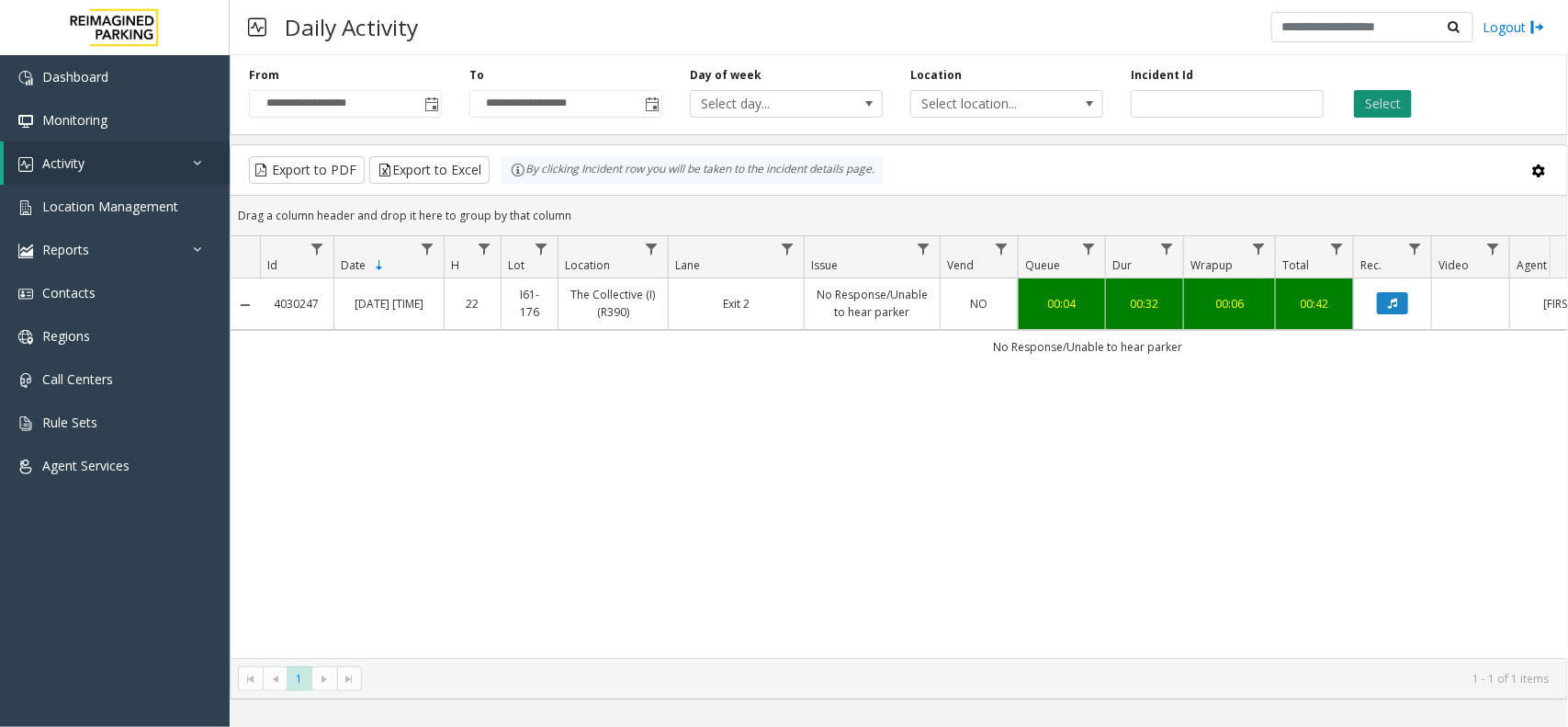 click on "Select" 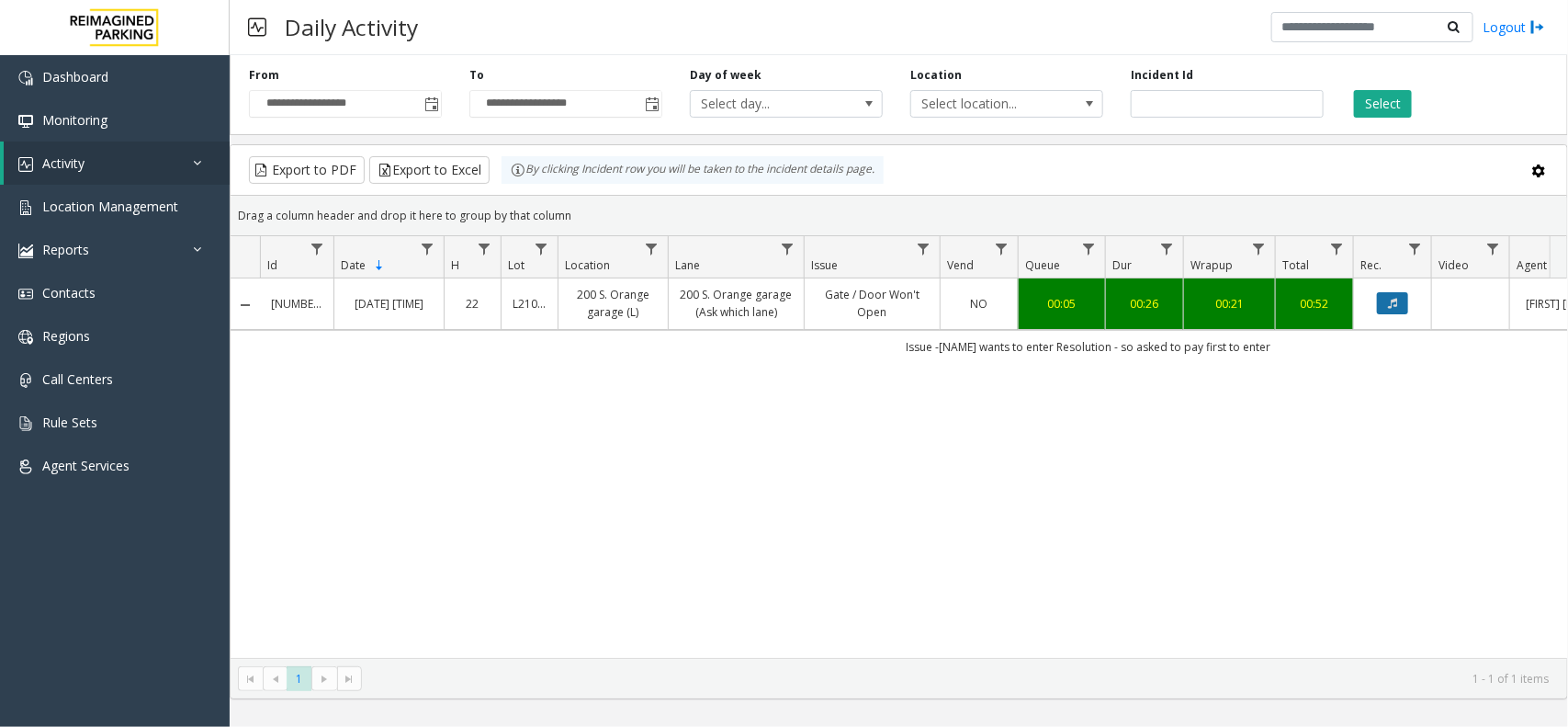click 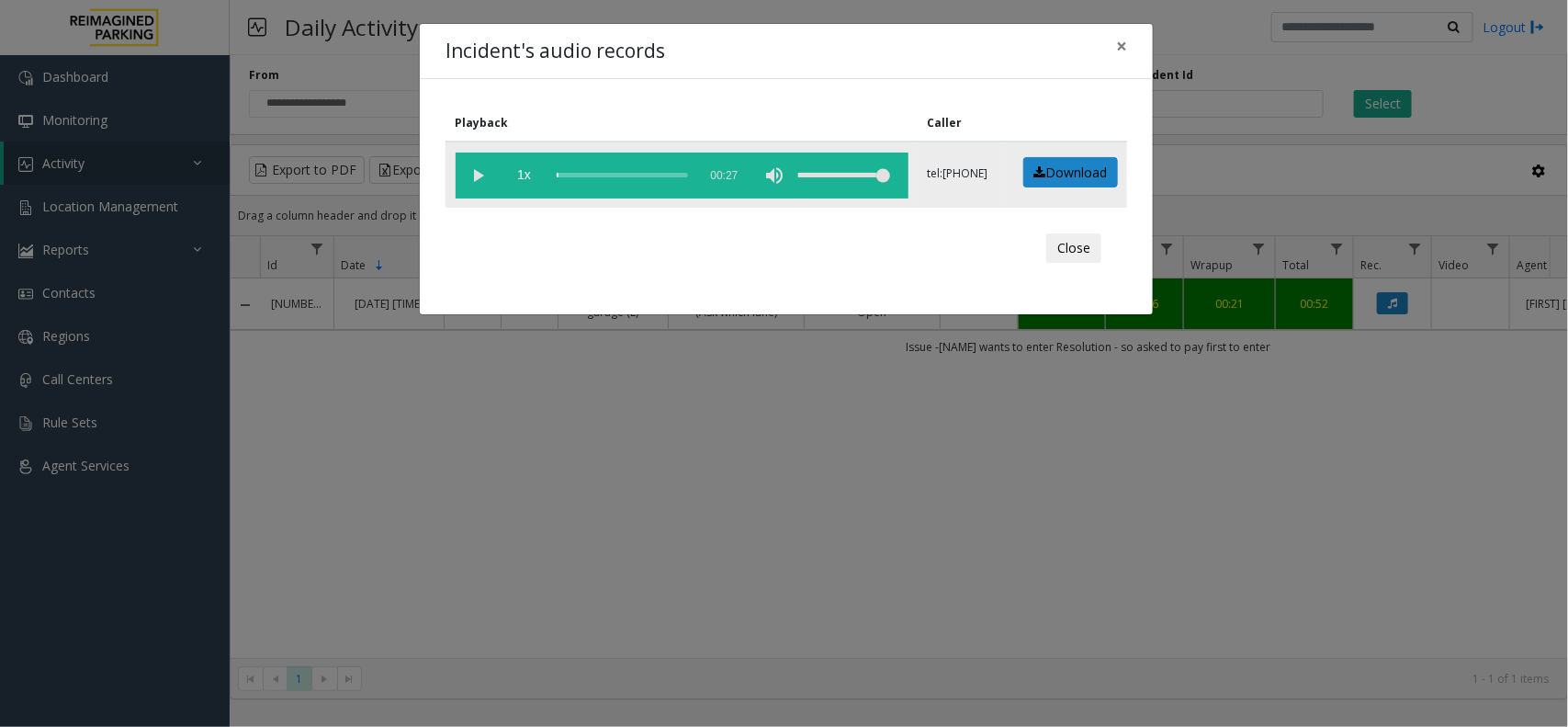click 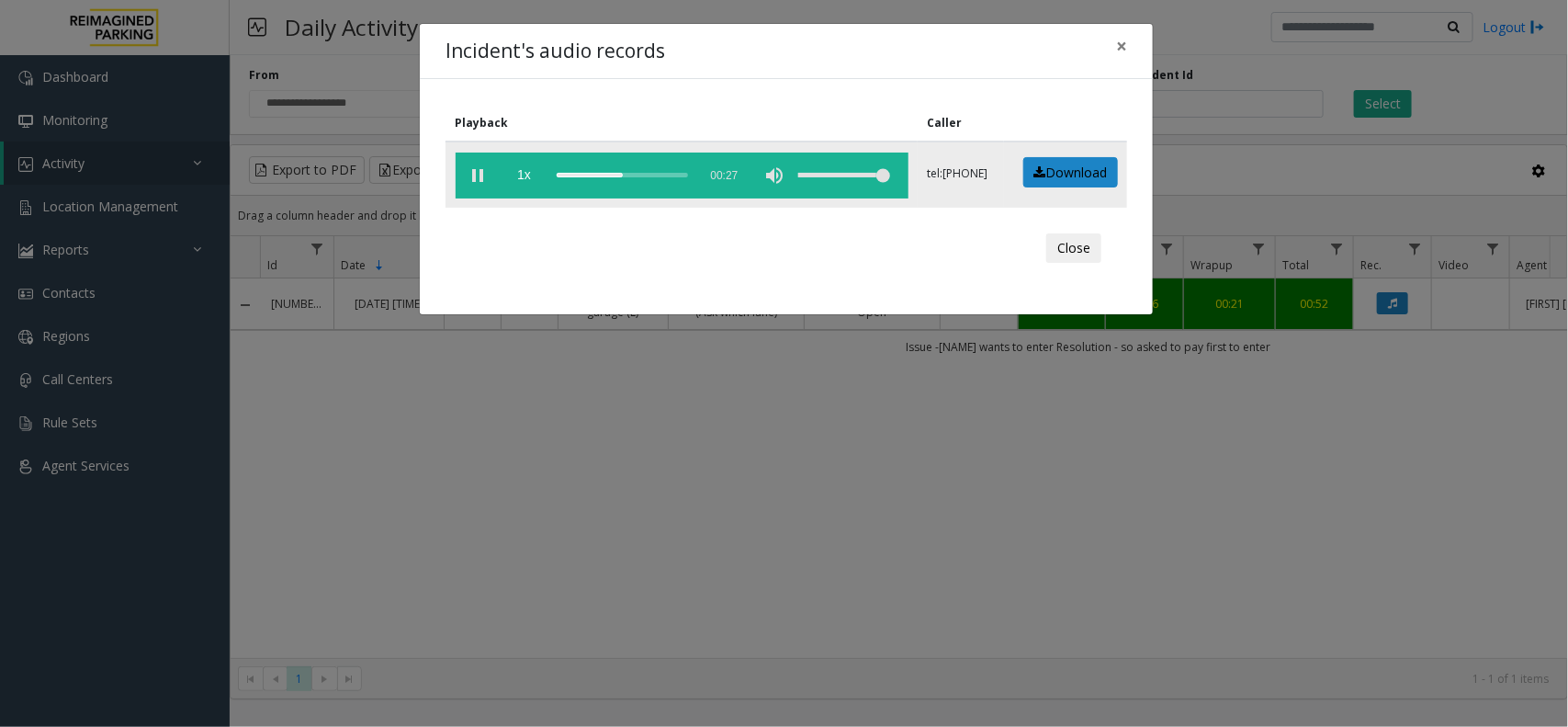 click 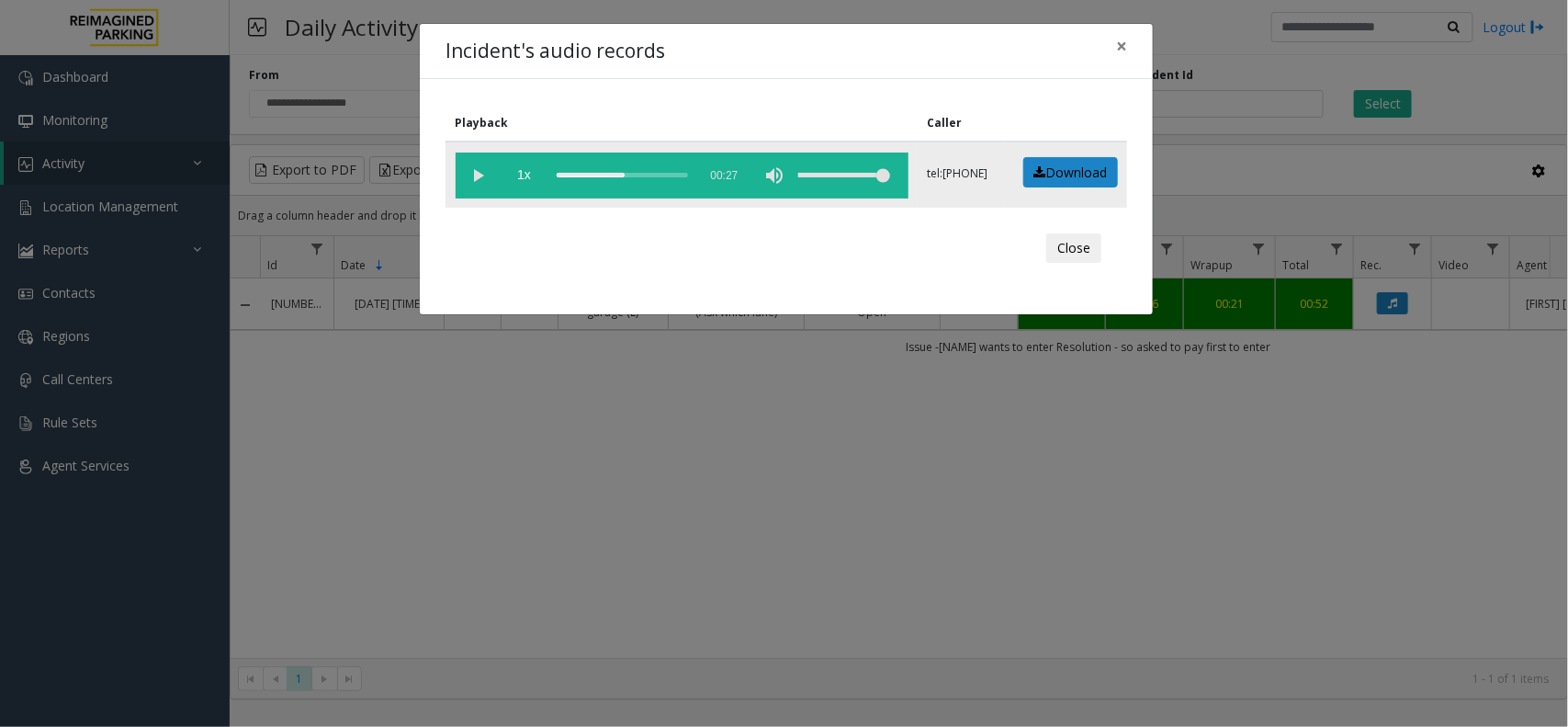 click 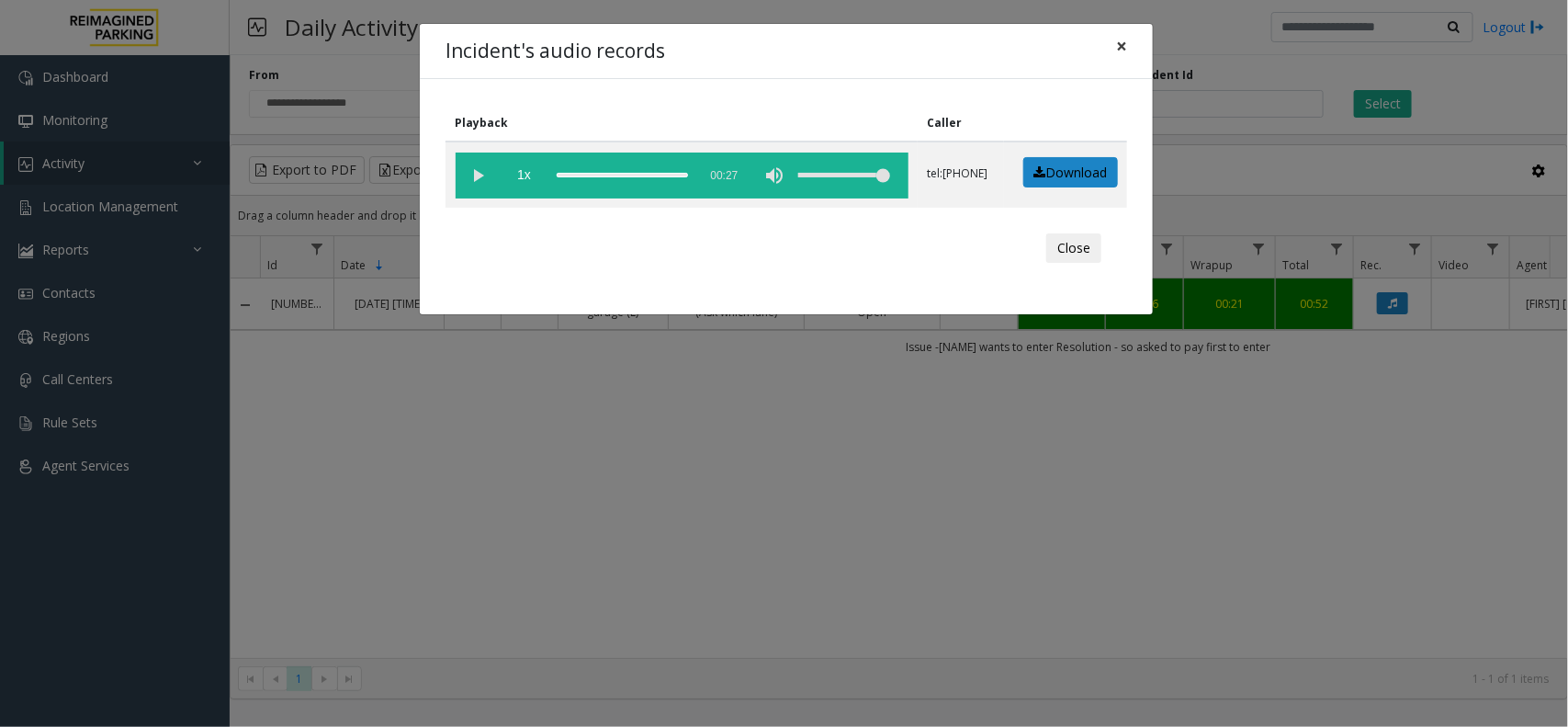 click on "×" 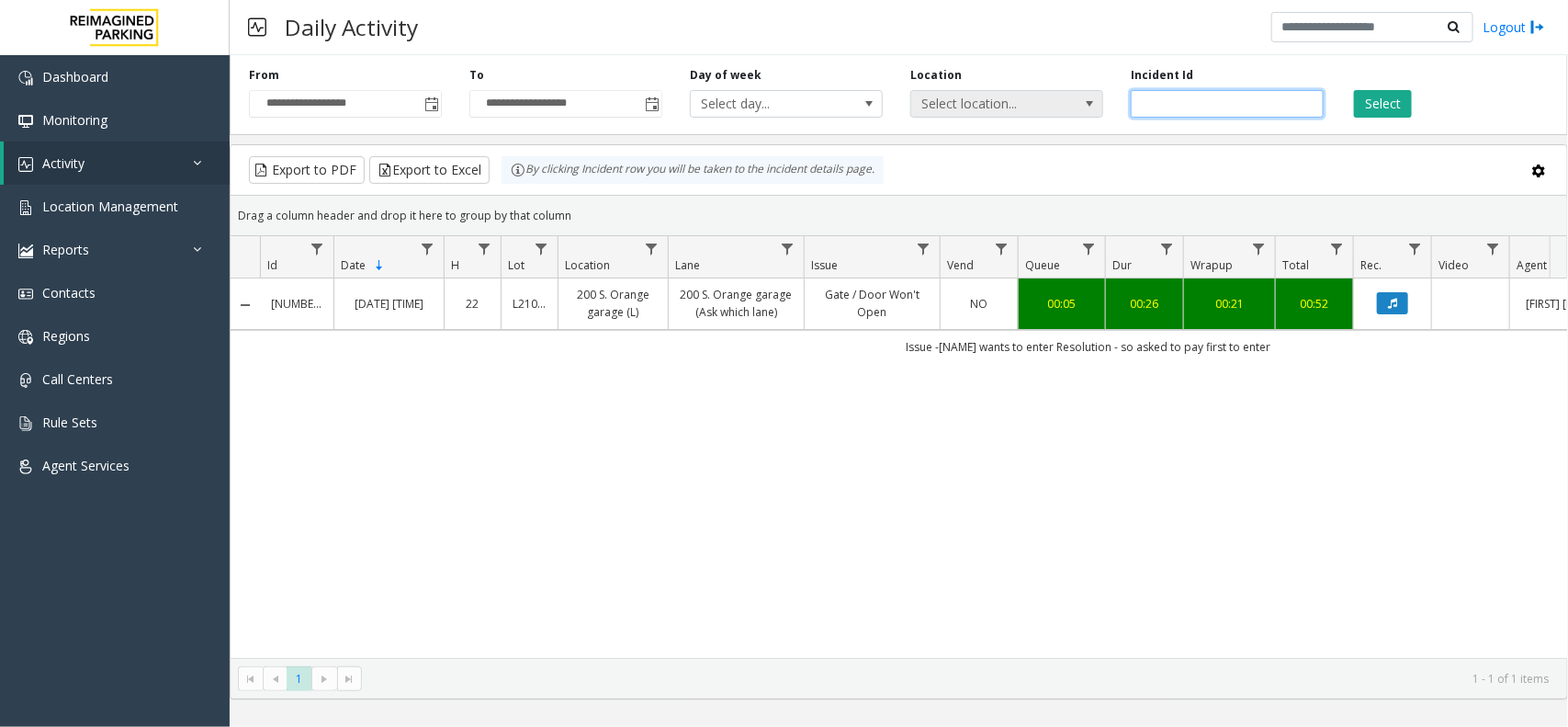 drag, startPoint x: 1224, startPoint y: 104, endPoint x: 990, endPoint y: 104, distance: 234 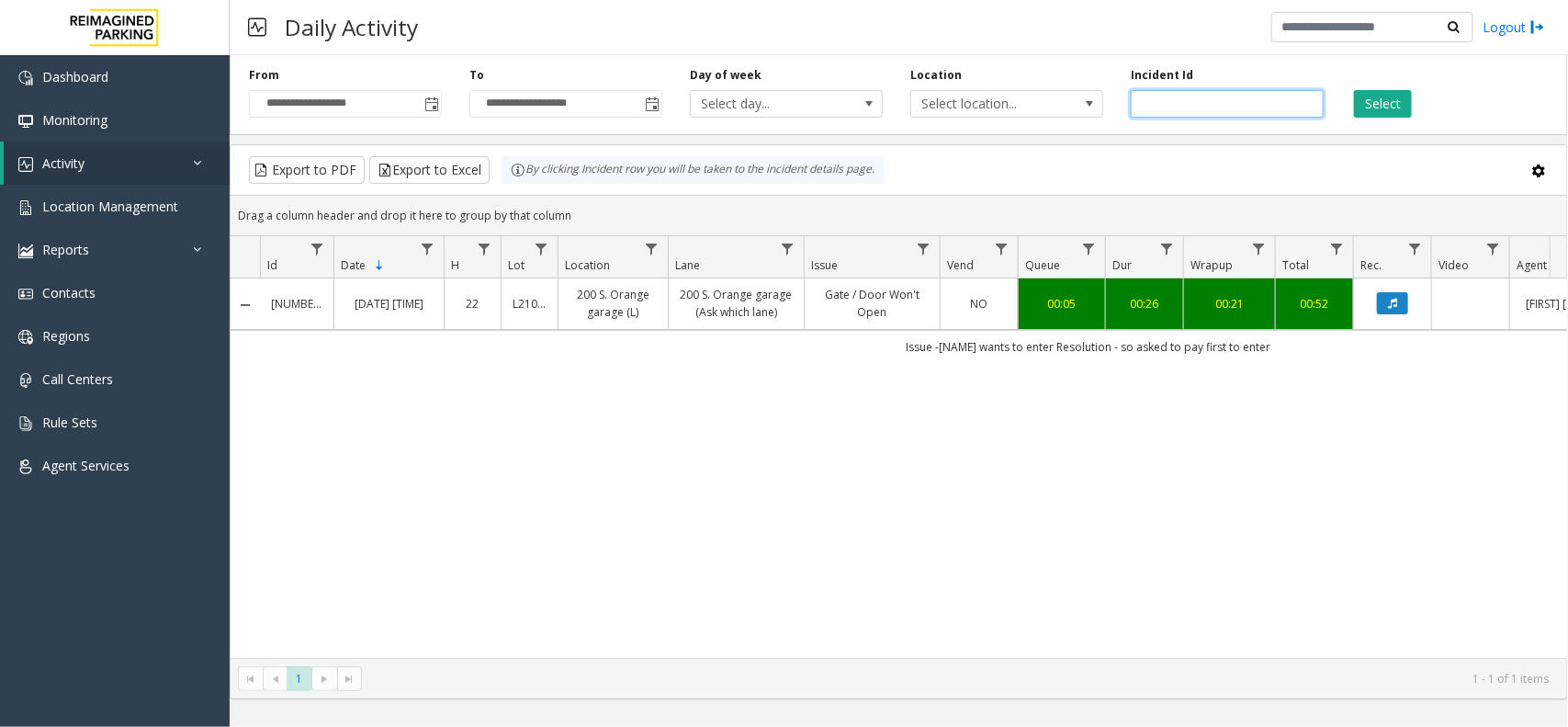 paste 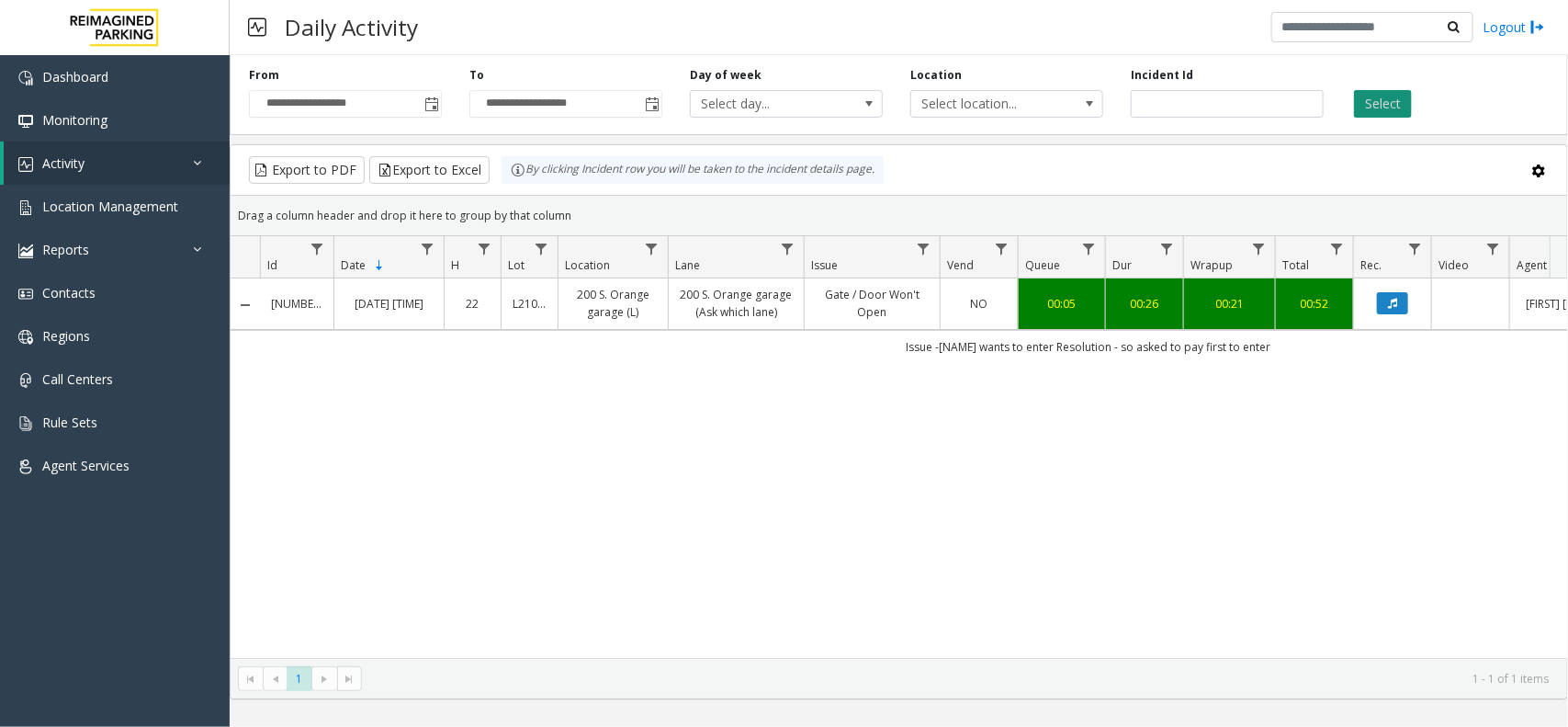 click on "Select" 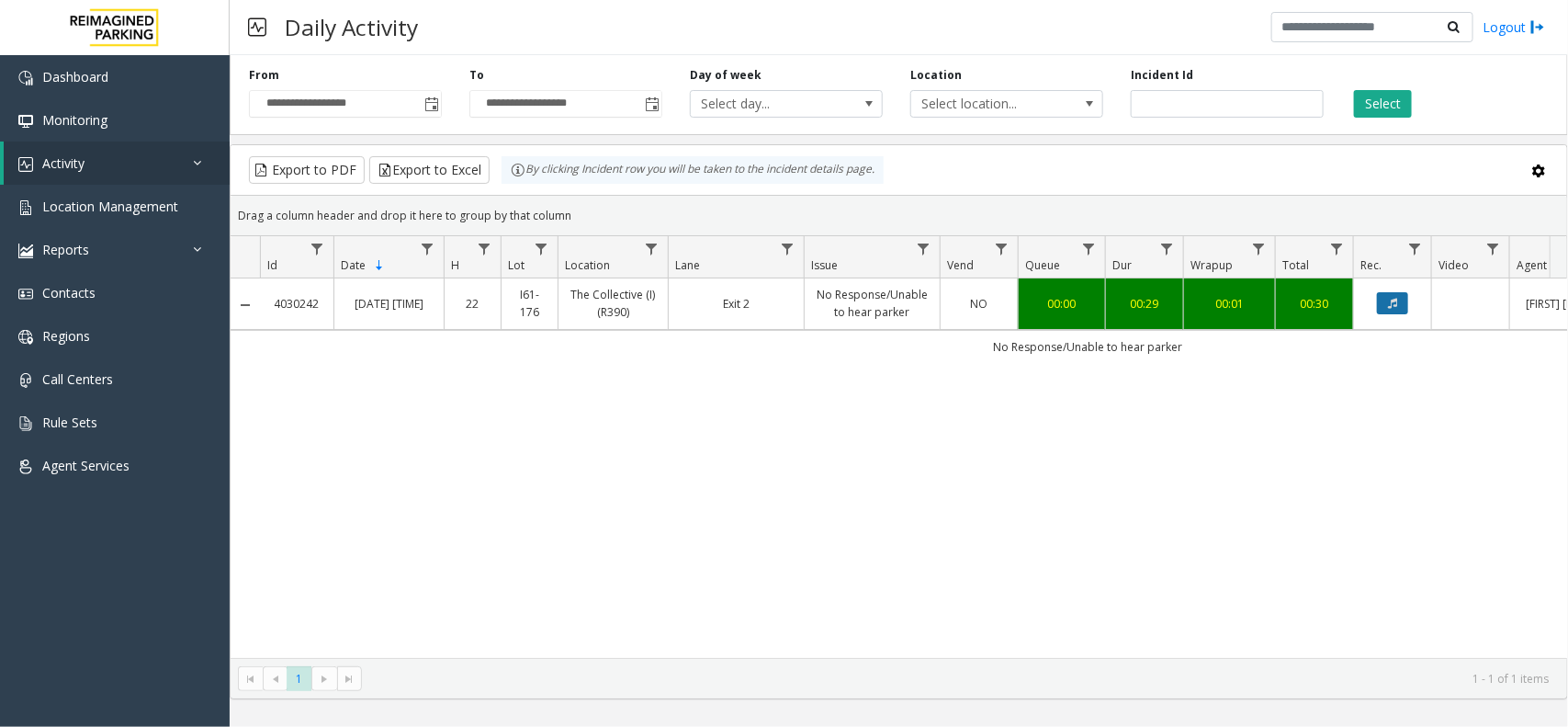 click 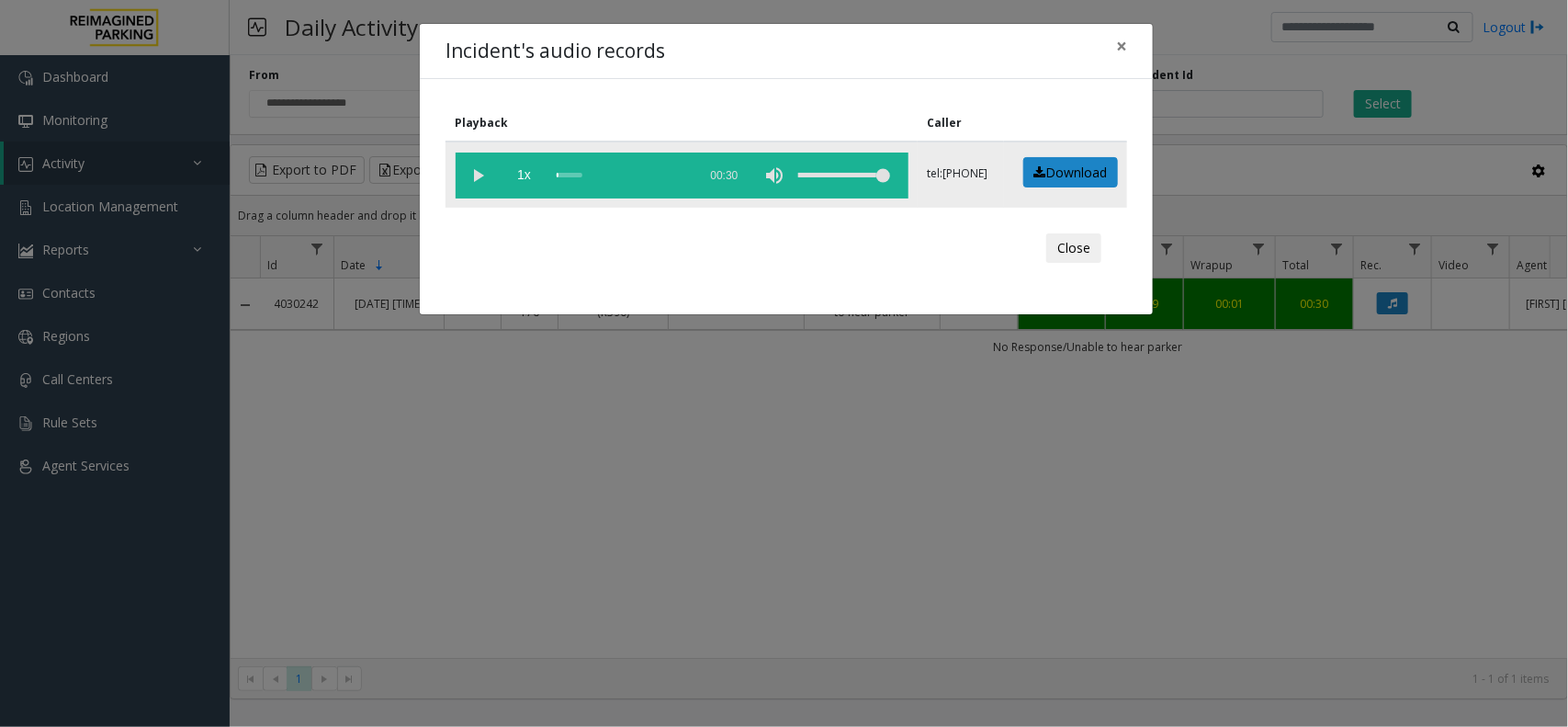 click 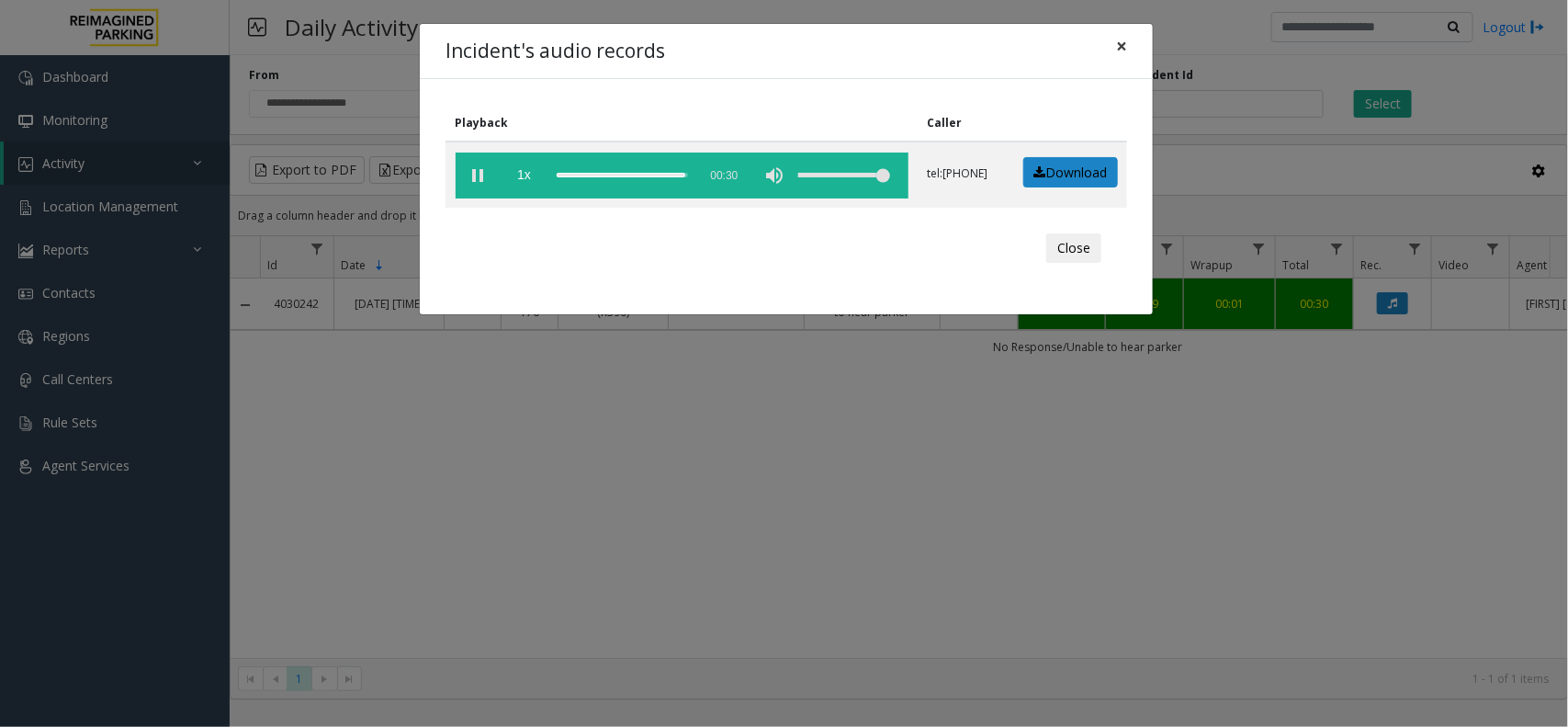 click on "×" 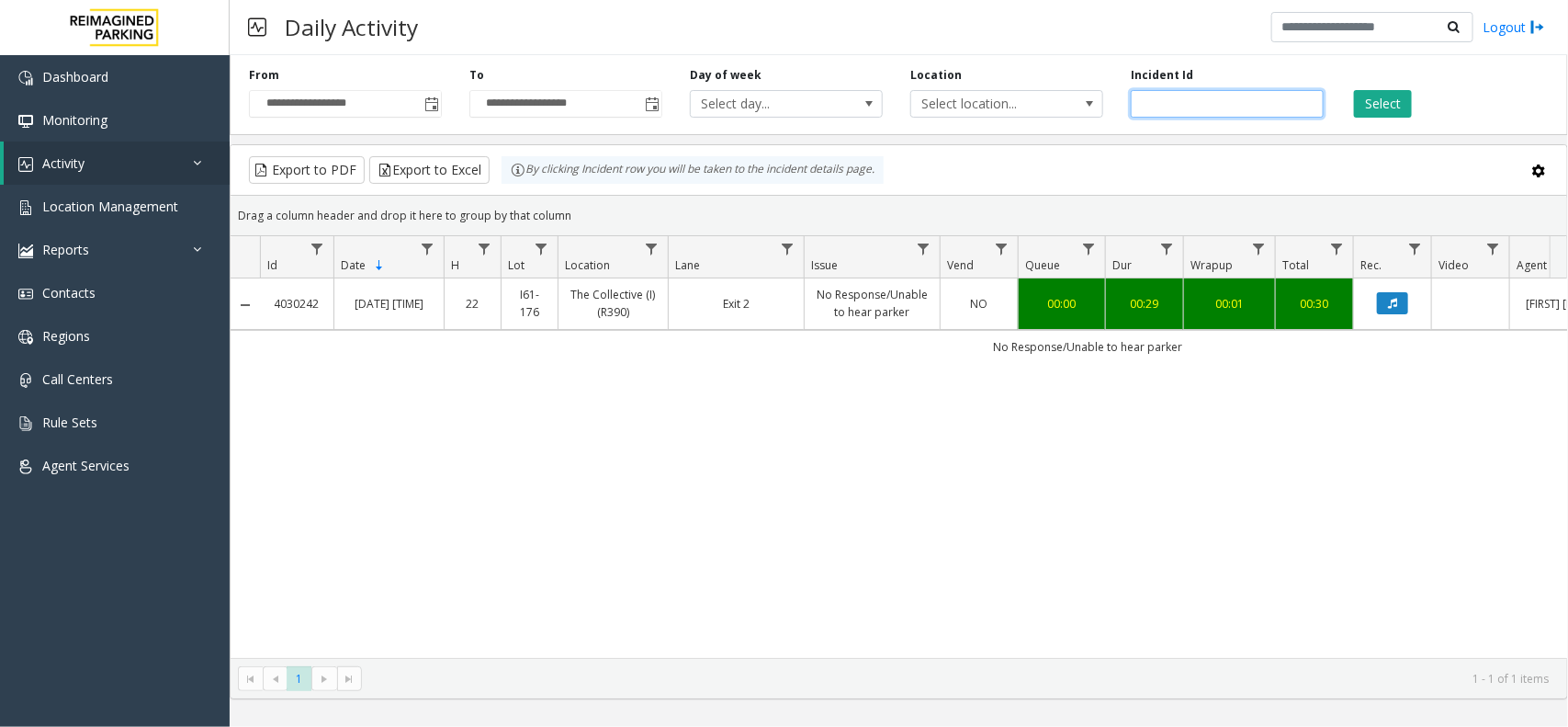 drag, startPoint x: 1224, startPoint y: 108, endPoint x: 1122, endPoint y: 111, distance: 102.0441 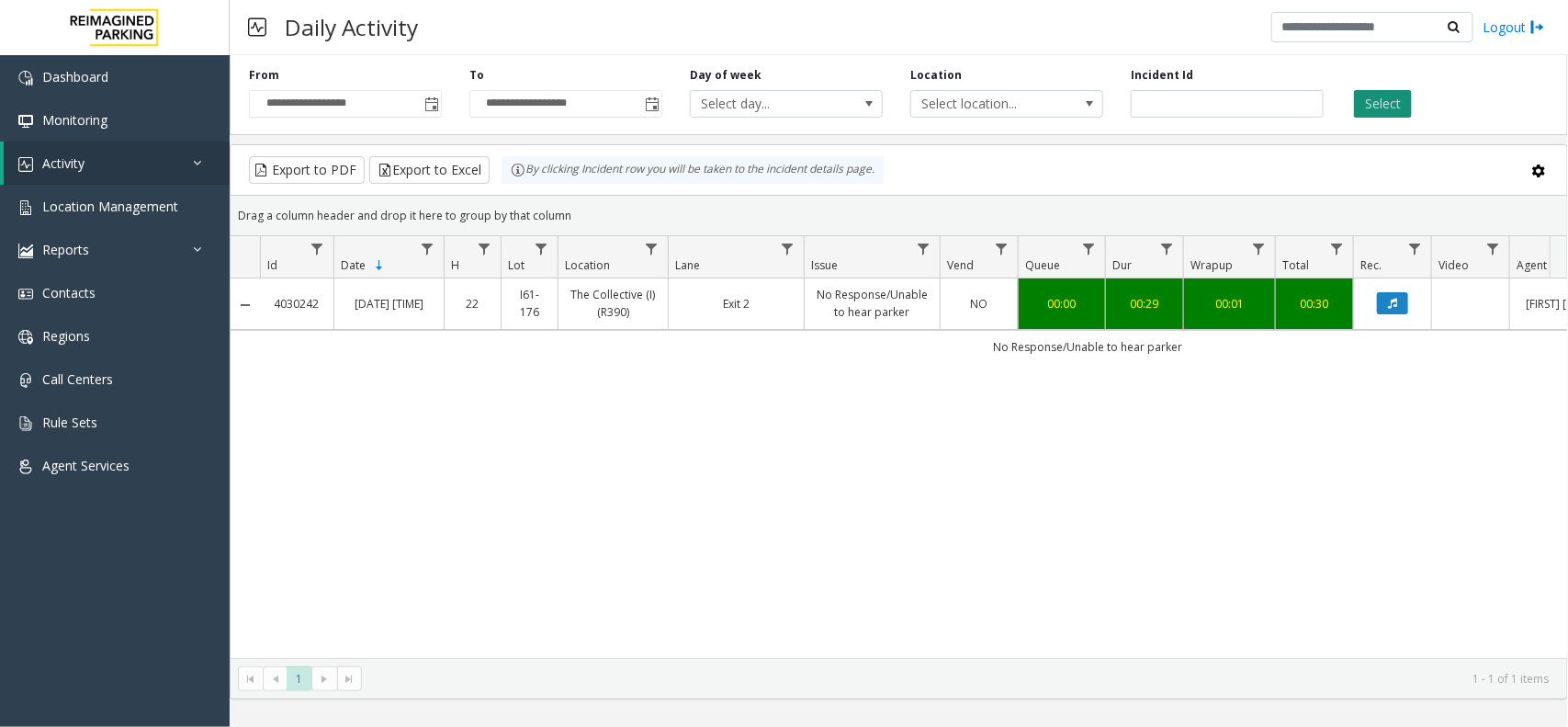 click on "Select" 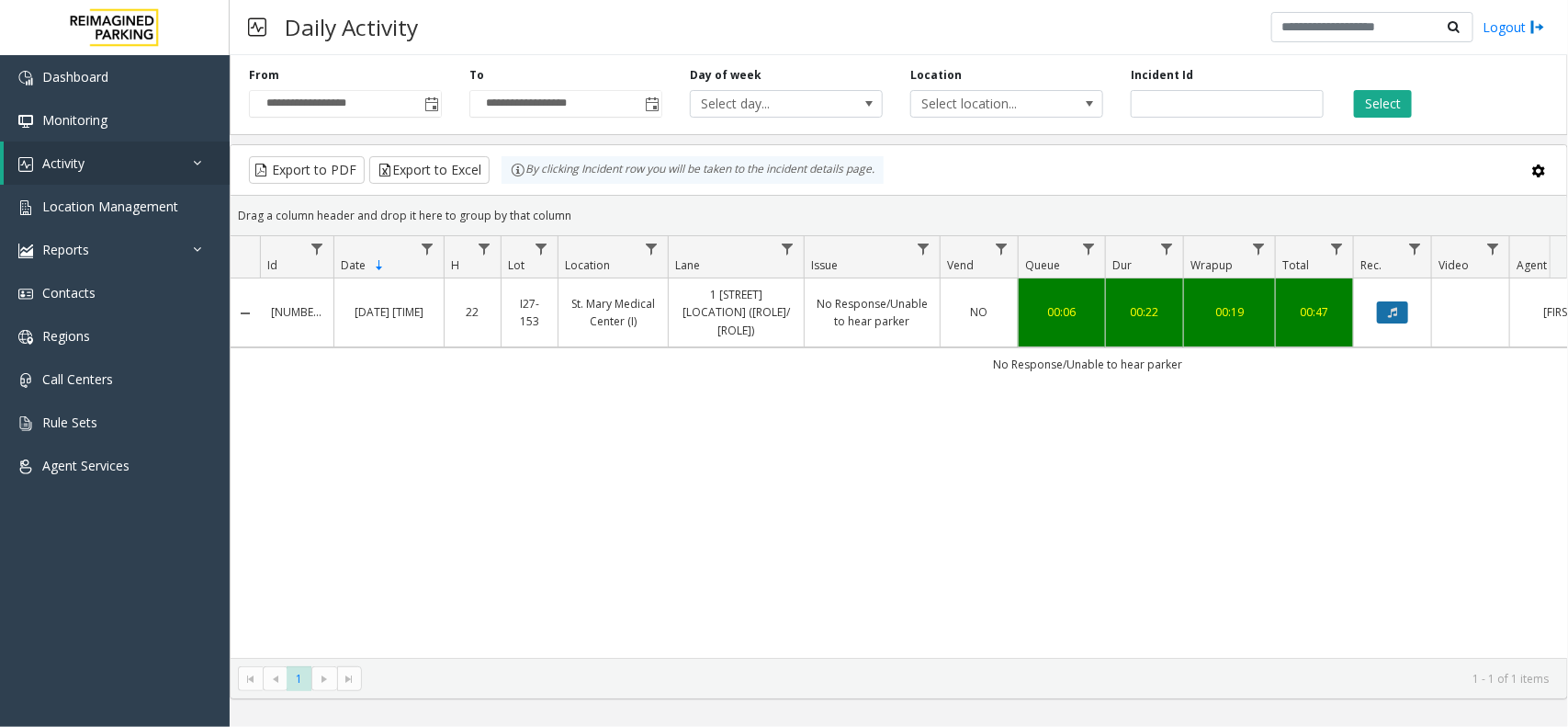 click 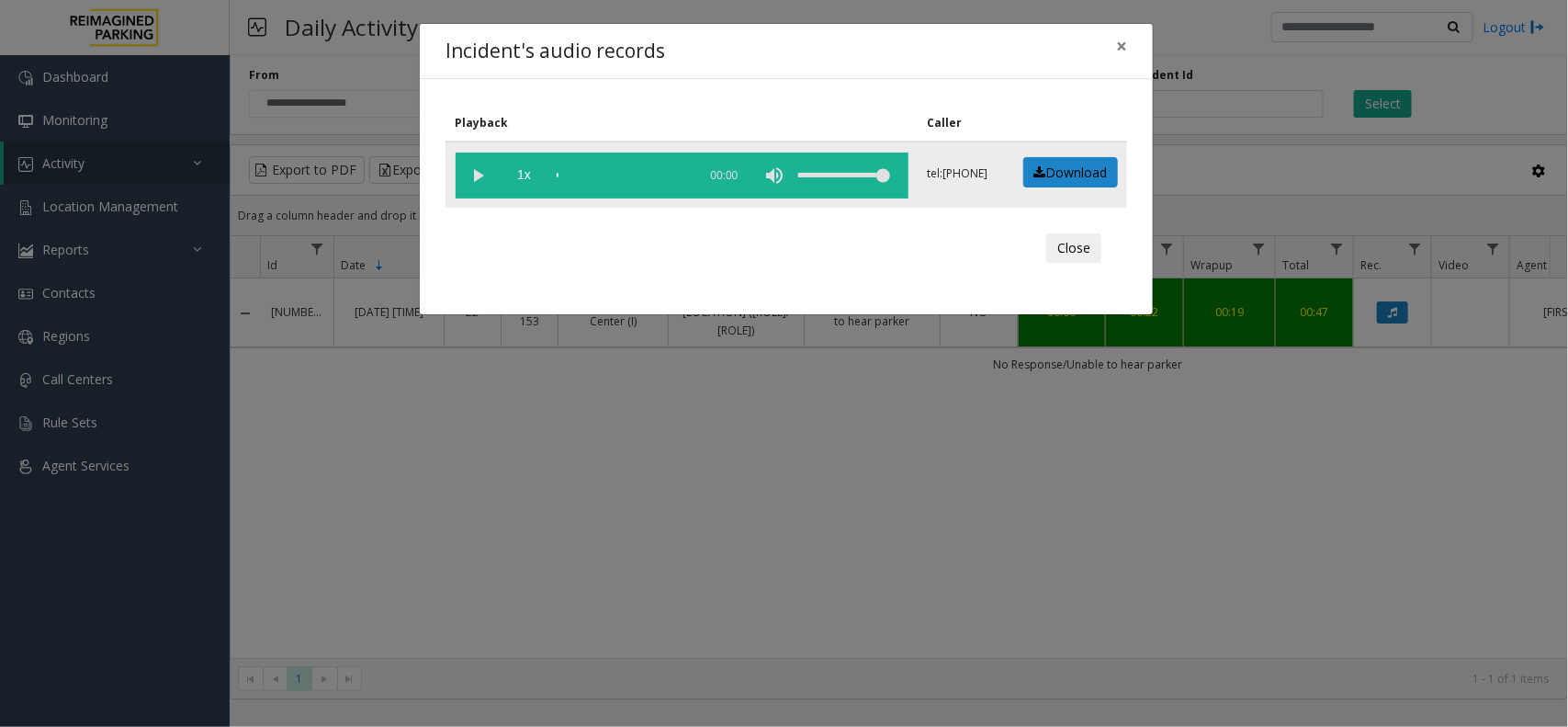 click 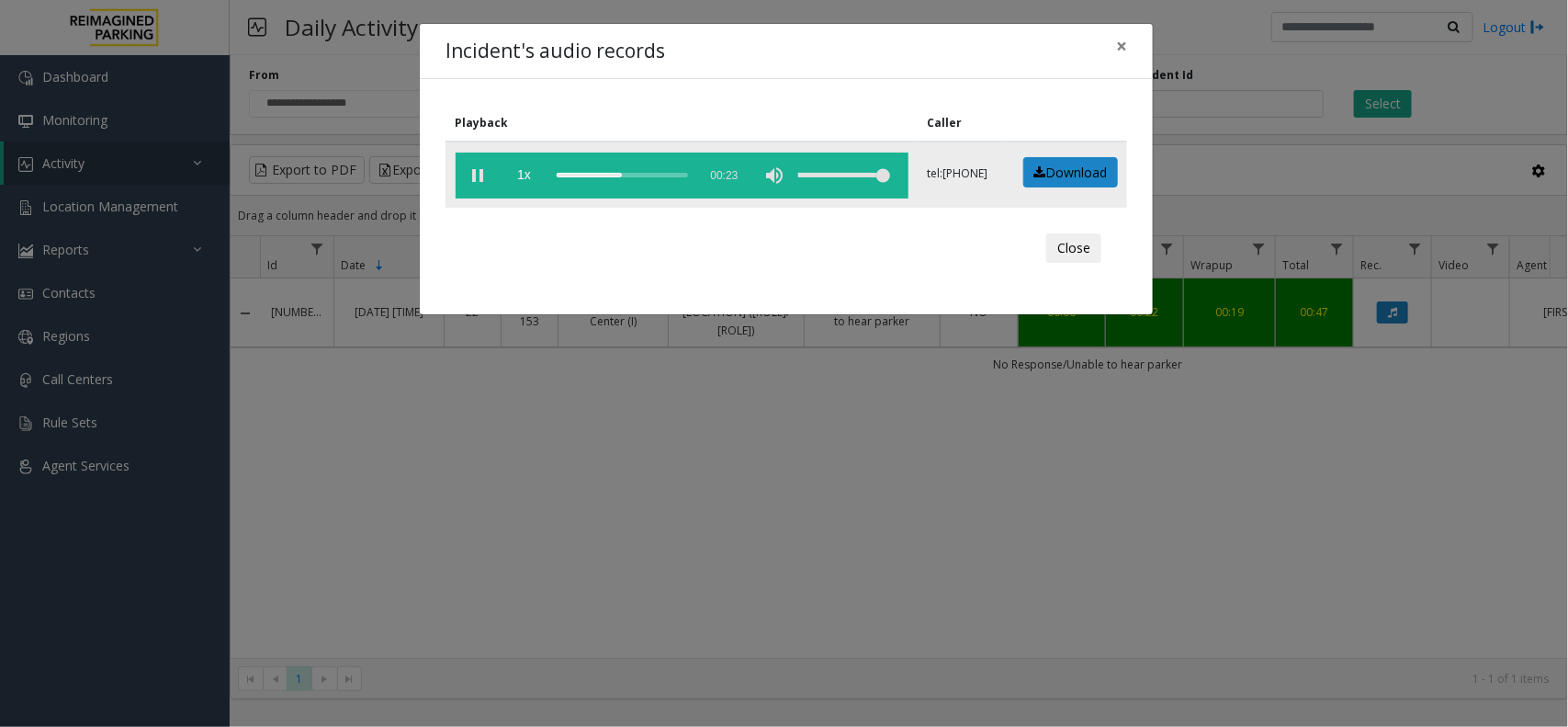 click 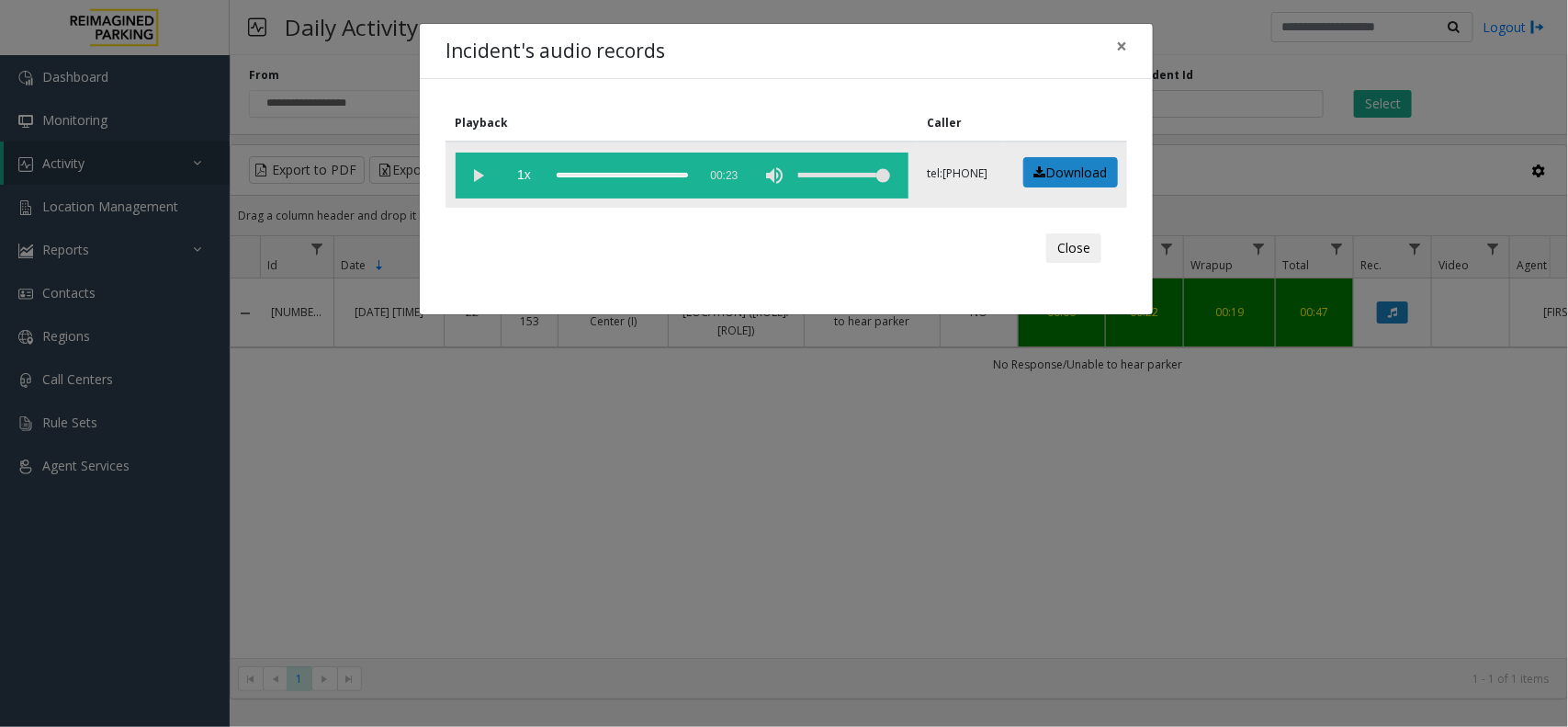 click 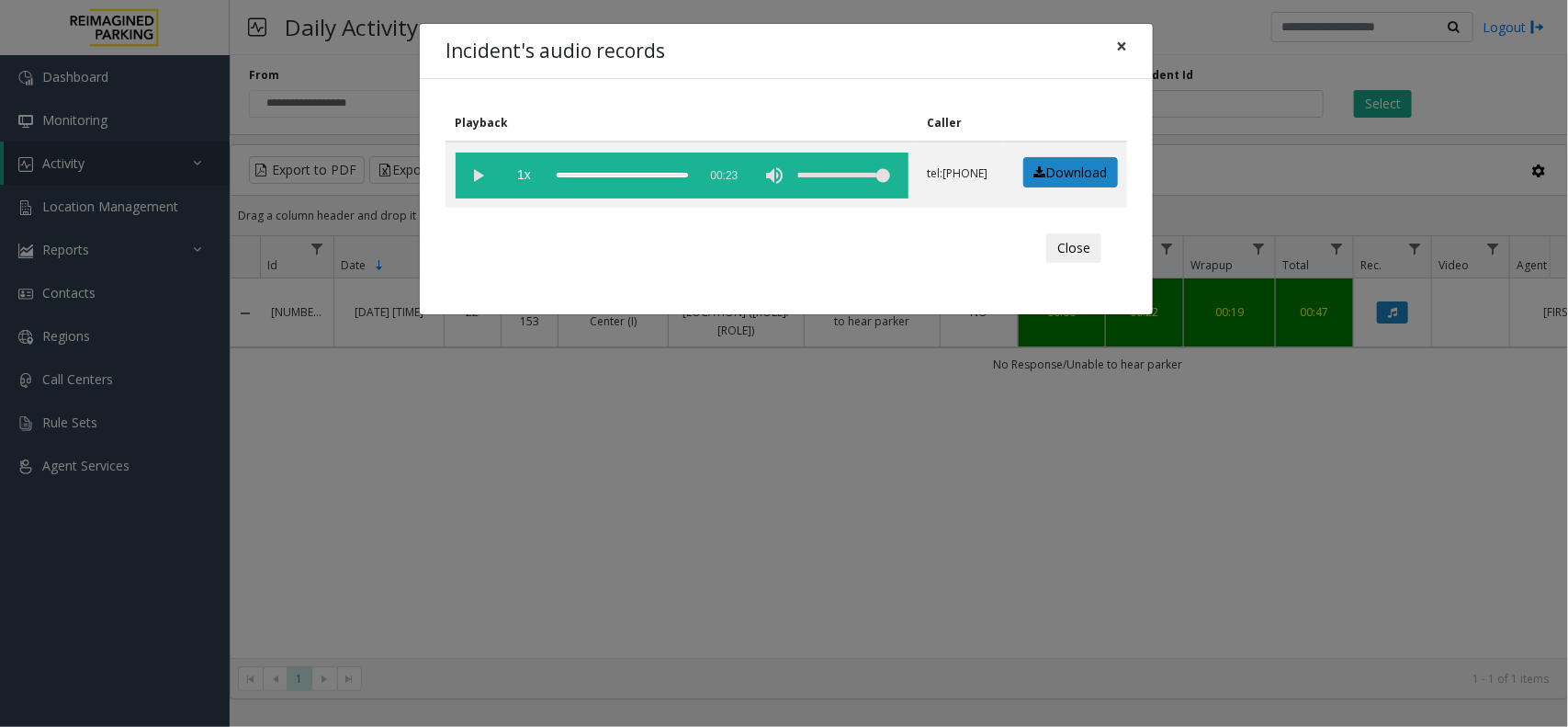 click on "×" 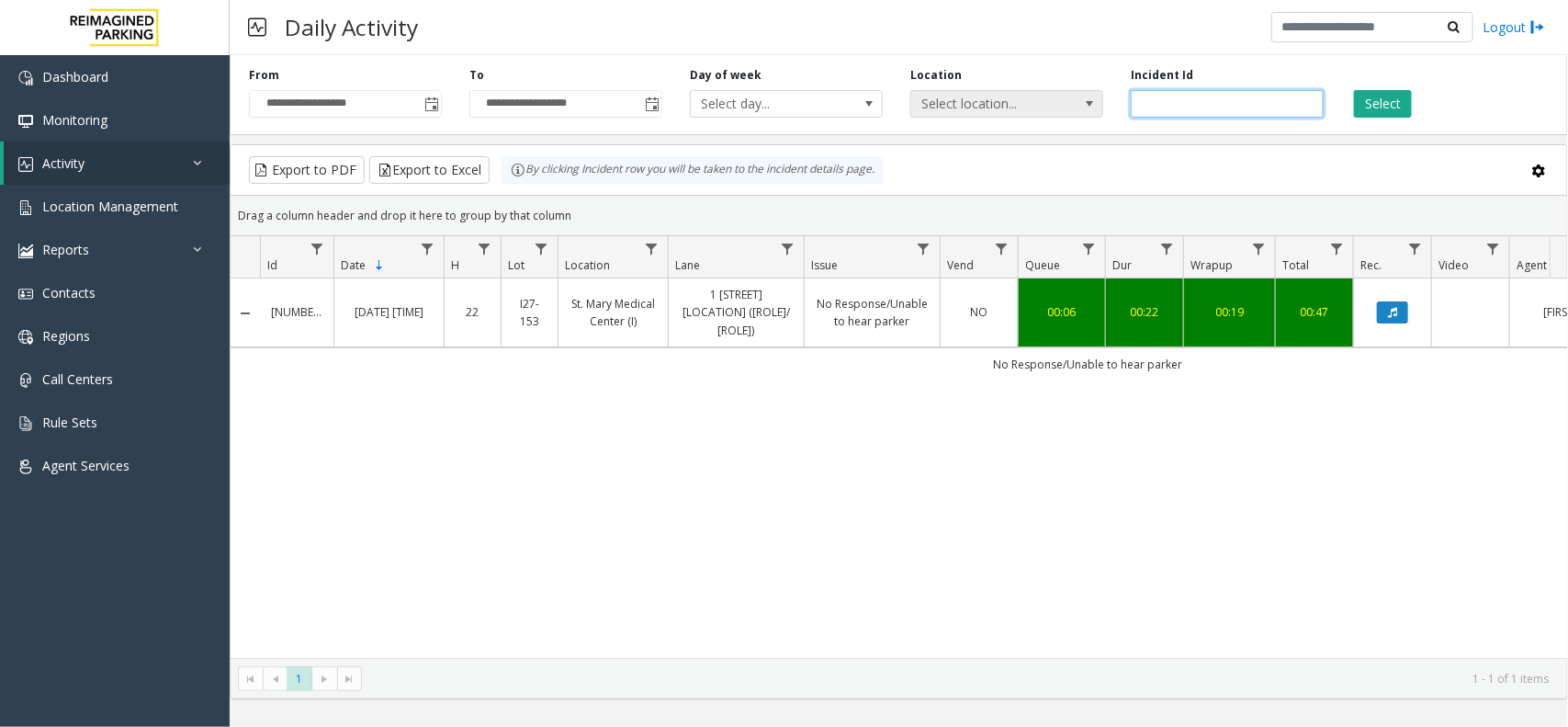 drag, startPoint x: 1213, startPoint y: 102, endPoint x: 1068, endPoint y: 108, distance: 145.12408 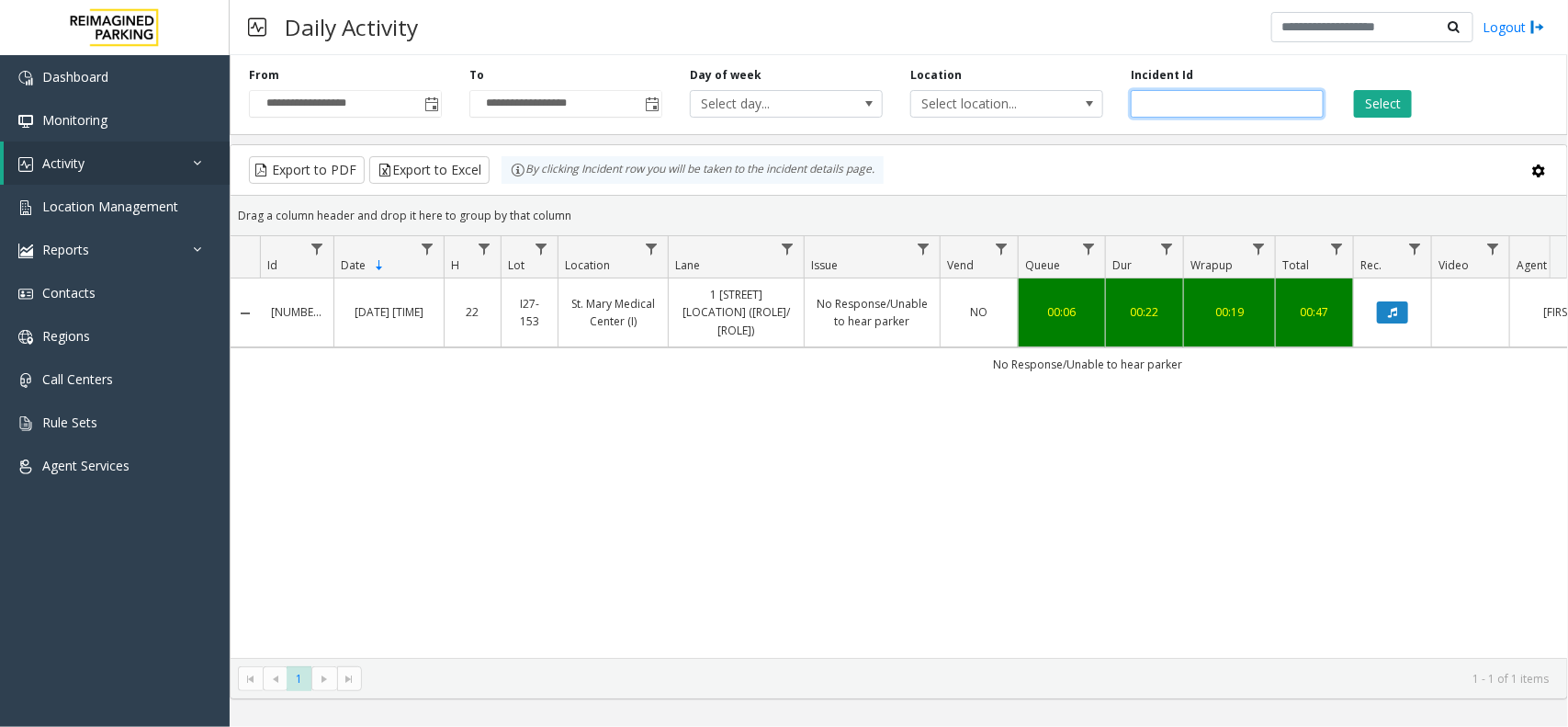paste 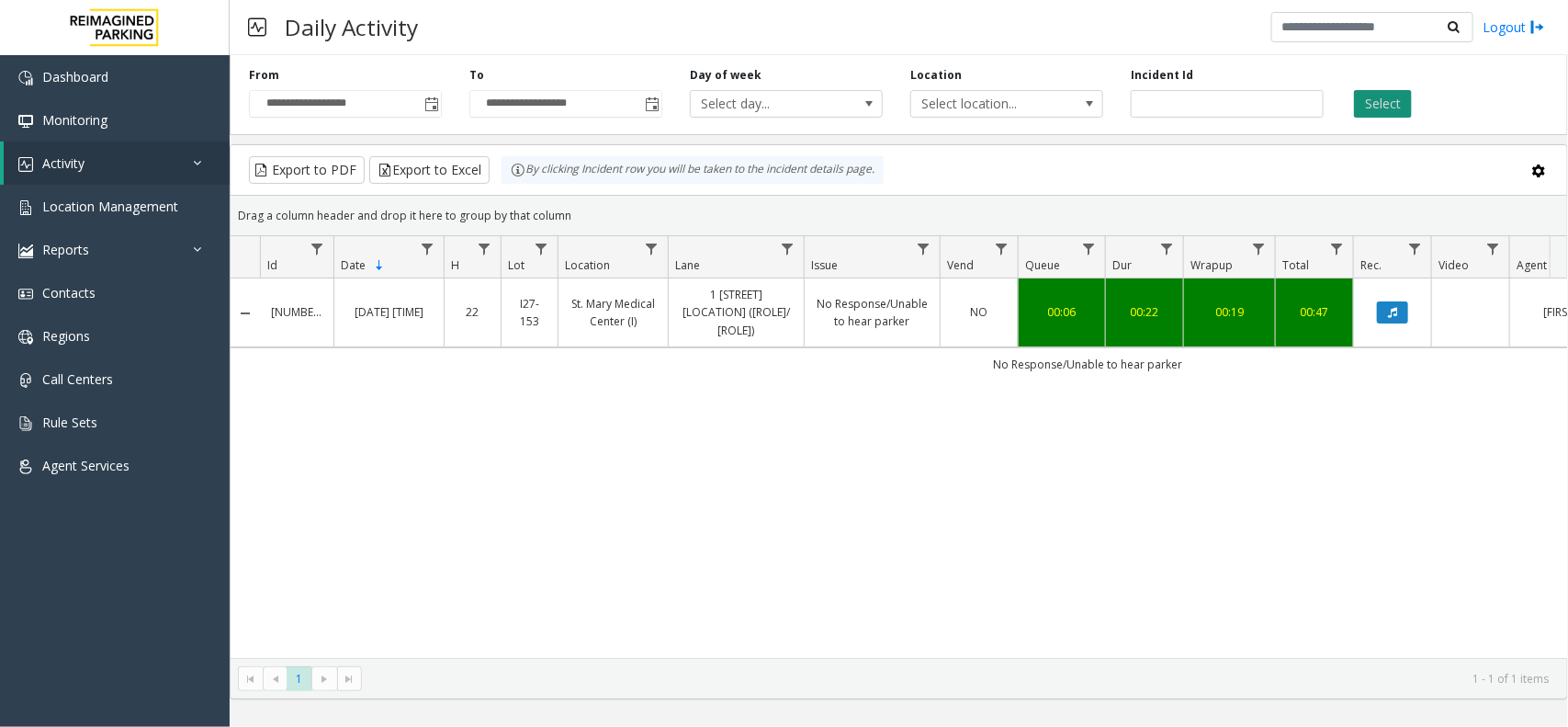 click on "Select" 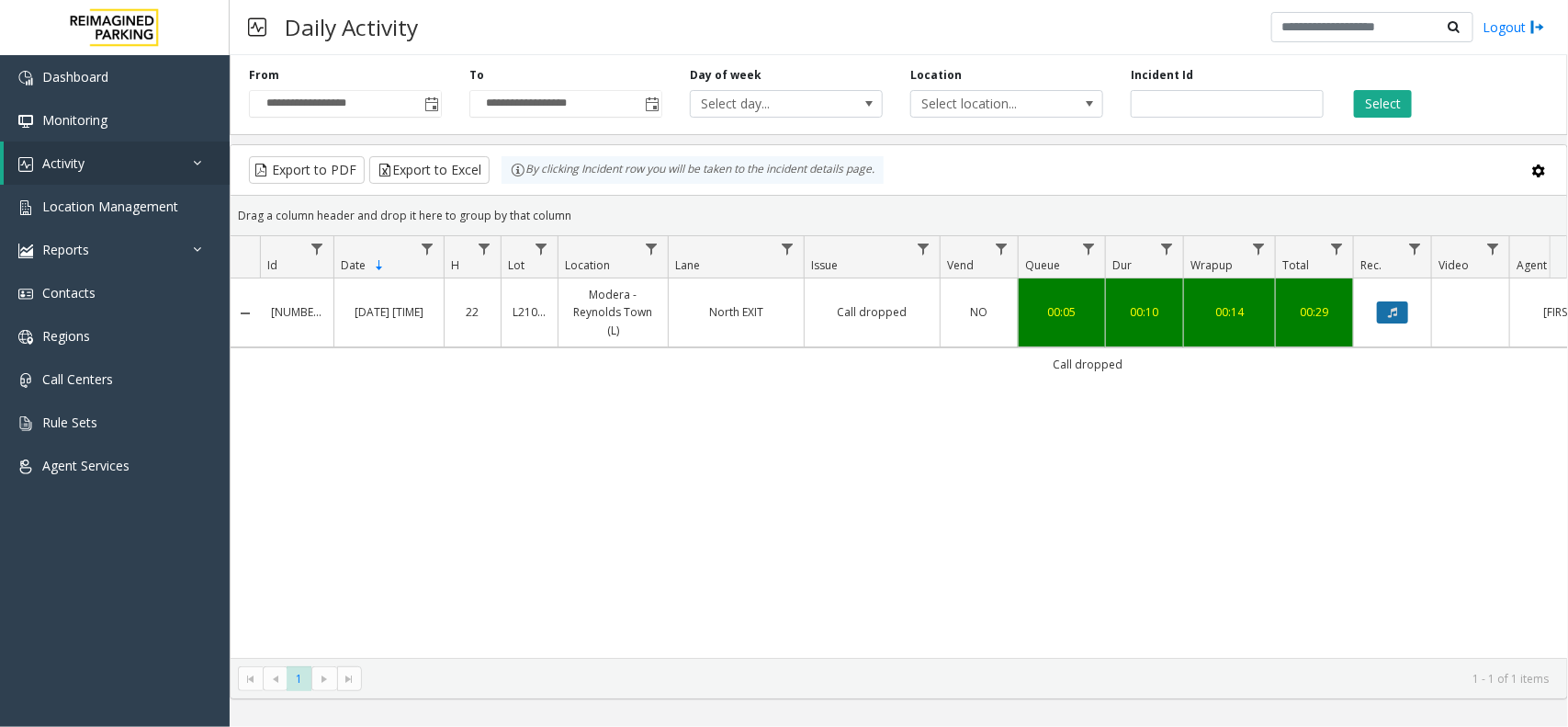 click 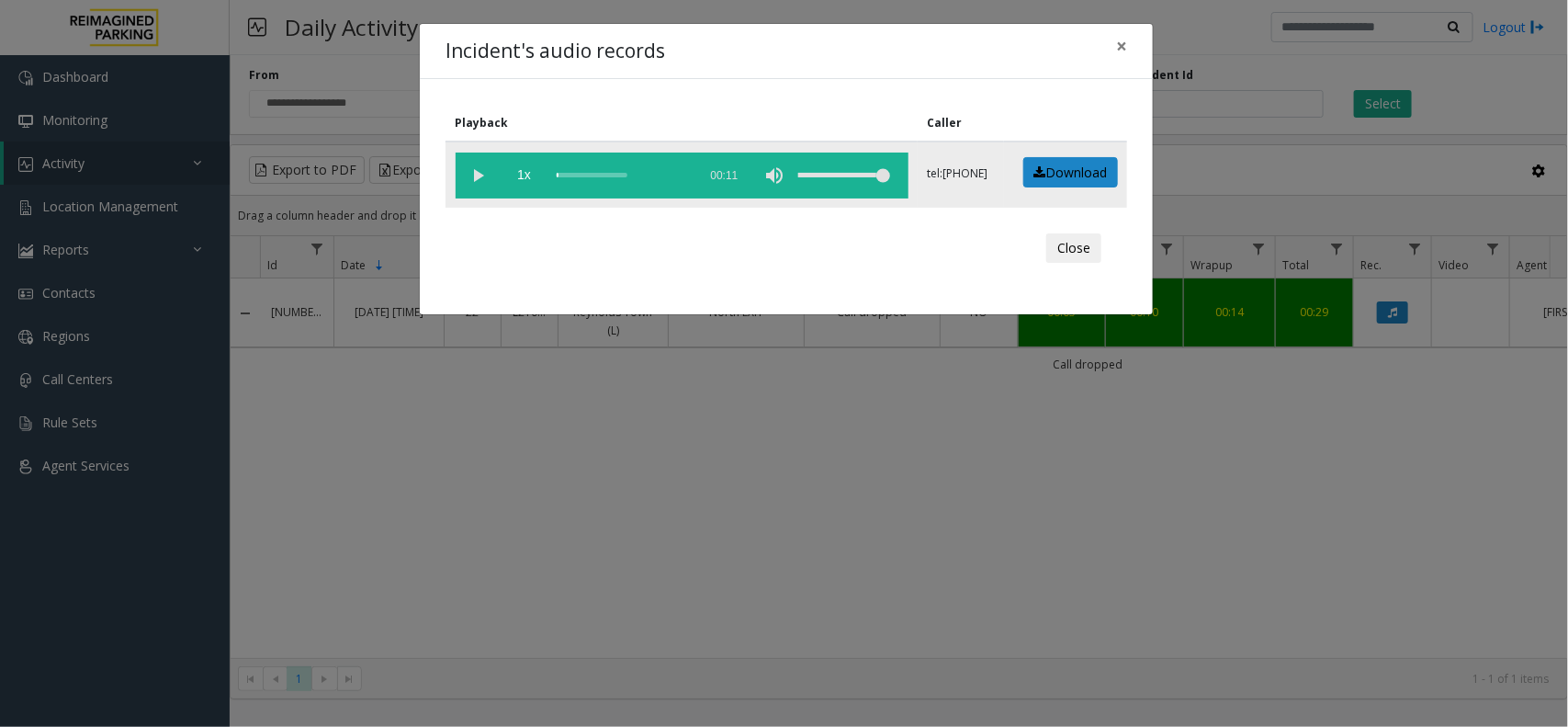 click 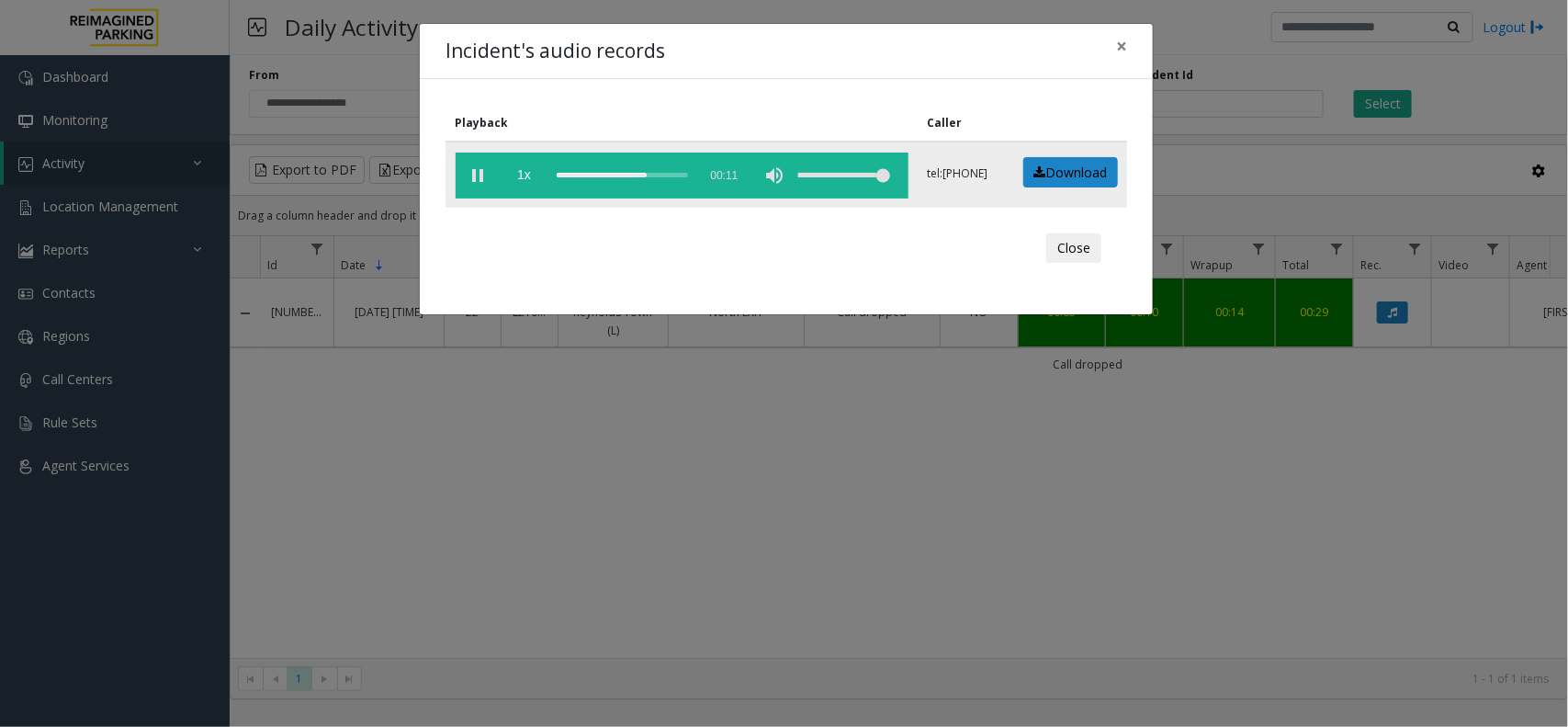 drag, startPoint x: 482, startPoint y: 173, endPoint x: 479, endPoint y: 163, distance: 10.440307 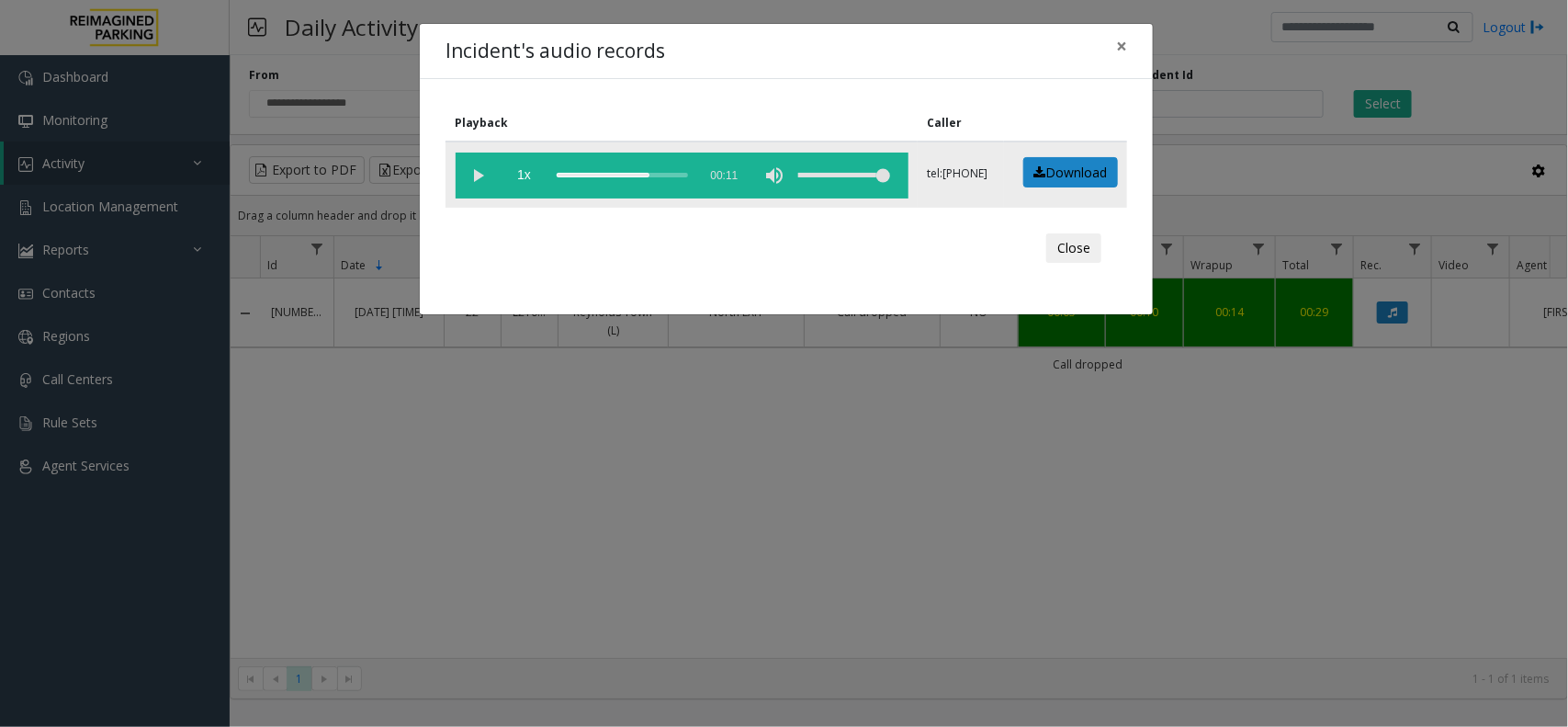 click 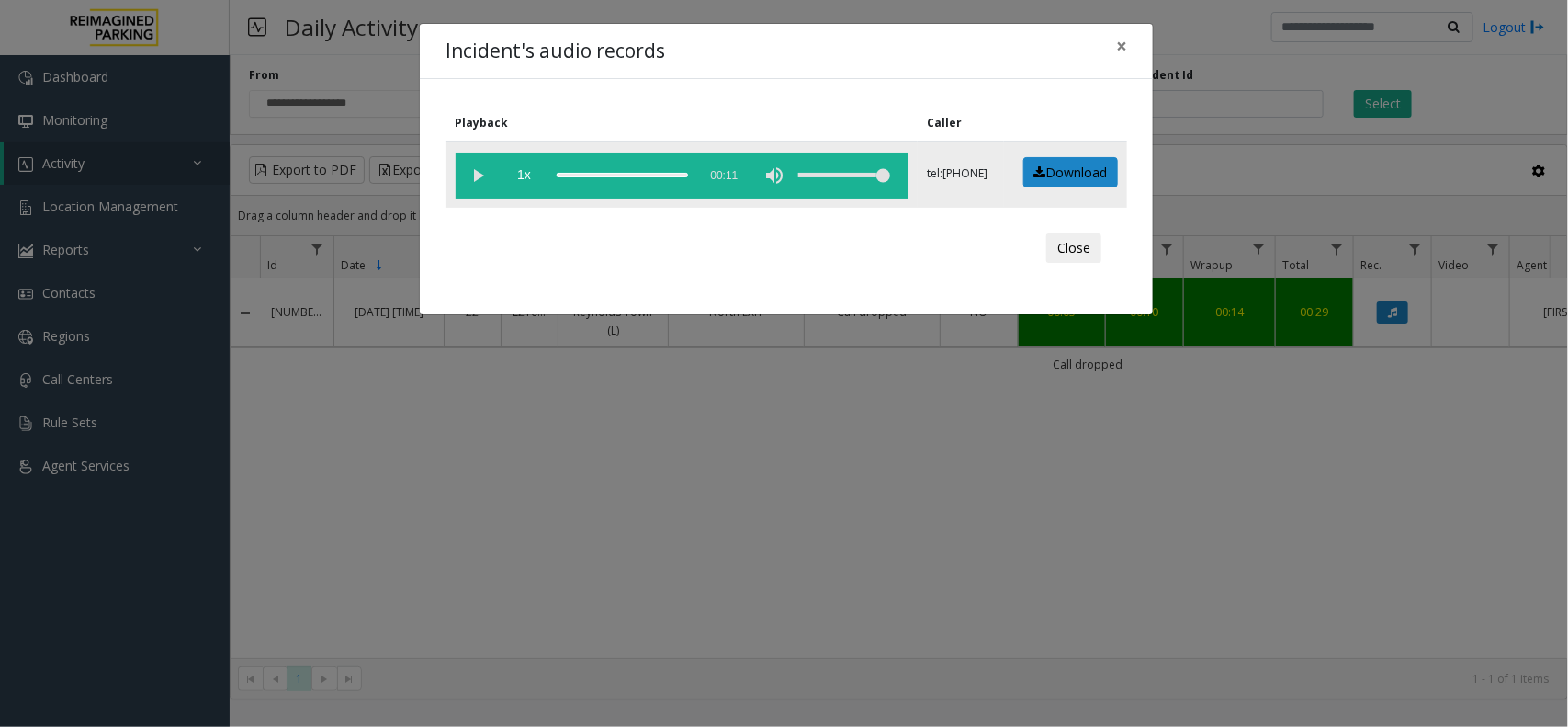 click 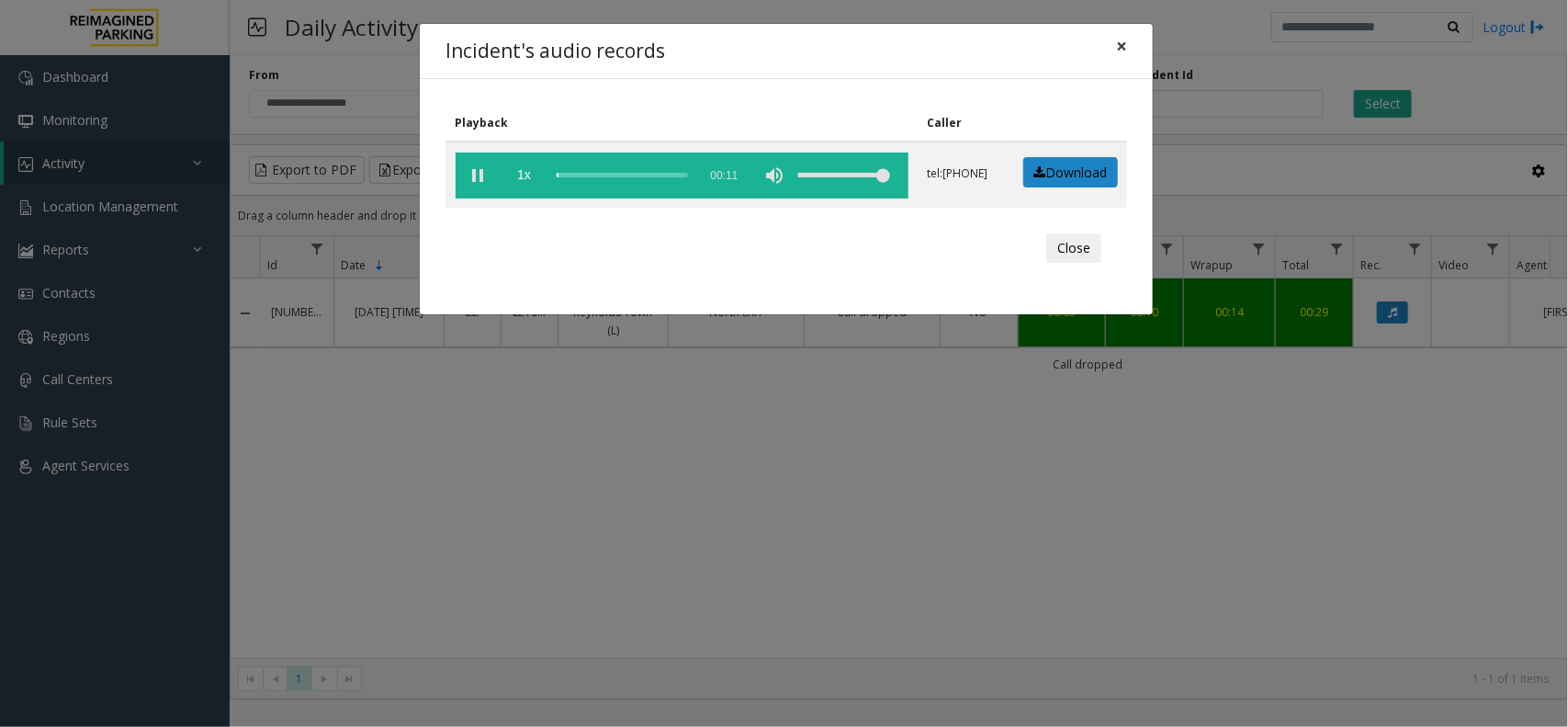 click on "×" 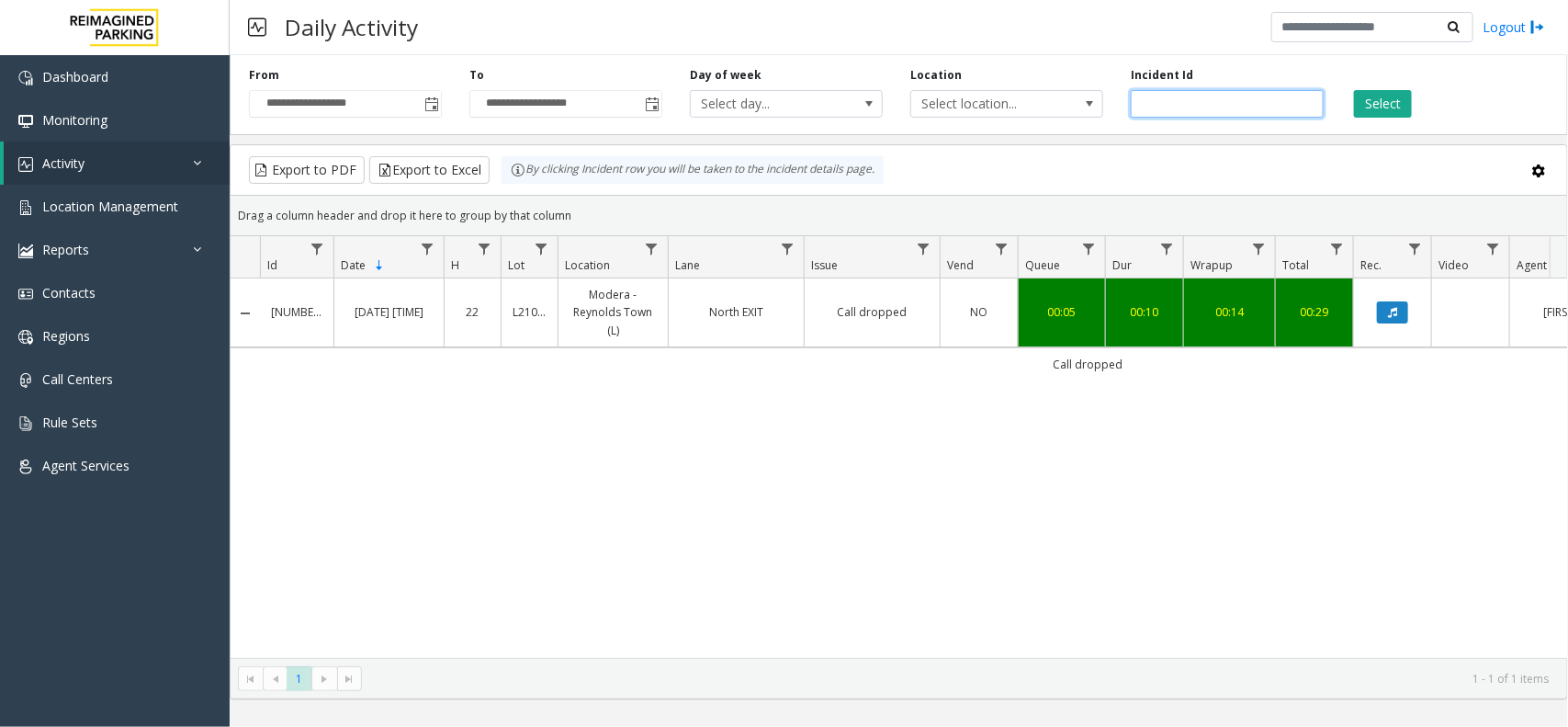 drag, startPoint x: 1197, startPoint y: 108, endPoint x: 1103, endPoint y: 110, distance: 94.021274 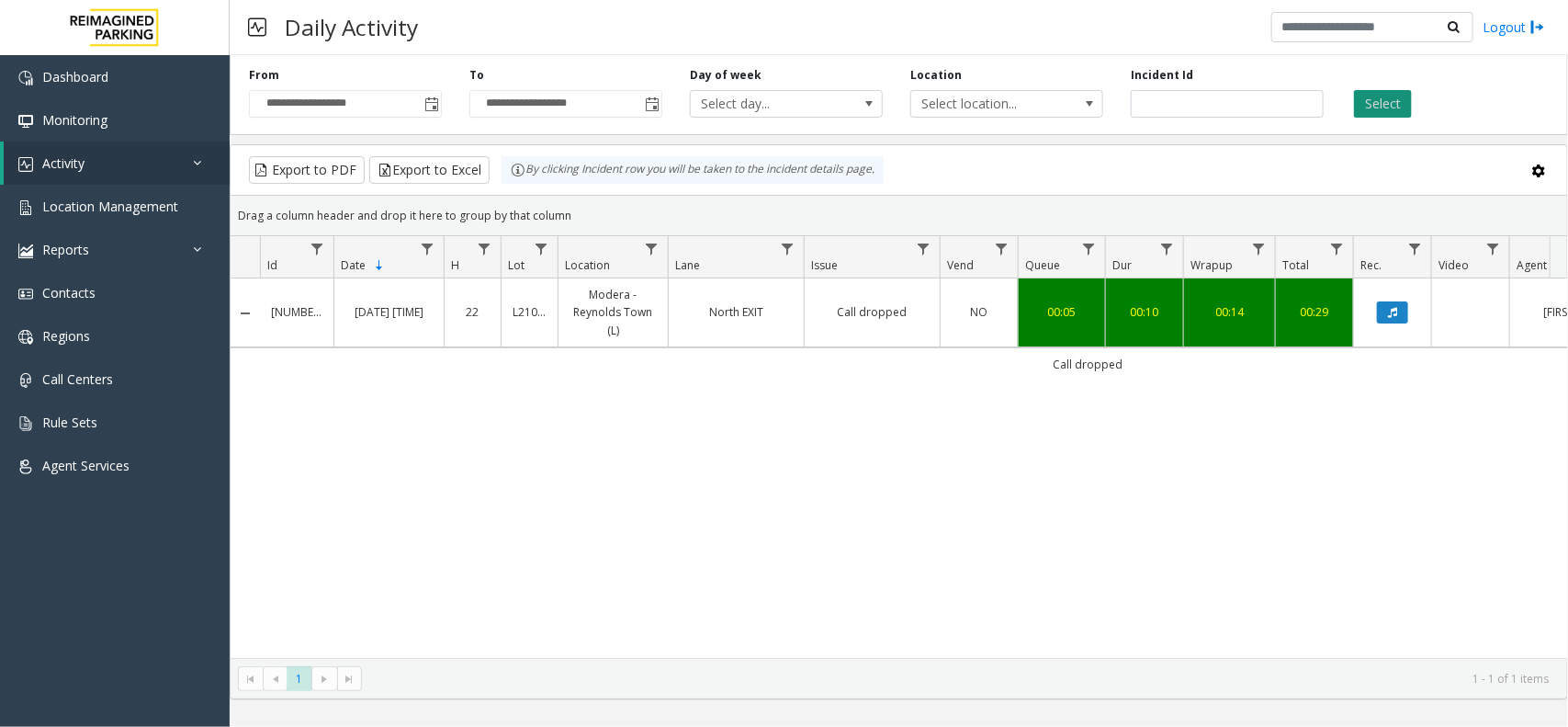 click on "Select" 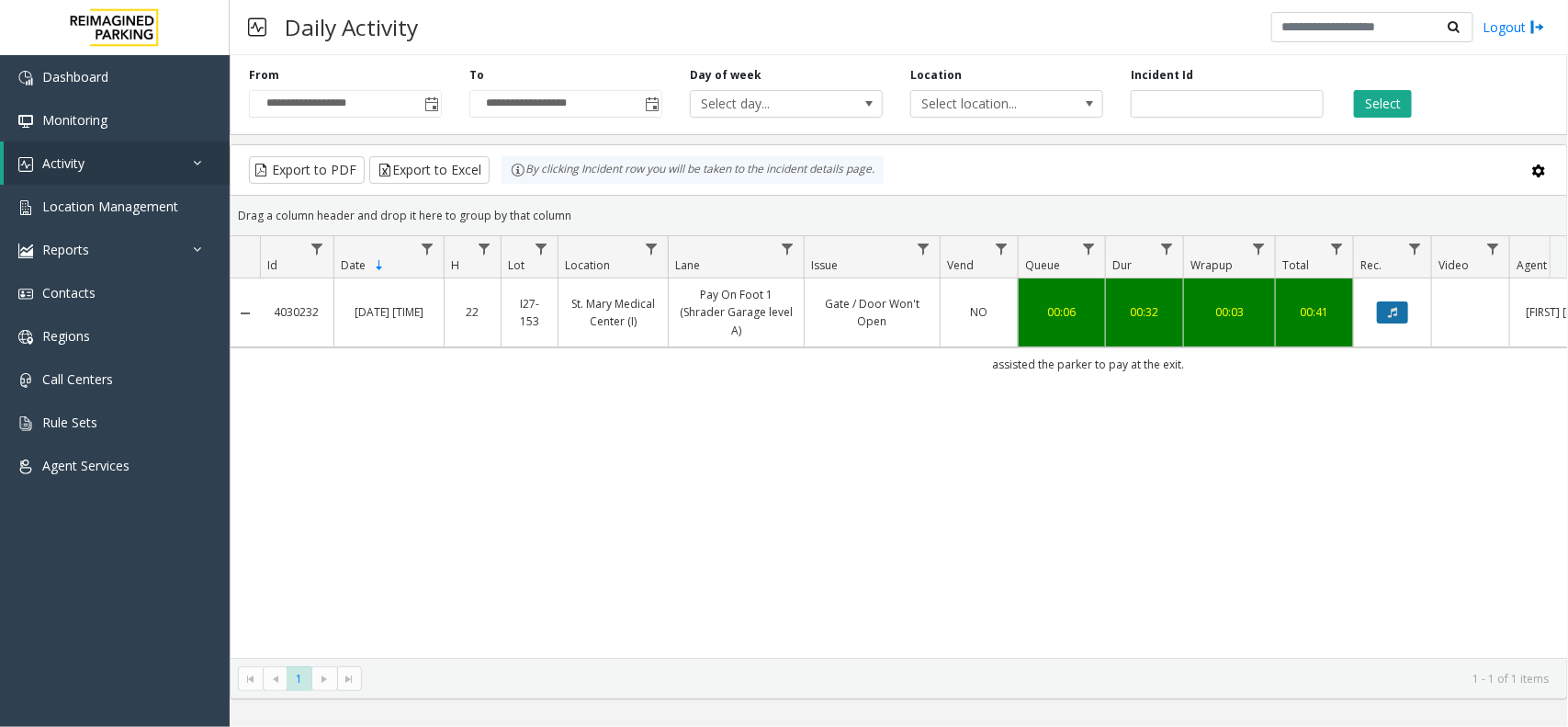 click 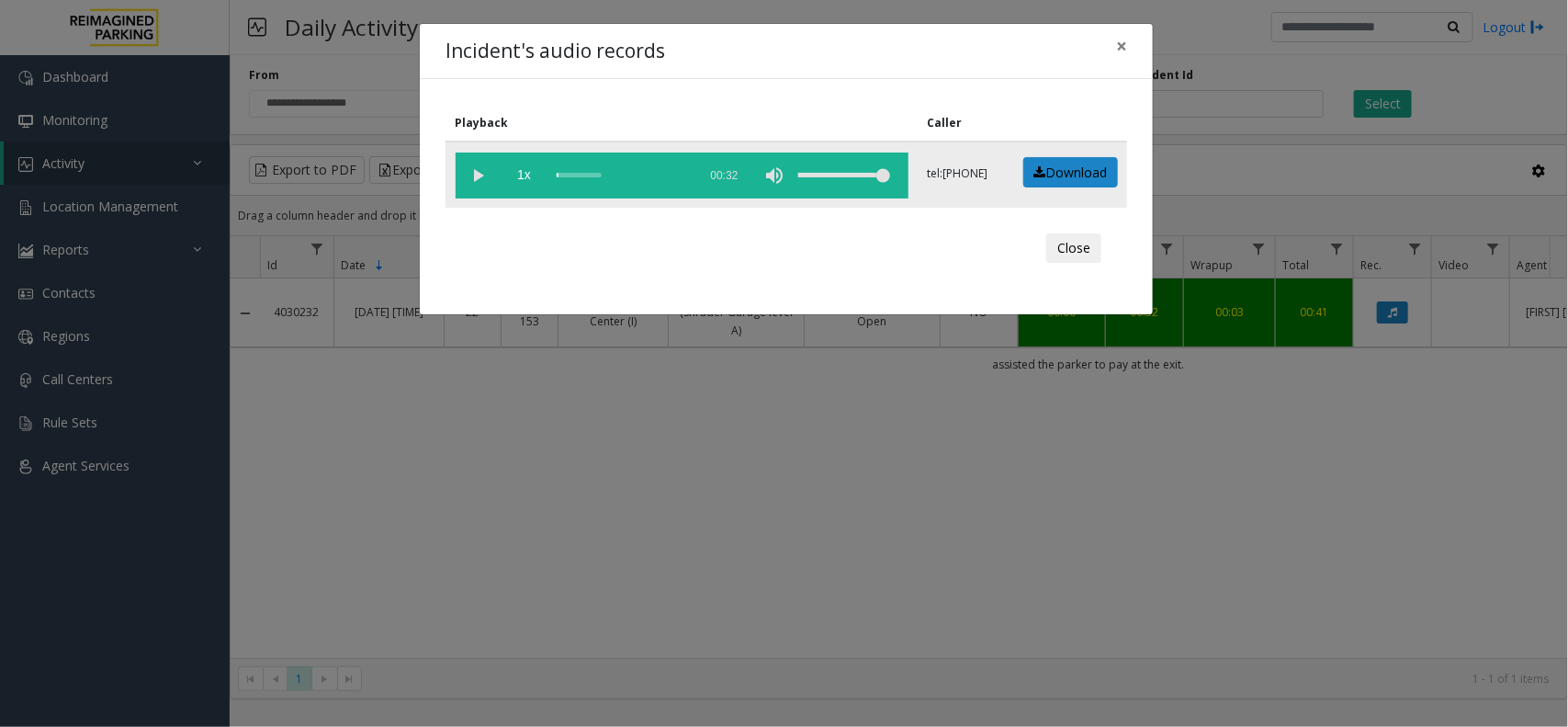 click 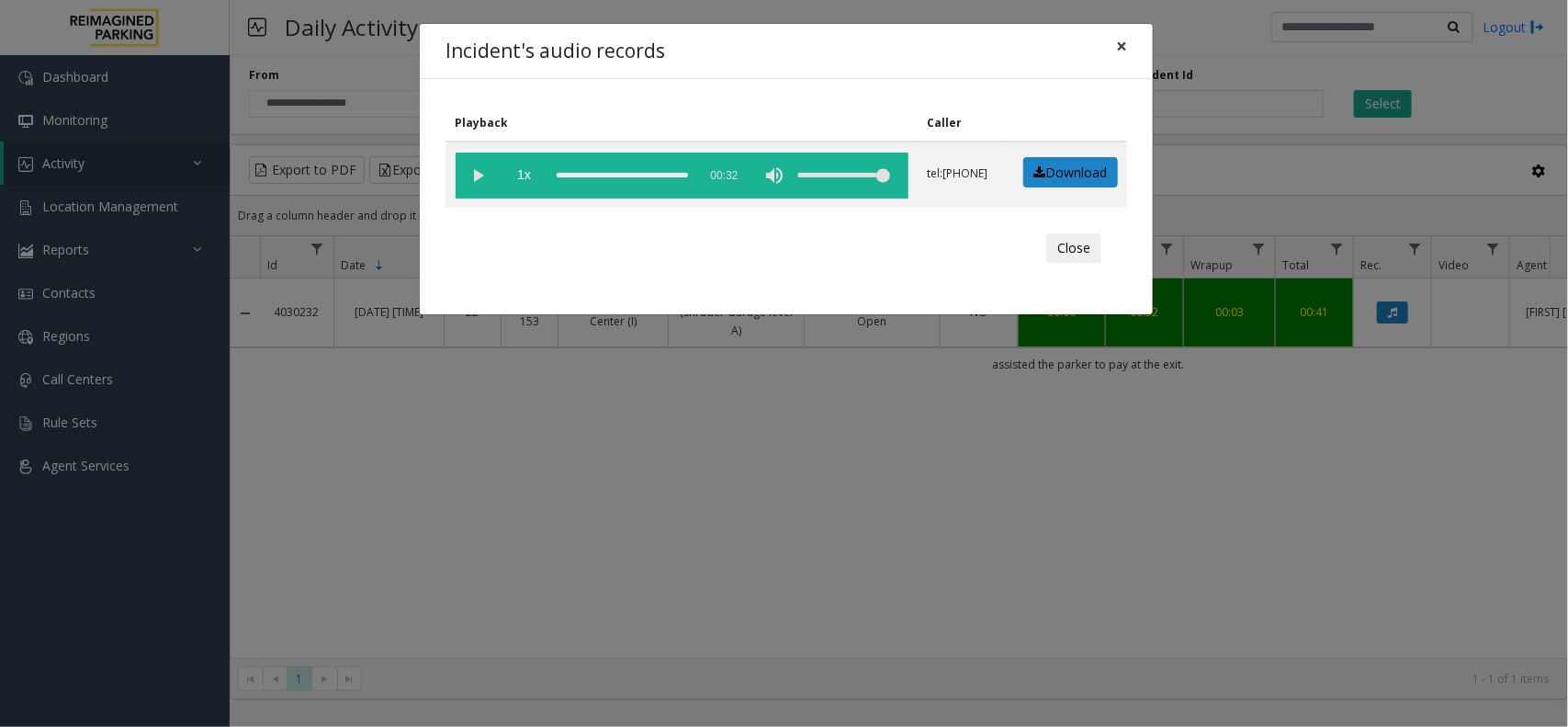 click on "×" 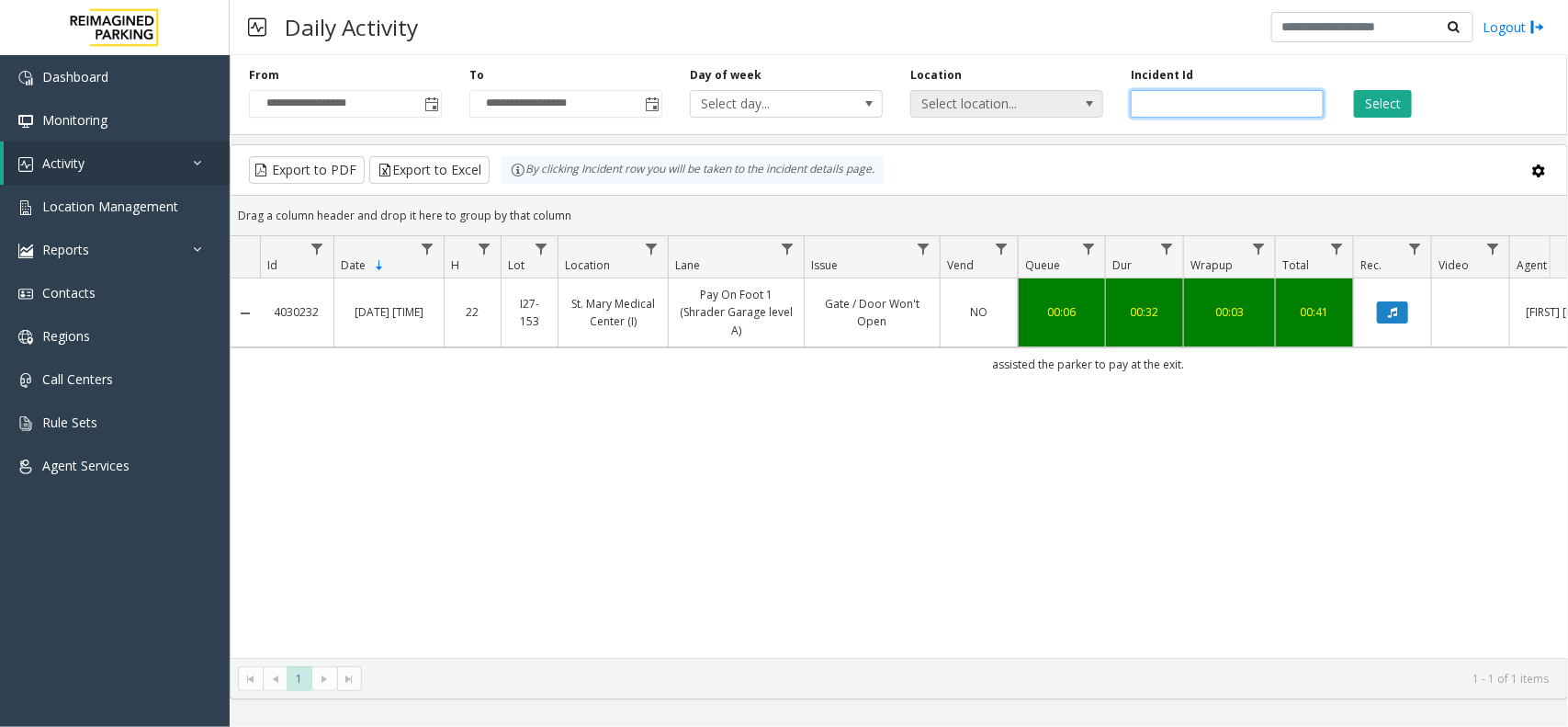 drag, startPoint x: 1226, startPoint y: 101, endPoint x: 1031, endPoint y: 108, distance: 195.1256 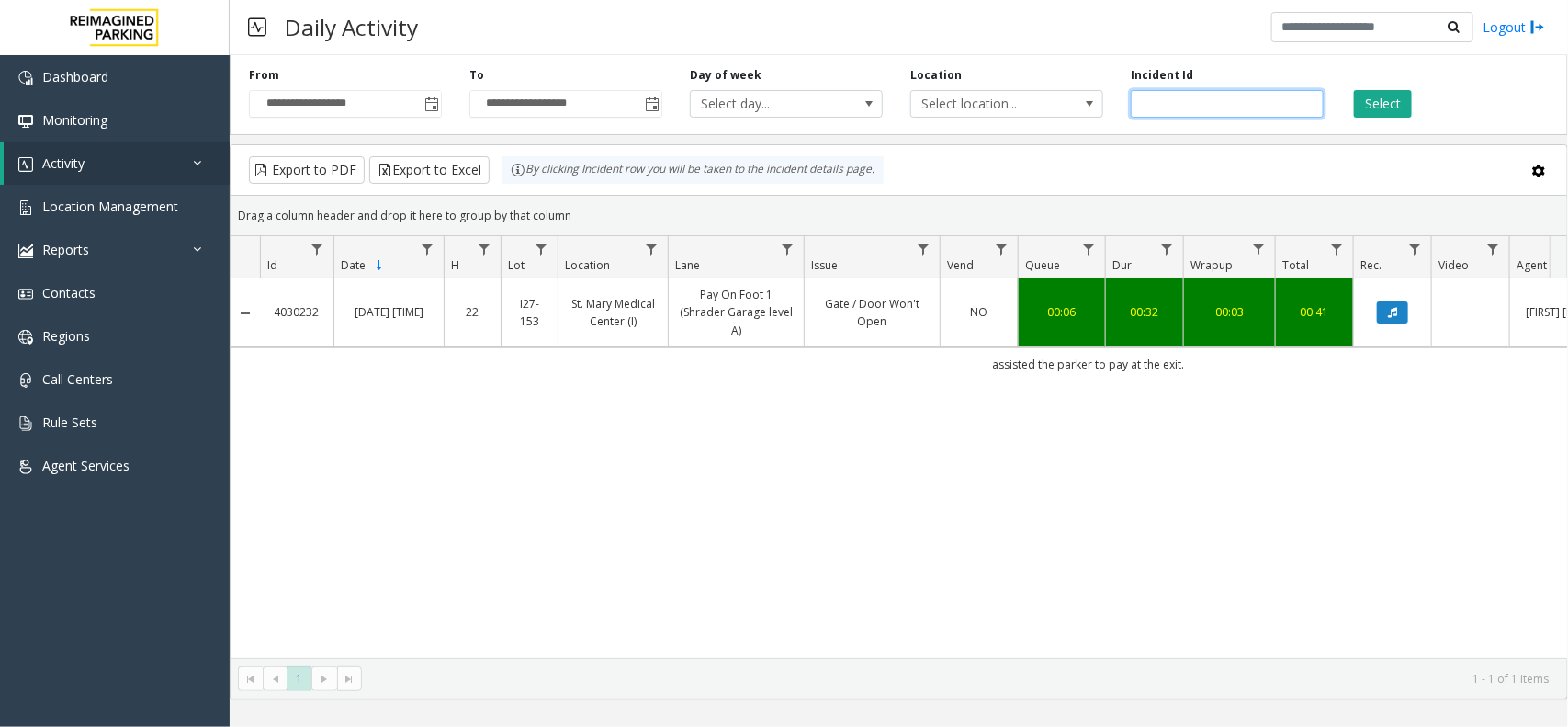 paste 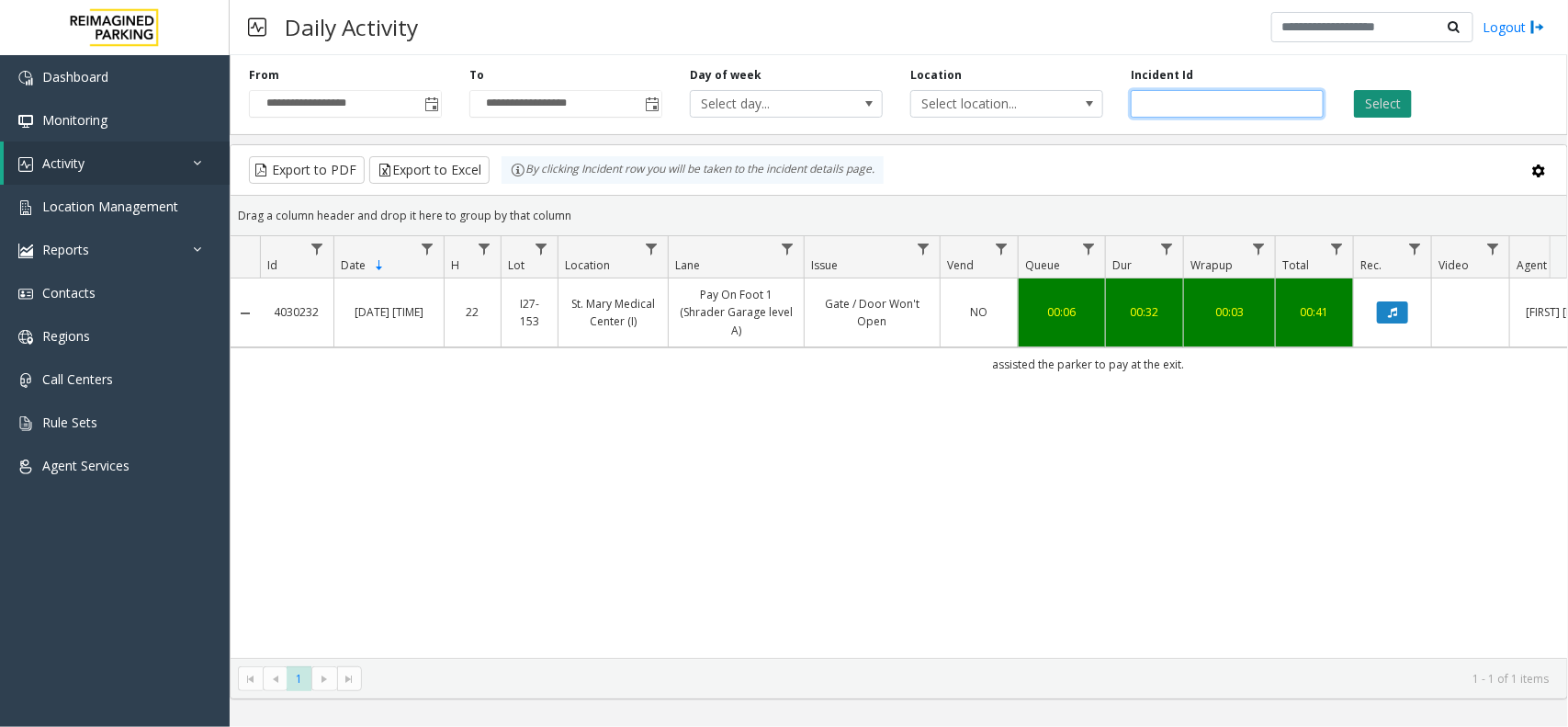 type on "*******" 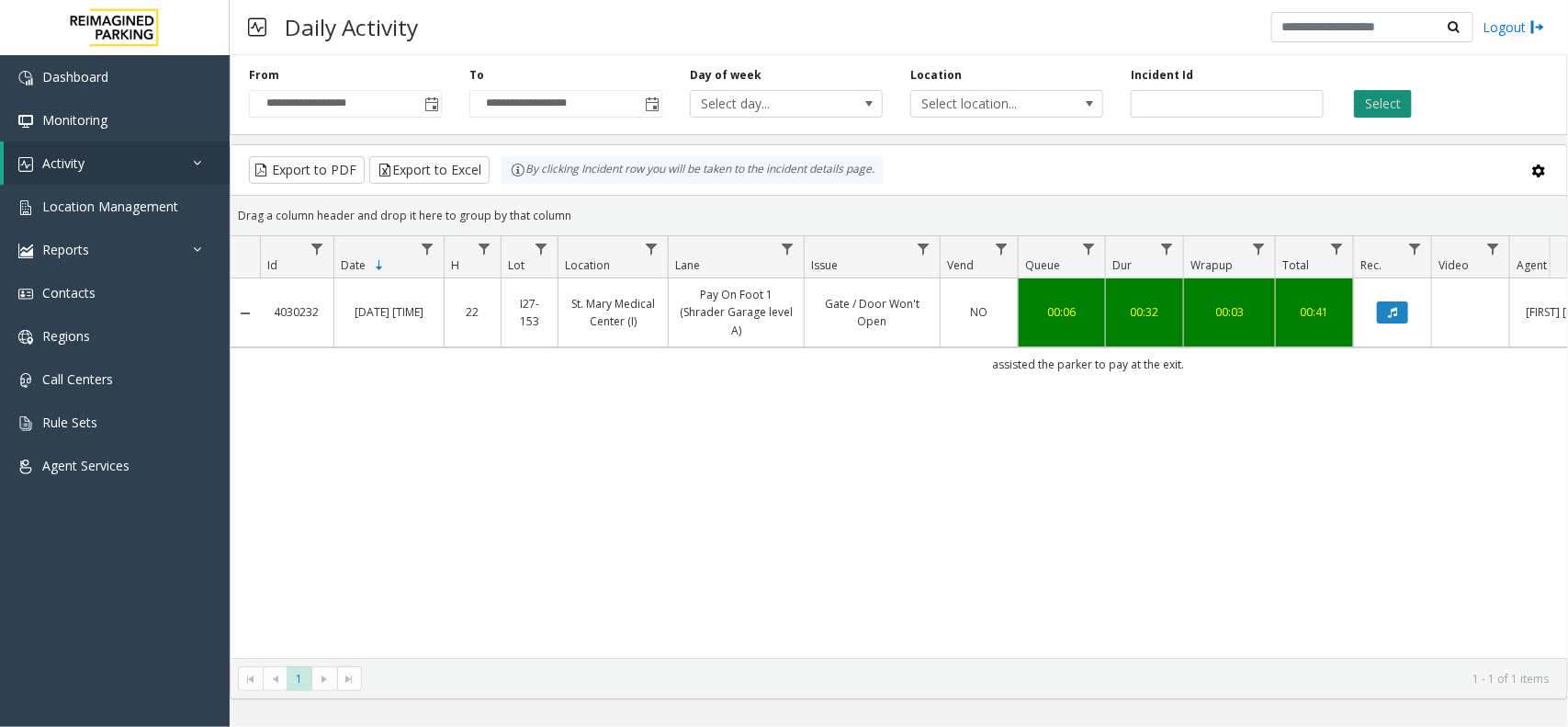 click on "Select" 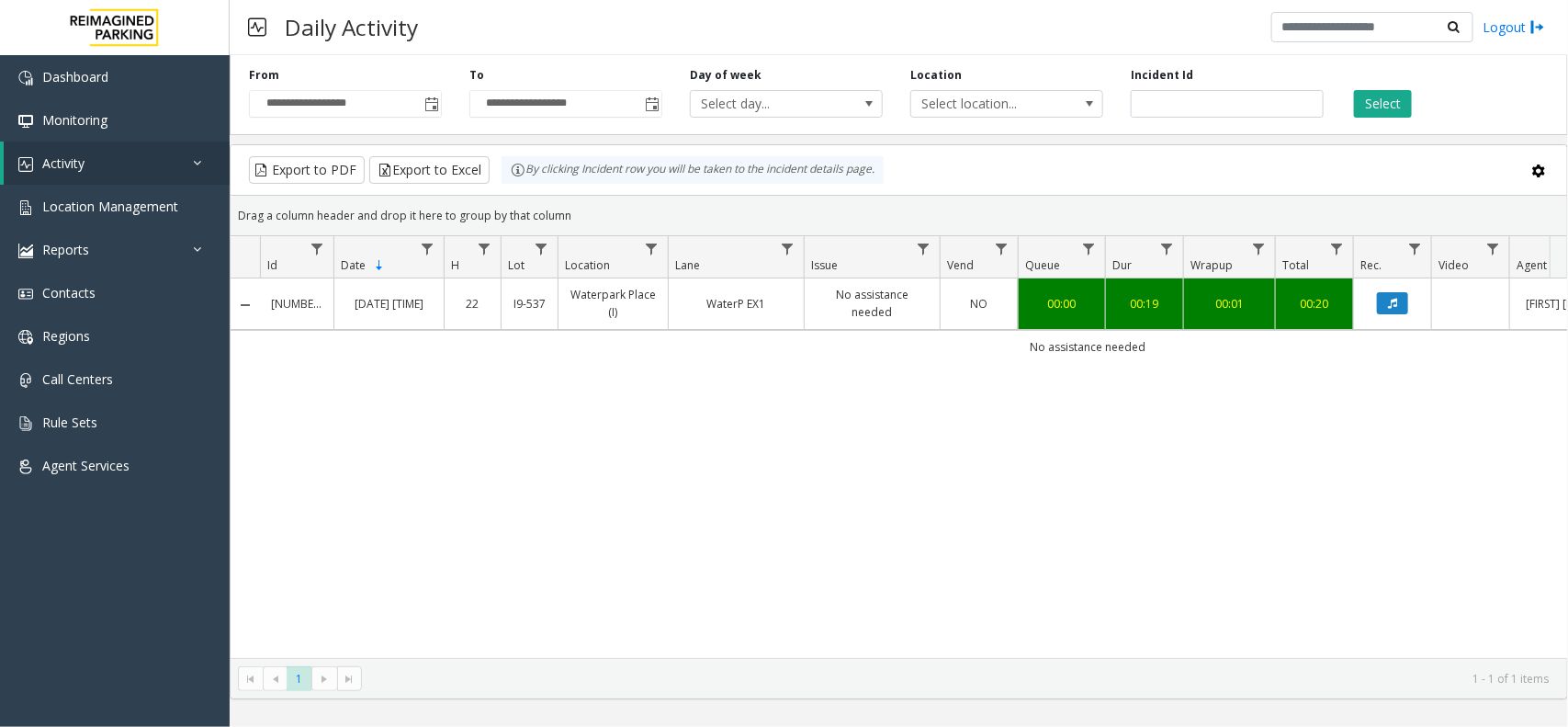 click 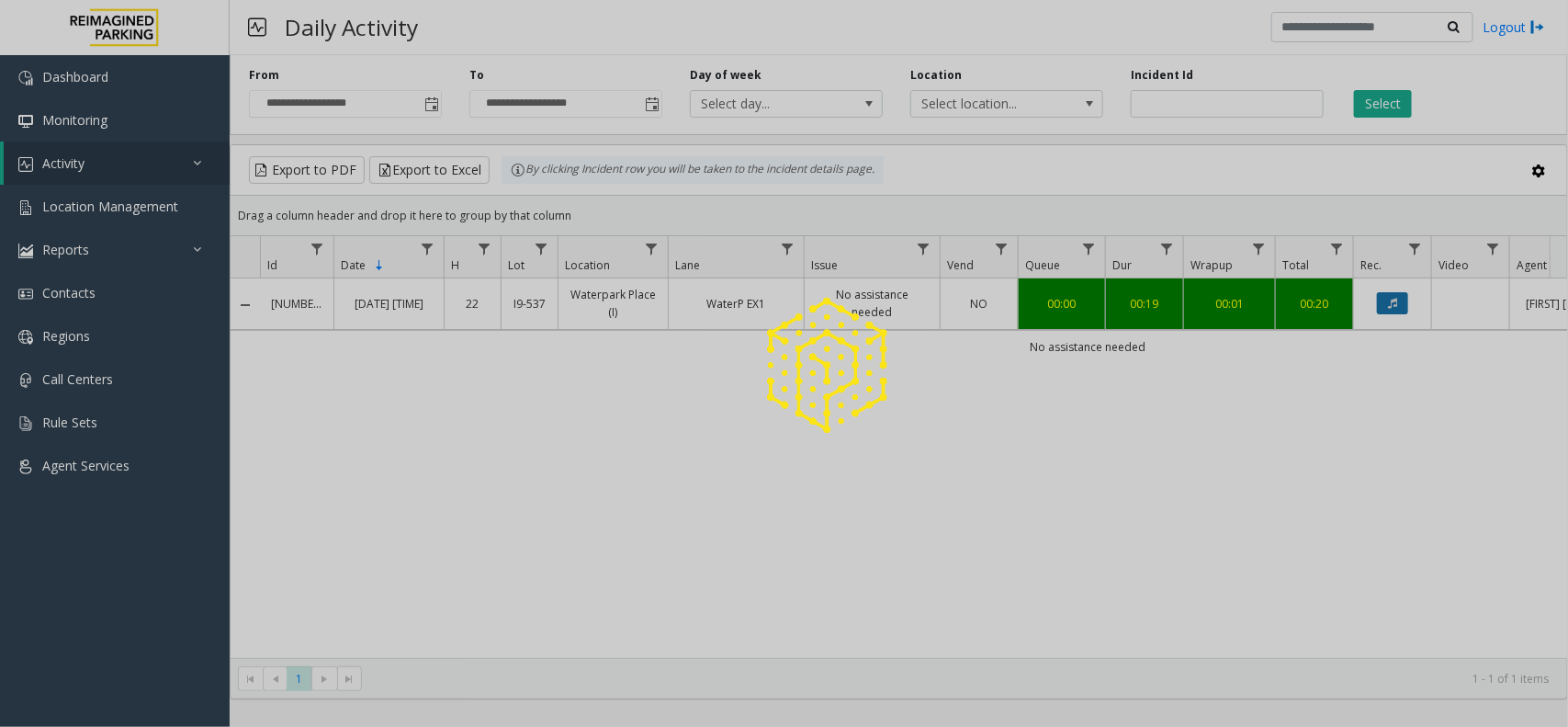 click 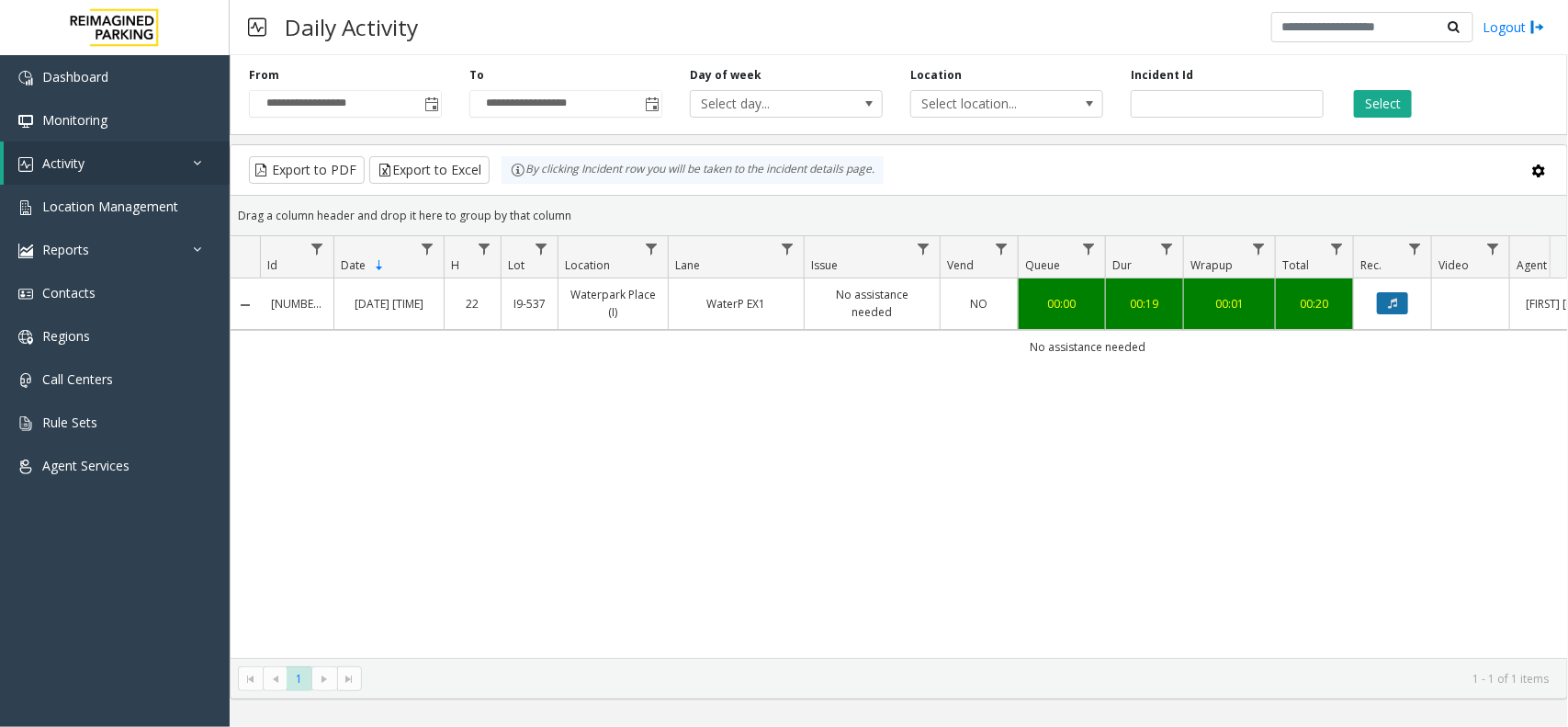 click 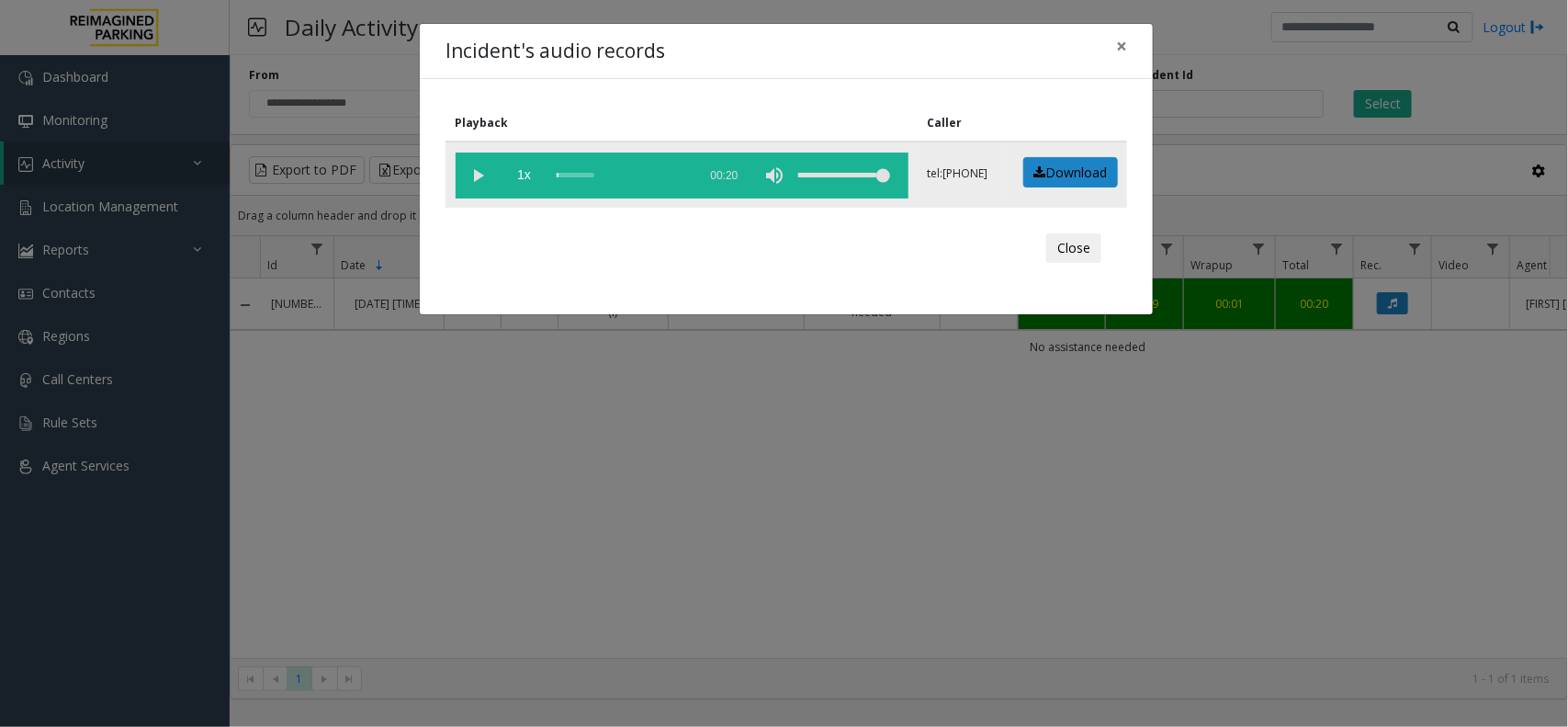 click 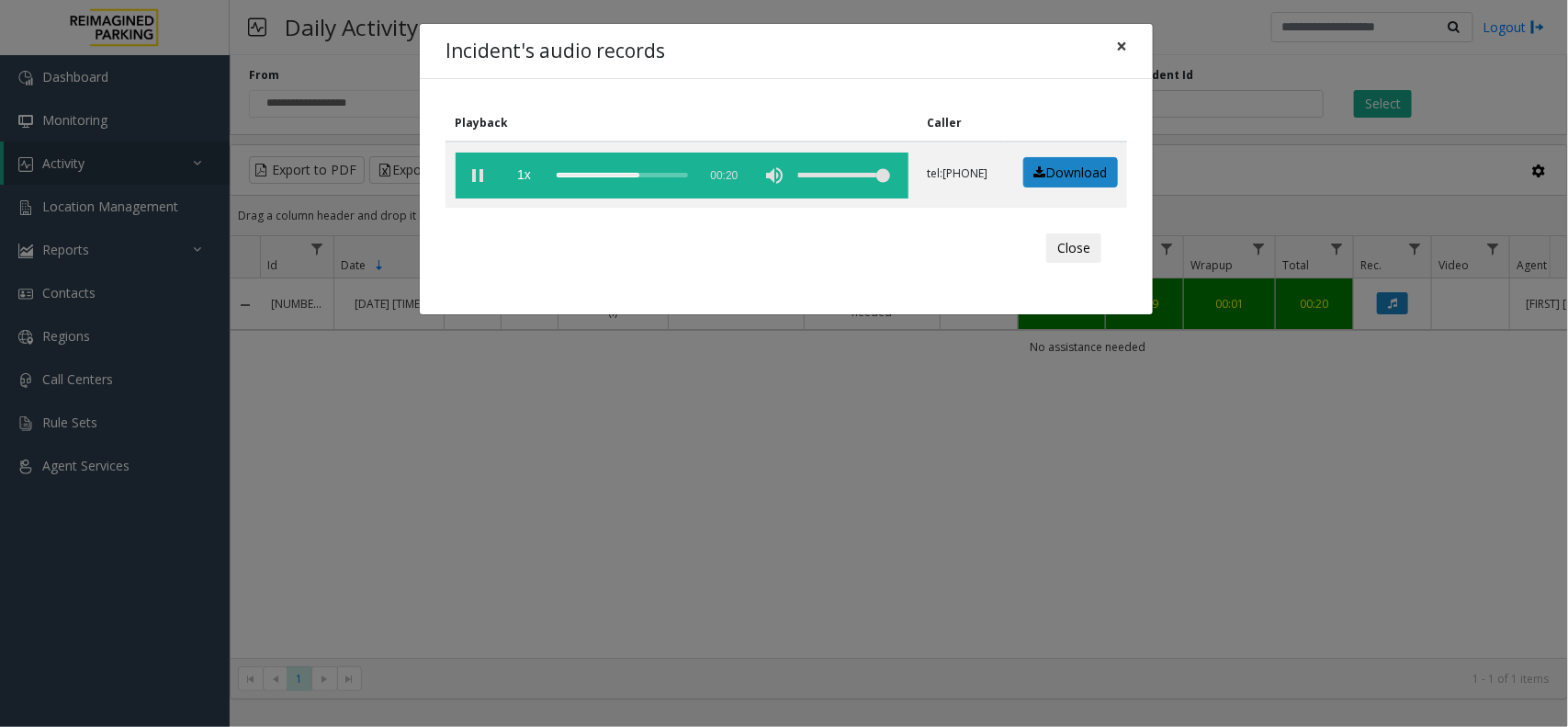 click on "×" 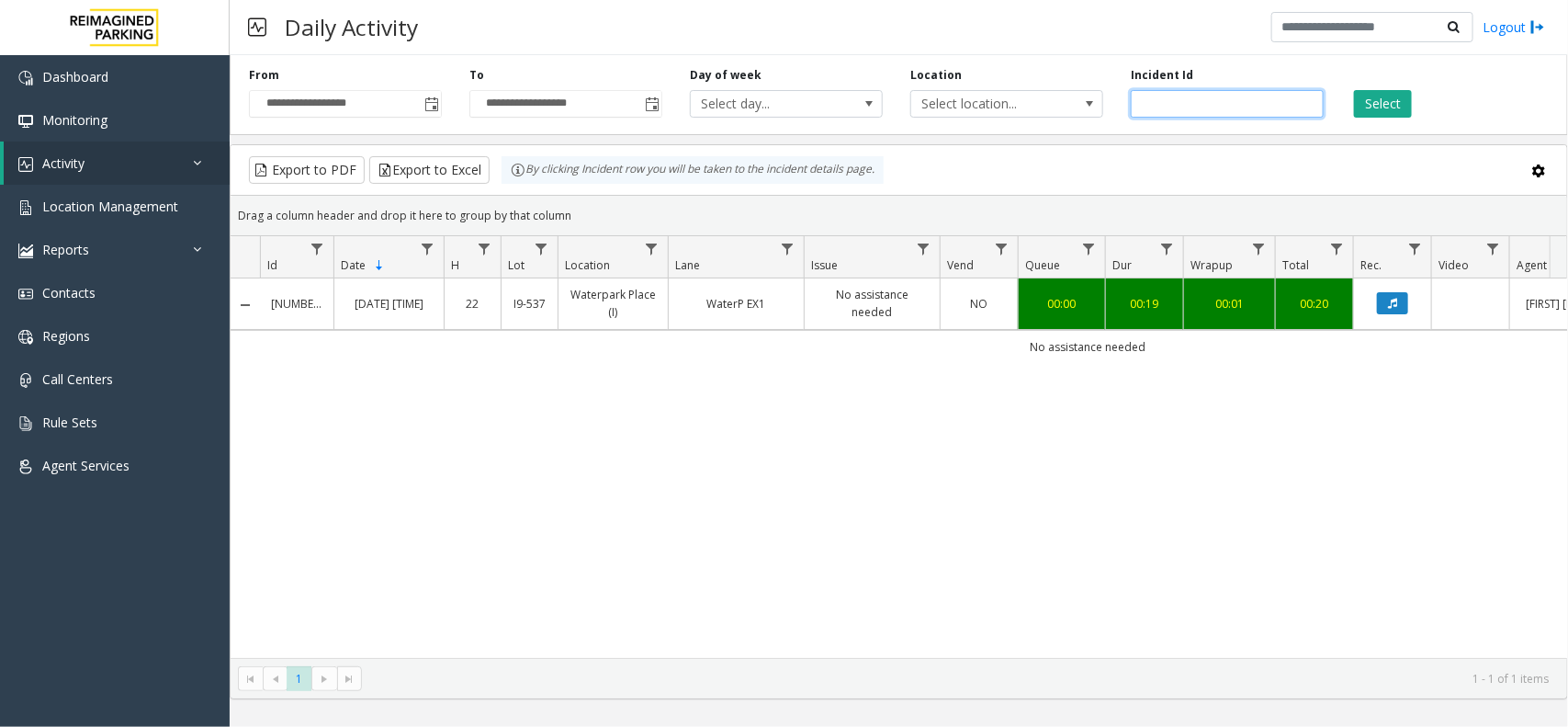 click 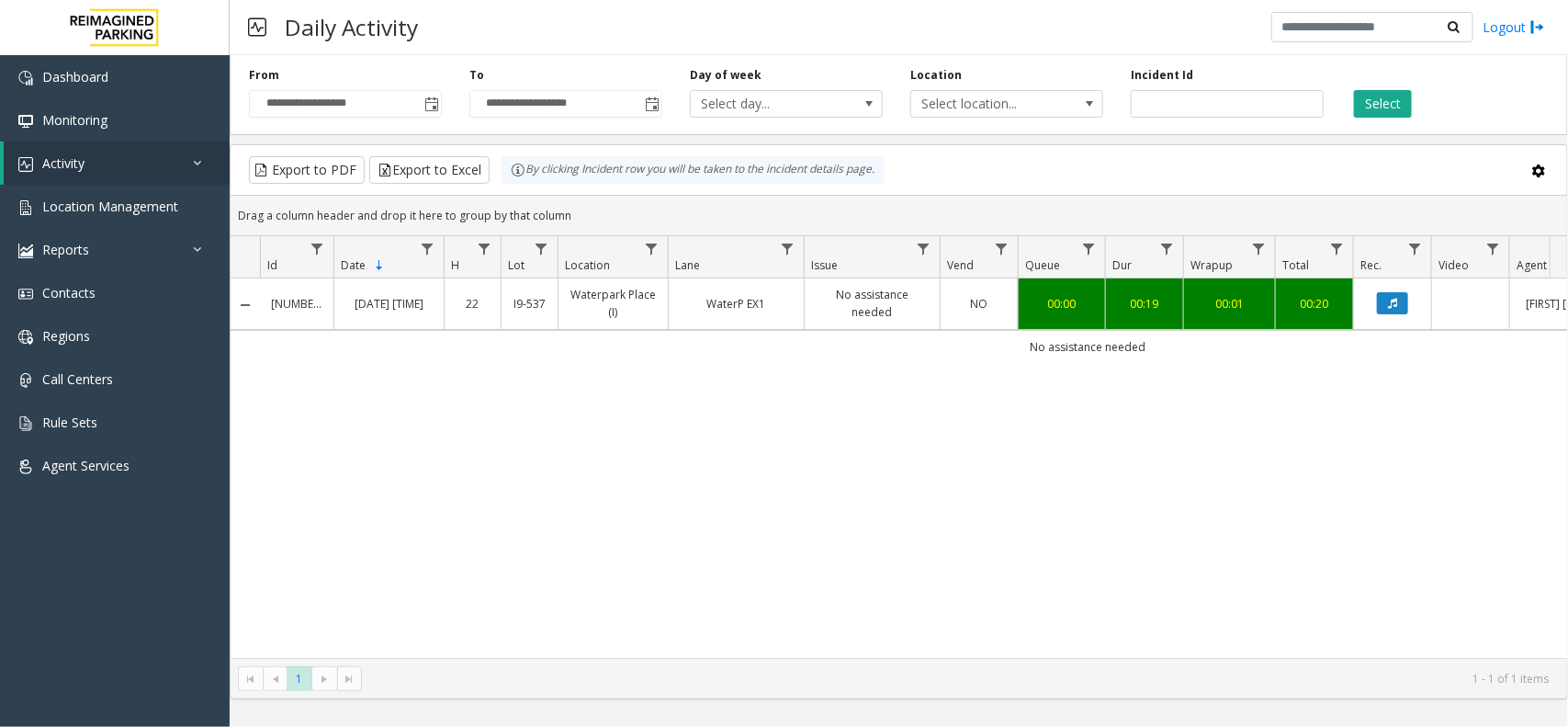 click on "**********" 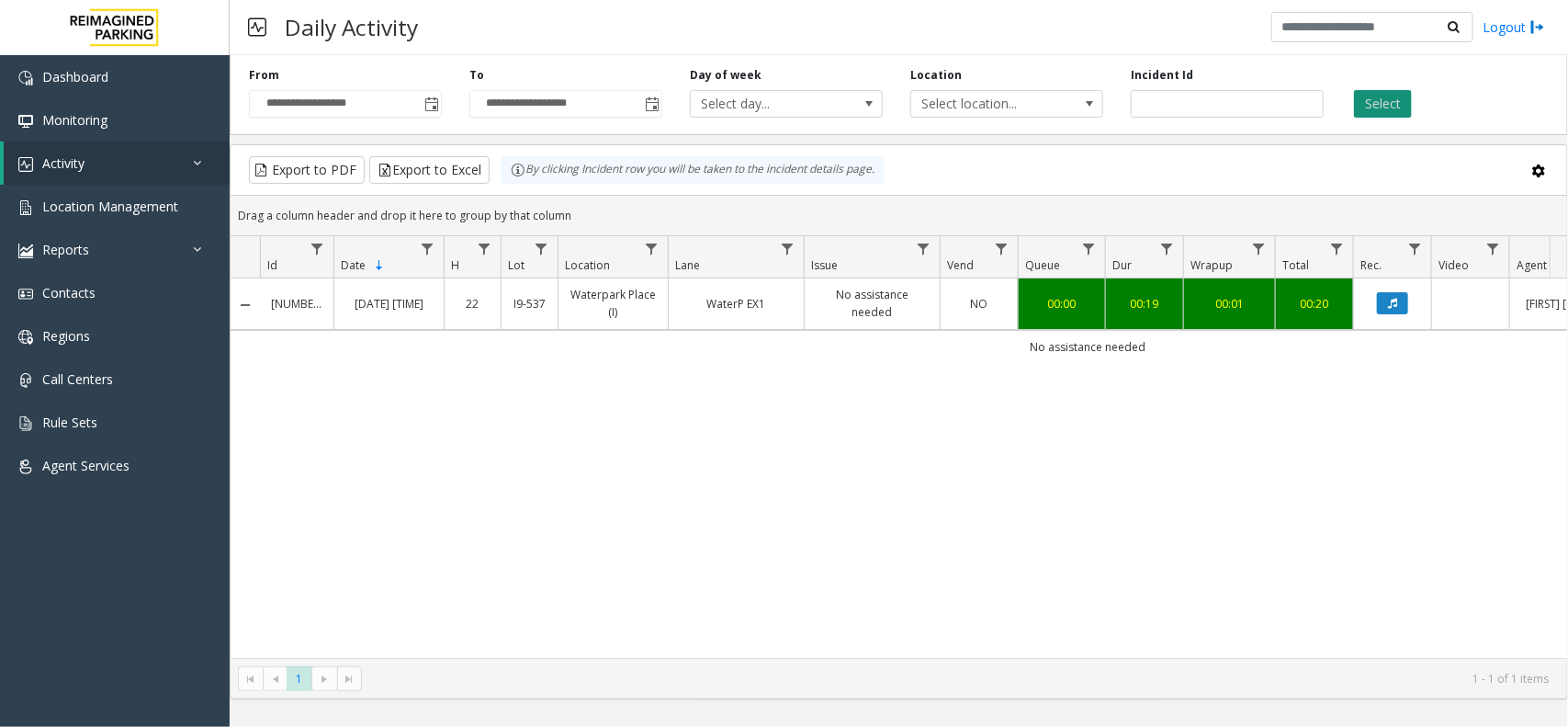 click on "Select" 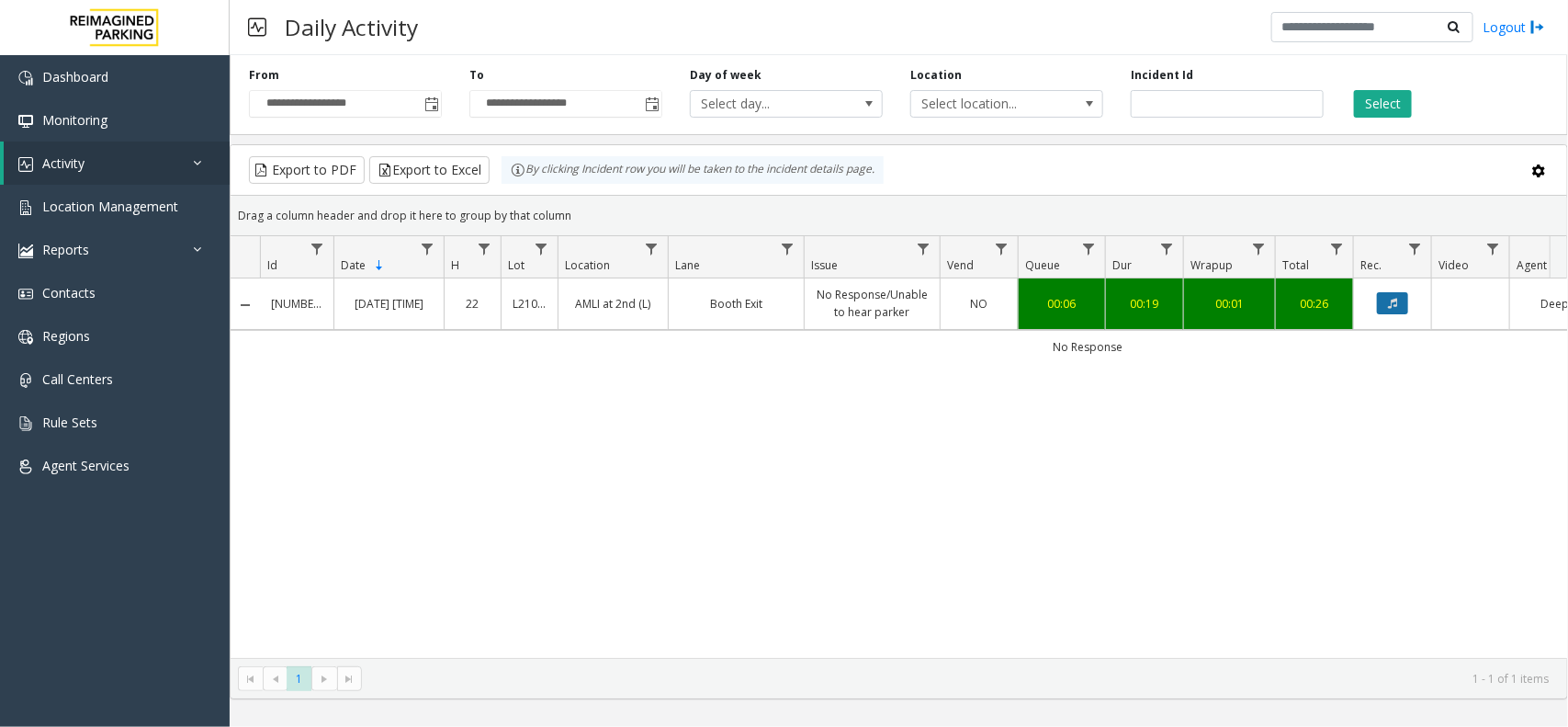 click 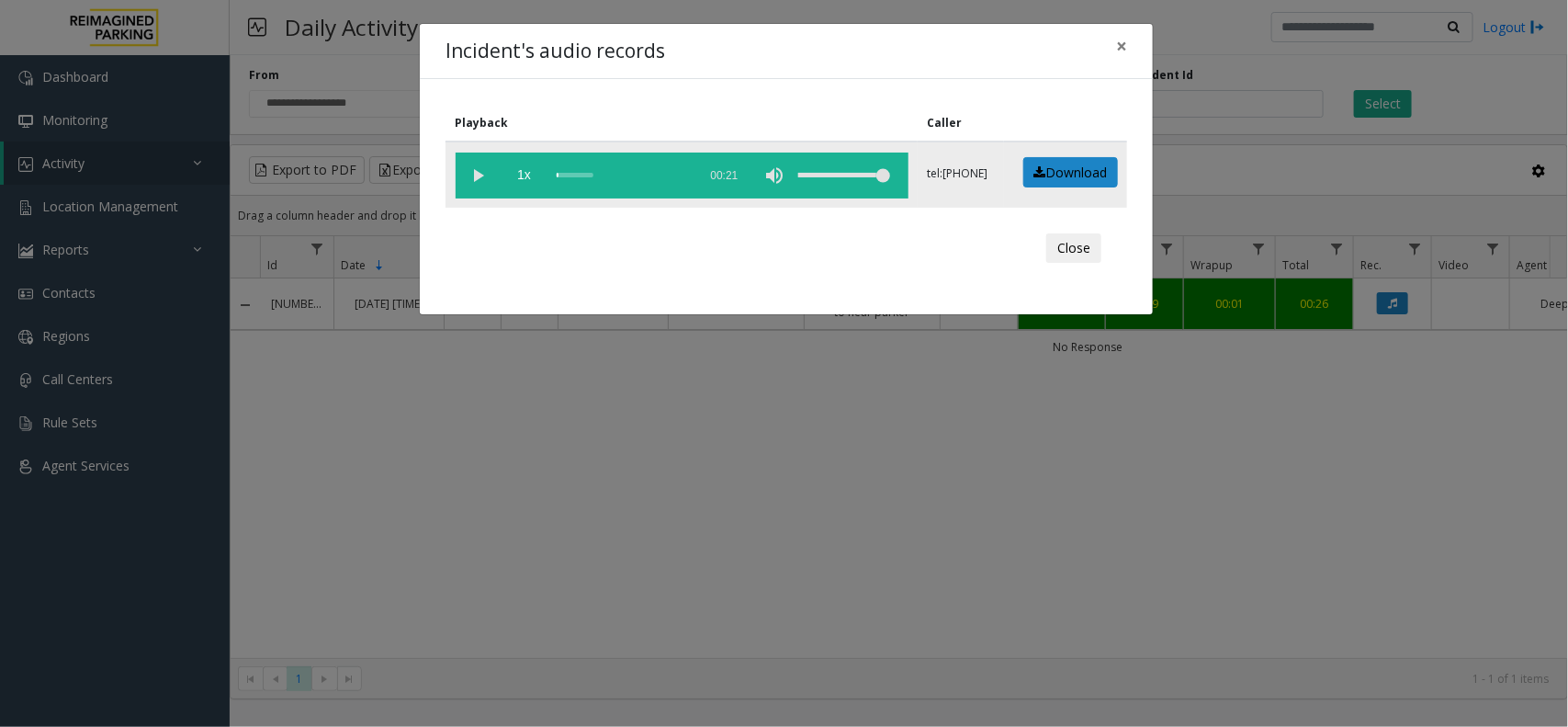 click 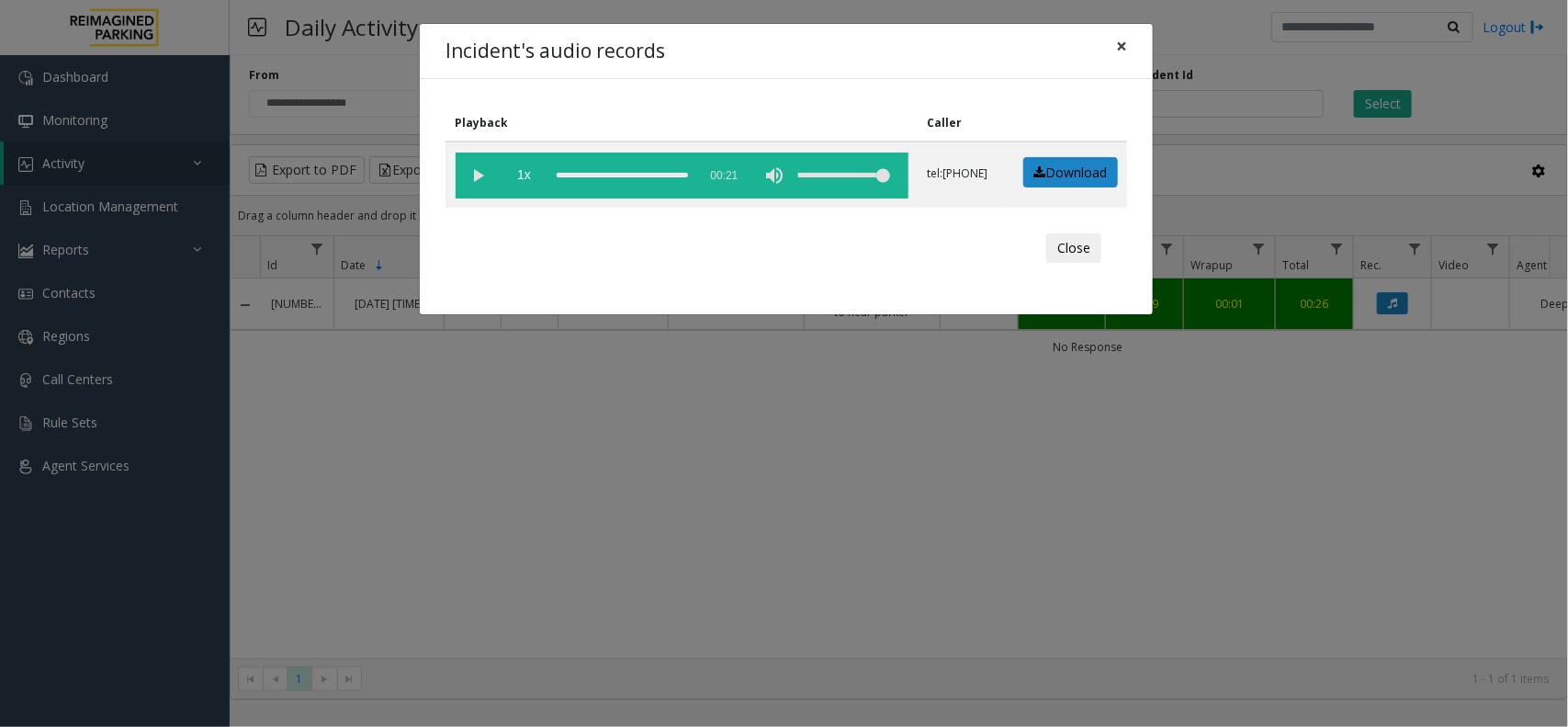 click on "×" 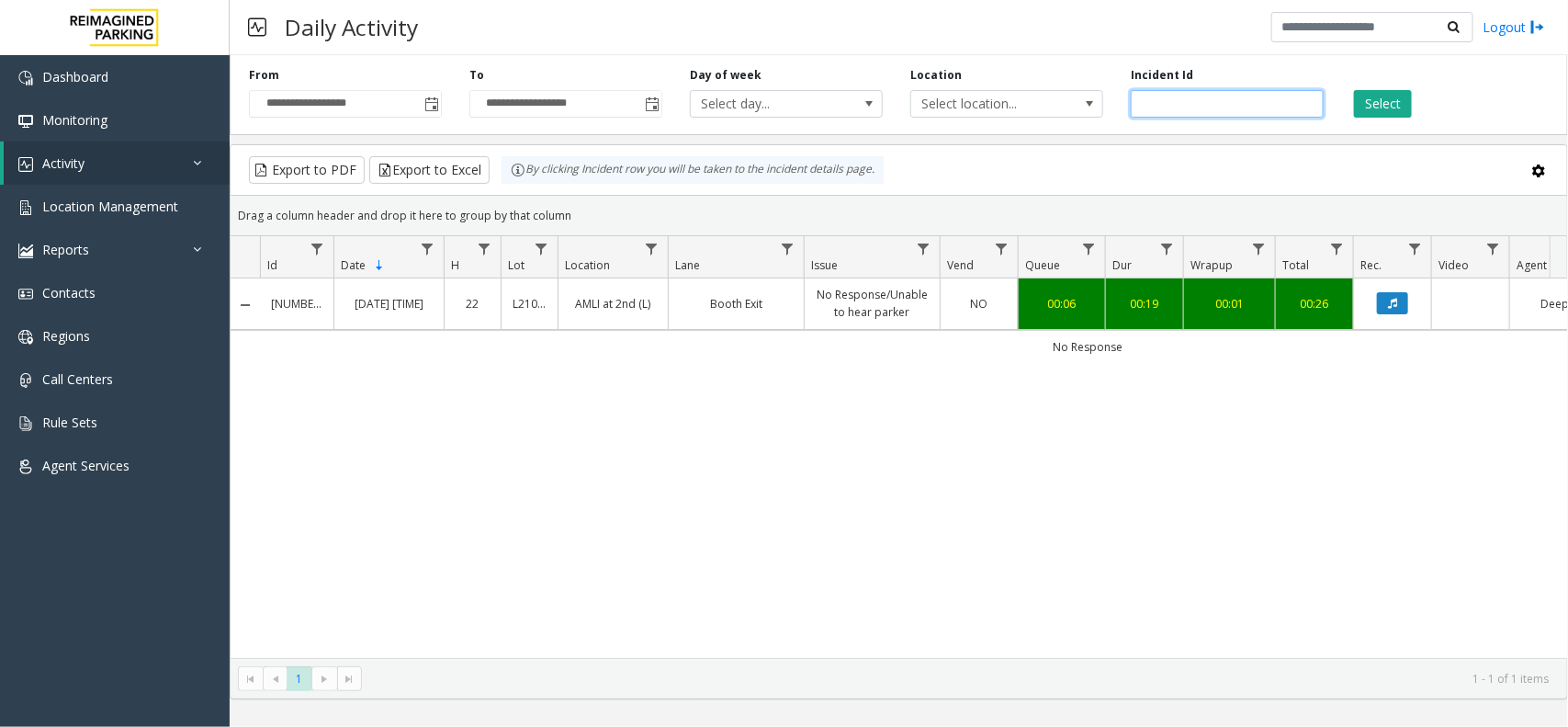 drag, startPoint x: 1236, startPoint y: 99, endPoint x: 1110, endPoint y: 108, distance: 126.32102 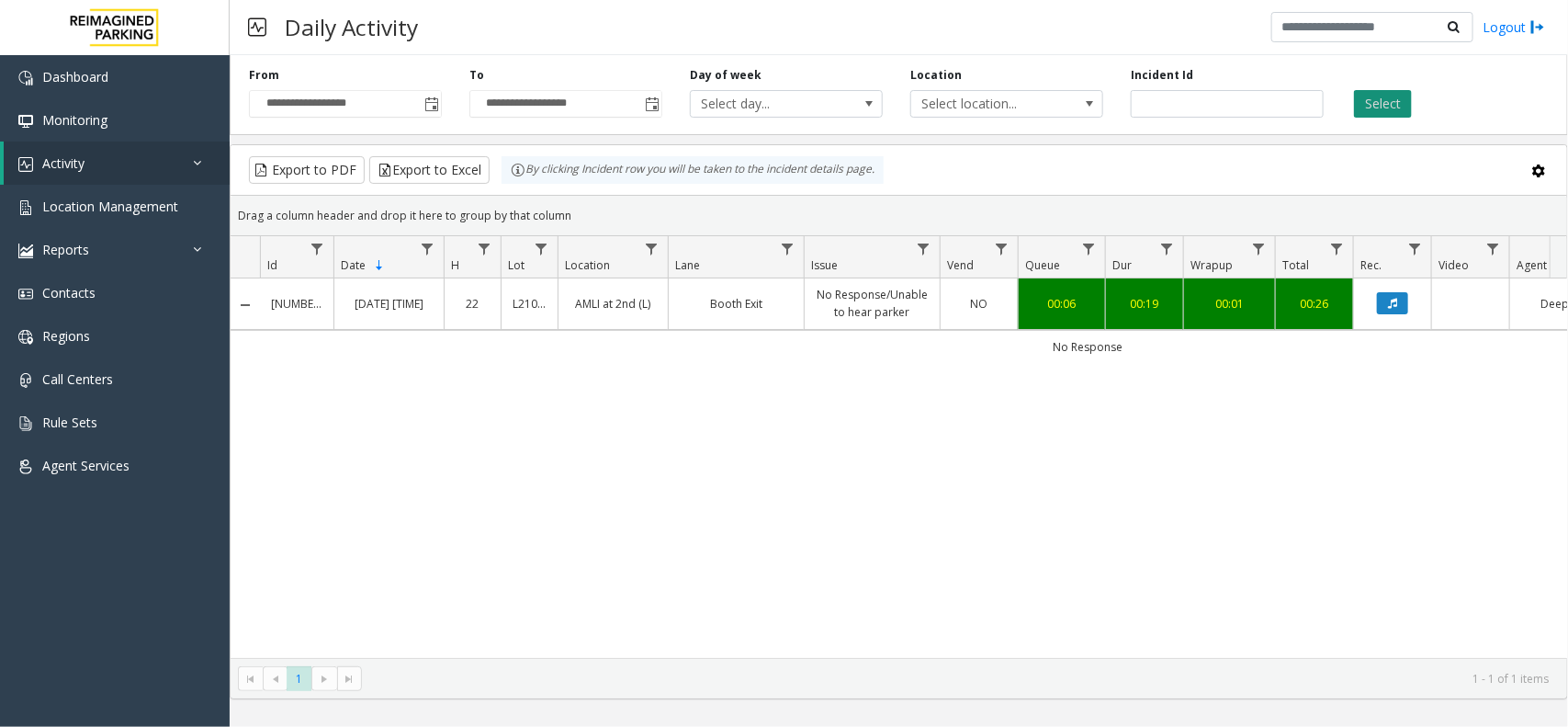 click on "Select" 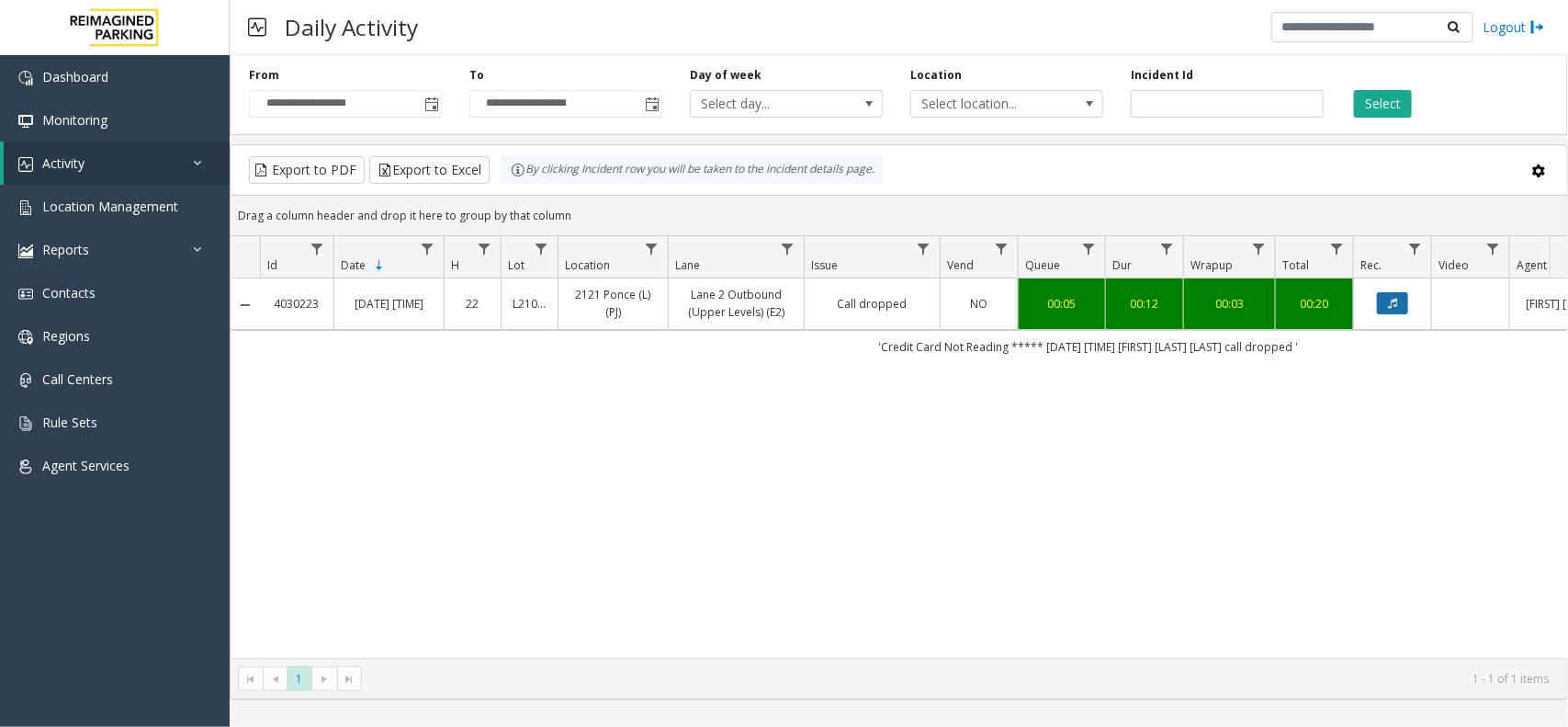 click 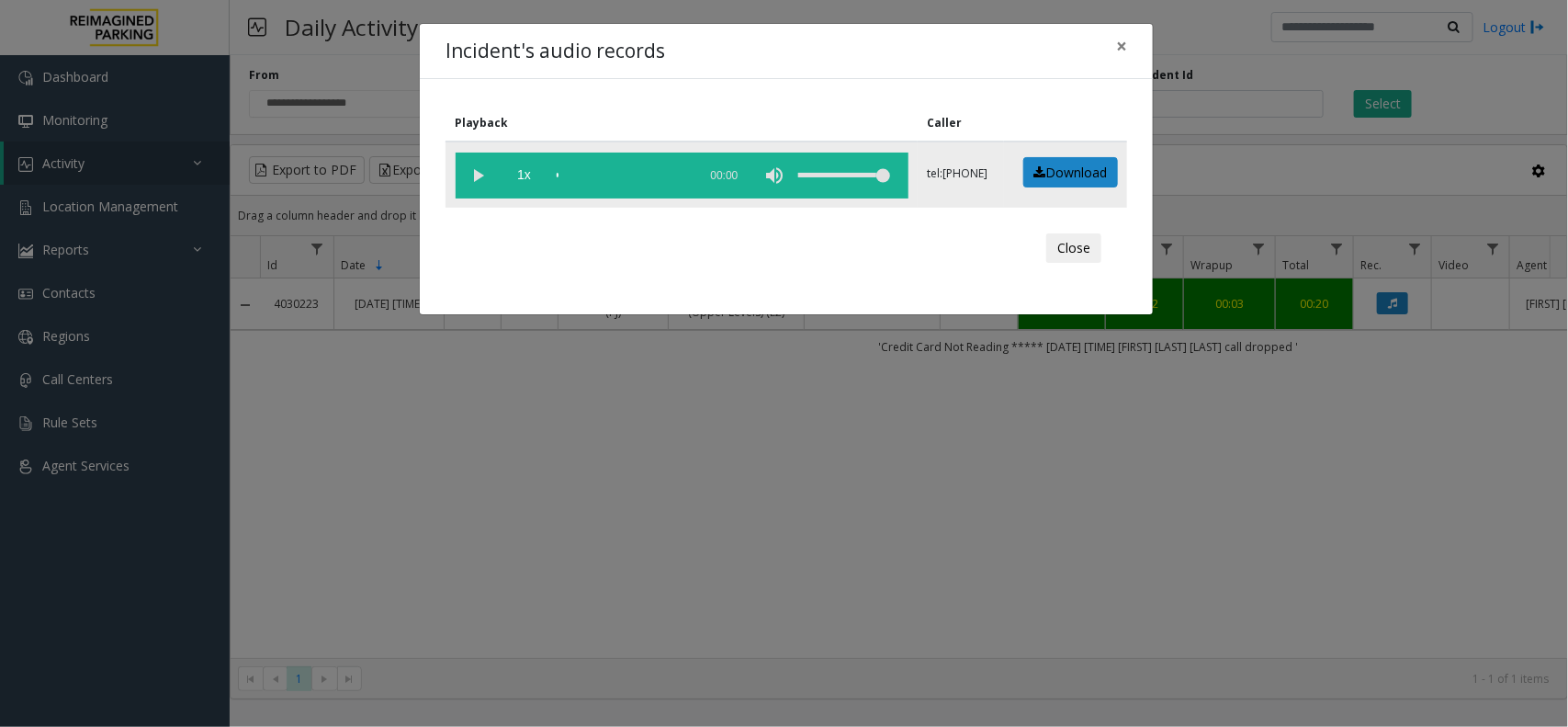 click 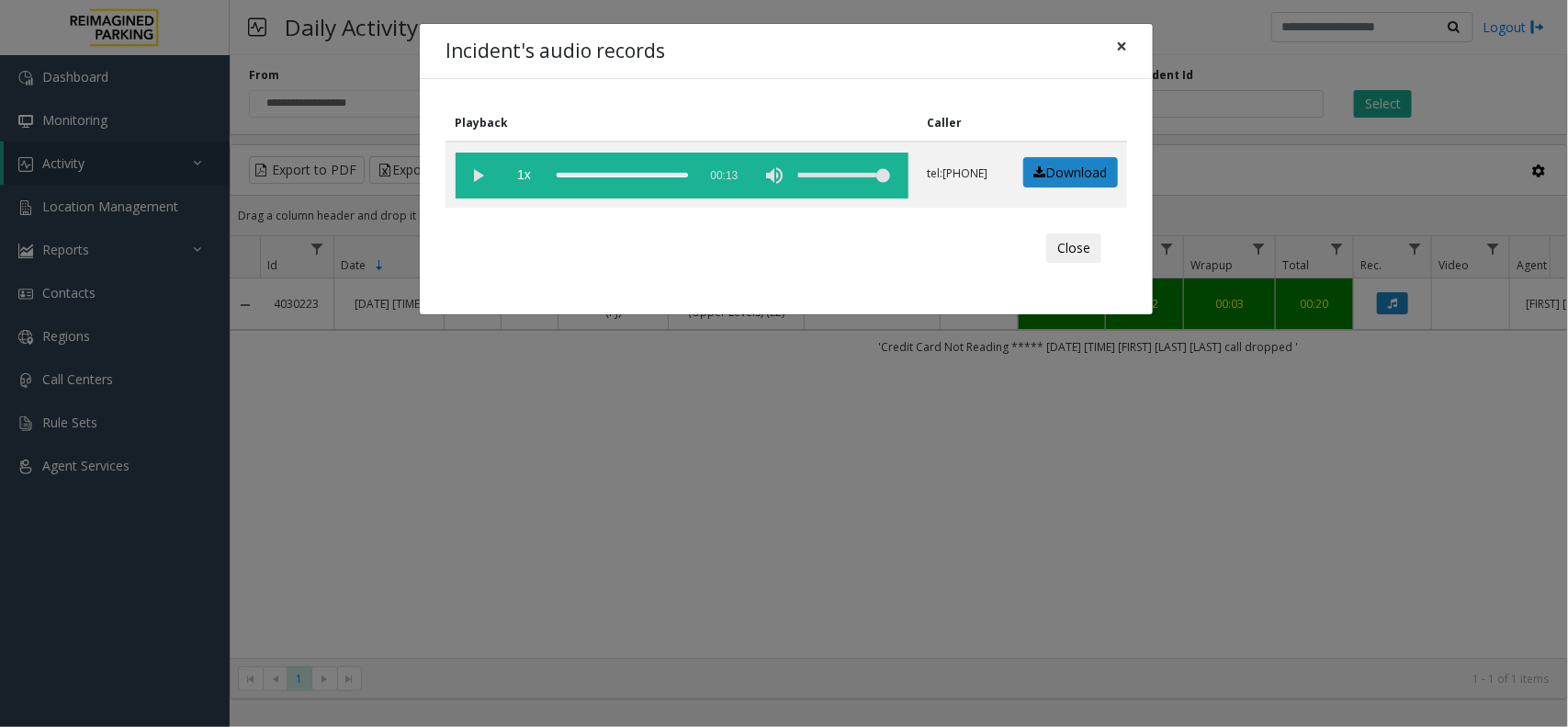 click on "×" 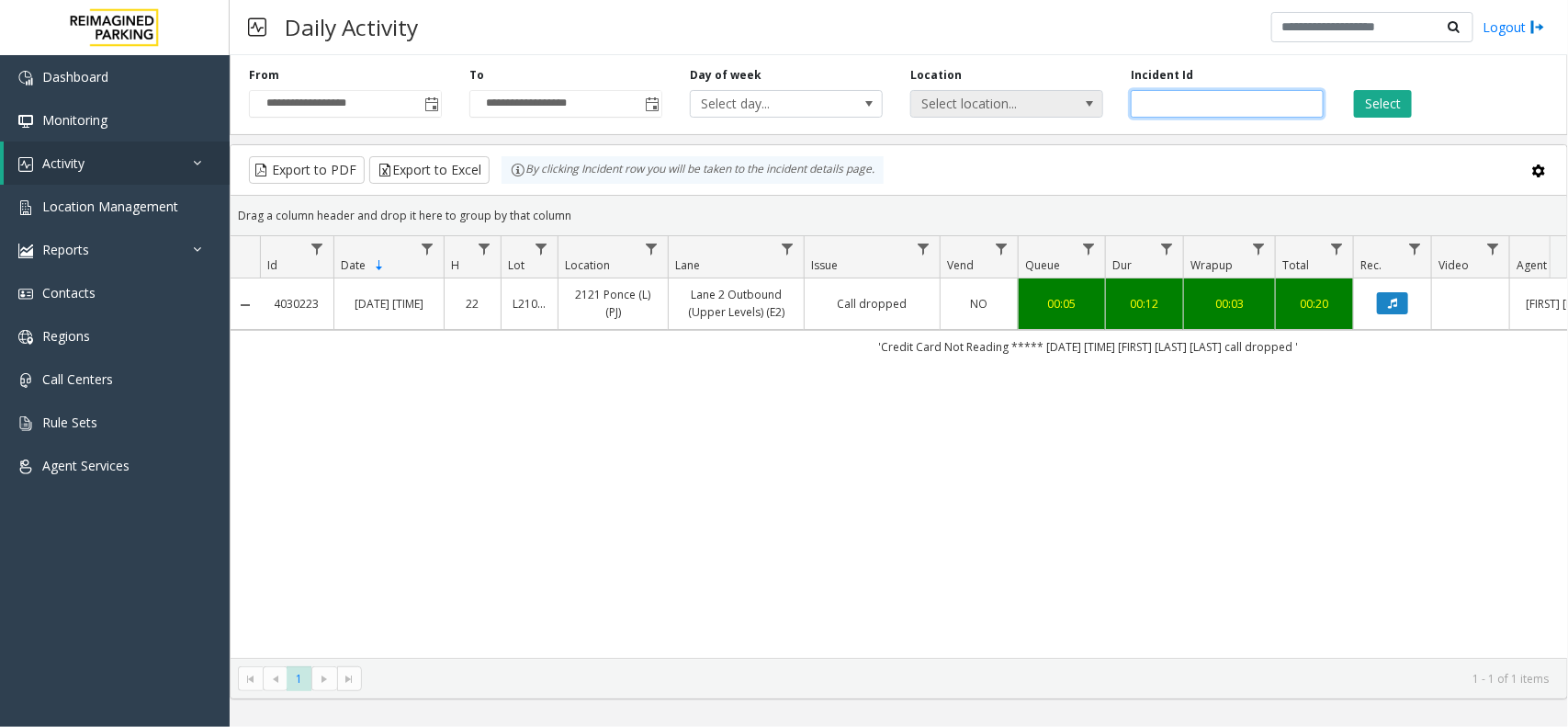 drag, startPoint x: 1266, startPoint y: 106, endPoint x: 1102, endPoint y: 103, distance: 164.02744 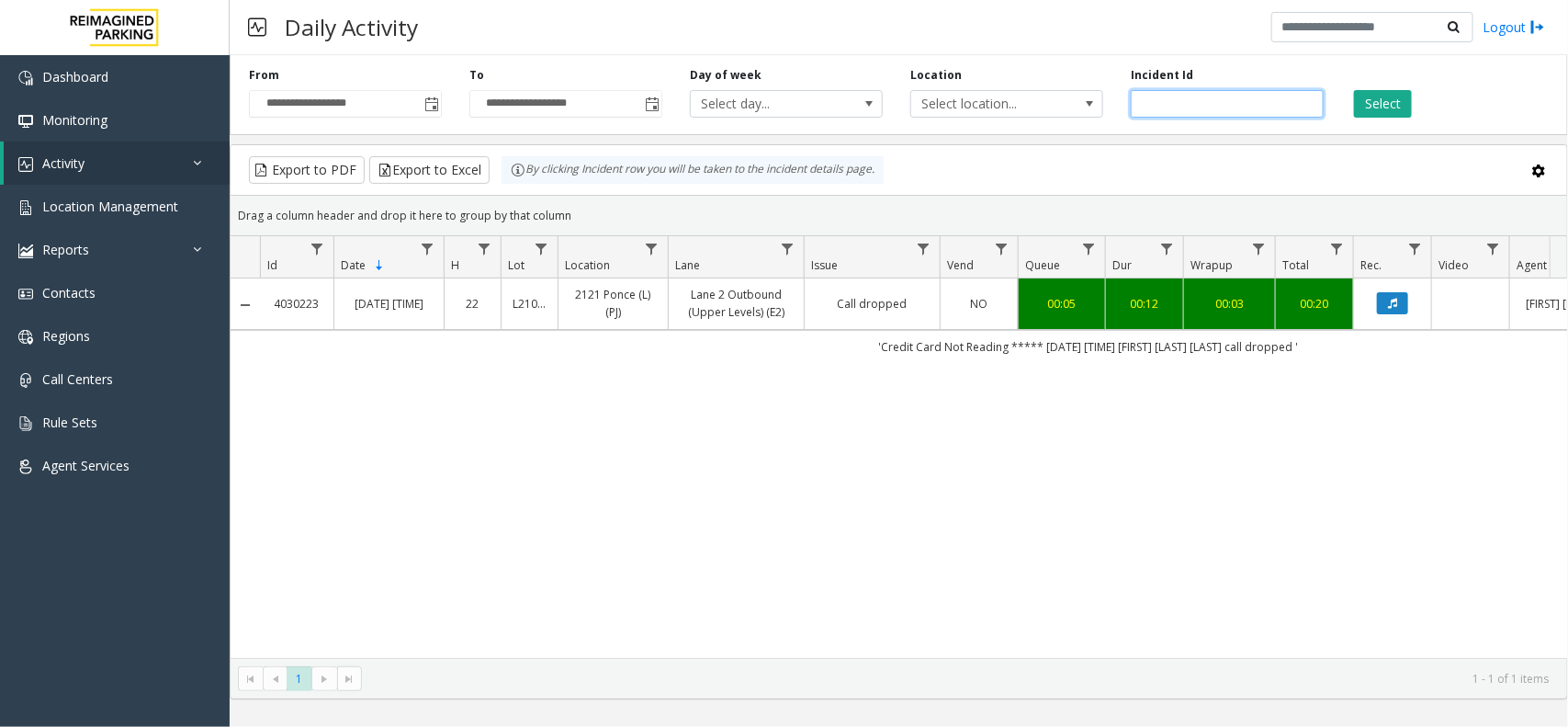 paste 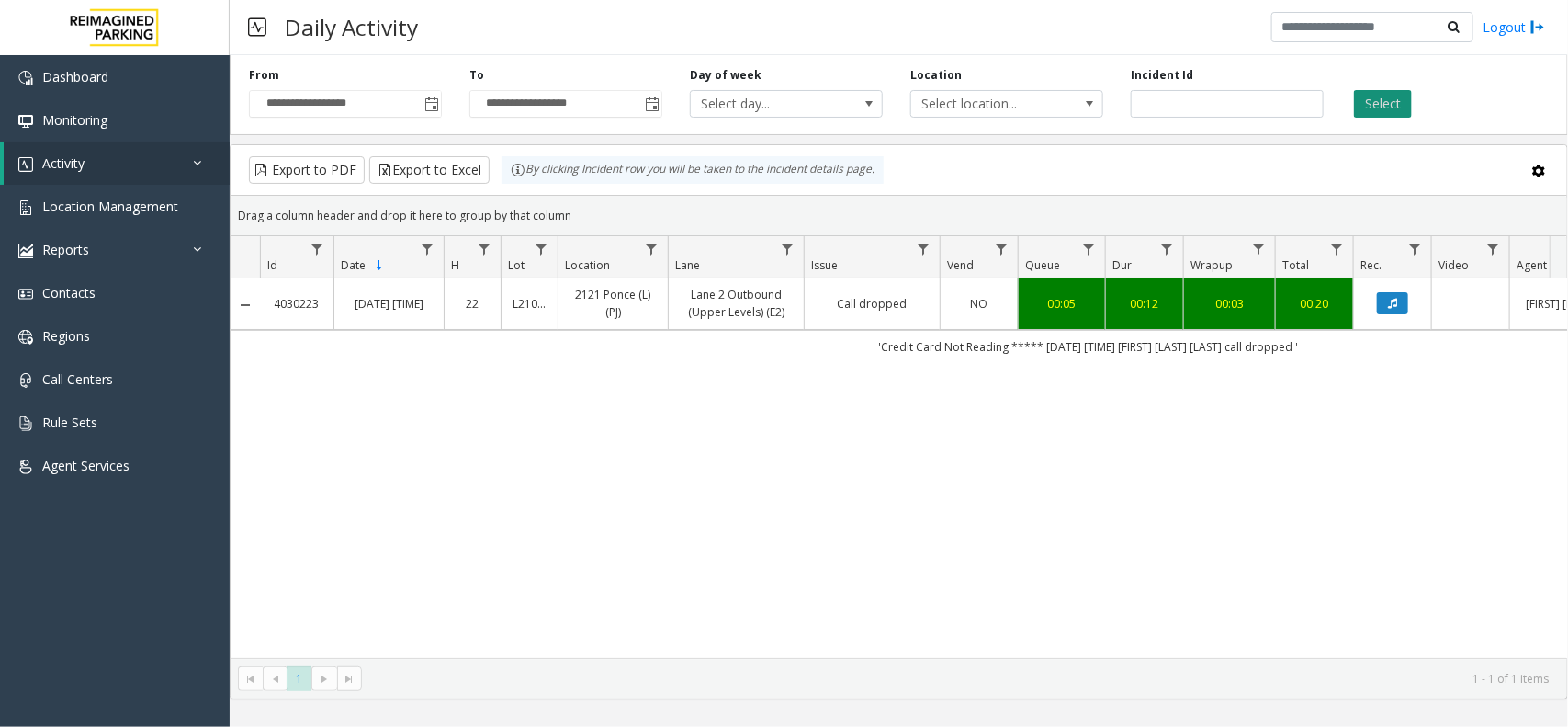 click on "Select" 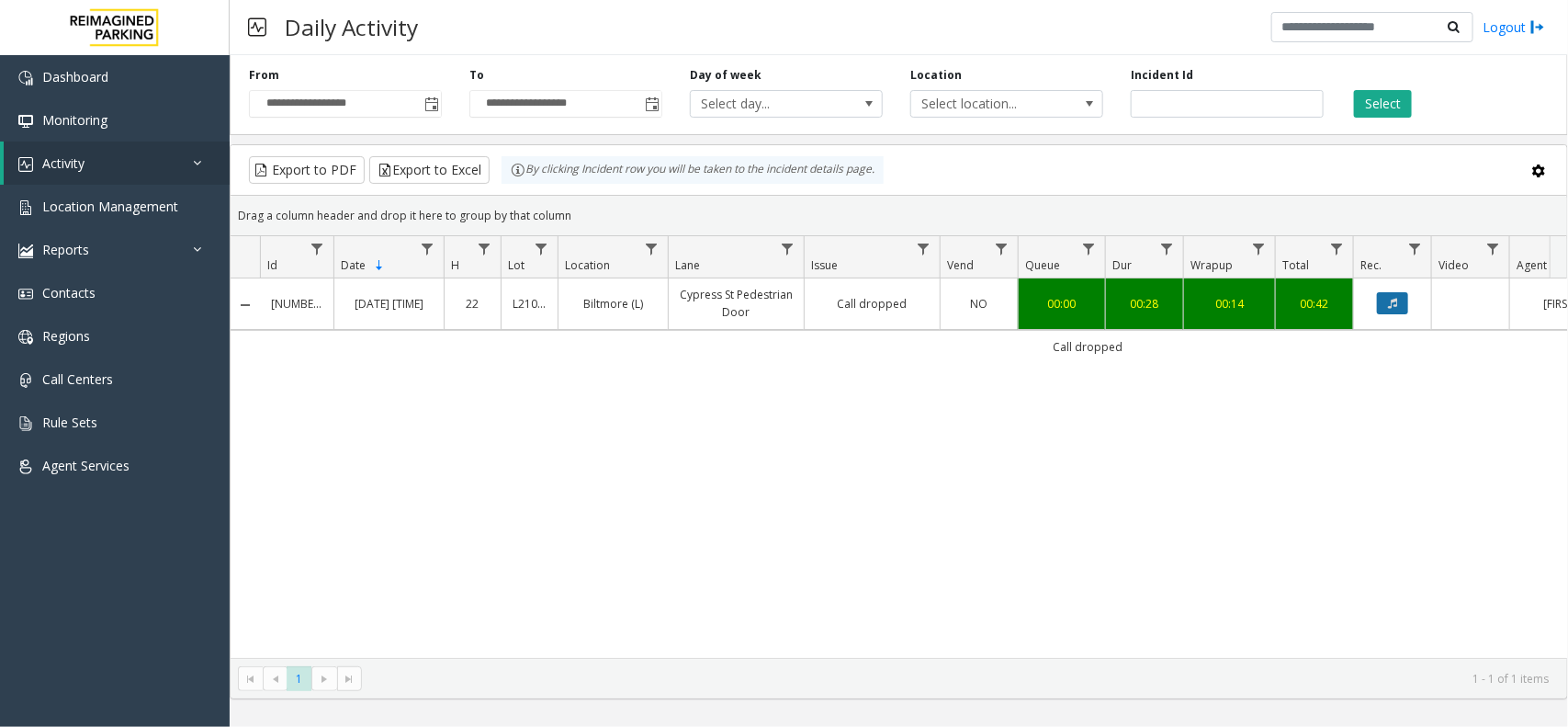 click 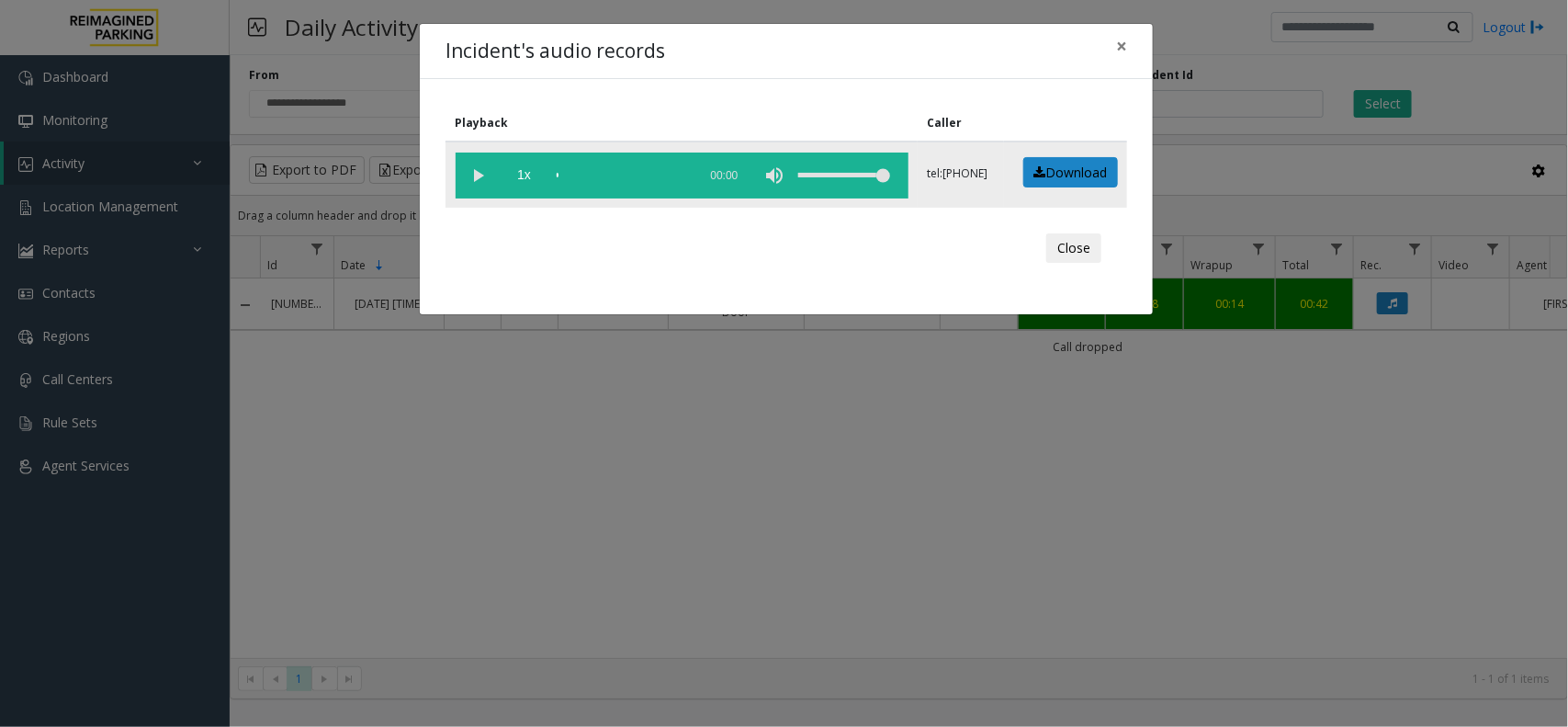 click 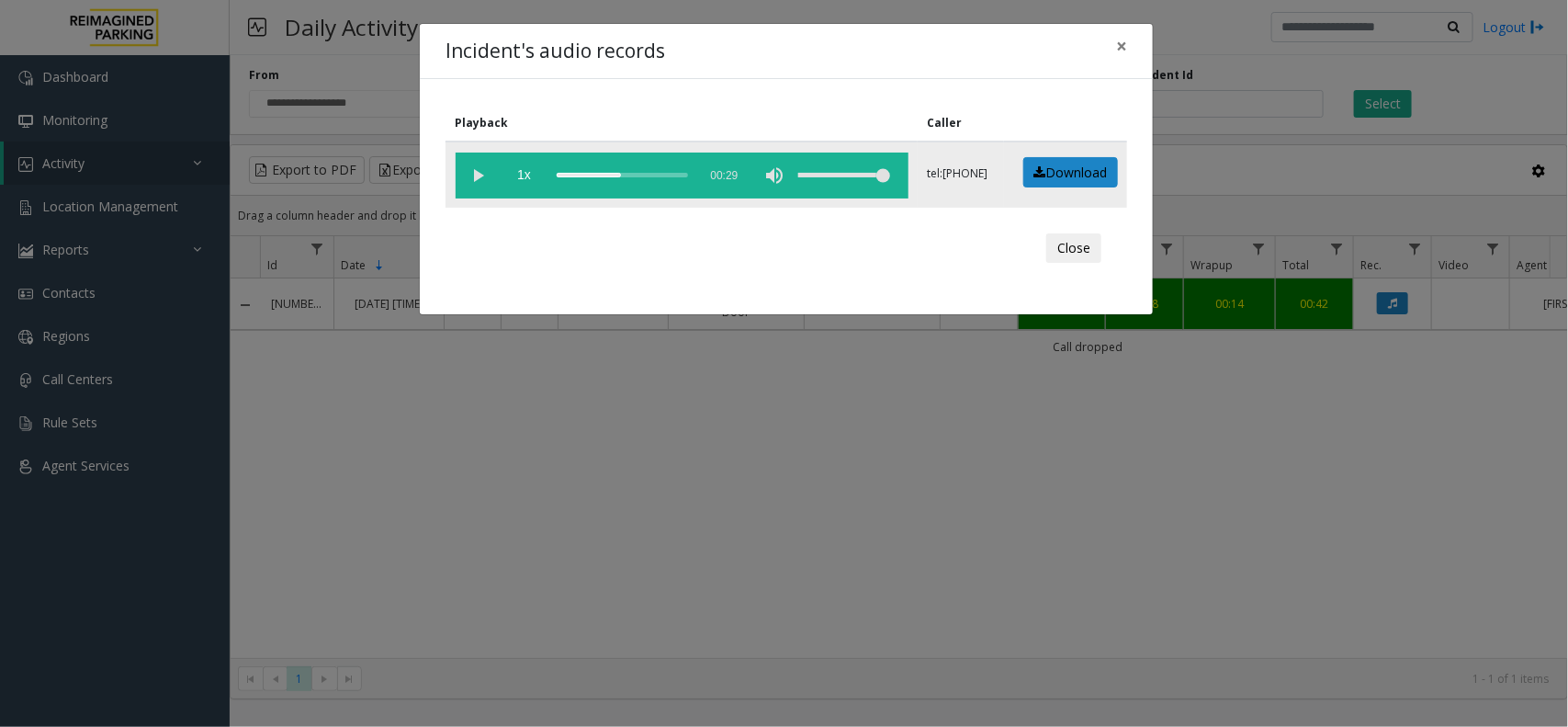 click 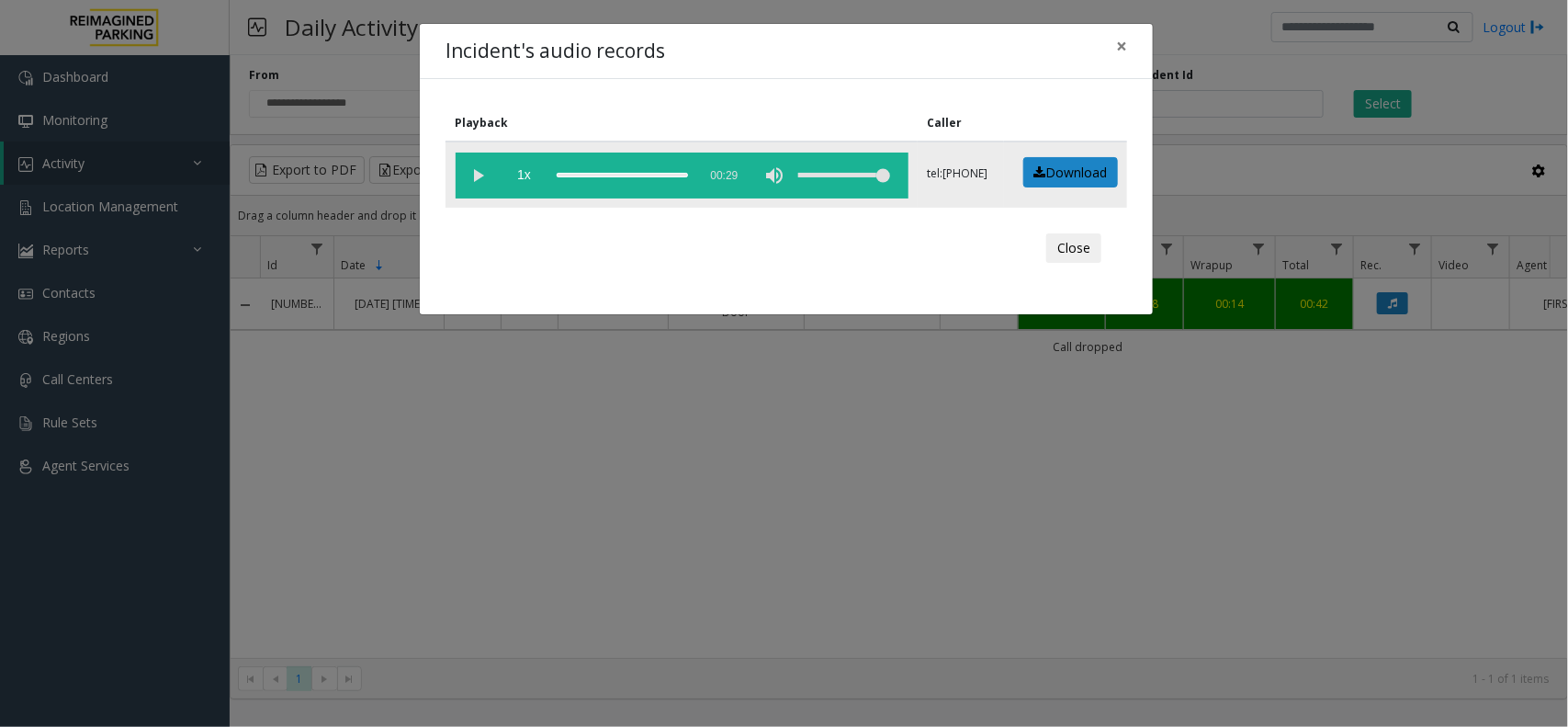 click 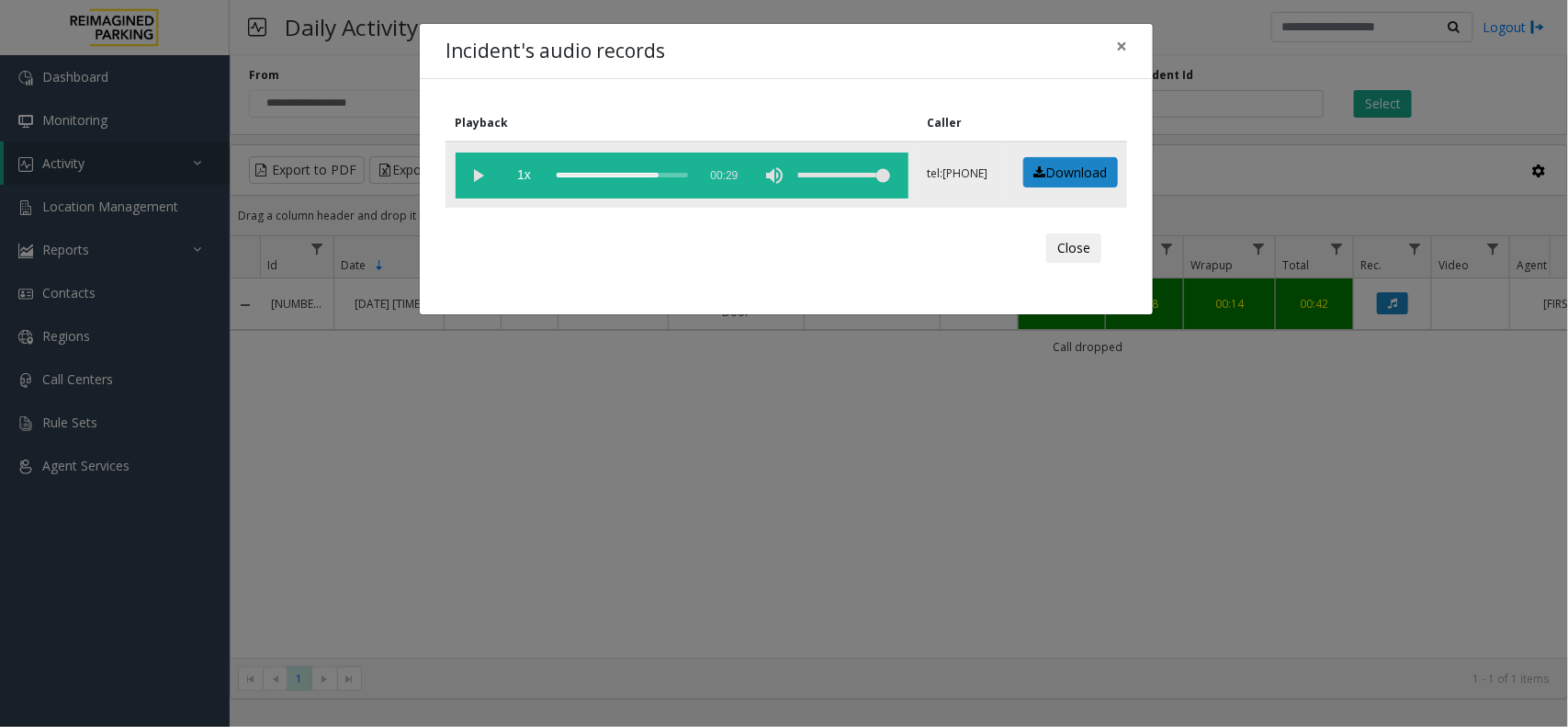 click 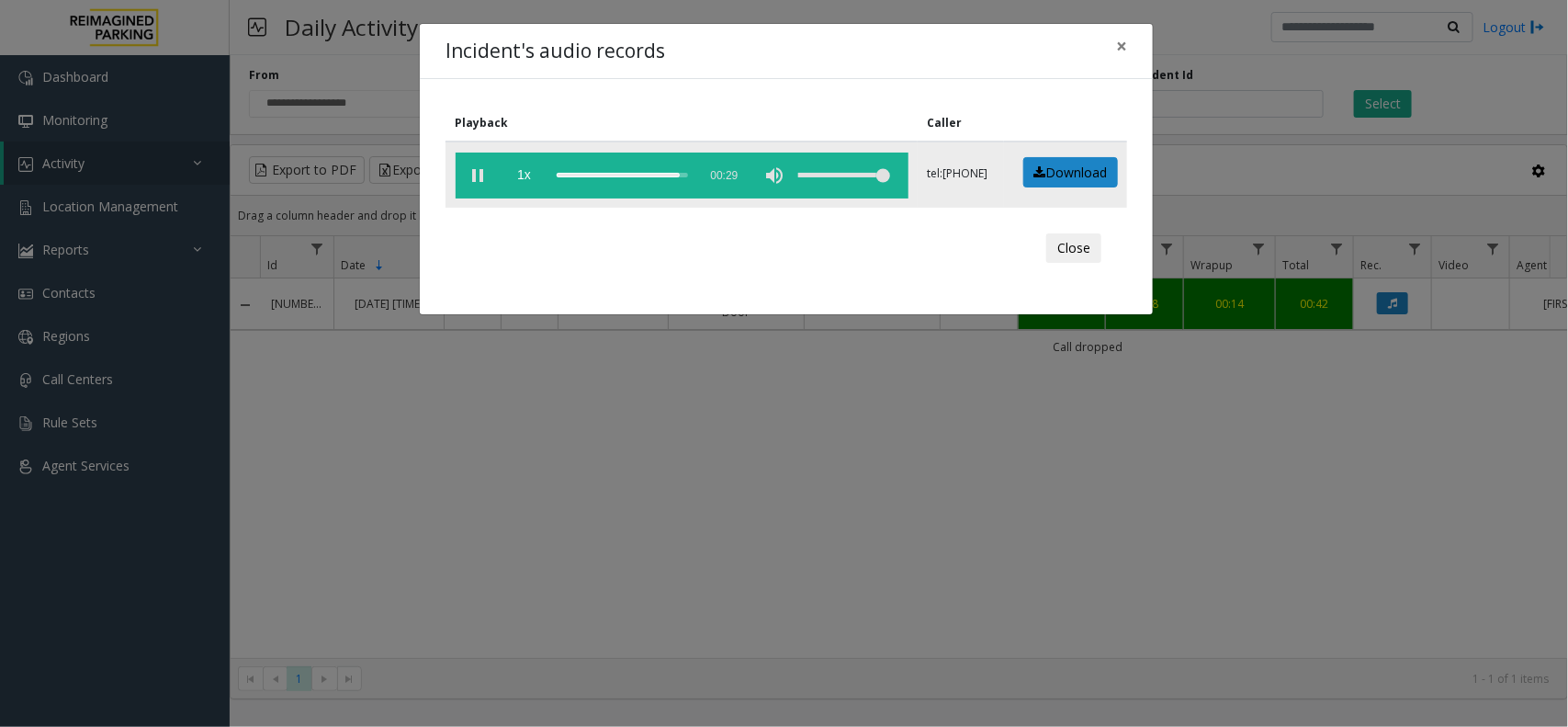 click 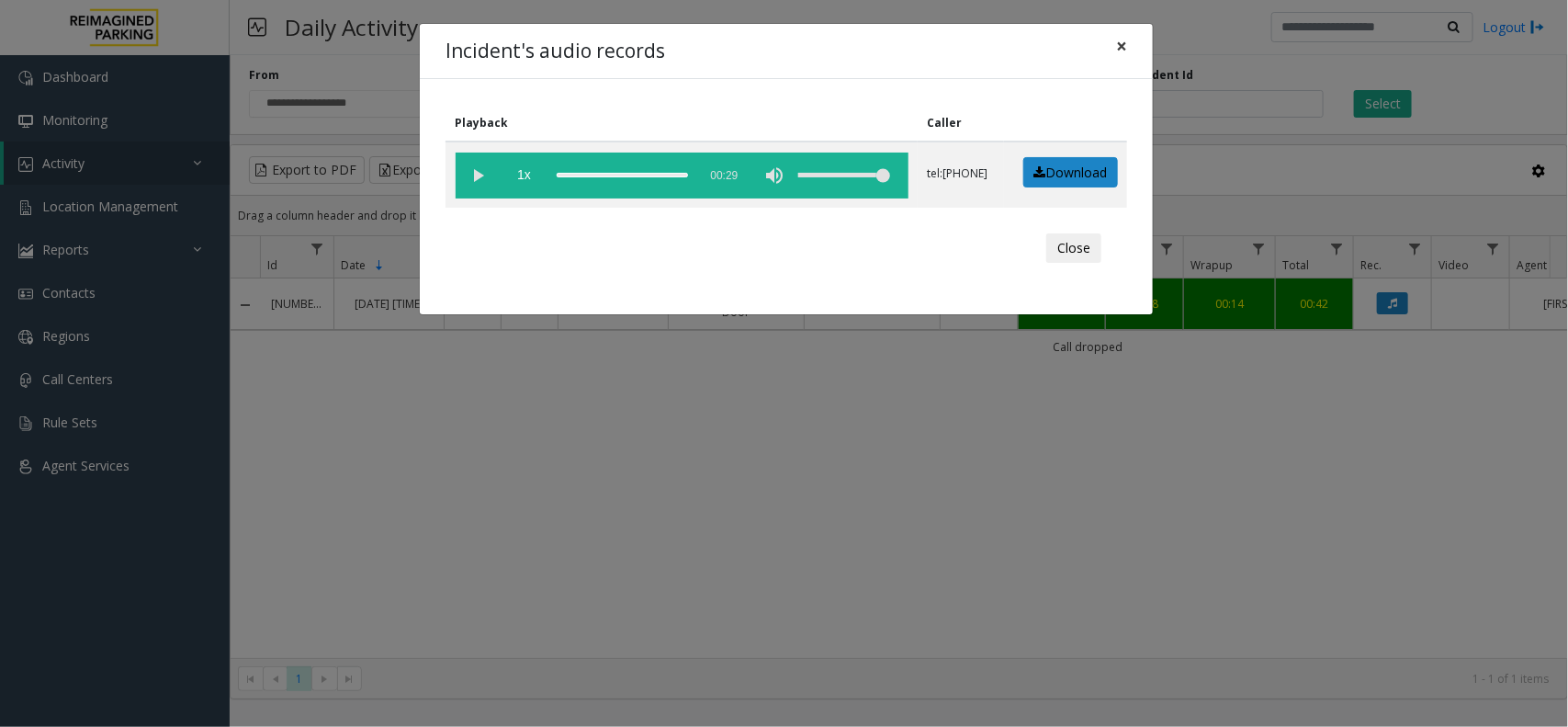 click on "×" 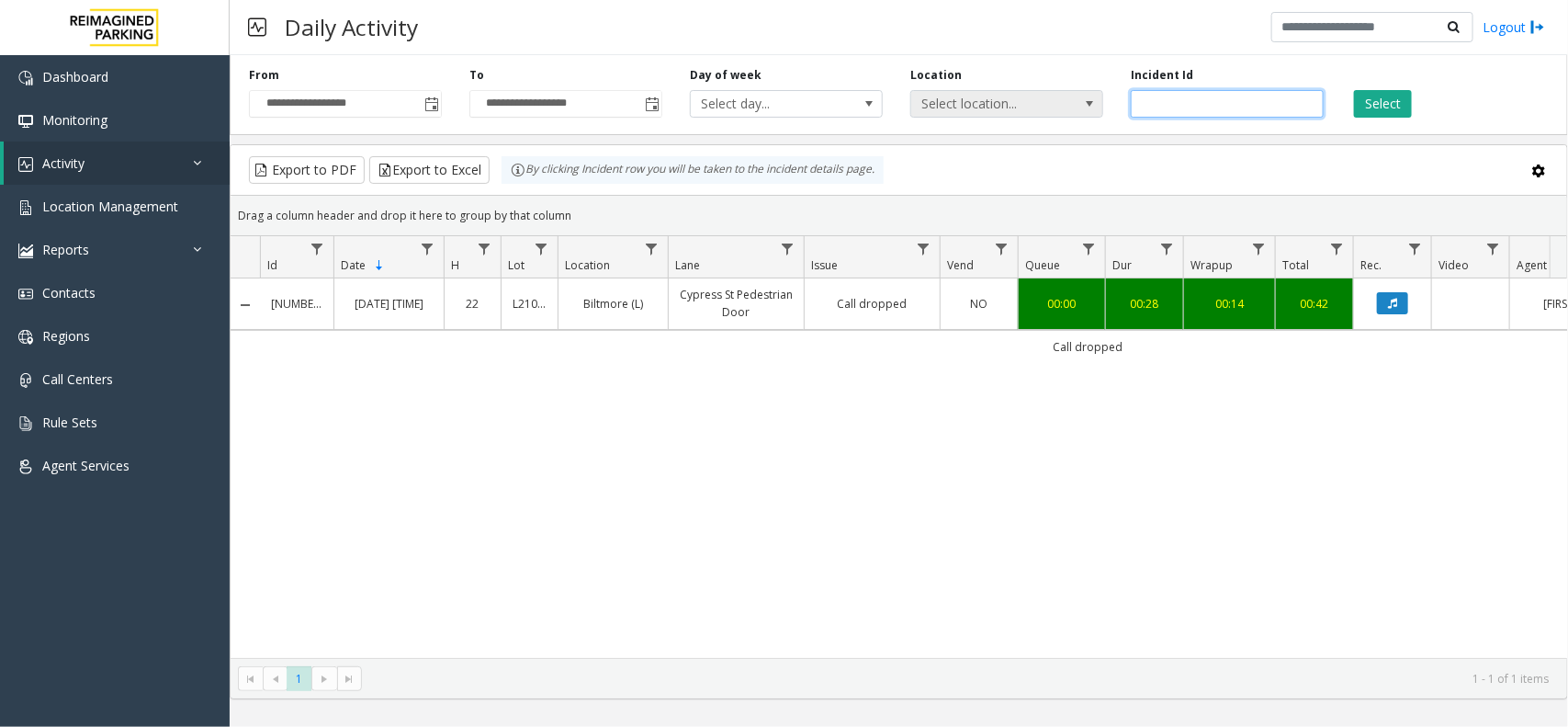 drag, startPoint x: 1220, startPoint y: 102, endPoint x: 1064, endPoint y: 110, distance: 156.20499 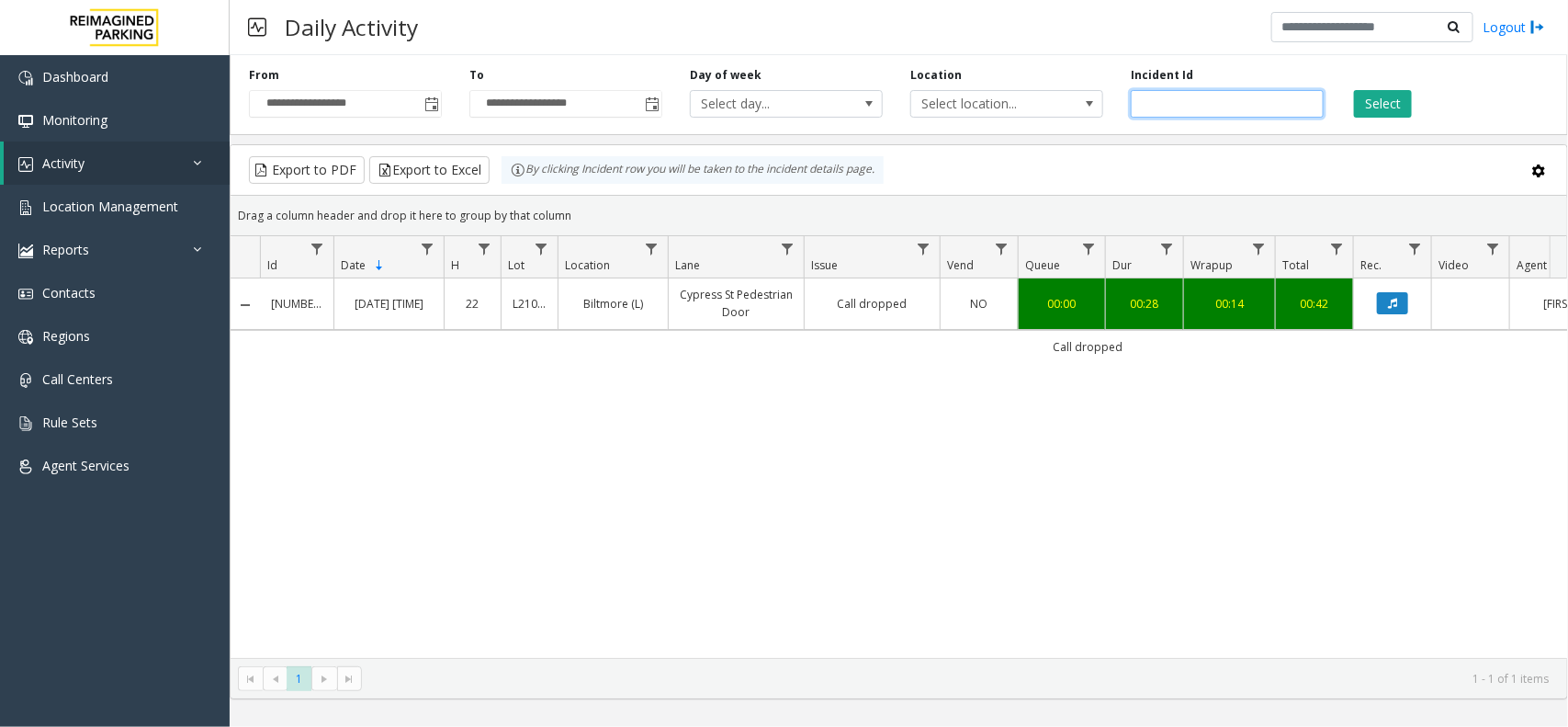 paste 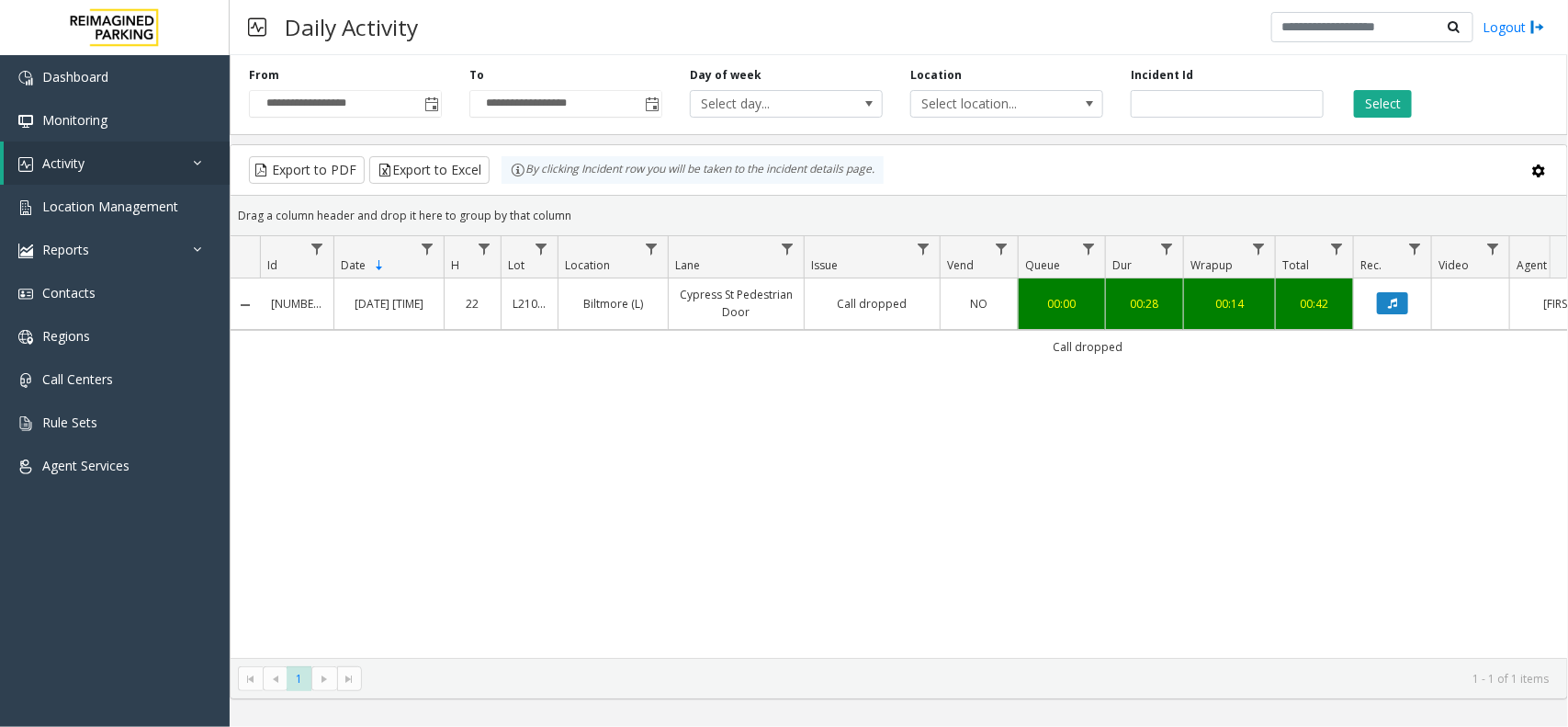 click on "**********" 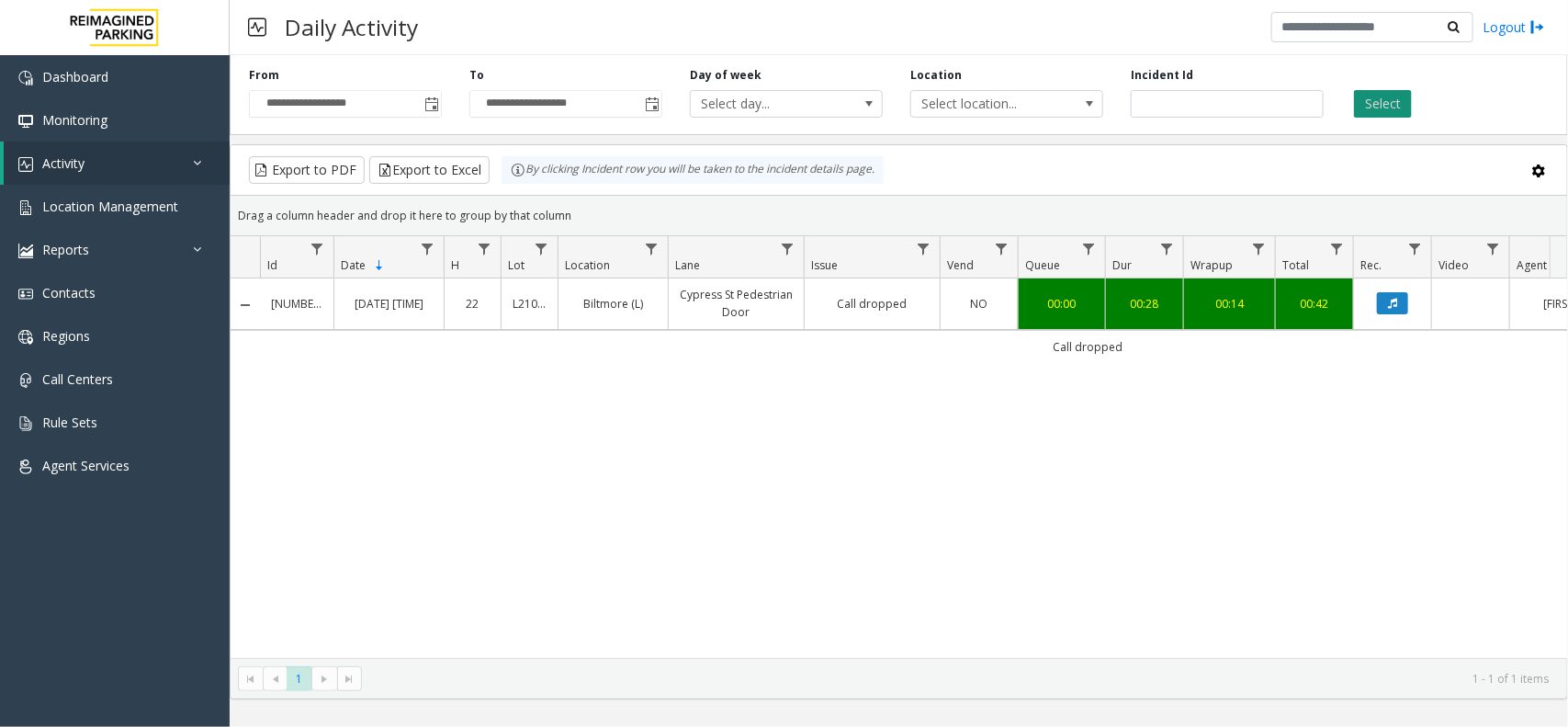 click on "Select" 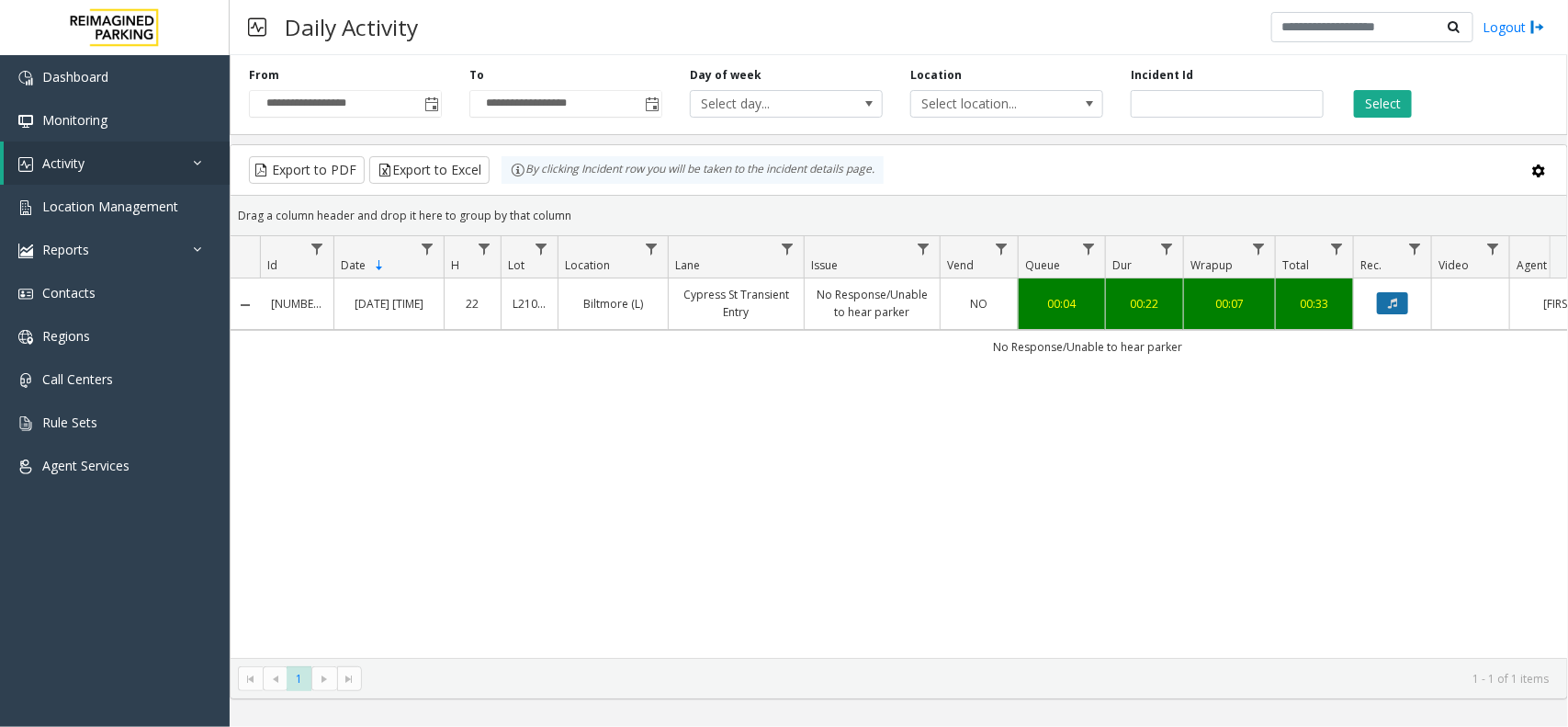 click 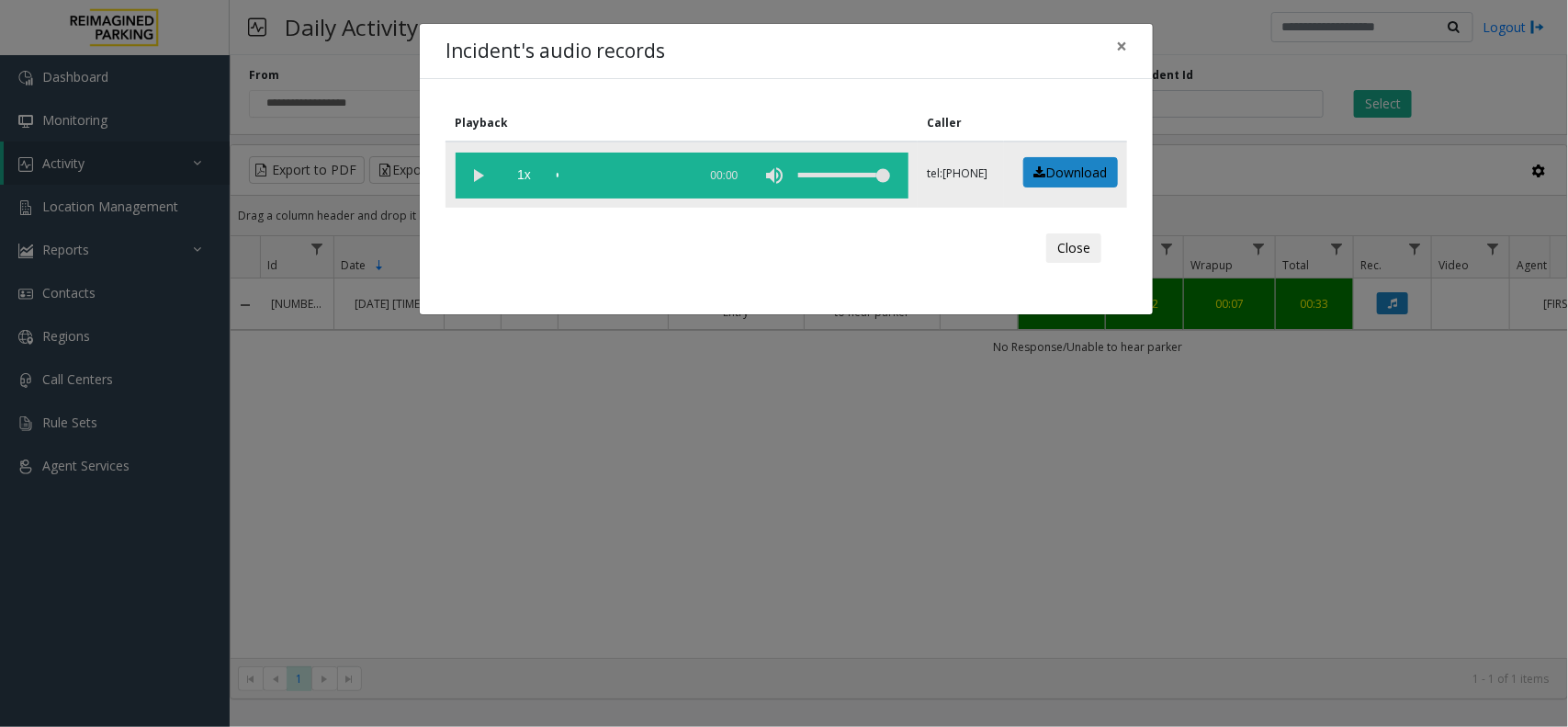 click 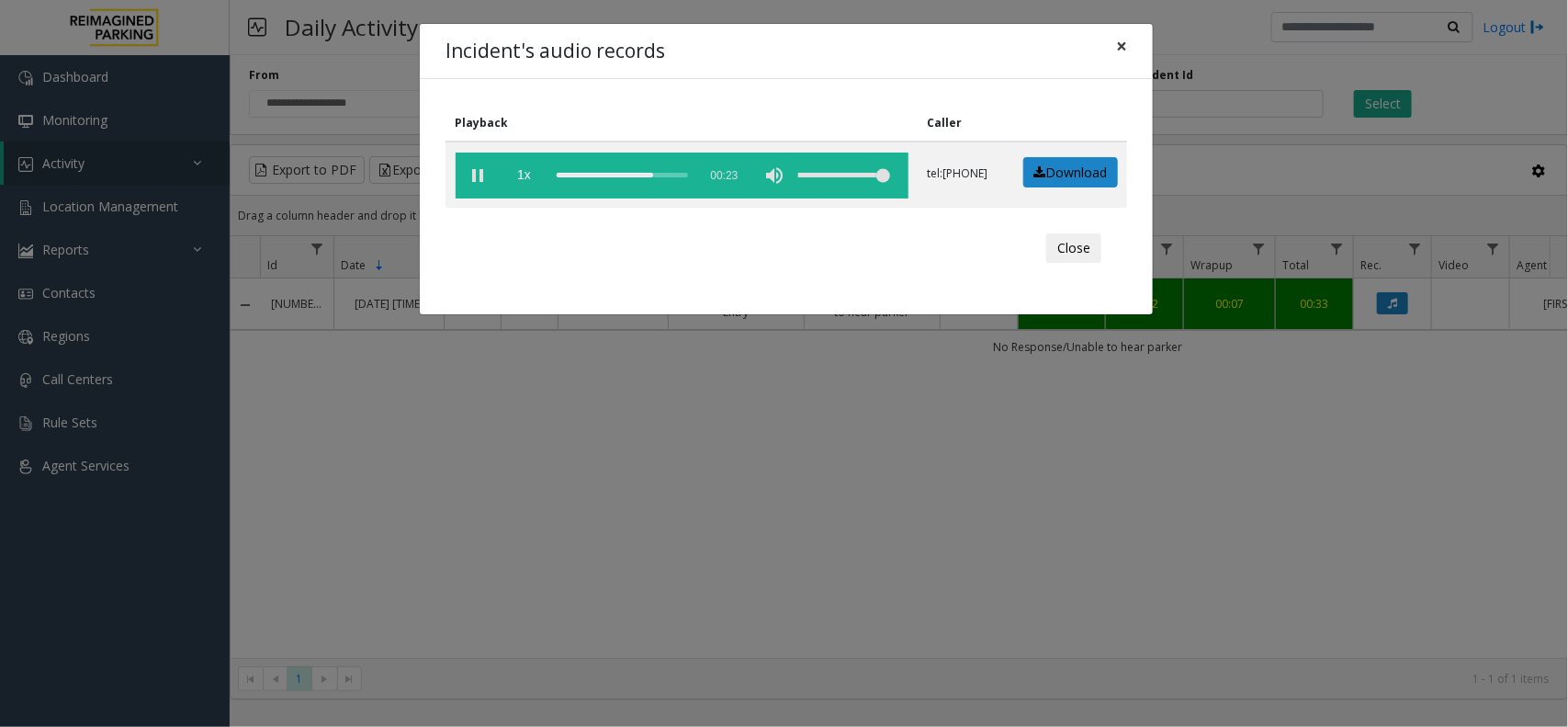 click on "×" 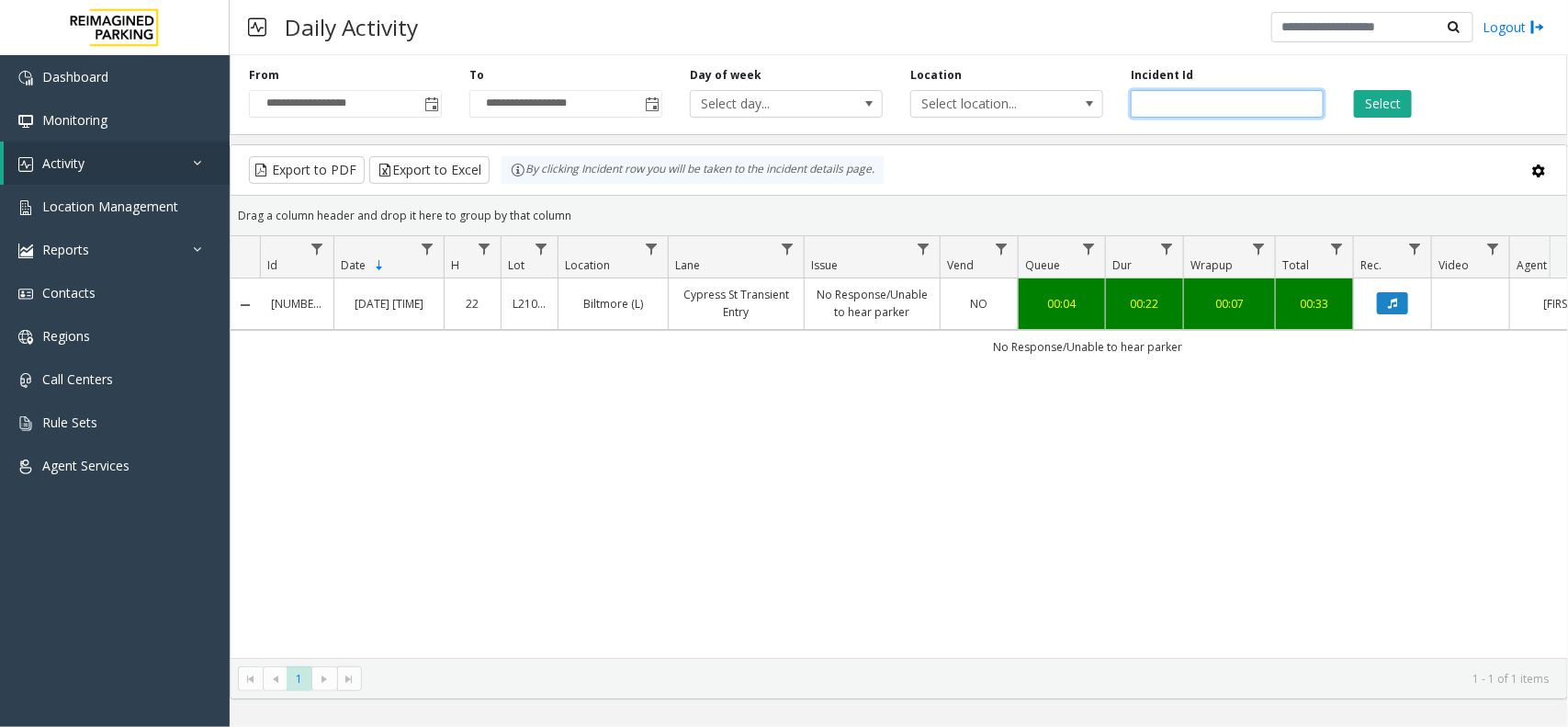 drag, startPoint x: 1208, startPoint y: 95, endPoint x: 1103, endPoint y: 106, distance: 105.57462 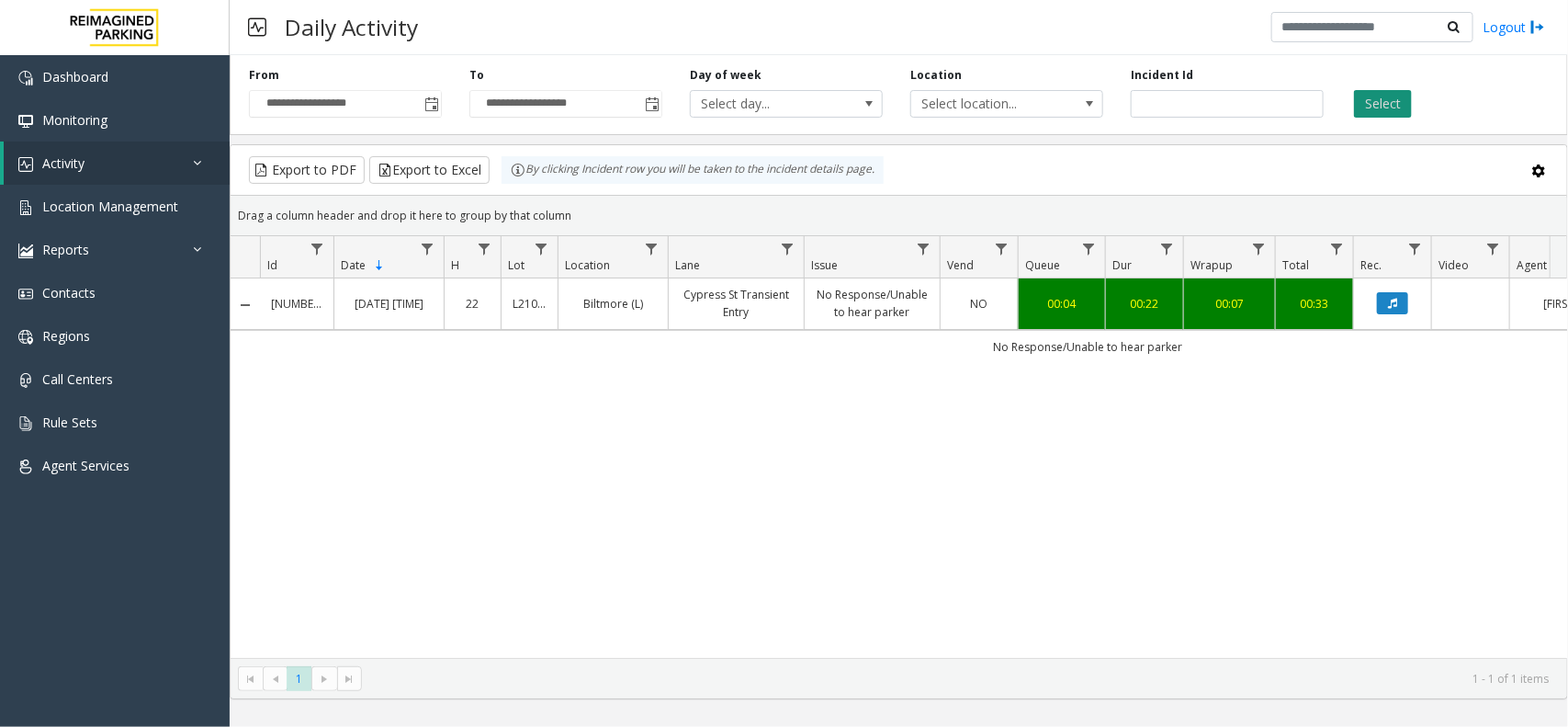click on "Select" 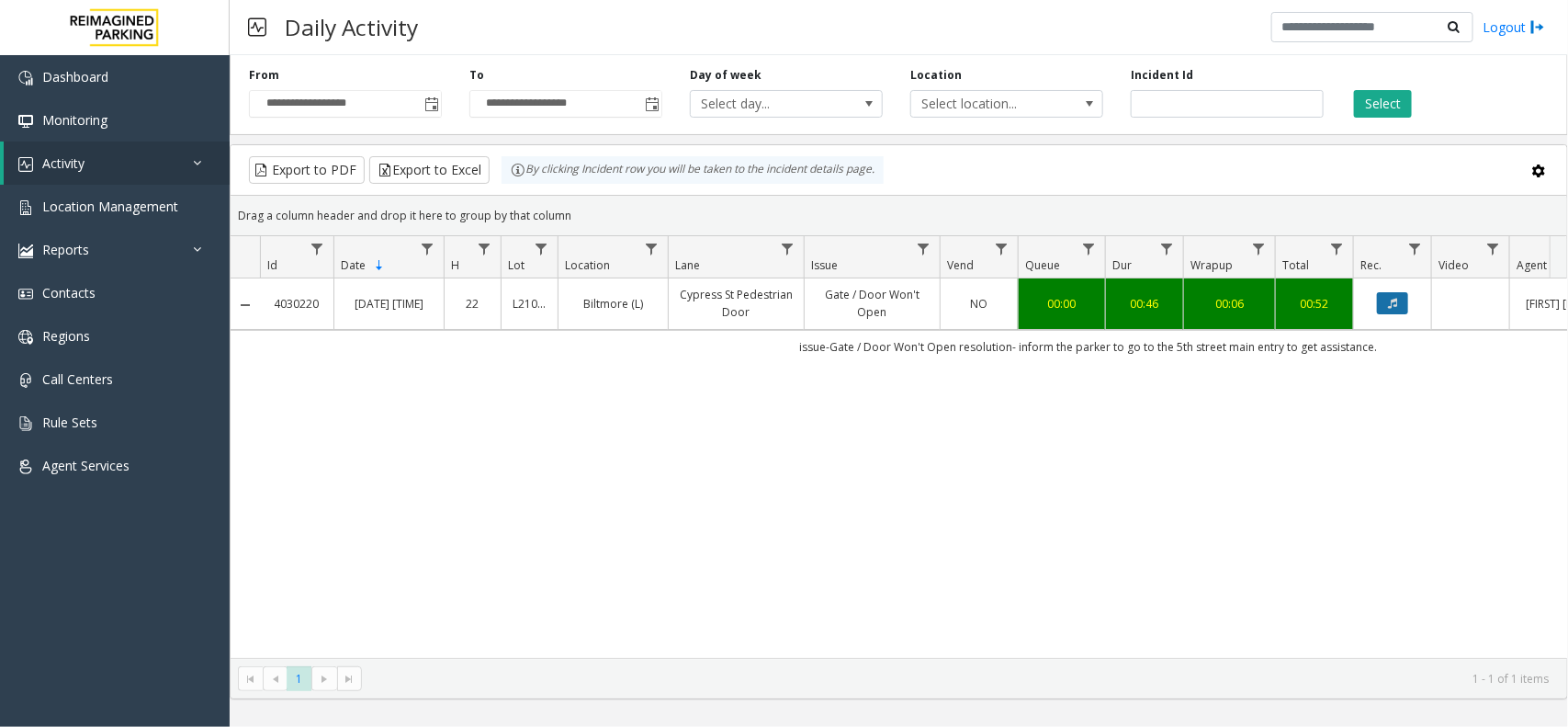 click 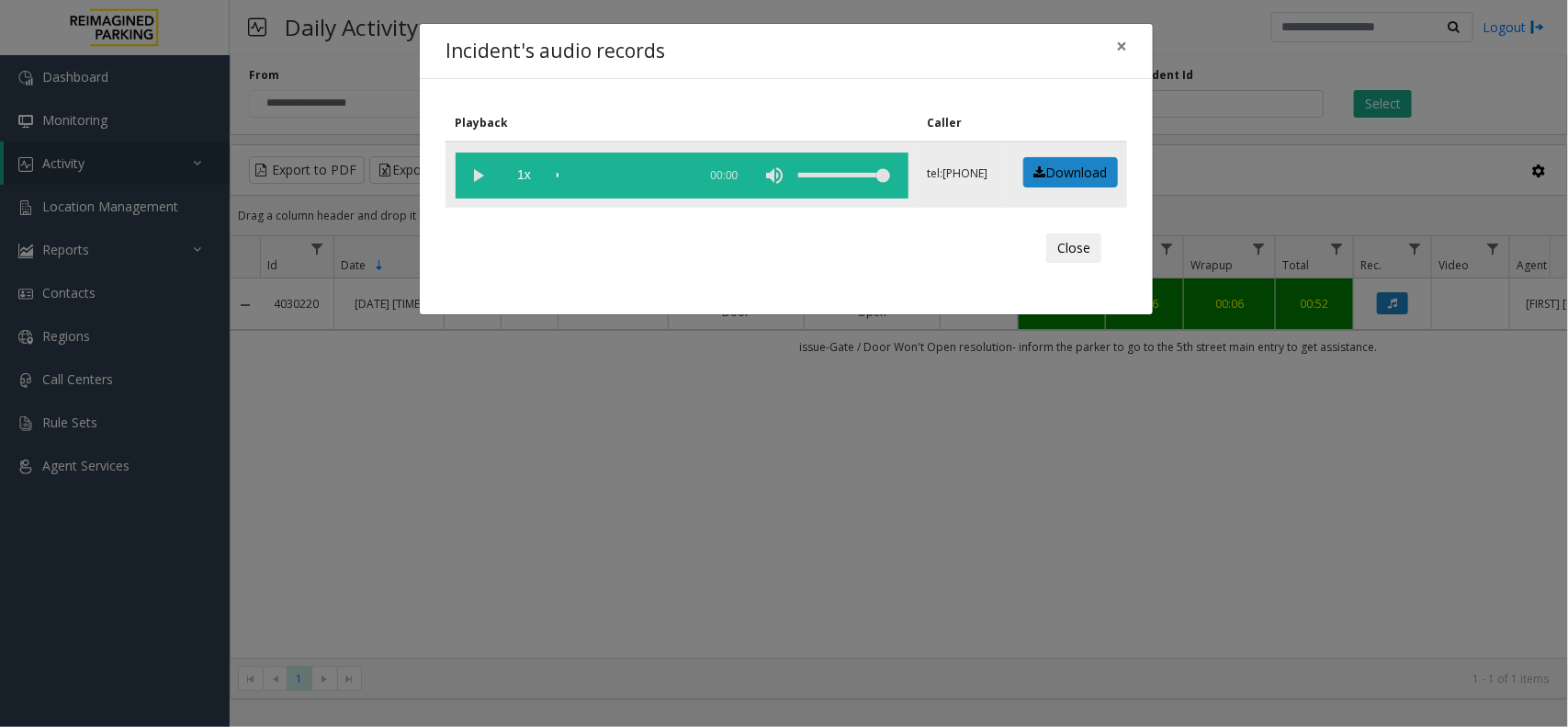 click 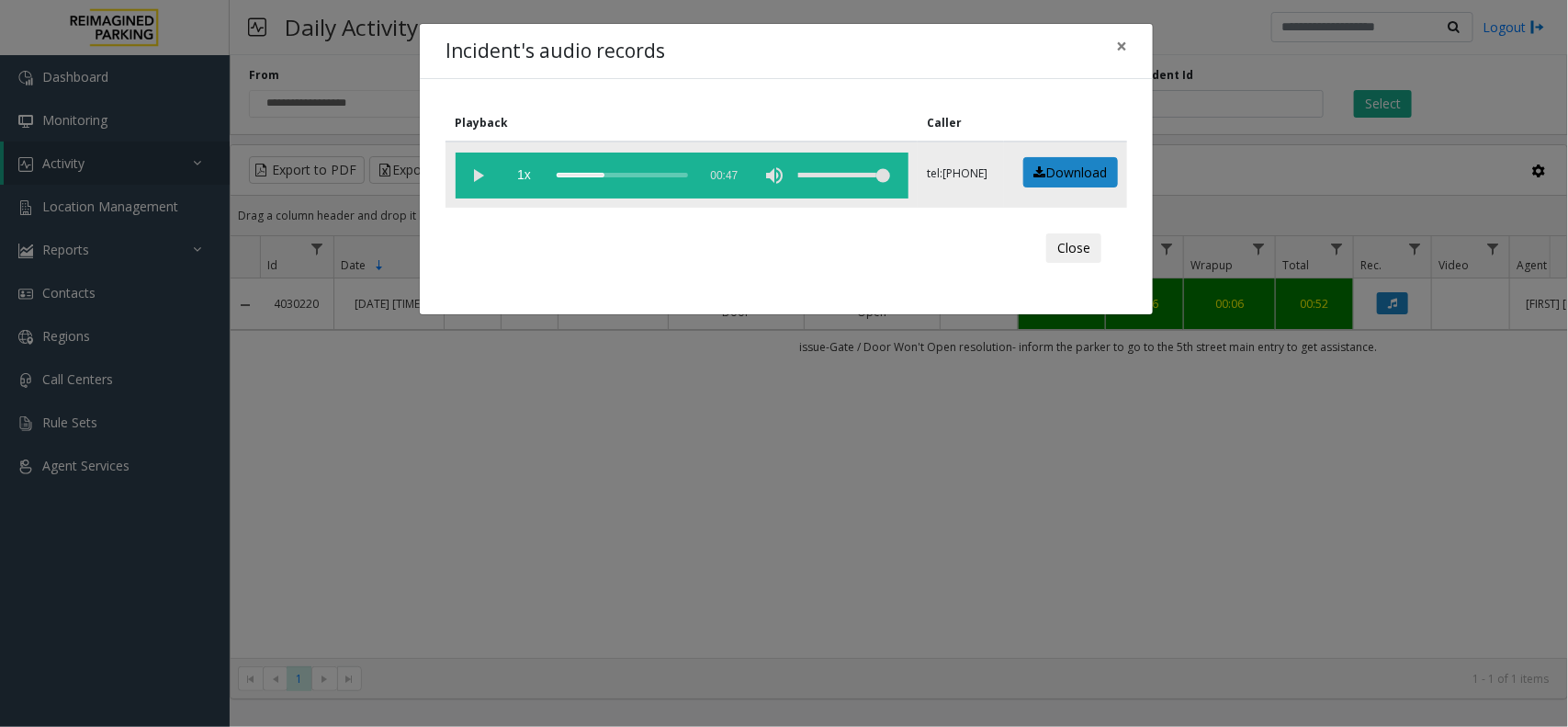 click 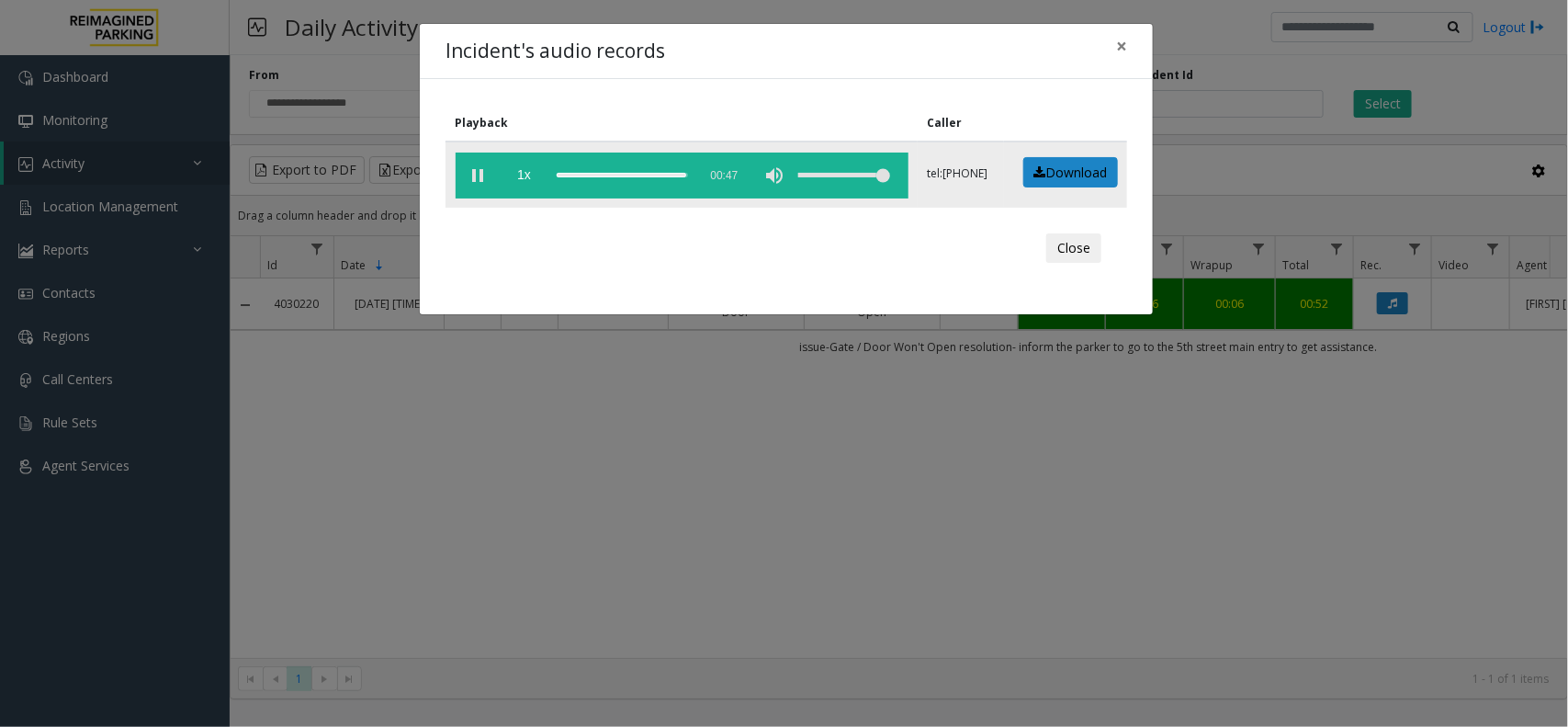 click 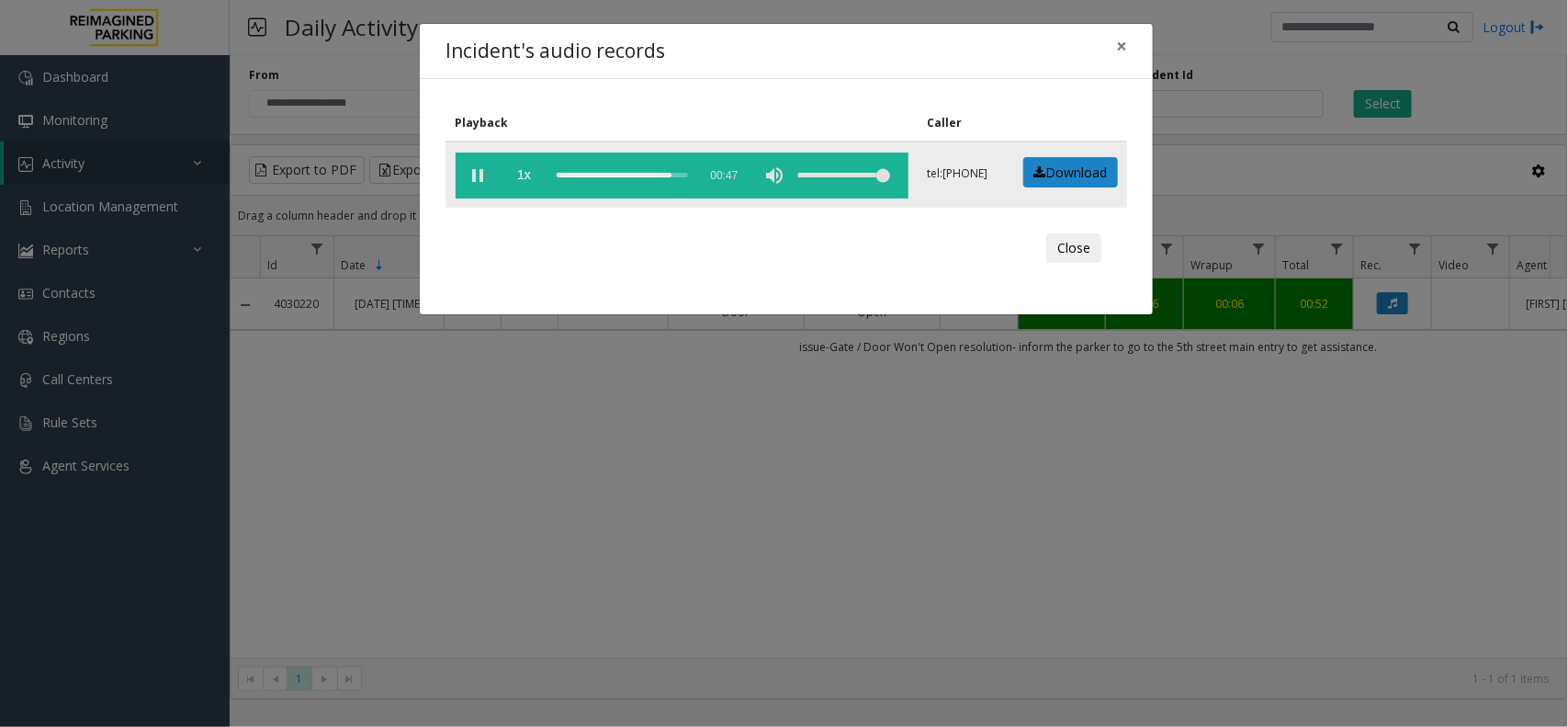 click 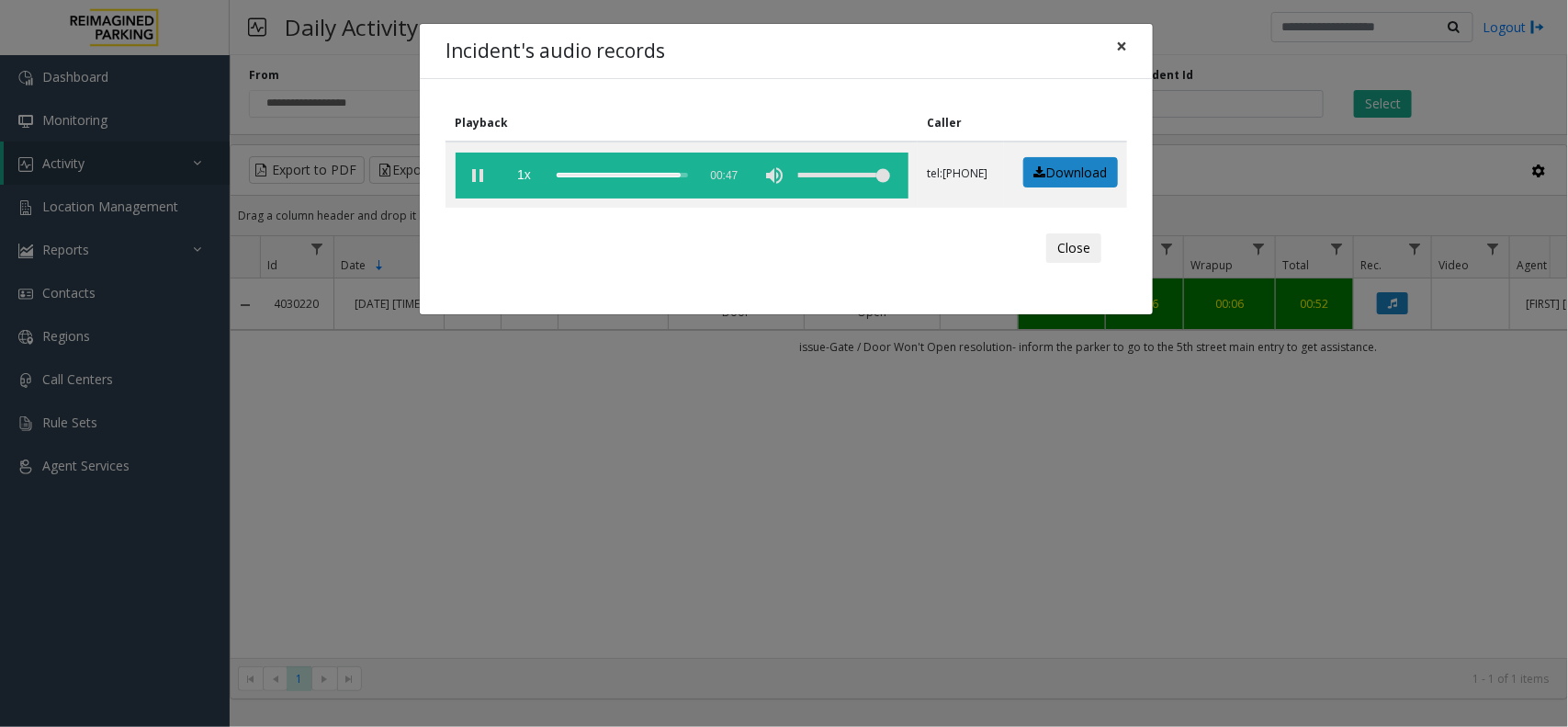 click on "×" 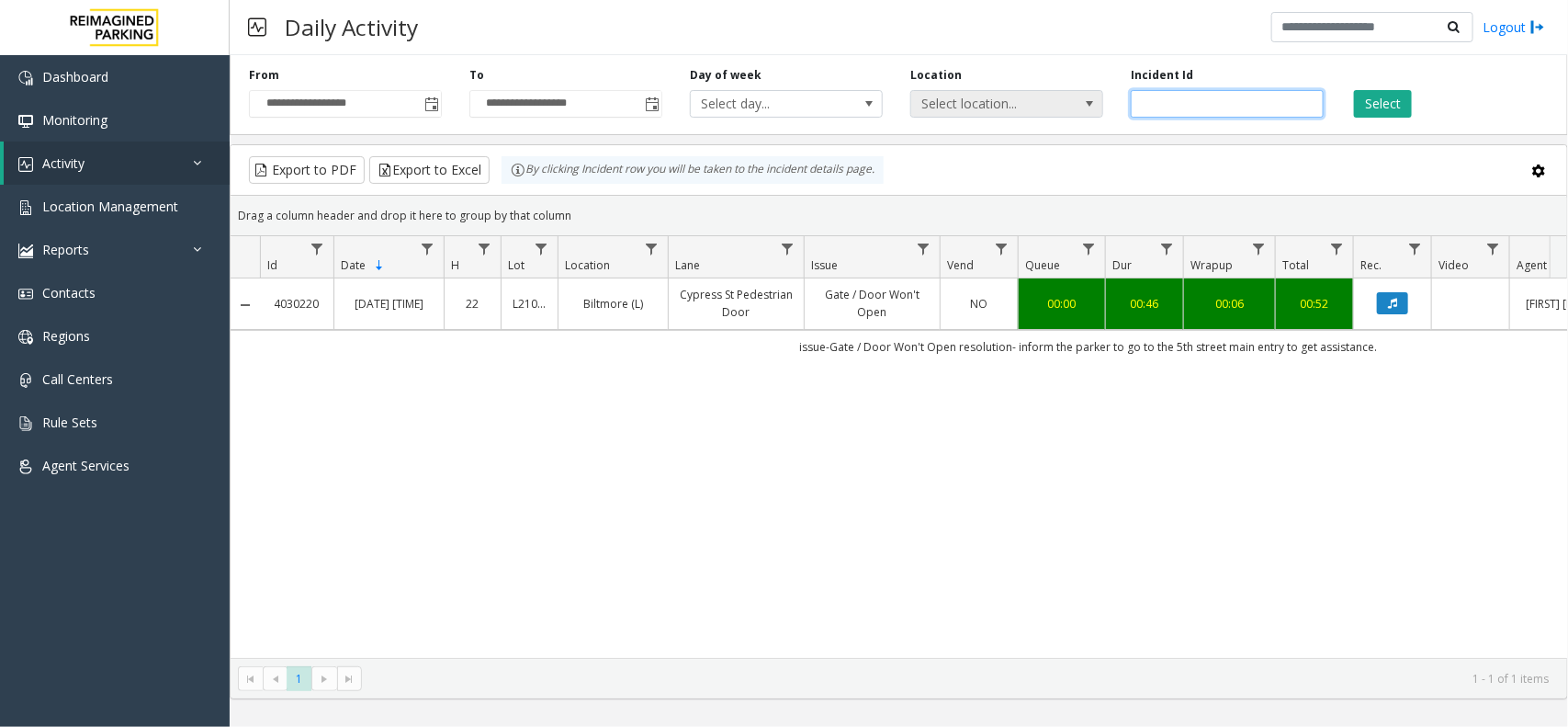 drag, startPoint x: 1206, startPoint y: 108, endPoint x: 1049, endPoint y: 111, distance: 157.0287 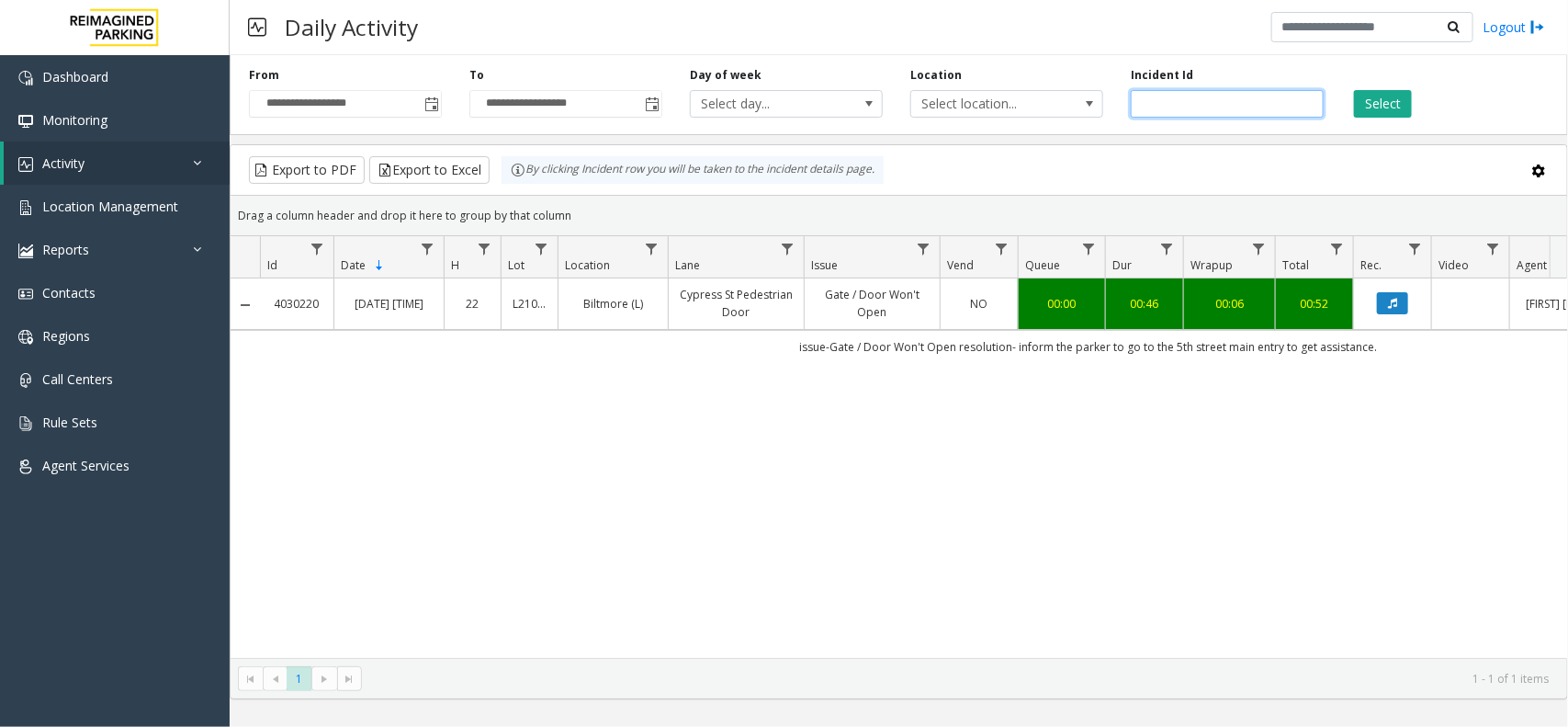 paste 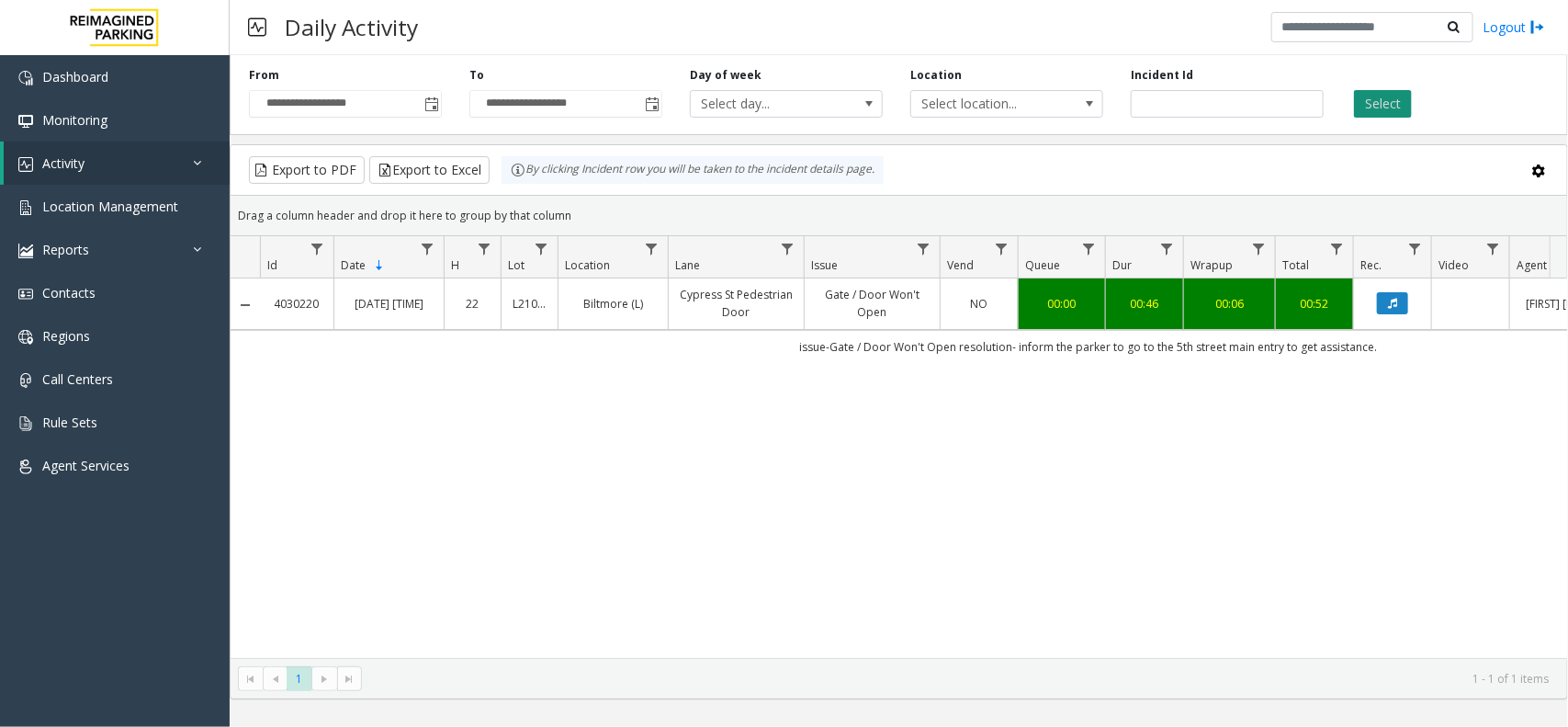 click on "Select" 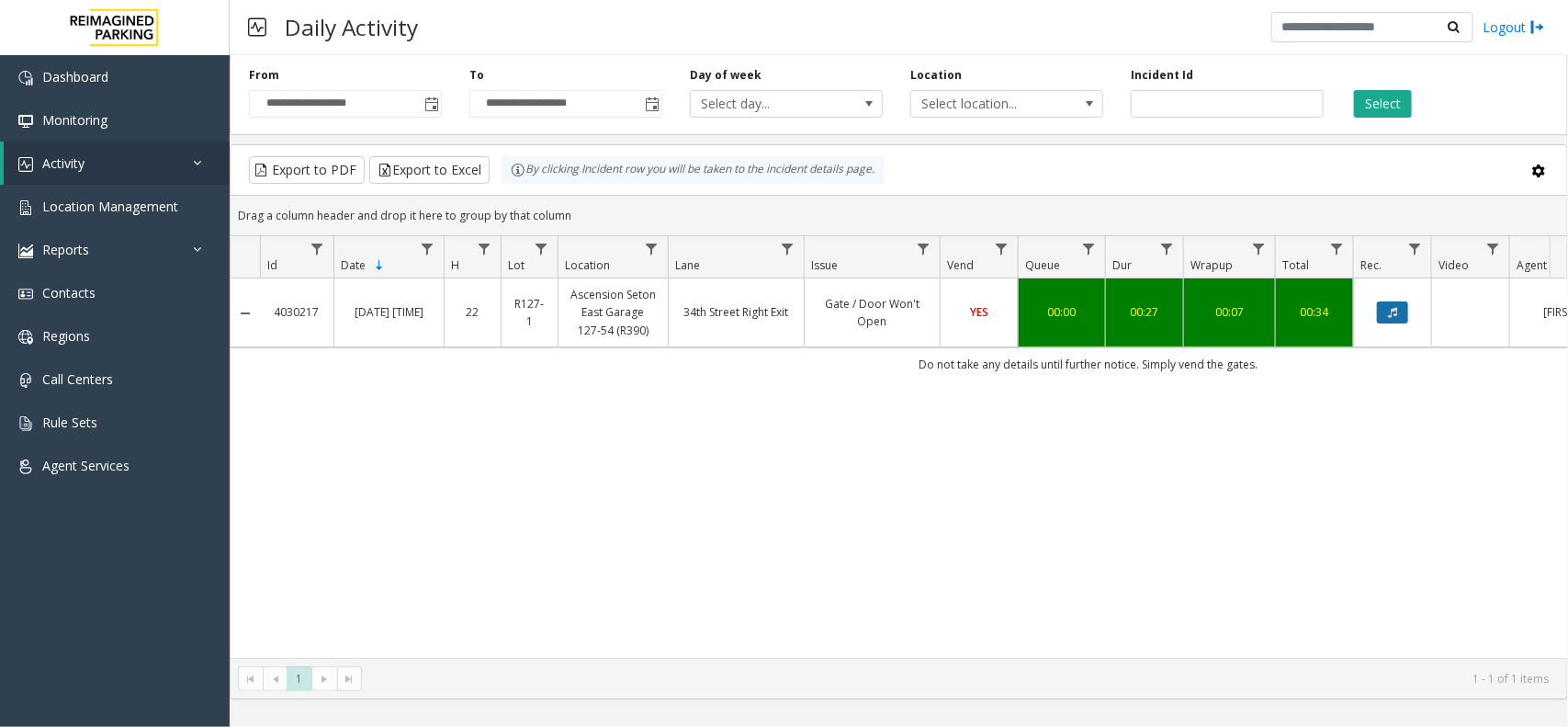 click 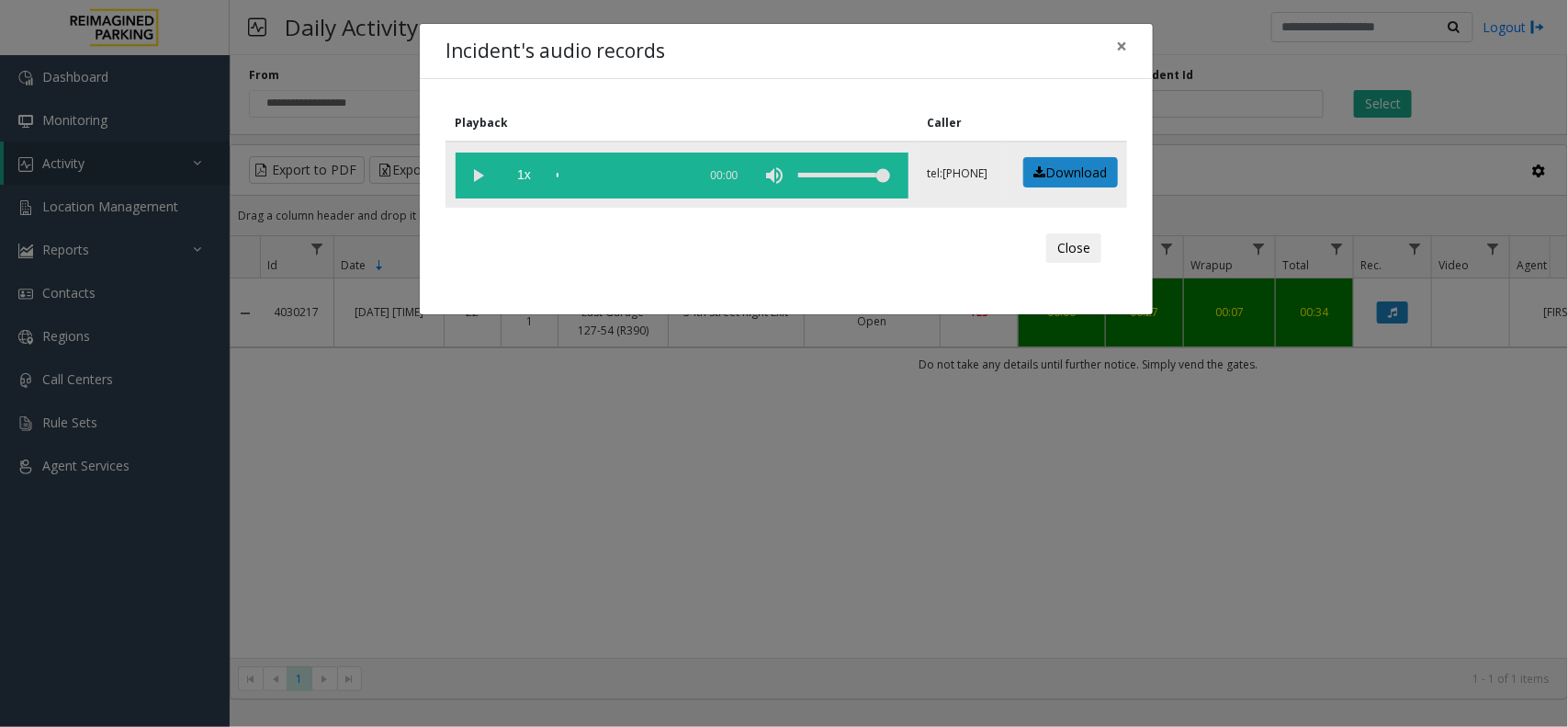 click 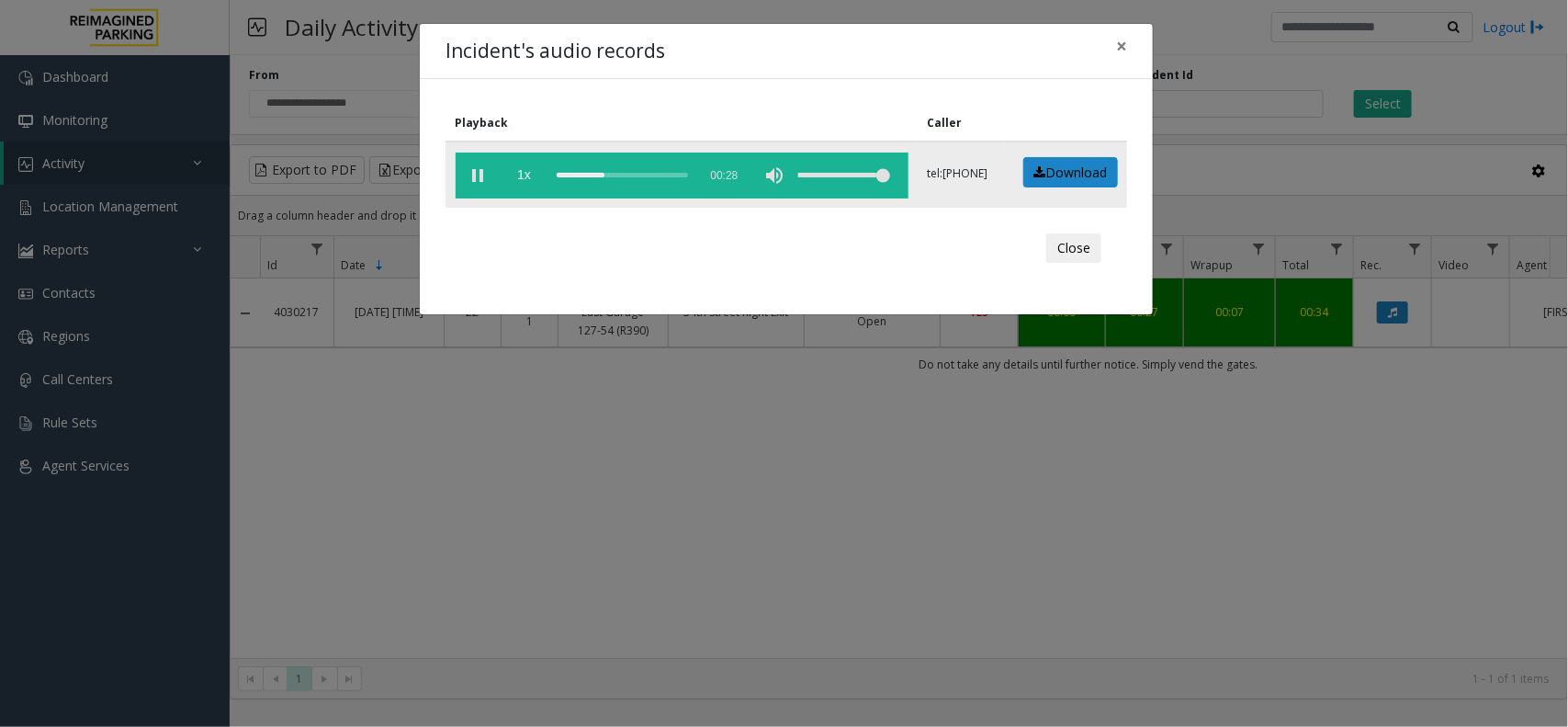 click 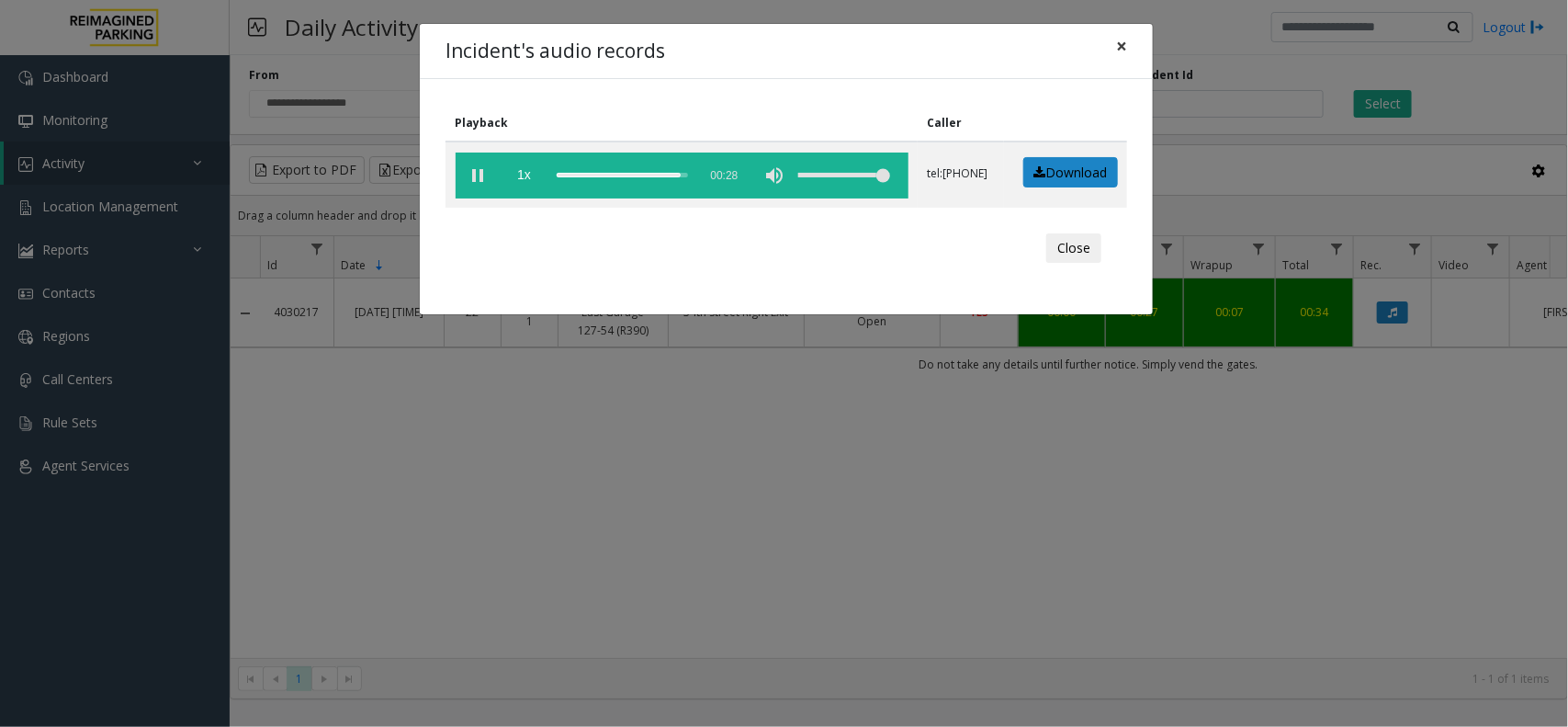 click on "×" 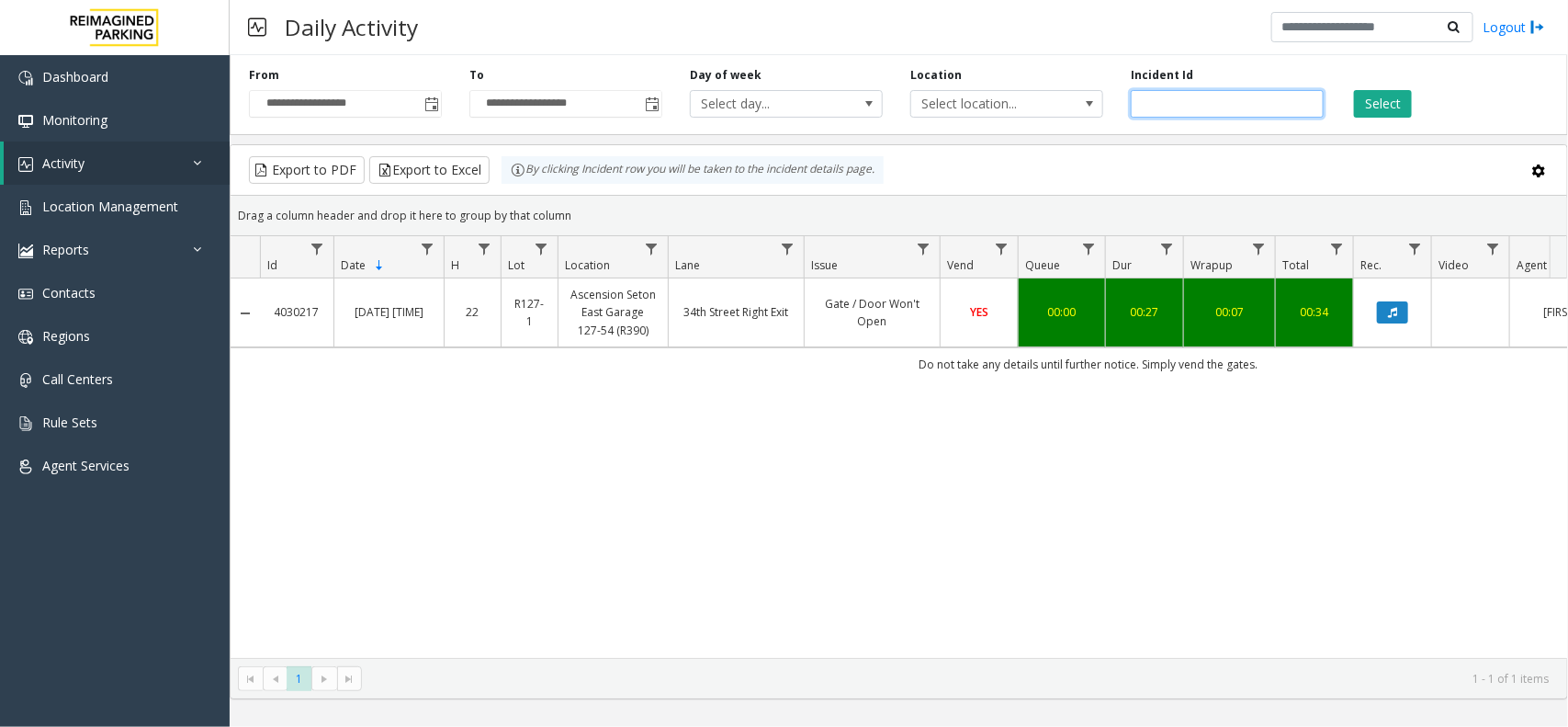 drag, startPoint x: 1226, startPoint y: 106, endPoint x: 1134, endPoint y: 118, distance: 92.77931 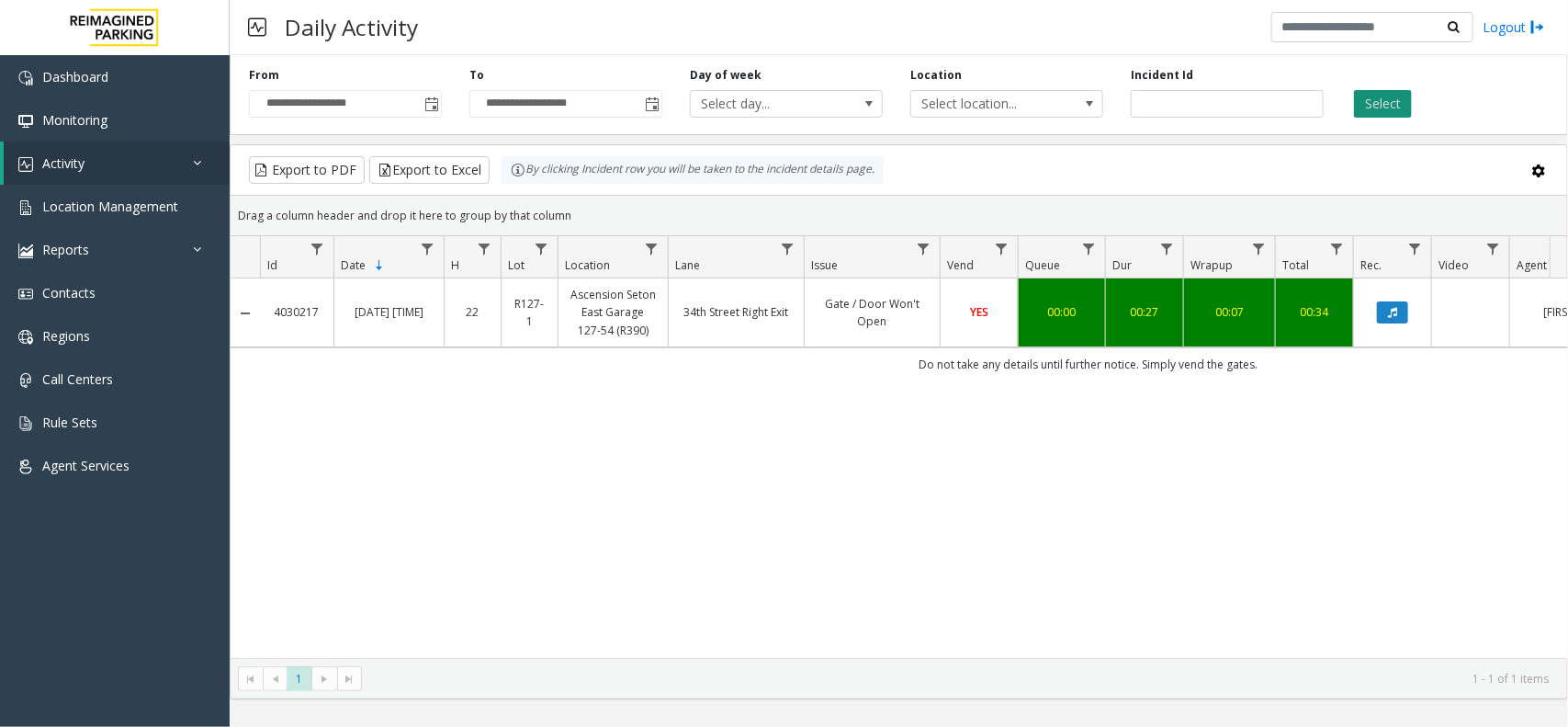 click on "Select" 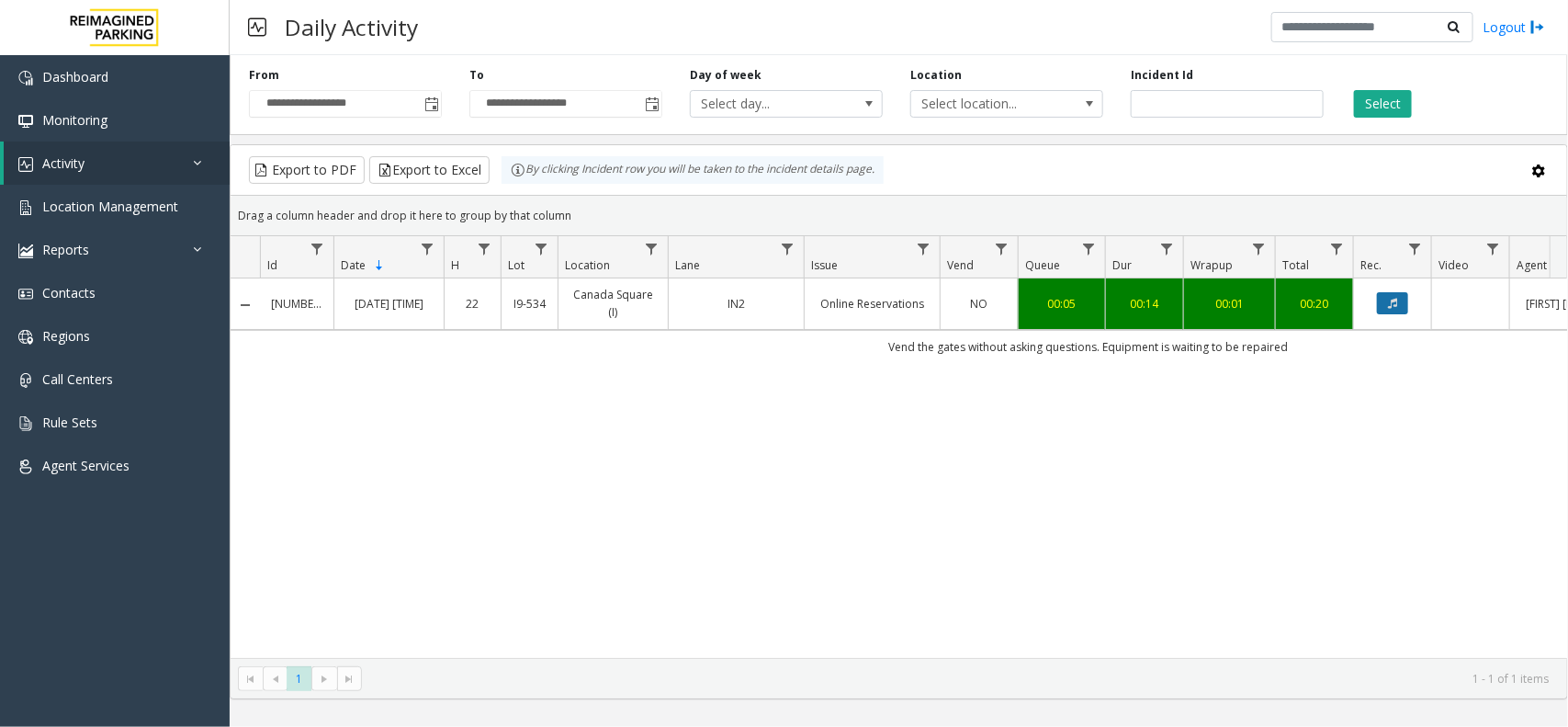 click 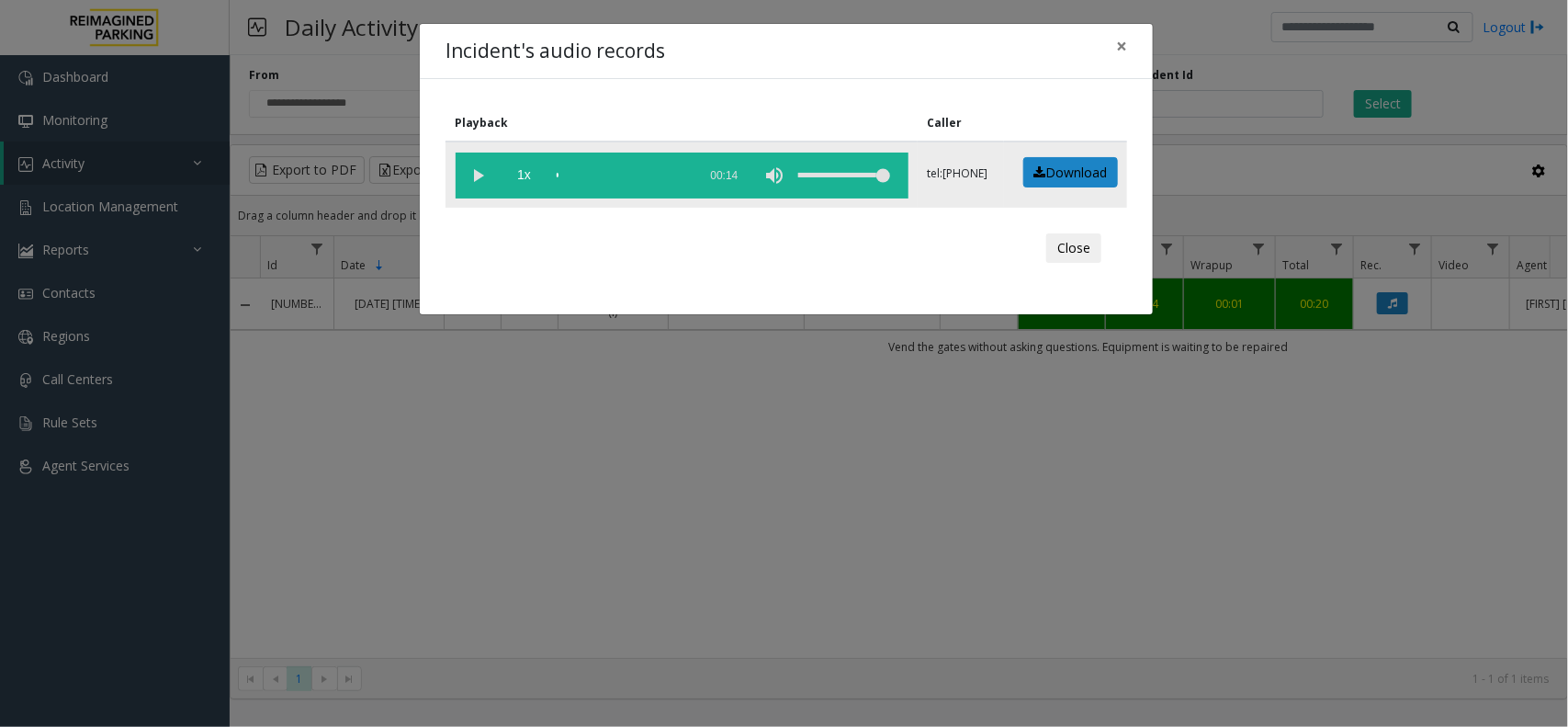 click 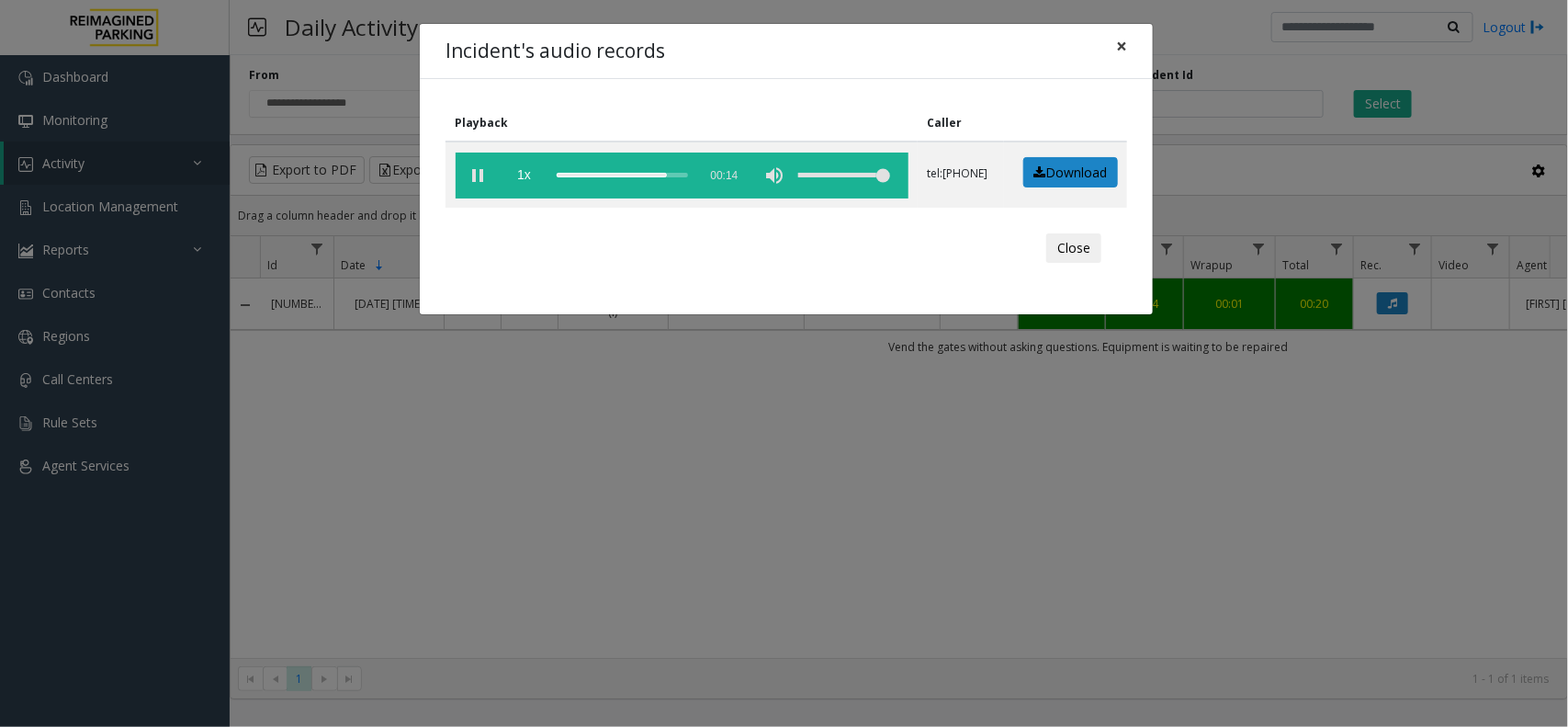 click on "×" 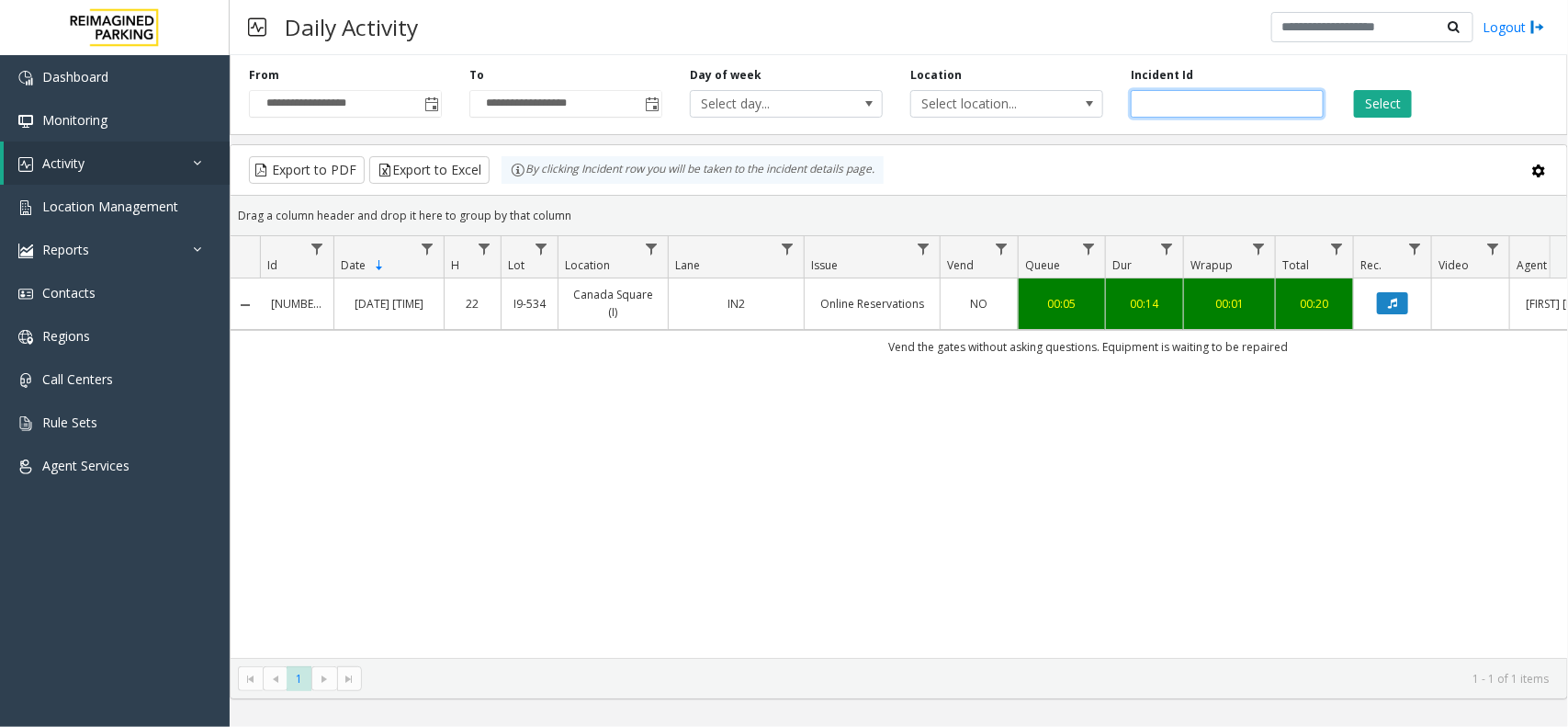 drag, startPoint x: 1228, startPoint y: 97, endPoint x: 1112, endPoint y: 99, distance: 116.01724 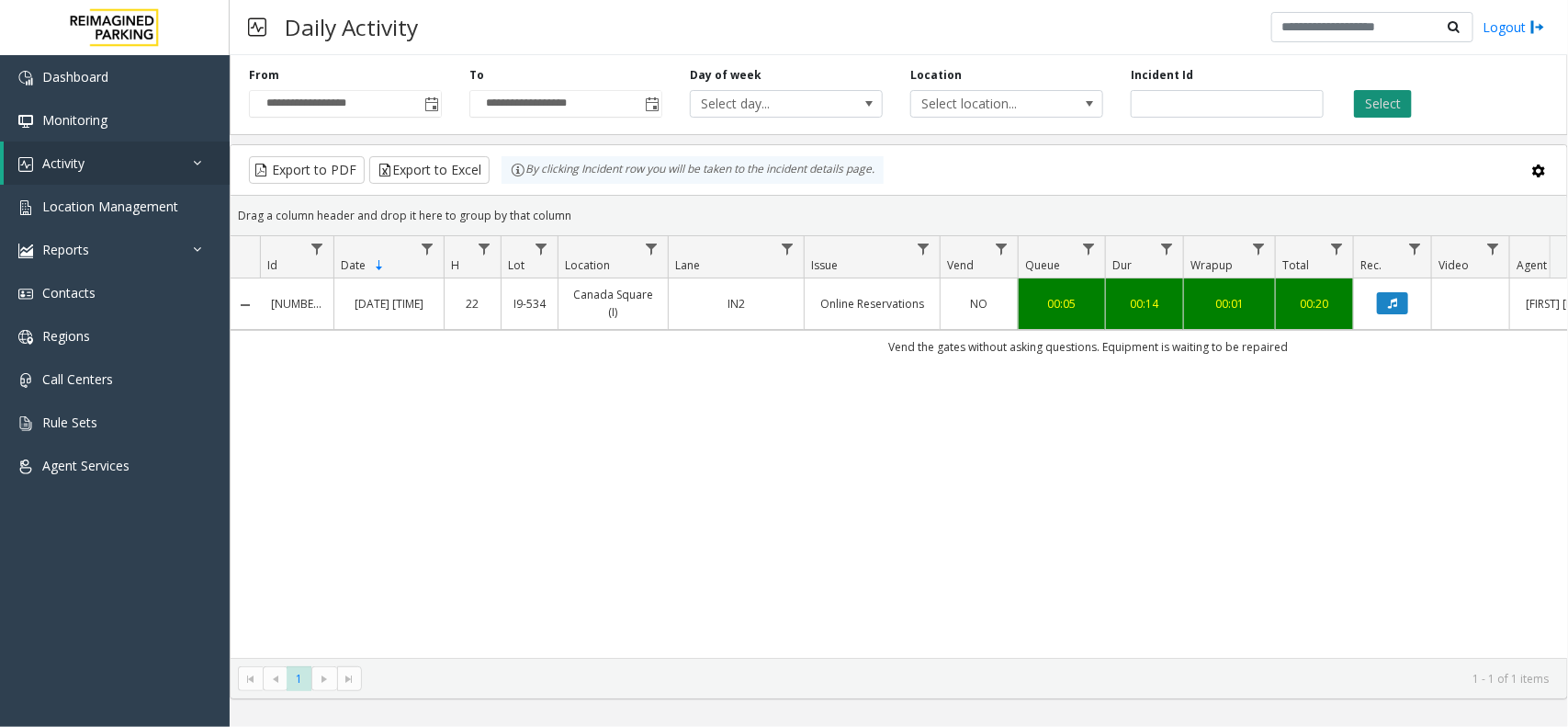 click on "Select" 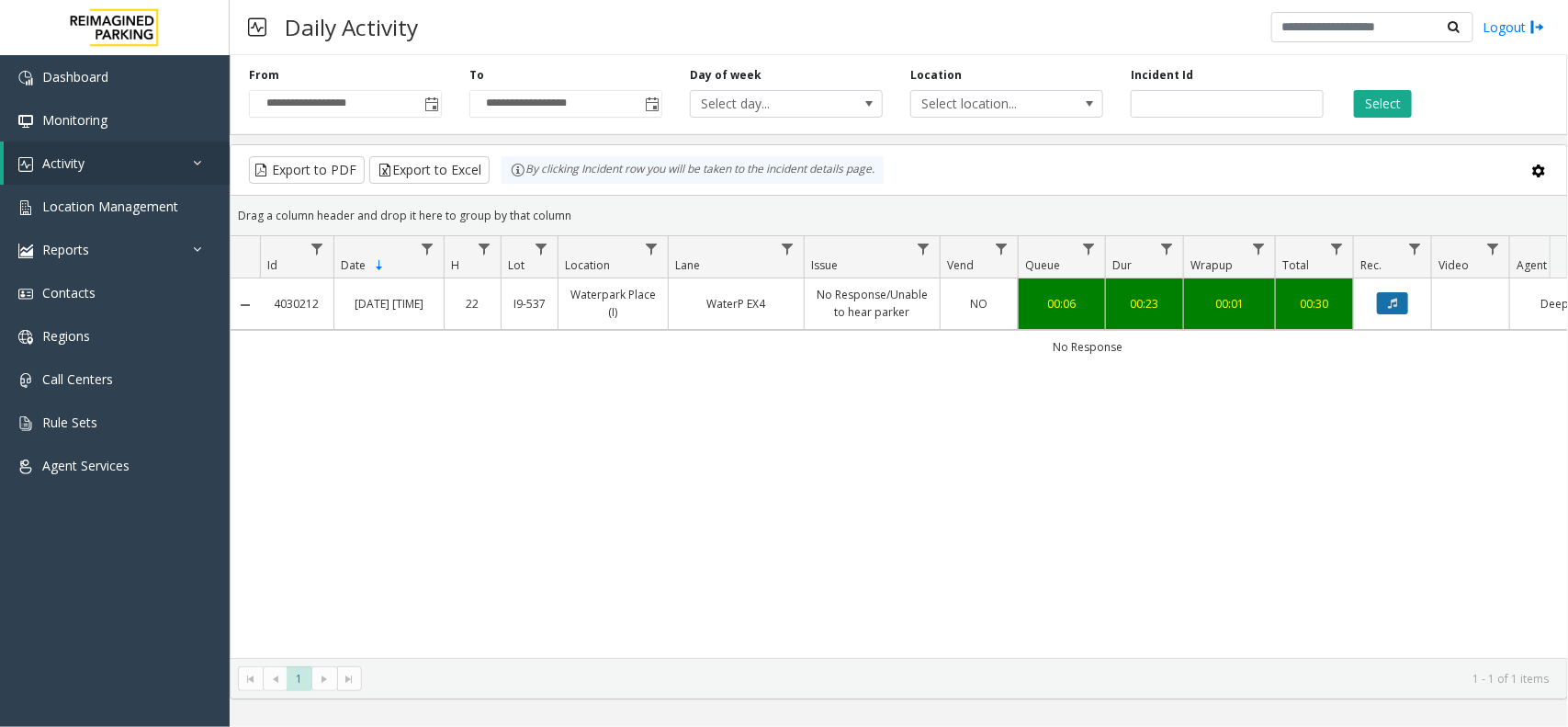 click 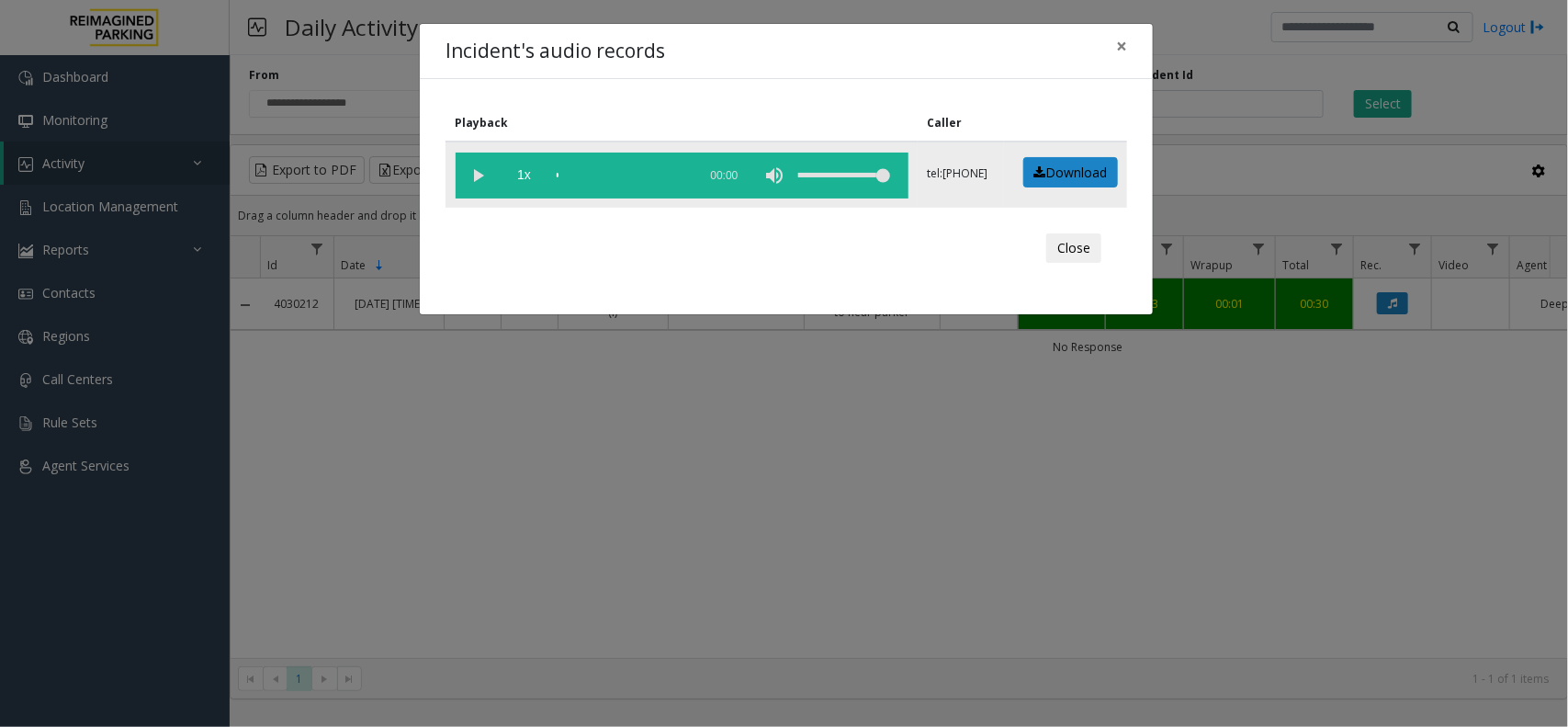 click 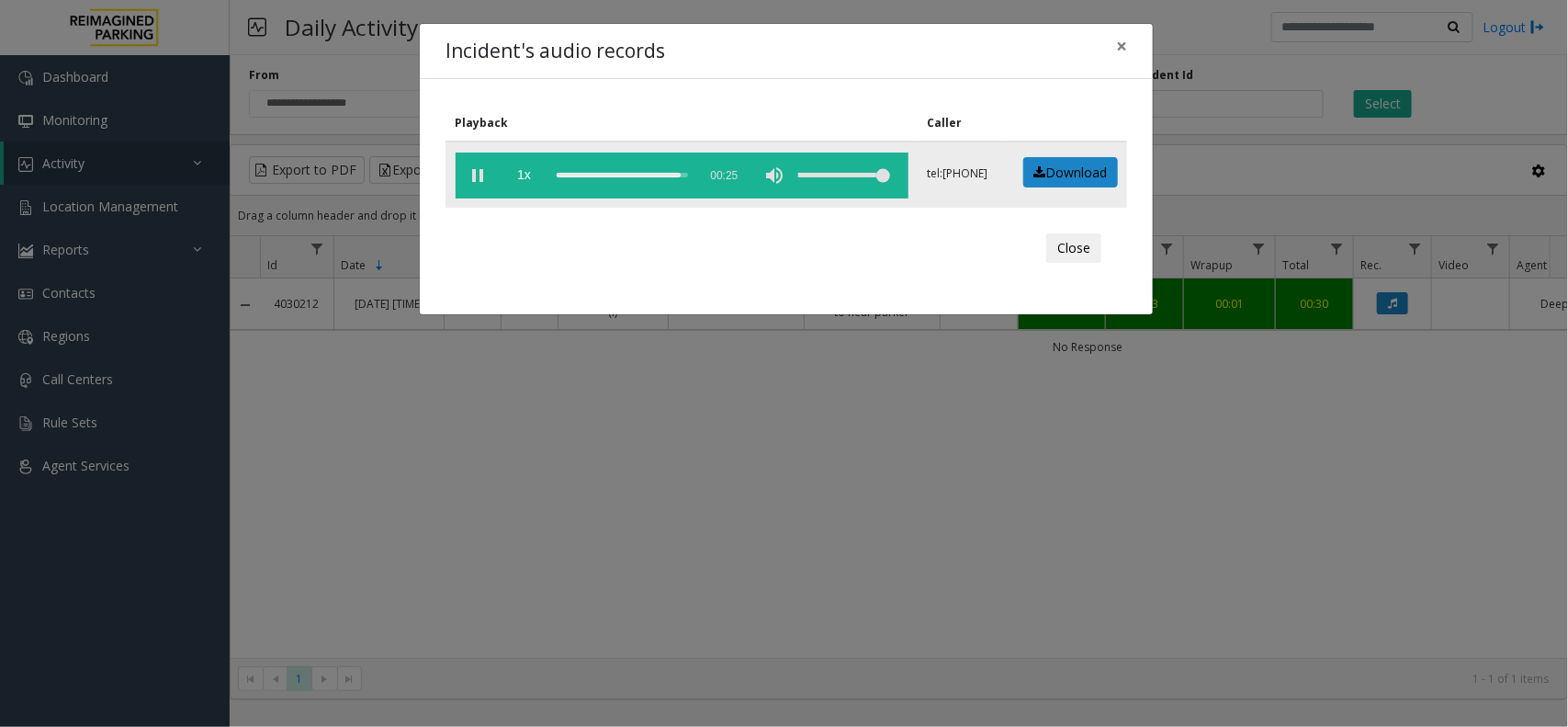 click 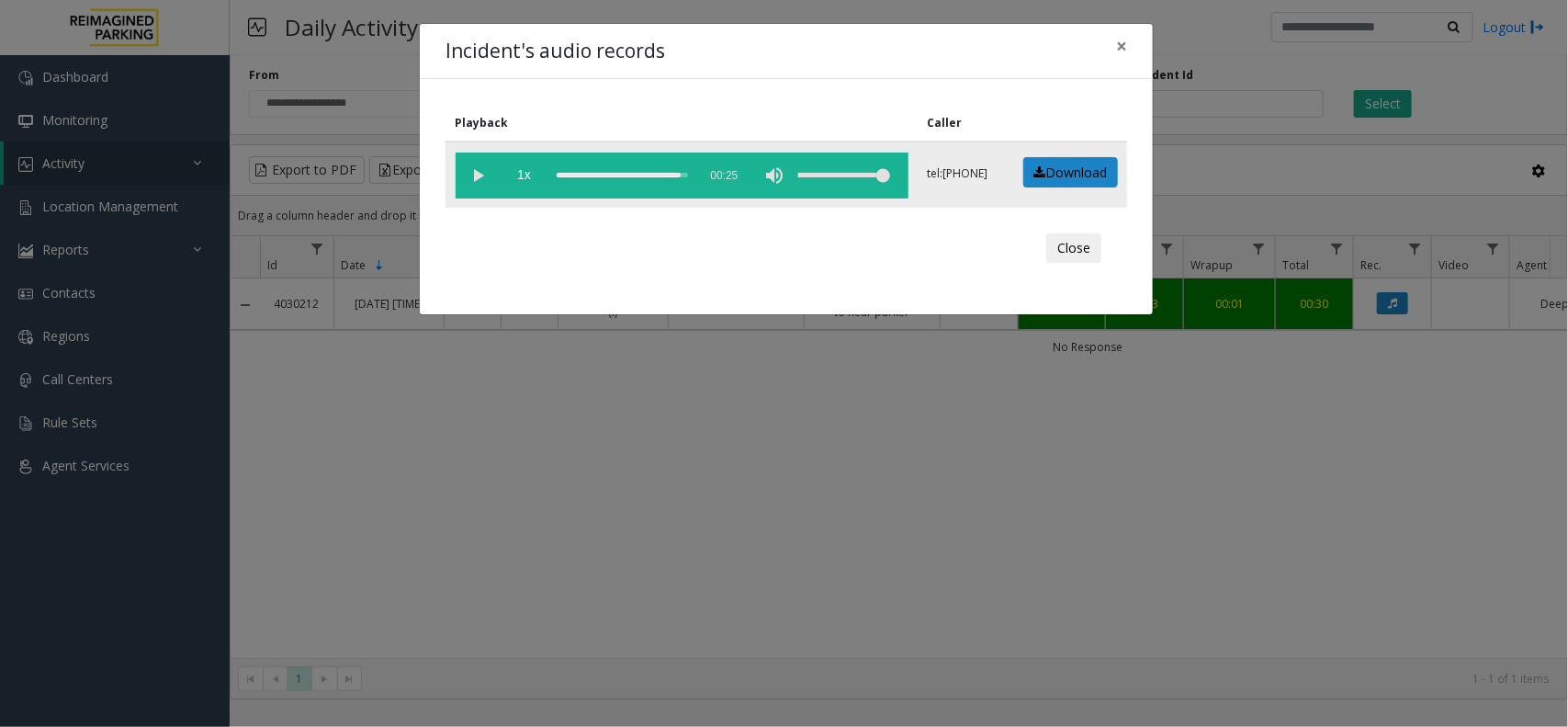 click 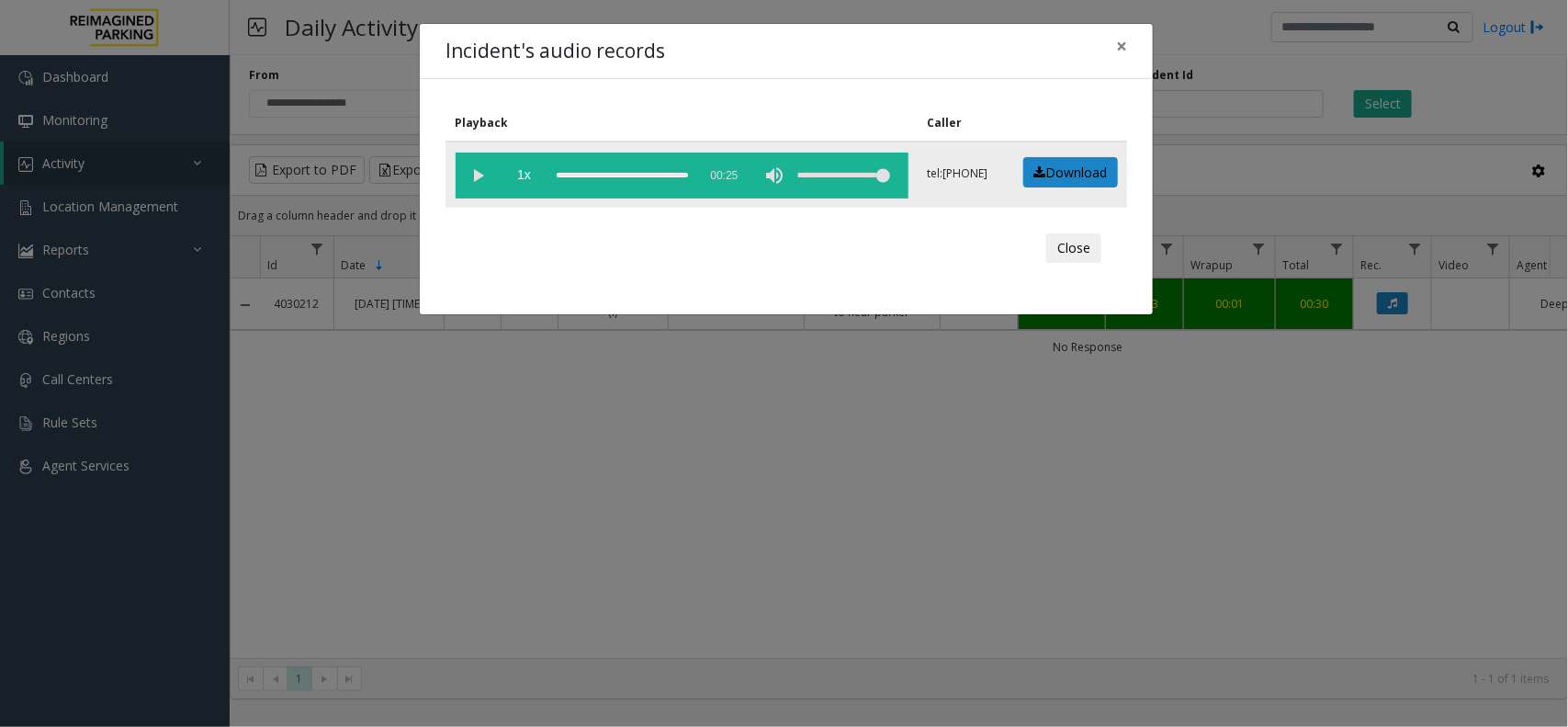 drag, startPoint x: 484, startPoint y: 175, endPoint x: 583, endPoint y: 180, distance: 99.12618 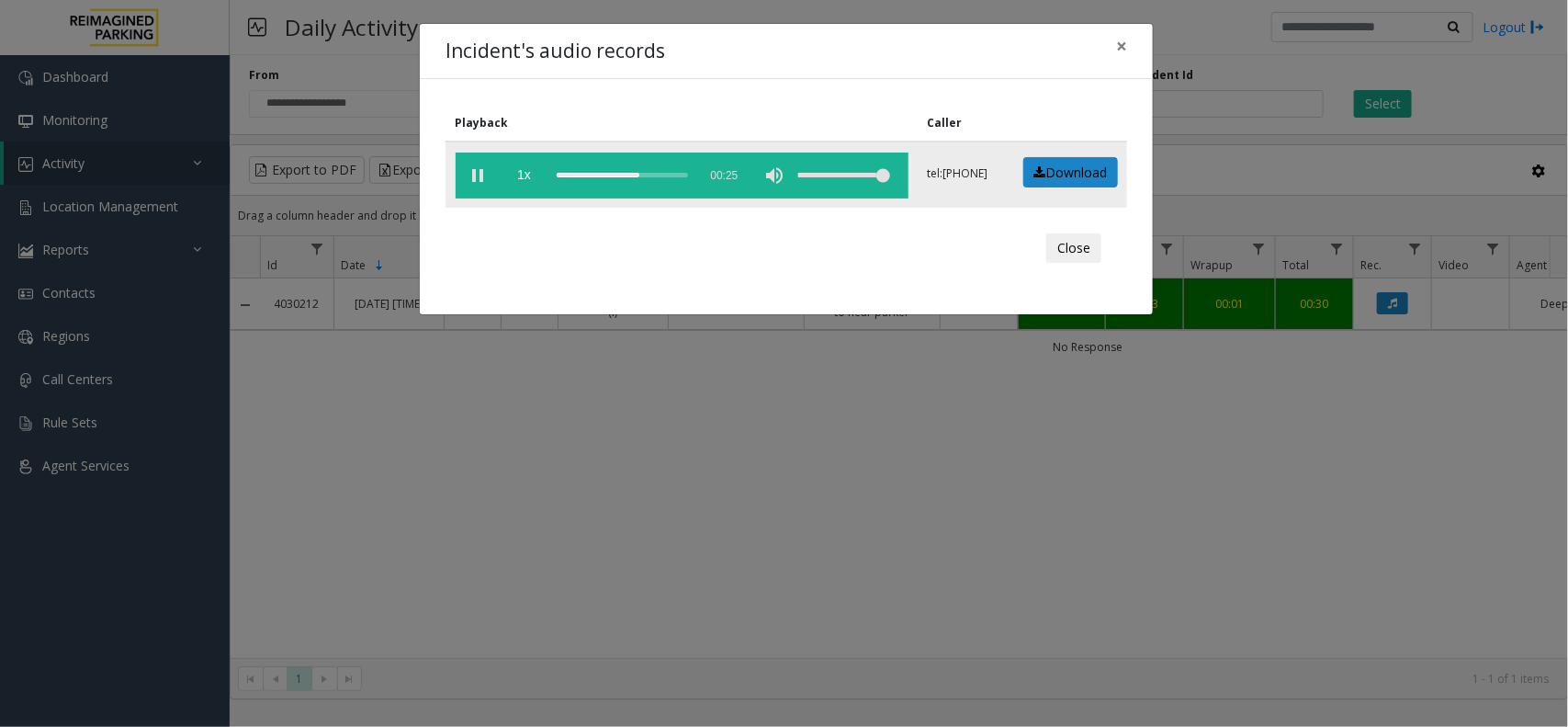 click 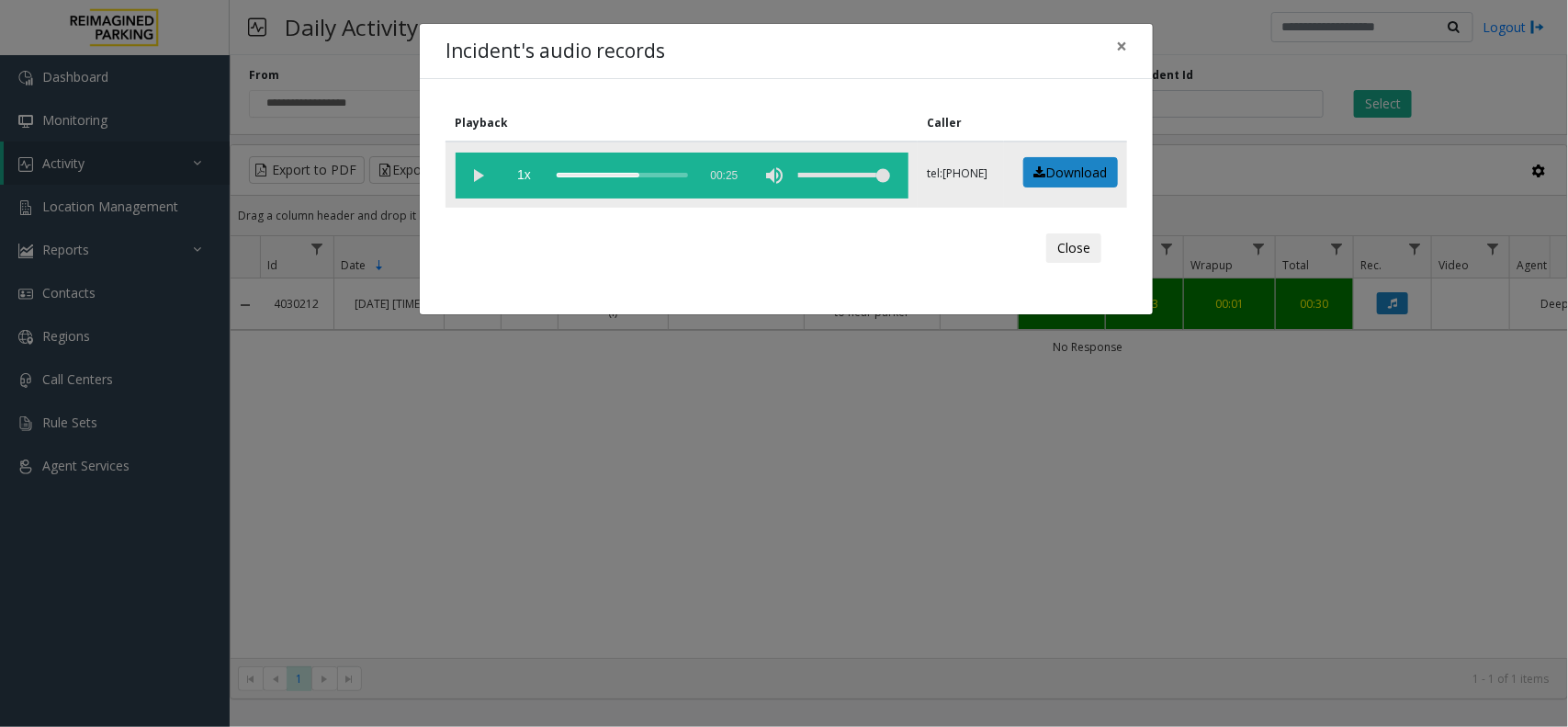 click 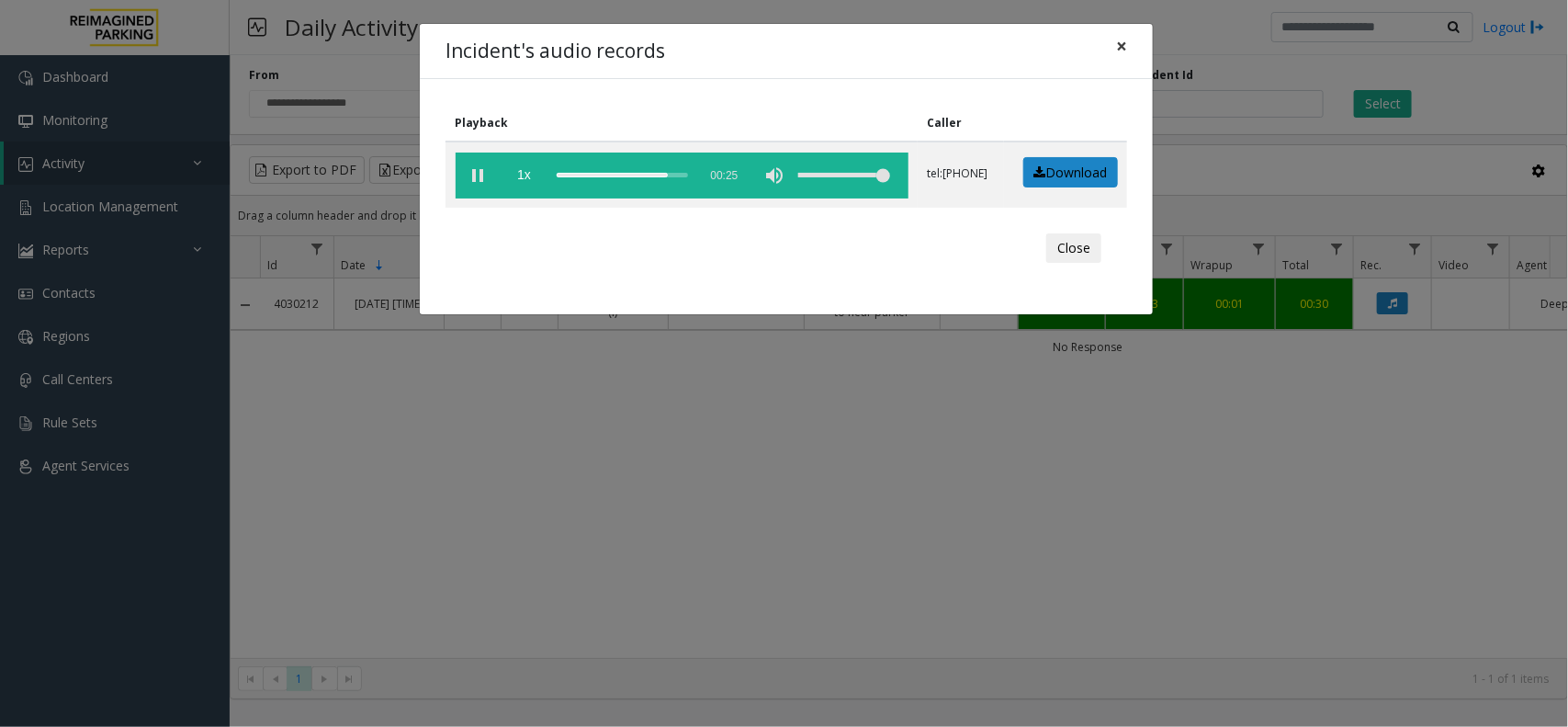 click on "×" 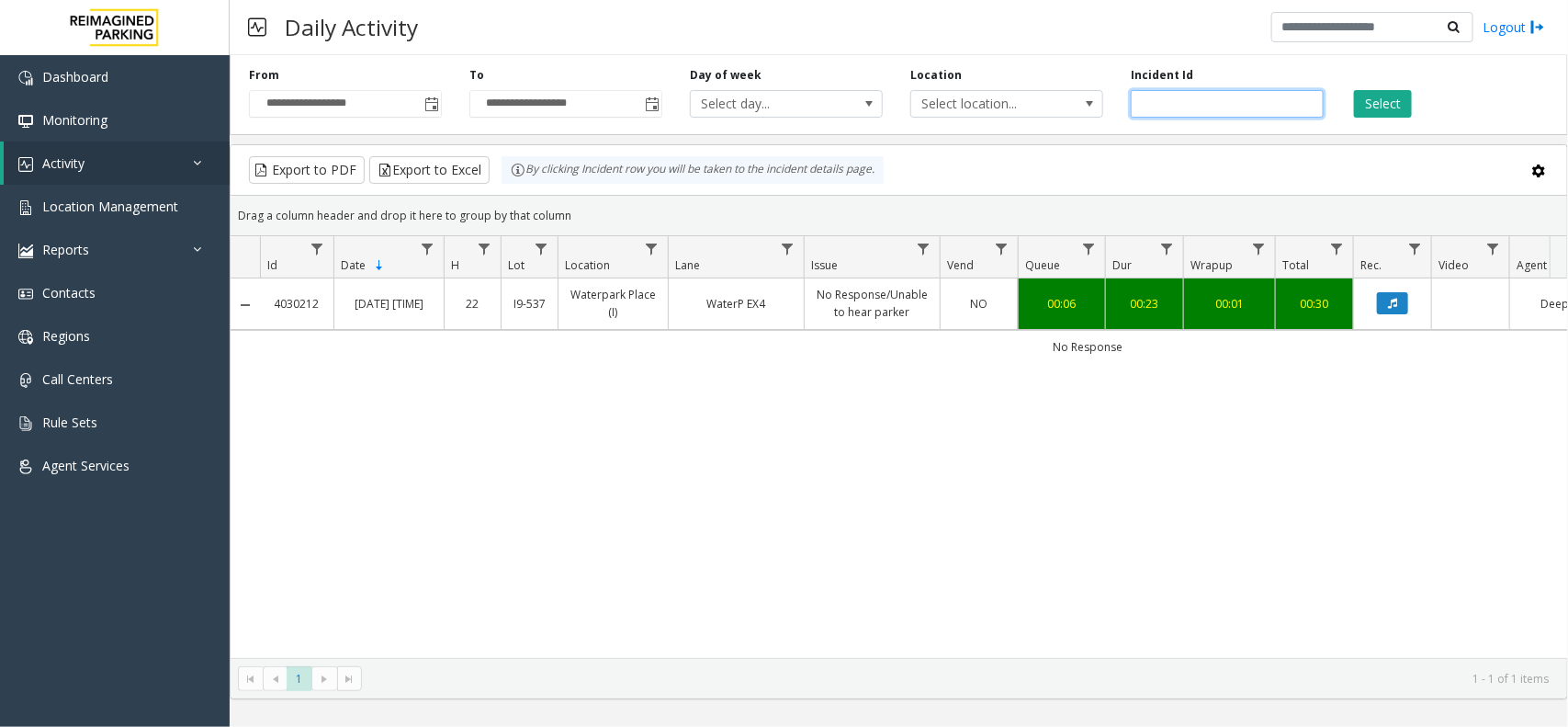 drag, startPoint x: 1247, startPoint y: 102, endPoint x: 1116, endPoint y: 106, distance: 131.06105 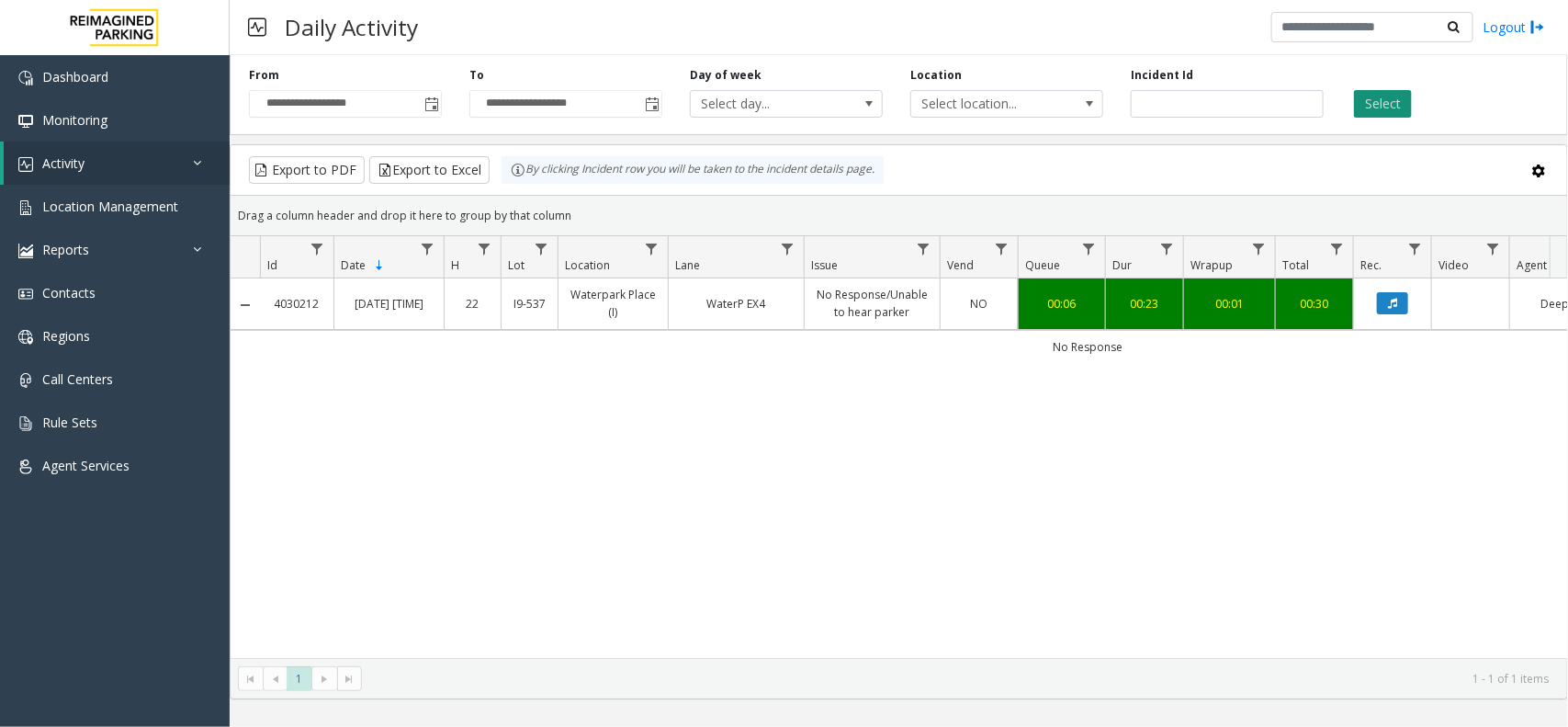click on "Select" 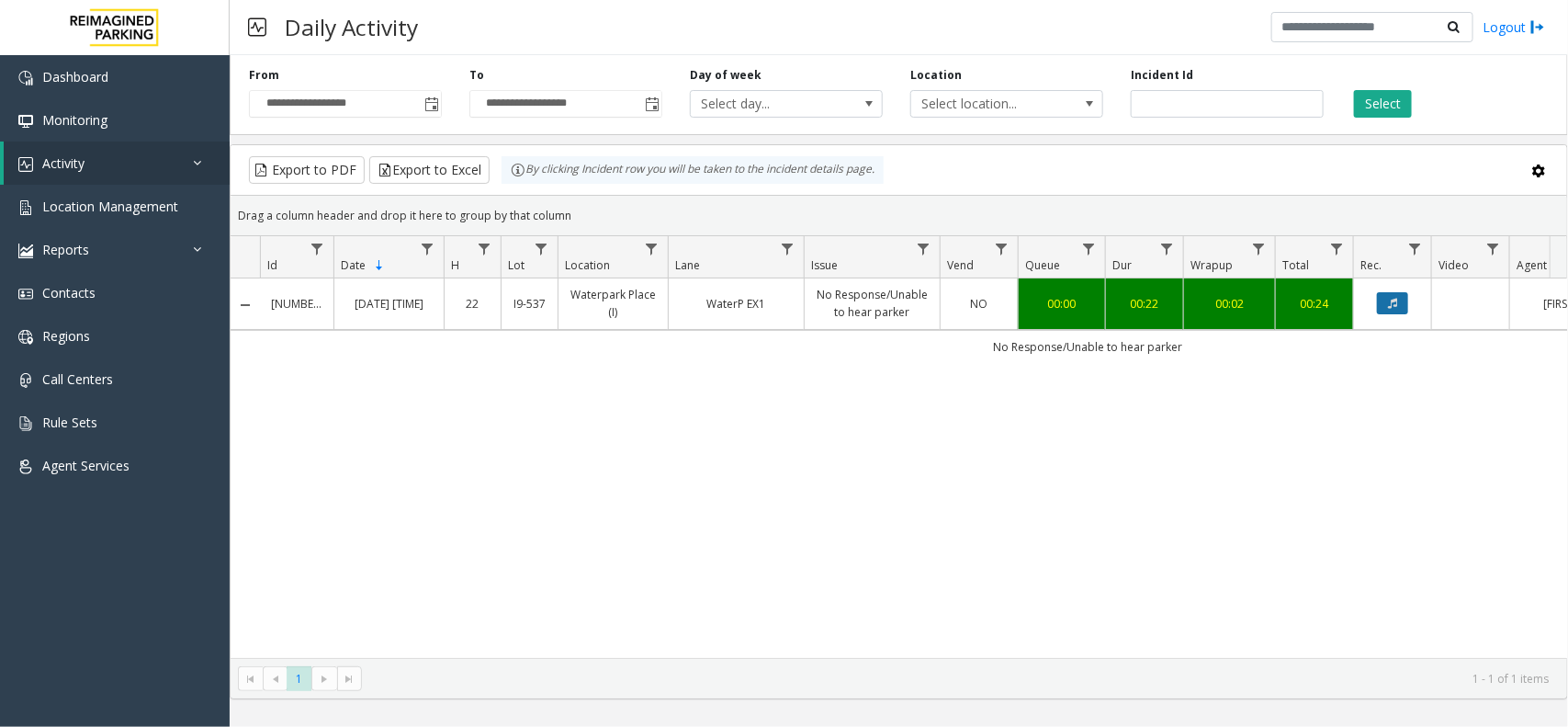 click 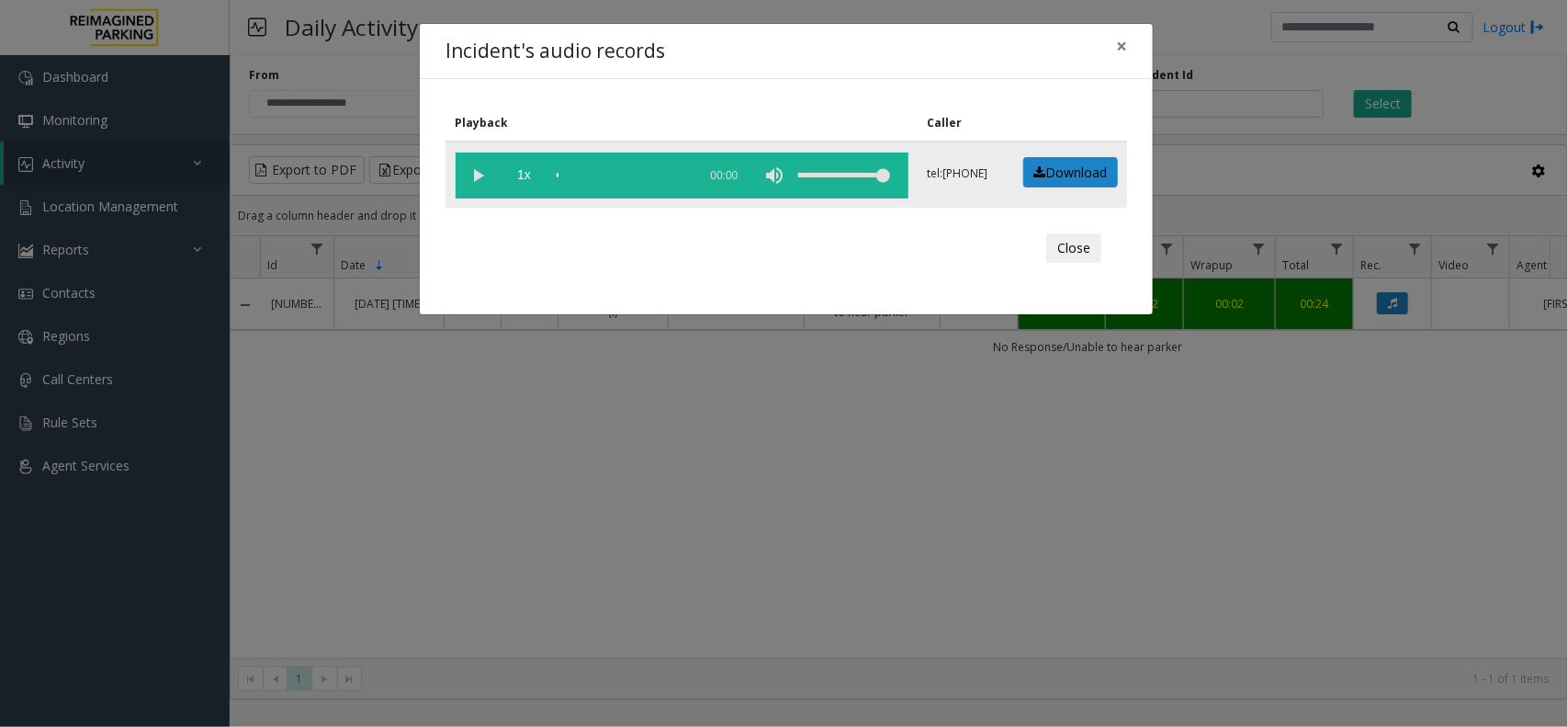 click 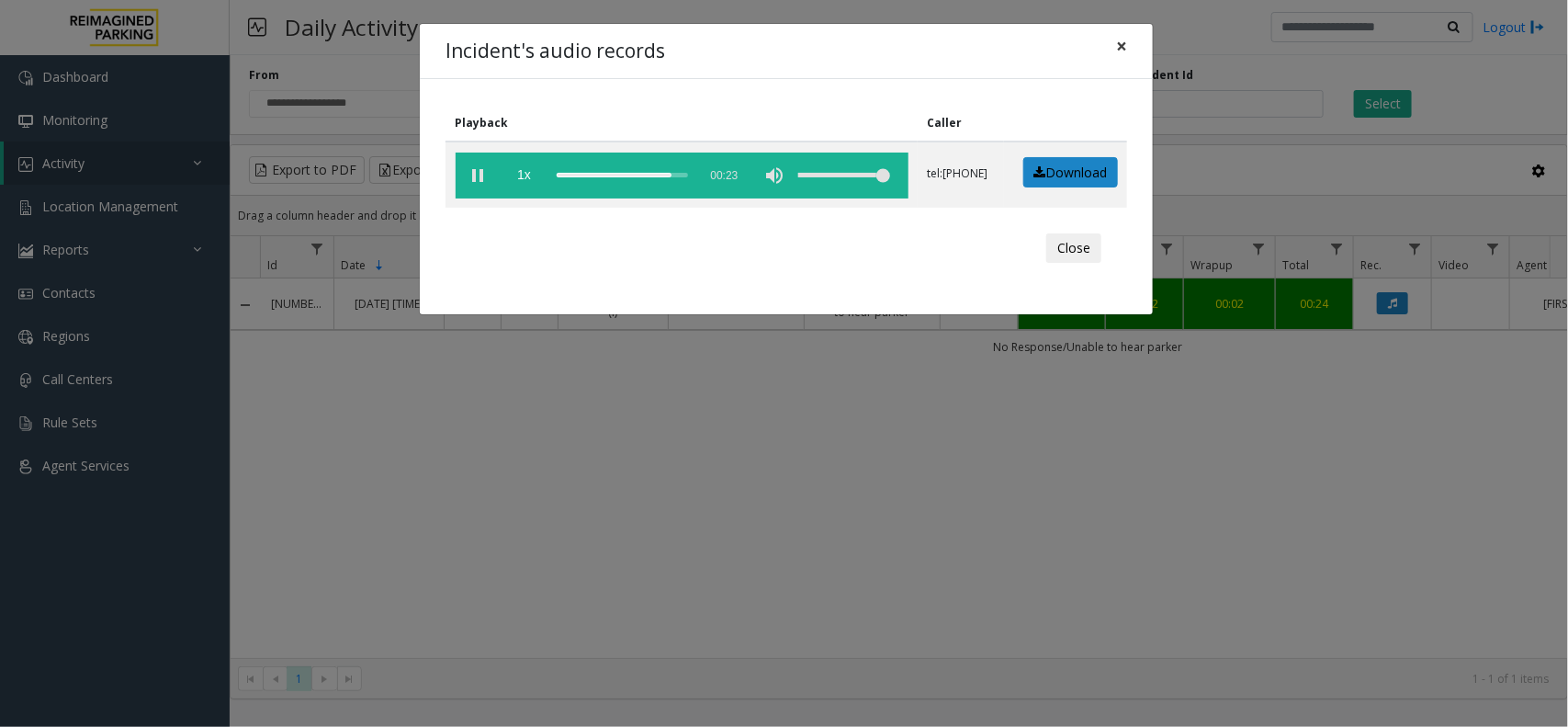 click on "×" 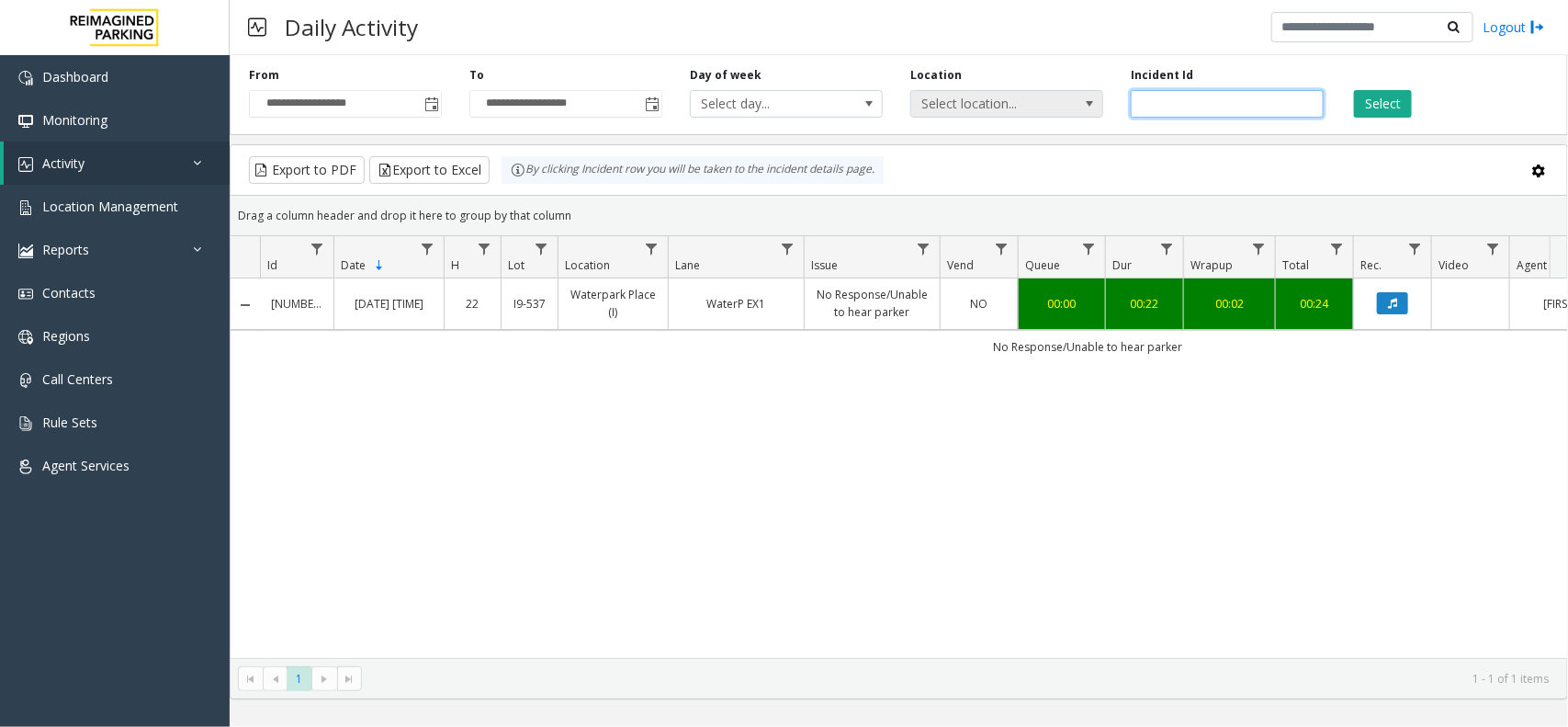 drag, startPoint x: 1227, startPoint y: 102, endPoint x: 1057, endPoint y: 107, distance: 170.07351 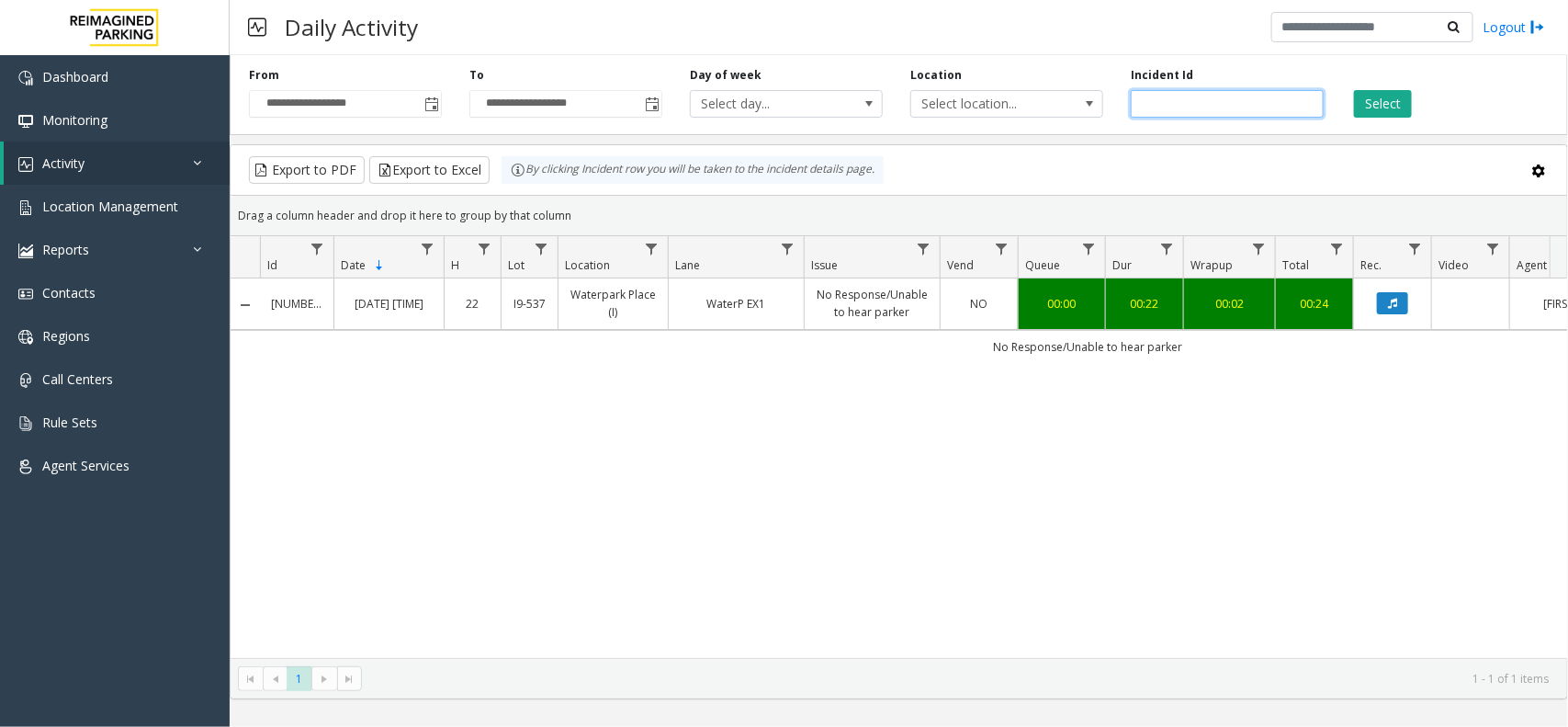 paste 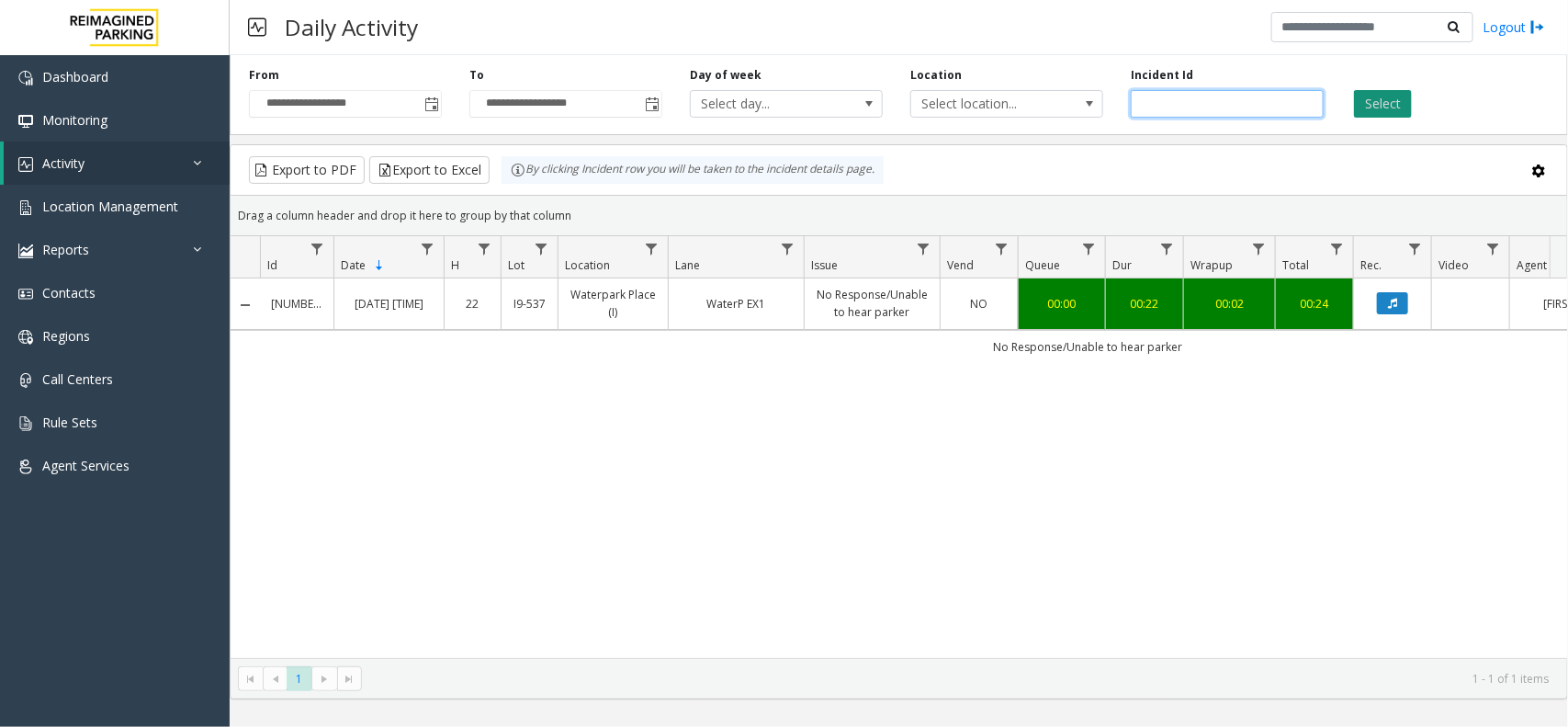 type on "*******" 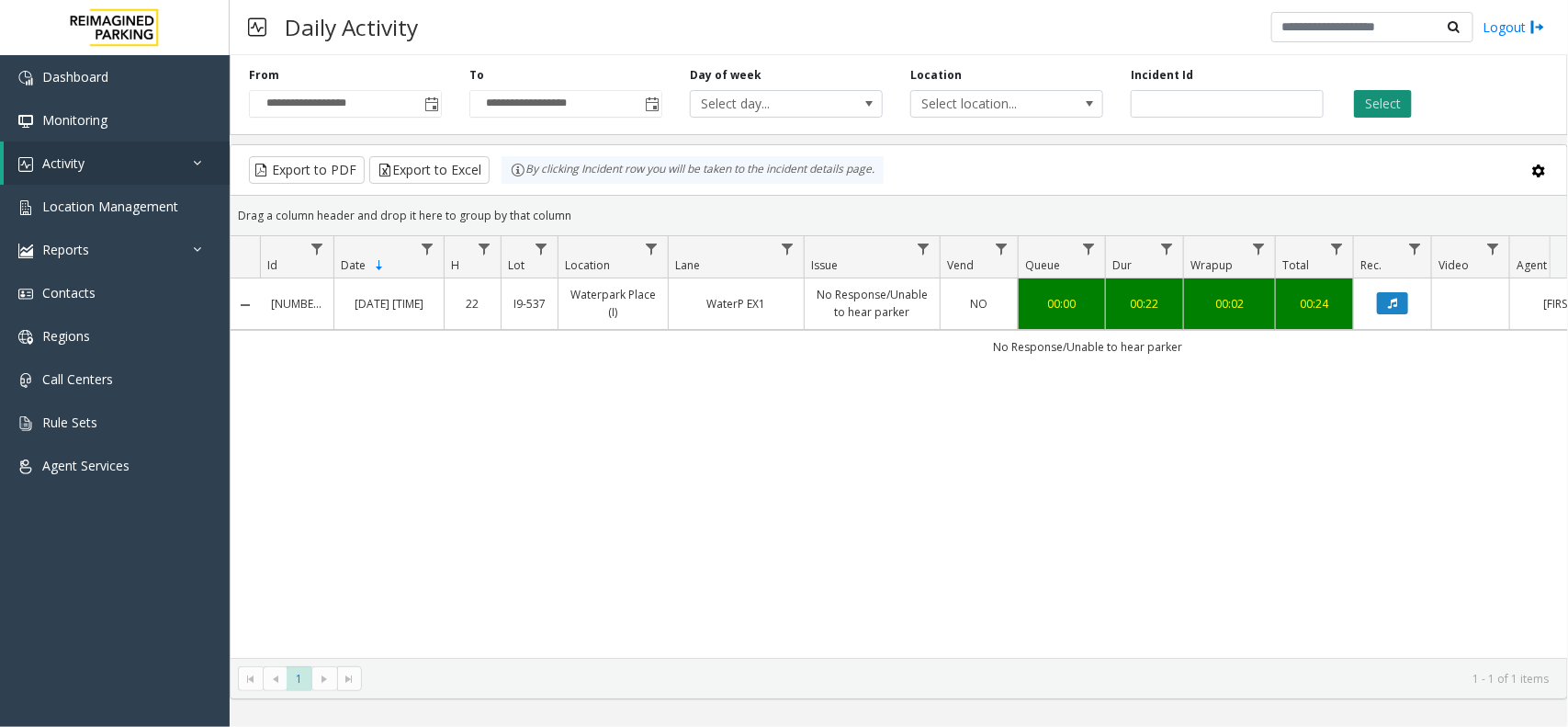 click on "Select" 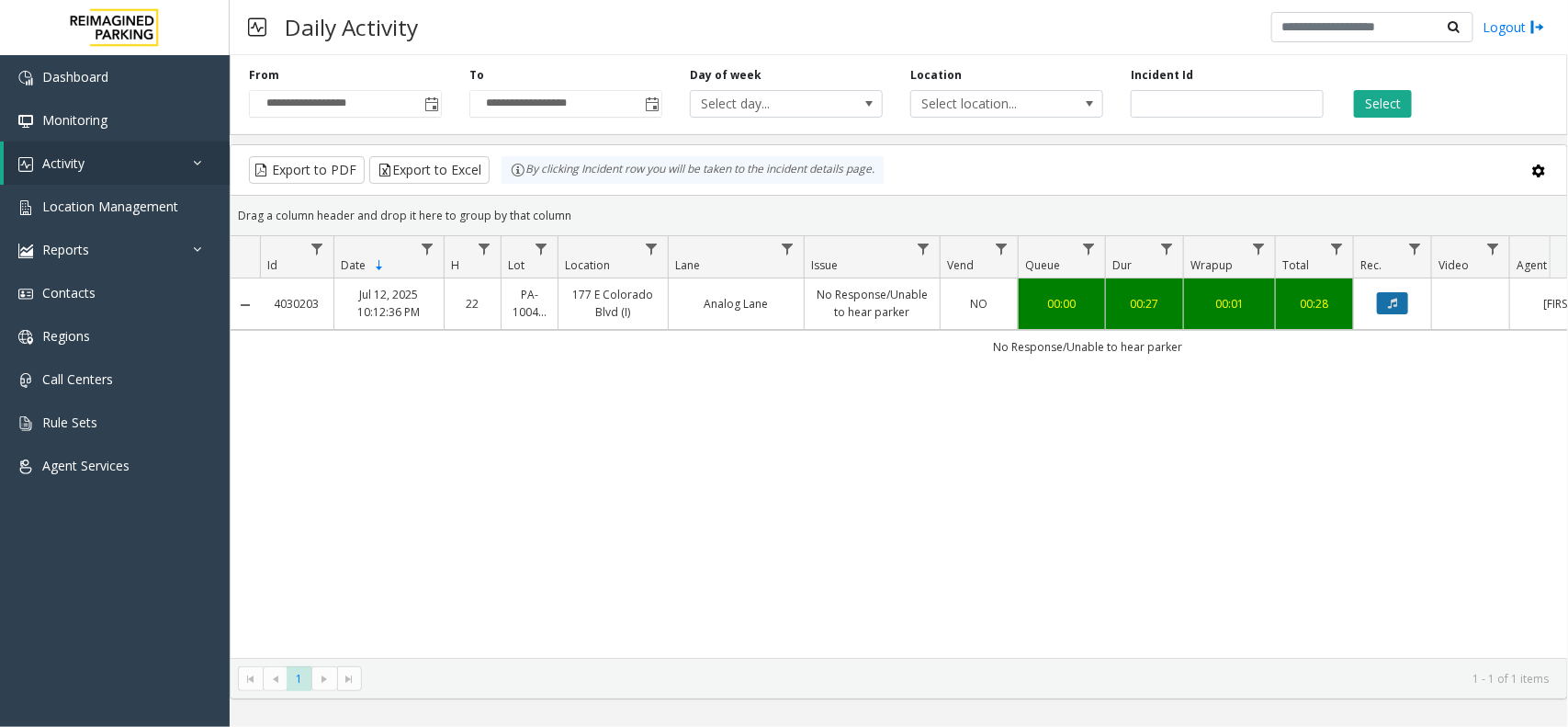 click 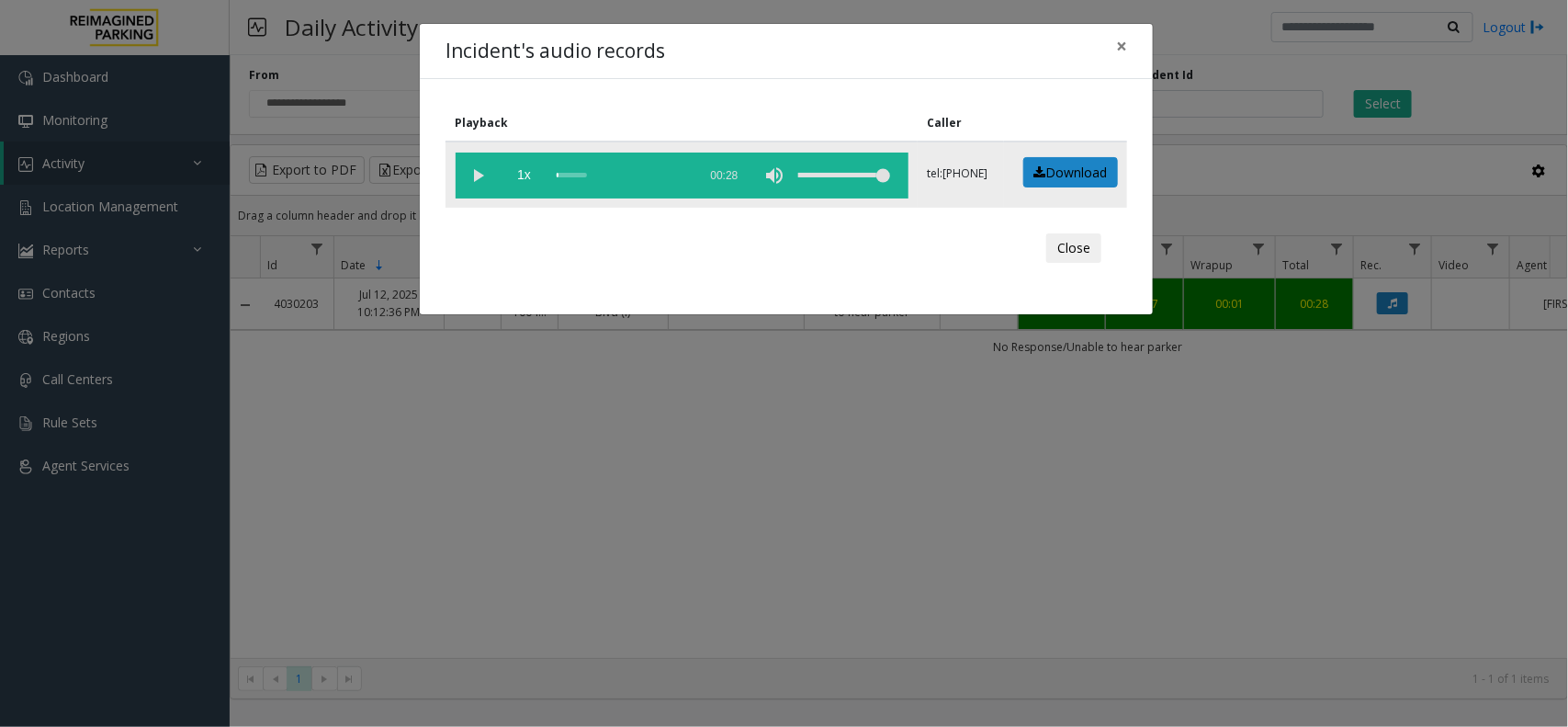 click 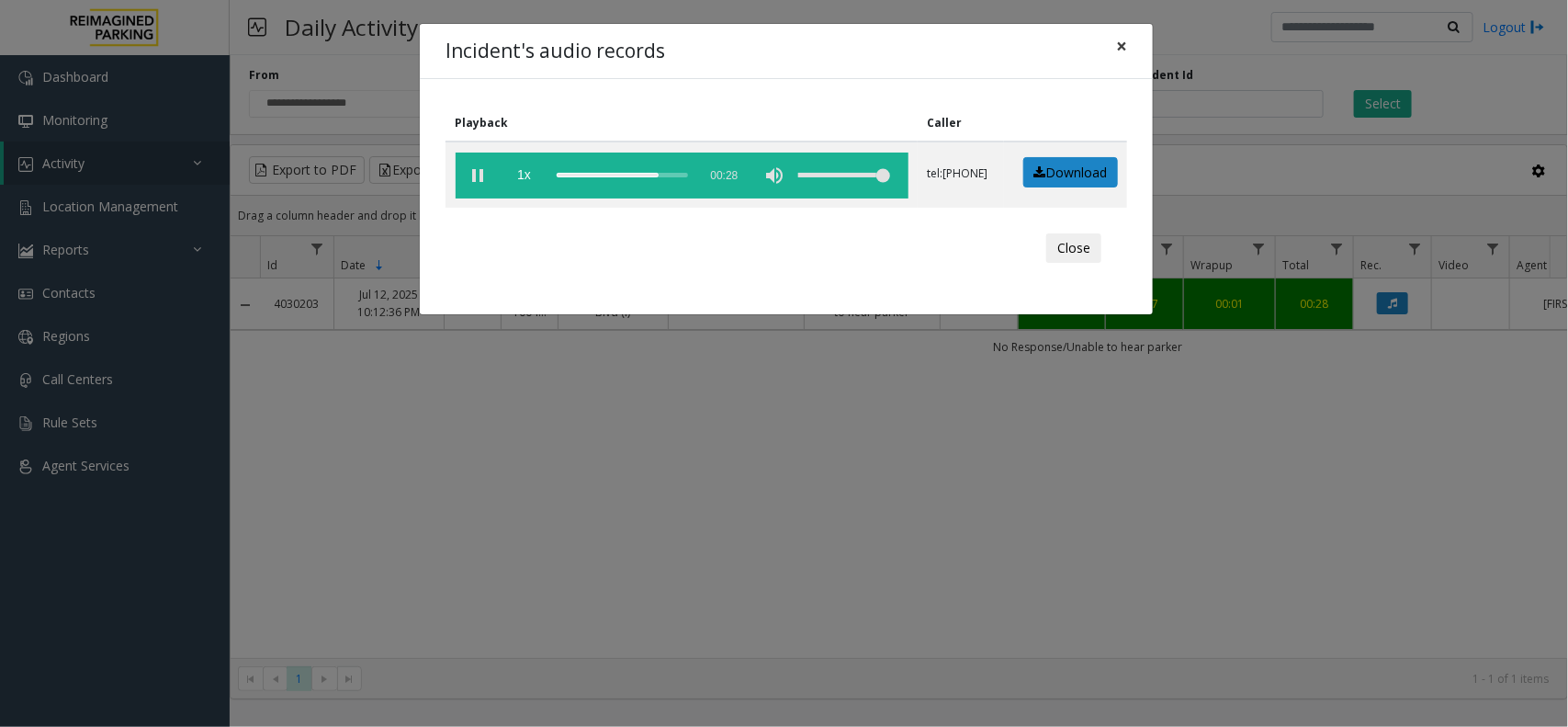 click on "×" 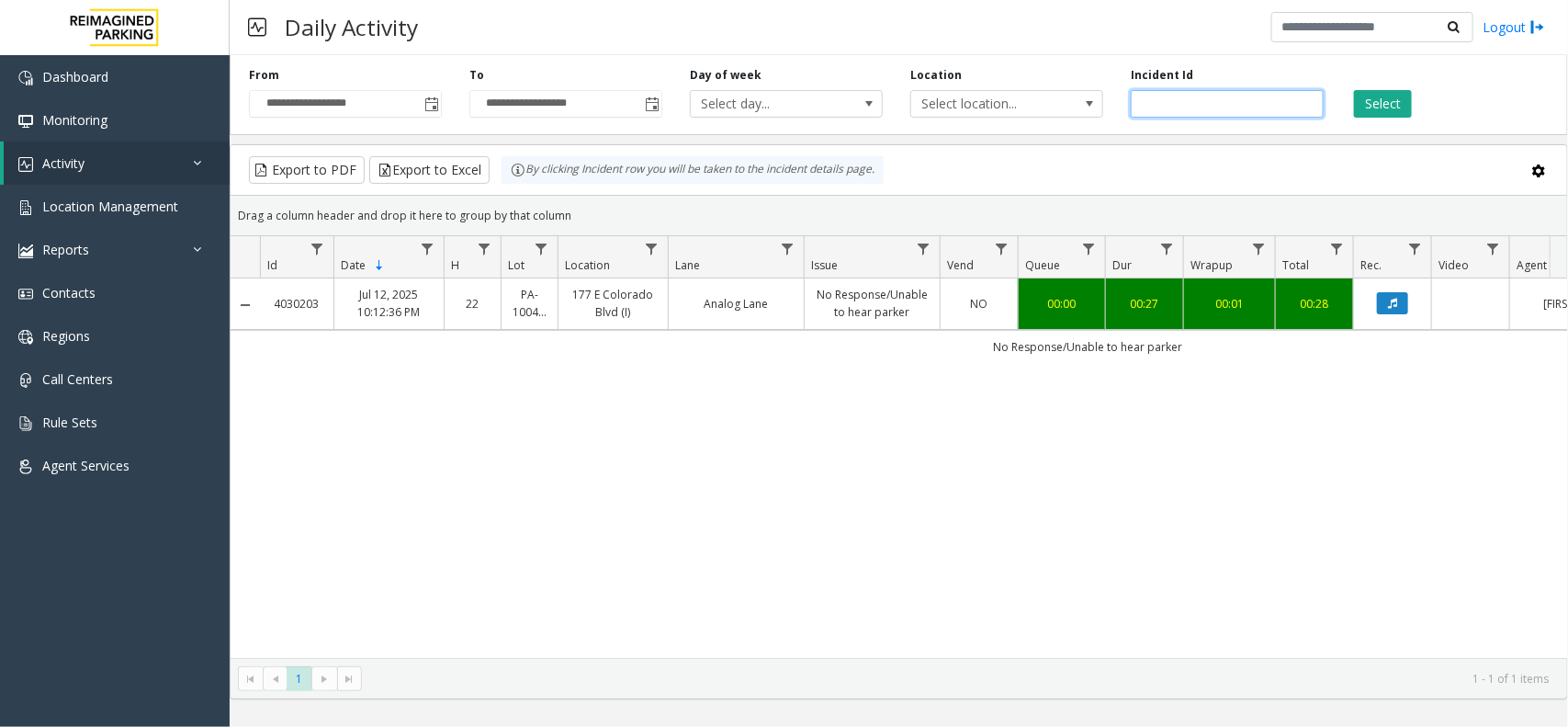 click on "*******" 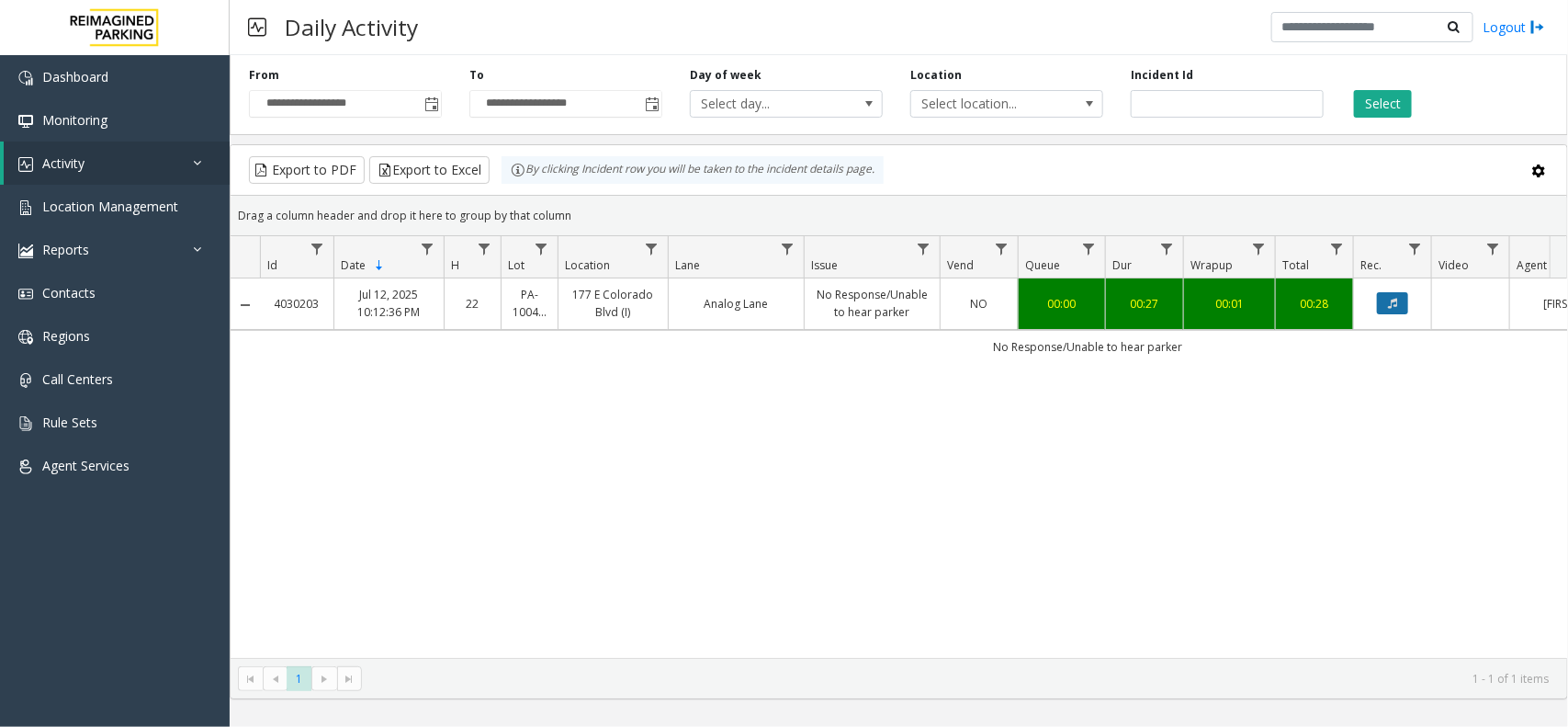 click 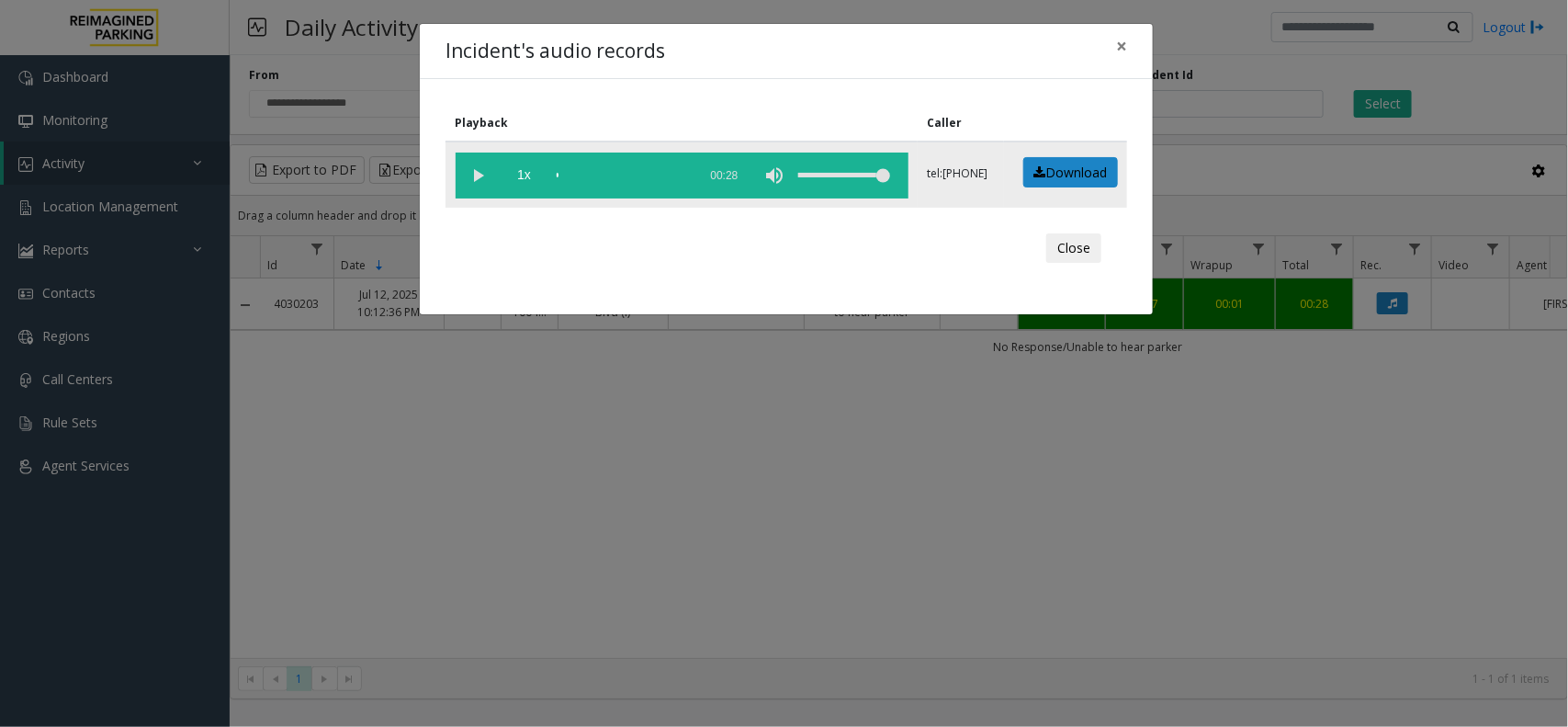 click 